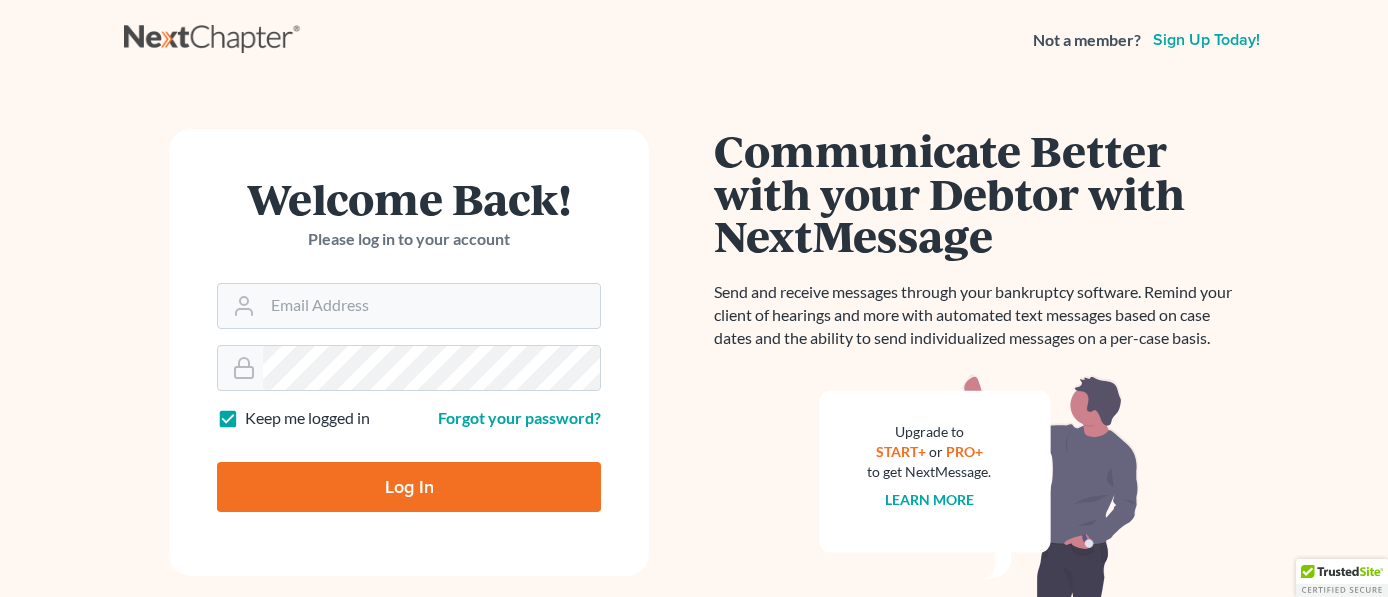 scroll, scrollTop: 0, scrollLeft: 0, axis: both 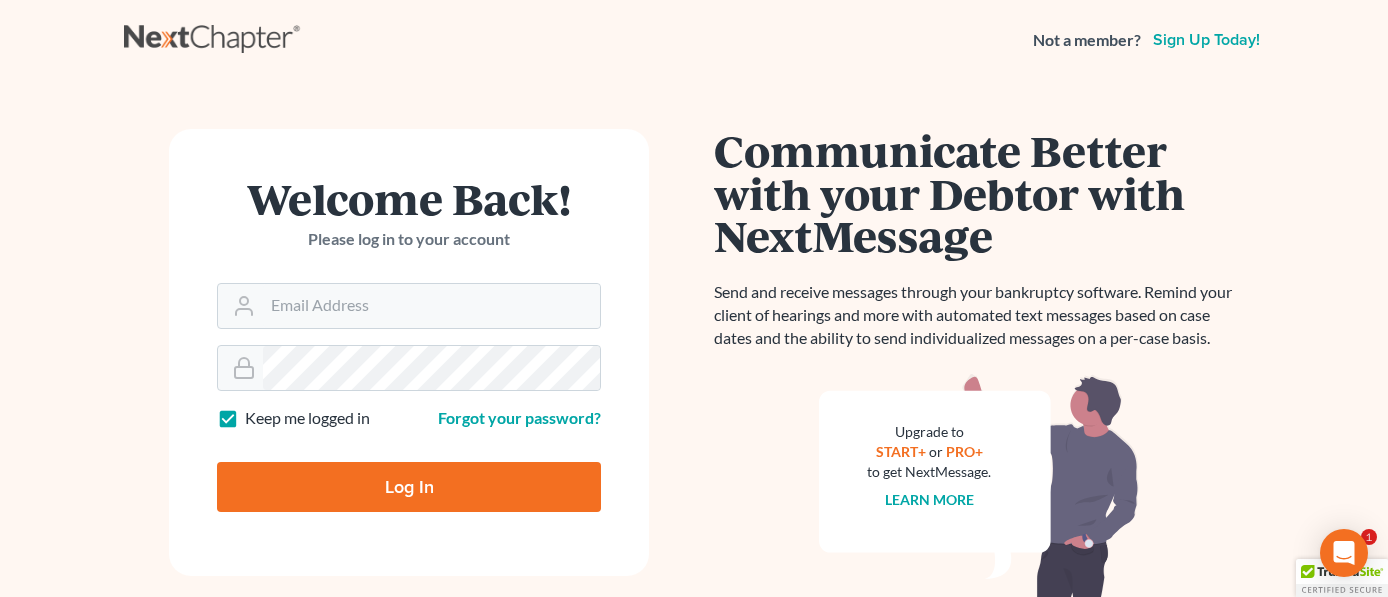 type on "[EMAIL]" 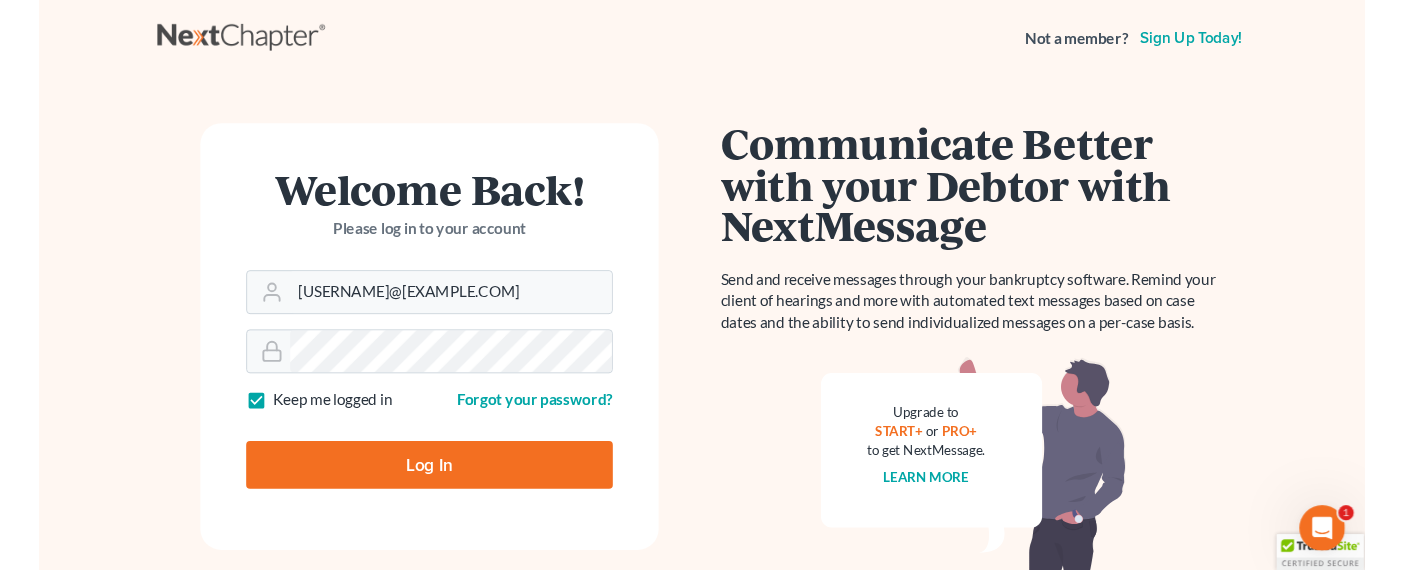 scroll, scrollTop: 0, scrollLeft: 0, axis: both 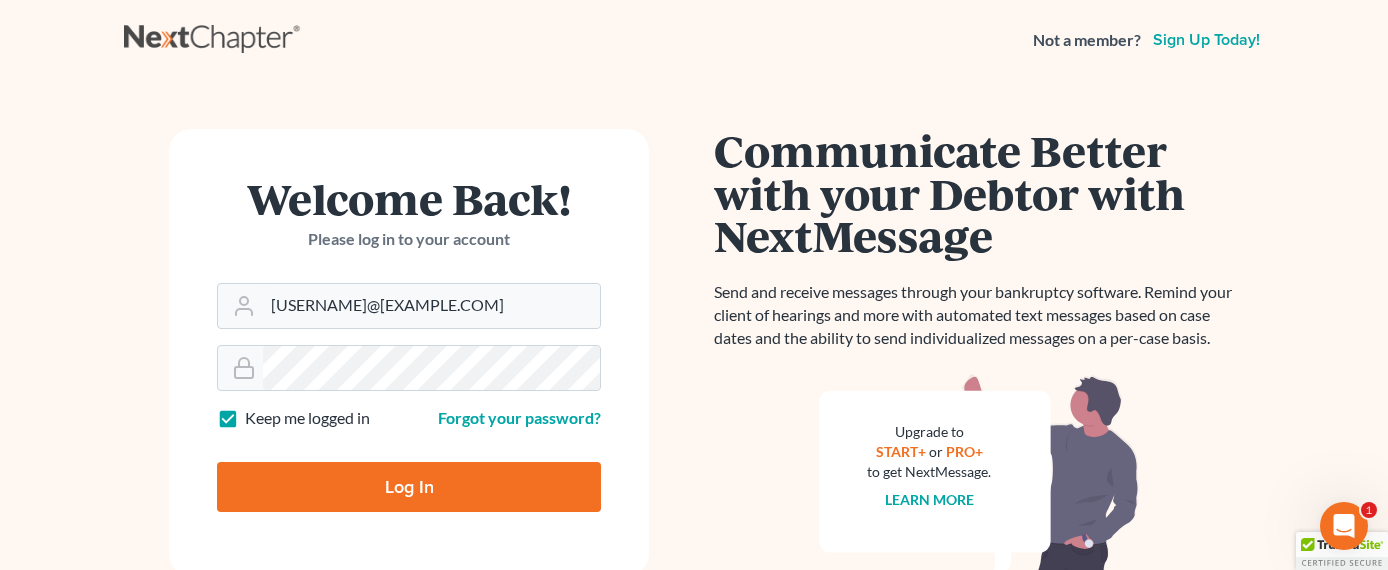 click on "Log In" at bounding box center (409, 479) 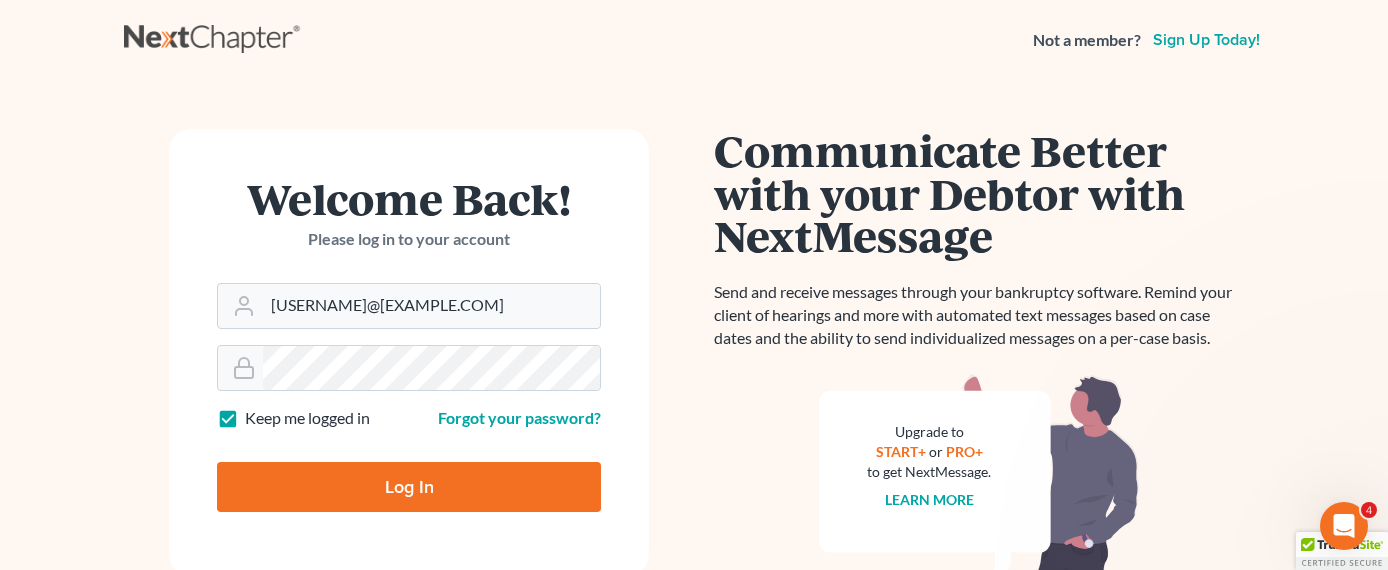 click on "Log In" at bounding box center (409, 487) 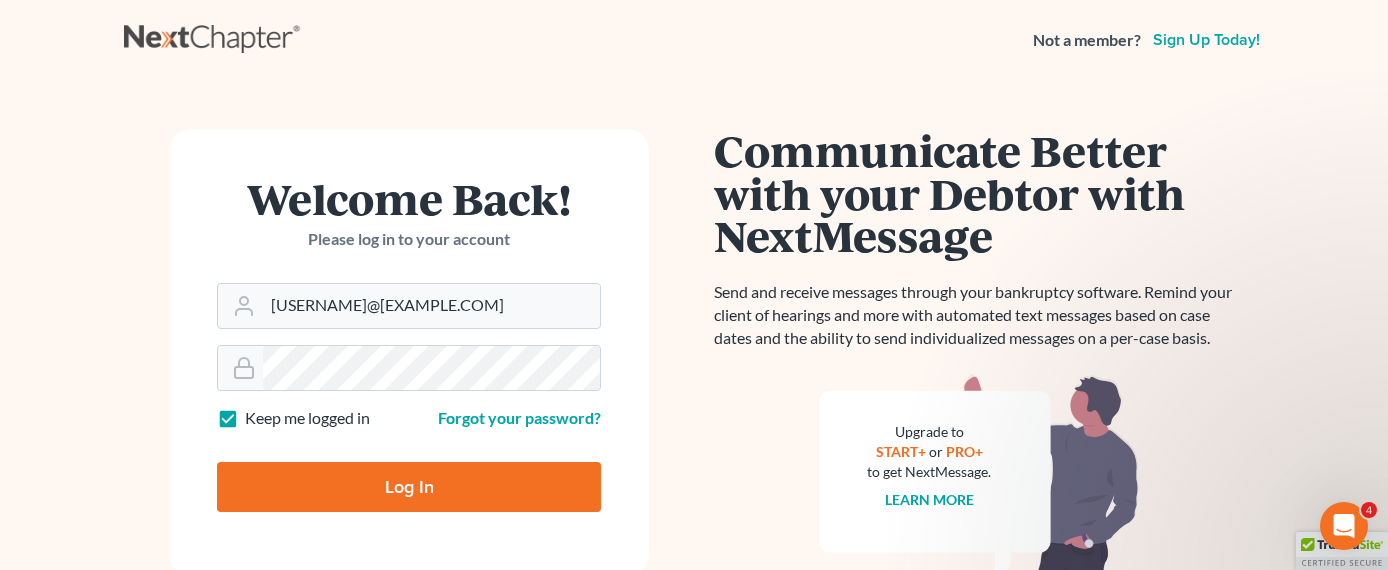 type on "Thinking..." 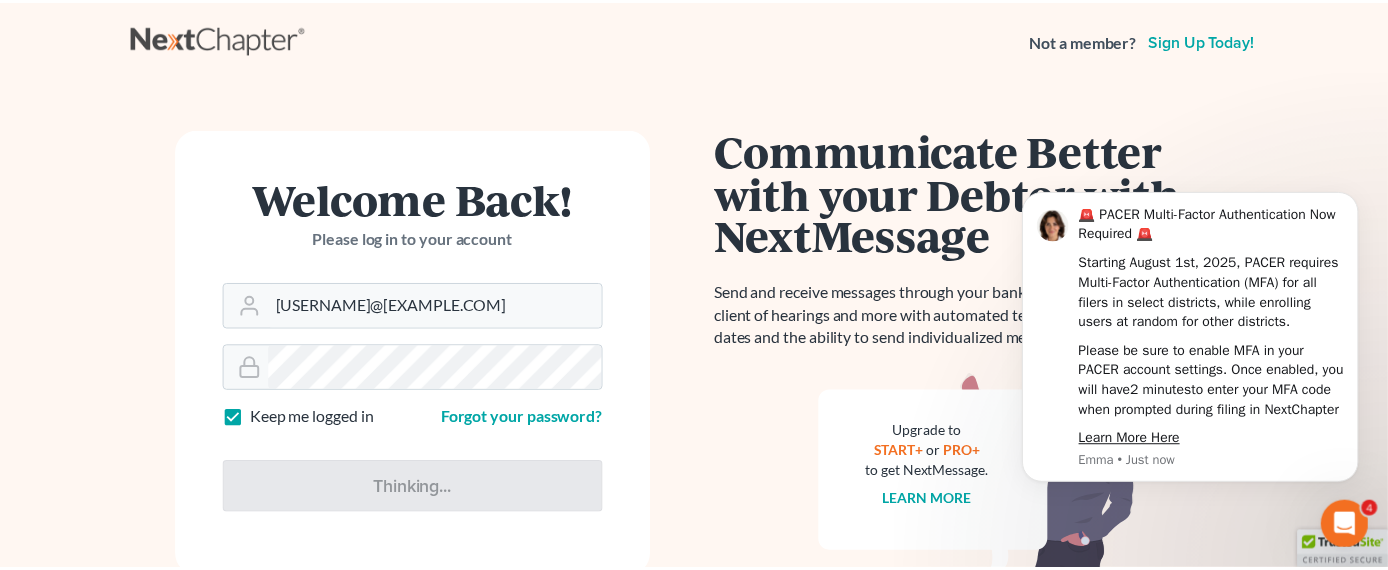 scroll, scrollTop: 0, scrollLeft: 0, axis: both 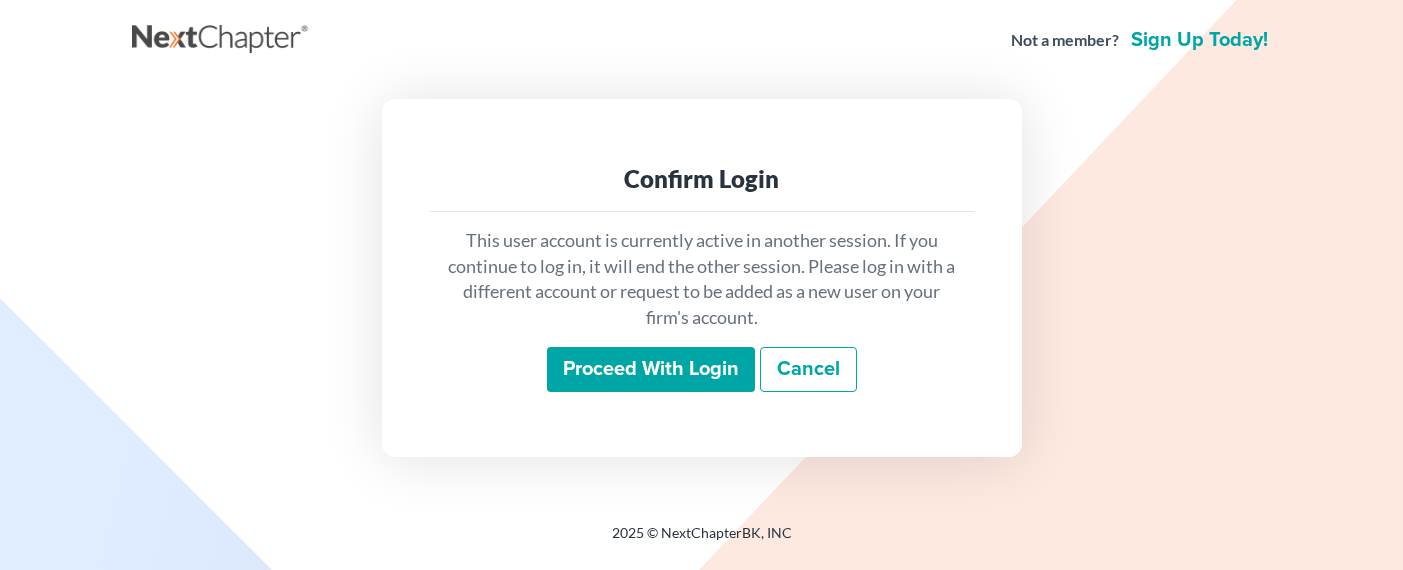 click on "Proceed with login" at bounding box center [651, 370] 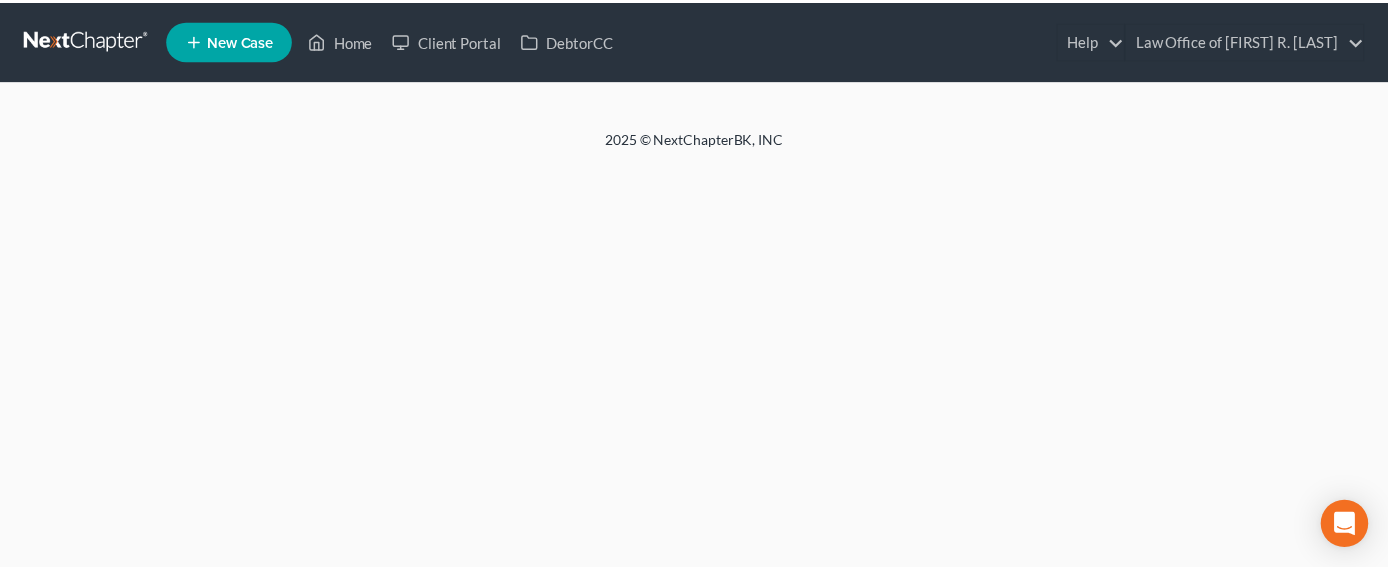 scroll, scrollTop: 0, scrollLeft: 0, axis: both 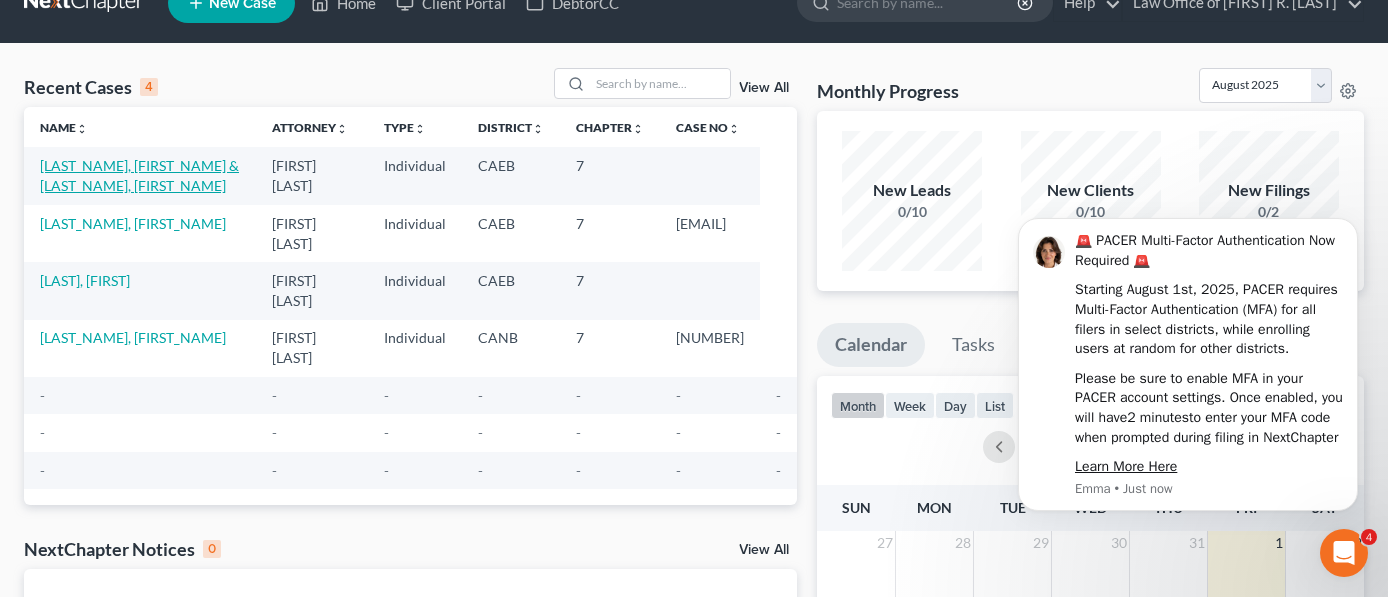 click on "[LAST_NAME], [FIRST_NAME] & [LAST_NAME], [FIRST_NAME]" at bounding box center [139, 175] 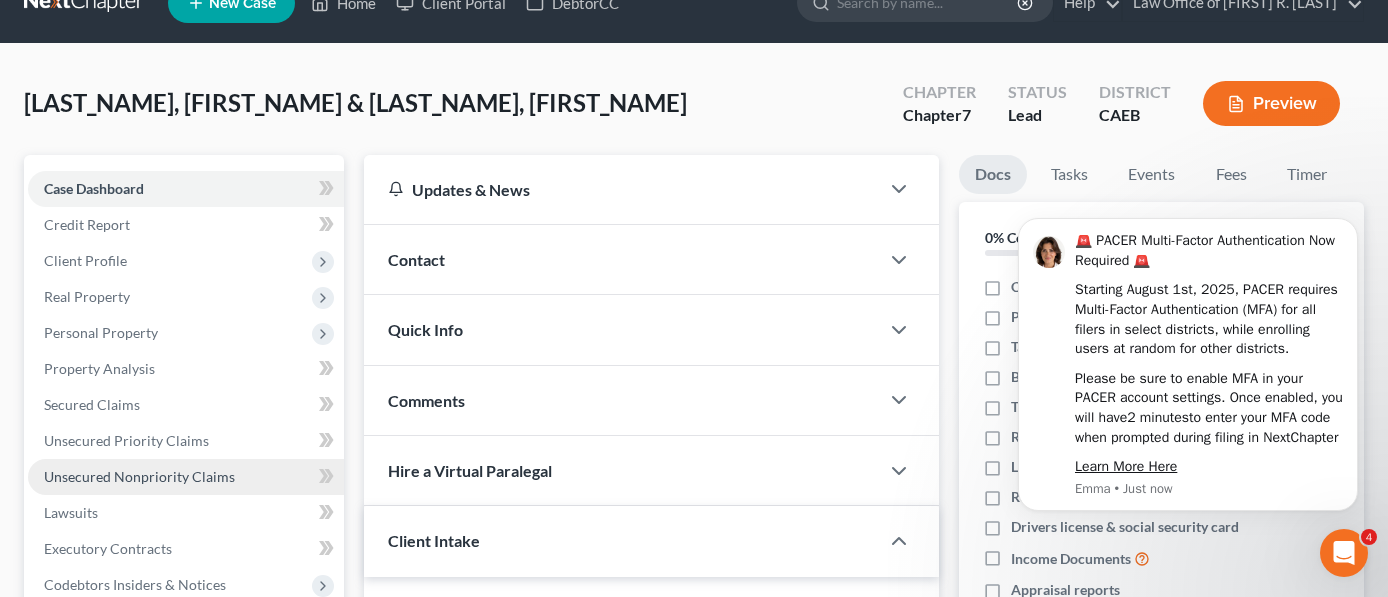 click on "Unsecured Nonpriority Claims" at bounding box center [139, 476] 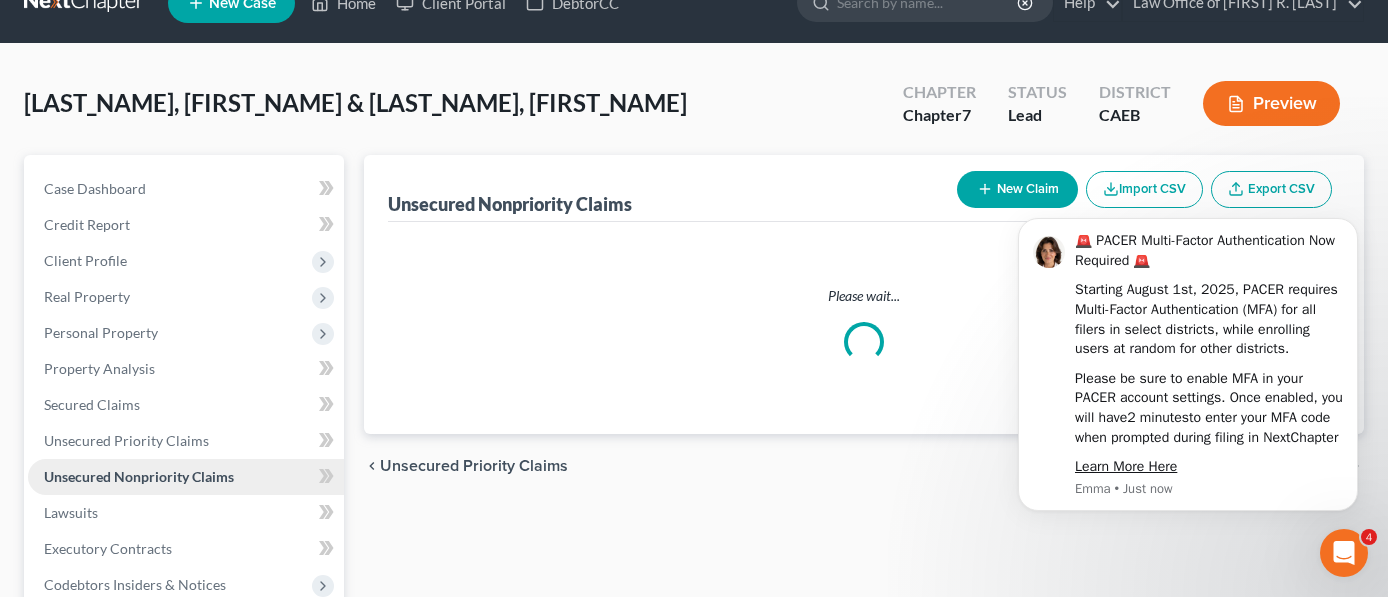 scroll, scrollTop: 0, scrollLeft: 0, axis: both 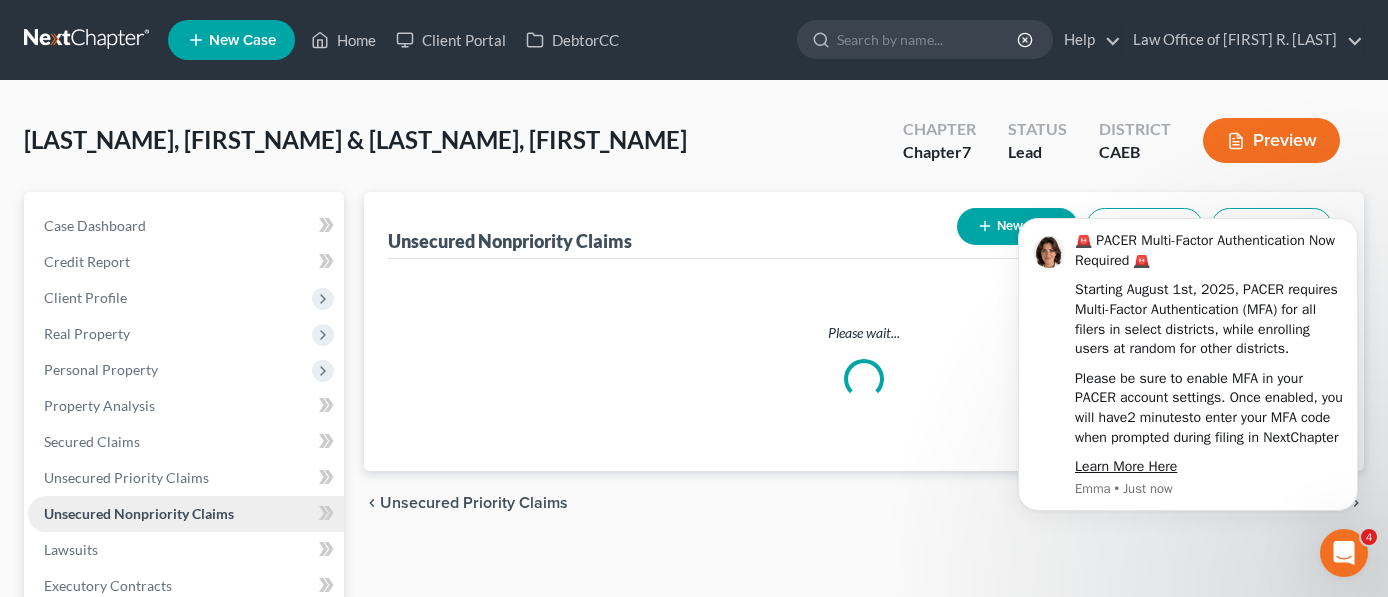 click on "Case Dashboard
Payments
Invoices
Payments
Payments
Credit Report
Client Profile" at bounding box center [186, 532] 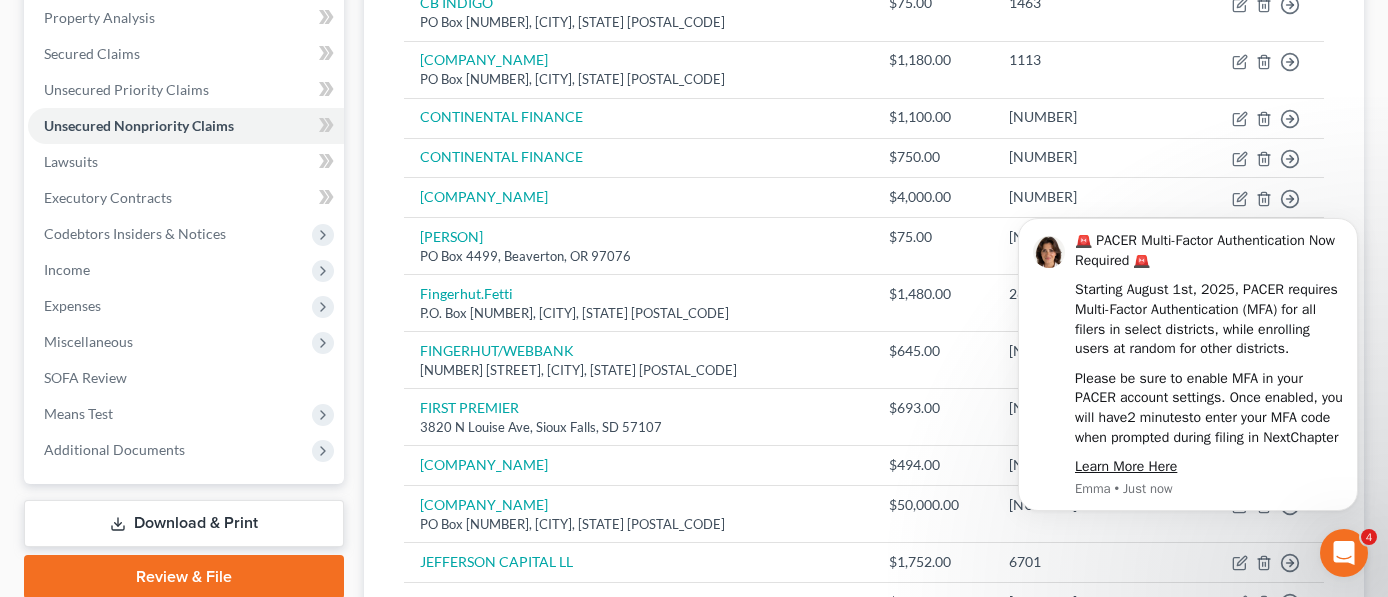 scroll, scrollTop: 439, scrollLeft: 0, axis: vertical 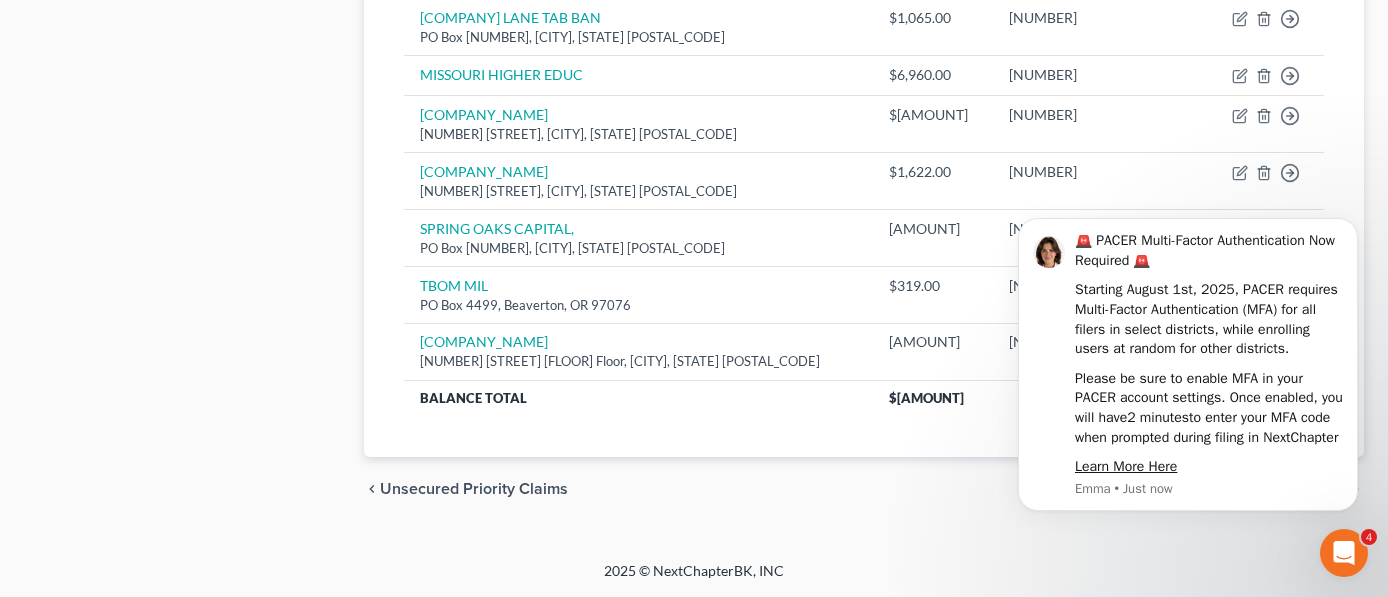 click on "[LAST], [LAST] & [LAST], [LAST] Upgraded Chapter Chapter  7 Status Lead District CAEB Preview Petition Navigation
Case Dashboard
Payments
Invoices
Payments
Payments
Credit Report" at bounding box center [694, -416] 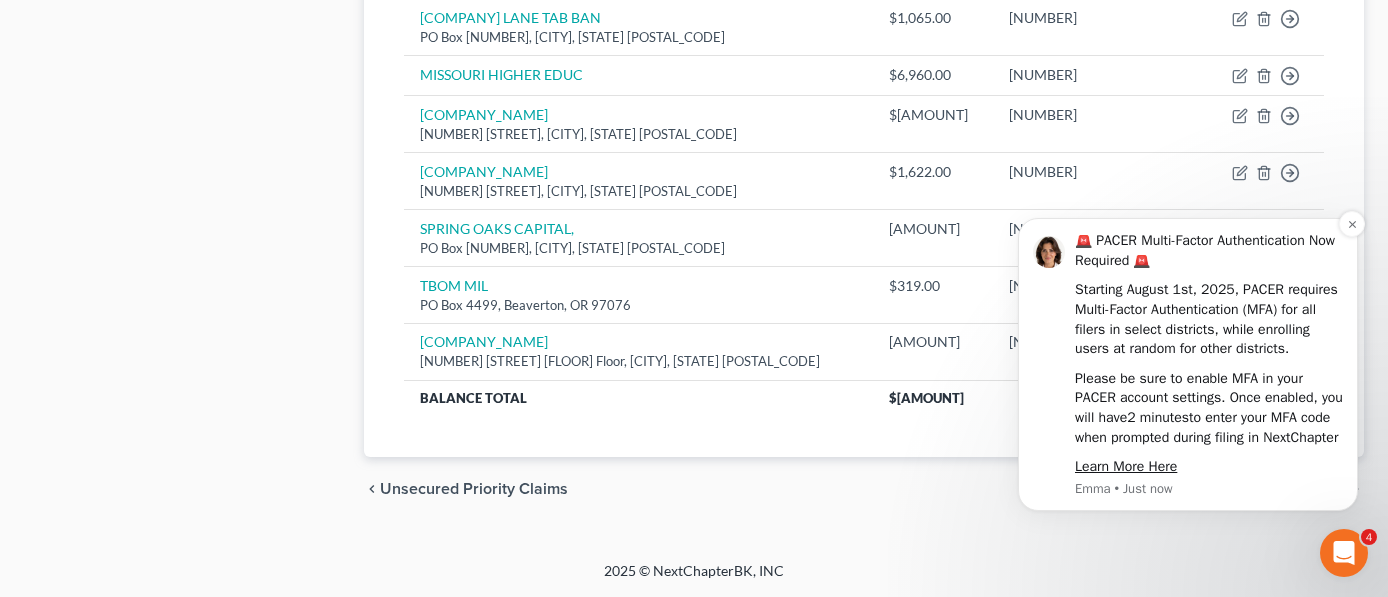 click on "🚨 PACER Multi-Factor Authentication Now Required 🚨" at bounding box center [1209, 250] 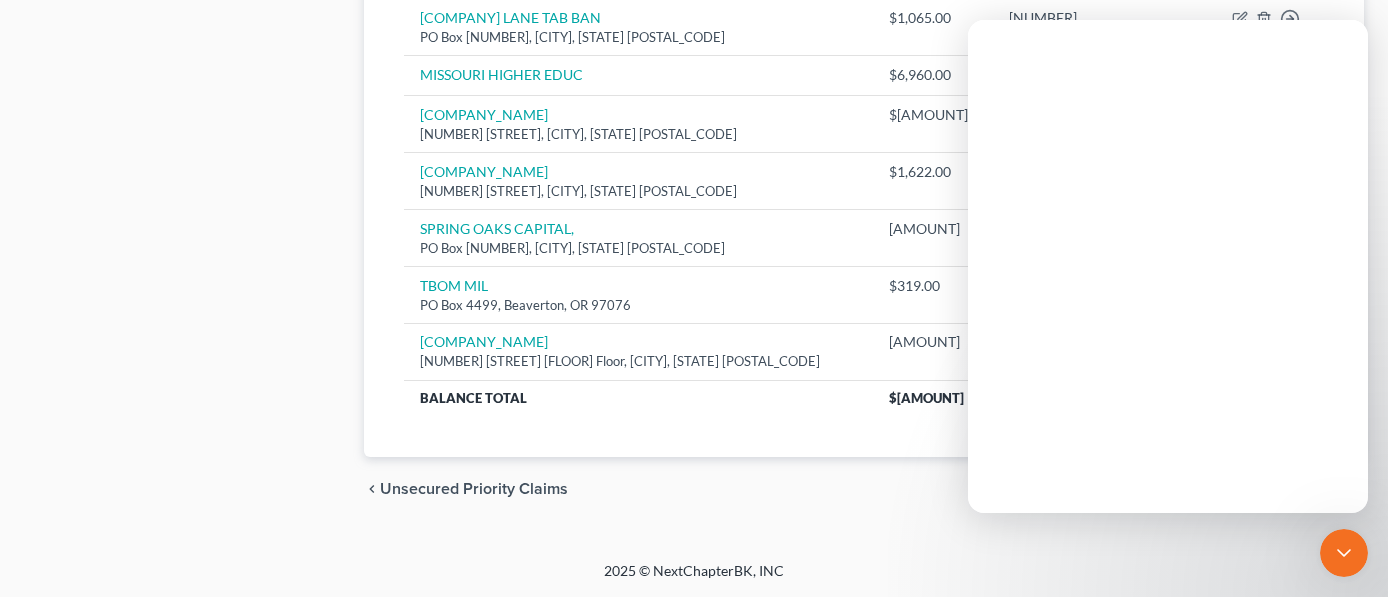 scroll, scrollTop: 0, scrollLeft: 0, axis: both 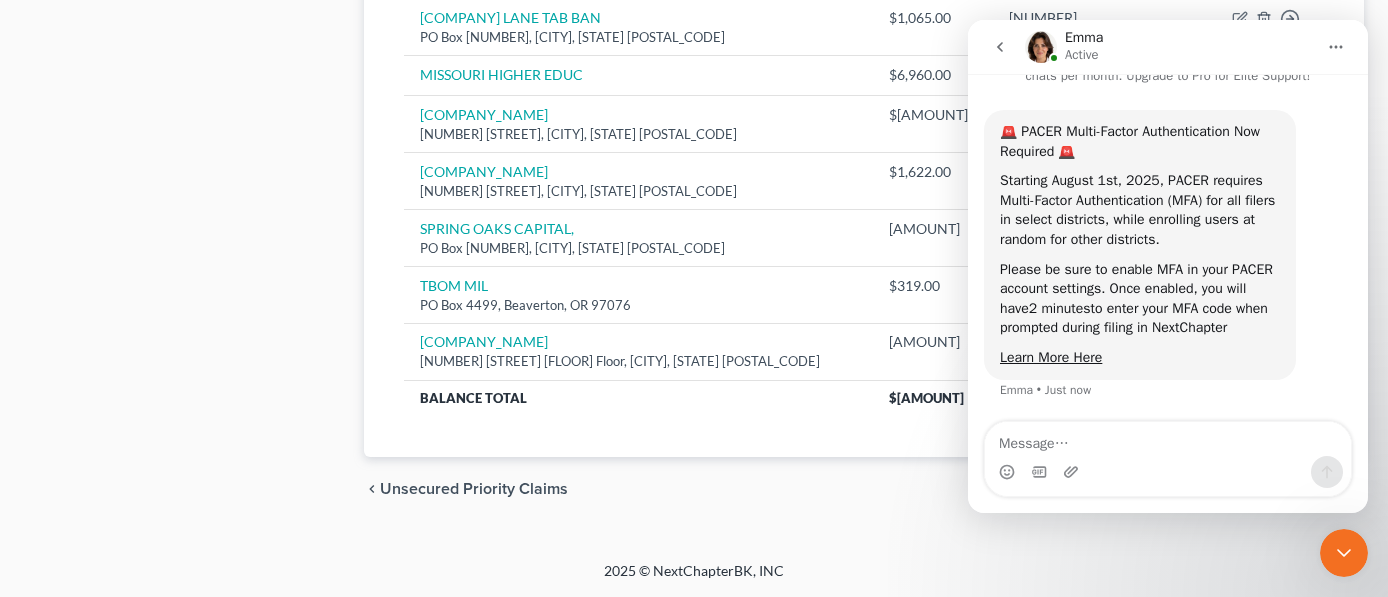click on "[PERSON] Active" at bounding box center (1170, 47) 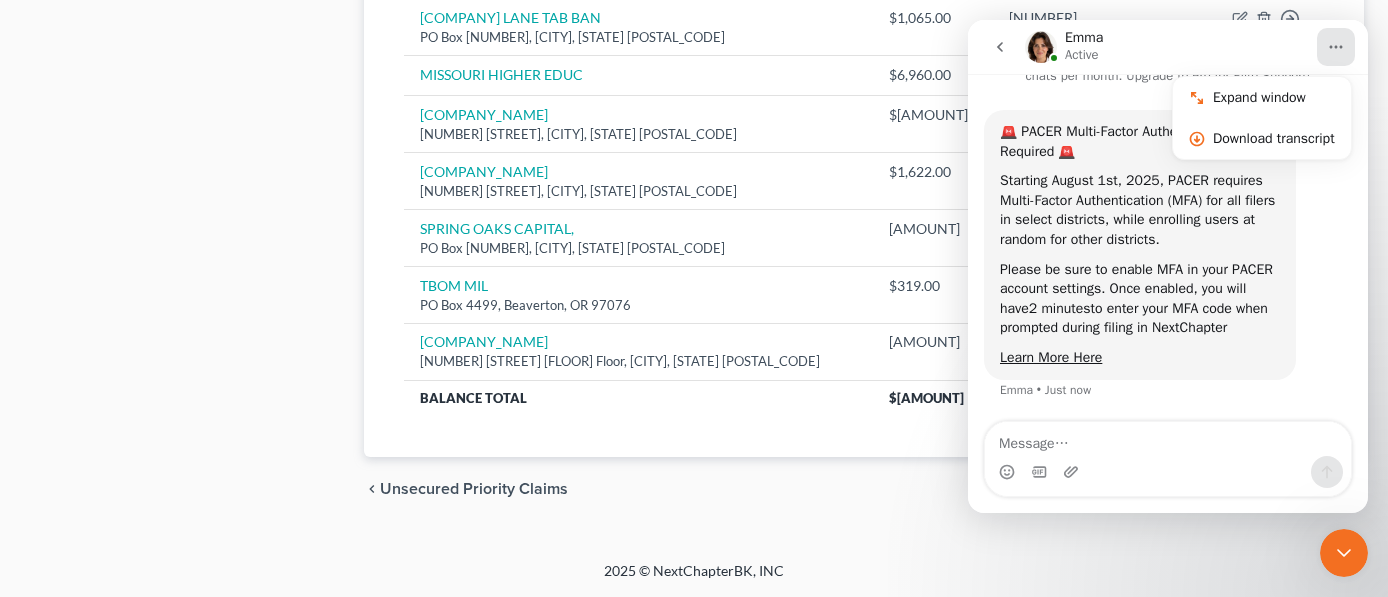 click on "🚨 PACER Multi-Factor Authentication Now Required 🚨   Starting August 1st, 2025, PACER requires Multi-Factor Authentication (MFA) for all filers in select districts, while enrolling users at random for other districts.   Please be sure to enable MFA in your PACER account settings. Once enabled, you will have  2 minutes  to enter your MFA code when prompted during filing in NextChapter   Learn More Here Emma    •   Just now" at bounding box center (1168, 267) 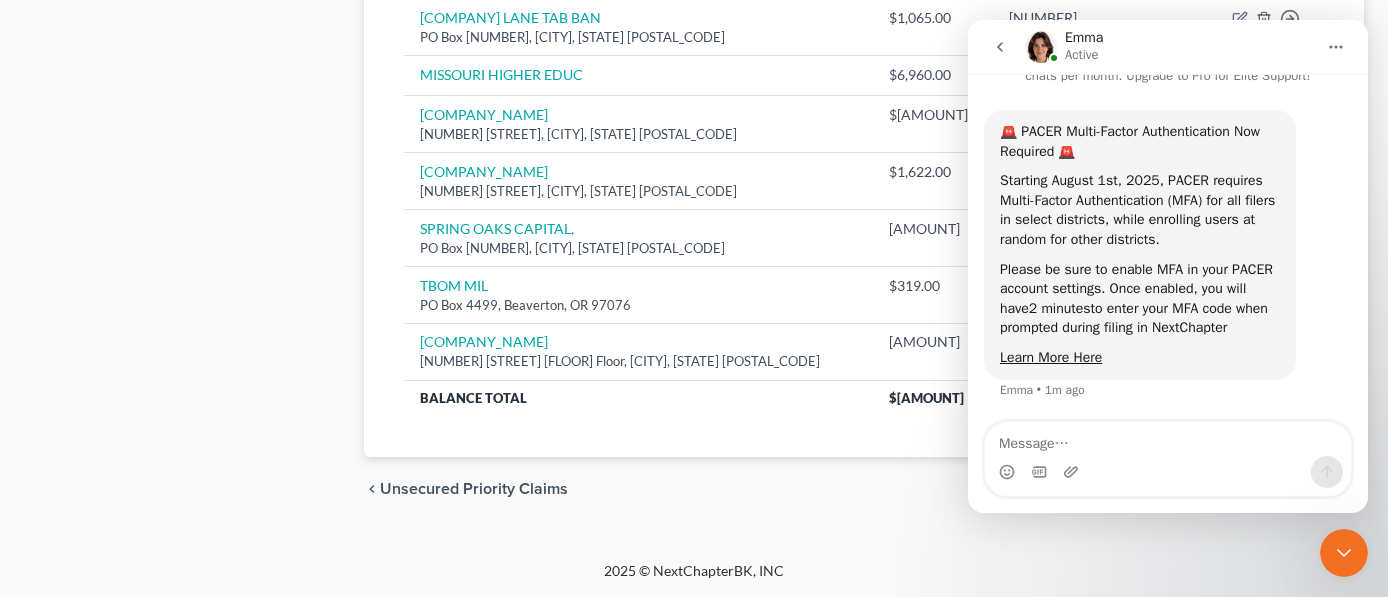 click 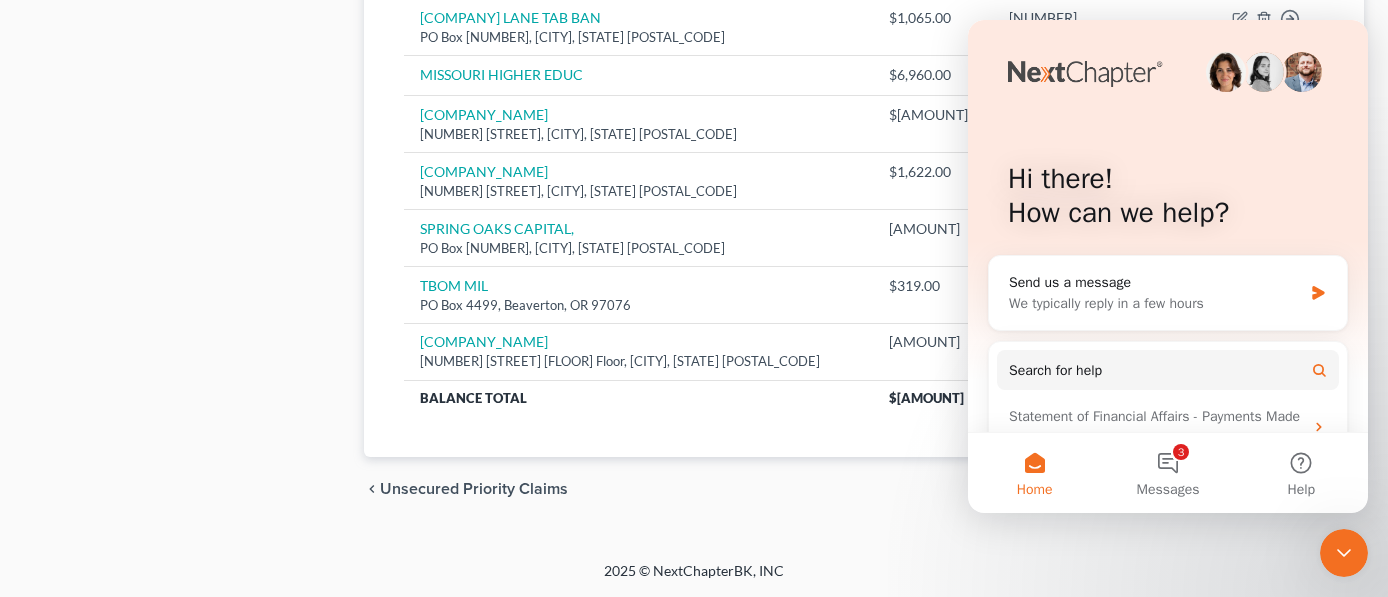 click on "[LAST], [LAST] & [LAST], [LAST] Upgraded Chapter Chapter  7 Status Lead District CAEB Preview Petition Navigation
Case Dashboard
Payments
Invoices
Payments
Payments
Credit Report" at bounding box center [694, -416] 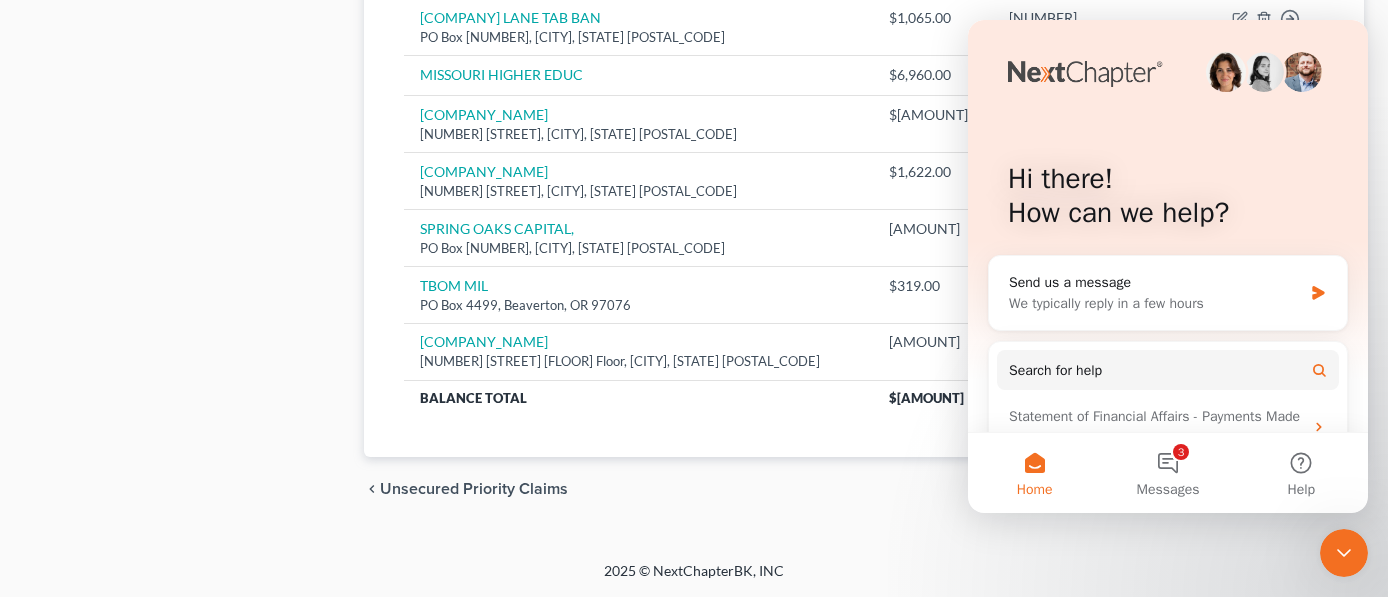 click on "[LAST], [LAST] & [LAST], [LAST] Upgraded Chapter Chapter  7 Status Lead District CAEB Preview Petition Navigation
Case Dashboard
Payments
Invoices
Payments
Payments
Credit Report" at bounding box center [694, -416] 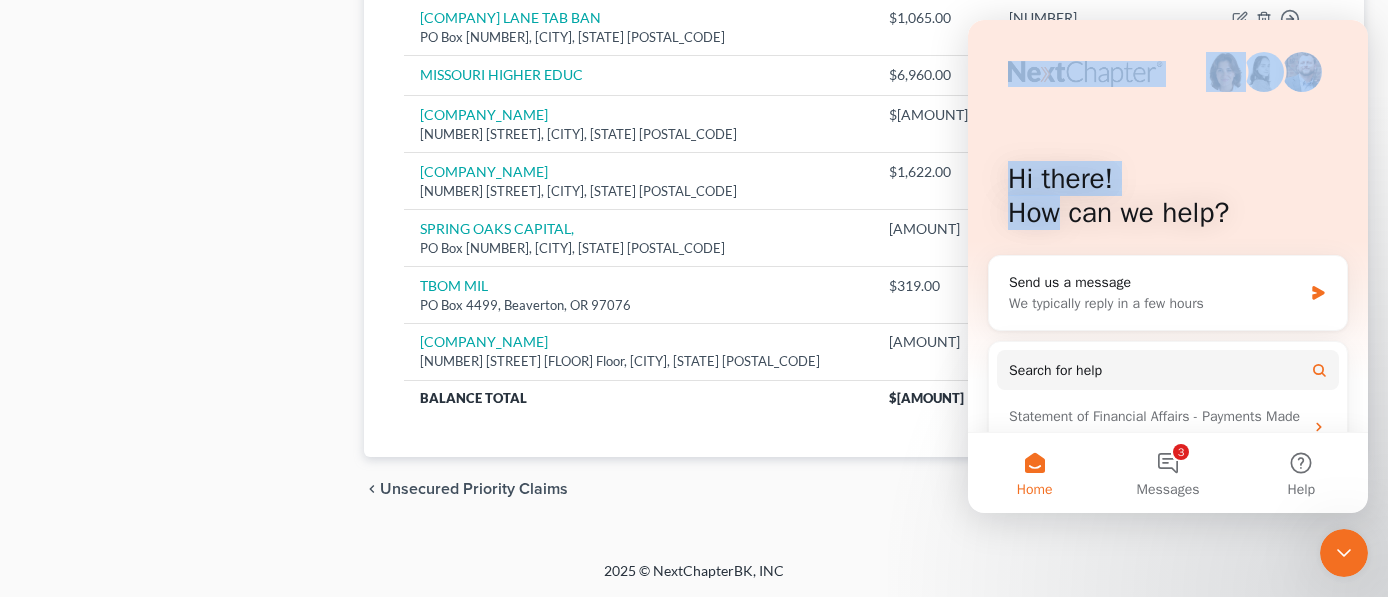 drag, startPoint x: 1067, startPoint y: 33, endPoint x: 1059, endPoint y: 195, distance: 162.19742 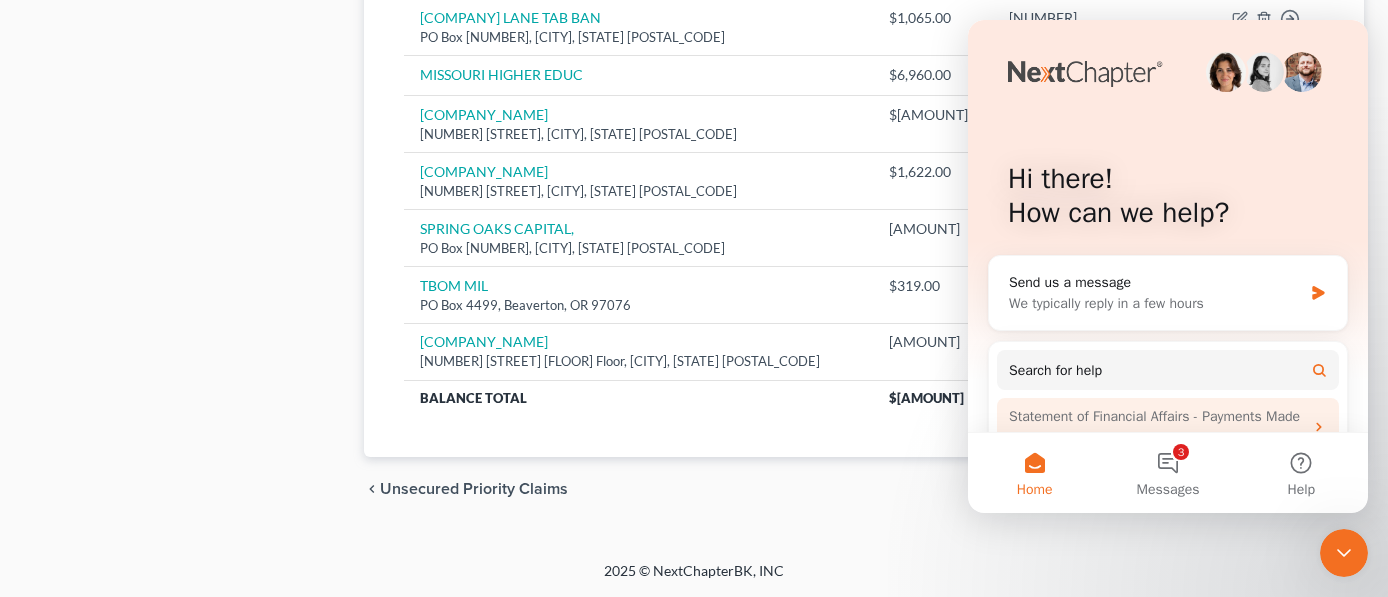click 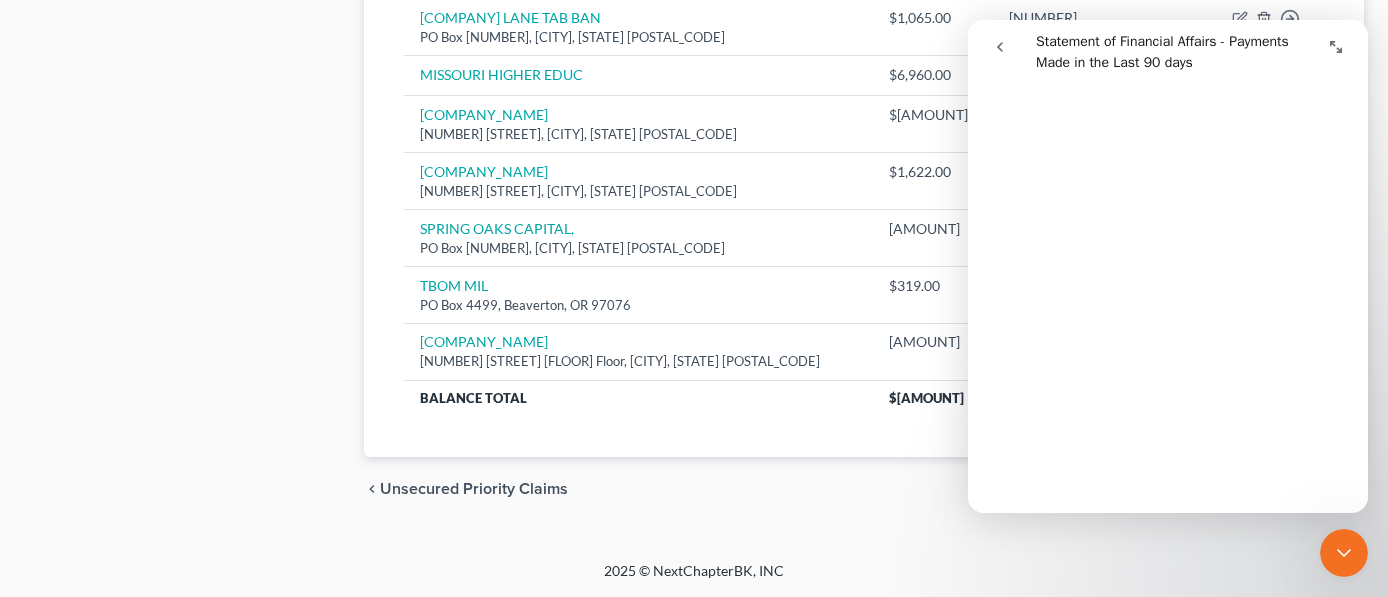 scroll, scrollTop: 239, scrollLeft: 0, axis: vertical 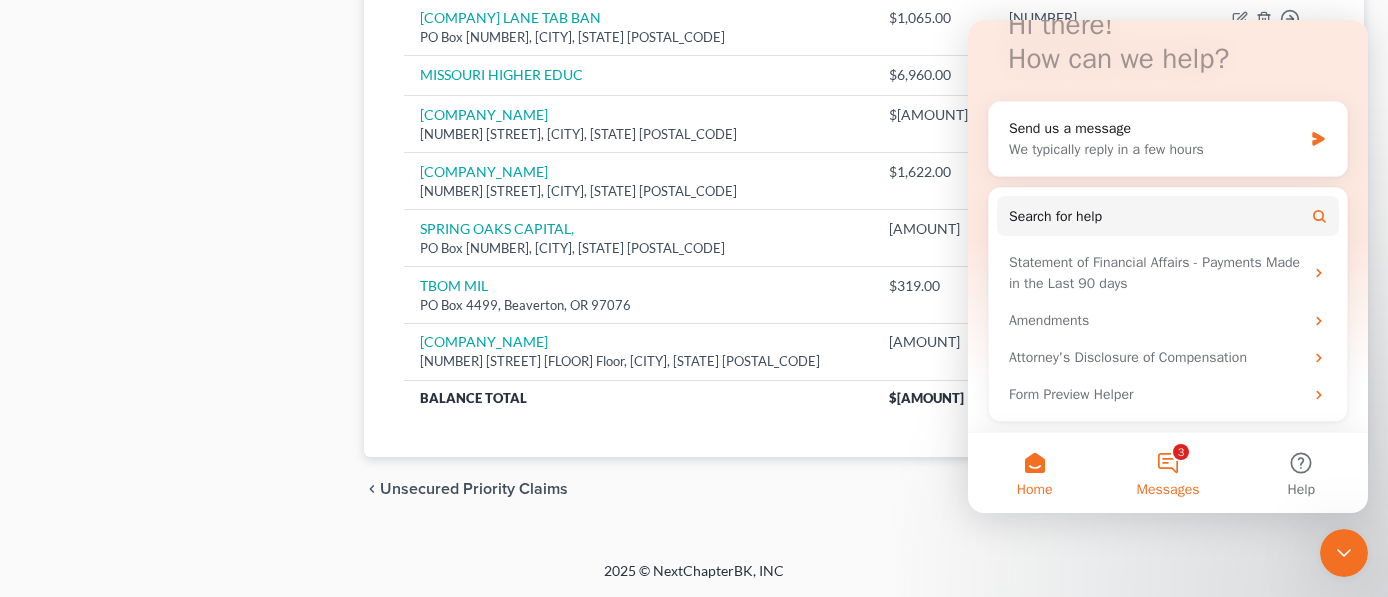 click on "3 Messages" at bounding box center [1167, 473] 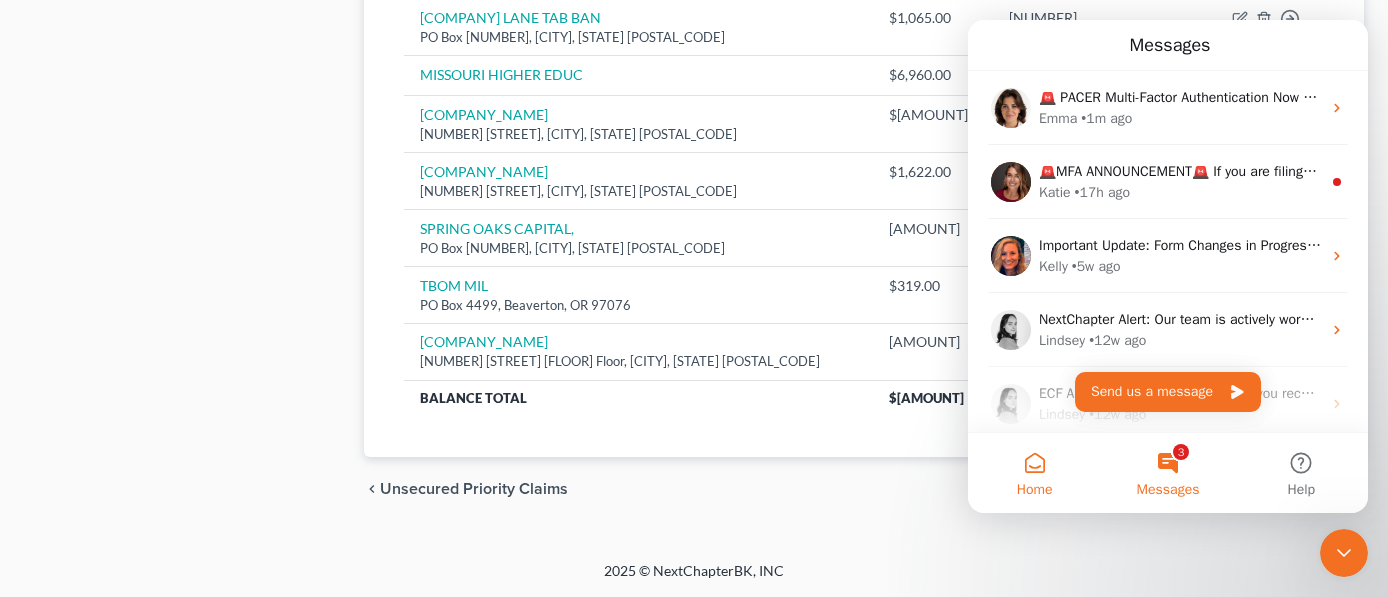 click on "Home" at bounding box center [1034, 473] 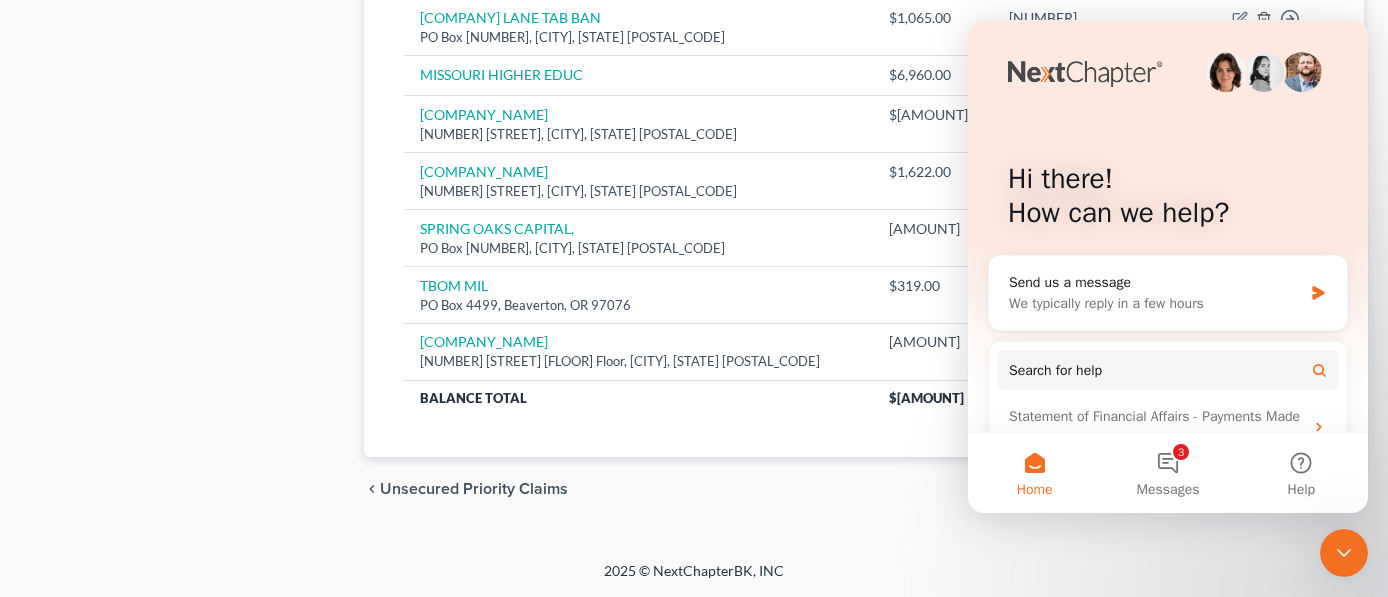 click on "Home" at bounding box center (1034, 473) 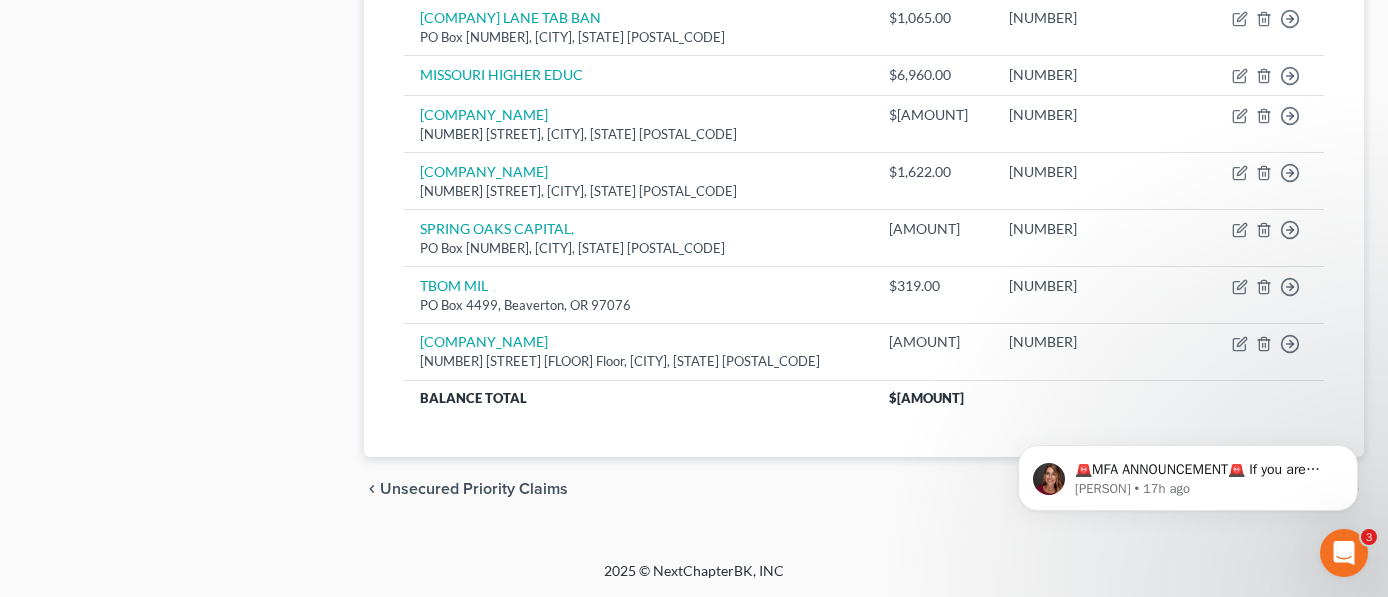 scroll, scrollTop: 0, scrollLeft: 0, axis: both 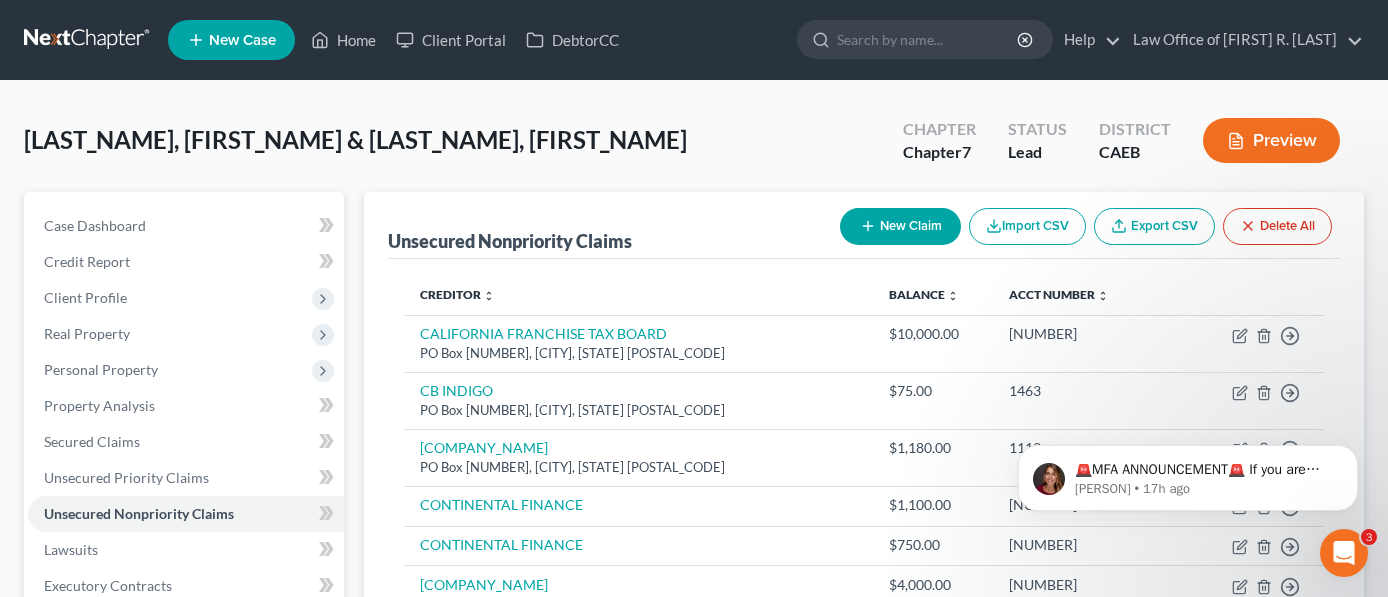 click on "New Claim" at bounding box center [900, 226] 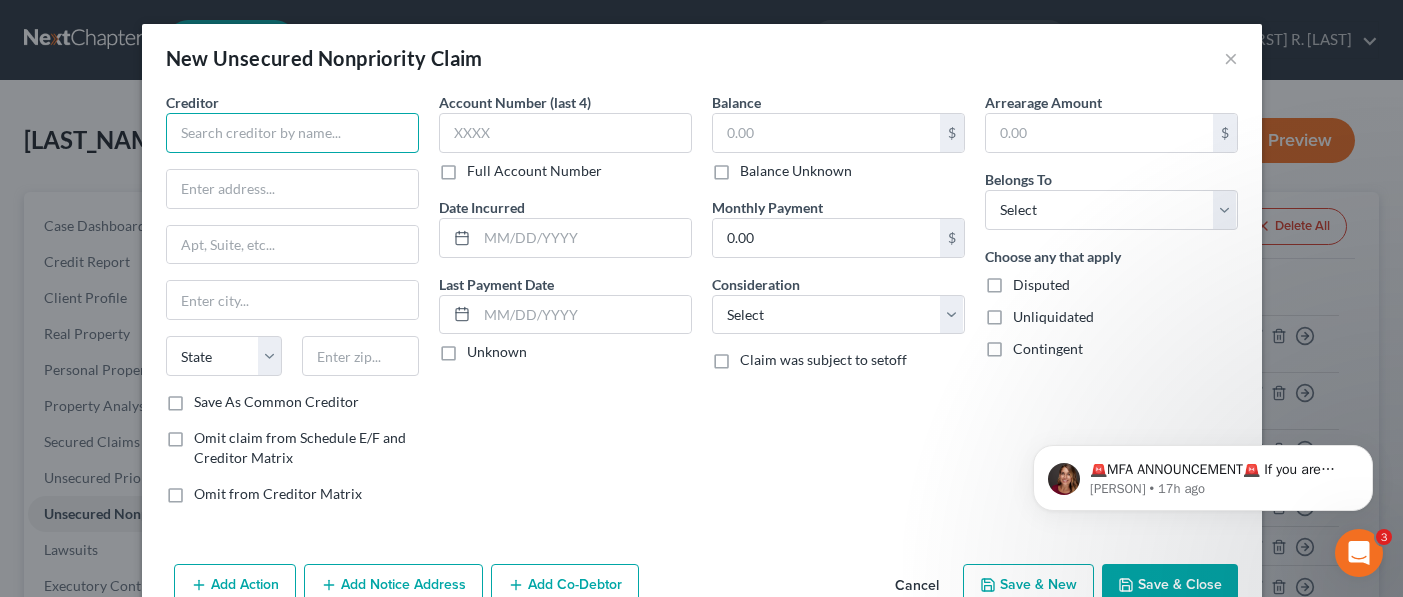click at bounding box center (292, 133) 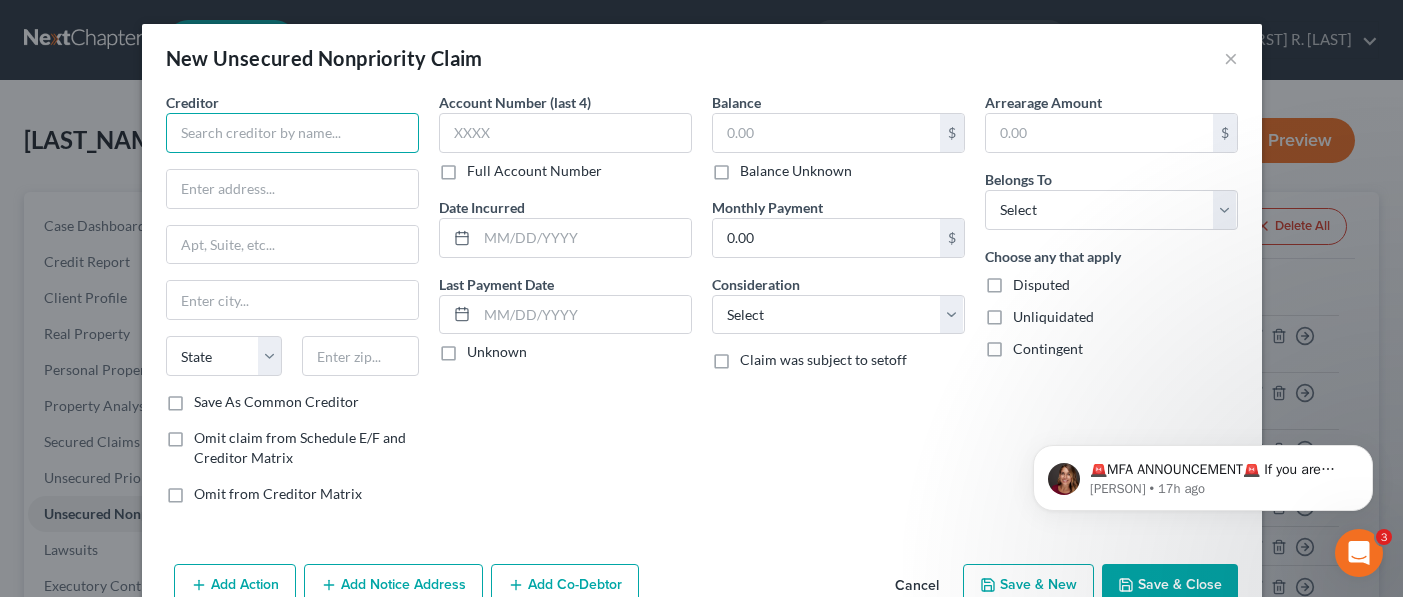 click at bounding box center [292, 133] 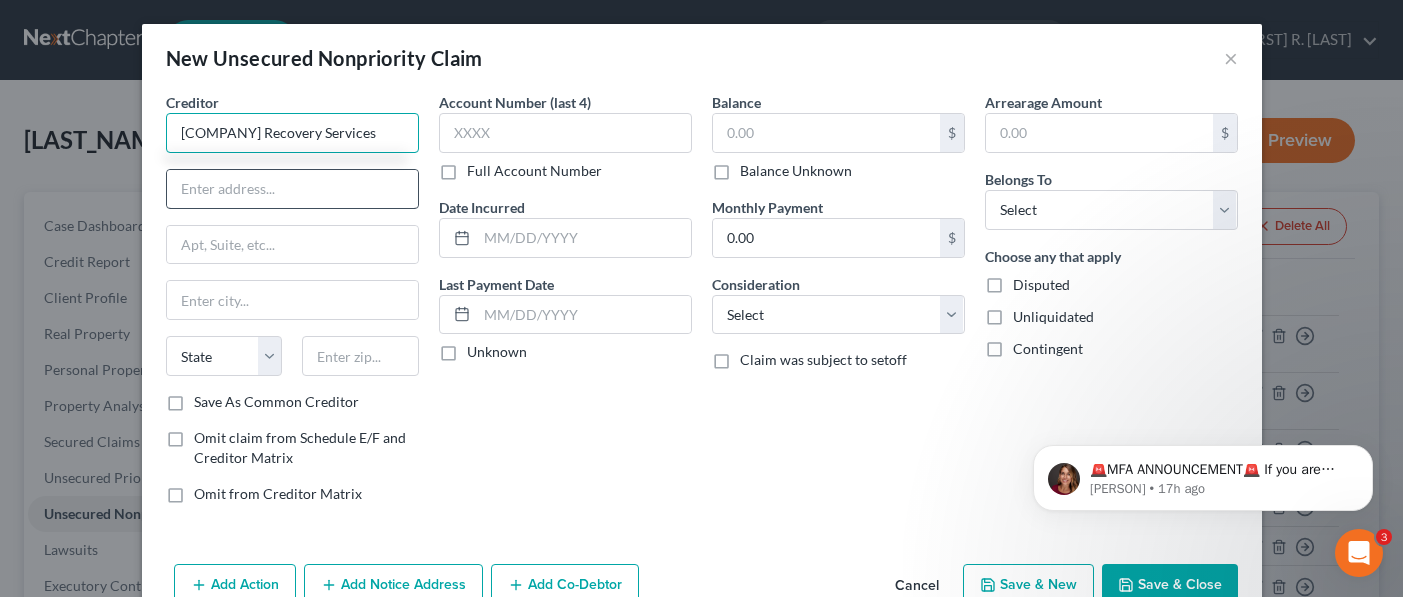 type on "[COMPANY] Recovery Services" 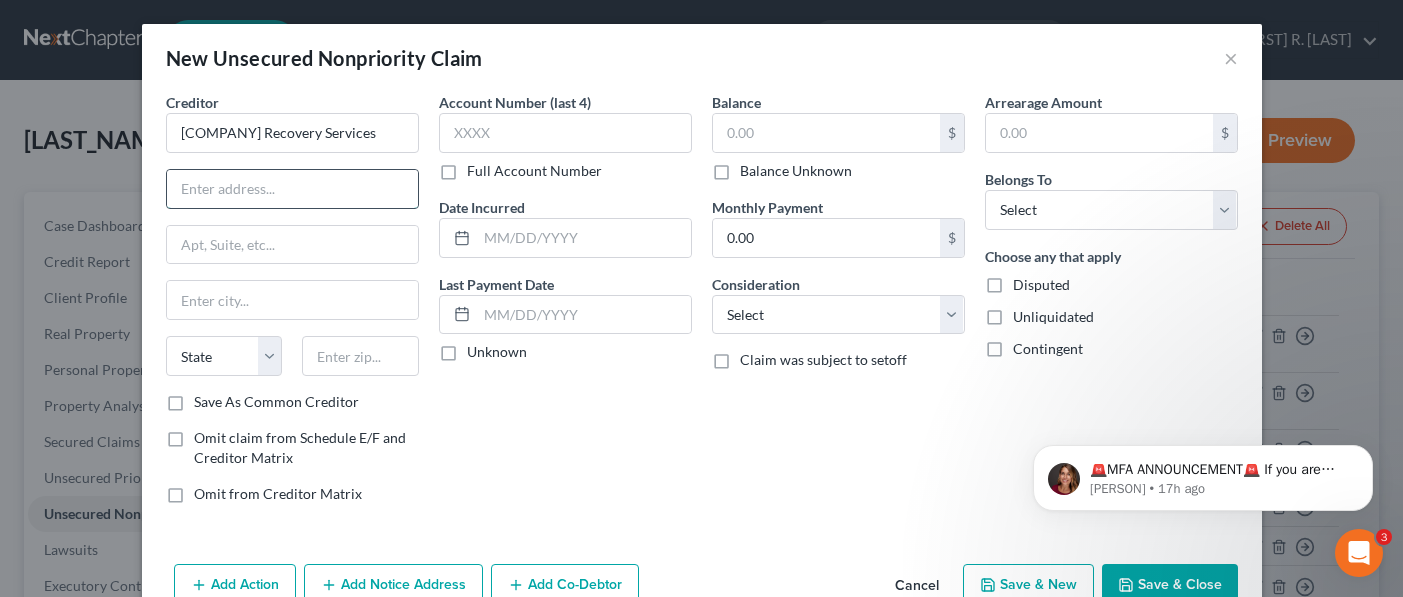 click at bounding box center (292, 189) 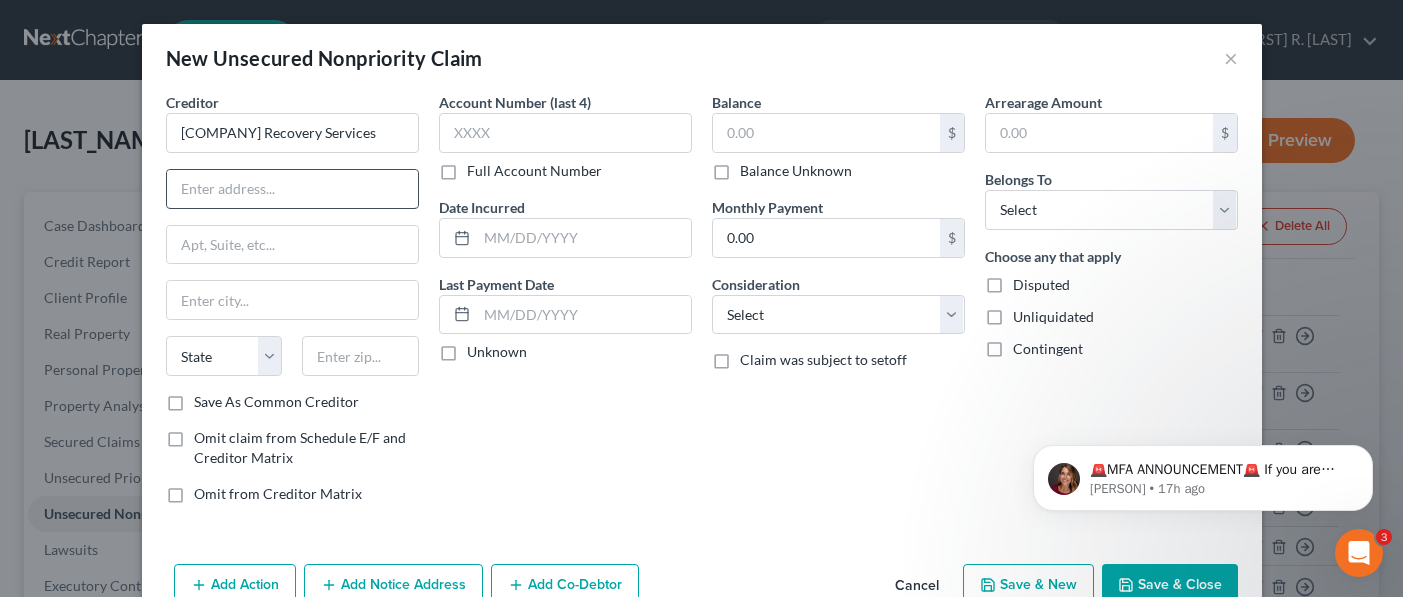 click at bounding box center [292, 189] 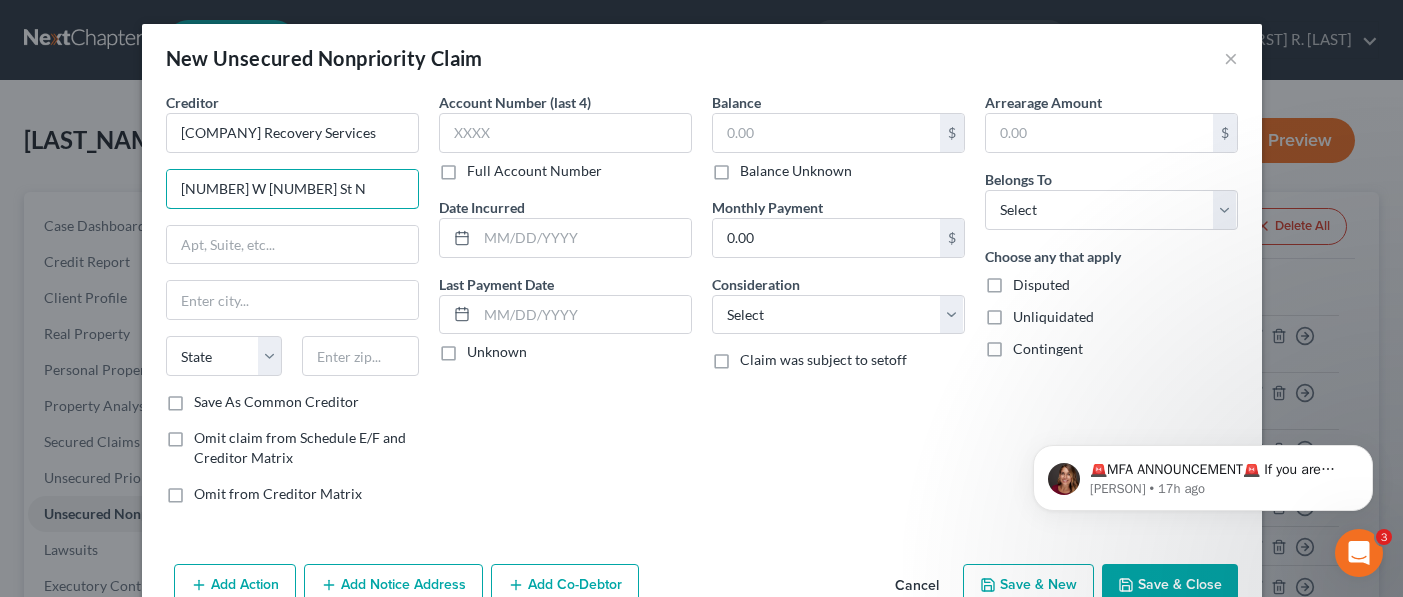 type on "[NUMBER] W [NUMBER] St N" 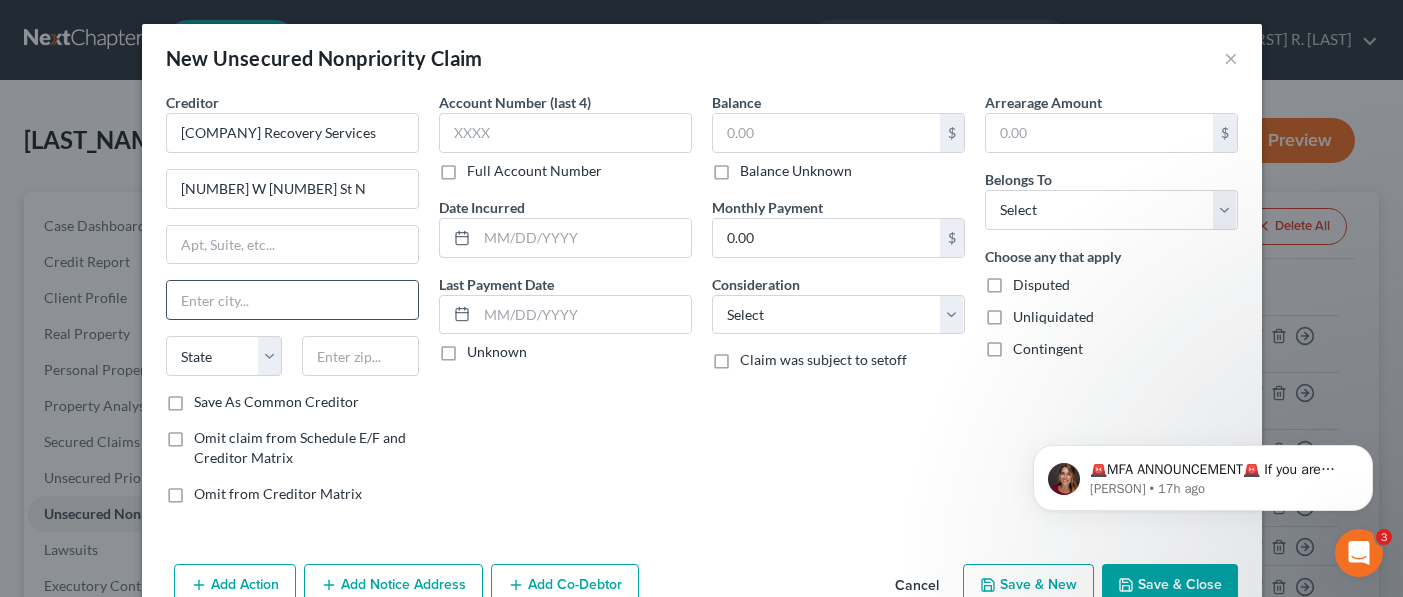 click at bounding box center (292, 300) 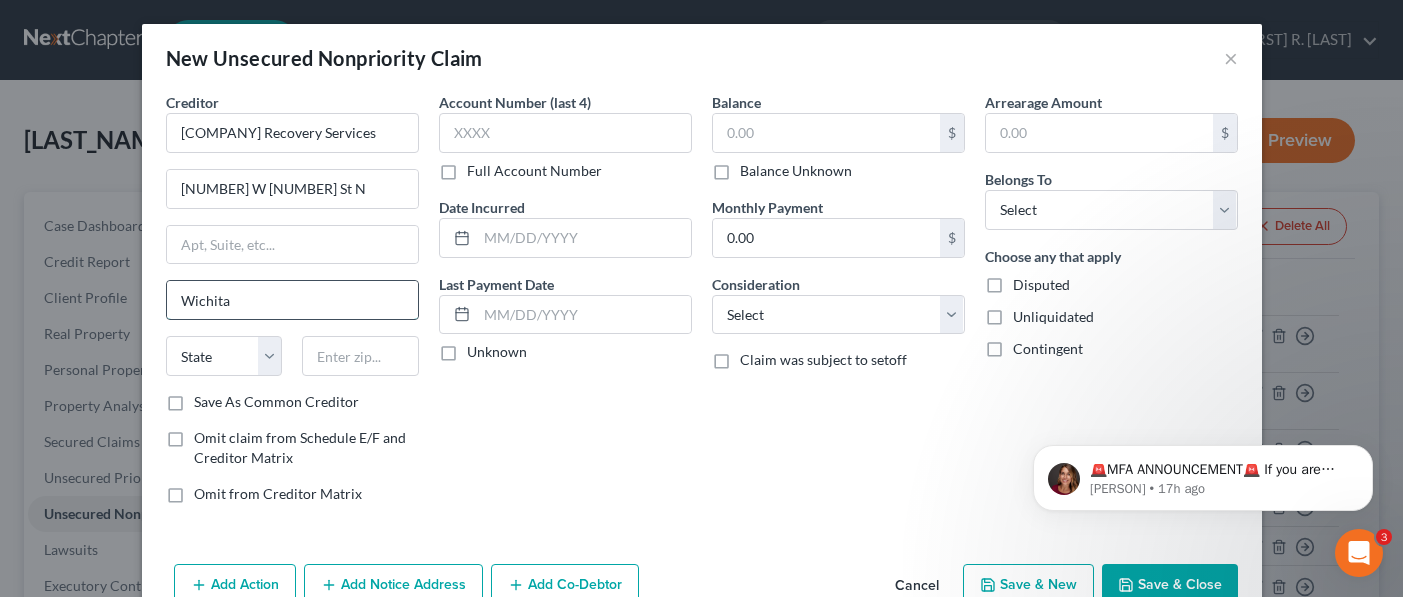 type on "Wichita" 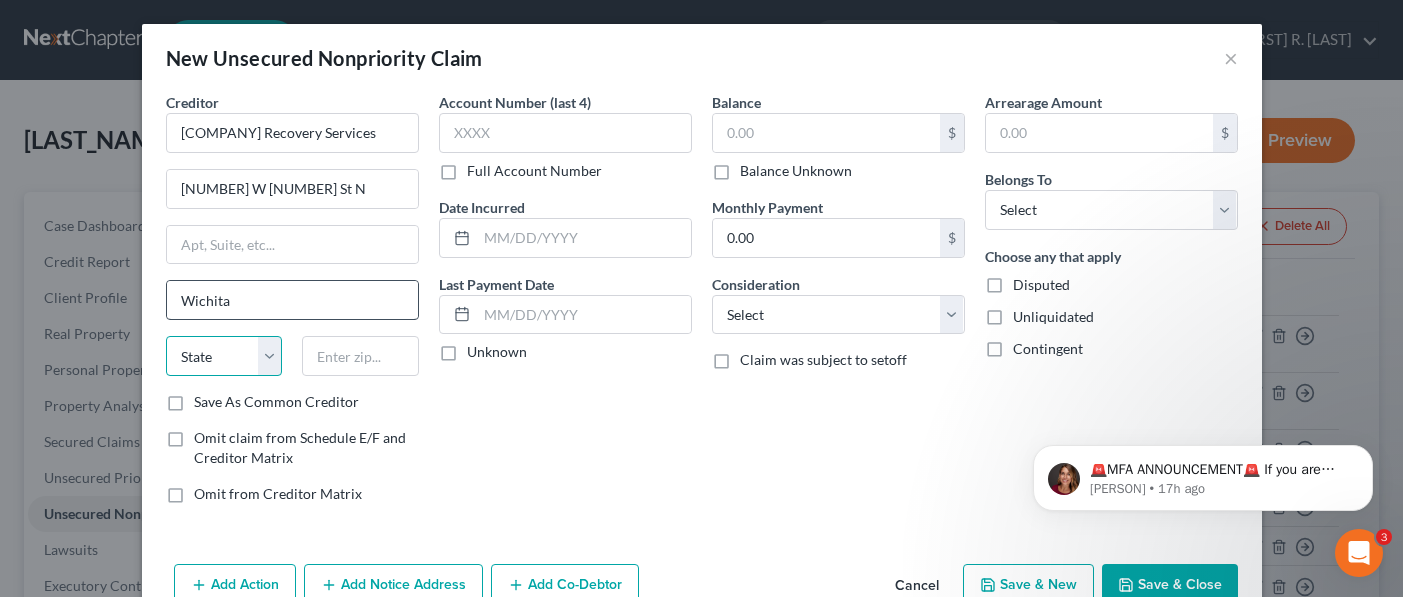 select on "17" 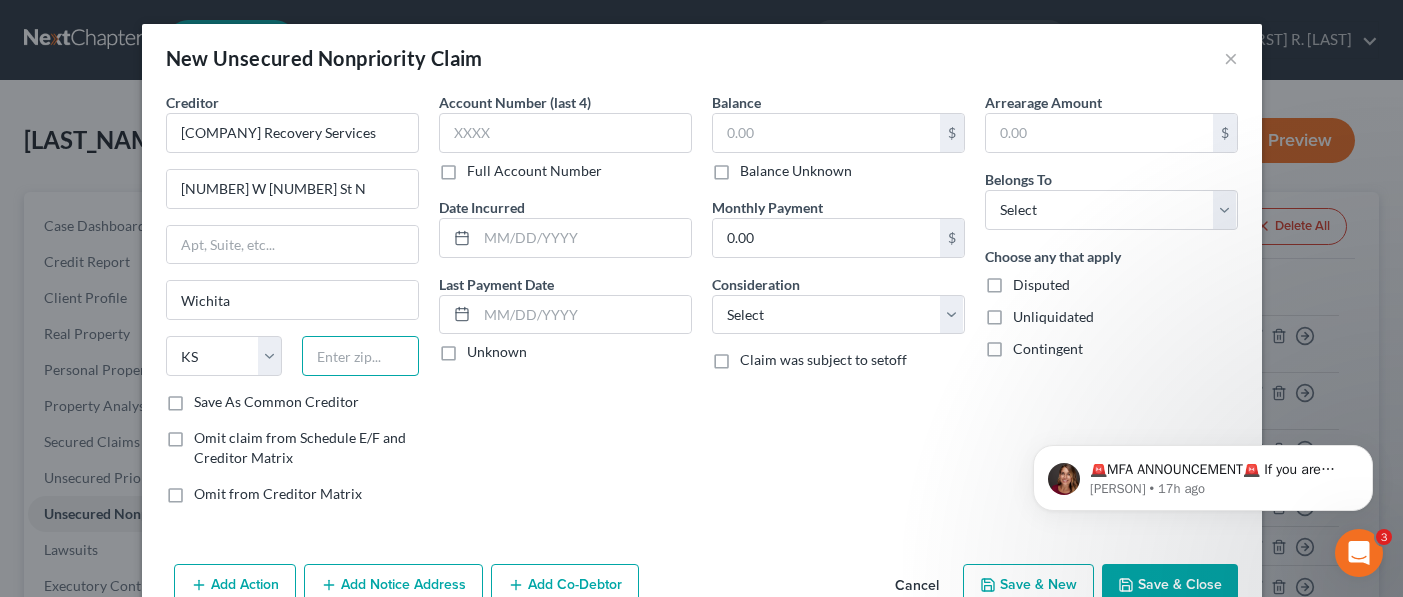 click at bounding box center [360, 356] 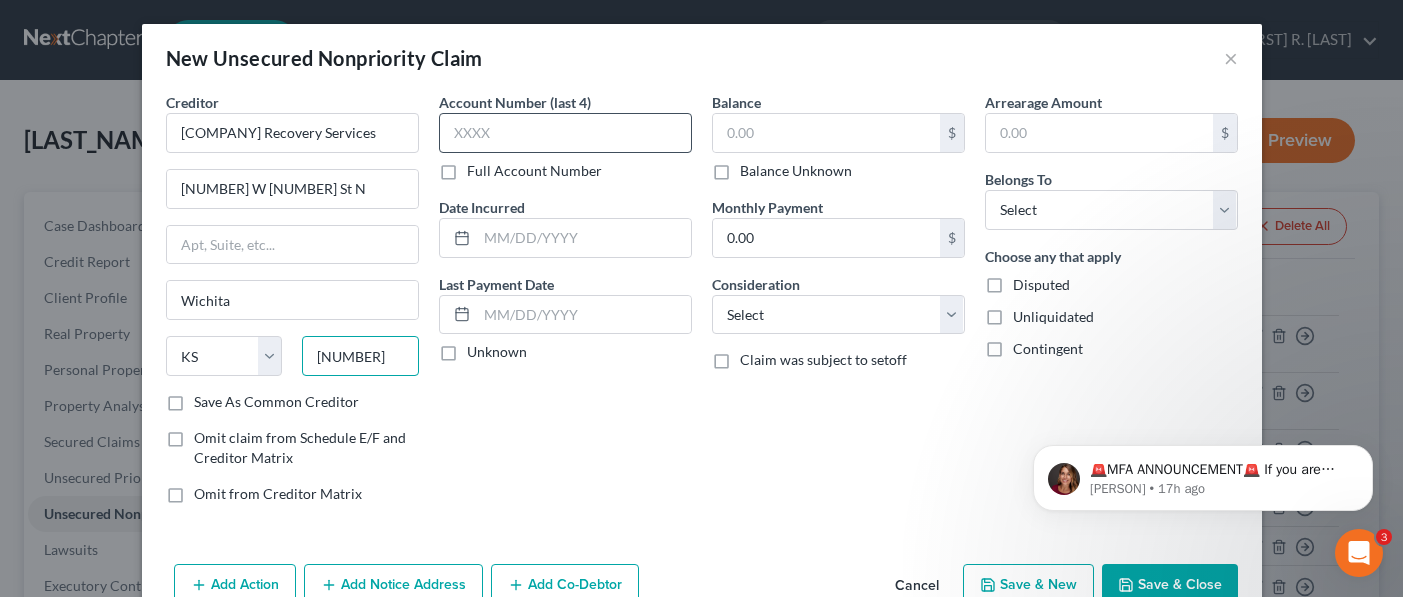 type on "[NUMBER]" 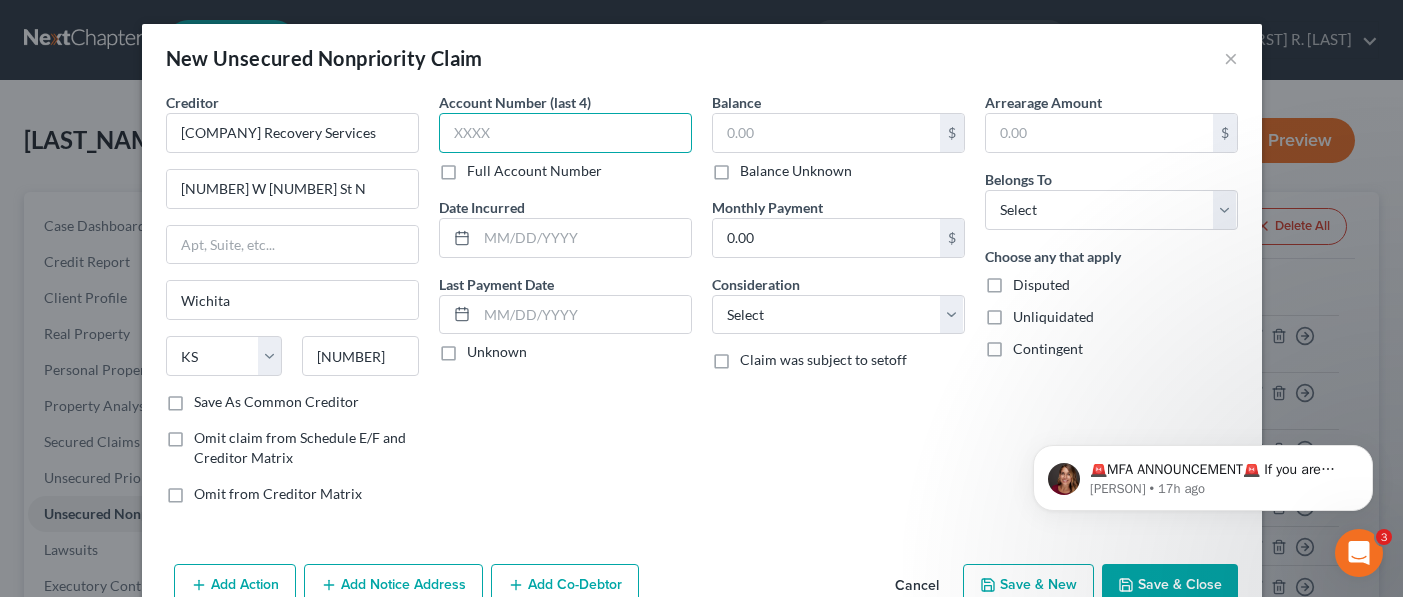 click at bounding box center (565, 133) 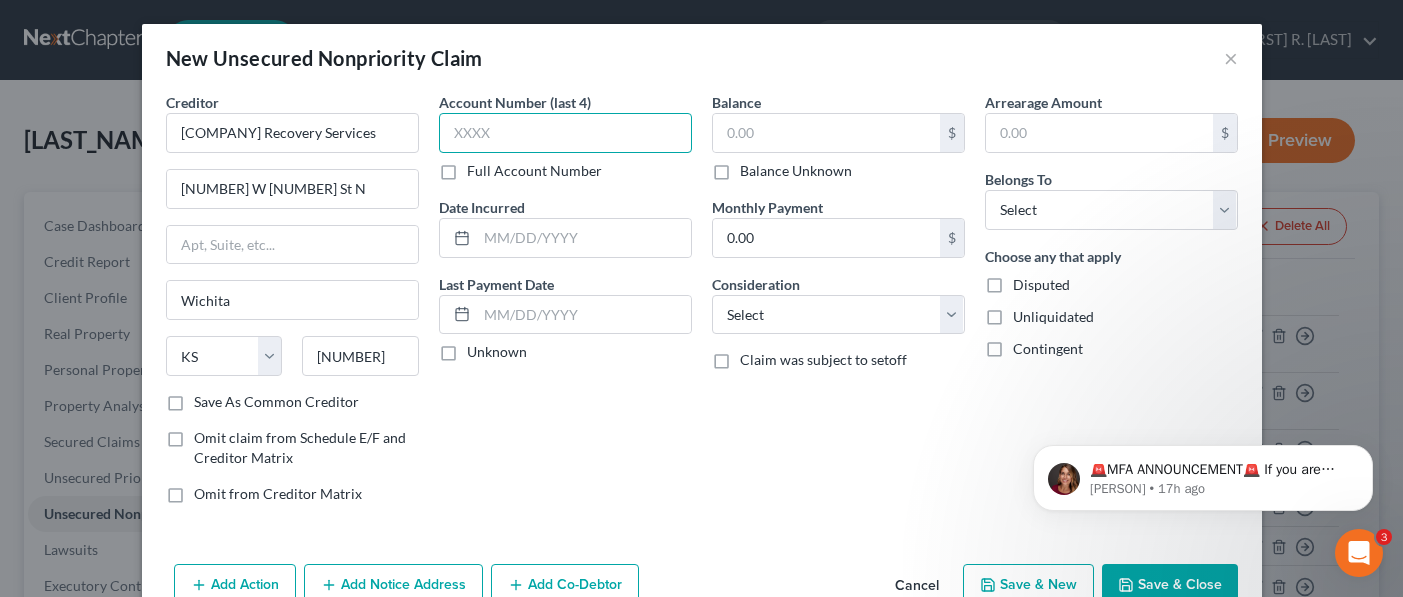 click at bounding box center (565, 133) 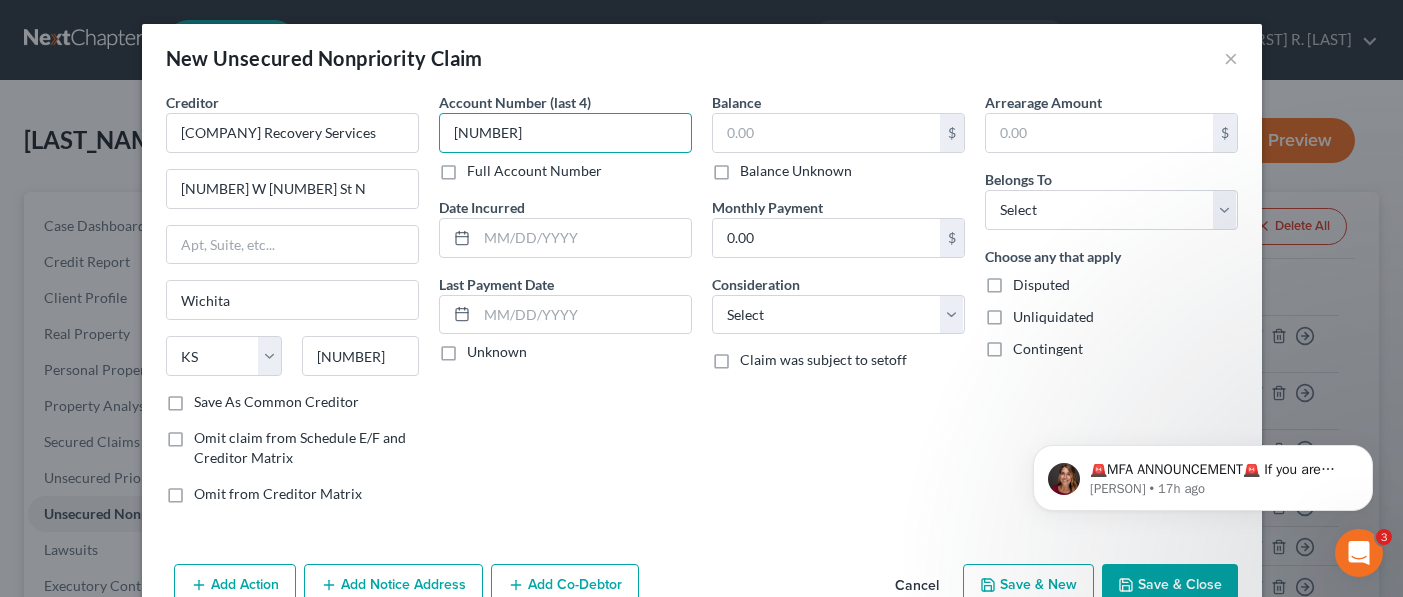 type on "[NUMBER]" 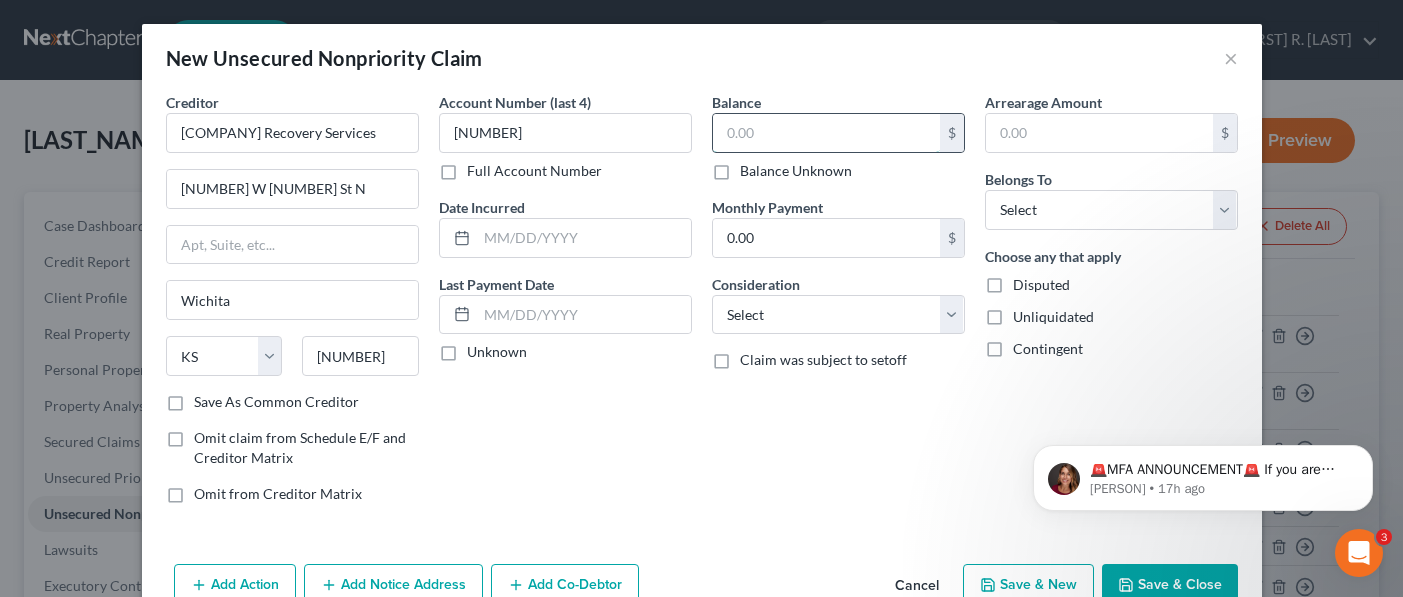 click at bounding box center [826, 133] 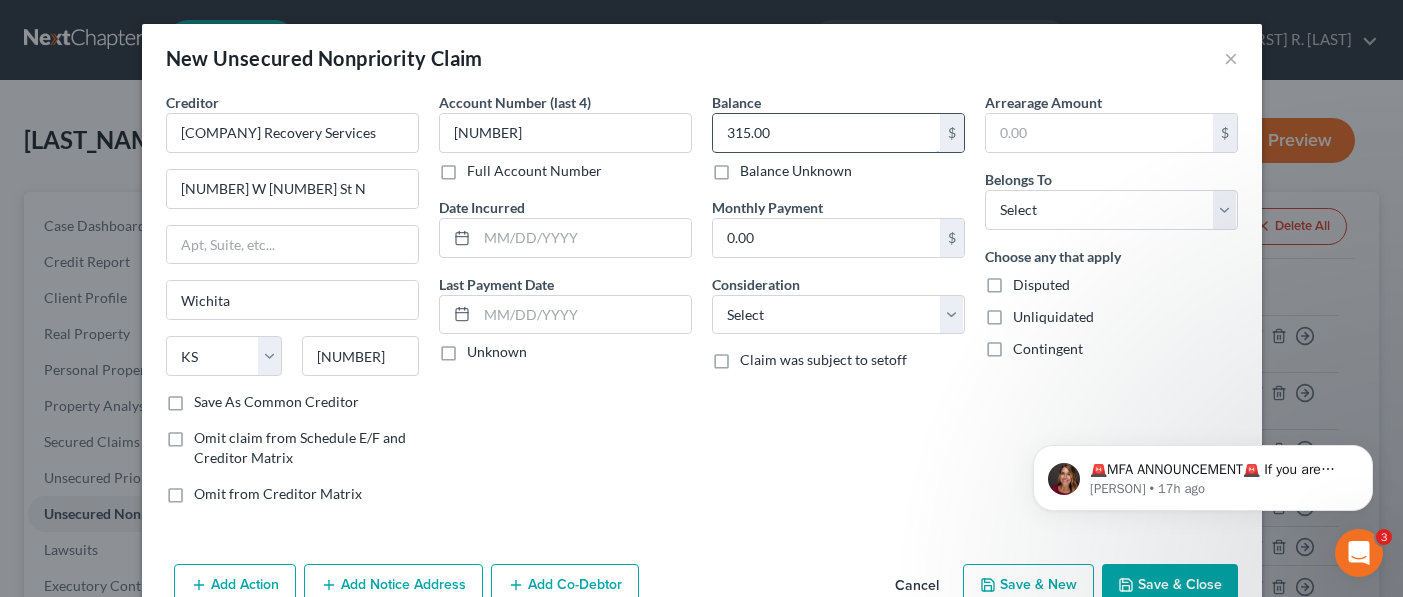 click on "315.00" at bounding box center [826, 133] 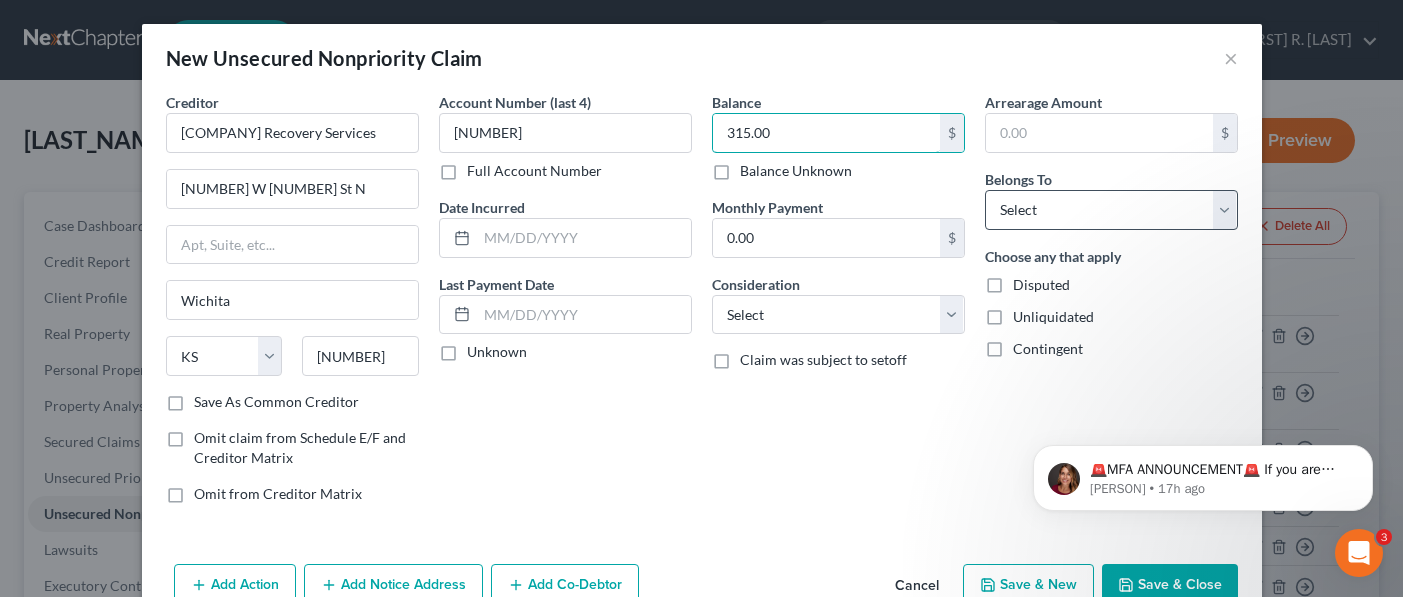 type on "315.00" 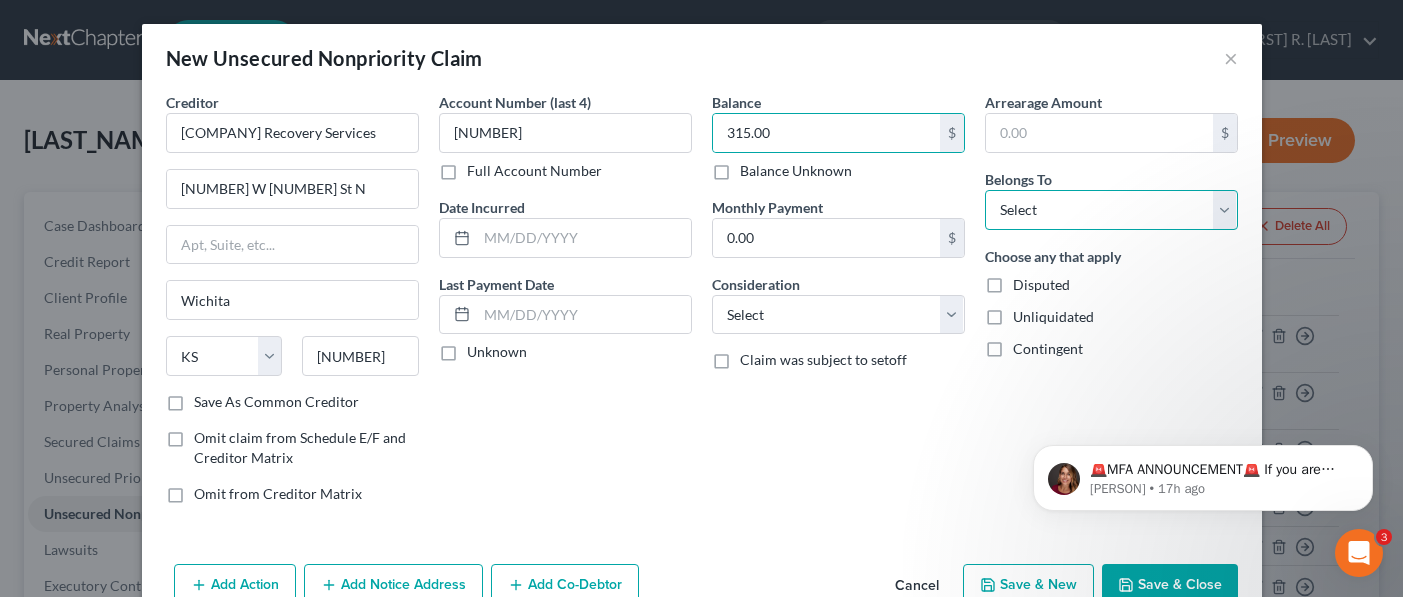 click on "Select Debtor 1 Only Debtor 2 Only Debtor 1 And Debtor 2 Only At Least One Of The Debtors And Another Community Property" at bounding box center [1111, 210] 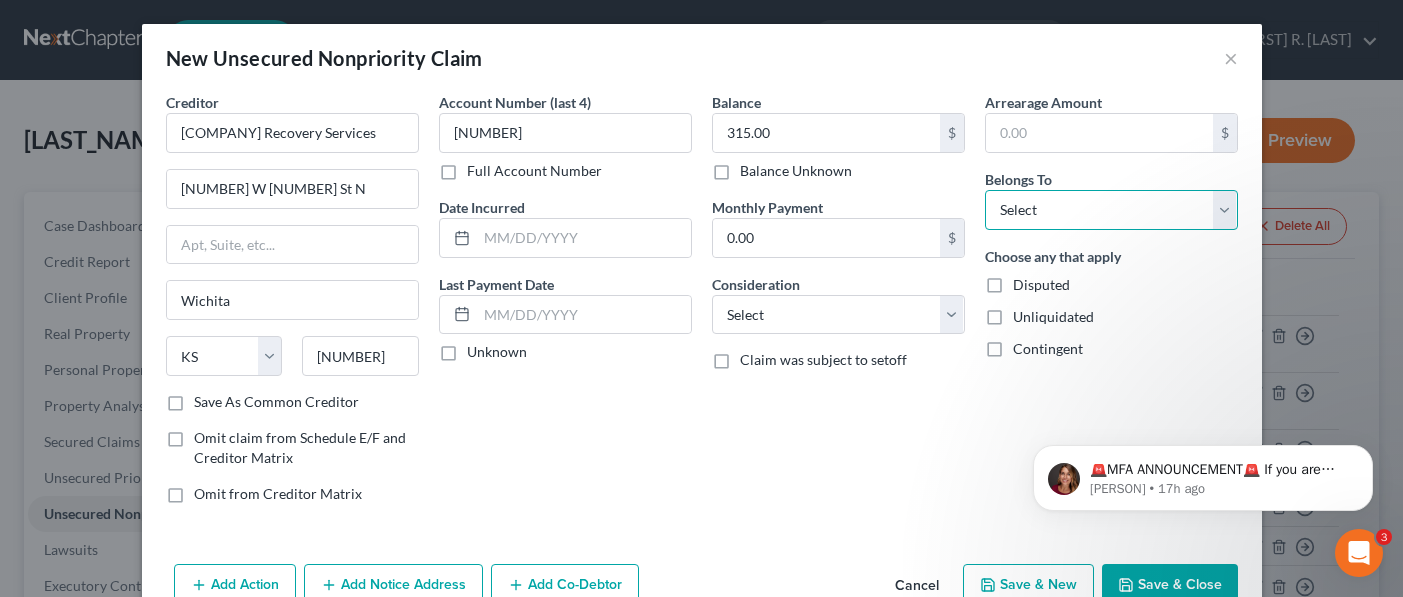 select on "0" 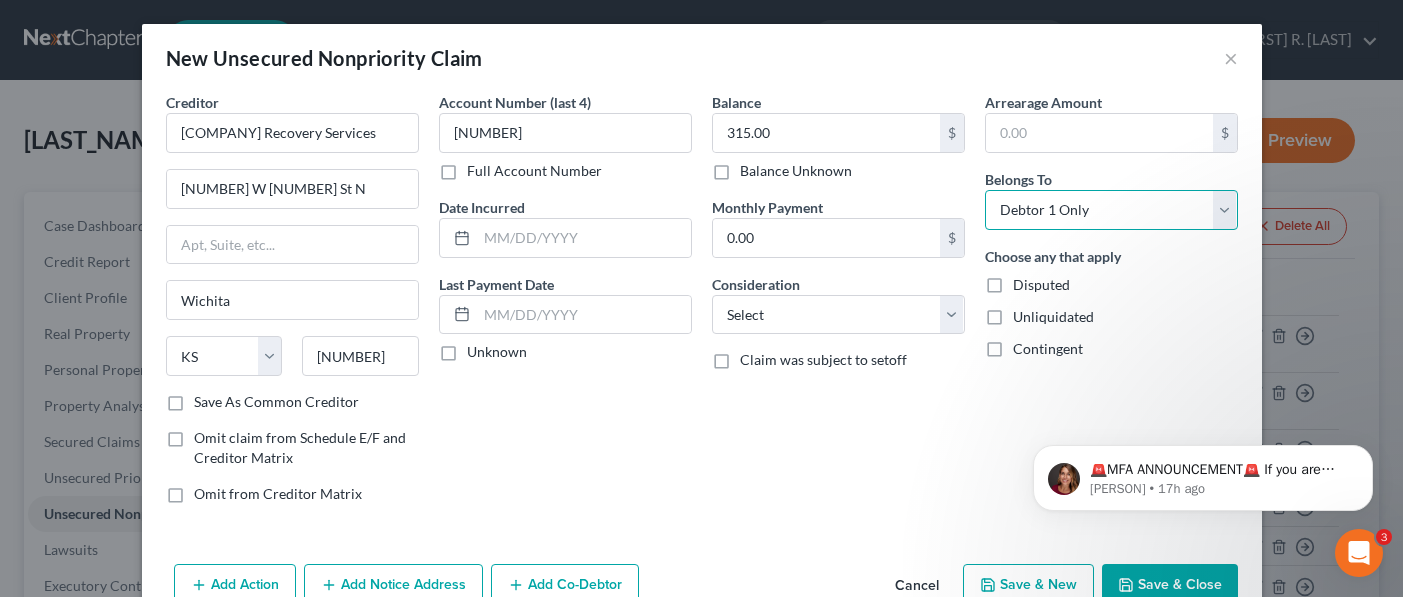 click on "Select Debtor 1 Only Debtor 2 Only Debtor 1 And Debtor 2 Only At Least One Of The Debtors And Another Community Property" at bounding box center [1111, 210] 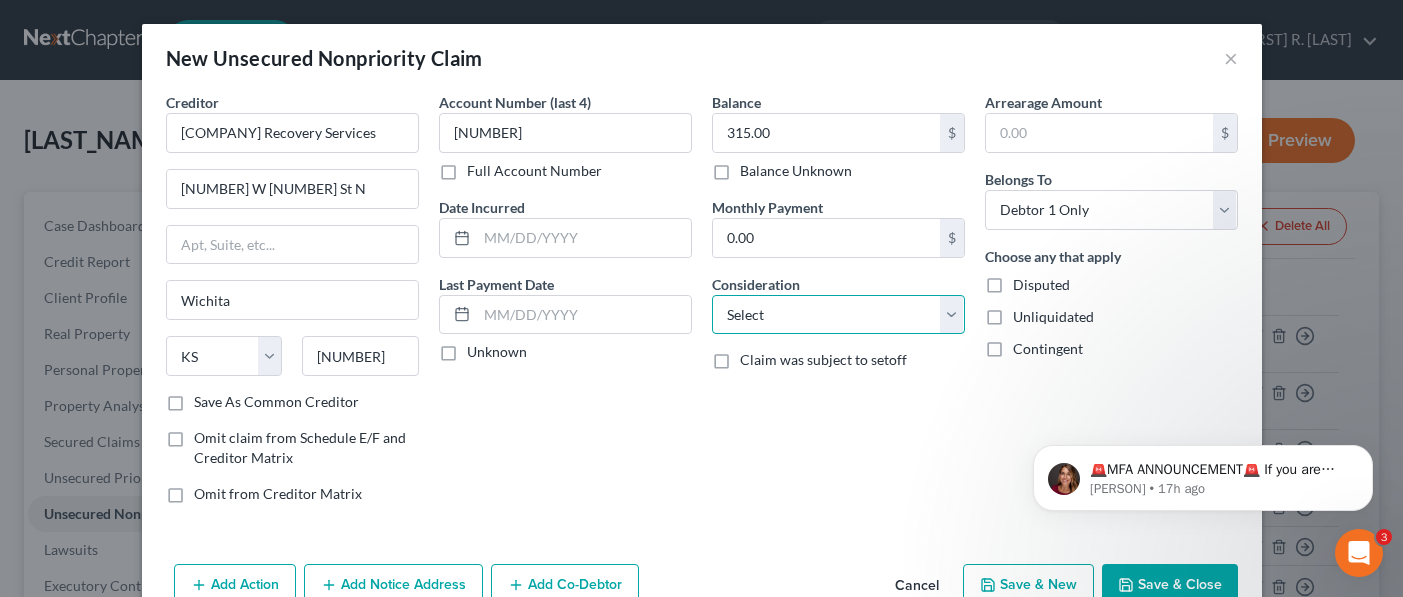 click on "Select Cable / Satellite Services Collection Agency Credit Card Debt Debt Counseling / Attorneys Deficiency Balance Domestic Support Obligations Home / Car Repairs Income Taxes Judgment Liens Medical Services Monies Loaned / Advanced Mortgage Obligation From Divorce Or Separation Obligation To Pensions Other Overdrawn Bank Account Promised To Help Pay Creditors Student Loans Suppliers And Vendors Telephone / Internet Services Utility Services" at bounding box center [838, 315] 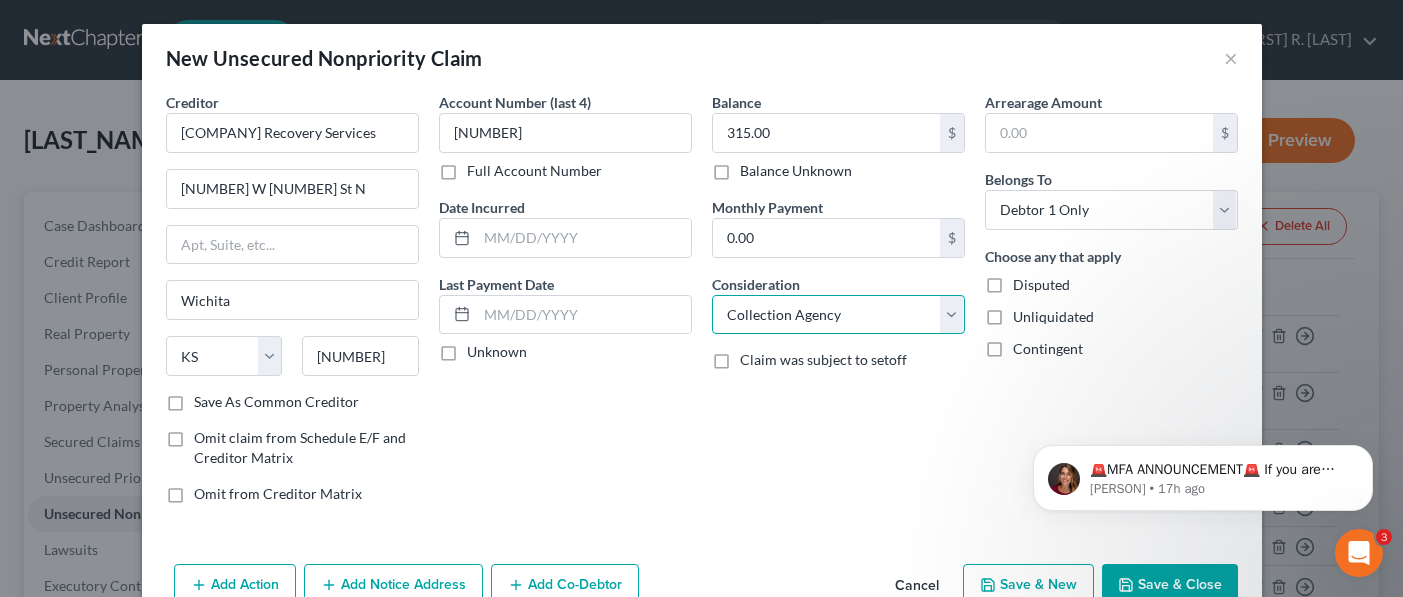 click on "Select Cable / Satellite Services Collection Agency Credit Card Debt Debt Counseling / Attorneys Deficiency Balance Domestic Support Obligations Home / Car Repairs Income Taxes Judgment Liens Medical Services Monies Loaned / Advanced Mortgage Obligation From Divorce Or Separation Obligation To Pensions Other Overdrawn Bank Account Promised To Help Pay Creditors Student Loans Suppliers And Vendors Telephone / Internet Services Utility Services" at bounding box center (838, 315) 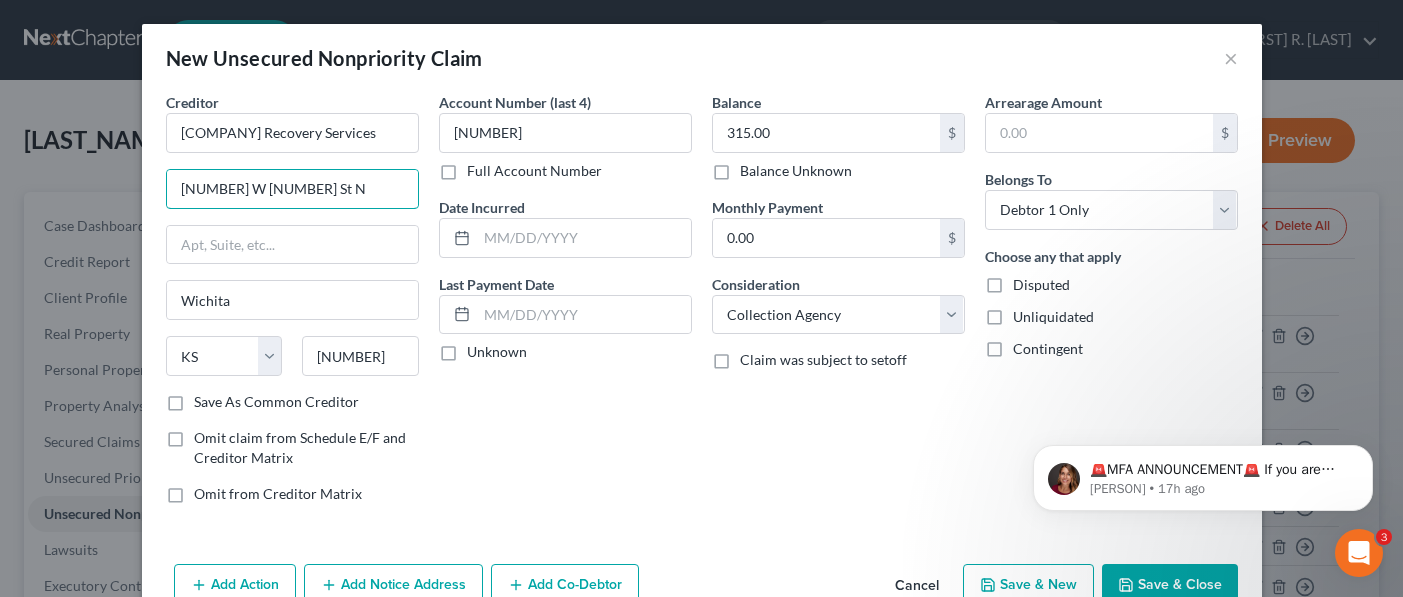 drag, startPoint x: 293, startPoint y: 188, endPoint x: 1, endPoint y: 149, distance: 294.59293 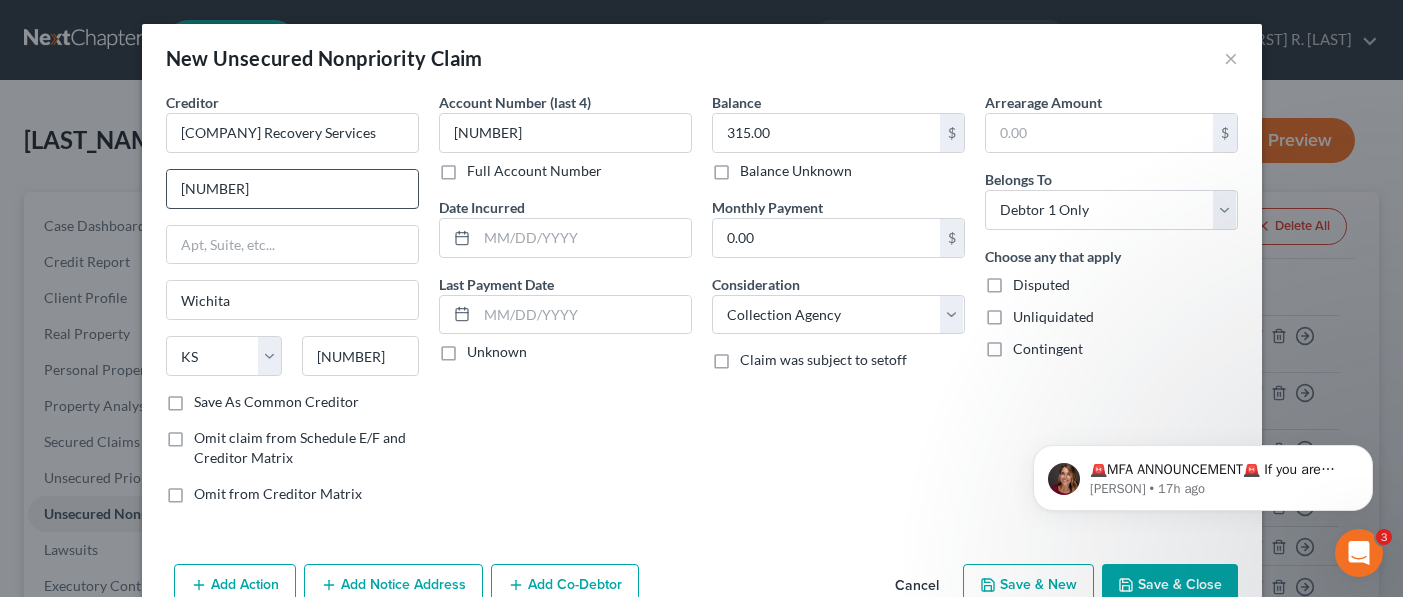 click on "[NUMBER]" at bounding box center [292, 189] 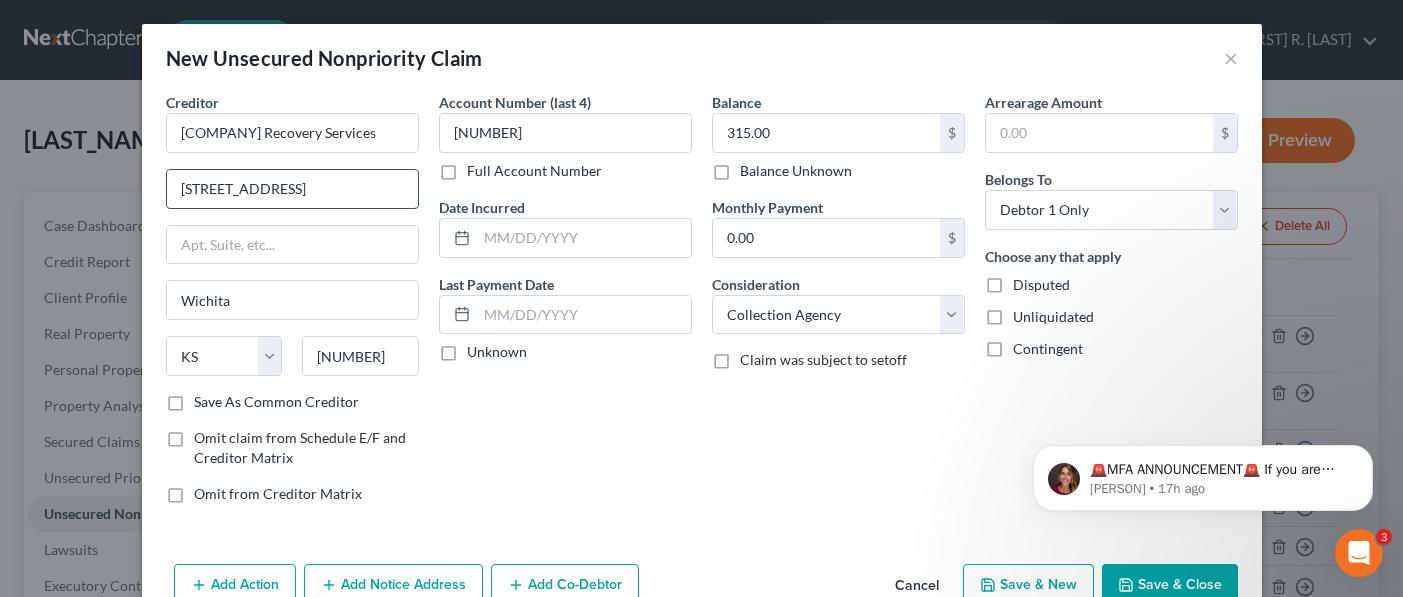 click on "[STREET_ADDRESS]" at bounding box center [292, 189] 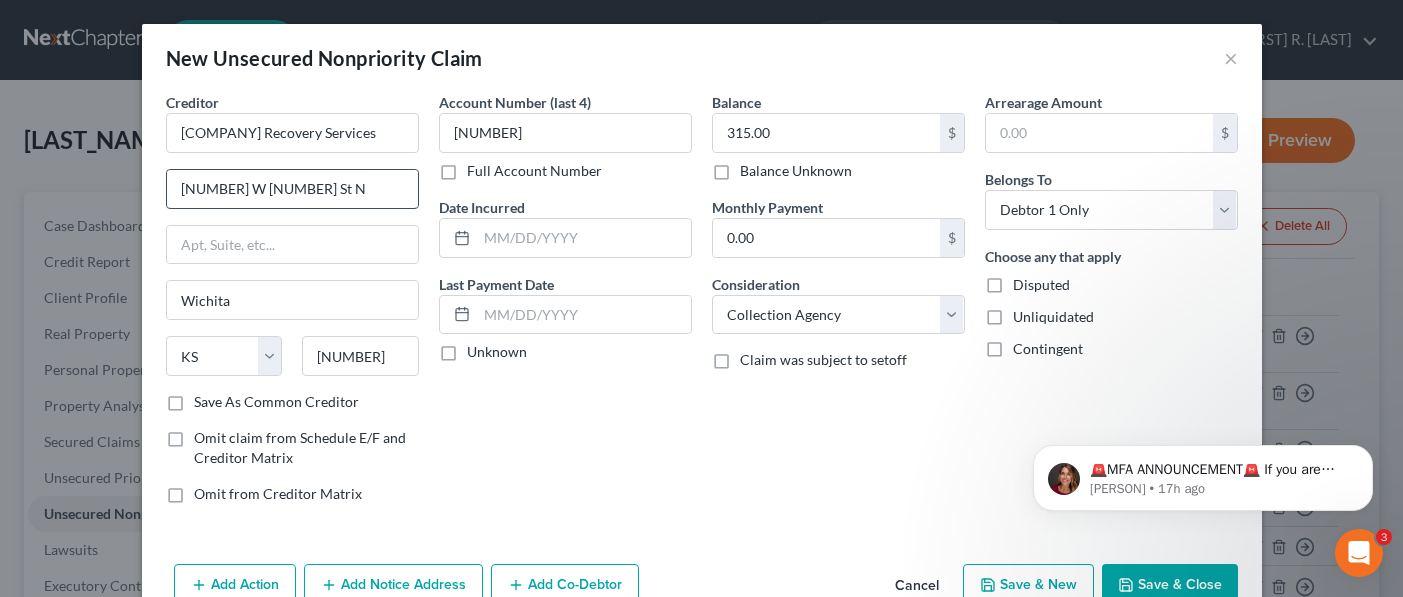 click on "[NUMBER] W [NUMBER] St N" at bounding box center (292, 189) 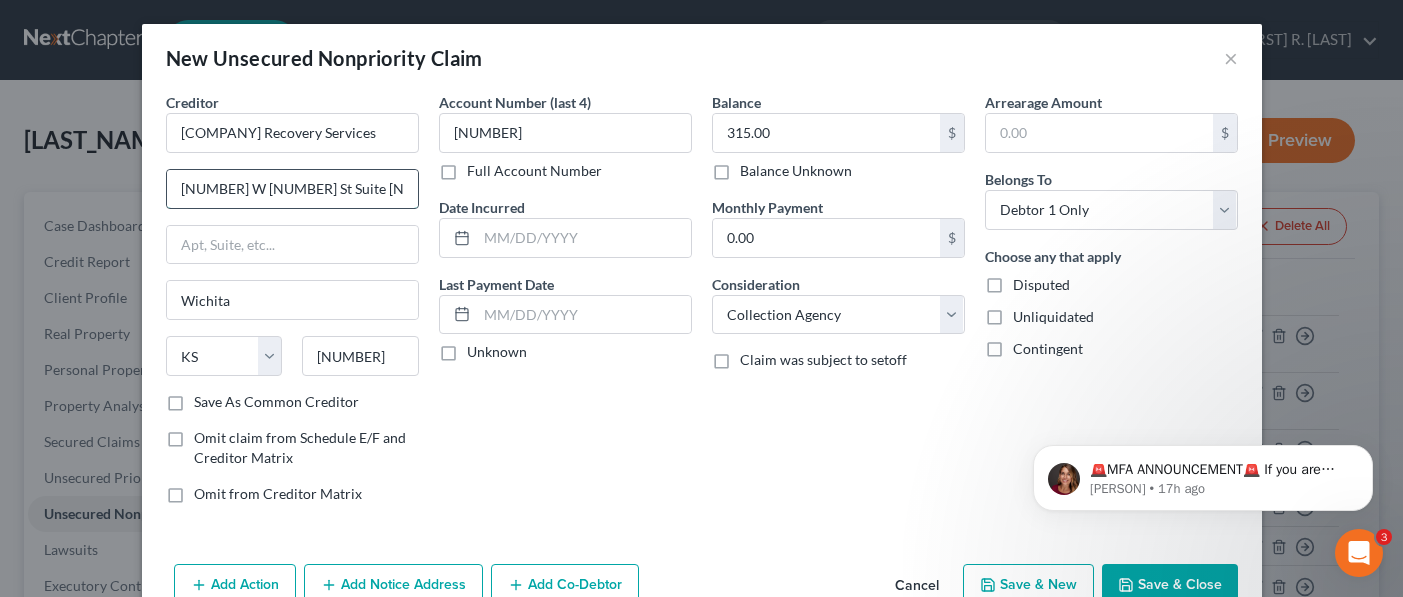 click on "[NUMBER] W [NUMBER] St Suite [NUMBER]" at bounding box center (292, 189) 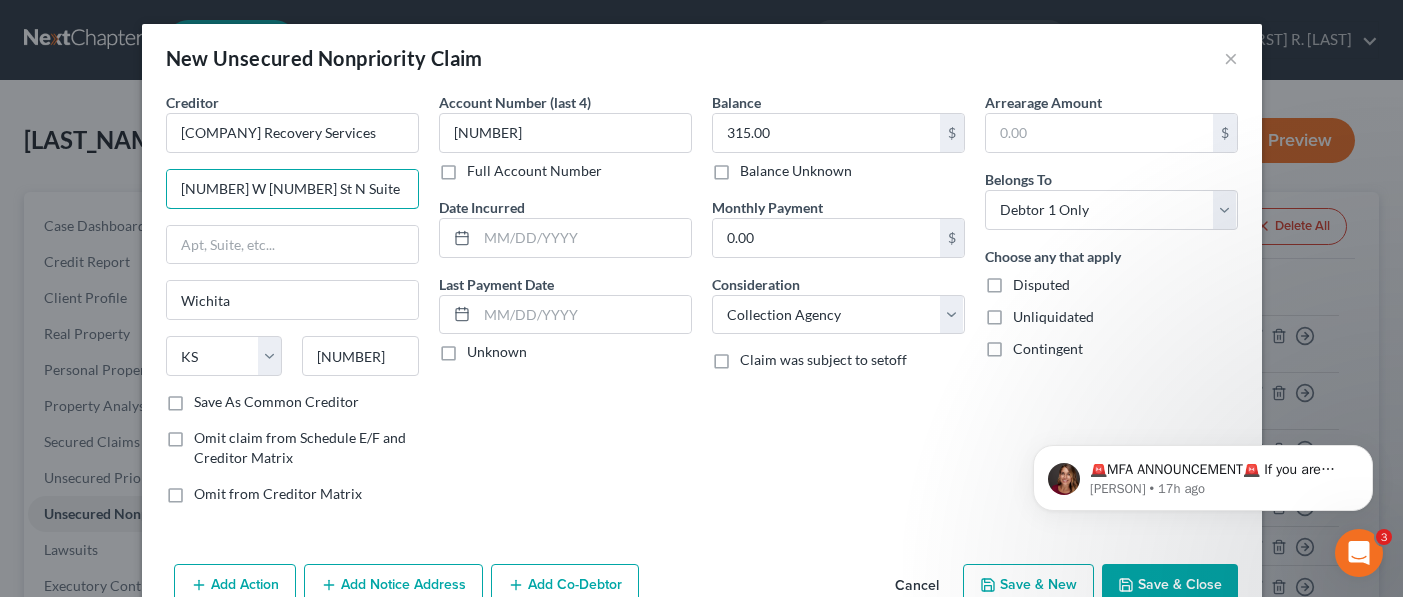 type on "[NUMBER] W [NUMBER] St N Suite [NUMBER] PMB [NUMBER]" 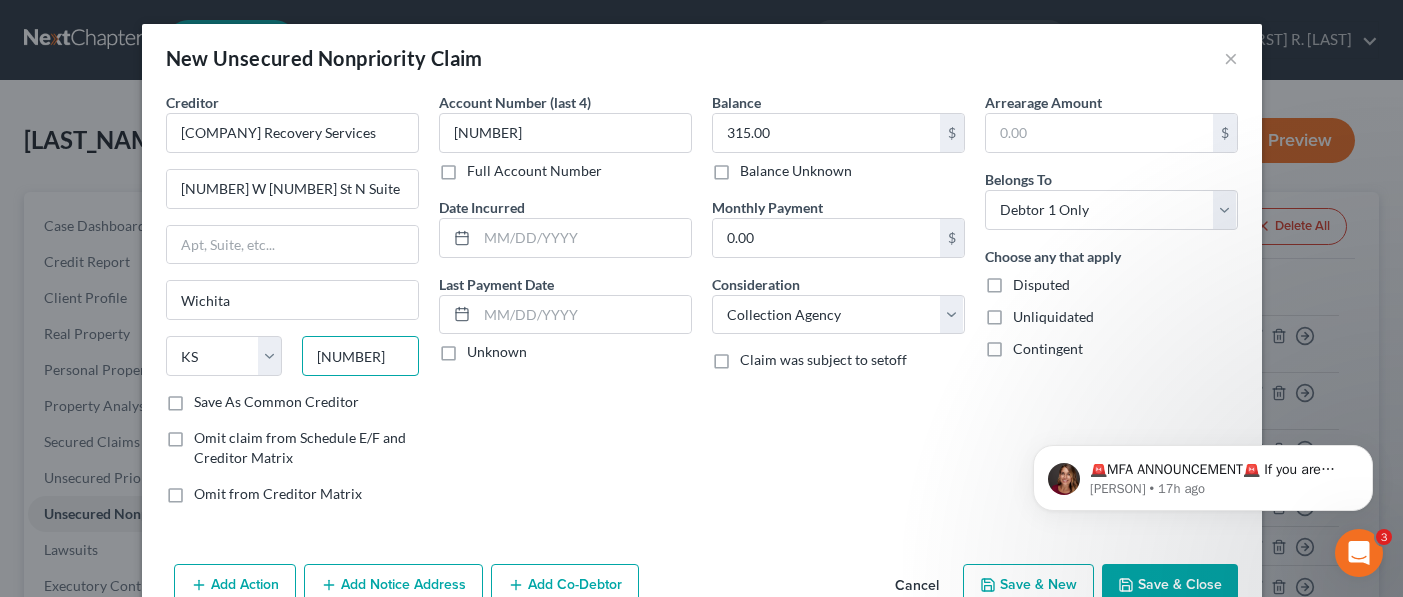 click on "[NUMBER]" at bounding box center (360, 356) 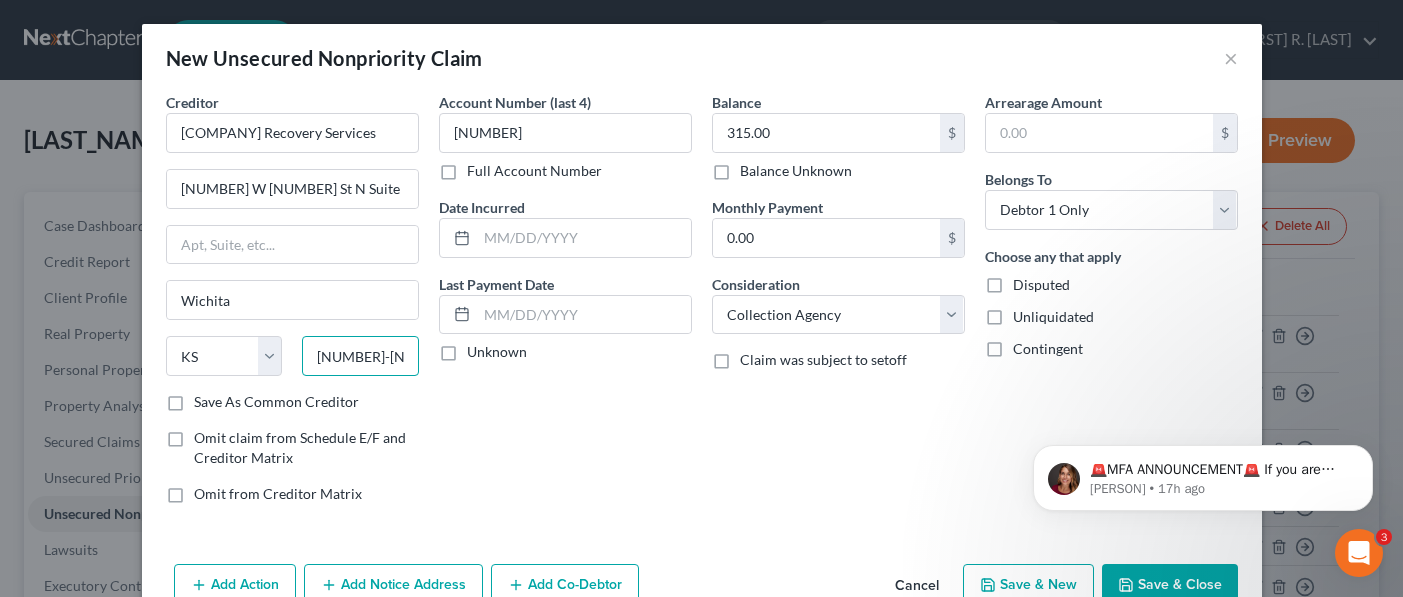 type on "[NUMBER]-[NUMBER]" 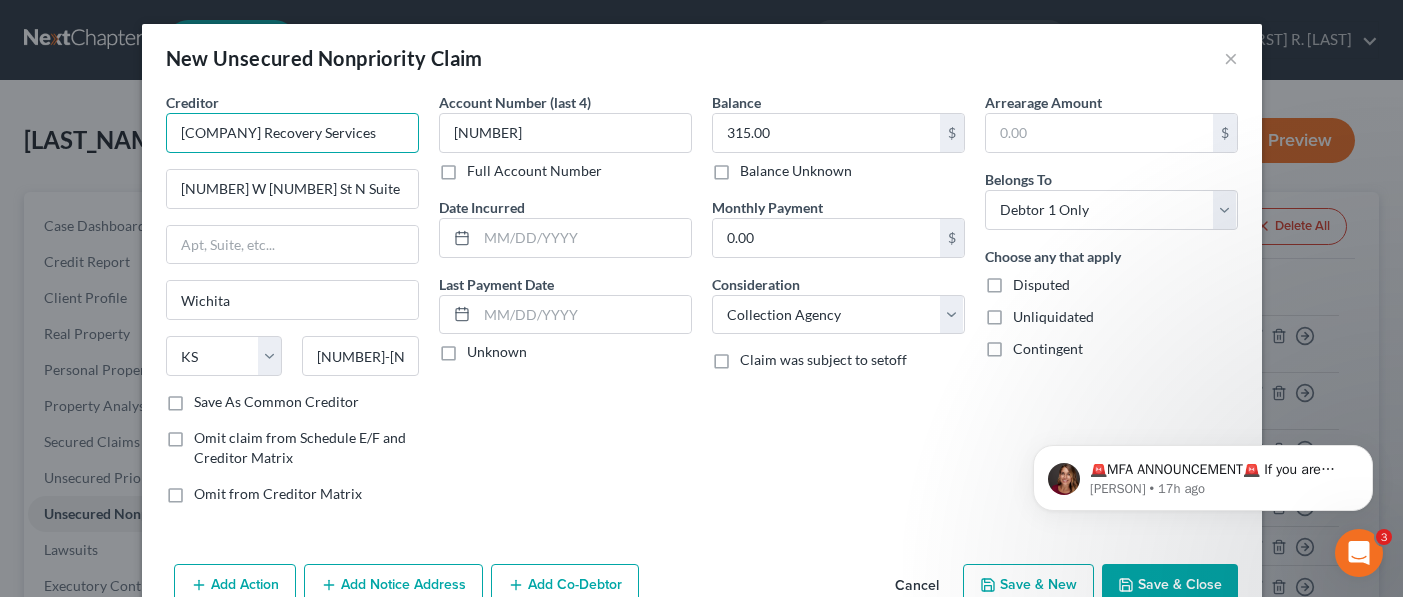 click on "[COMPANY] Recovery Services" at bounding box center (292, 133) 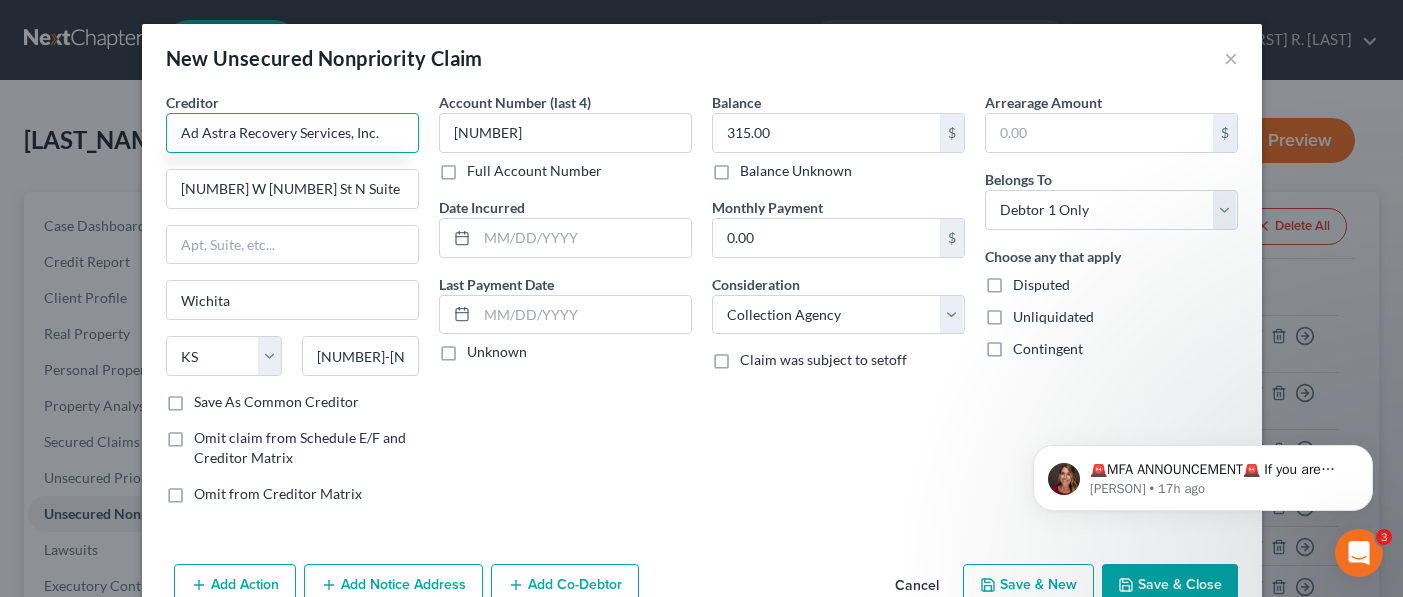 type on "Ad Astra Recovery Services, Inc." 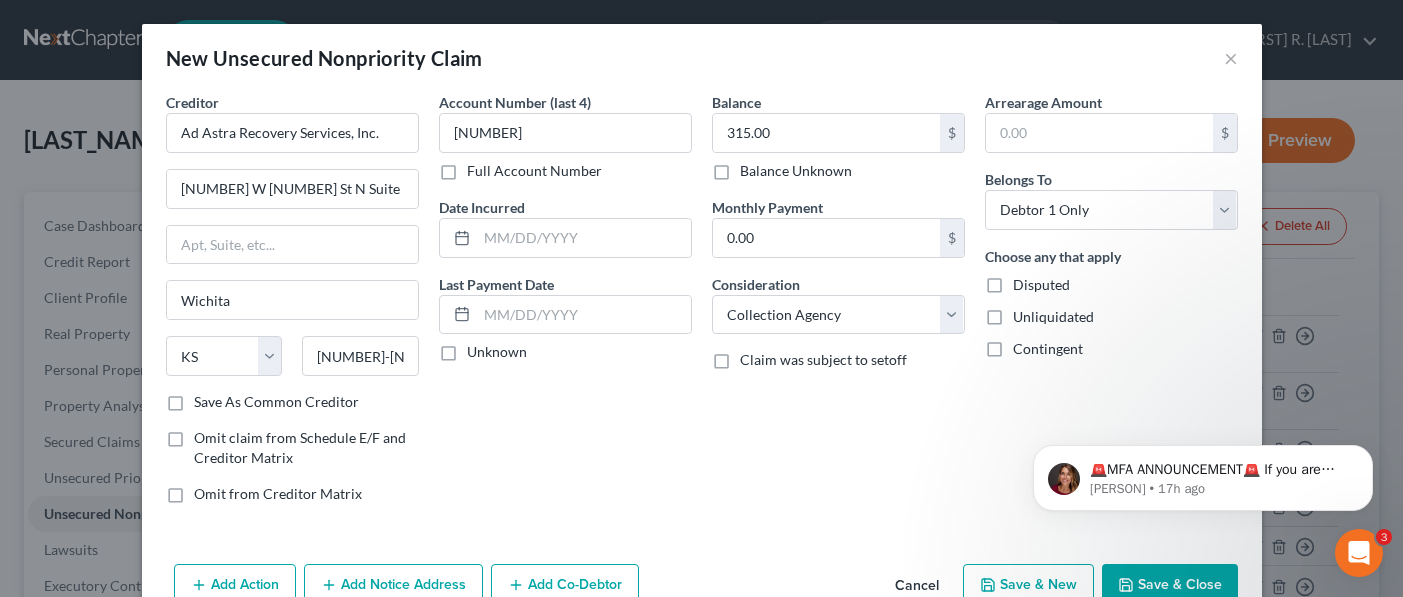 click on "Save & New" at bounding box center (1028, 585) 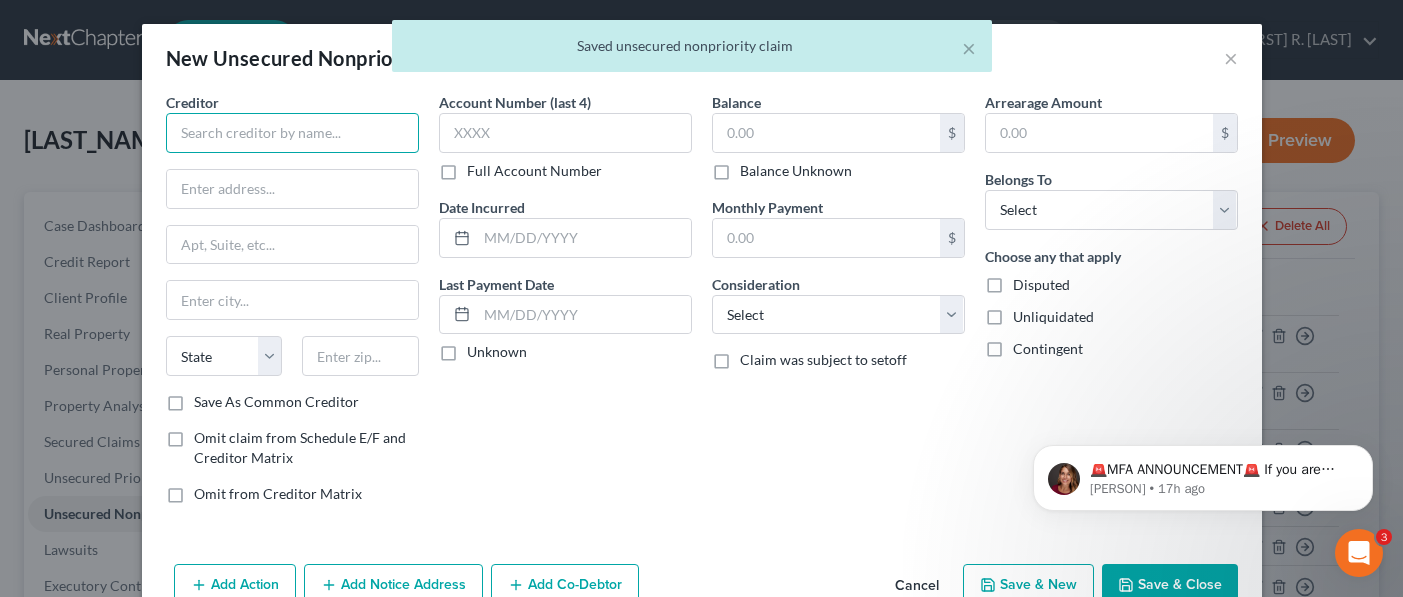 click at bounding box center (292, 133) 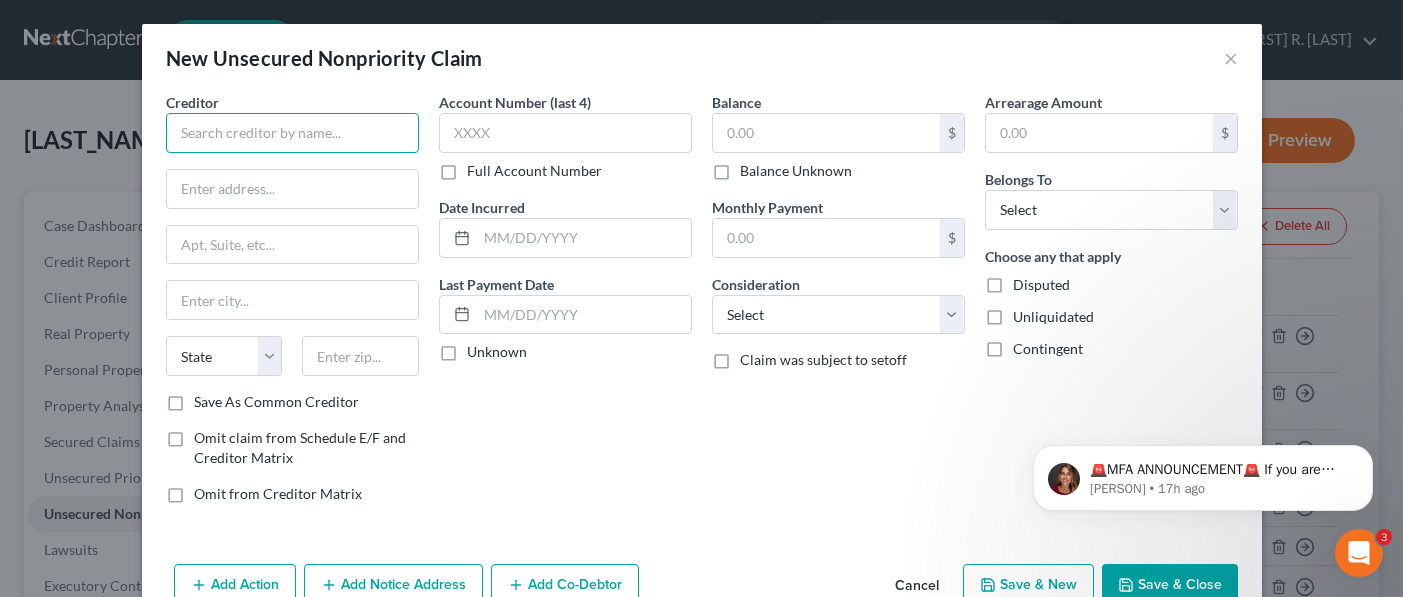 click at bounding box center (292, 133) 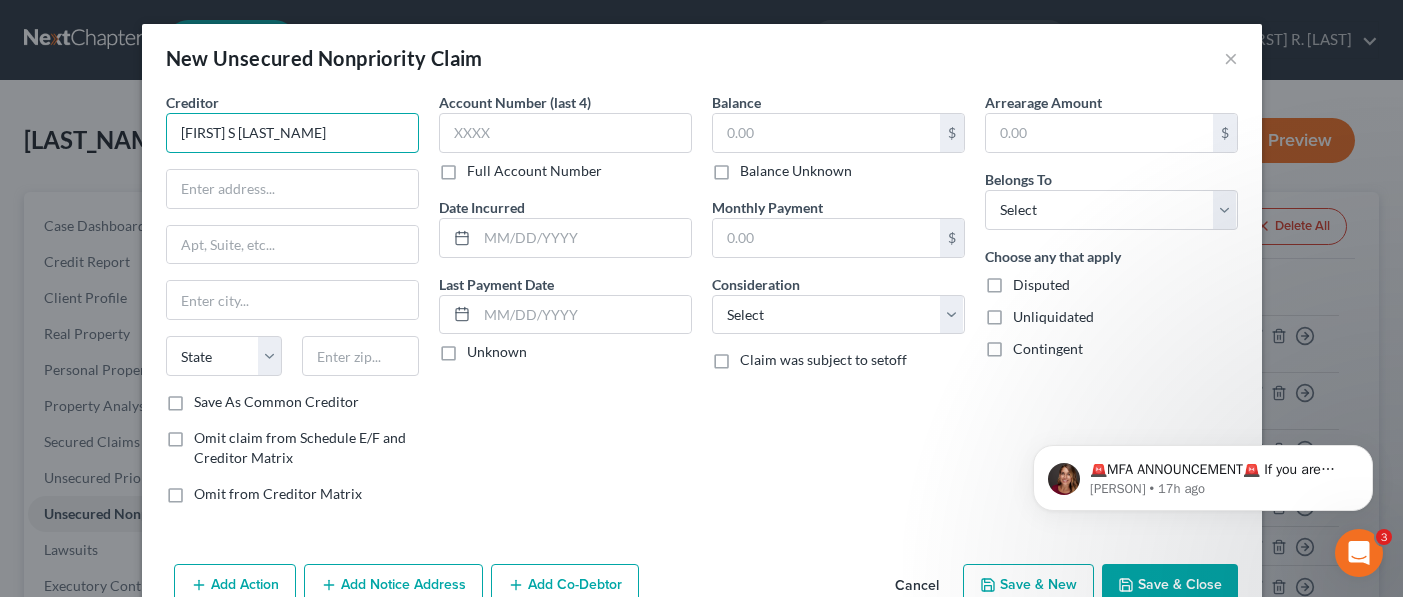 click on "[FIRST] S [LAST_NAME]" at bounding box center (292, 133) 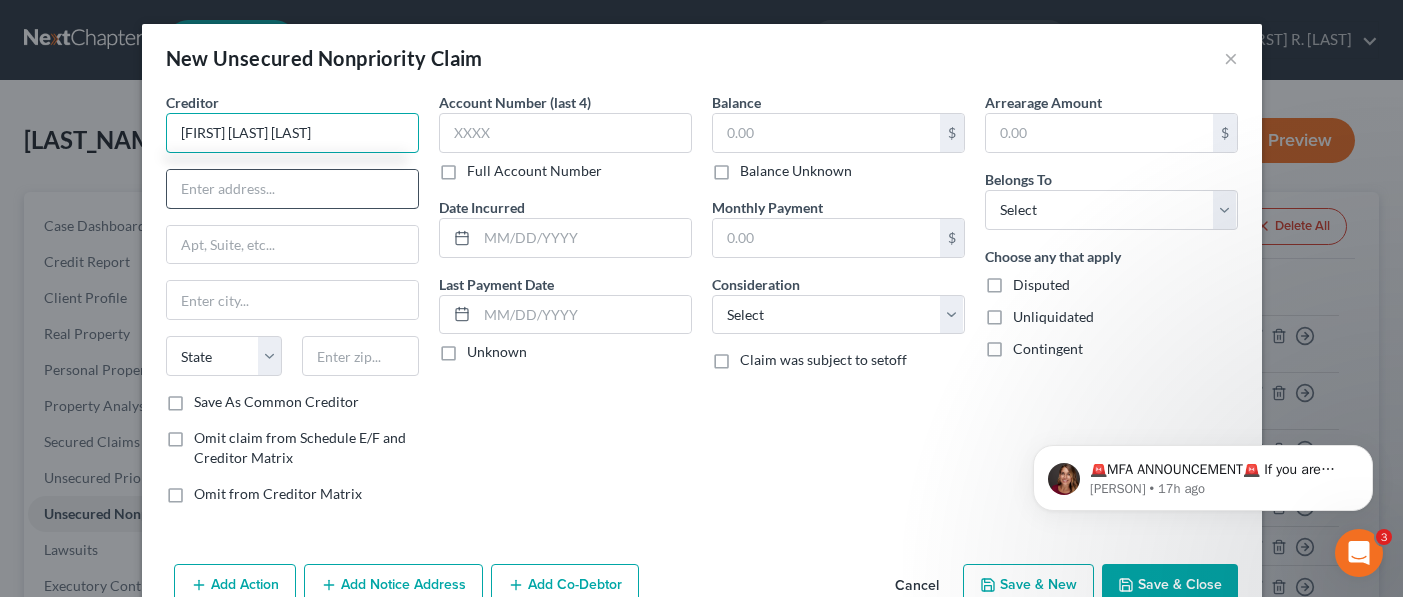type on "[FIRST] [LAST] [LAST]" 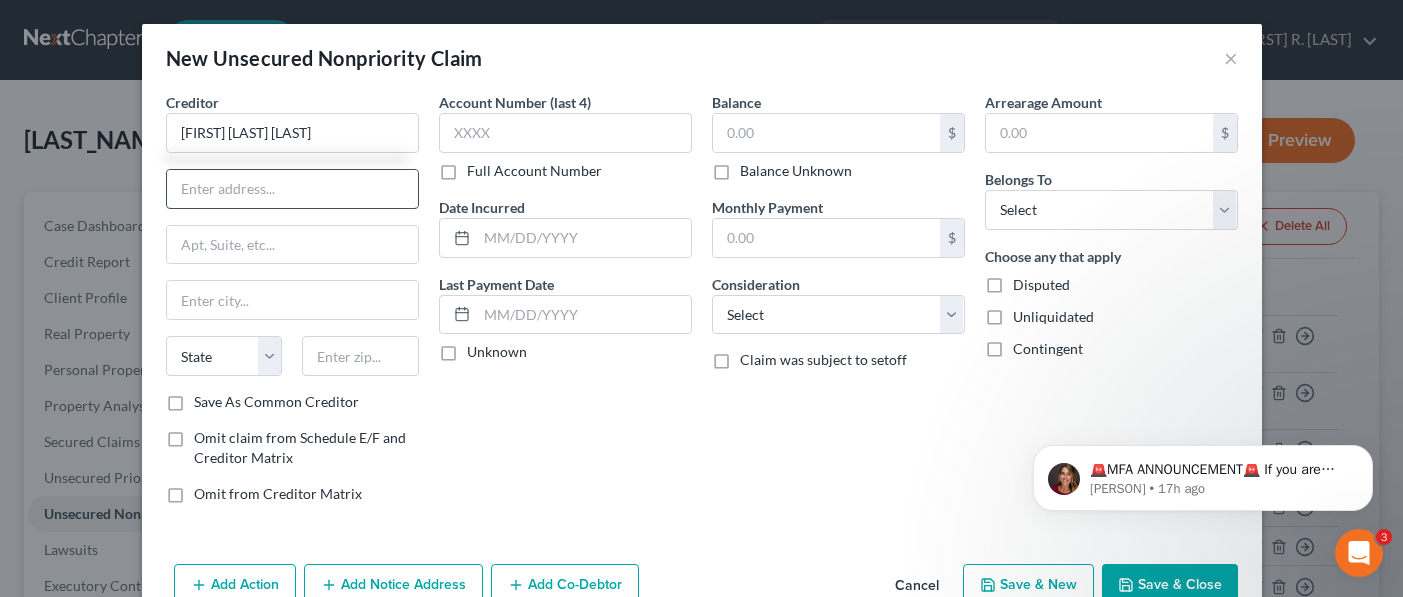 click at bounding box center [292, 189] 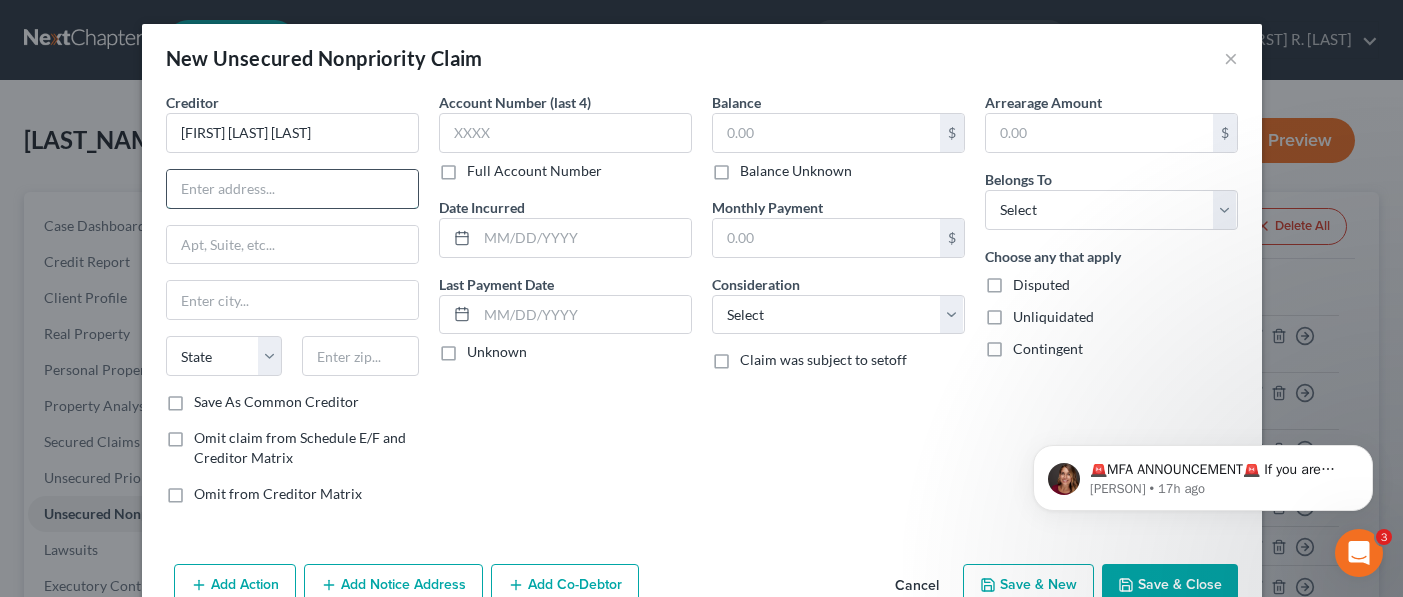 click at bounding box center (292, 189) 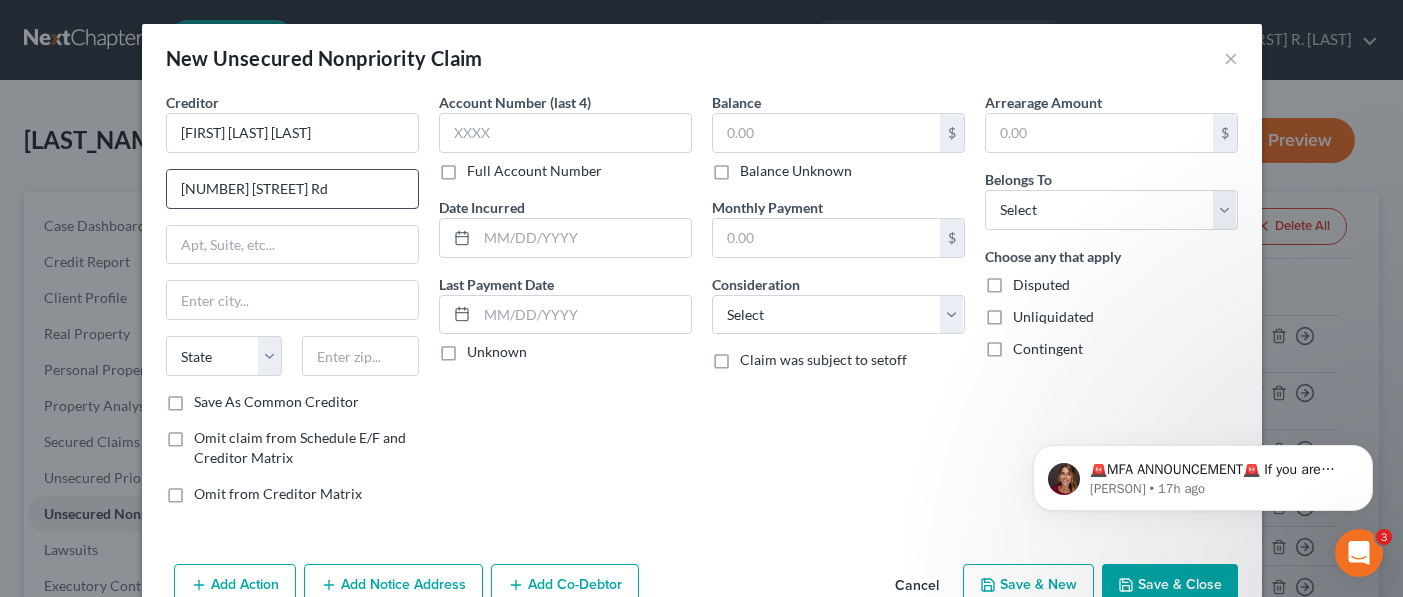 type on "[NUMBER] [STREET] Rd" 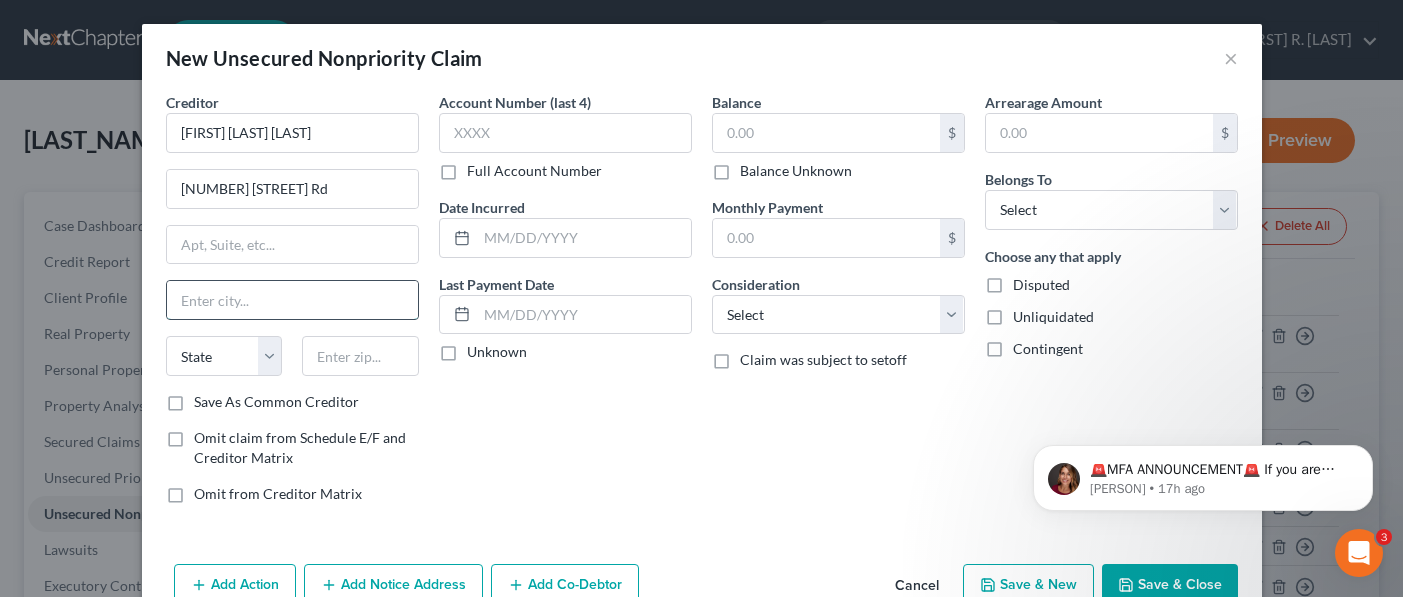 click at bounding box center [292, 300] 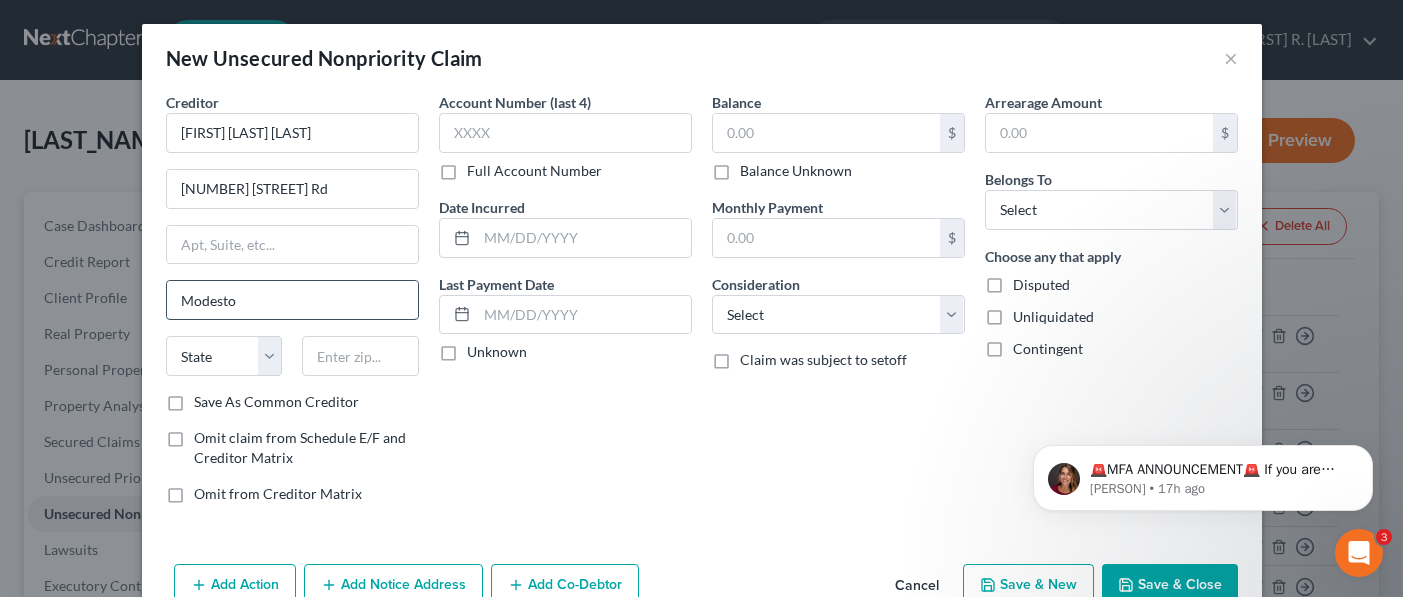 type on "Modesto" 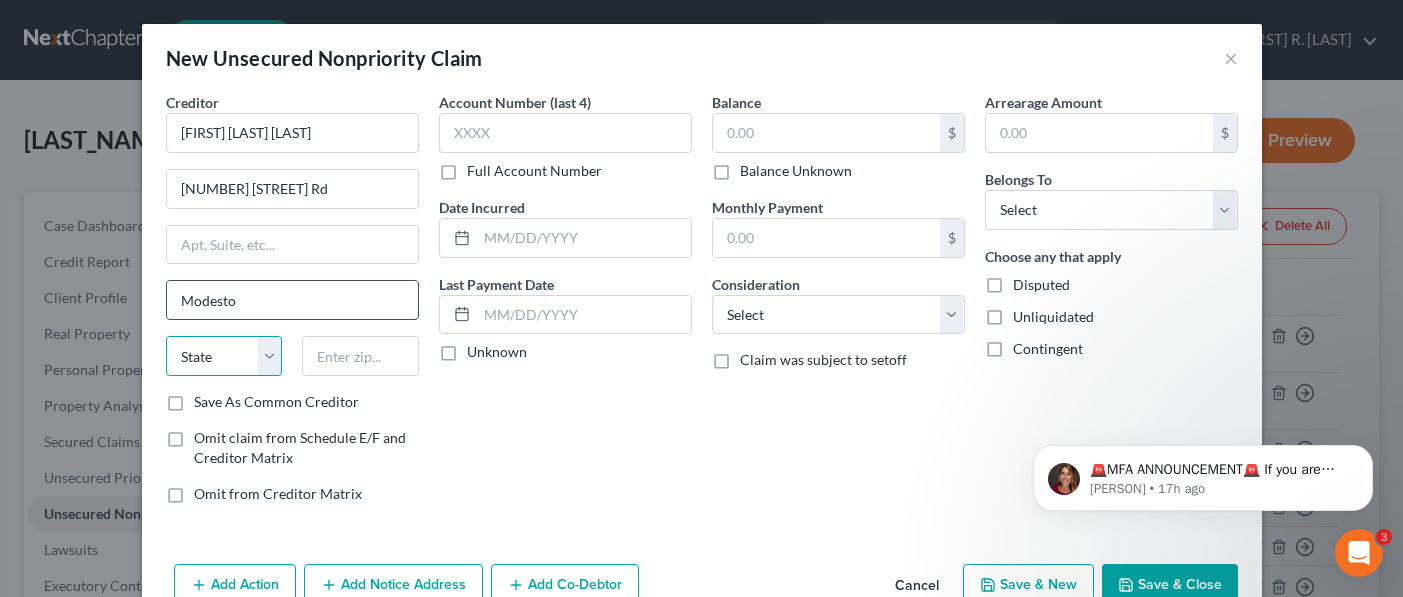 select on "4" 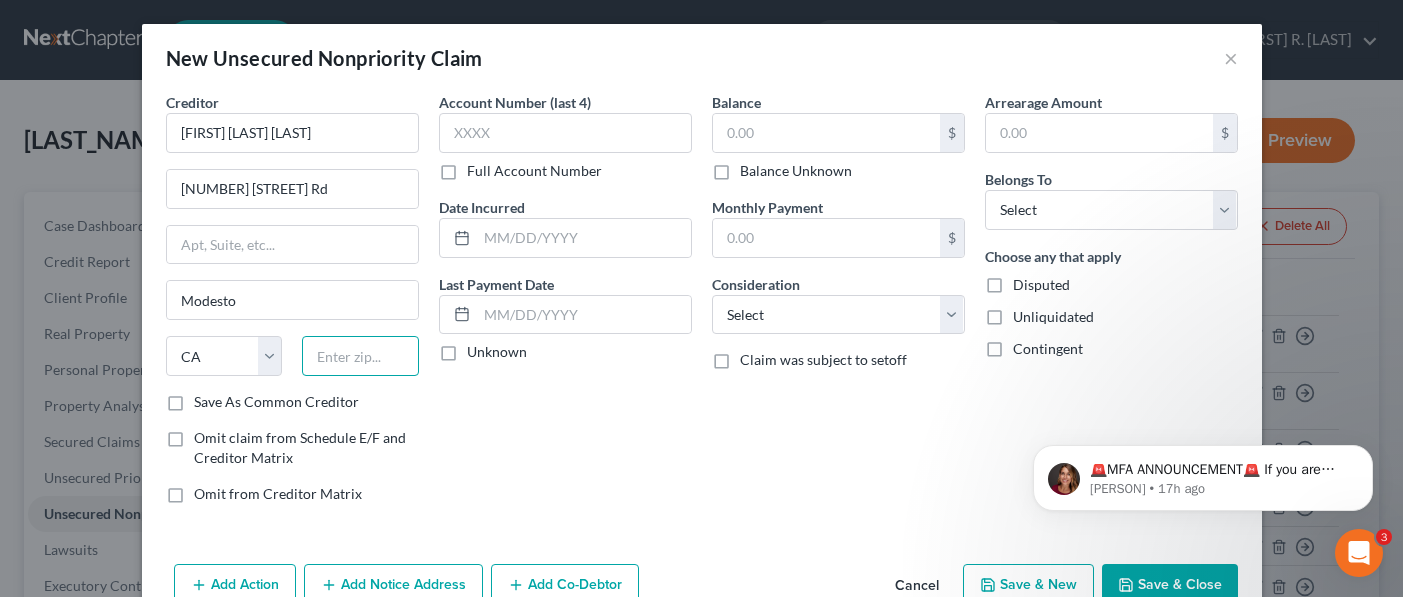 click at bounding box center [360, 356] 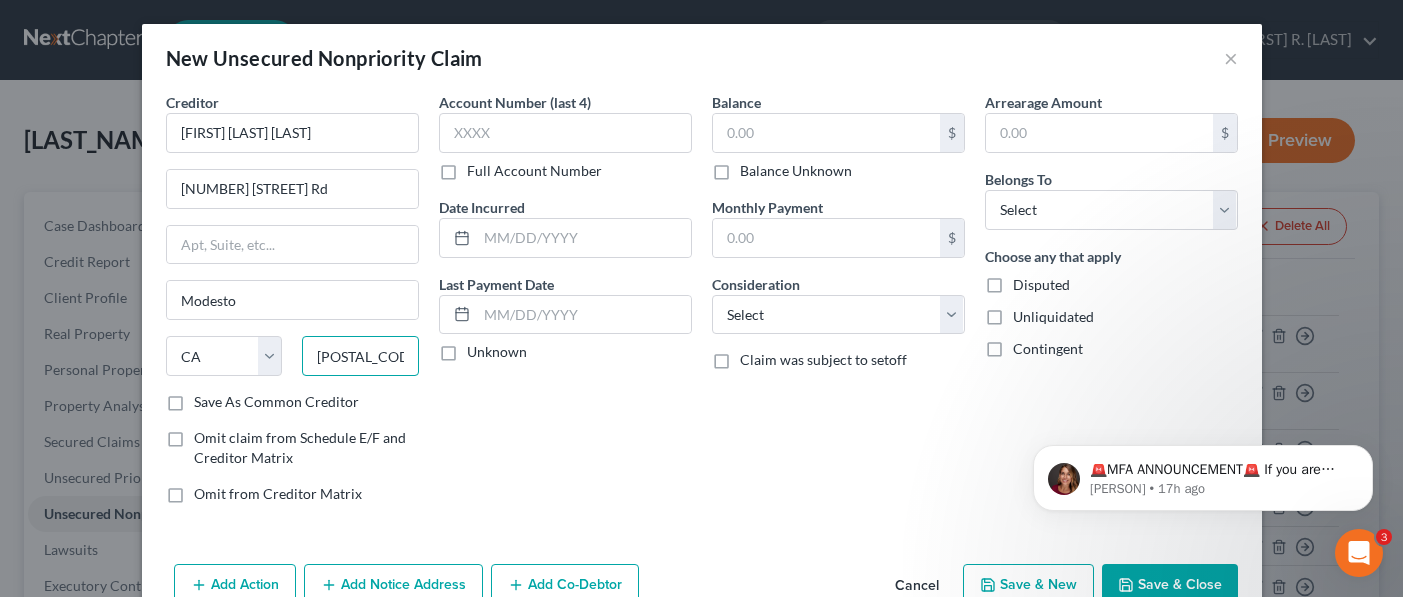 type on "[POSTAL_CODE]" 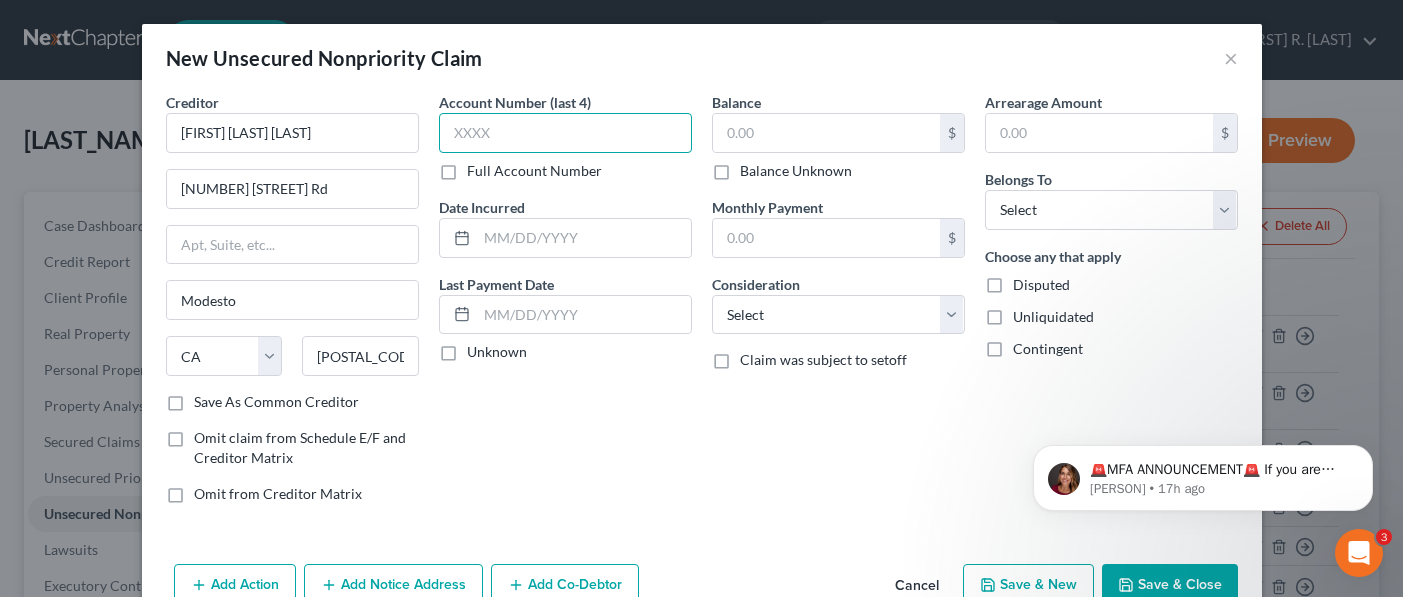 click at bounding box center (565, 133) 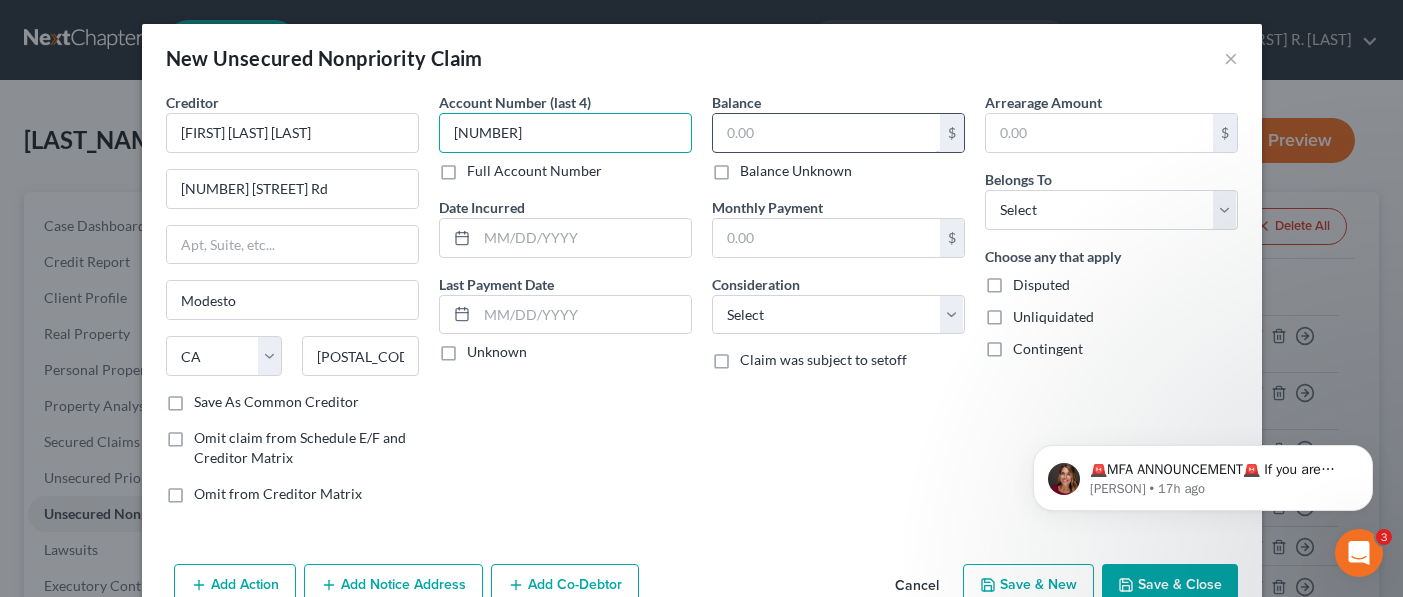 type on "[NUMBER]" 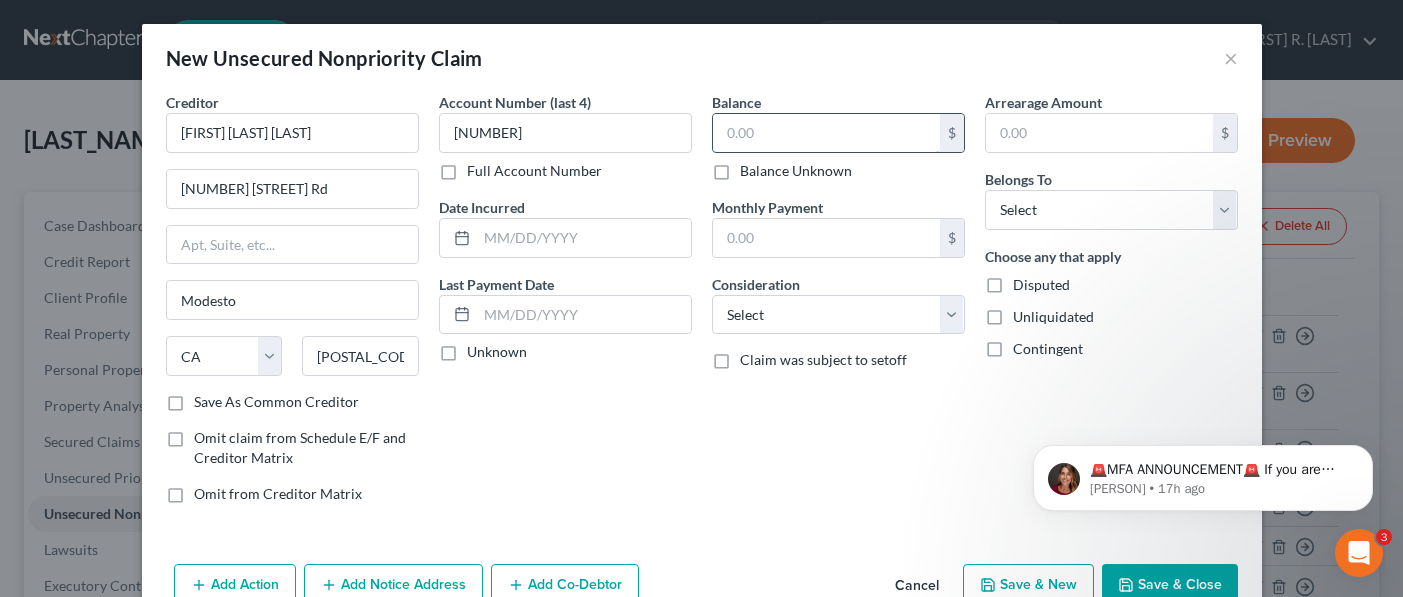 click at bounding box center (826, 133) 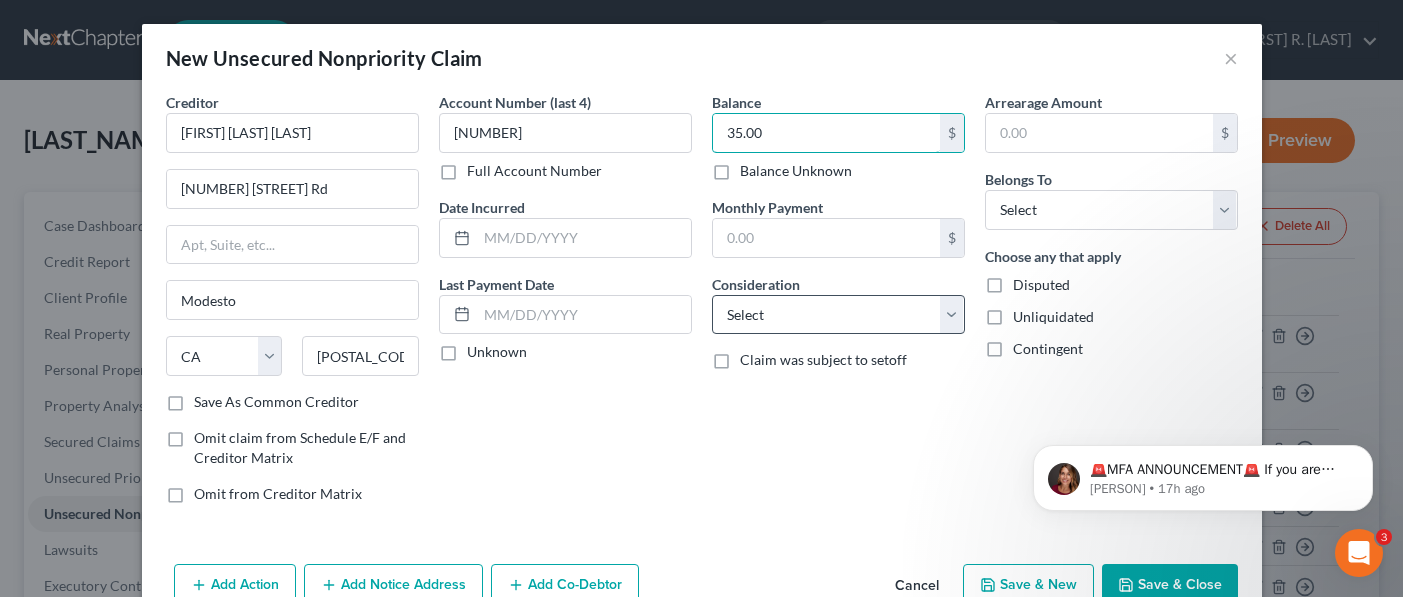 type on "35.00" 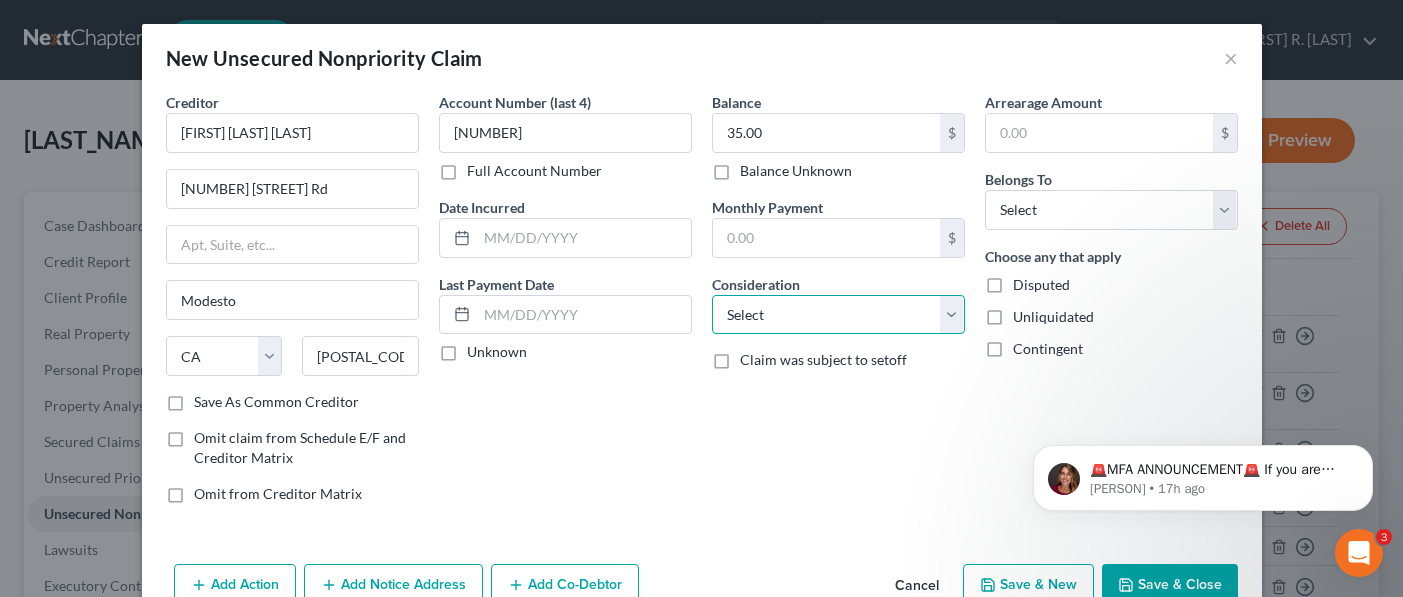 click on "Select Cable / Satellite Services Collection Agency Credit Card Debt Debt Counseling / Attorneys Deficiency Balance Domestic Support Obligations Home / Car Repairs Income Taxes Judgment Liens Medical Services Monies Loaned / Advanced Mortgage Obligation From Divorce Or Separation Obligation To Pensions Other Overdrawn Bank Account Promised To Help Pay Creditors Student Loans Suppliers And Vendors Telephone / Internet Services Utility Services" at bounding box center [838, 315] 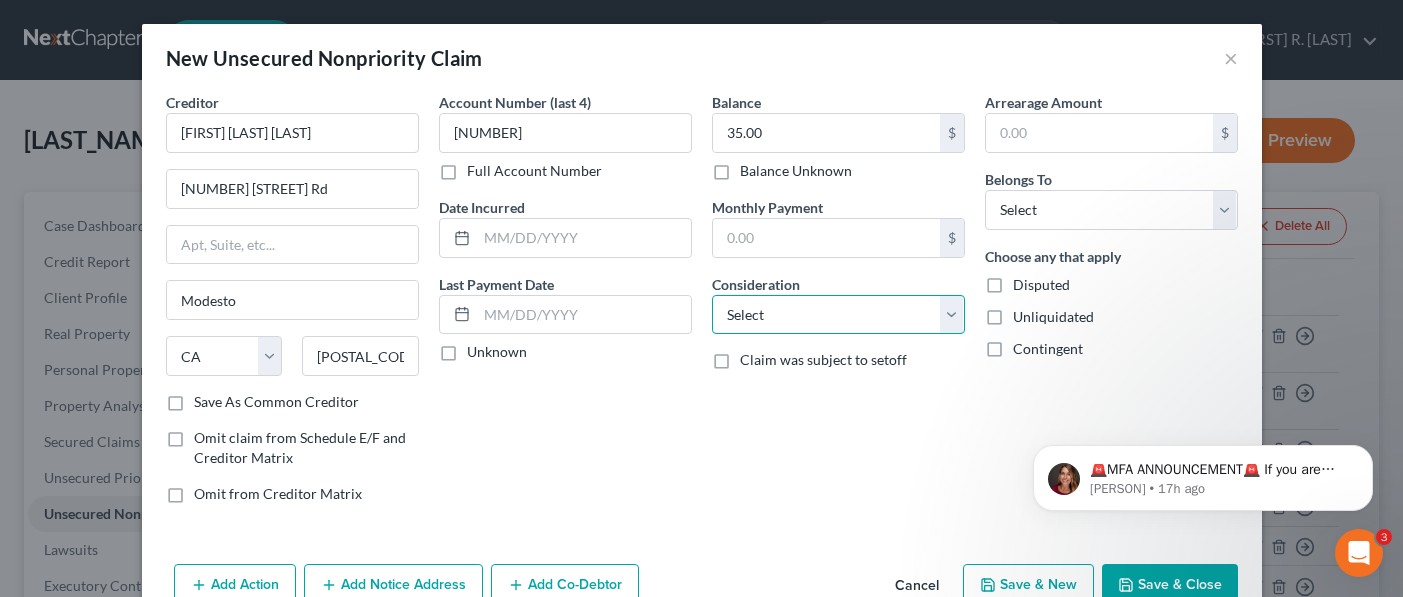 select on "9" 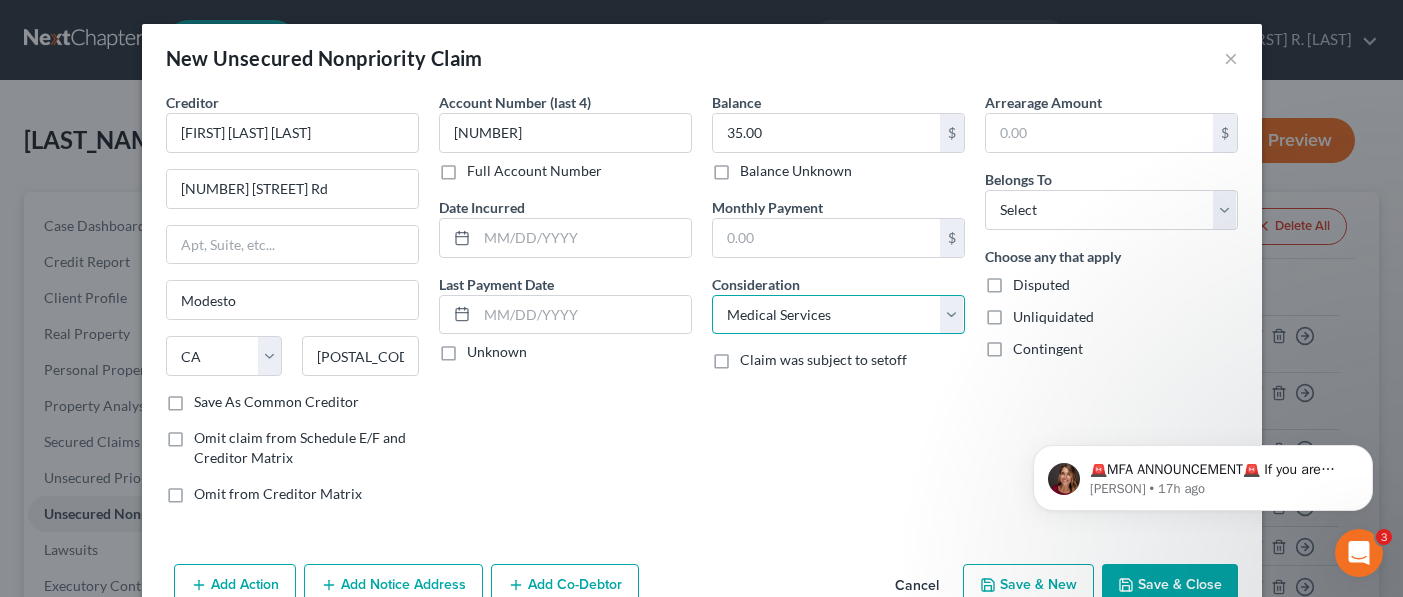 click on "Select Cable / Satellite Services Collection Agency Credit Card Debt Debt Counseling / Attorneys Deficiency Balance Domestic Support Obligations Home / Car Repairs Income Taxes Judgment Liens Medical Services Monies Loaned / Advanced Mortgage Obligation From Divorce Or Separation Obligation To Pensions Other Overdrawn Bank Account Promised To Help Pay Creditors Student Loans Suppliers And Vendors Telephone / Internet Services Utility Services" at bounding box center [838, 315] 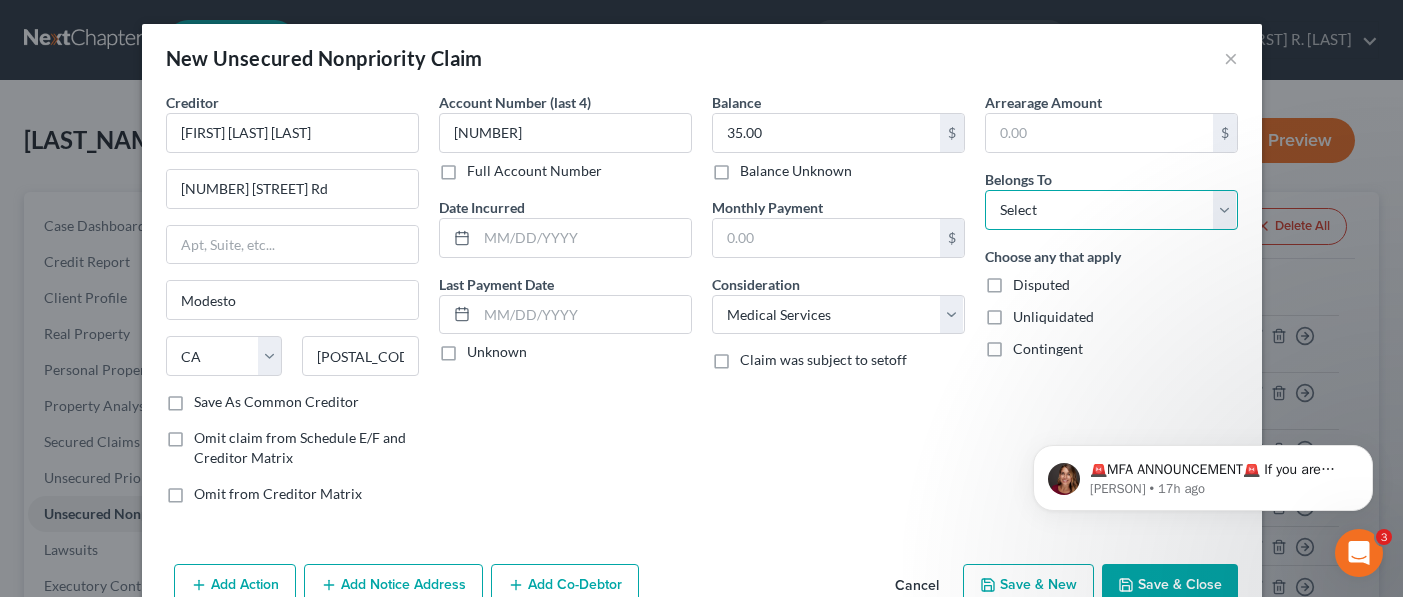 click on "Select Debtor 1 Only Debtor 2 Only Debtor 1 And Debtor 2 Only At Least One Of The Debtors And Another Community Property" at bounding box center (1111, 210) 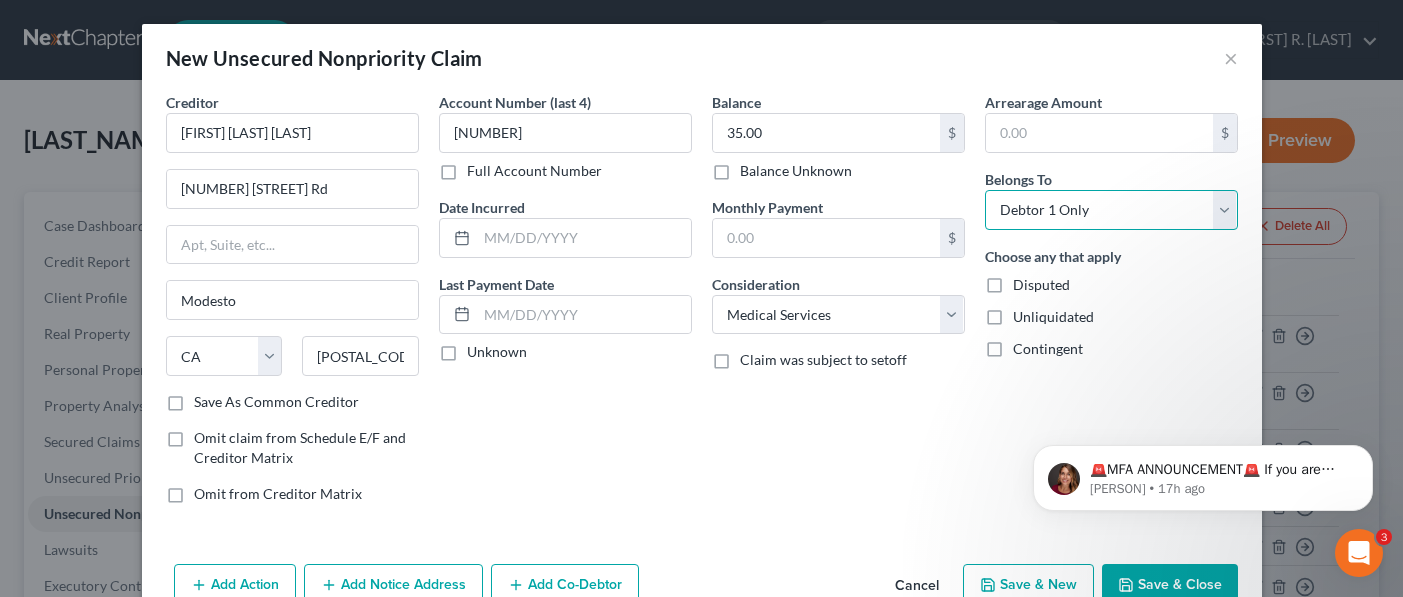 click on "Select Debtor 1 Only Debtor 2 Only Debtor 1 And Debtor 2 Only At Least One Of The Debtors And Another Community Property" at bounding box center (1111, 210) 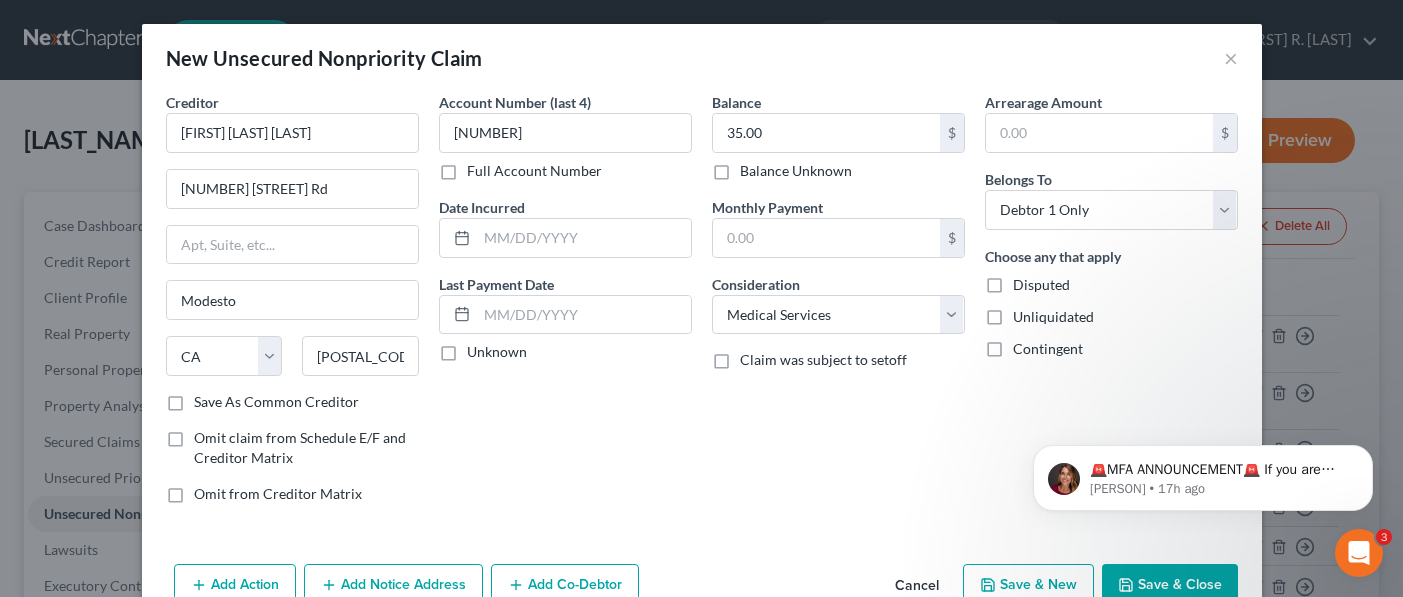 click on "Save & New" at bounding box center [1028, 585] 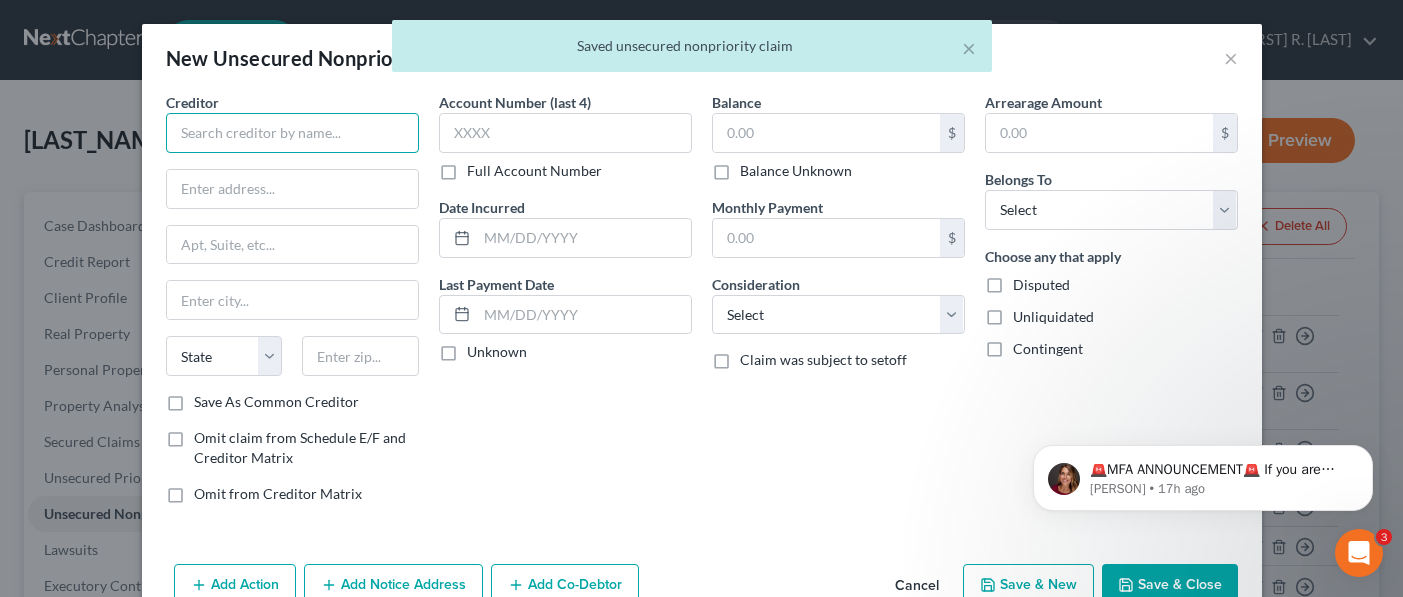 click at bounding box center (292, 133) 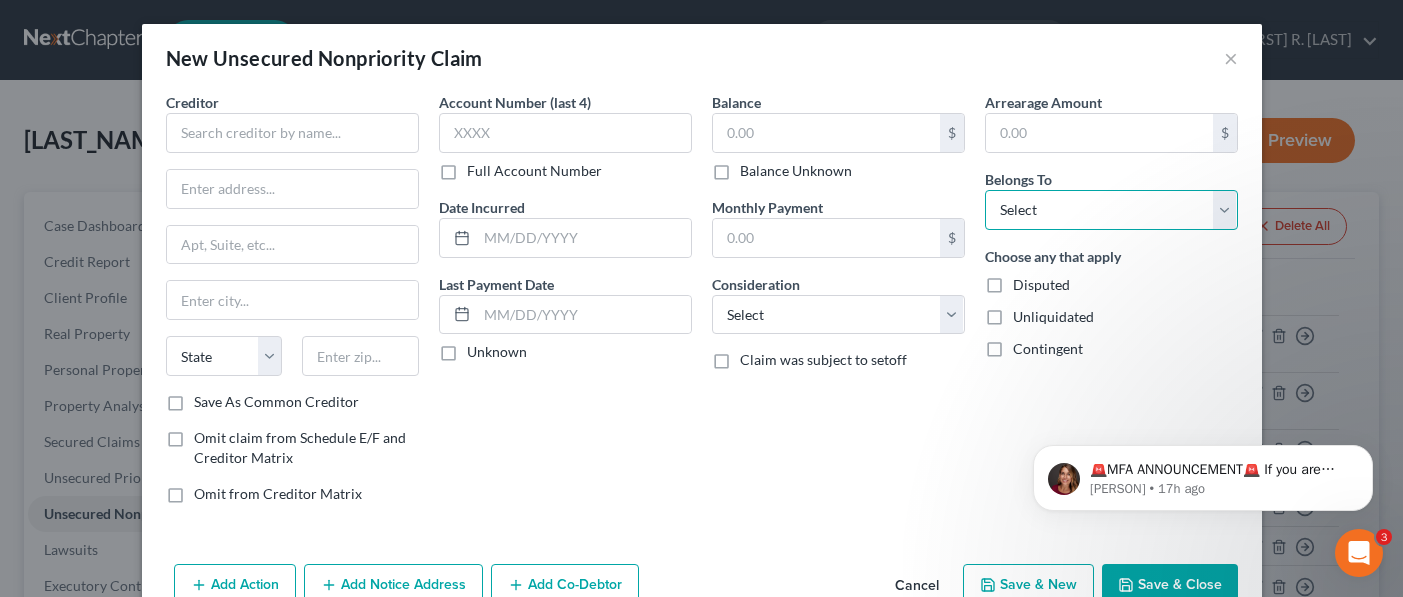 click on "Select Debtor 1 Only Debtor 2 Only Debtor 1 And Debtor 2 Only At Least One Of The Debtors And Another Community Property" at bounding box center [1111, 210] 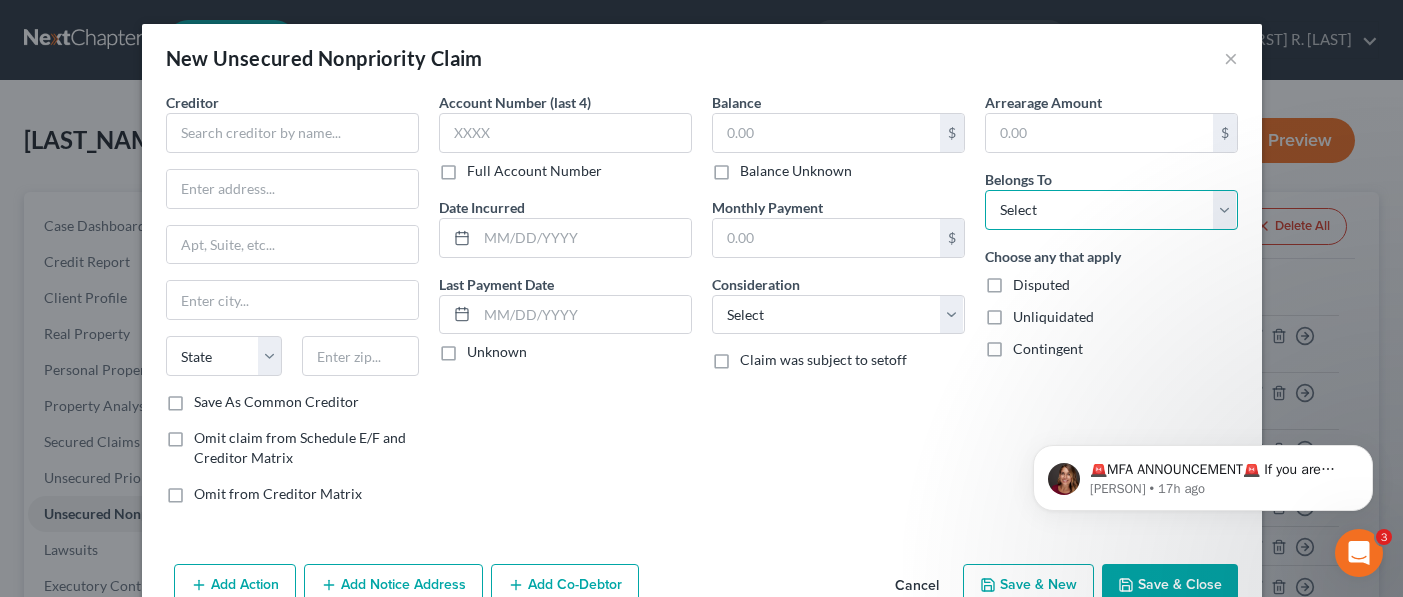 select on "2" 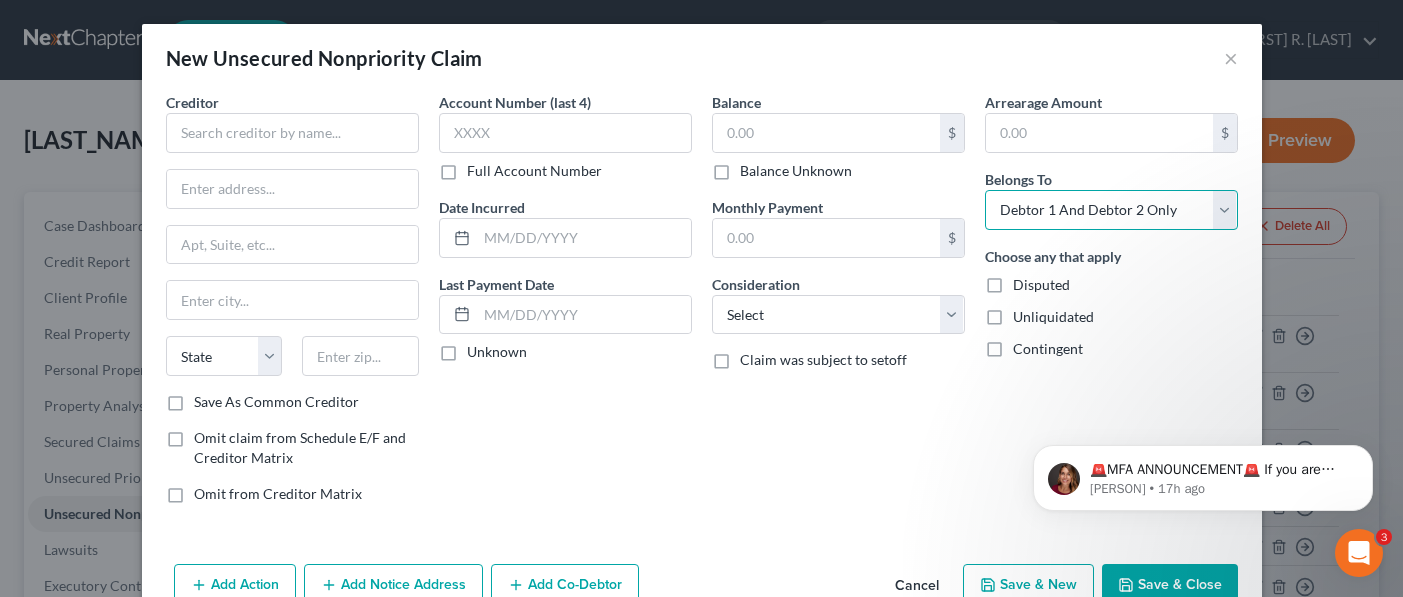click on "Select Debtor 1 Only Debtor 2 Only Debtor 1 And Debtor 2 Only At Least One Of The Debtors And Another Community Property" at bounding box center (1111, 210) 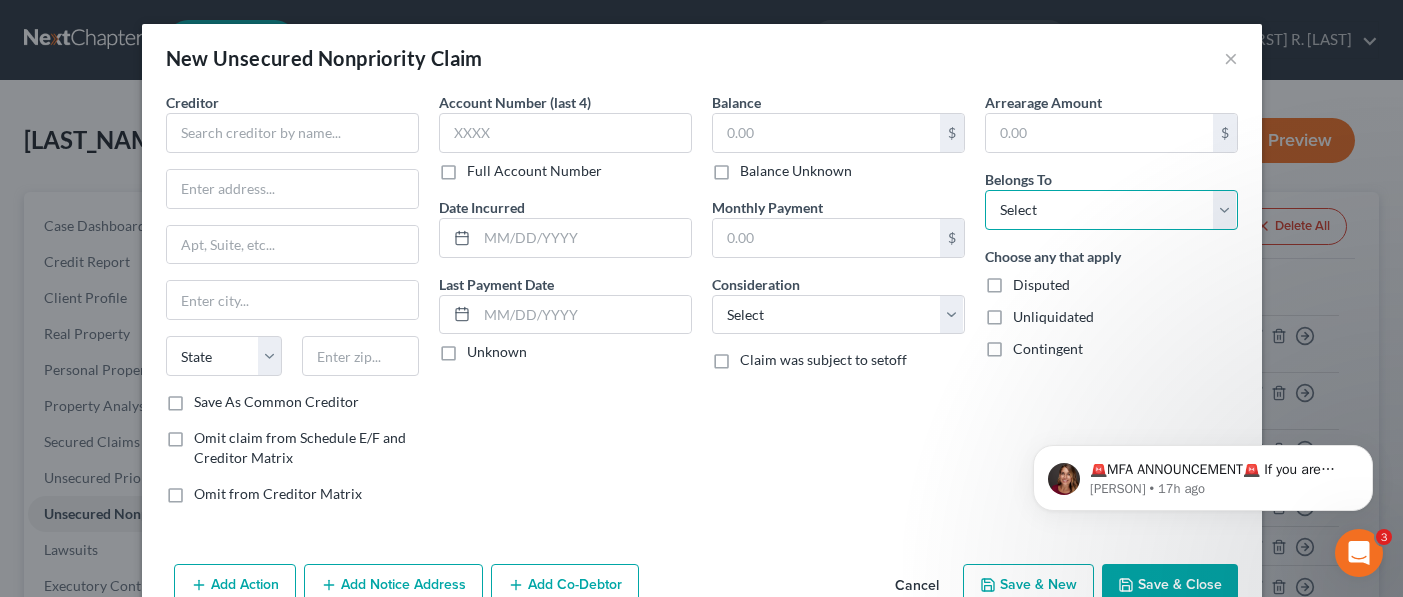 click on "Select Debtor 1 Only Debtor 2 Only Debtor 1 And Debtor 2 Only At Least One Of The Debtors And Another Community Property" at bounding box center [1111, 210] 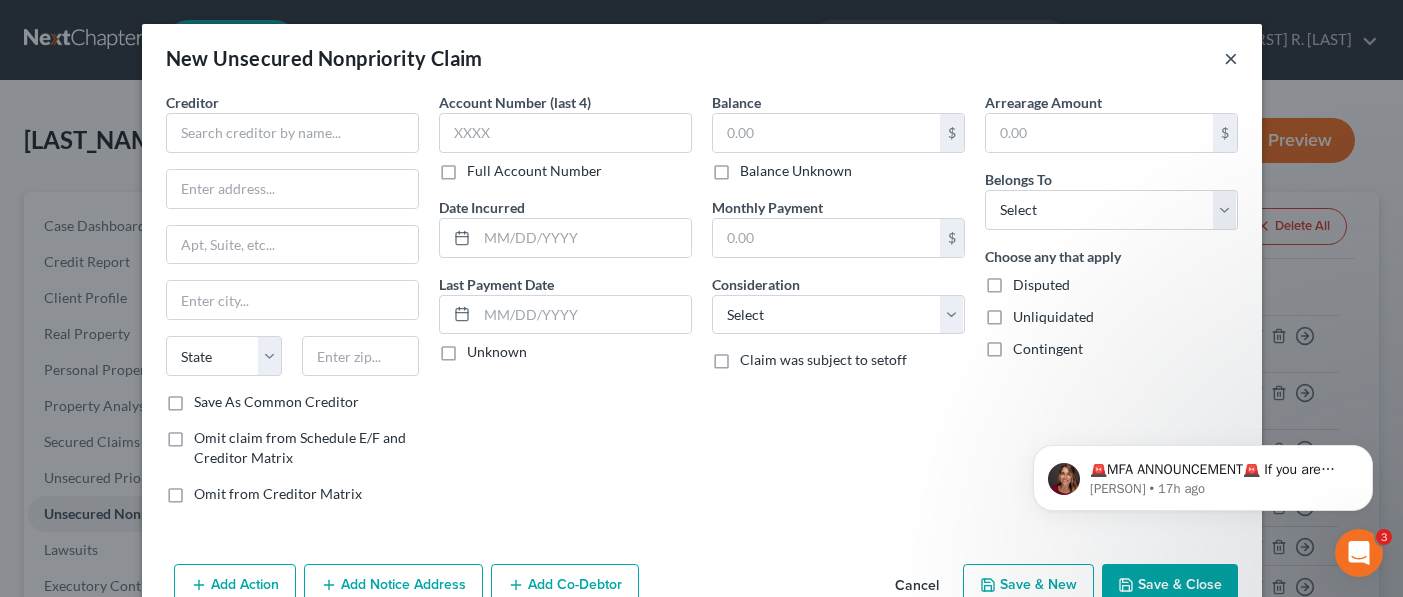 click on "×" at bounding box center [1231, 58] 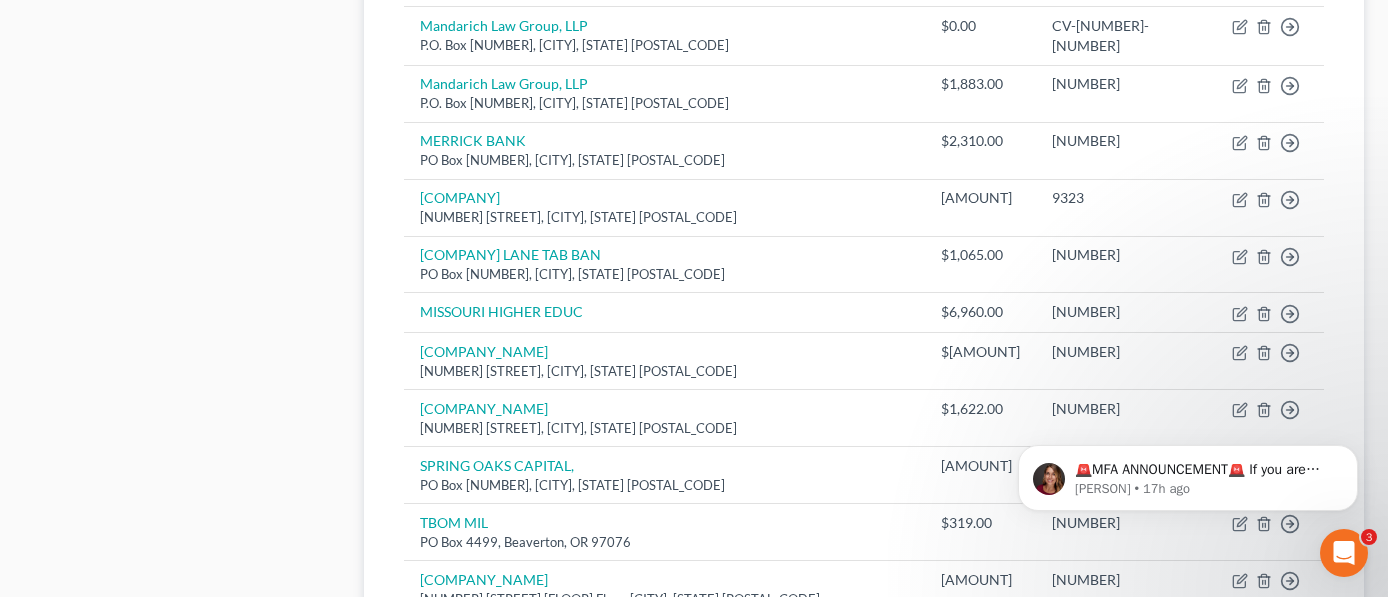 scroll, scrollTop: 1587, scrollLeft: 0, axis: vertical 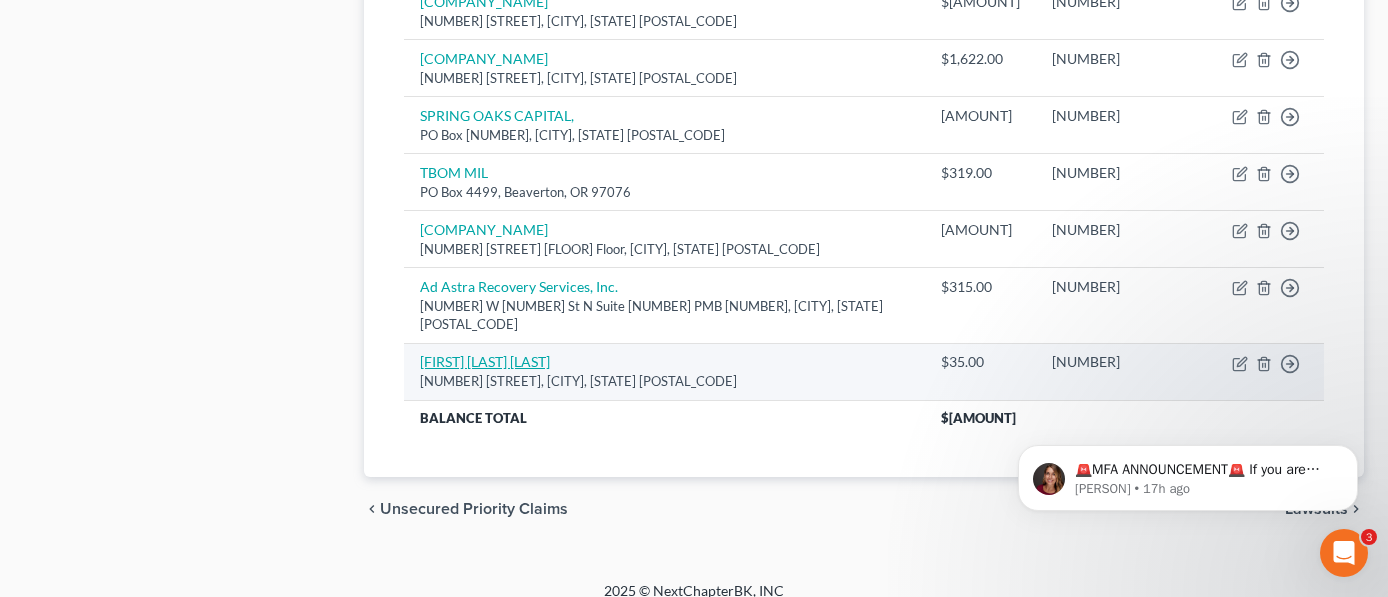 click on "[FIRST] [LAST] [LAST]" at bounding box center [485, 361] 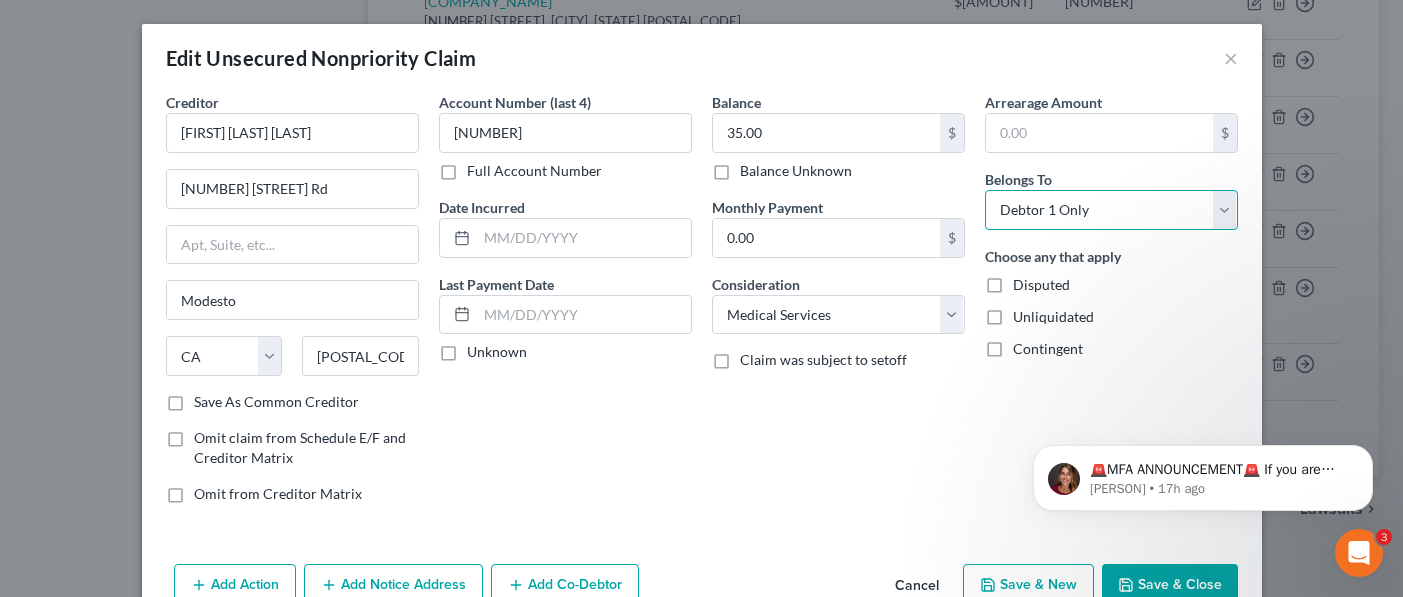 click on "Select Debtor 1 Only Debtor 2 Only Debtor 1 And Debtor 2 Only At Least One Of The Debtors And Another Community Property" at bounding box center [1111, 210] 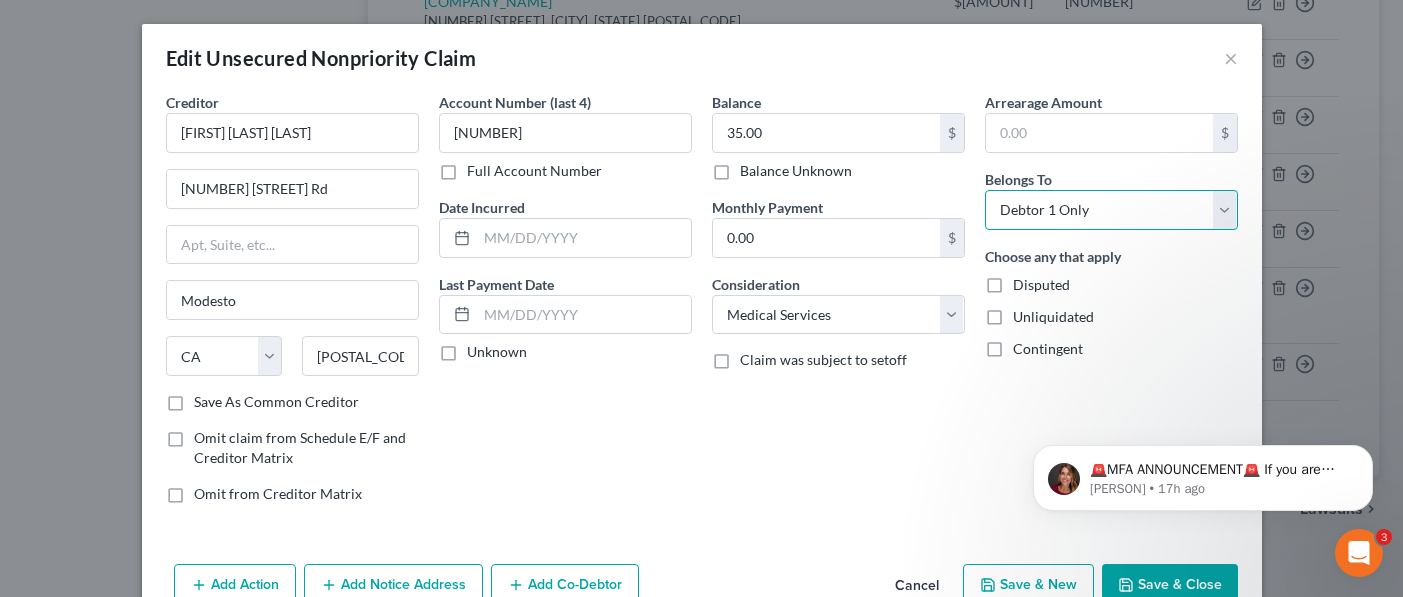 select on "2" 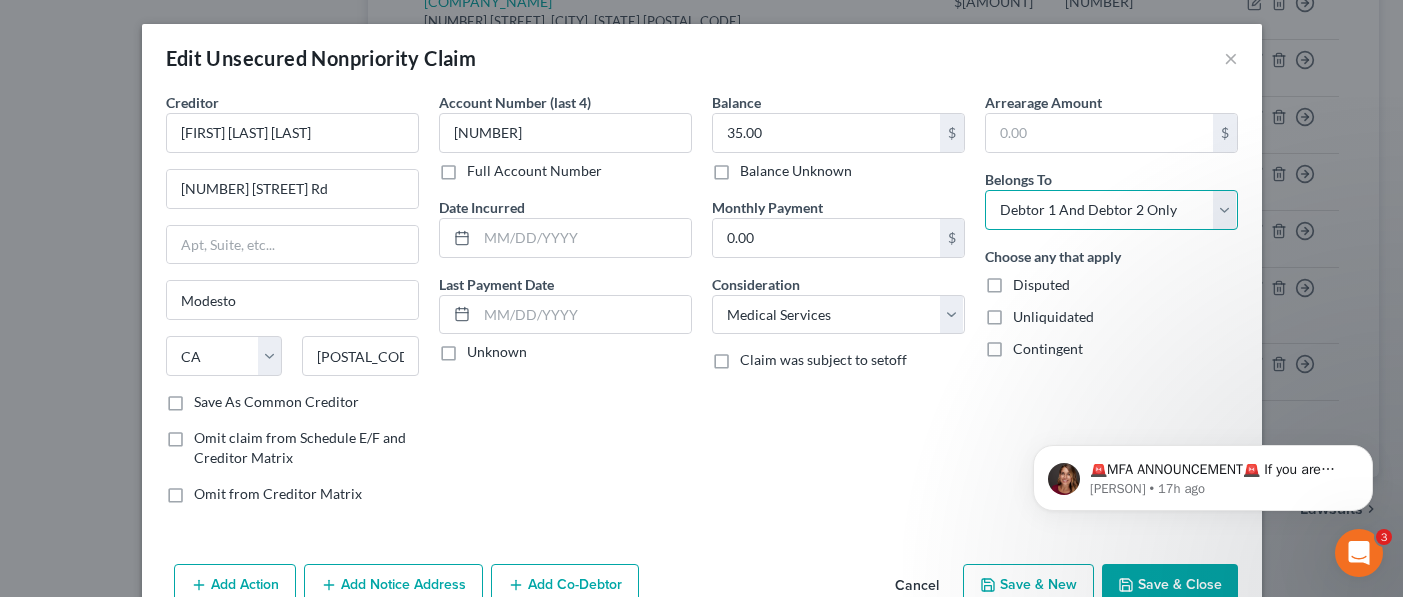 click on "Select Debtor 1 Only Debtor 2 Only Debtor 1 And Debtor 2 Only At Least One Of The Debtors And Another Community Property" at bounding box center (1111, 210) 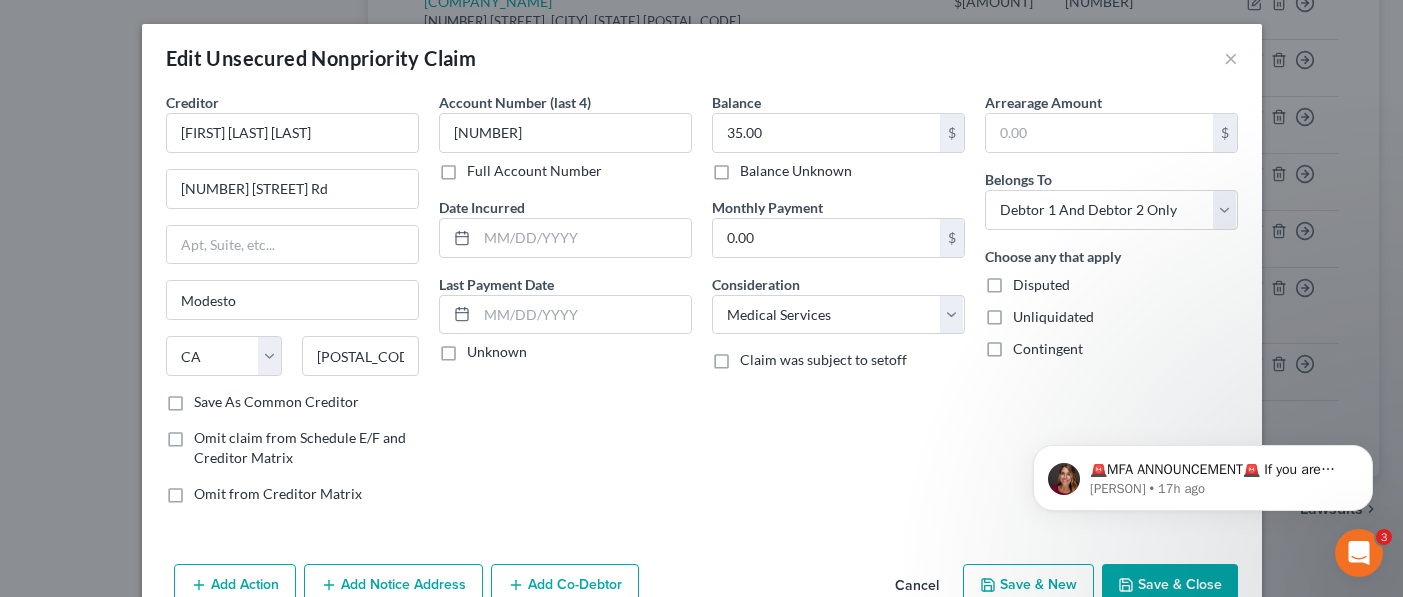 click on "Save & Close" at bounding box center [1170, 585] 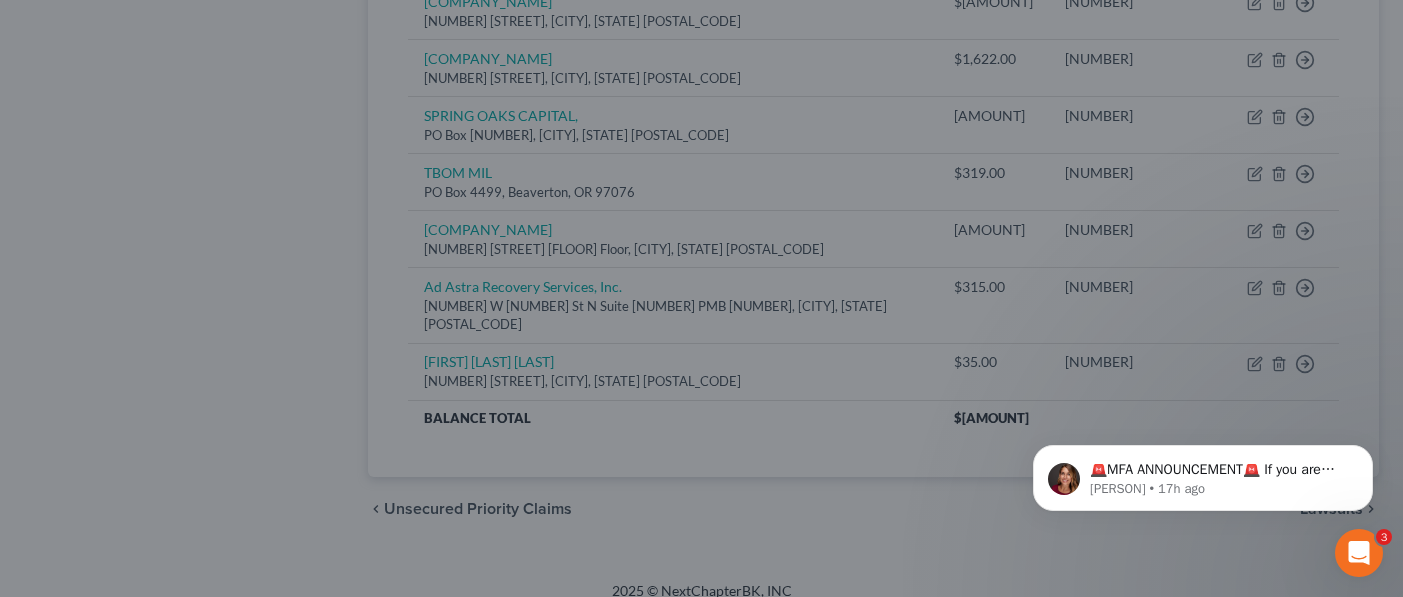 type on "0" 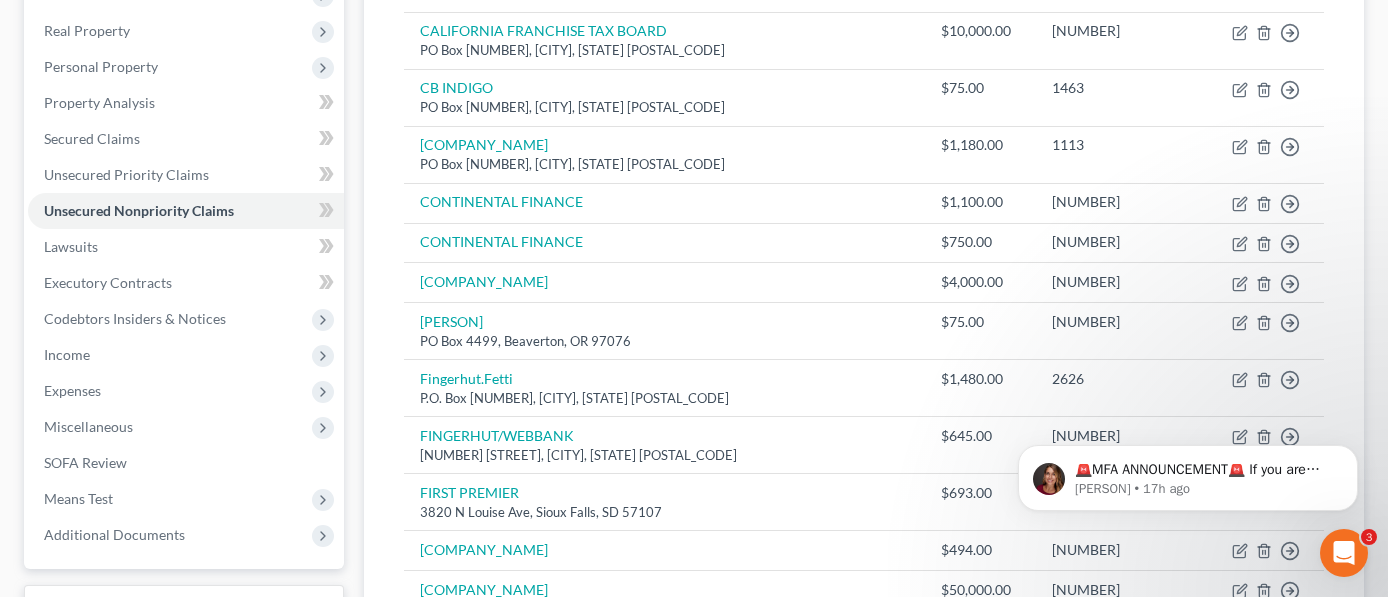 scroll, scrollTop: 0, scrollLeft: 0, axis: both 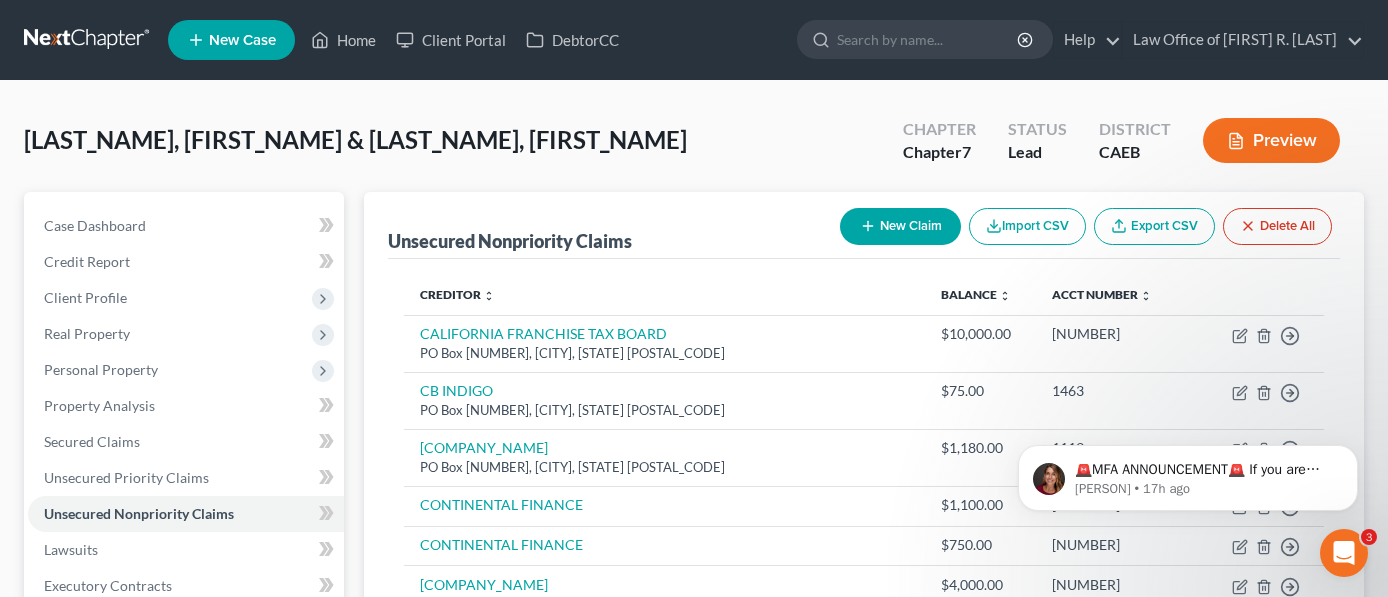 click on "New Claim" at bounding box center [900, 226] 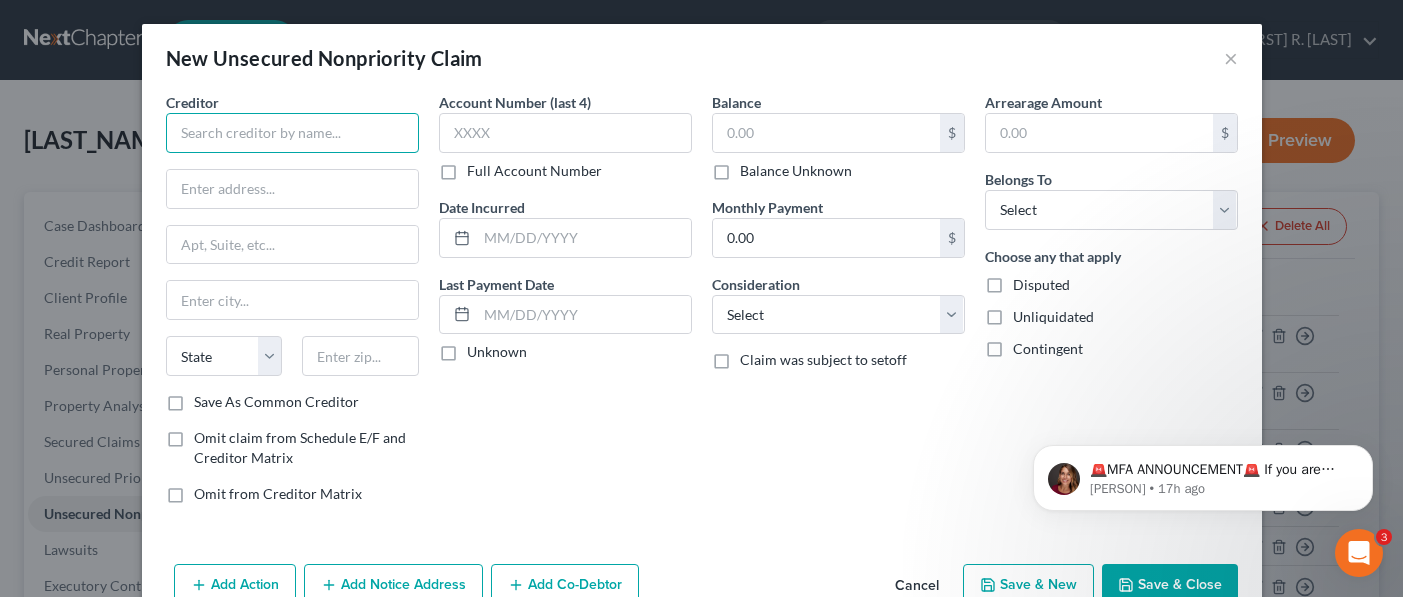 click at bounding box center (292, 133) 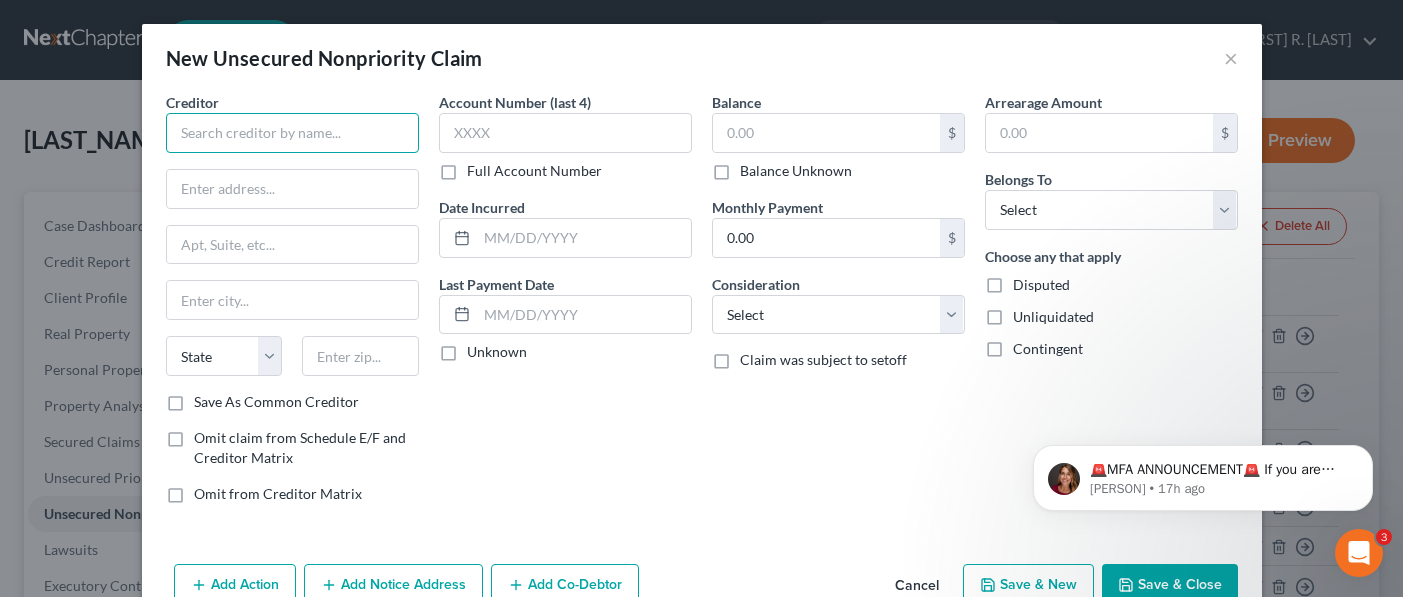 click at bounding box center (292, 133) 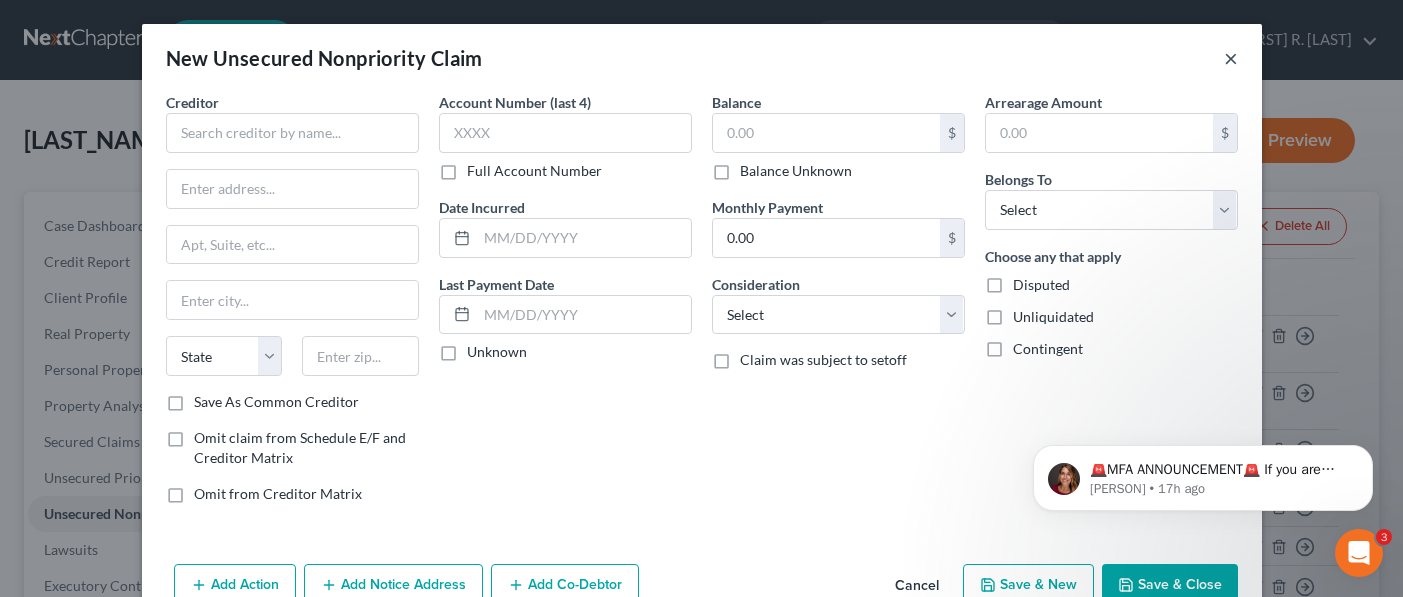 click on "×" at bounding box center [1231, 58] 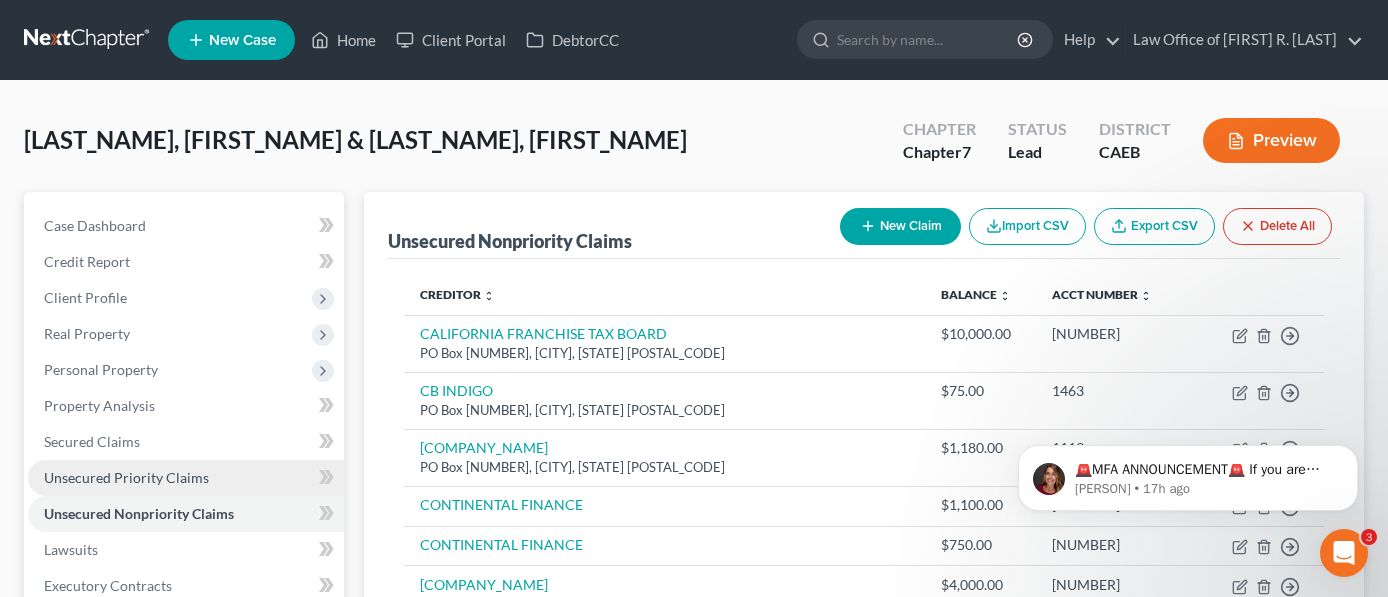 click on "Unsecured Priority Claims" at bounding box center [126, 477] 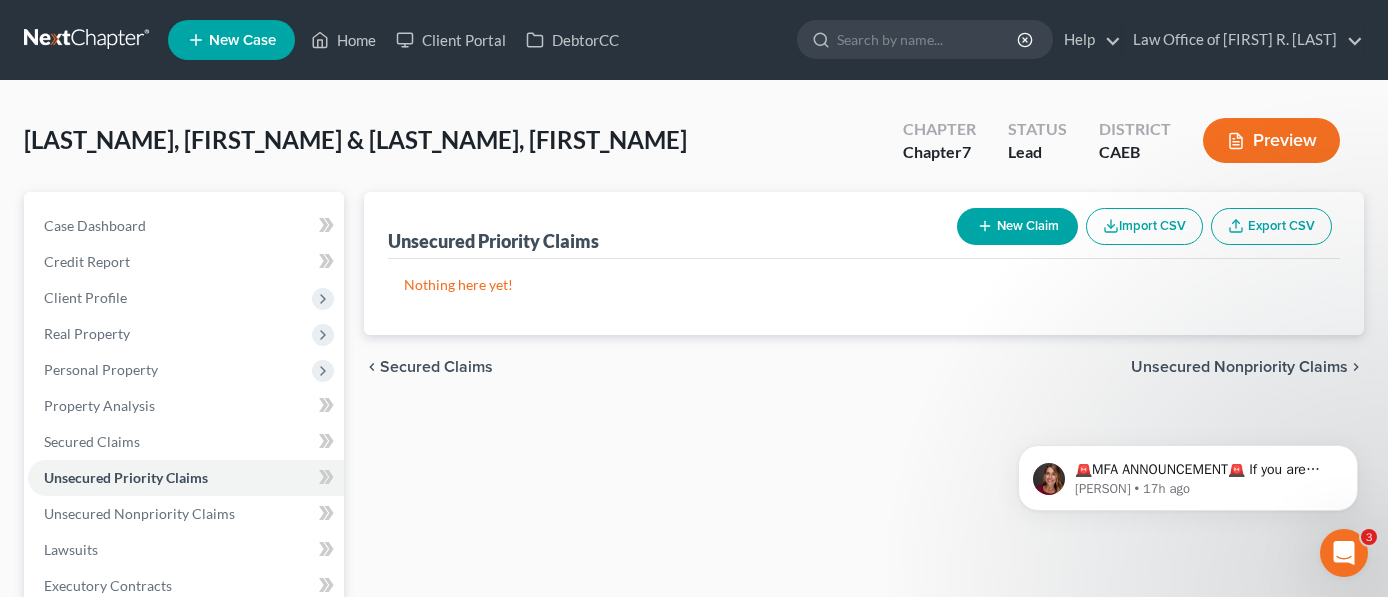 click on "Unsecured Nonpriority Claims" at bounding box center (1239, 367) 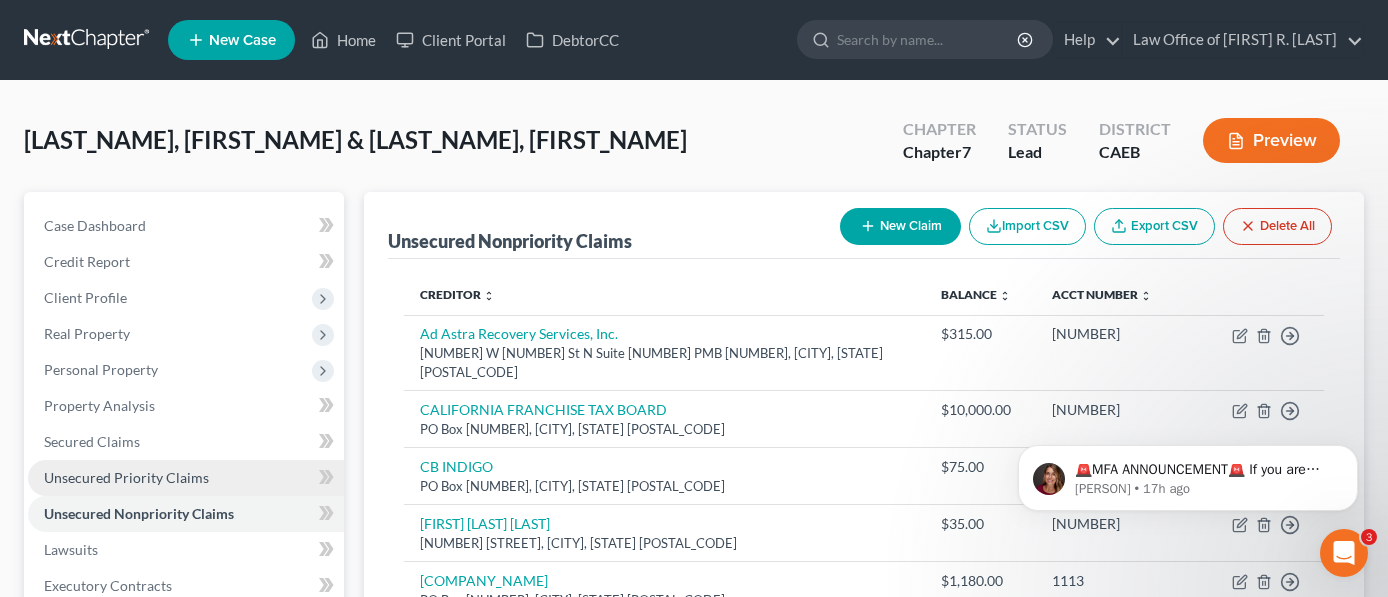 click on "Unsecured Priority Claims" at bounding box center [126, 477] 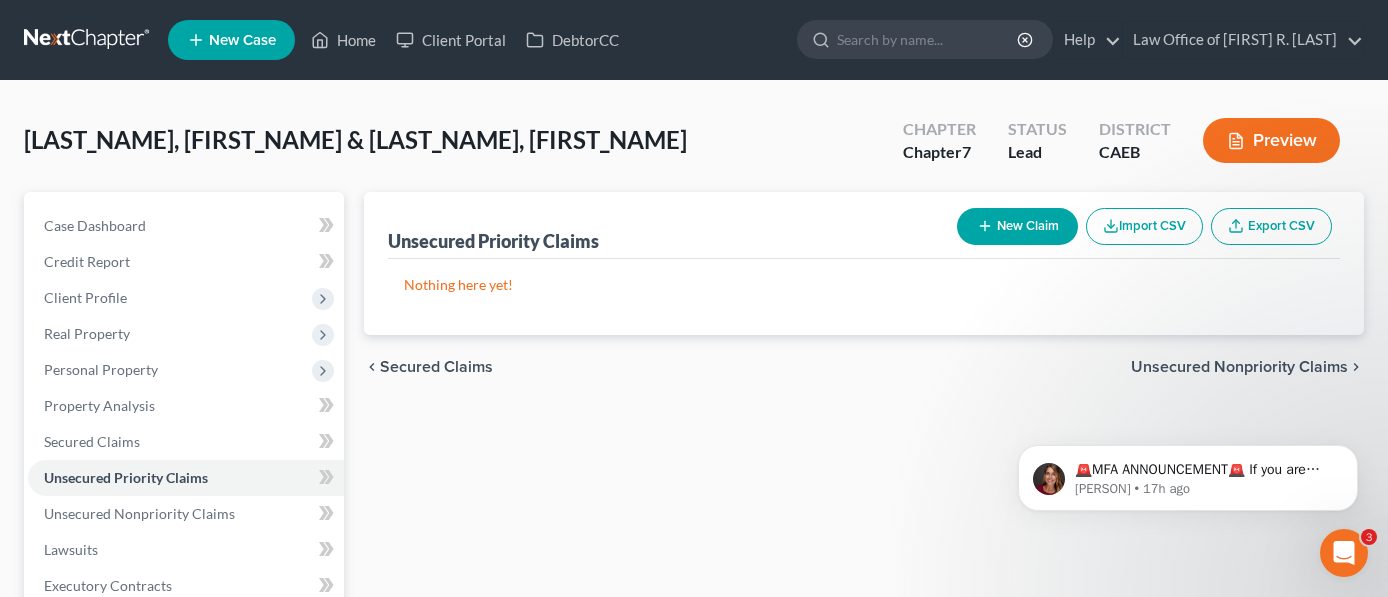 click on "Unsecured Priority Claims" at bounding box center [493, 241] 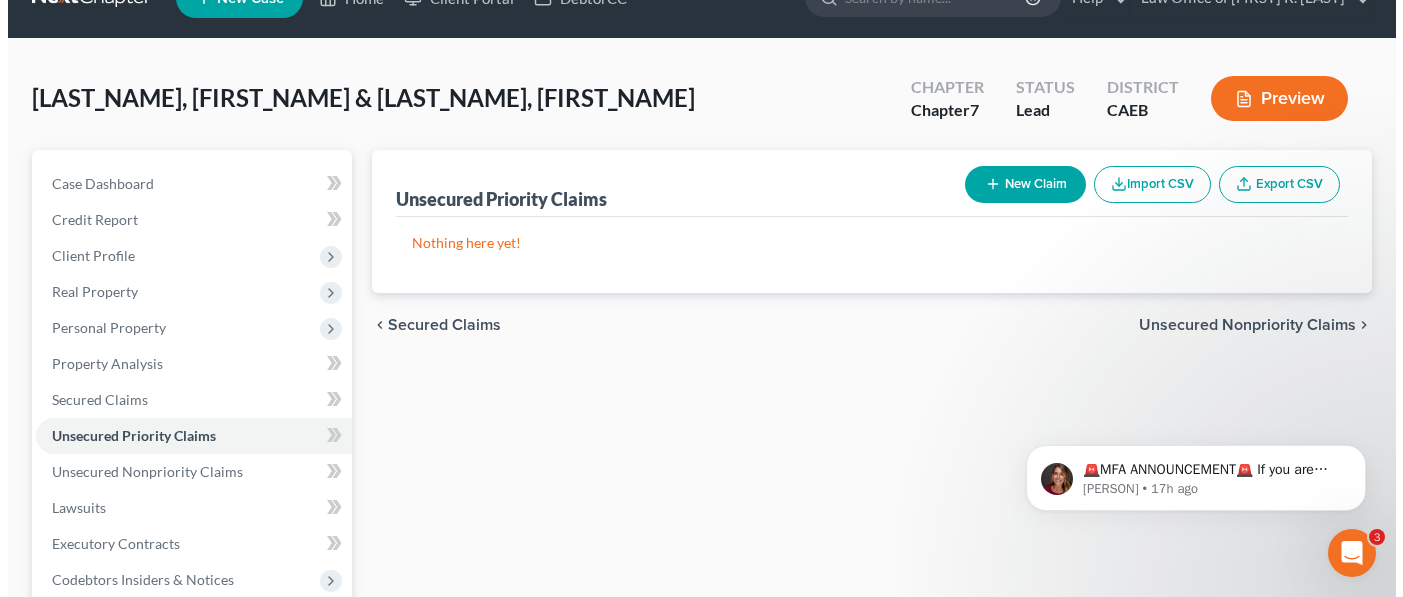 scroll, scrollTop: 25, scrollLeft: 0, axis: vertical 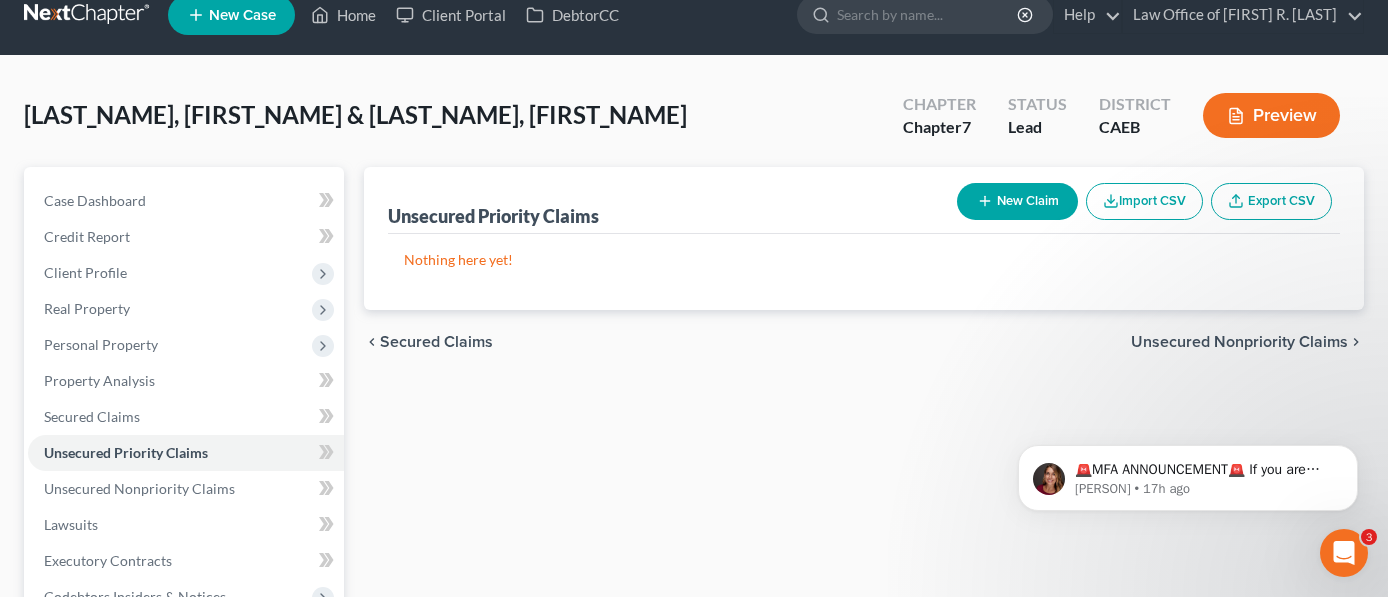 click on "New Claim" at bounding box center [1017, 201] 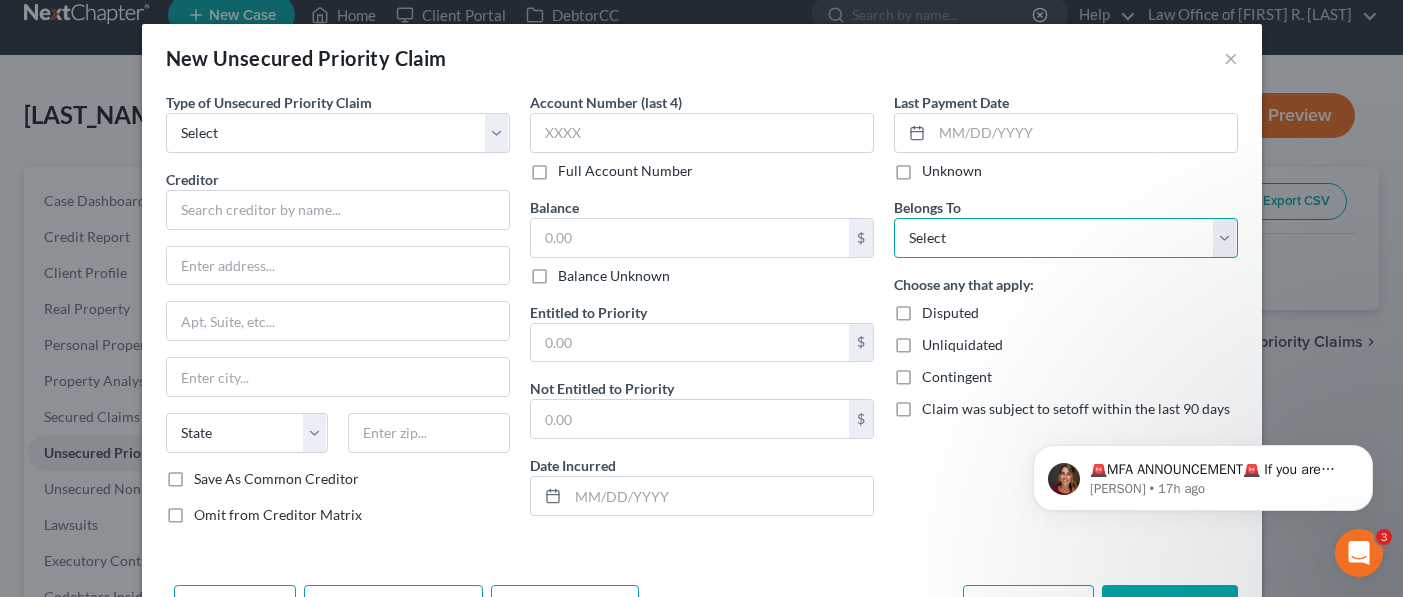 click on "Select Debtor 1 Only Debtor 2 Only Debtor 1 And Debtor 2 Only At Least One Of The Debtors And Another Community Property" at bounding box center (1066, 238) 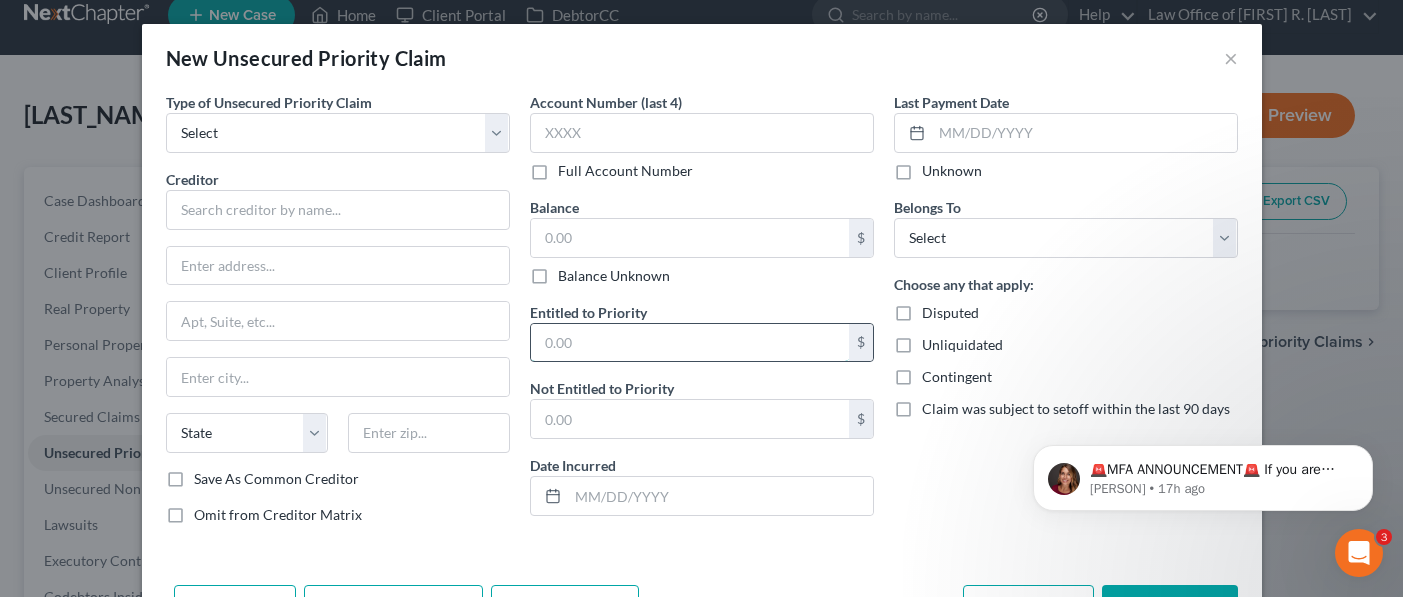 click at bounding box center (690, 343) 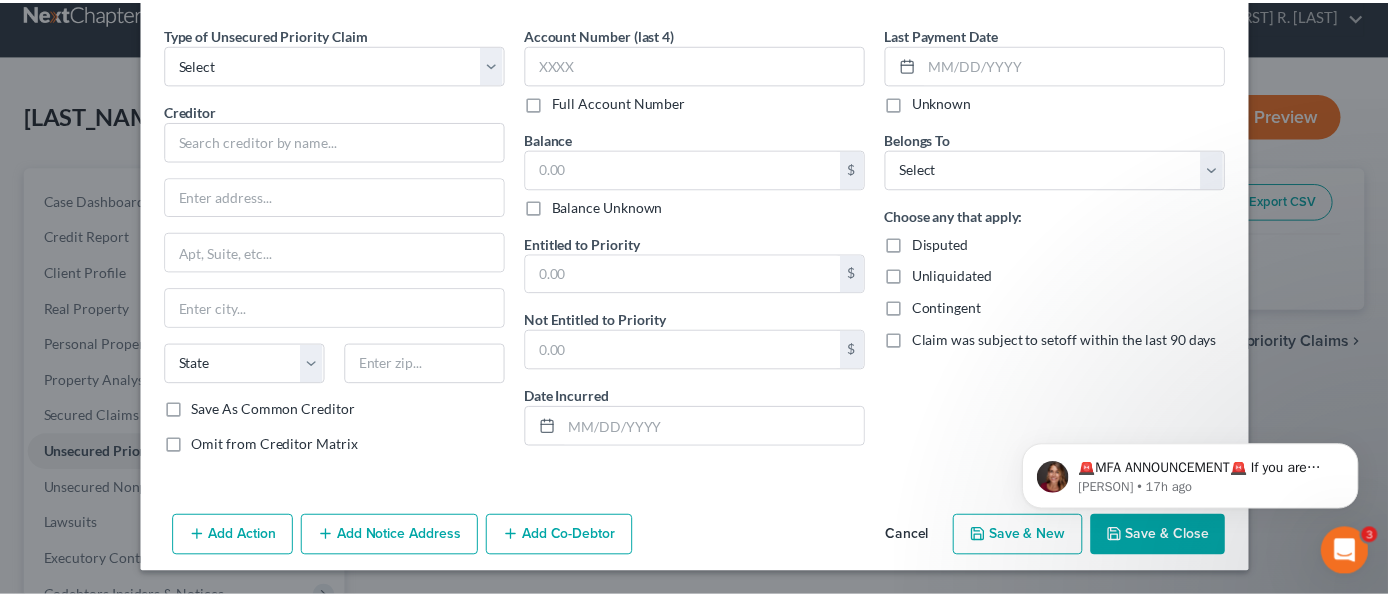 scroll, scrollTop: 0, scrollLeft: 0, axis: both 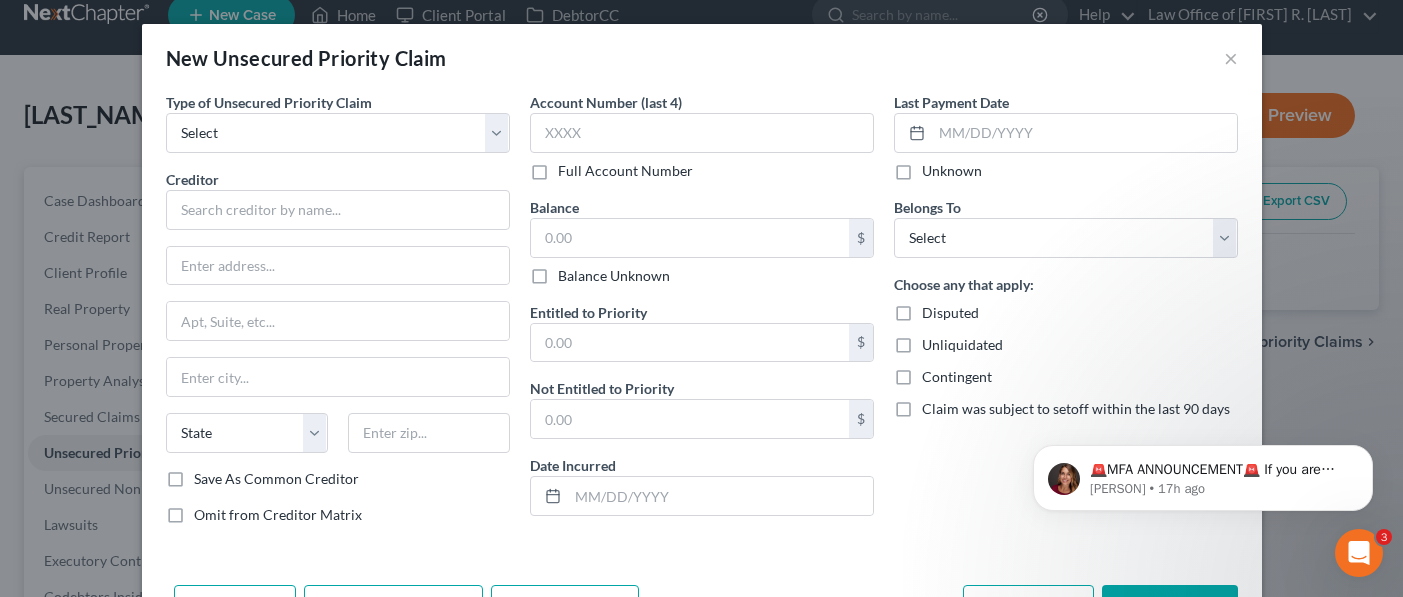 click on "New Unsecured Priority Claim  ×" at bounding box center (702, 58) 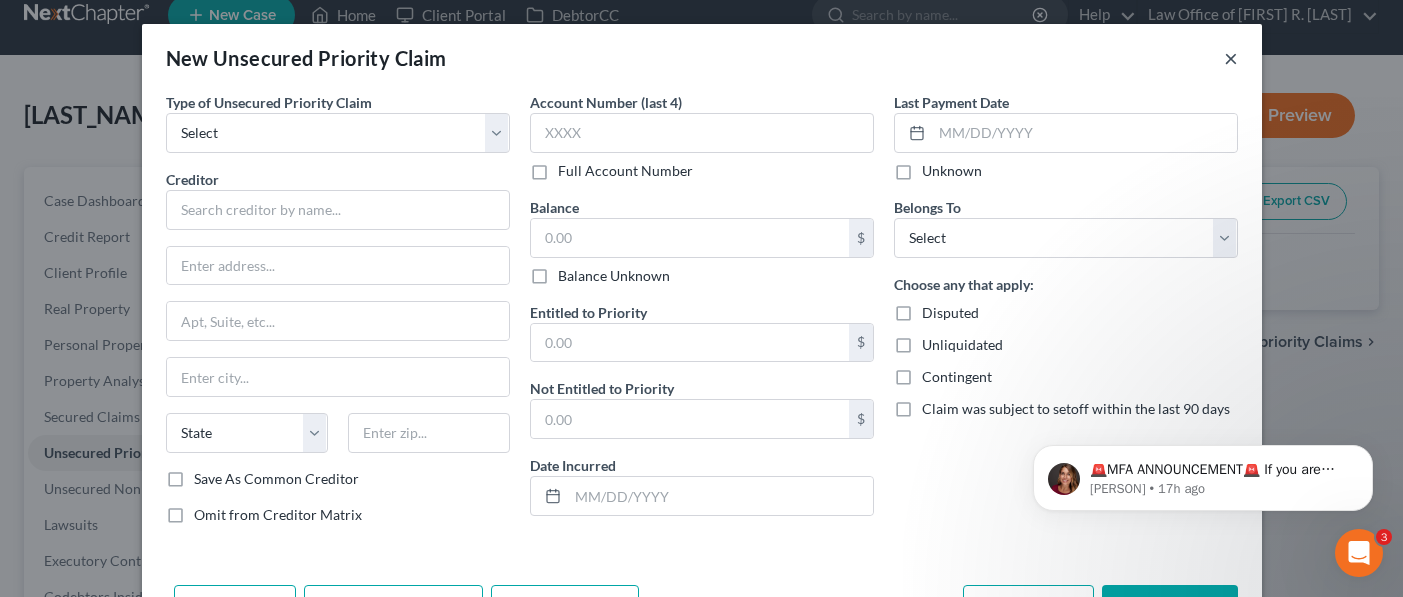 click on "×" at bounding box center [1231, 58] 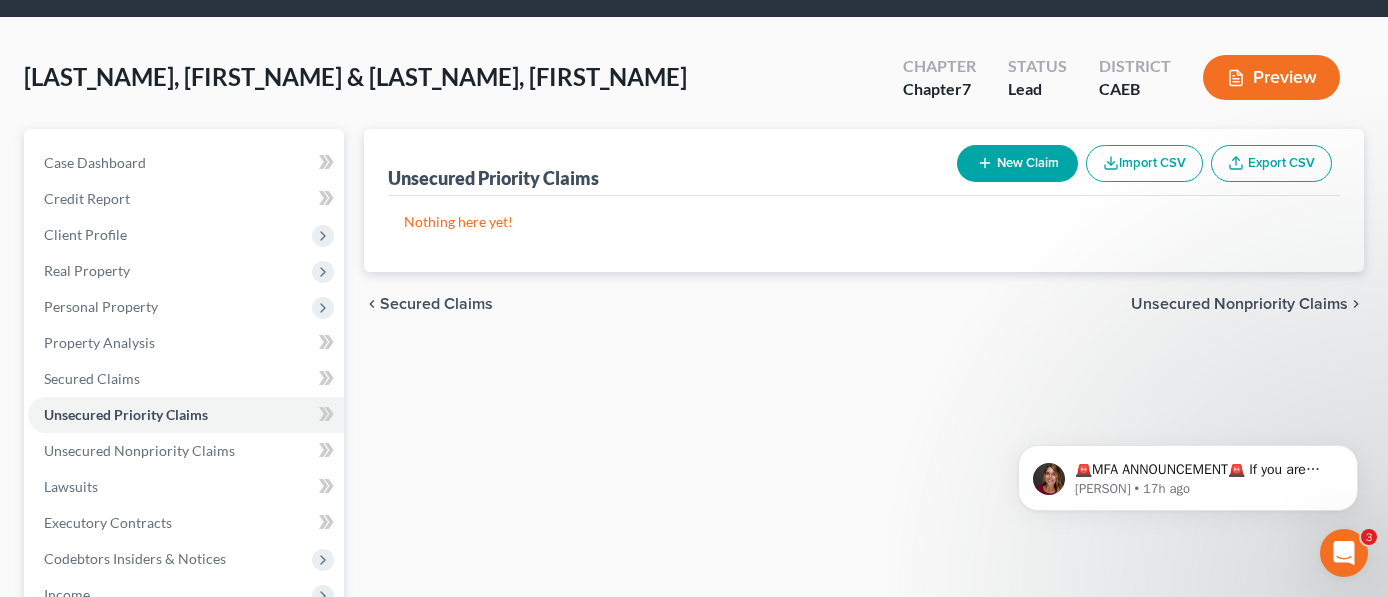 scroll, scrollTop: 72, scrollLeft: 0, axis: vertical 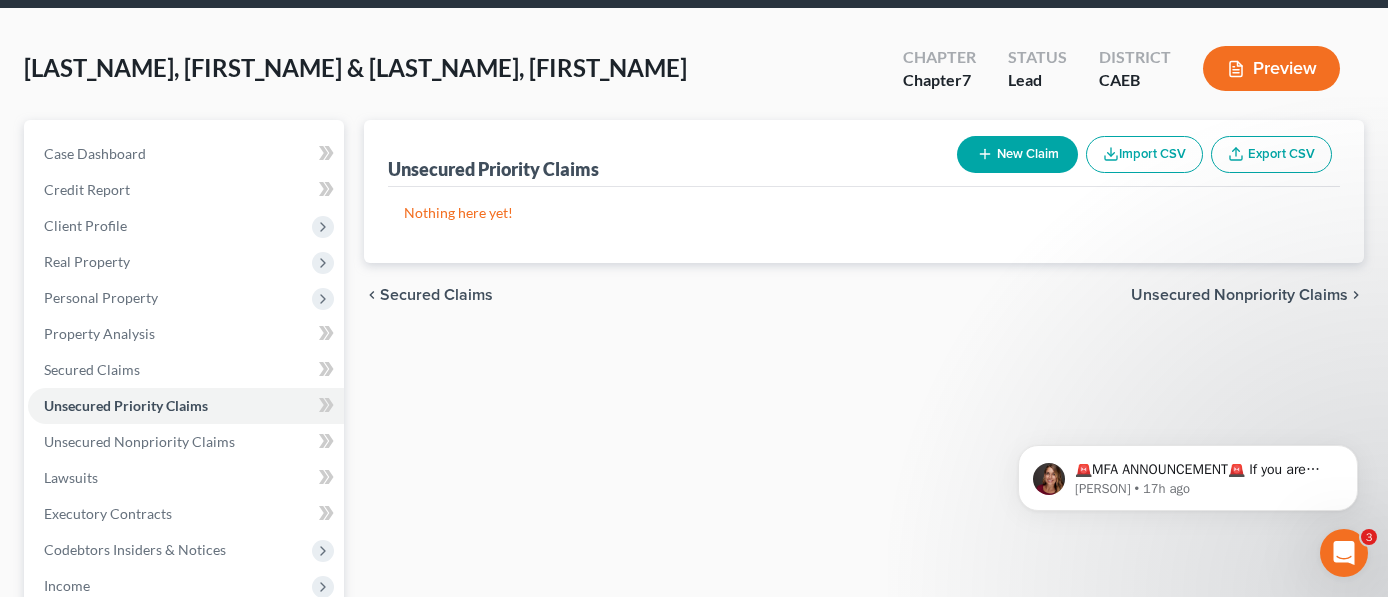 click on "Unsecured Nonpriority Claims" at bounding box center [1239, 295] 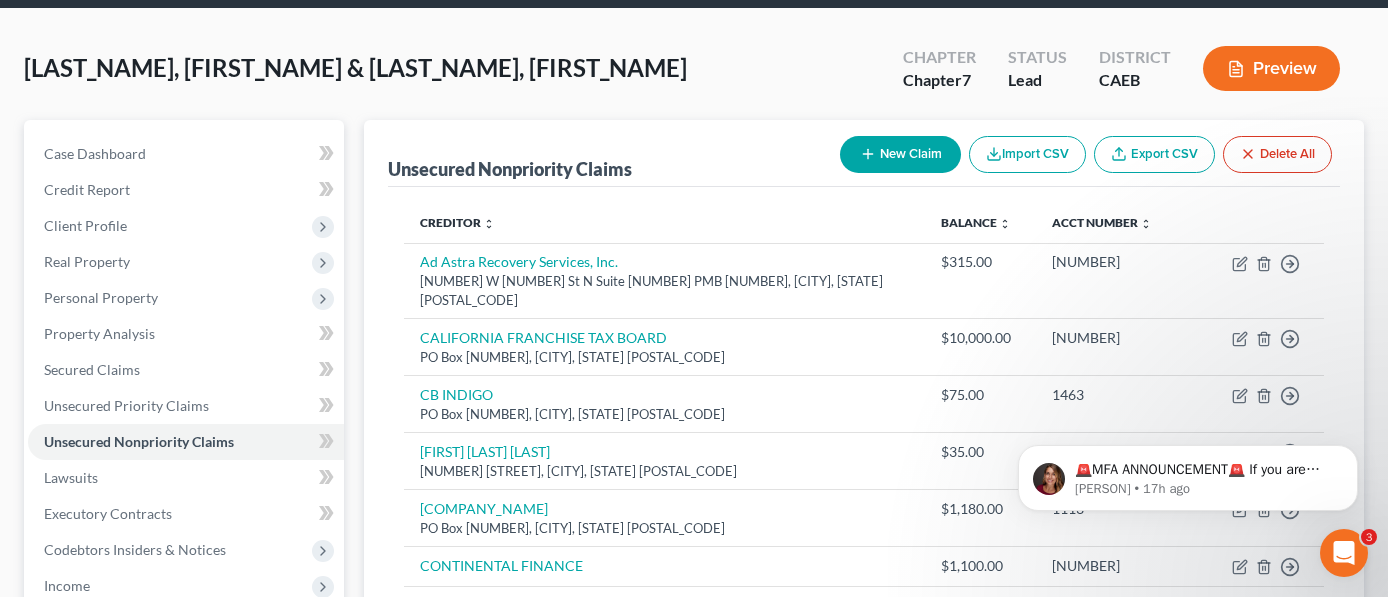 scroll, scrollTop: 0, scrollLeft: 0, axis: both 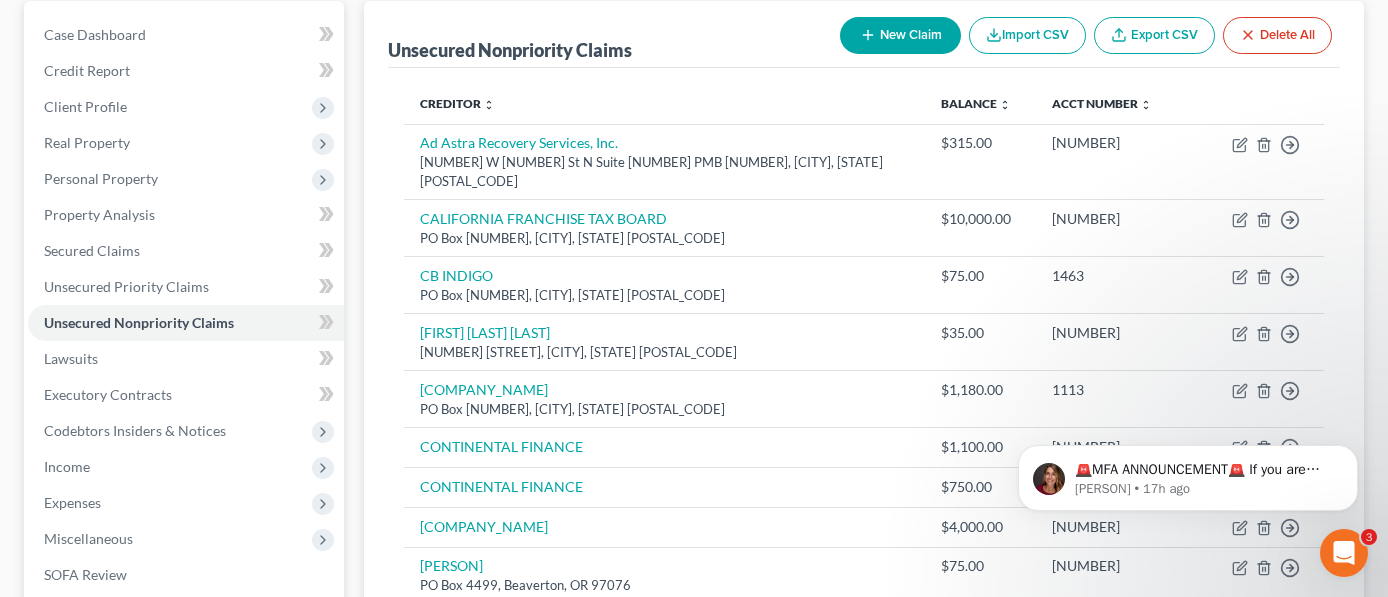 click on "New Claim" at bounding box center [900, 35] 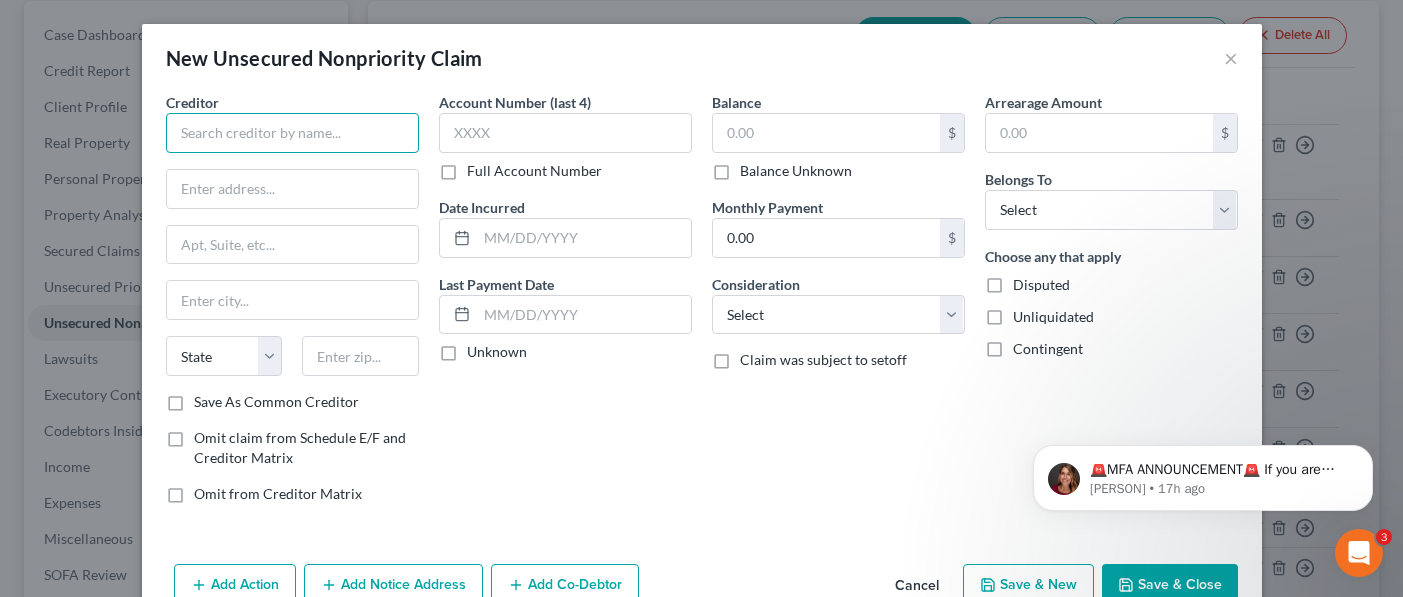 click at bounding box center [292, 133] 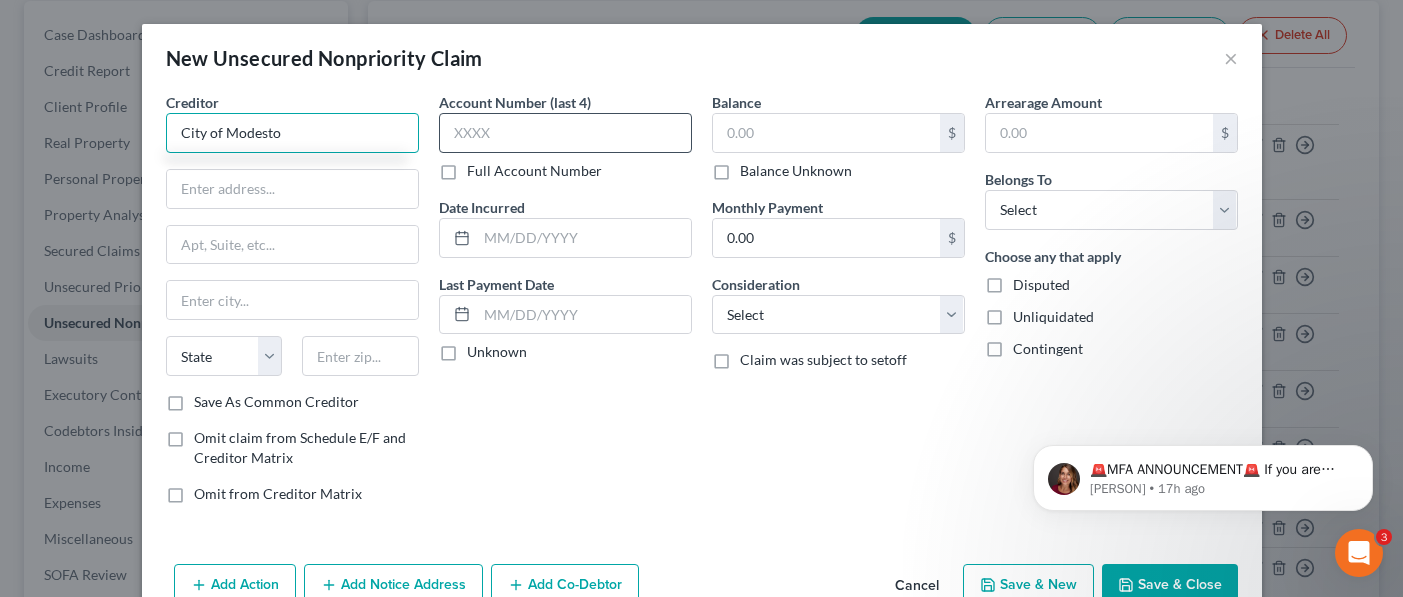 type on "City of Modesto" 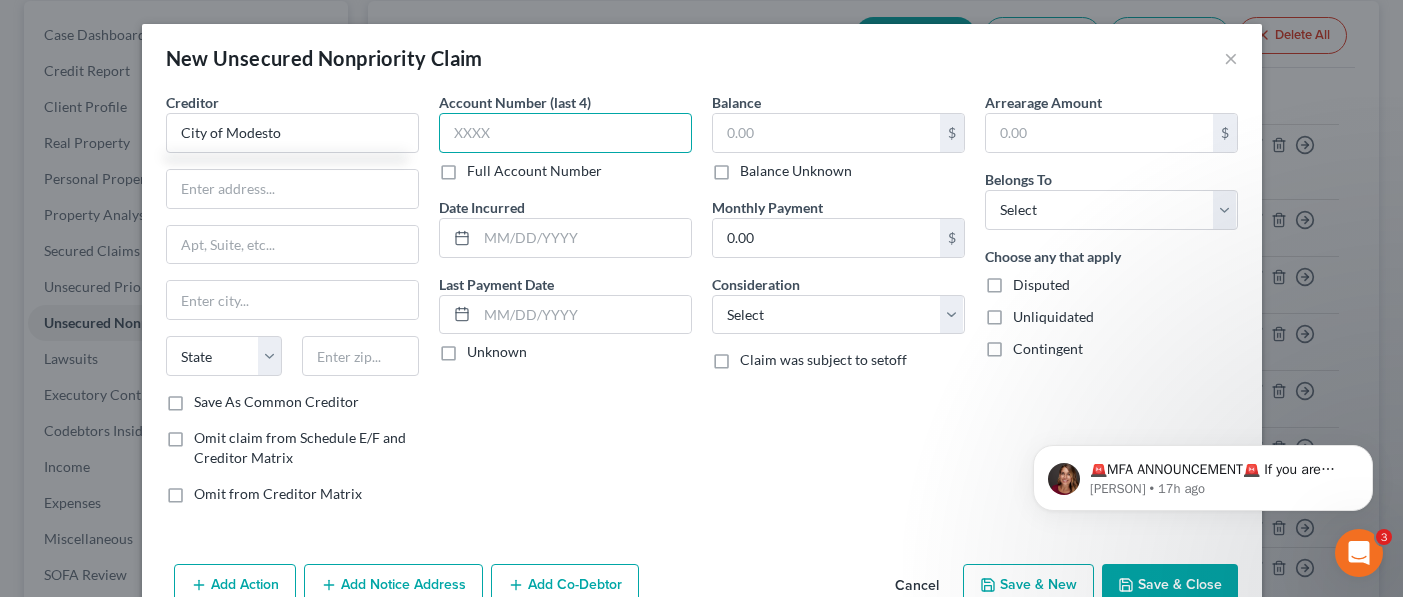 click at bounding box center (565, 133) 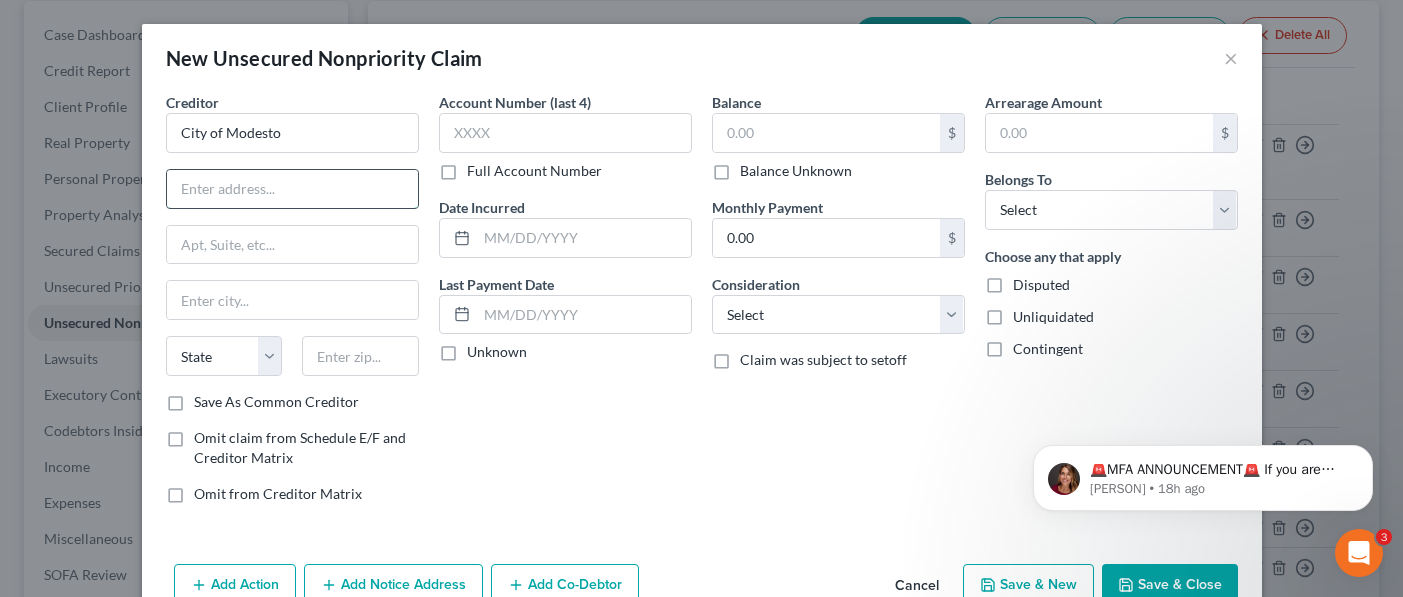 click at bounding box center [292, 189] 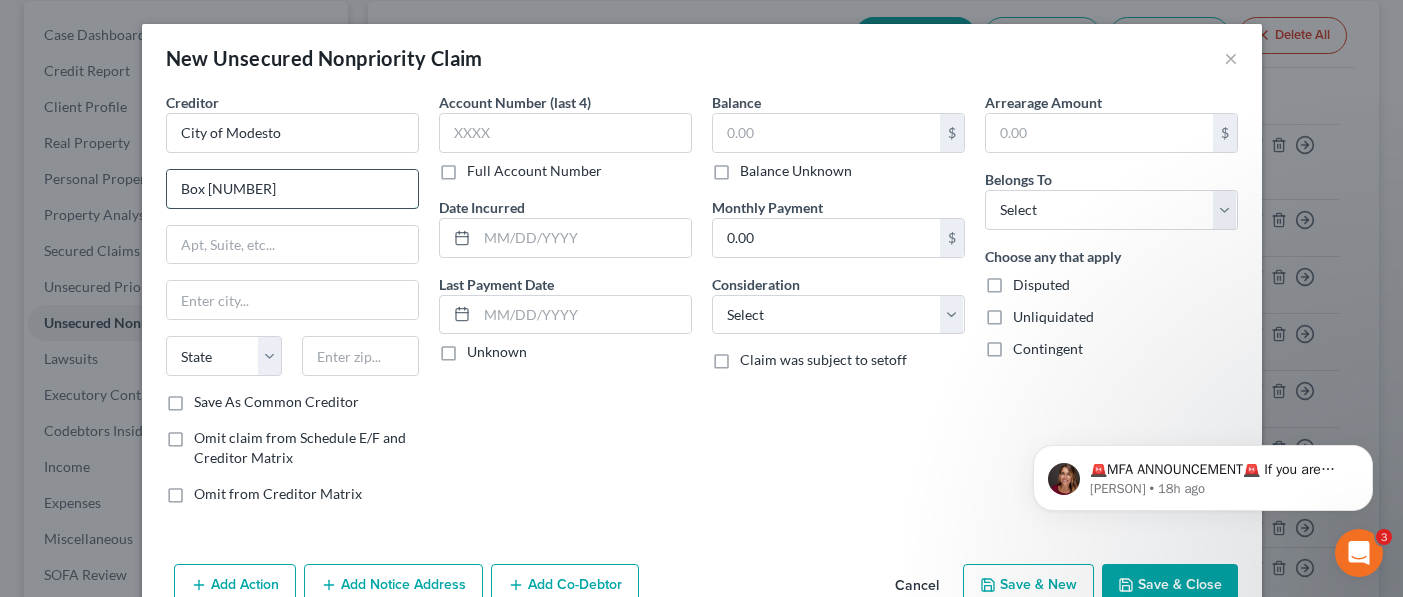 type on "Box [NUMBER]" 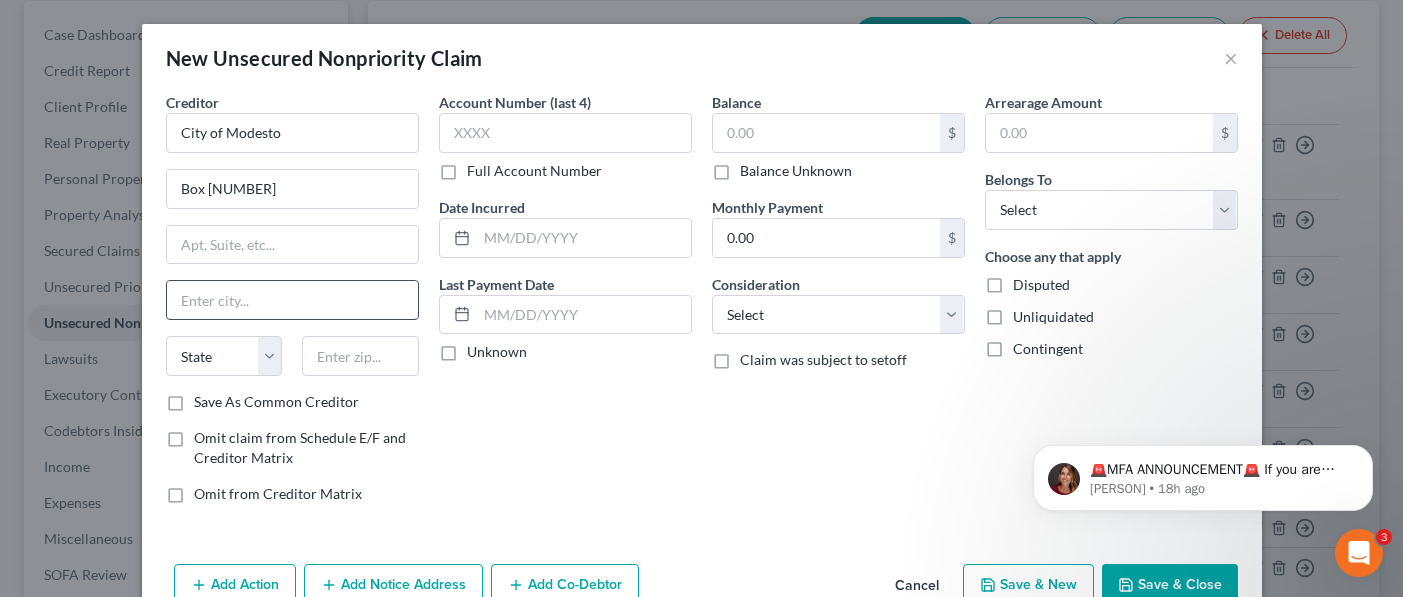 click at bounding box center (292, 300) 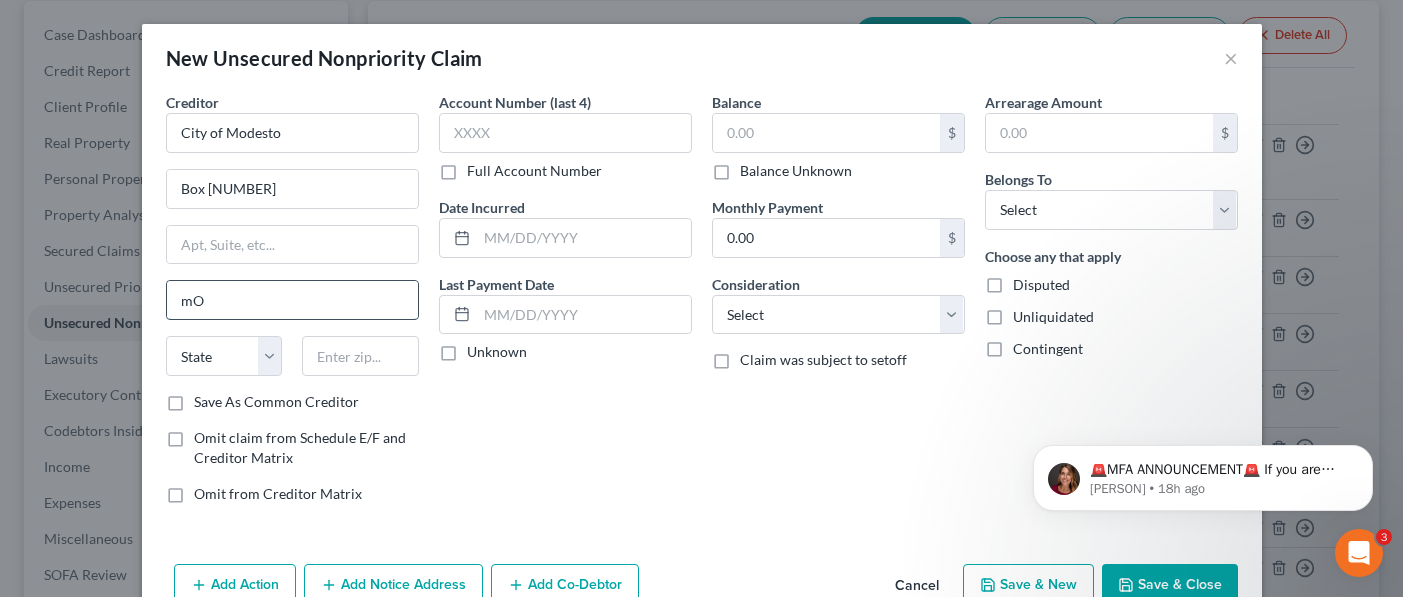 type on "m" 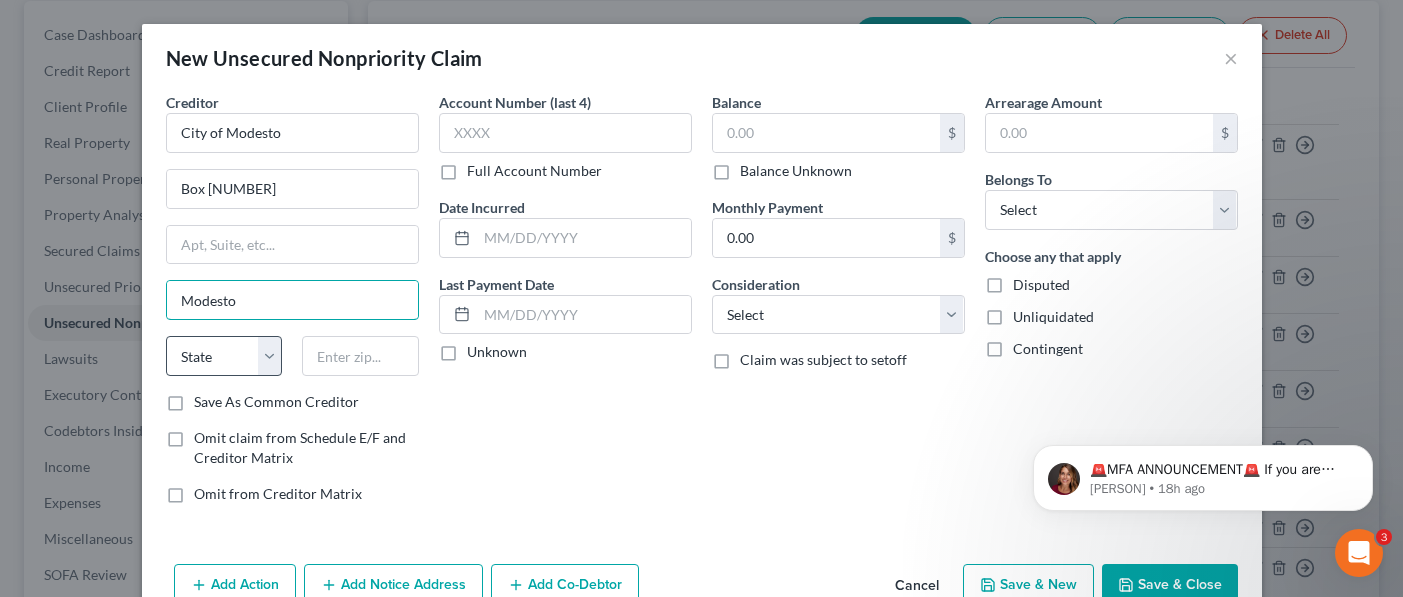 type on "Modesto" 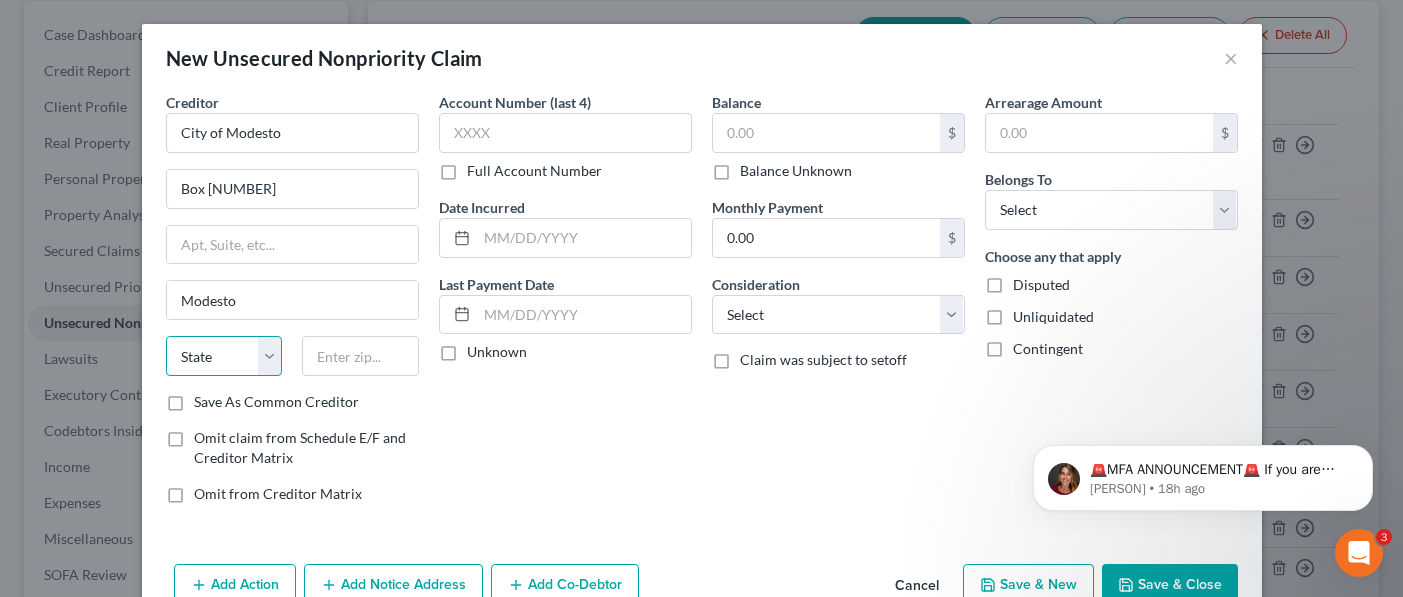 click on "State AL AK AR AZ CA CO CT DE DC FL GA GU HI ID IL IN IA KS KY LA ME MD MA MI MN MS MO MT NC ND NE NV NH NJ NM NY OH OK OR PA PR RI SC SD TN TX UT VI VA VT WA WV WI WY" at bounding box center [224, 356] 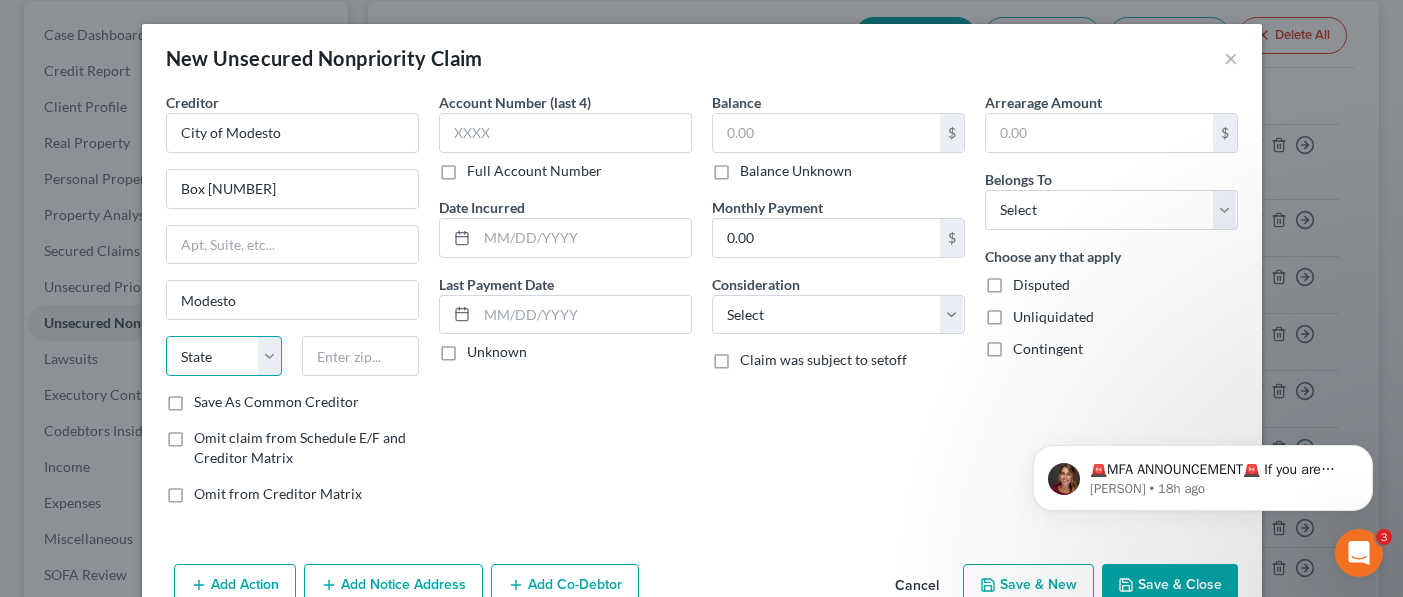 select on "4" 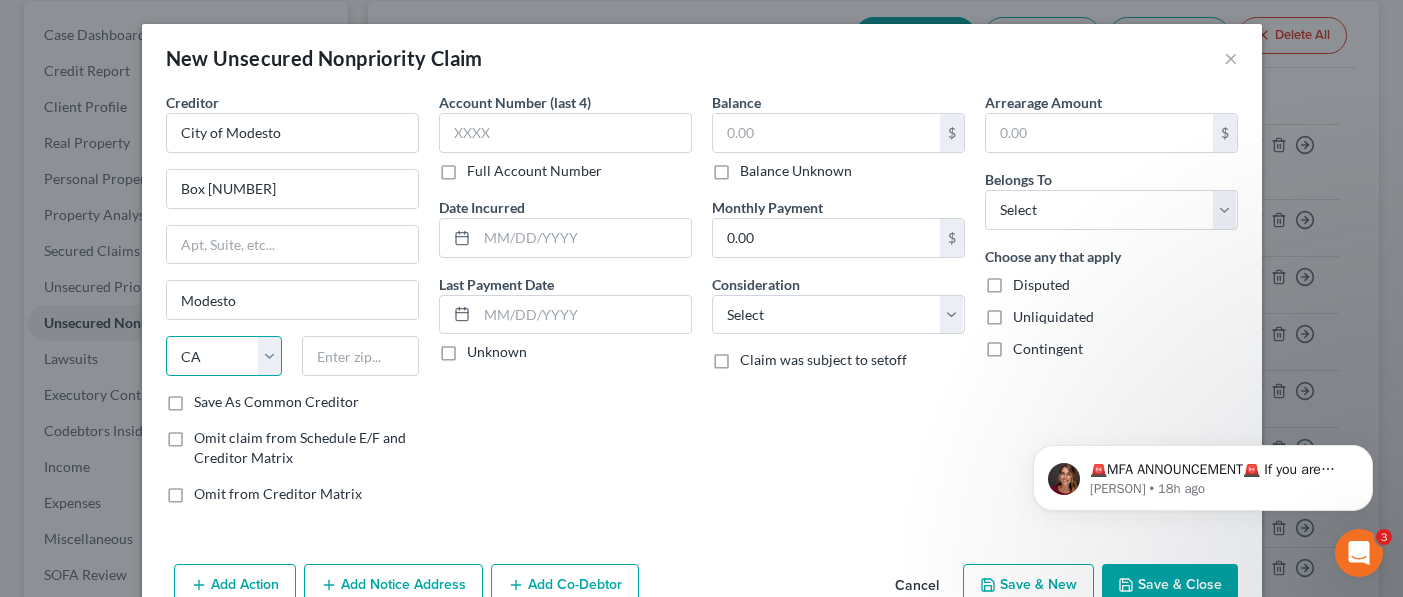 click on "State AL AK AR AZ CA CO CT DE DC FL GA GU HI ID IL IN IA KS KY LA ME MD MA MI MN MS MO MT NC ND NE NV NH NJ NM NY OH OK OR PA PR RI SC SD TN TX UT VI VA VT WA WV WI WY" at bounding box center (224, 356) 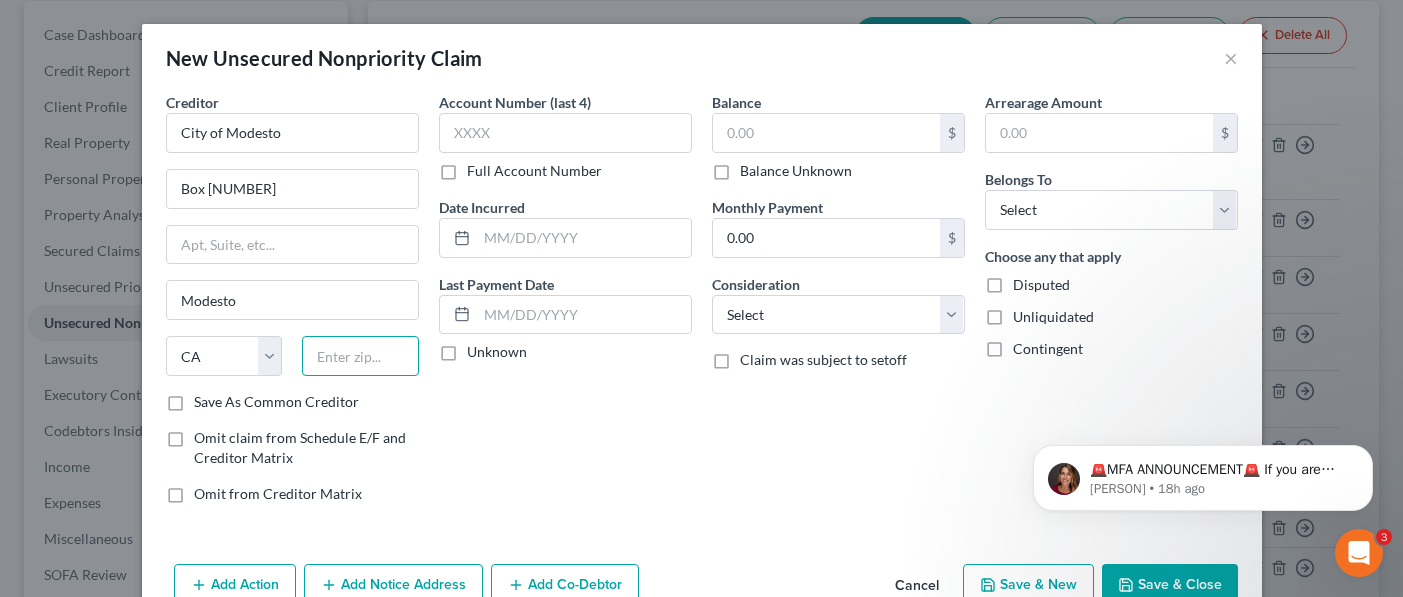 click at bounding box center (360, 356) 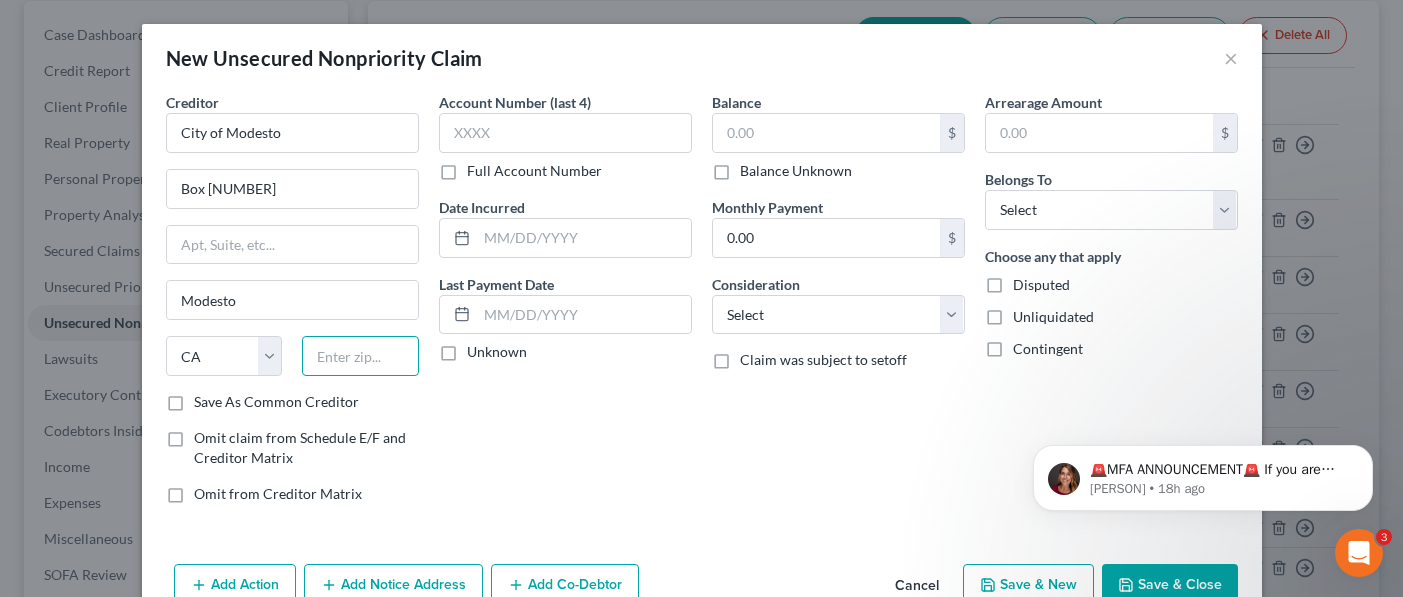 click at bounding box center (360, 356) 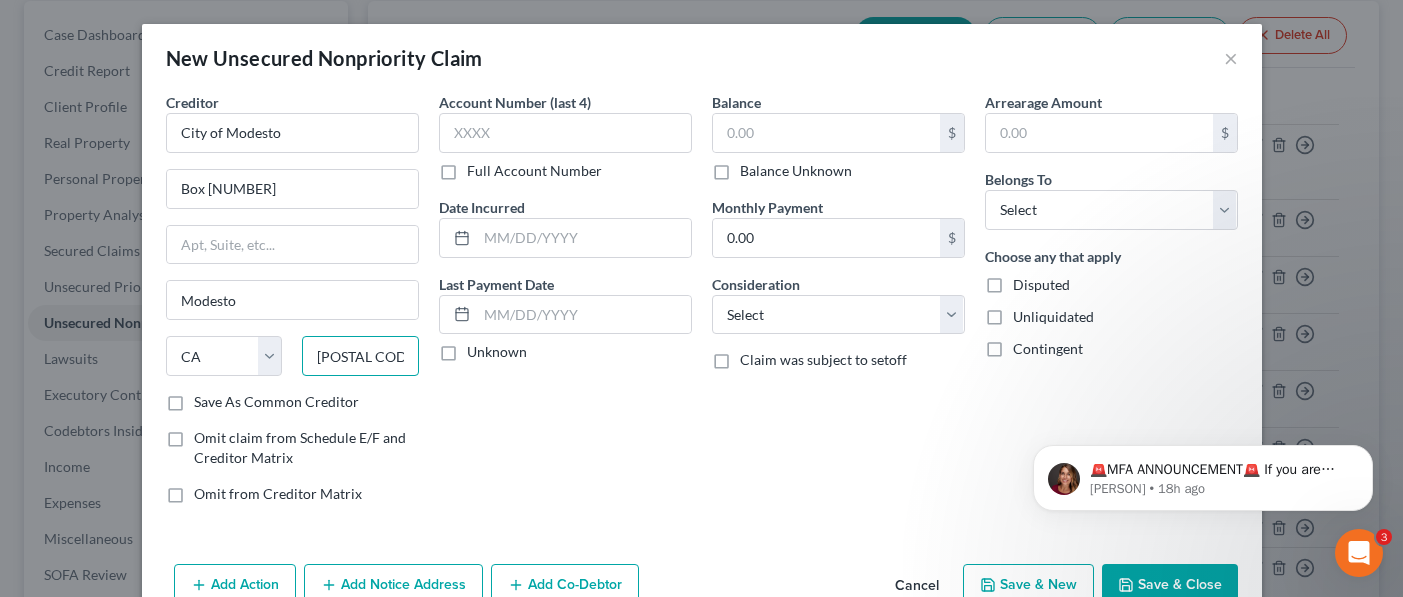 click on "[POSTAL CODE]-" at bounding box center [360, 356] 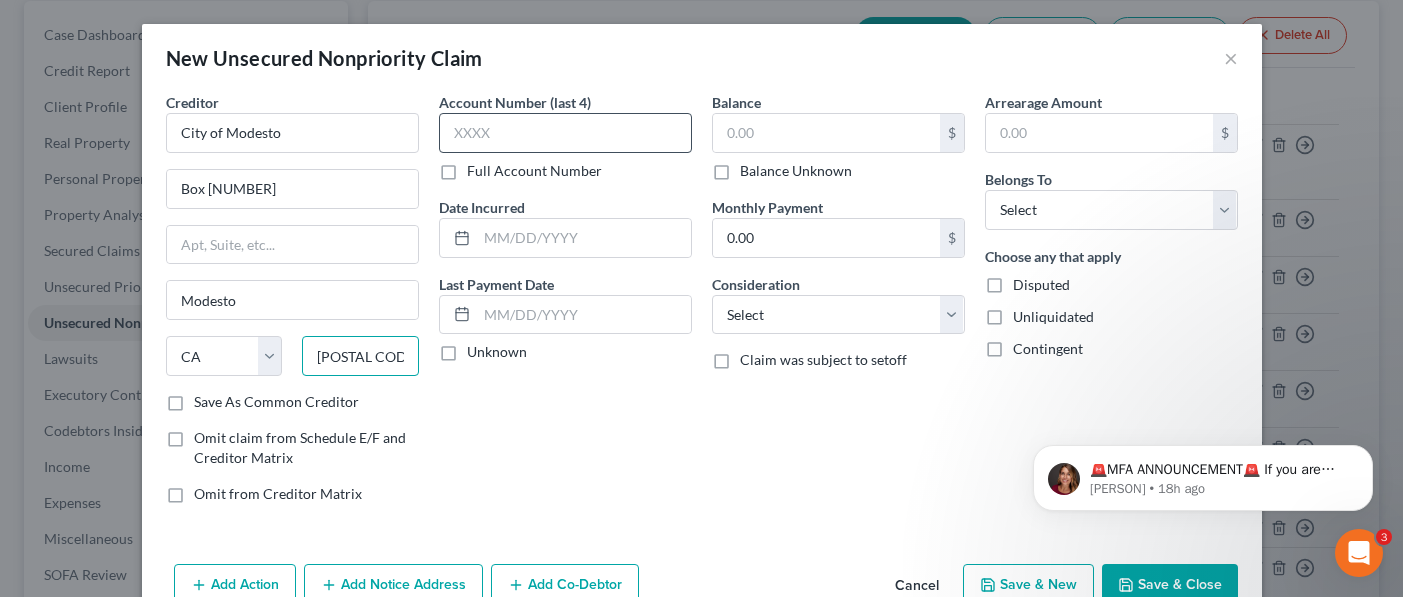 type on "[POSTAL CODE]-[POSTAL CODE]" 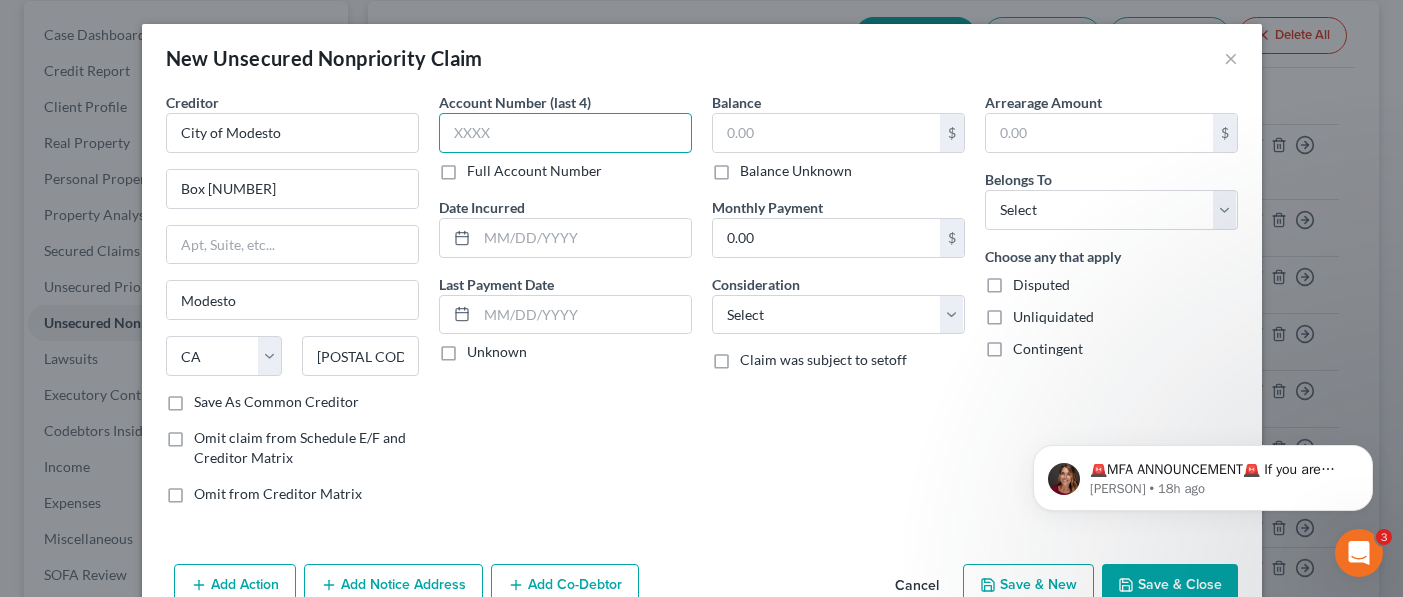 click at bounding box center [565, 133] 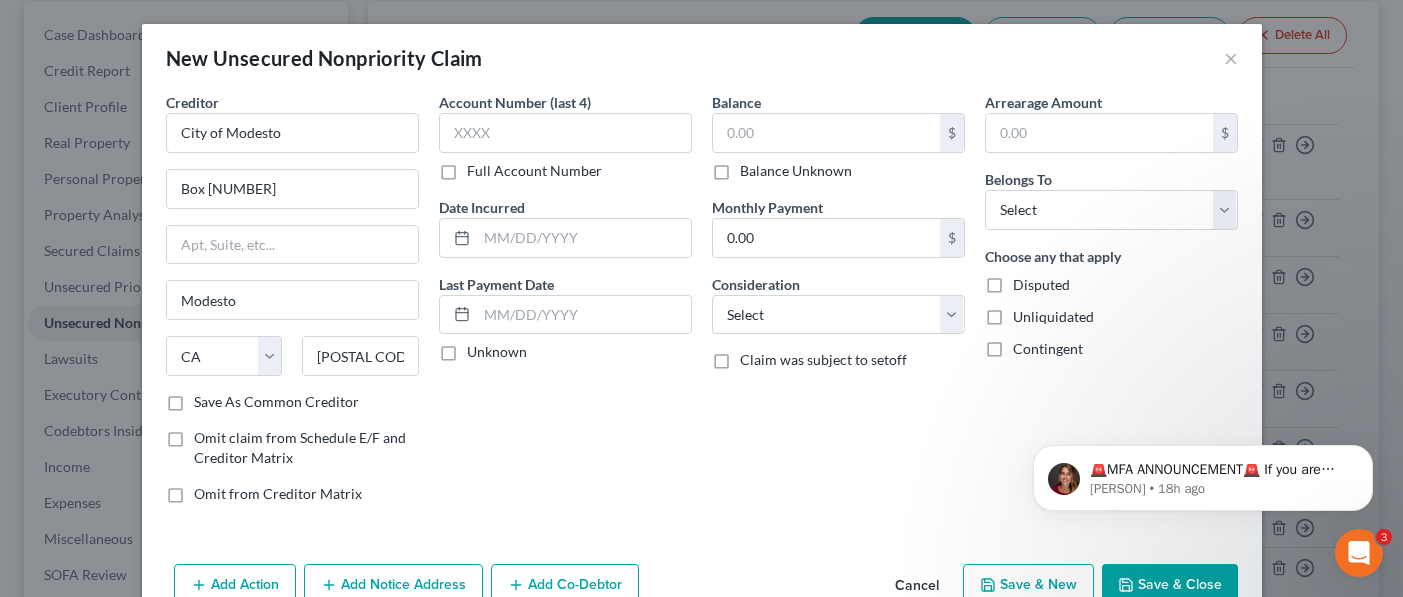 click on "Full Account Number" at bounding box center [534, 171] 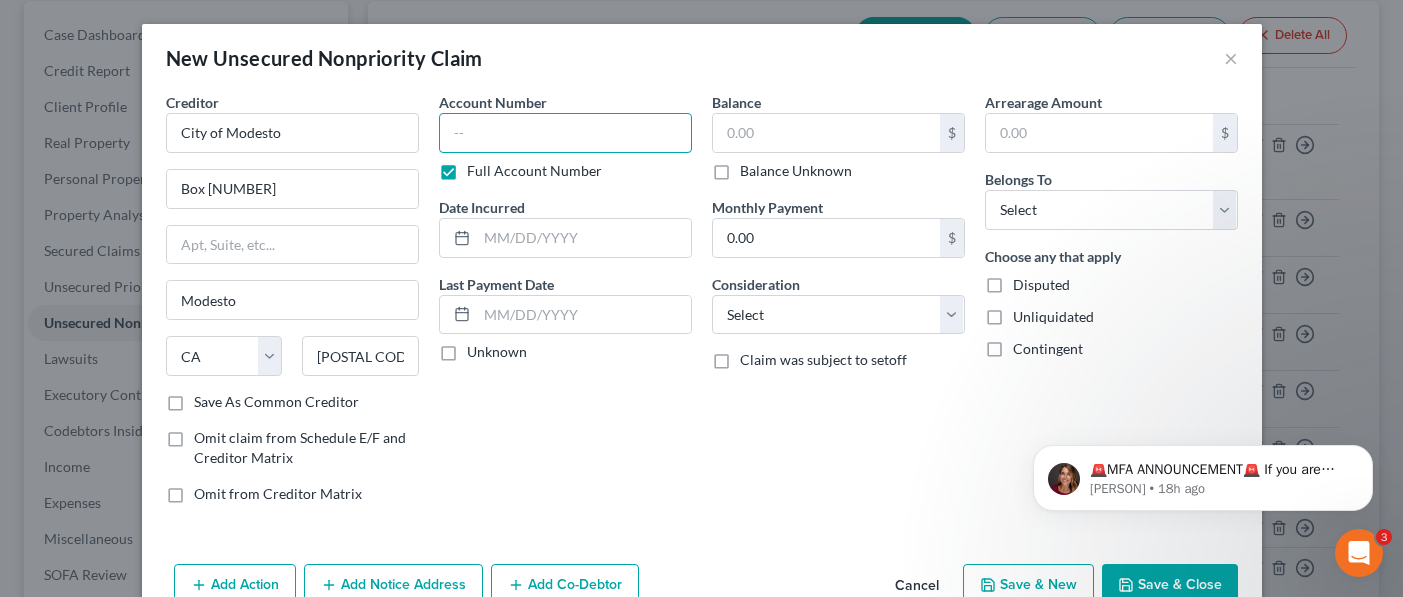 click at bounding box center (565, 133) 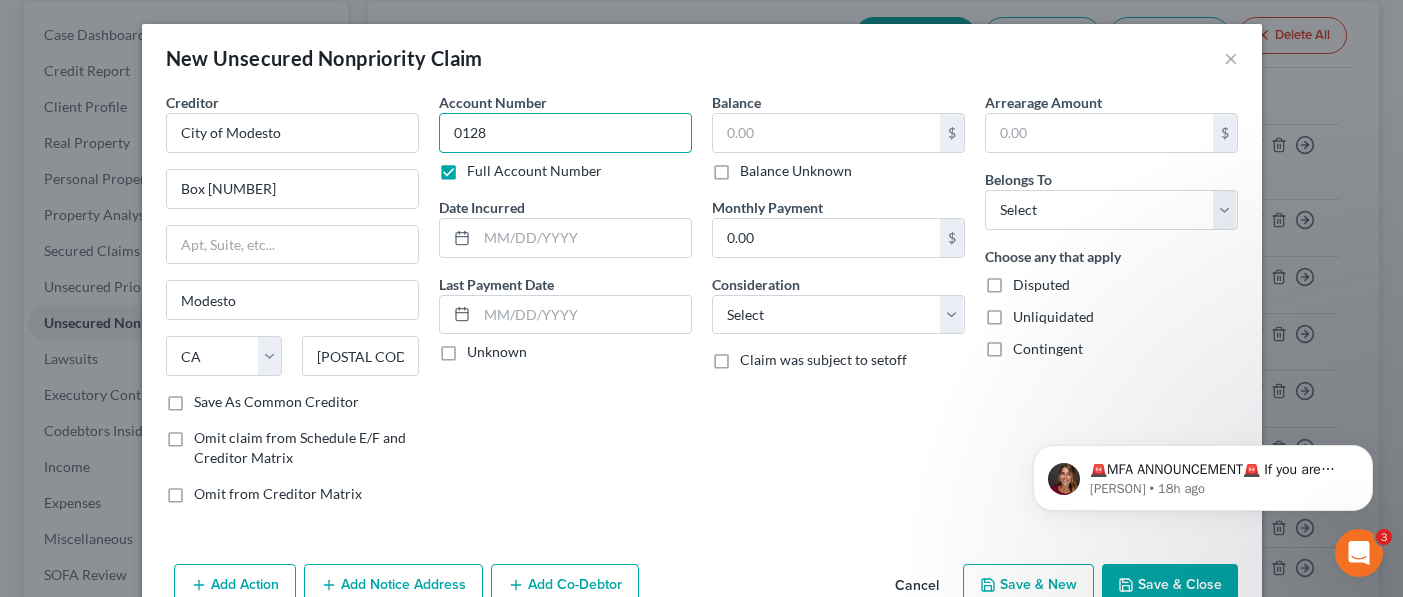 click on "0128" at bounding box center [565, 133] 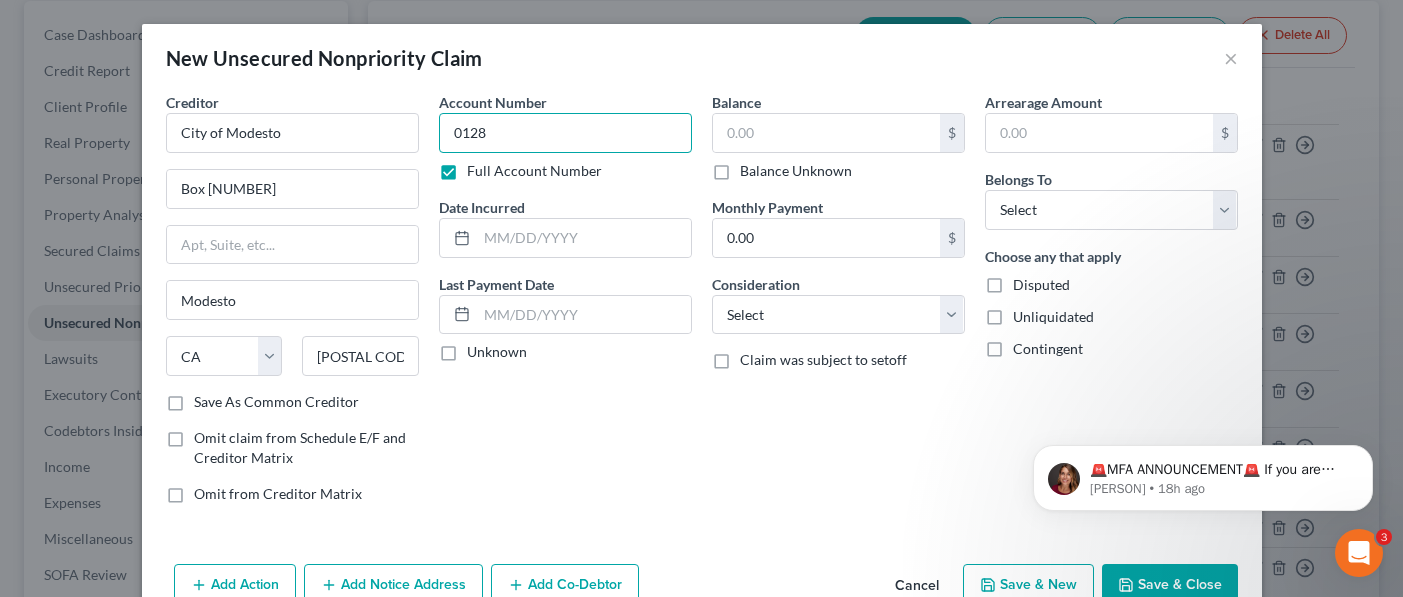 click on "0128" at bounding box center (565, 133) 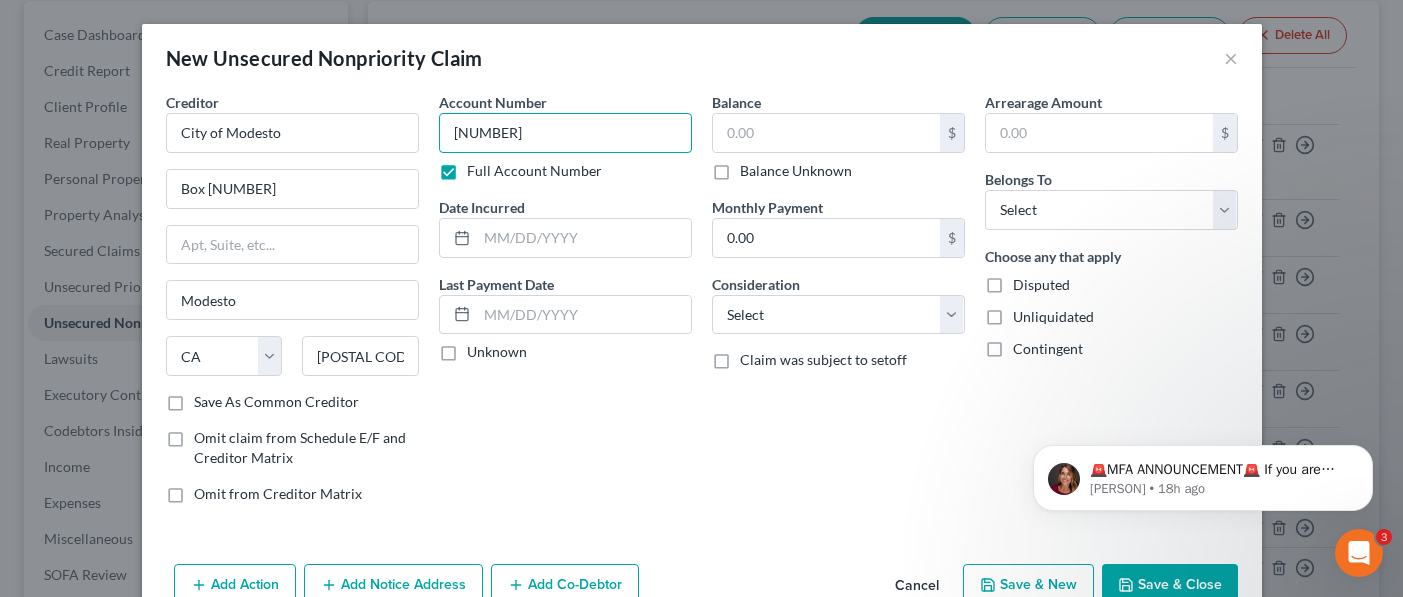 type on "[NUMBER]" 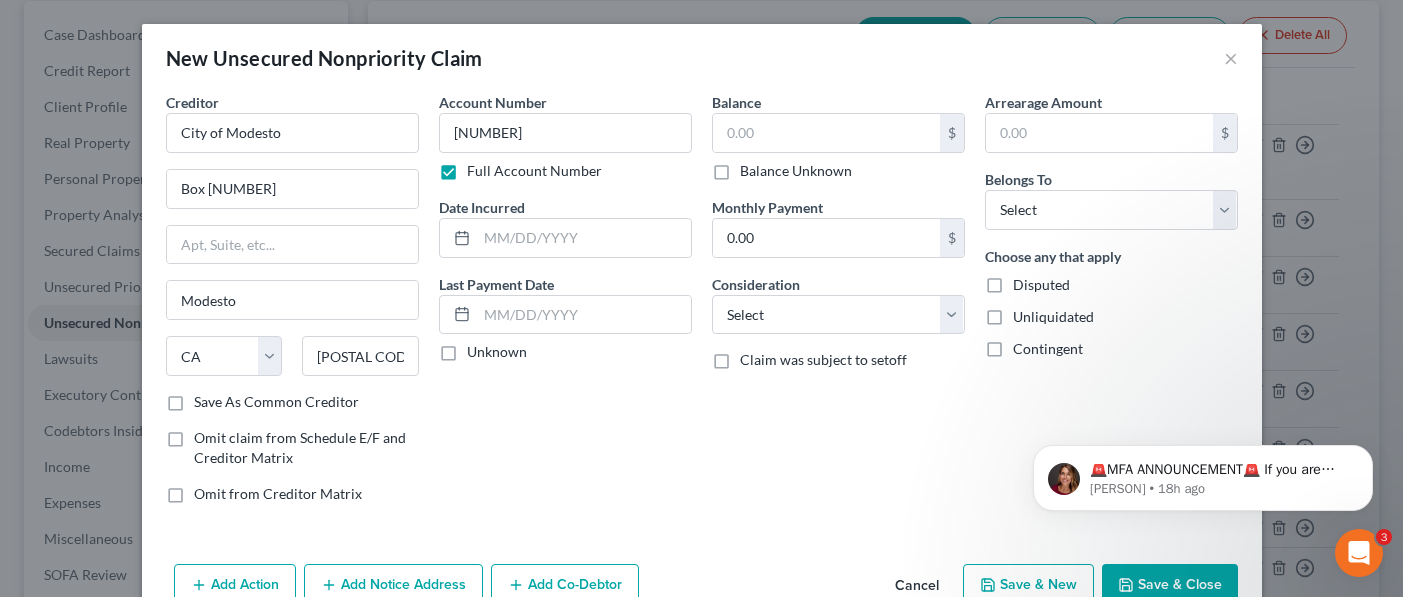 click on "Full Account Number" at bounding box center (534, 171) 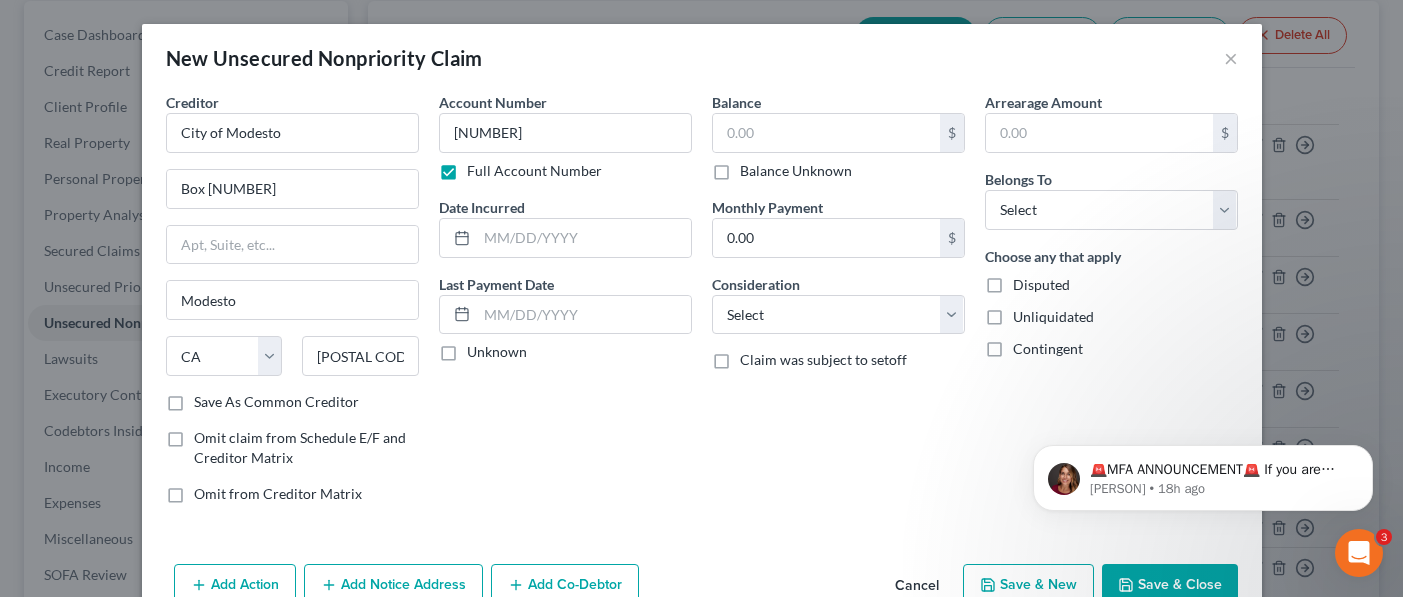 click on "Full Account Number" at bounding box center (481, 167) 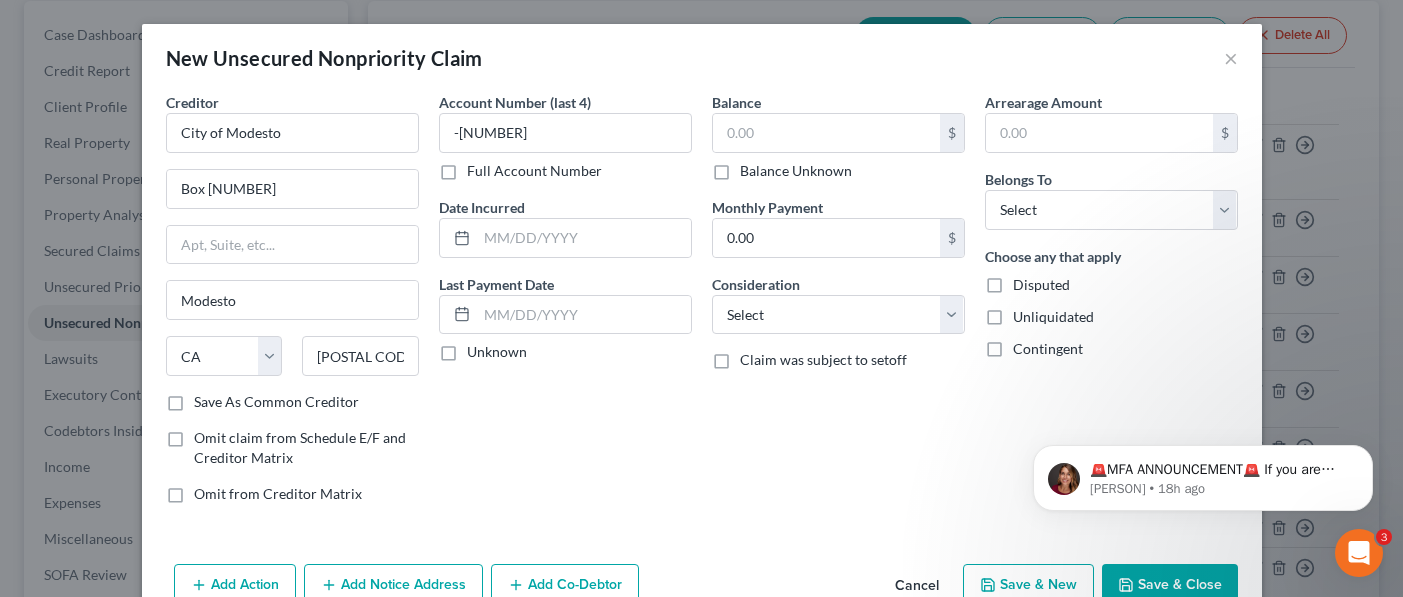 click on "Full Account Number" at bounding box center [534, 171] 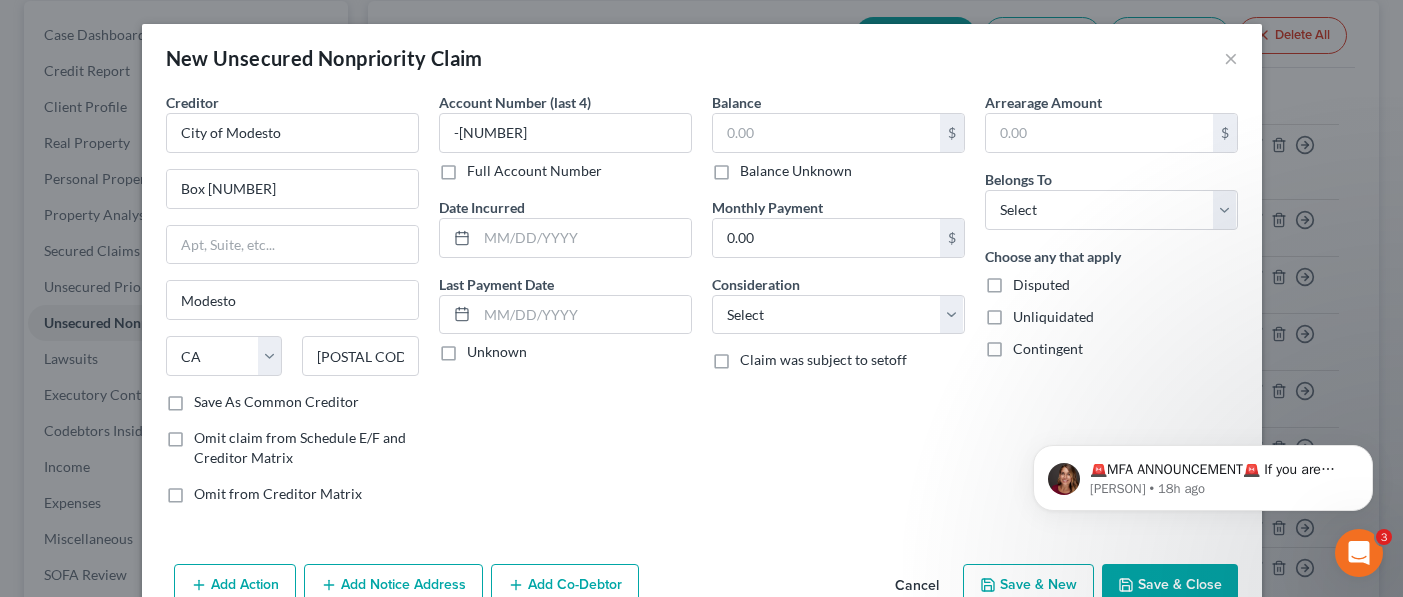 click on "Full Account Number" at bounding box center [481, 167] 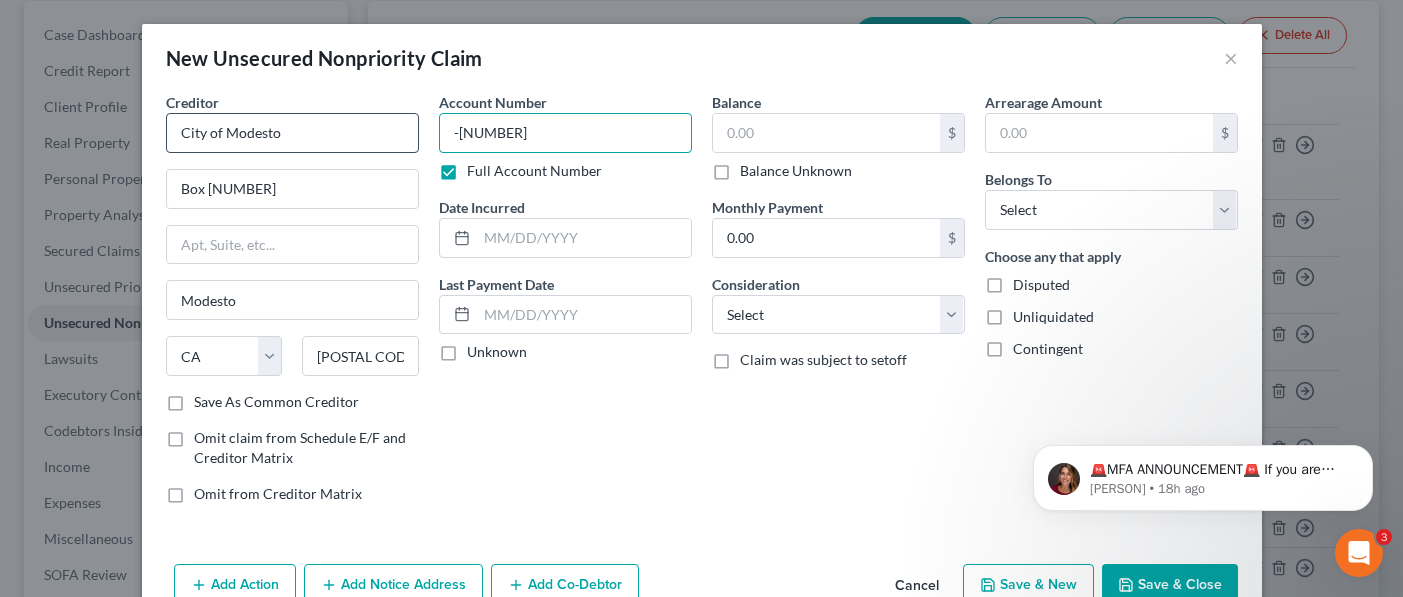 drag, startPoint x: 494, startPoint y: 131, endPoint x: 378, endPoint y: 134, distance: 116.03879 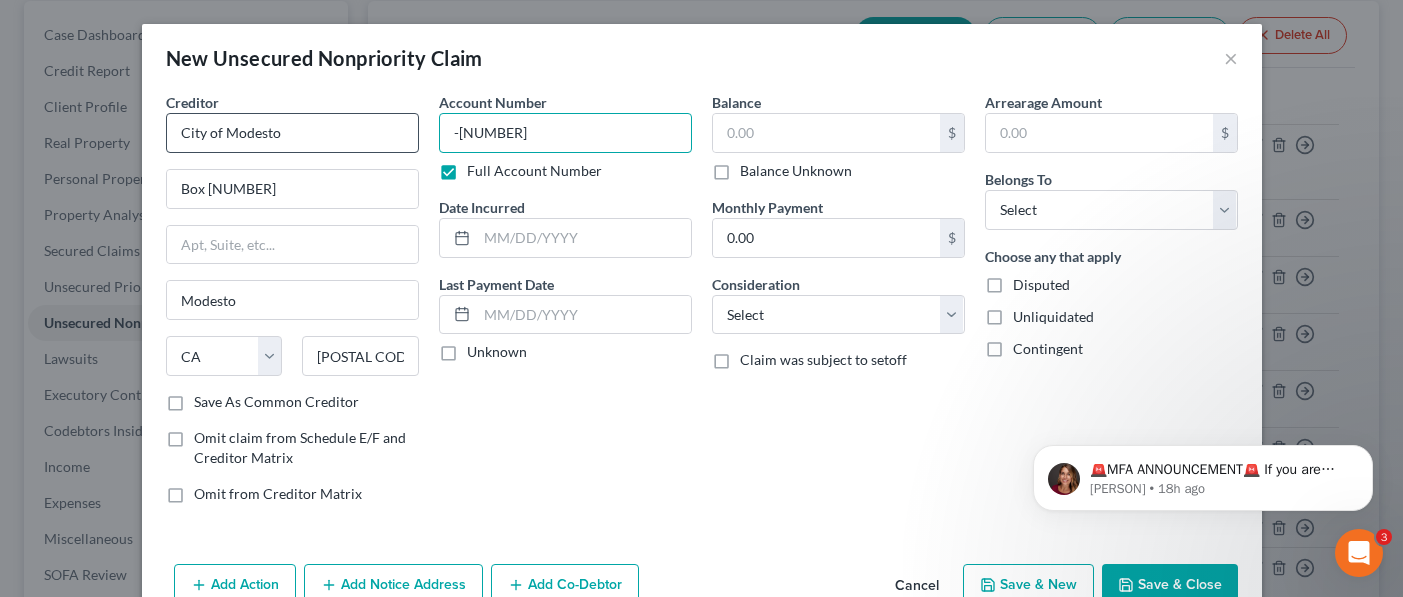 click on "Creditor *    [CITY] of [CITY]                      Box [NUMBER] [CITY] State [STATE] [POSTAL_CODE] Save As Common Creditor Omit claim from Schedule E/F and Creditor Matrix Omit from Creditor Matrix
Account Number
[NUMBER]
Full Account Number
Date Incurred         Last Payment Date         Unknown Balance
$
Balance Unknown
Balance Undetermined
$
Balance Unknown
Monthly Payment [NUMBER] $ Consideration Select Cable / Satellite Services Collection Agency Credit Card Debt Debt Counseling / Attorneys Deficiency Balance Domestic Support Obligations Home / Car Repairs Income Taxes Judgment Liens Medical Services Monies Loaned / Advanced Mortgage Obligation From Divorce Or Separation Obligation To Pensions Other Overdrawn Bank Account $" at bounding box center [702, 306] 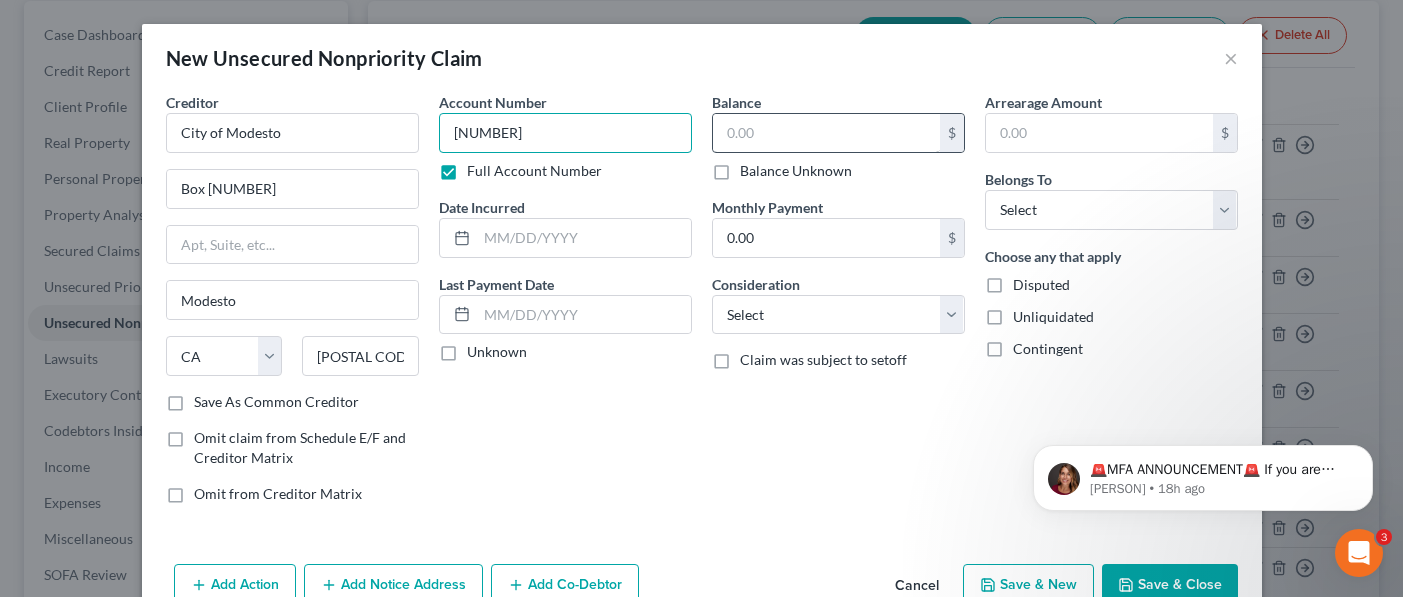 type on "[NUMBER]" 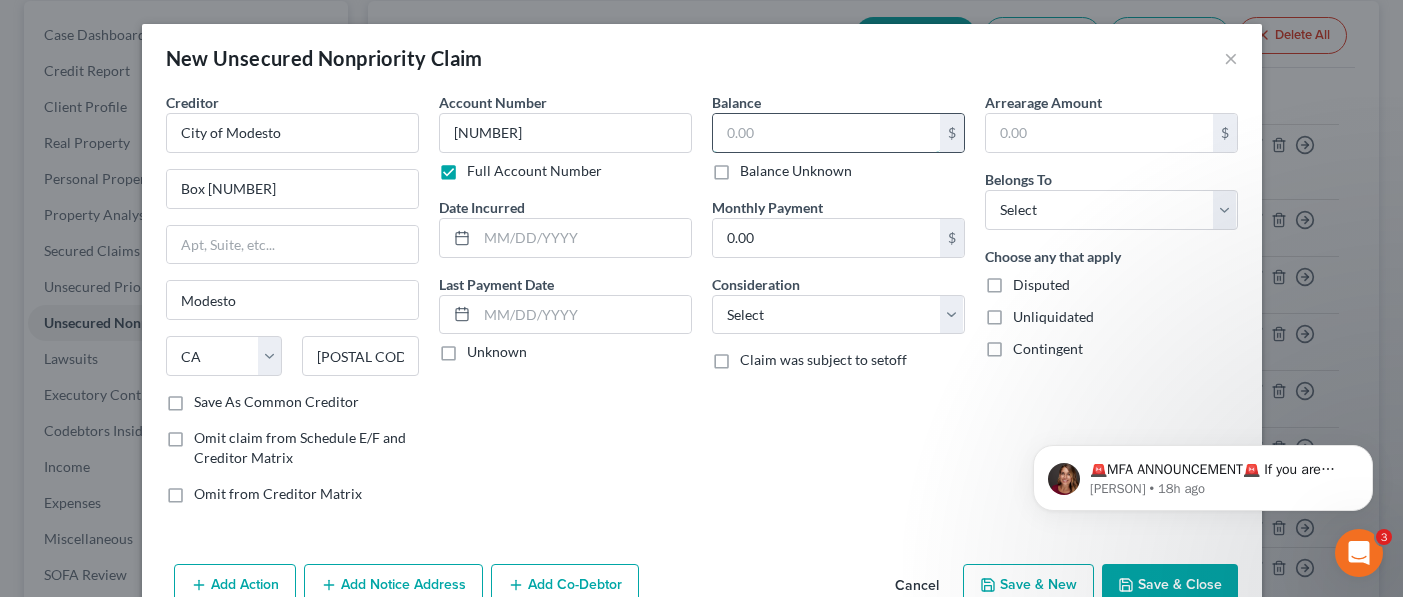 click at bounding box center (826, 133) 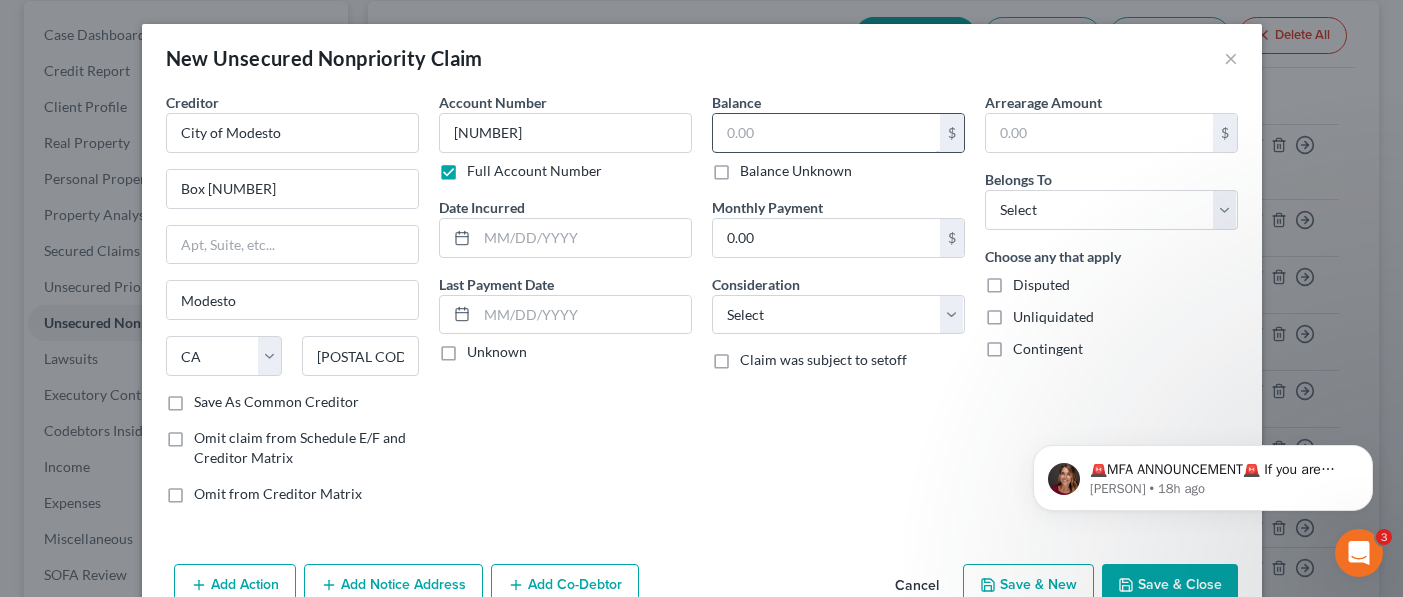 click at bounding box center [826, 133] 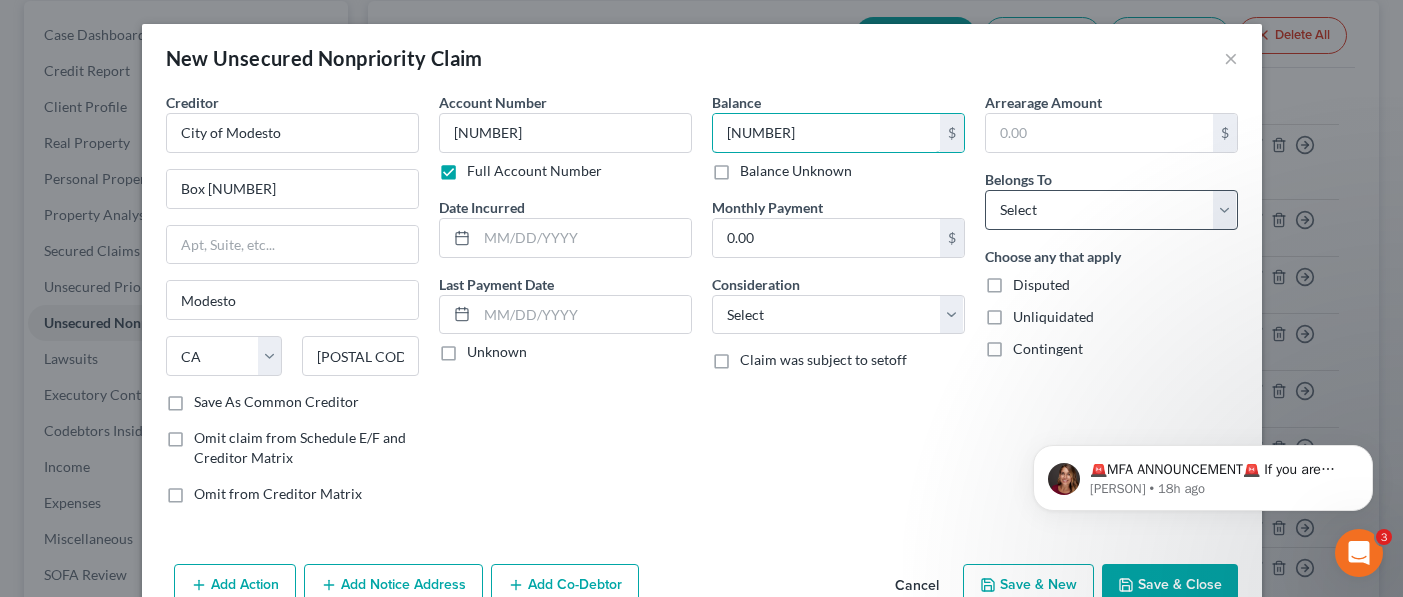 type on "[NUMBER]" 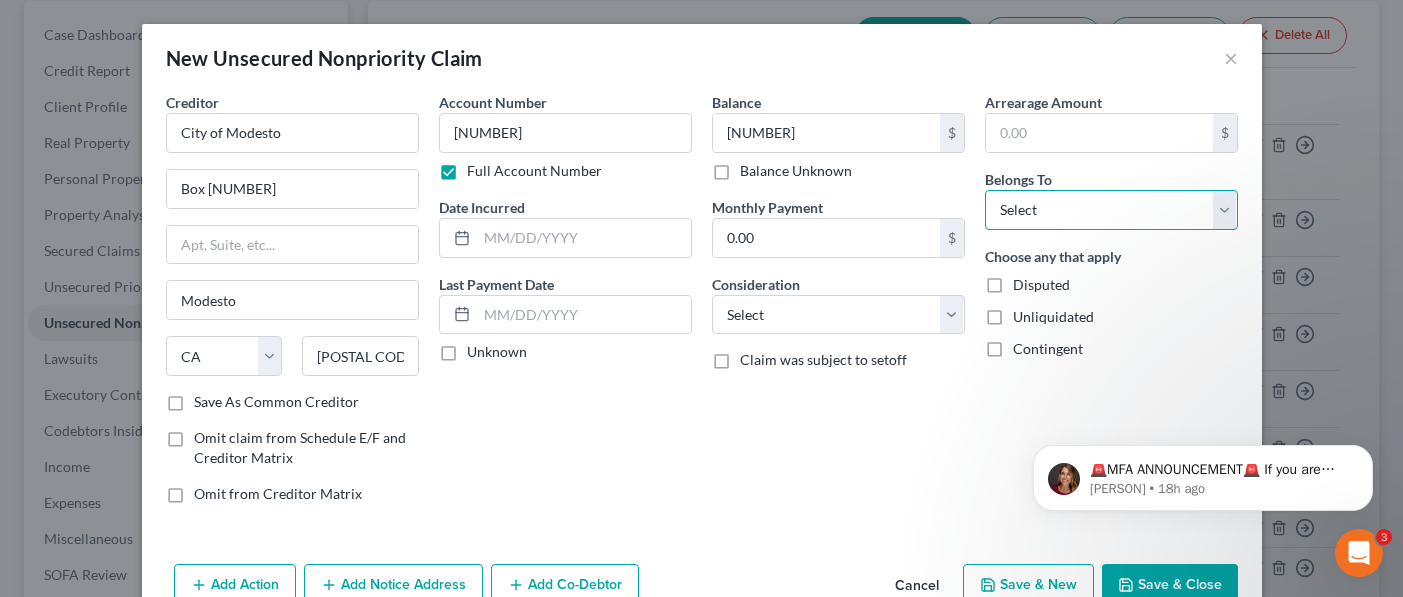 click on "Select Debtor 1 Only Debtor 2 Only Debtor 1 And Debtor 2 Only At Least One Of The Debtors And Another Community Property" at bounding box center (1111, 210) 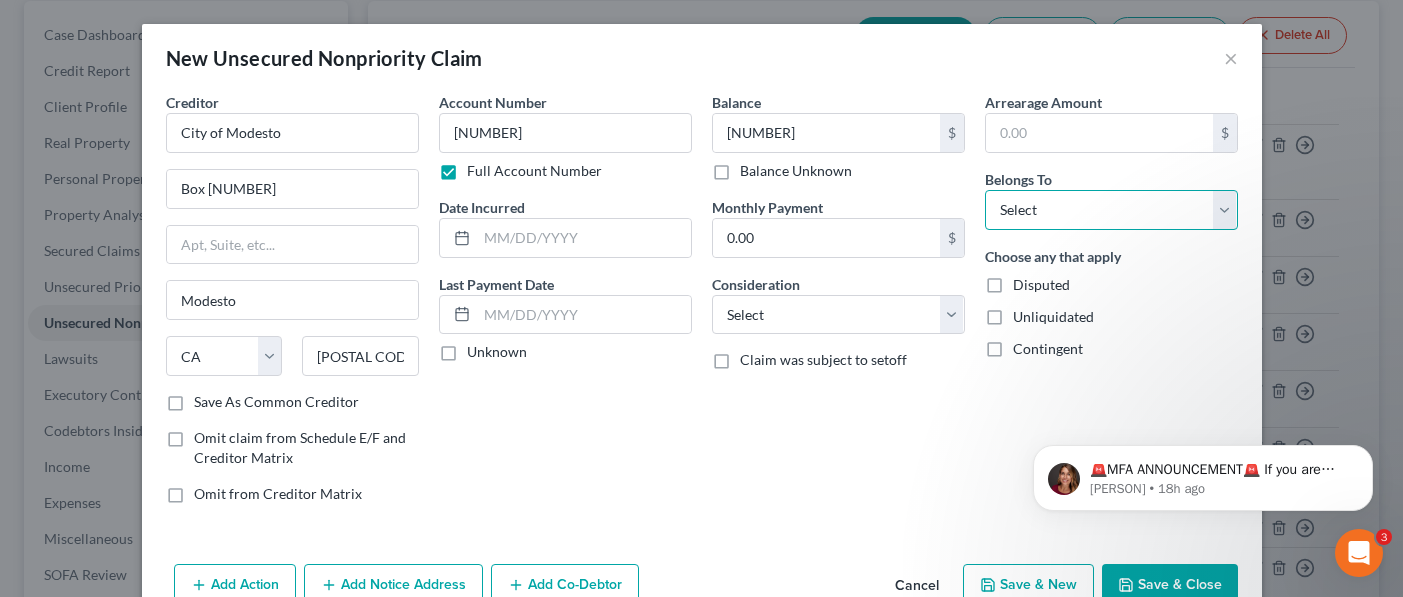 select on "2" 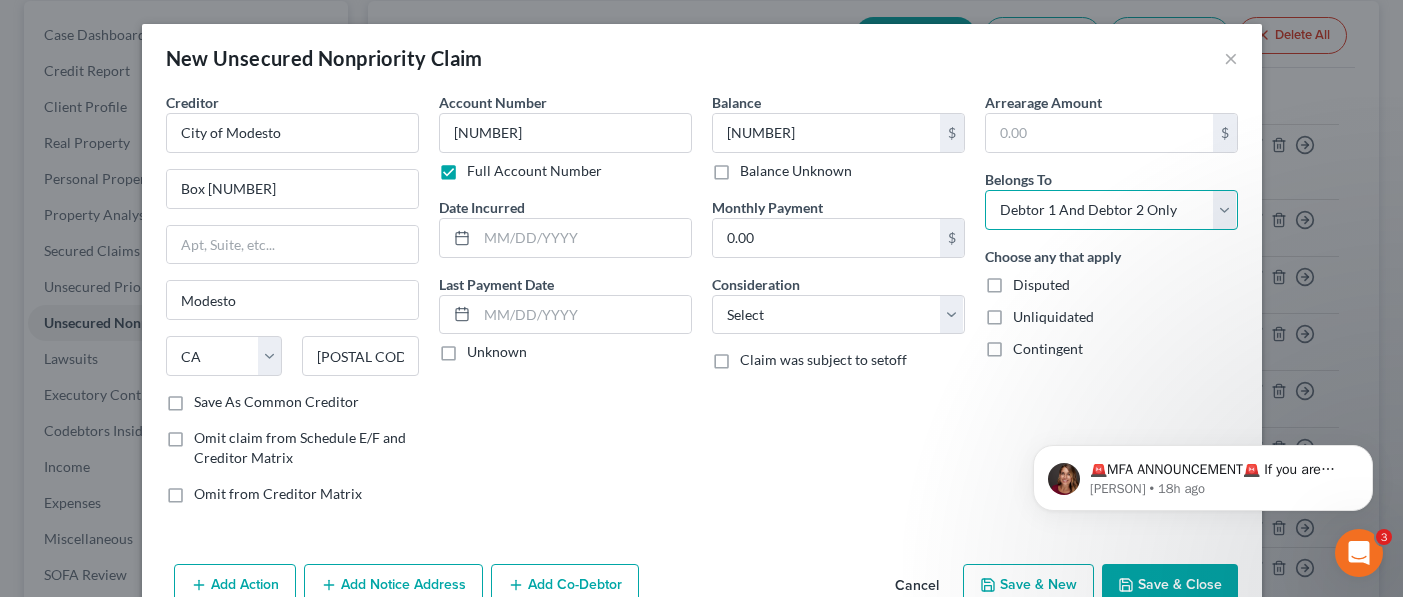 click on "Select Debtor 1 Only Debtor 2 Only Debtor 1 And Debtor 2 Only At Least One Of The Debtors And Another Community Property" at bounding box center [1111, 210] 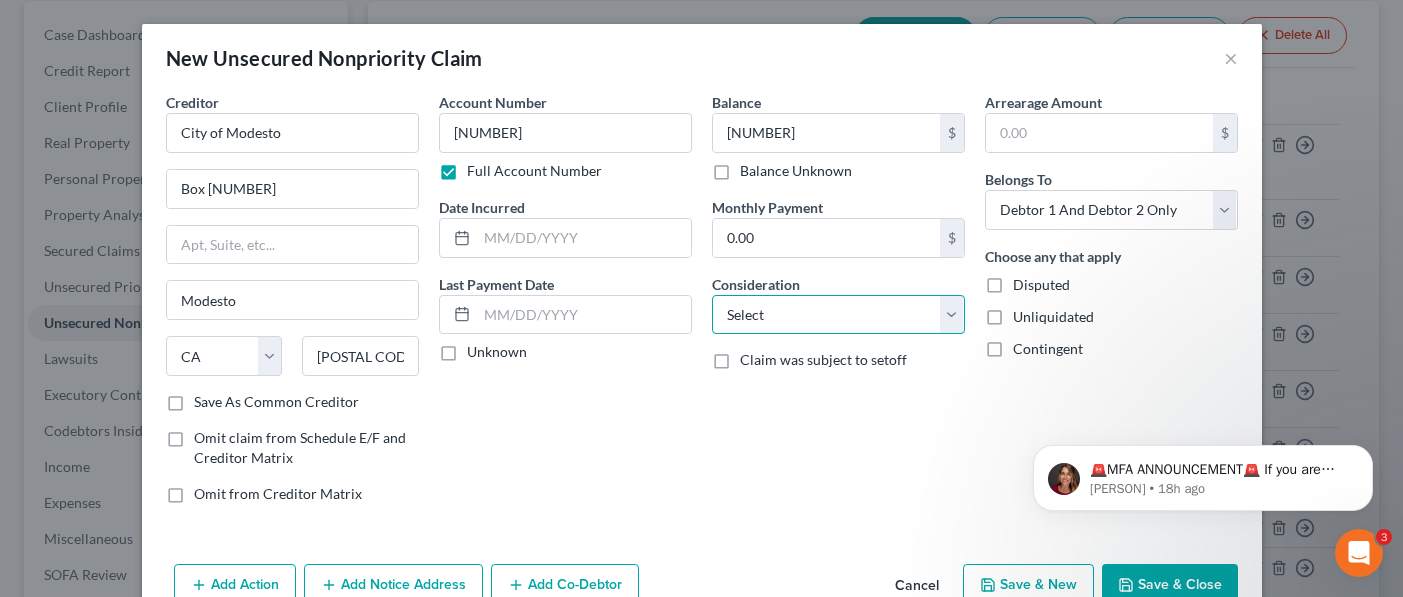 click on "Select Cable / Satellite Services Collection Agency Credit Card Debt Debt Counseling / Attorneys Deficiency Balance Domestic Support Obligations Home / Car Repairs Income Taxes Judgment Liens Medical Services Monies Loaned / Advanced Mortgage Obligation From Divorce Or Separation Obligation To Pensions Other Overdrawn Bank Account Promised To Help Pay Creditors Student Loans Suppliers And Vendors Telephone / Internet Services Utility Services" at bounding box center [838, 315] 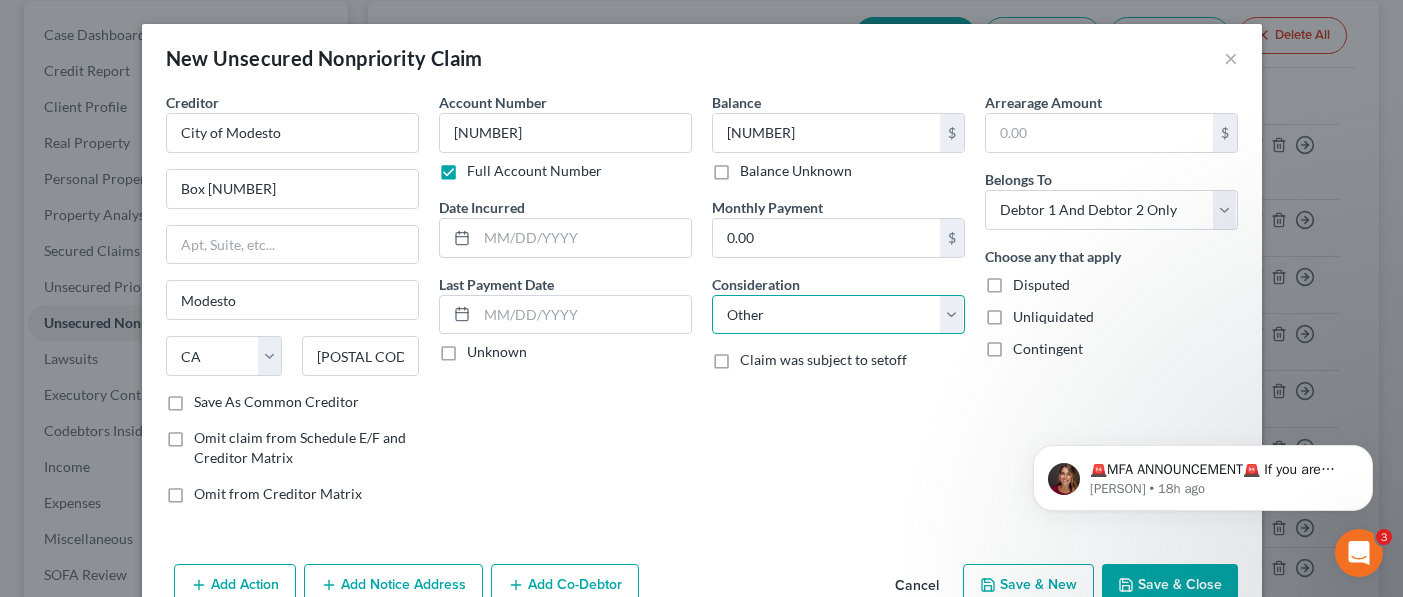 click on "Select Cable / Satellite Services Collection Agency Credit Card Debt Debt Counseling / Attorneys Deficiency Balance Domestic Support Obligations Home / Car Repairs Income Taxes Judgment Liens Medical Services Monies Loaned / Advanced Mortgage Obligation From Divorce Or Separation Obligation To Pensions Other Overdrawn Bank Account Promised To Help Pay Creditors Student Loans Suppliers And Vendors Telephone / Internet Services Utility Services" at bounding box center [838, 315] 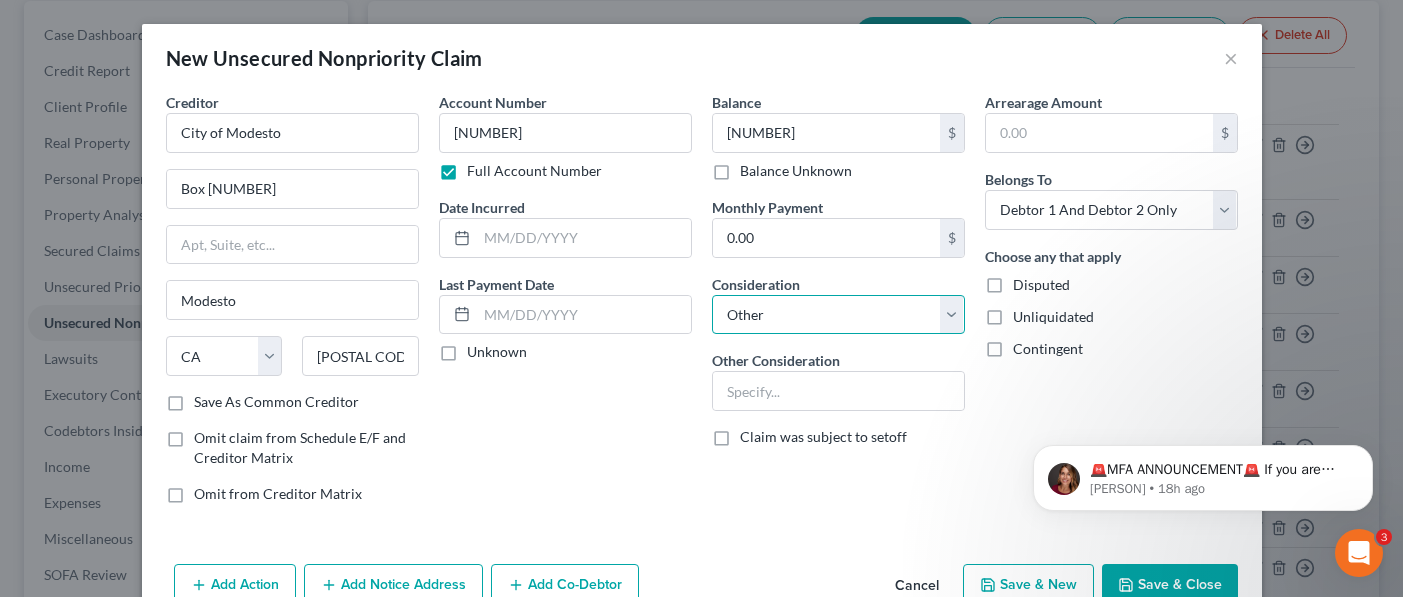 click on "Select Cable / Satellite Services Collection Agency Credit Card Debt Debt Counseling / Attorneys Deficiency Balance Domestic Support Obligations Home / Car Repairs Income Taxes Judgment Liens Medical Services Monies Loaned / Advanced Mortgage Obligation From Divorce Or Separation Obligation To Pensions Other Overdrawn Bank Account Promised To Help Pay Creditors Student Loans Suppliers And Vendors Telephone / Internet Services Utility Services" at bounding box center [838, 315] 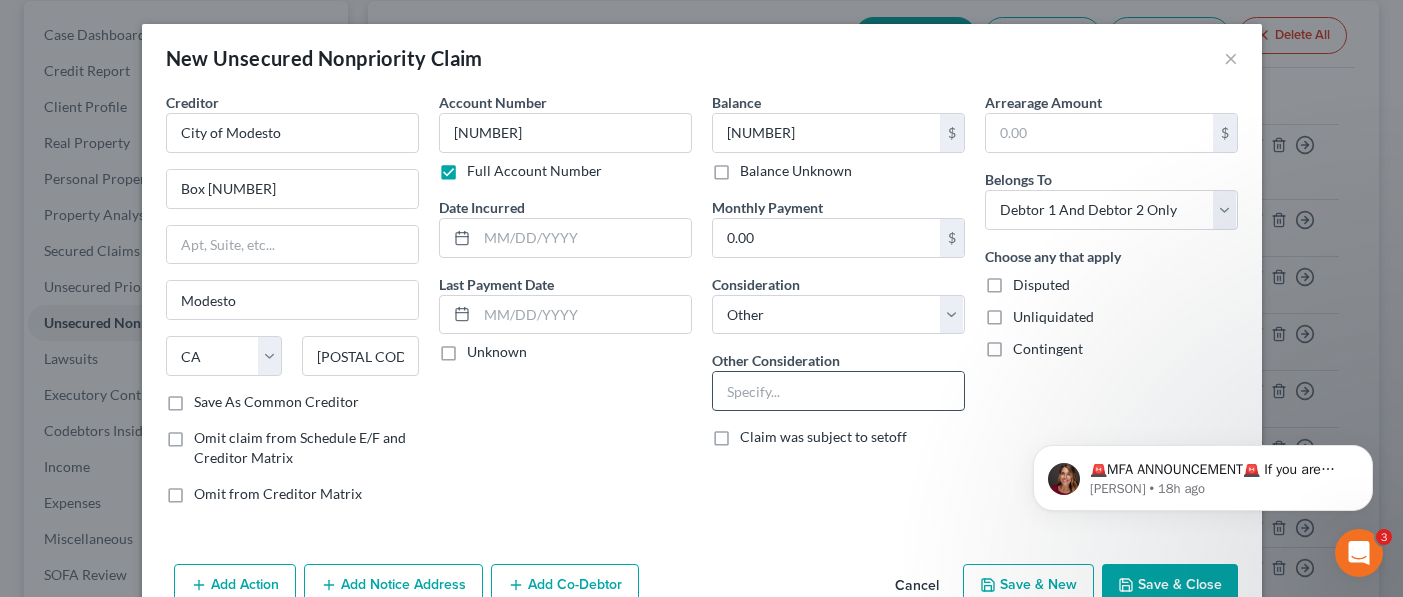 click at bounding box center [838, 391] 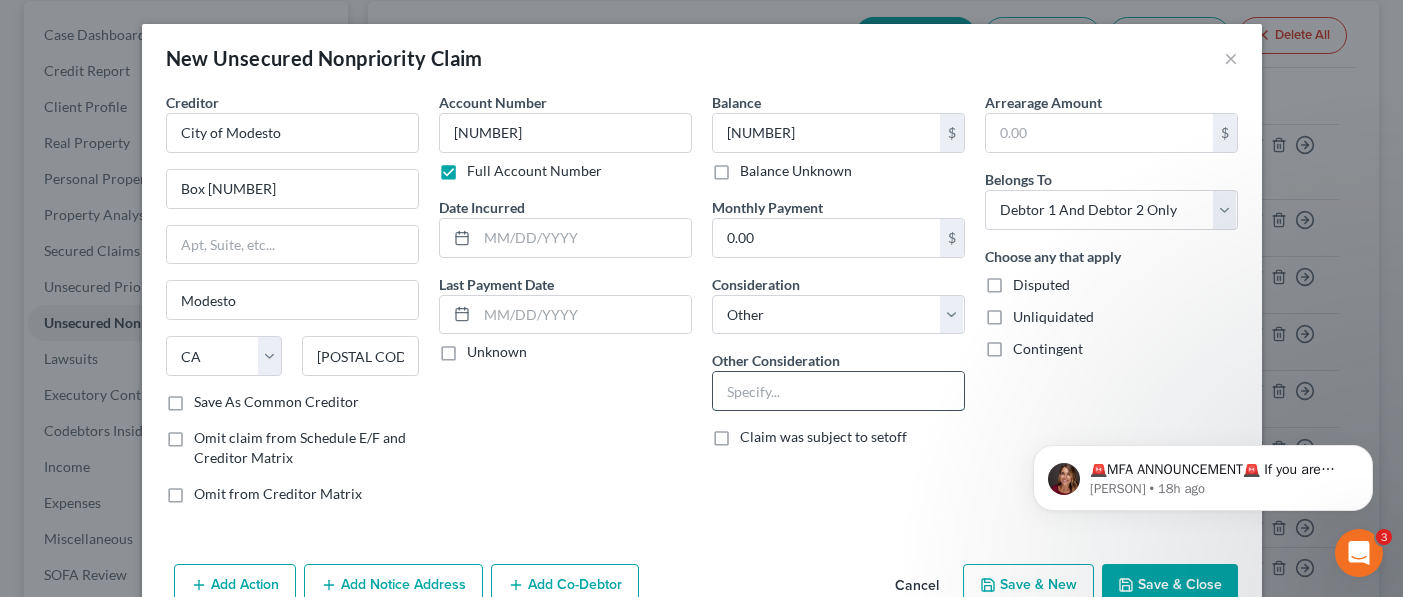 type on "C" 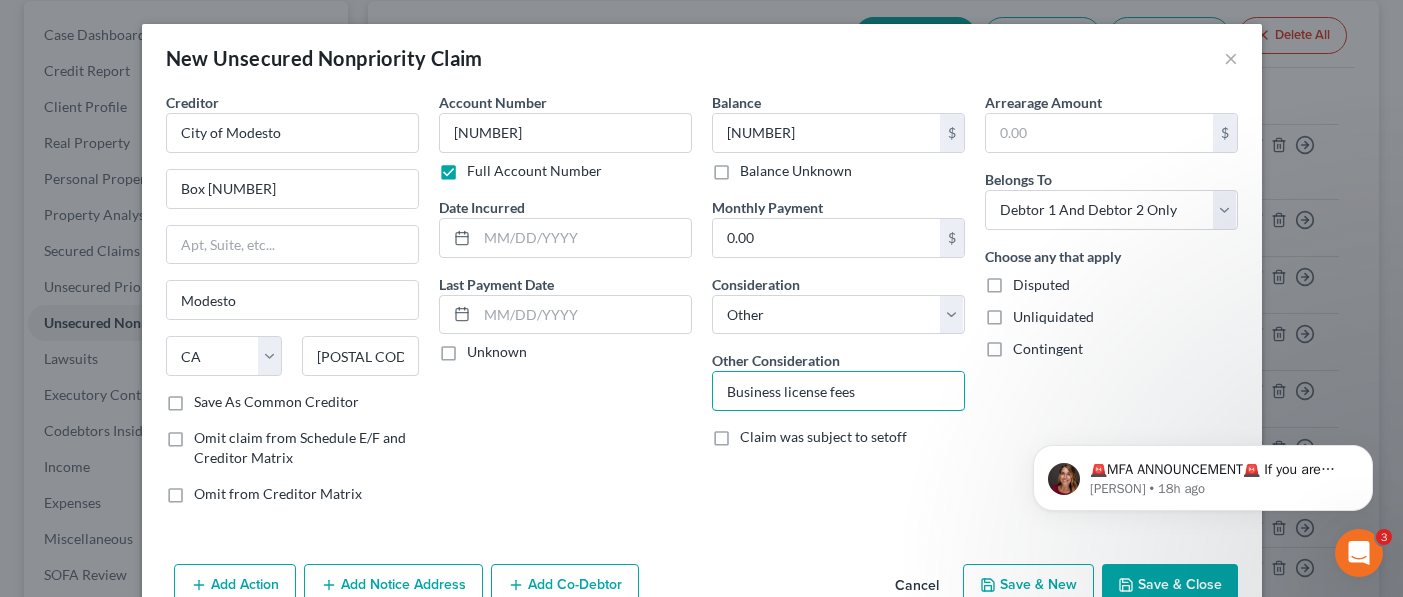 type on "Business license fees" 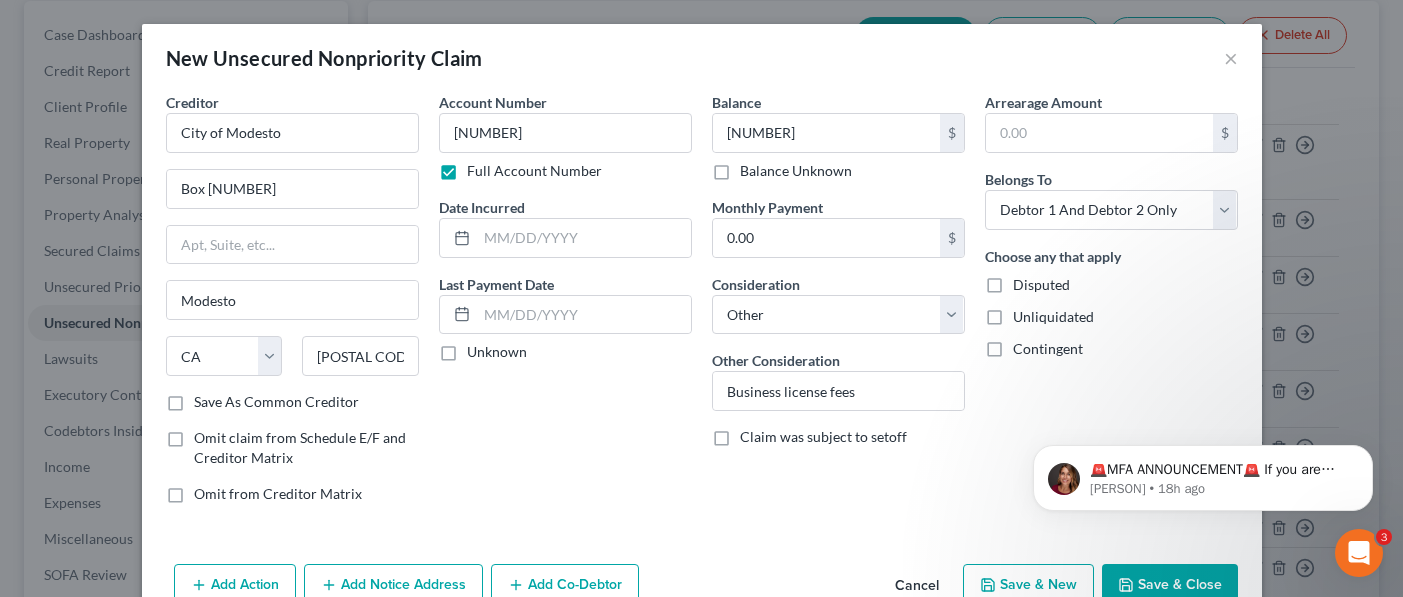click on "Save & New" at bounding box center [1028, 585] 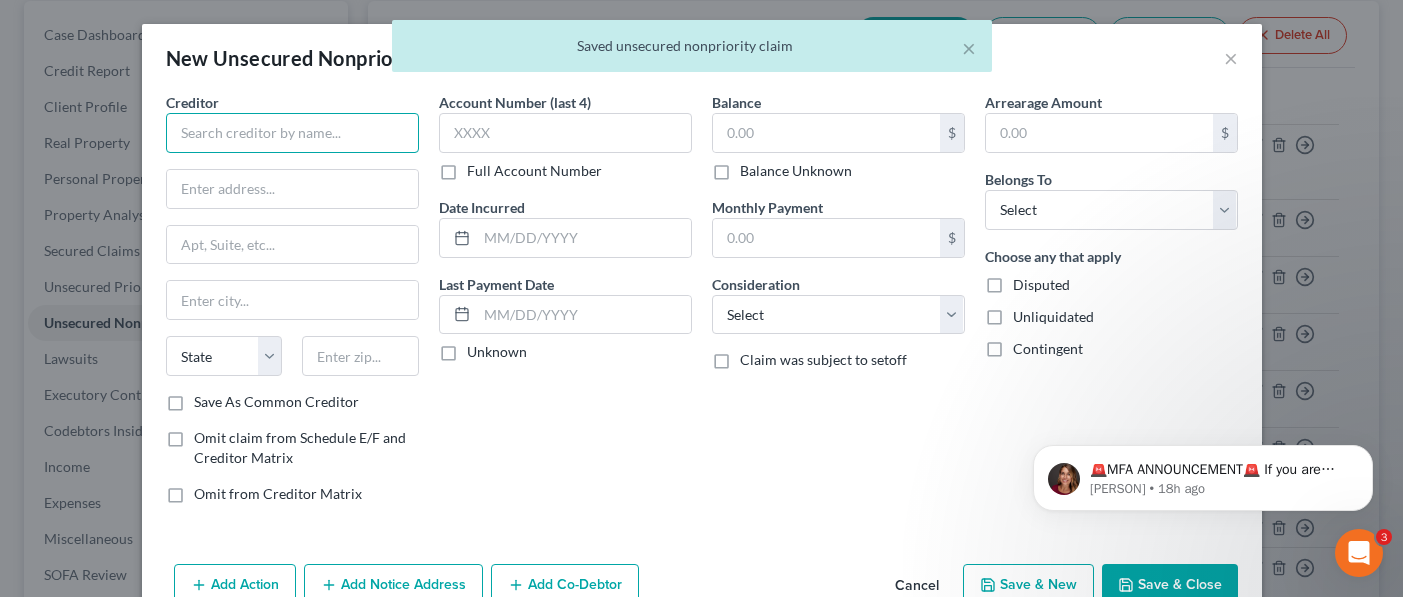 click at bounding box center [292, 133] 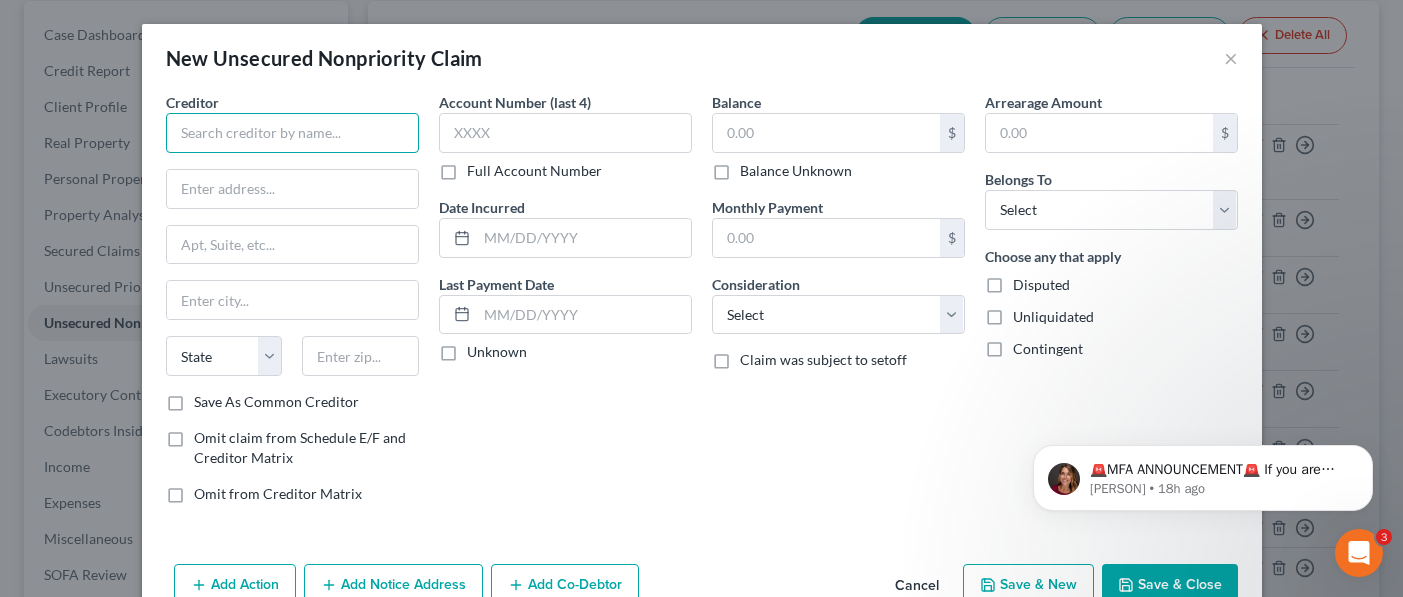 click at bounding box center [292, 133] 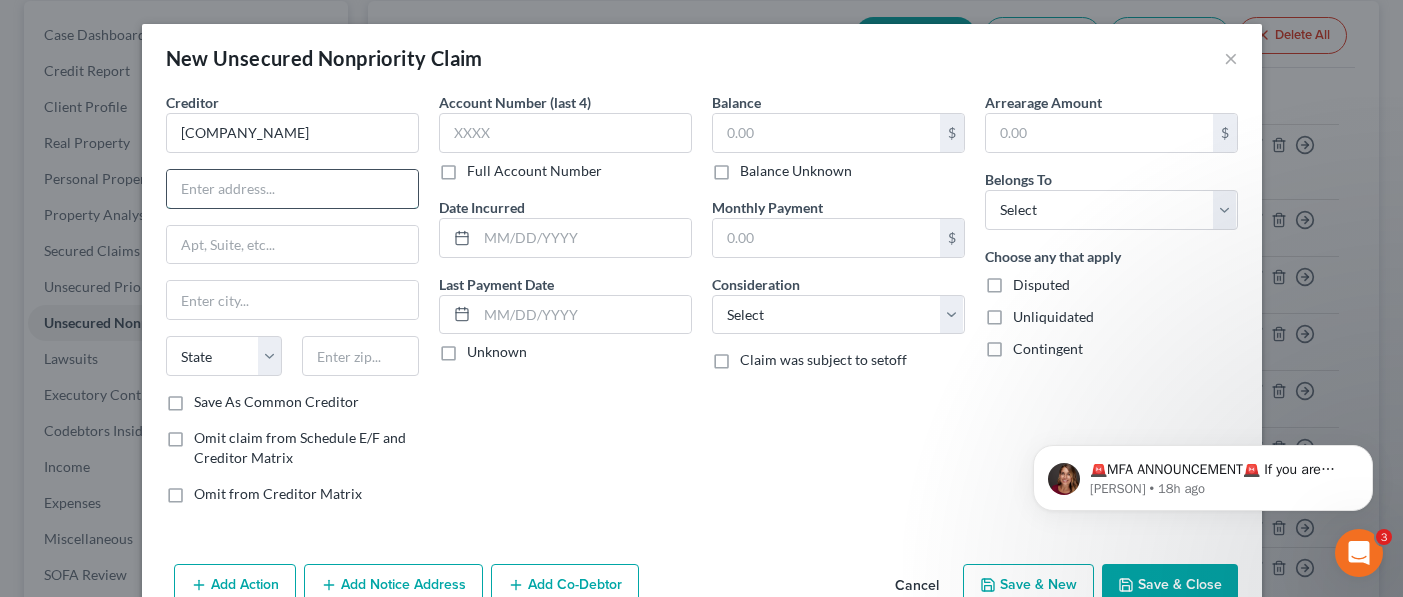 click at bounding box center [292, 189] 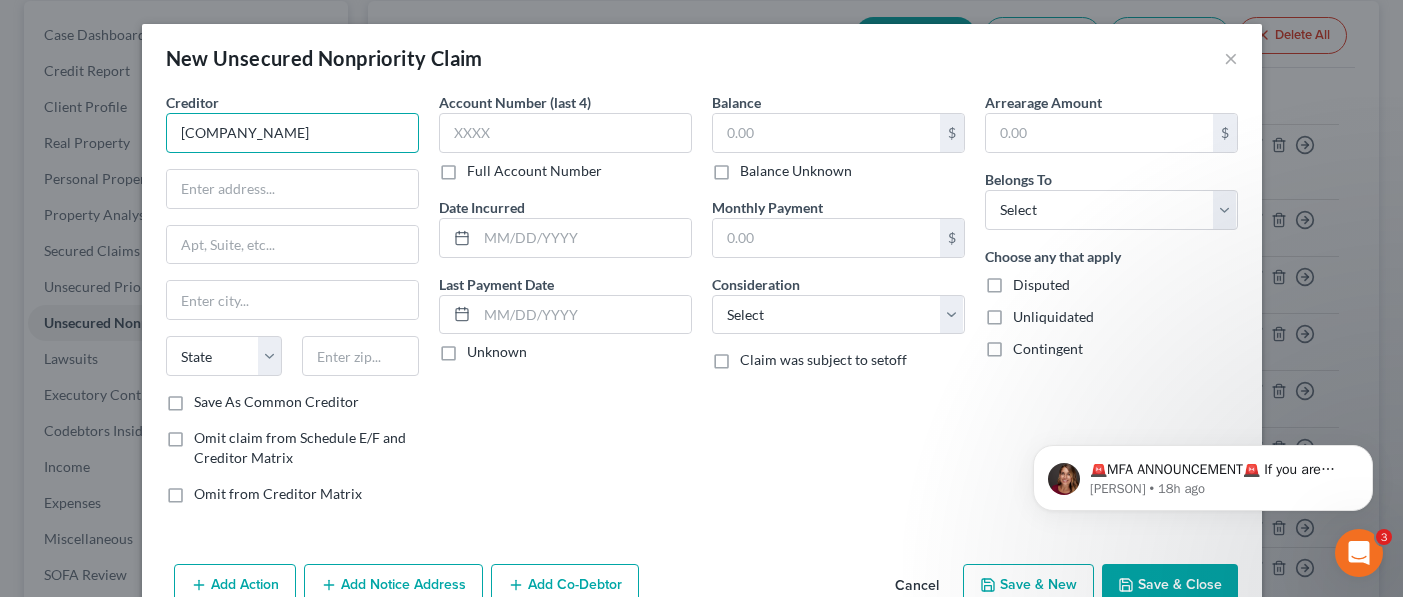 click on "[COMPANY_NAME]" at bounding box center [292, 133] 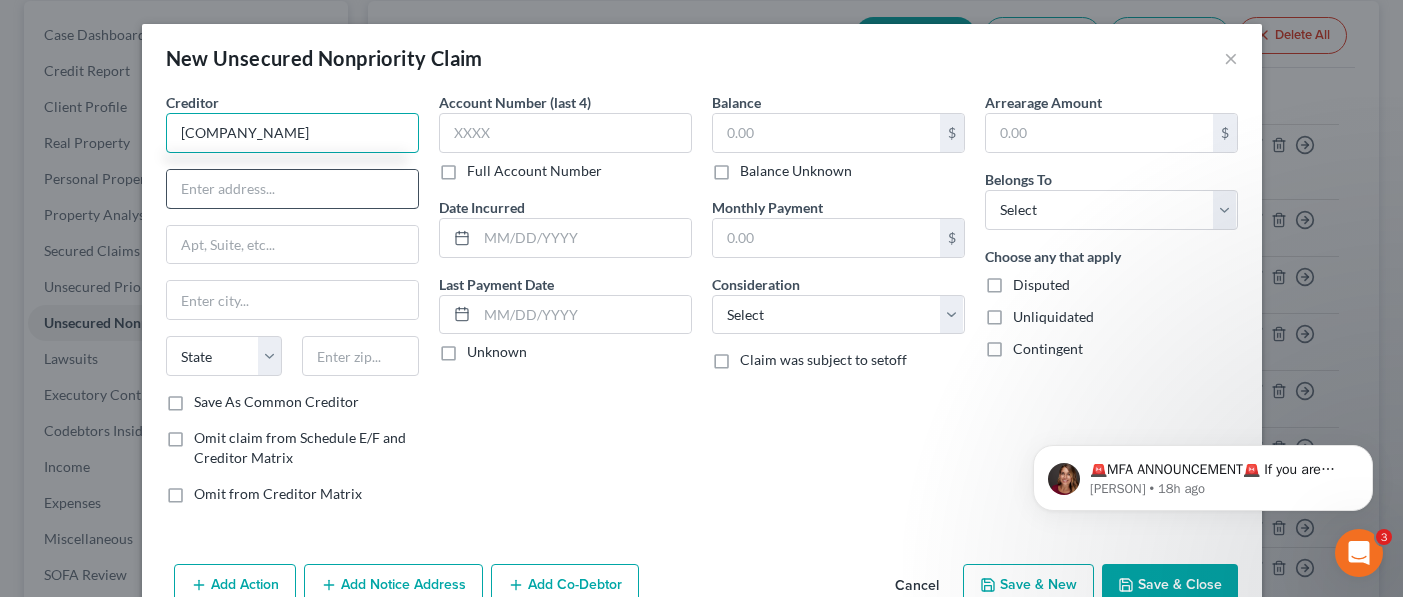 type on "[COMPANY_NAME]" 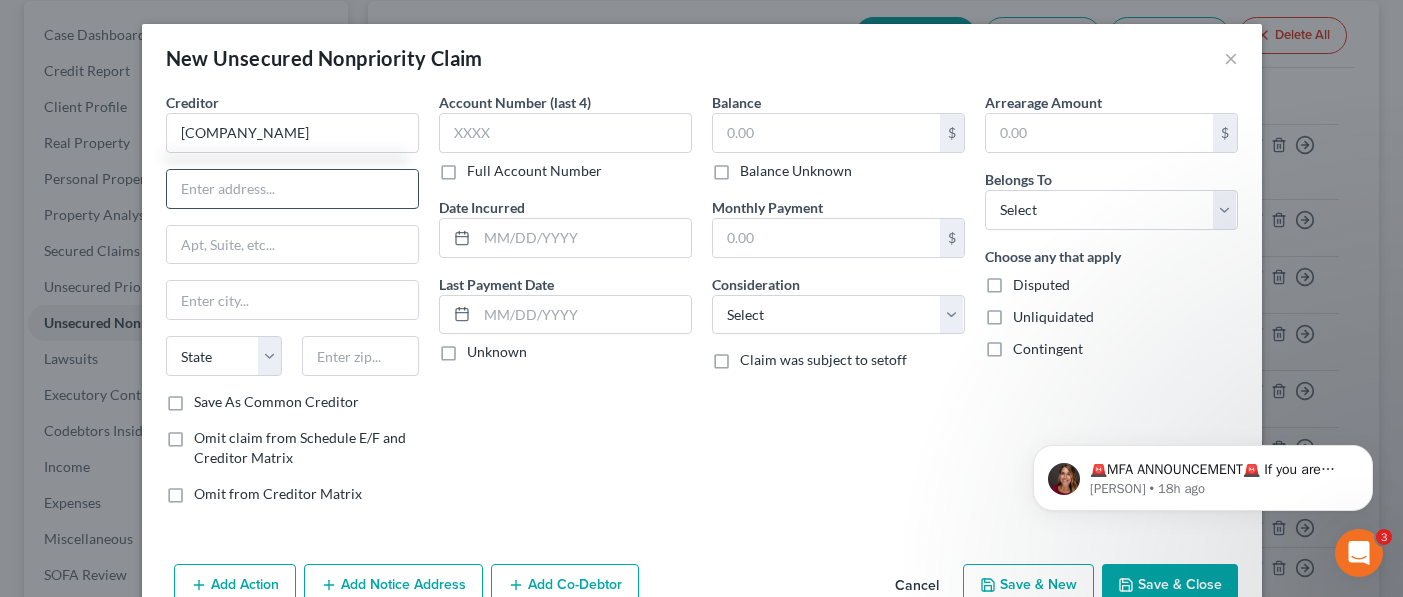 click at bounding box center (292, 189) 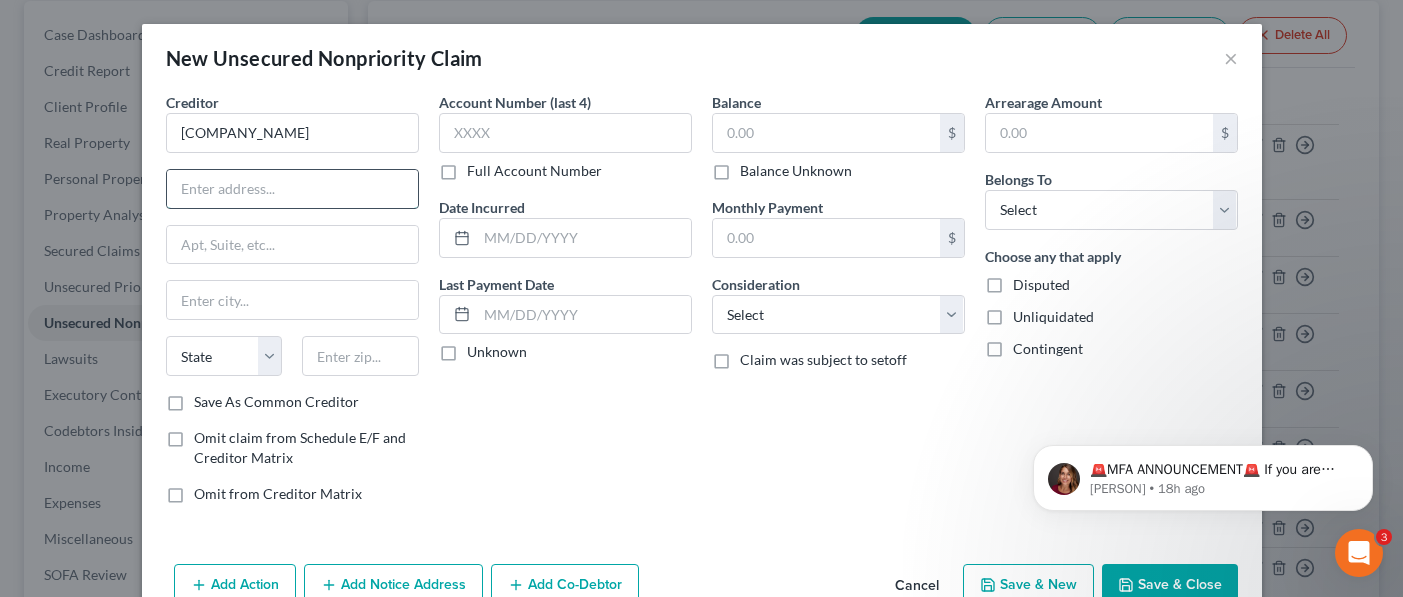 click at bounding box center [292, 189] 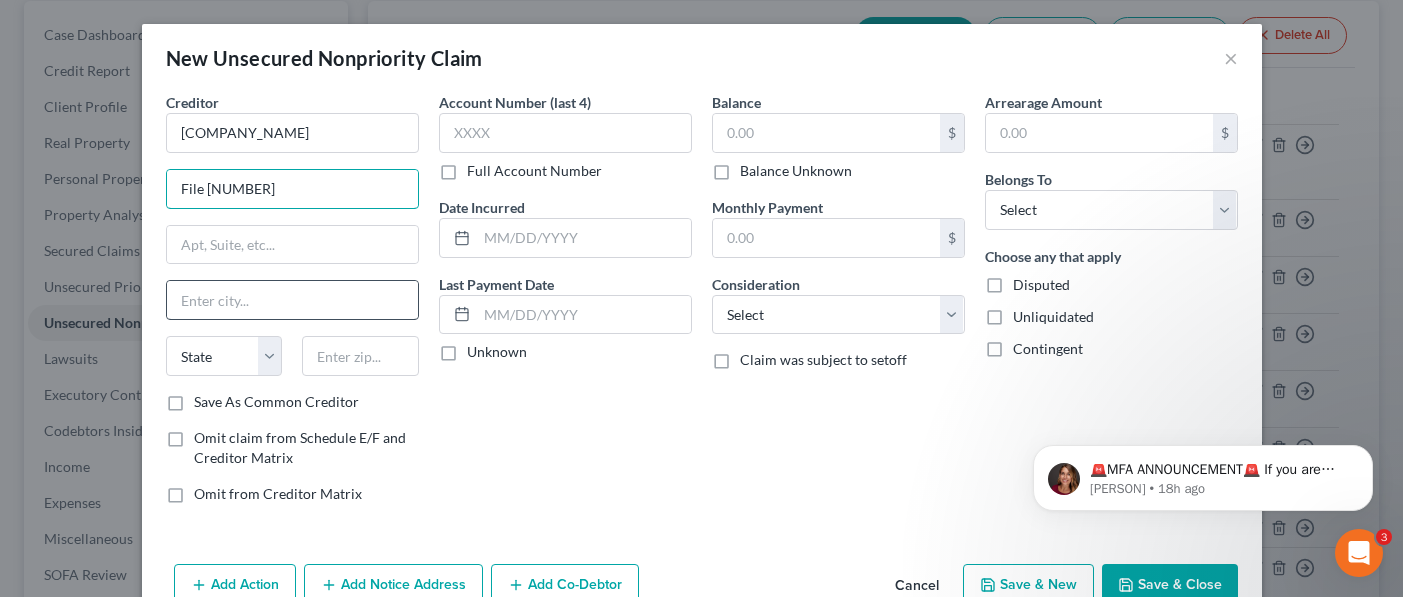 type on "File [NUMBER]" 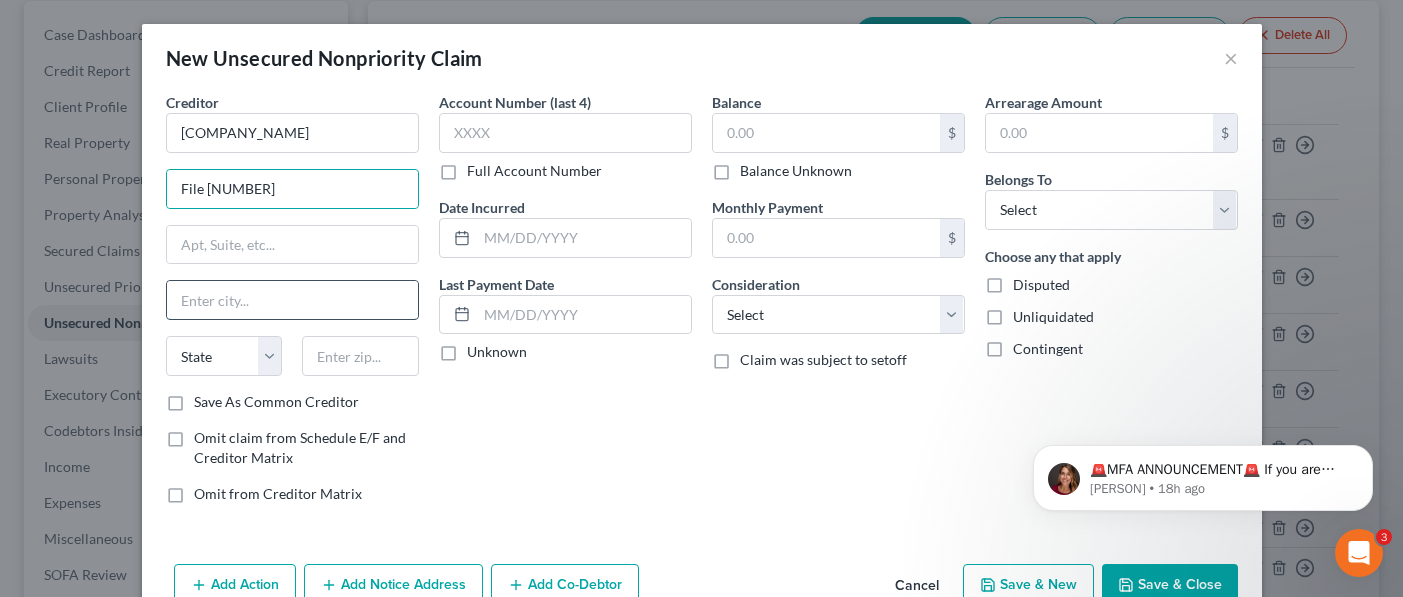 click at bounding box center (292, 300) 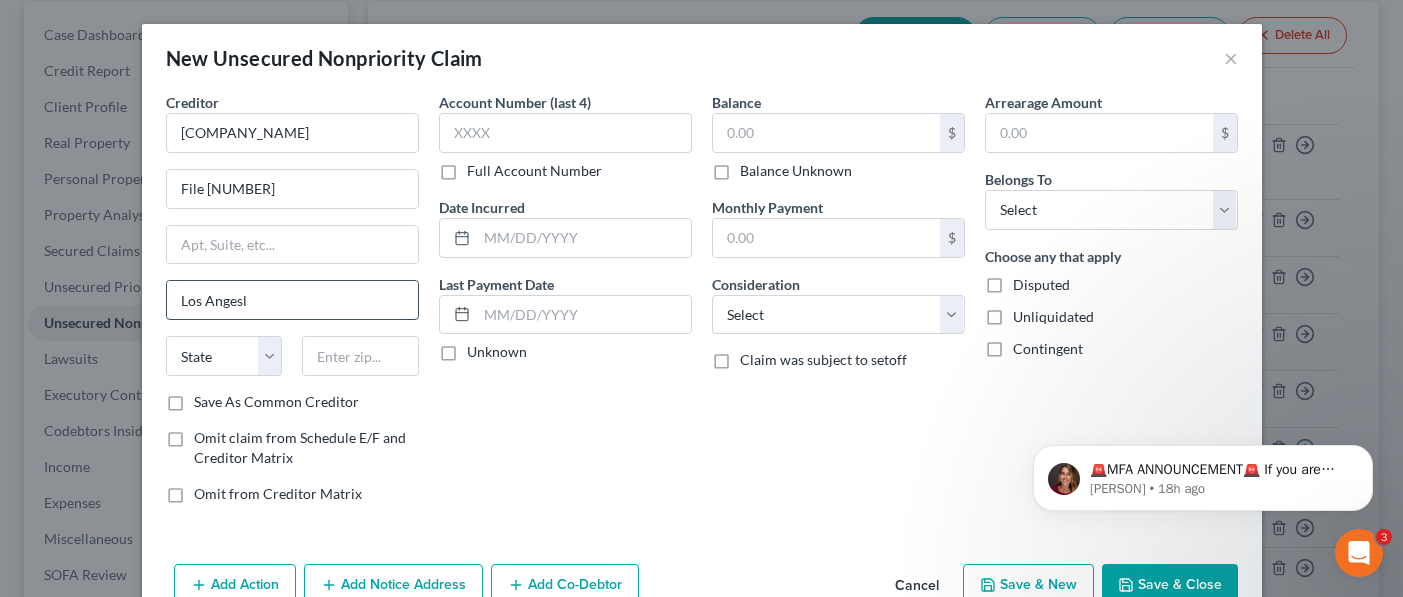 click on "Los Angesl" at bounding box center [292, 300] 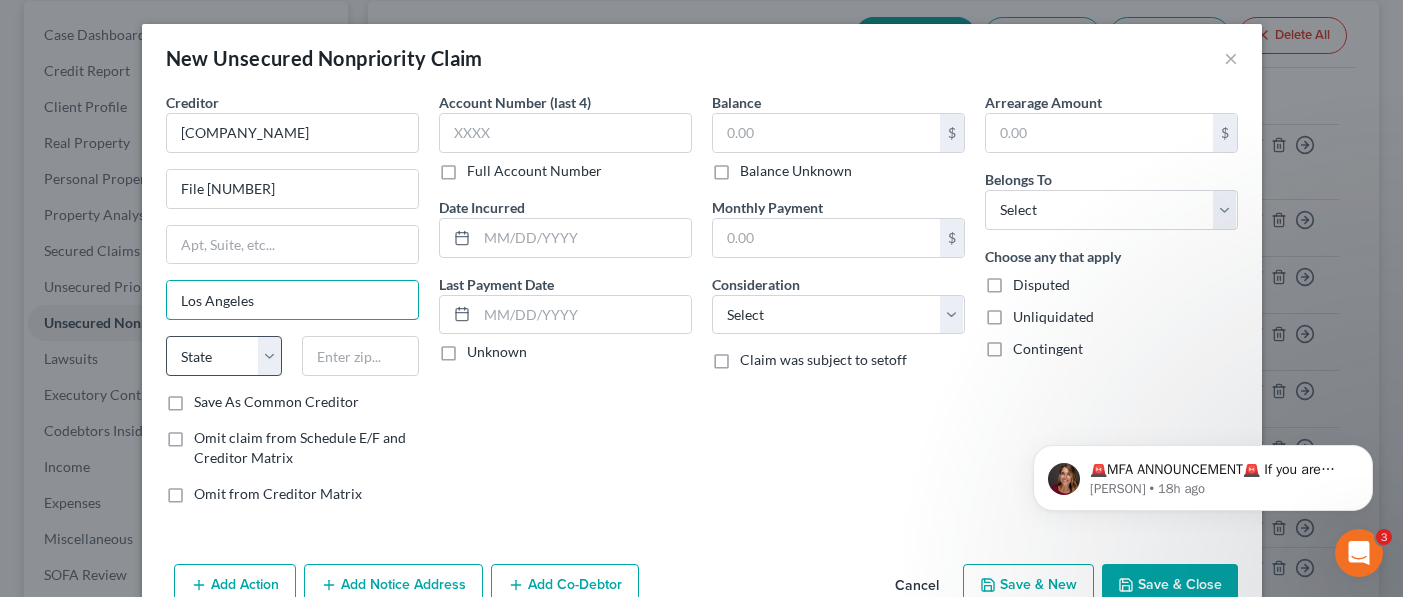 type on "Los Angeles" 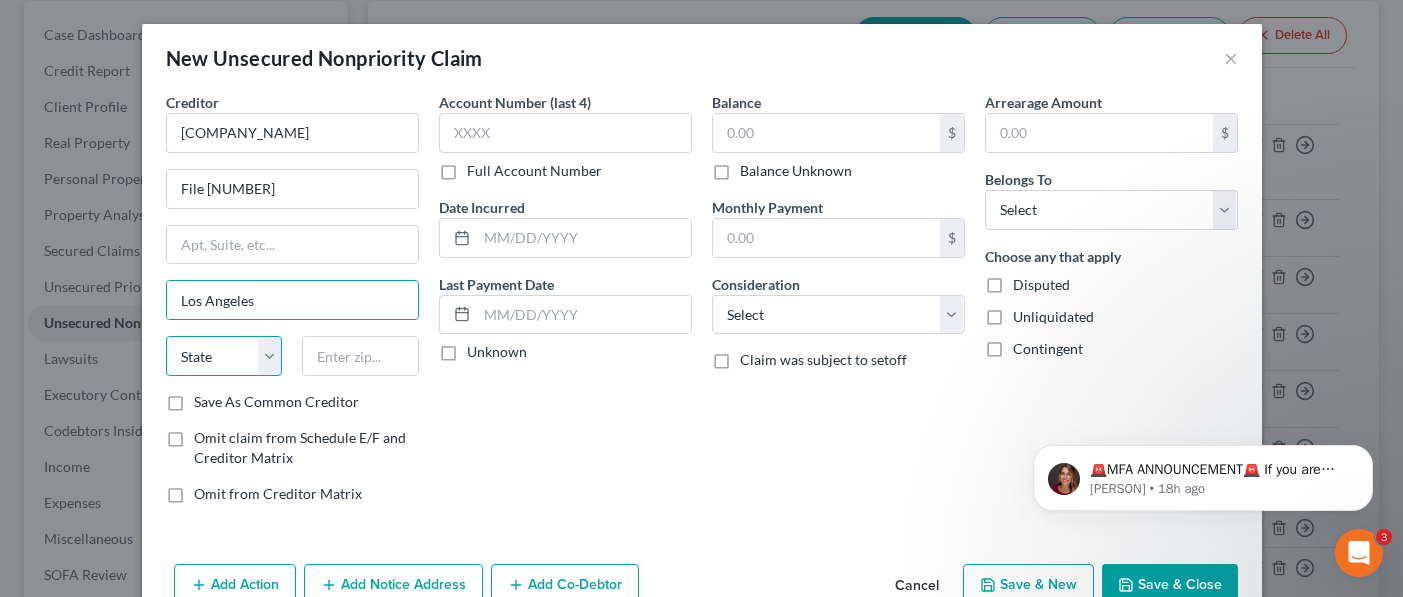 click on "State AL AK AR AZ CA CO CT DE DC FL GA GU HI ID IL IN IA KS KY LA ME MD MA MI MN MS MO MT NC ND NE NV NH NJ NM NY OH OK OR PA PR RI SC SD TN TX UT VI VA VT WA WV WI WY" at bounding box center [224, 356] 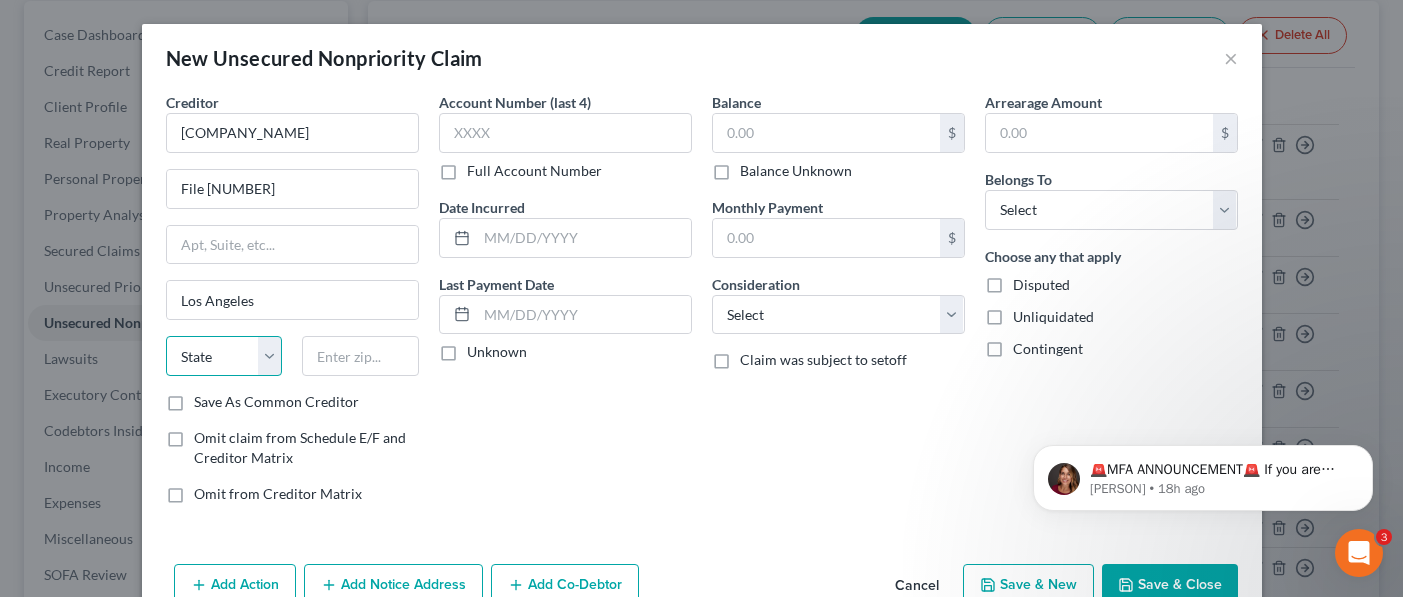 select on "4" 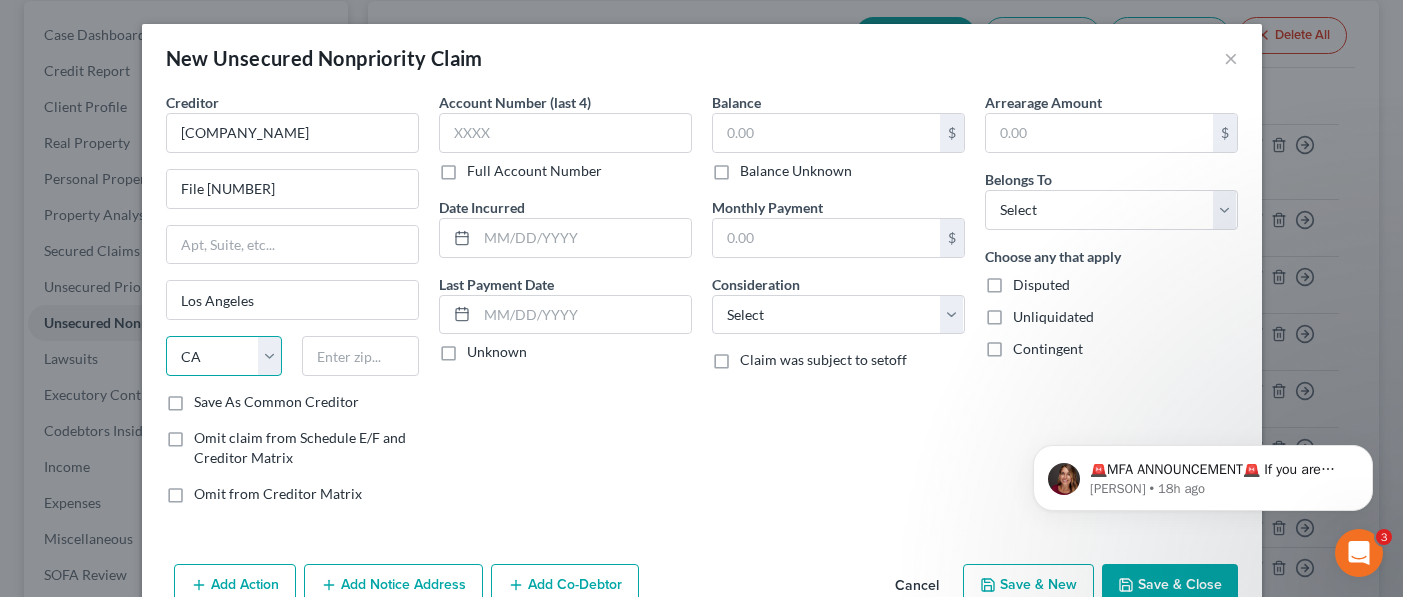 click on "State AL AK AR AZ CA CO CT DE DC FL GA GU HI ID IL IN IA KS KY LA ME MD MA MI MN MS MO MT NC ND NE NV NH NJ NM NY OH OK OR PA PR RI SC SD TN TX UT VI VA VT WA WV WI WY" at bounding box center [224, 356] 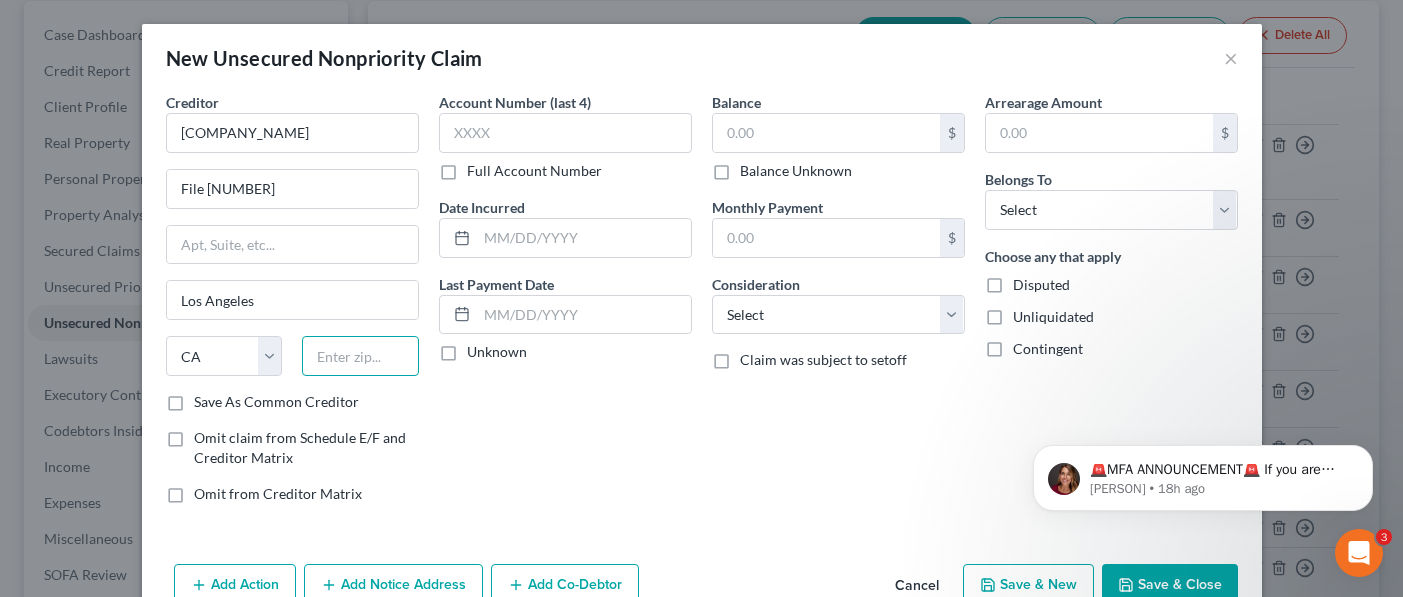 click at bounding box center (360, 356) 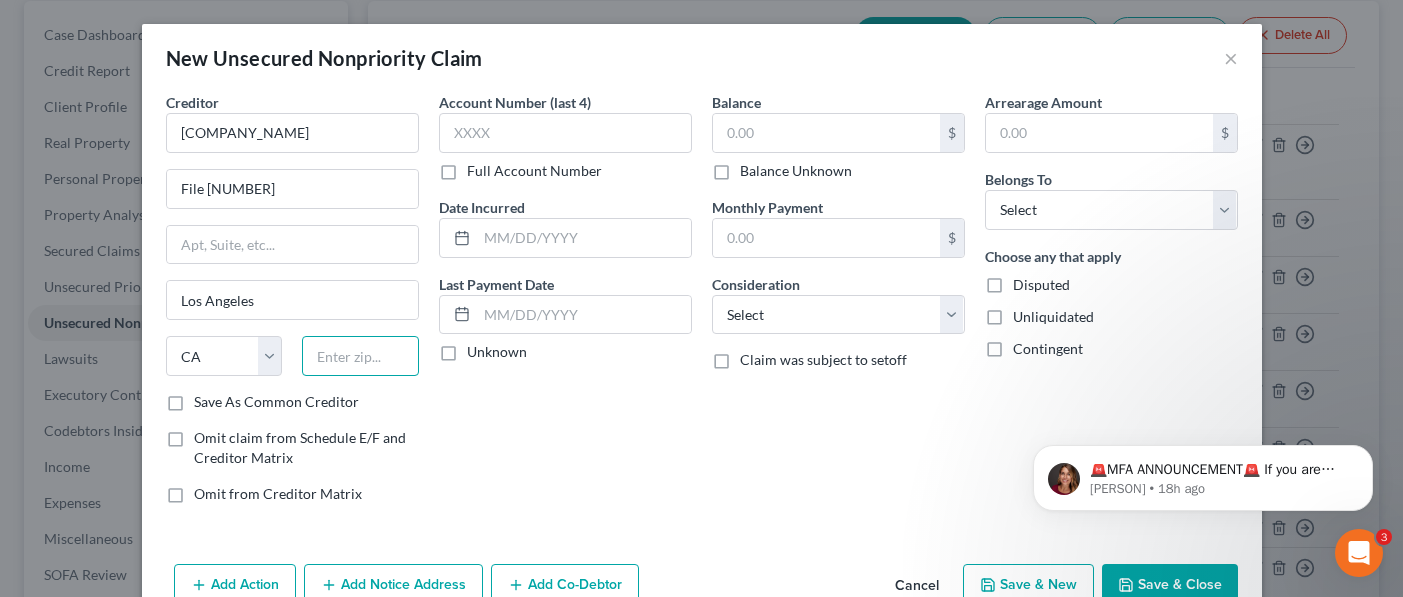 click at bounding box center (360, 356) 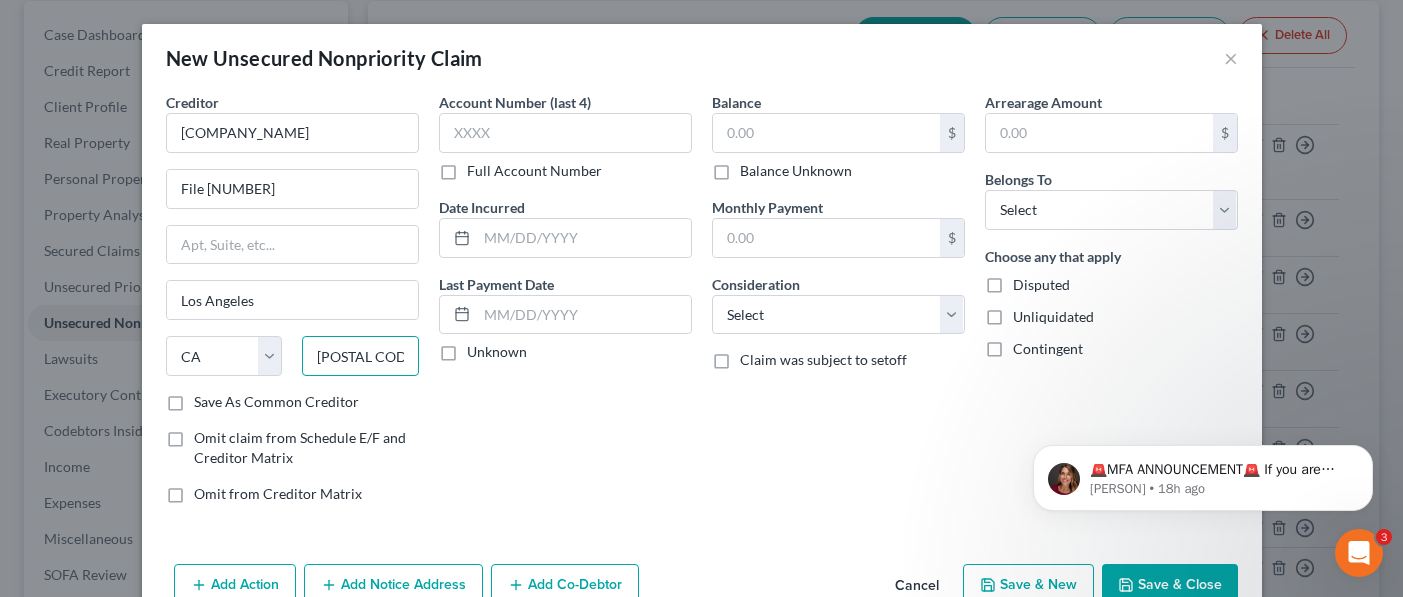 click on "[POSTAL CODE]-" at bounding box center (360, 356) 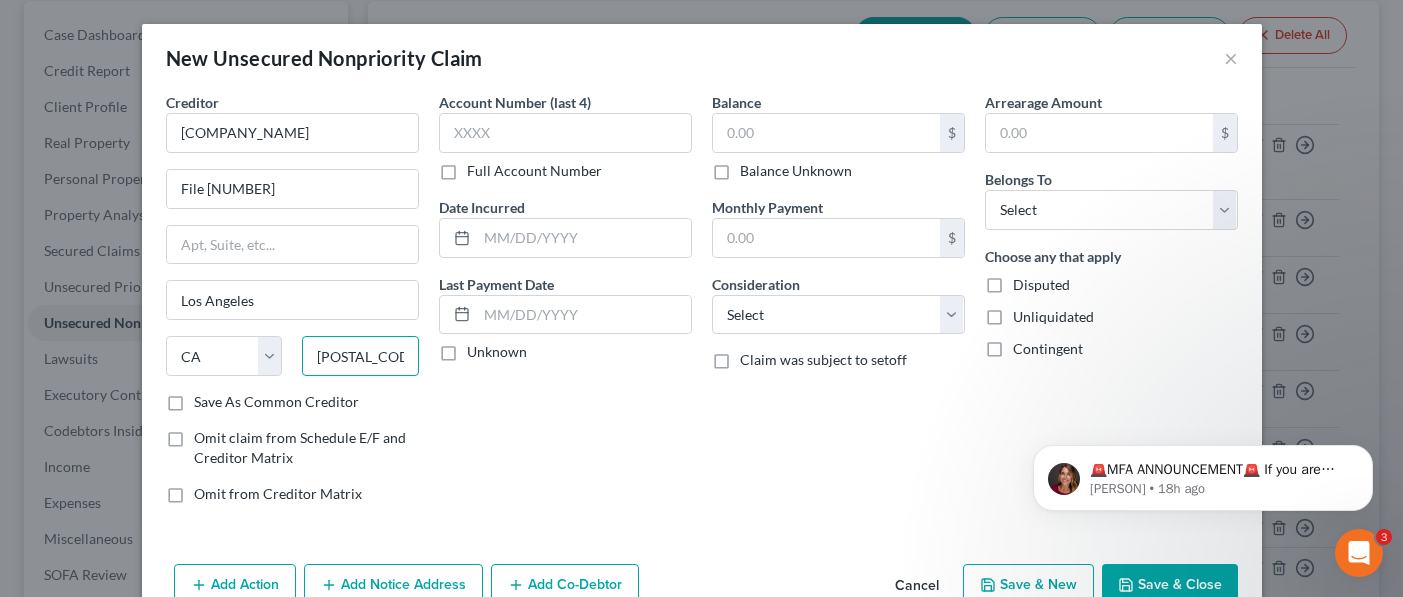 click on "[POSTAL_CODE]" at bounding box center (360, 356) 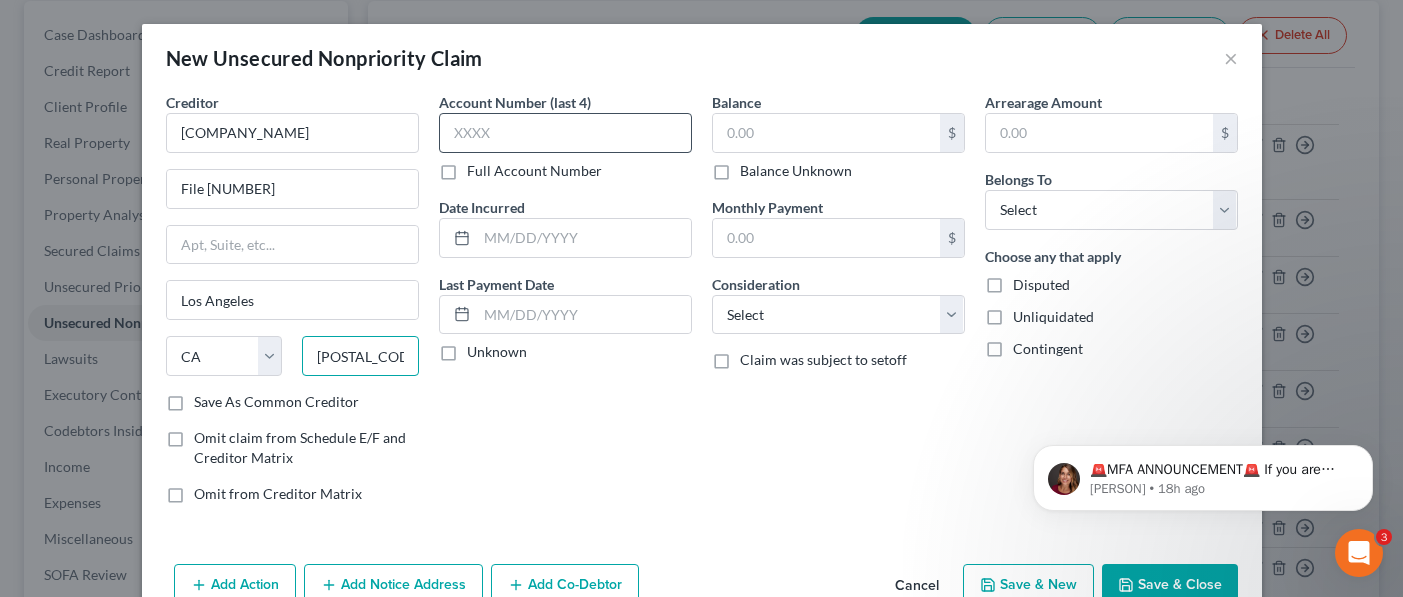 type on "[POSTAL_CODE]" 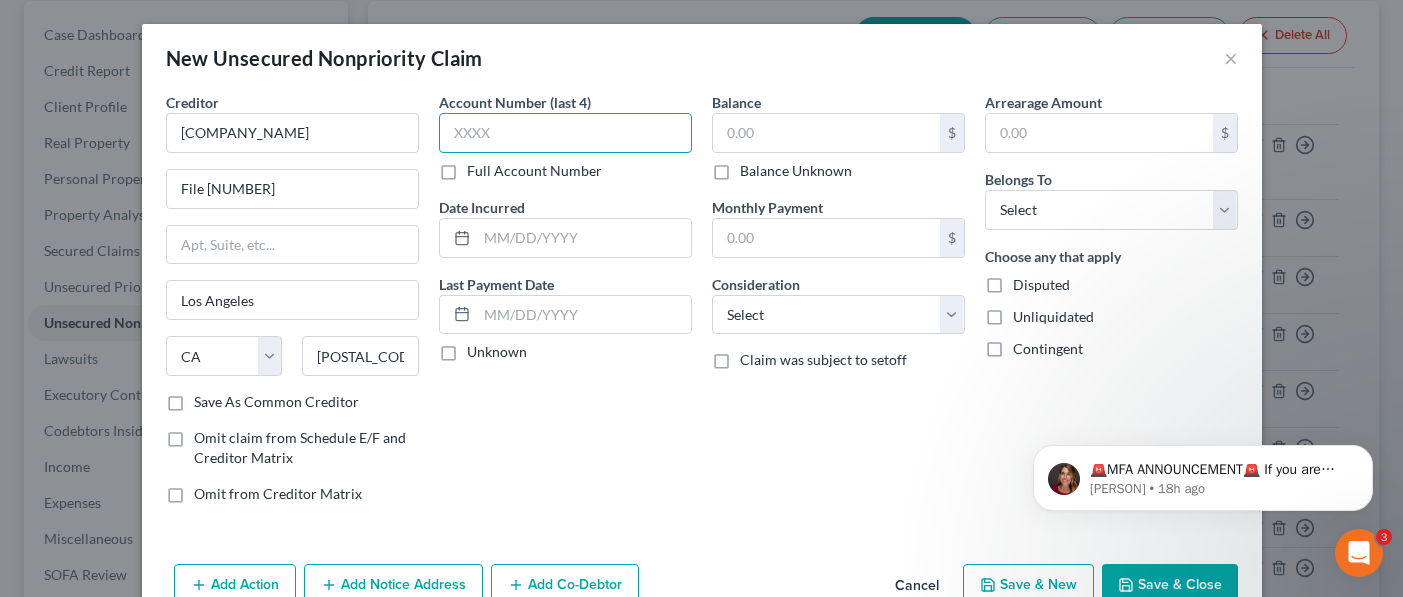 click at bounding box center (565, 133) 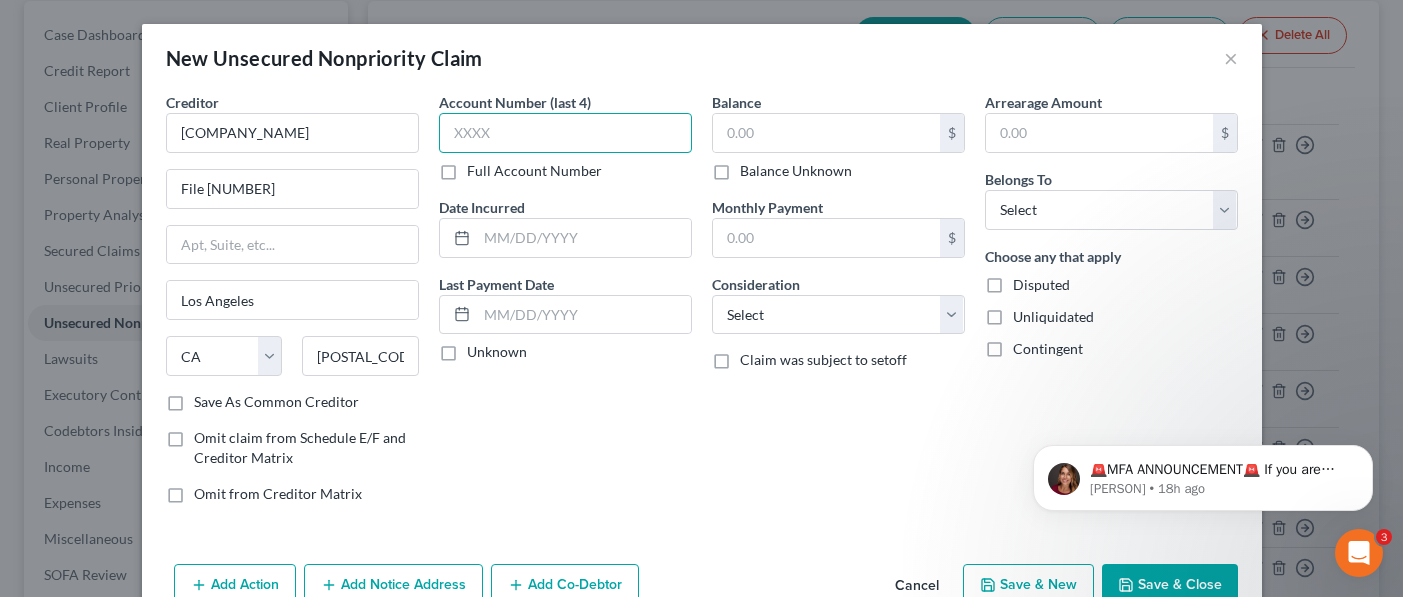 click at bounding box center (565, 133) 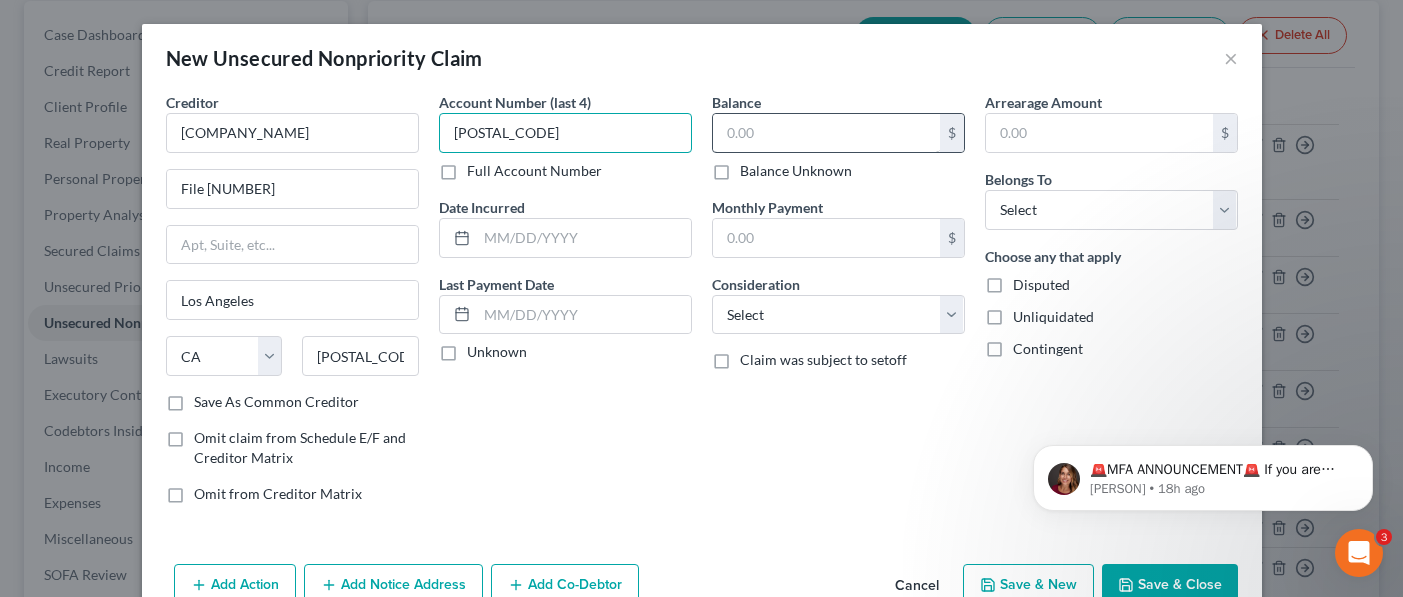 type on "[POSTAL_CODE]" 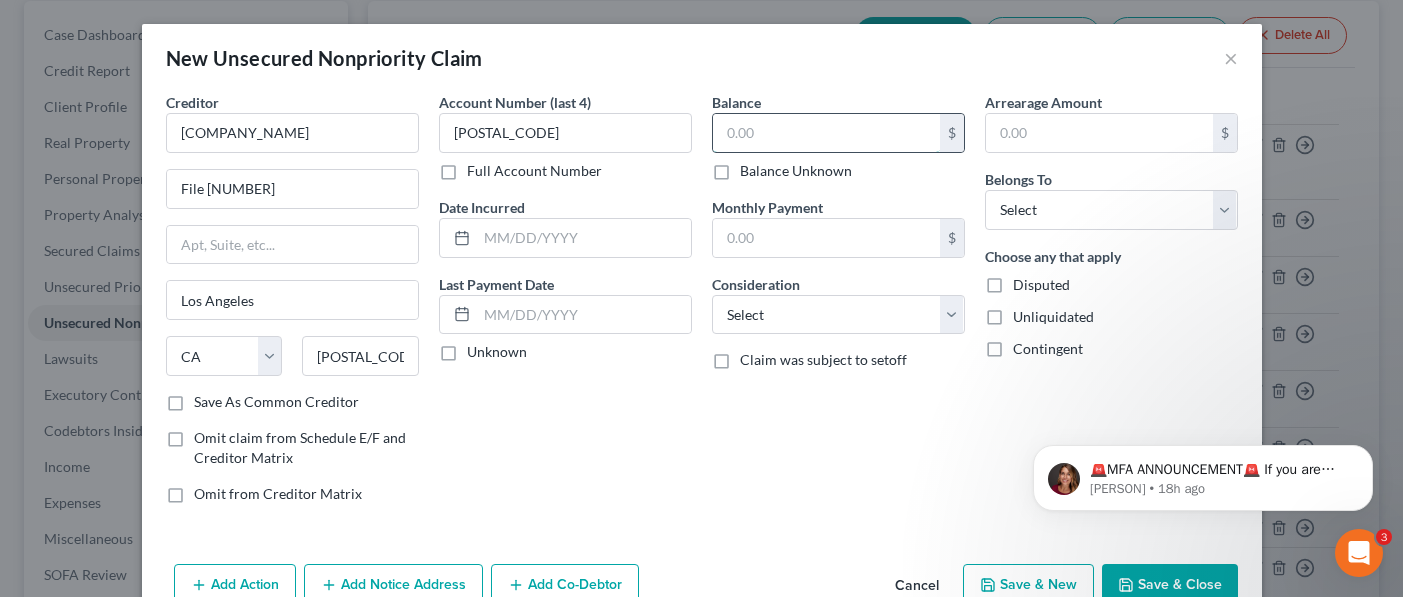 click at bounding box center (826, 133) 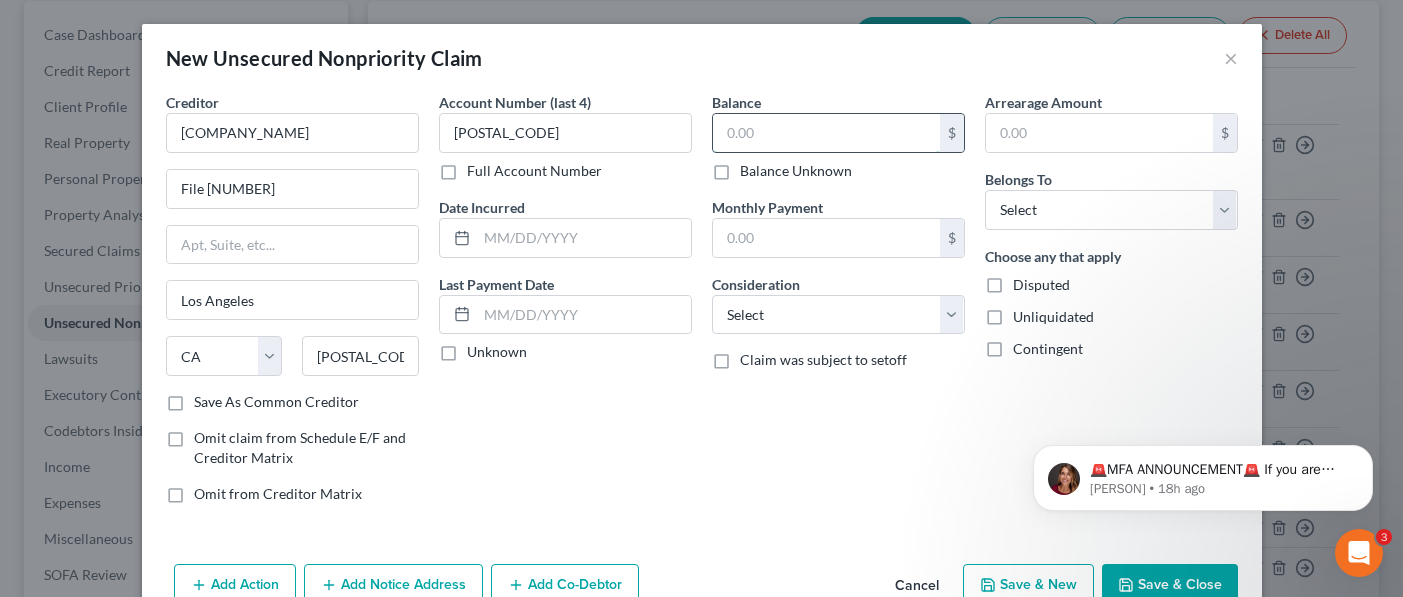 click at bounding box center (826, 133) 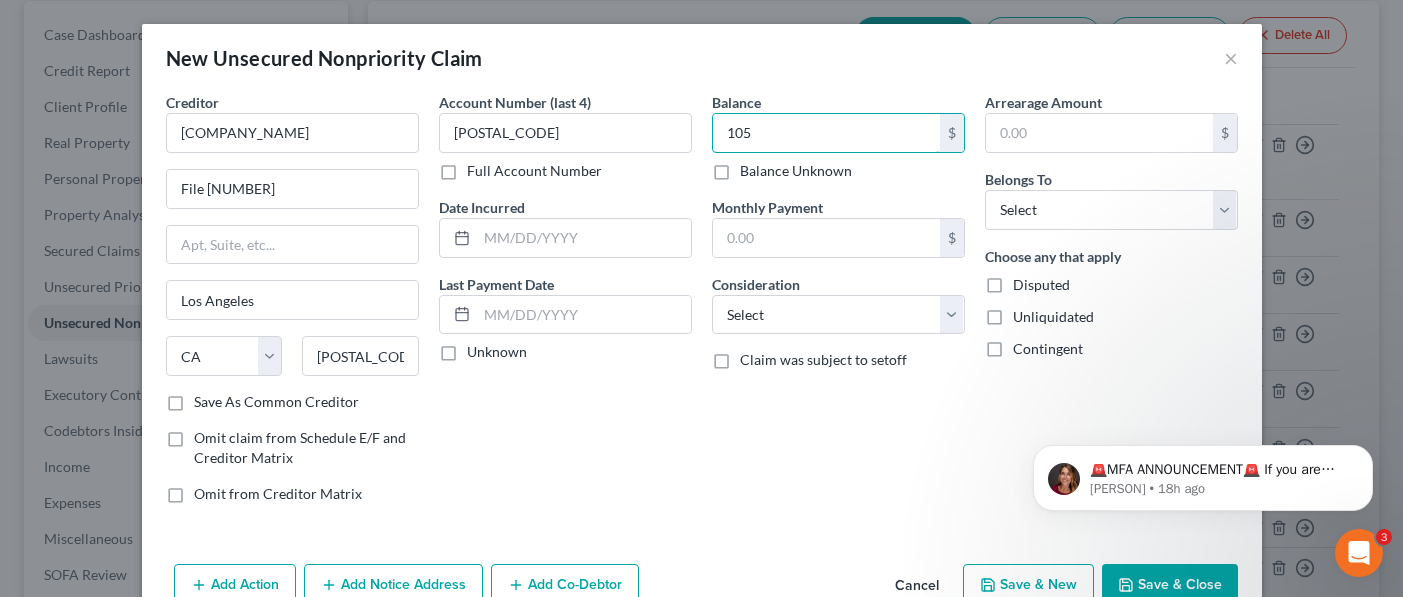 type on "105" 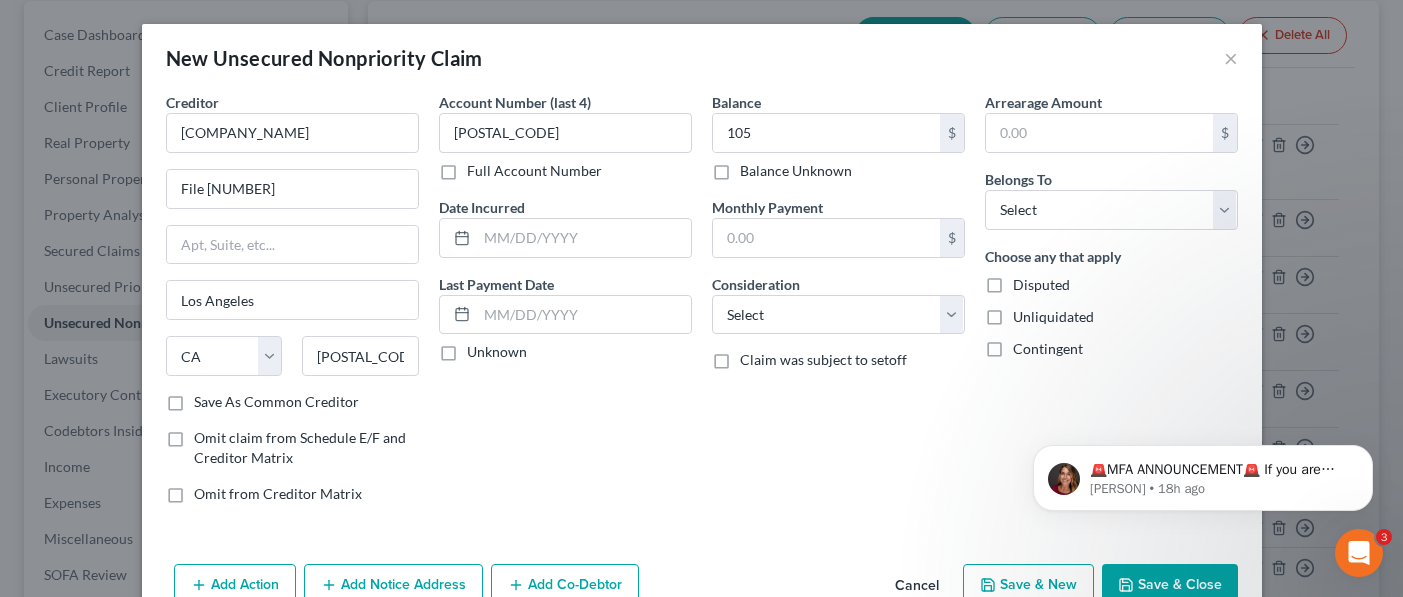 click on "New Unsecured Nonpriority Claim  ×" at bounding box center [702, 58] 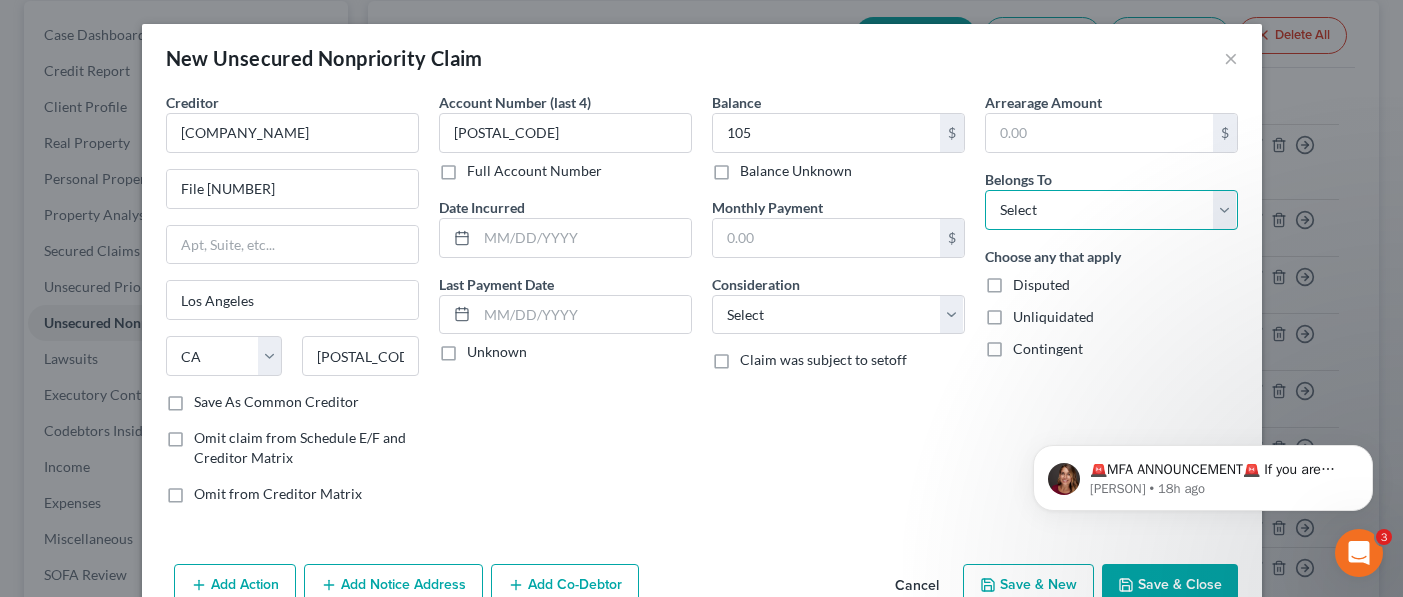 click on "Select Debtor 1 Only Debtor 2 Only Debtor 1 And Debtor 2 Only At Least One Of The Debtors And Another Community Property" at bounding box center [1111, 210] 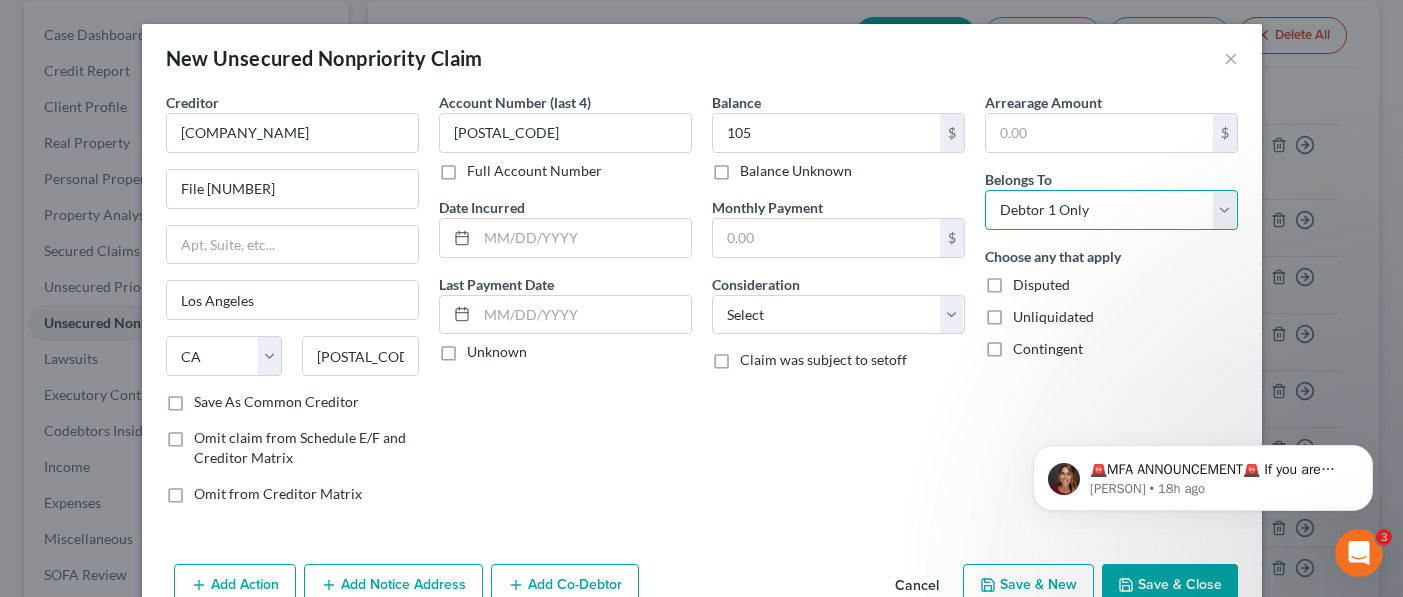 click on "Select Debtor 1 Only Debtor 2 Only Debtor 1 And Debtor 2 Only At Least One Of The Debtors And Another Community Property" at bounding box center (1111, 210) 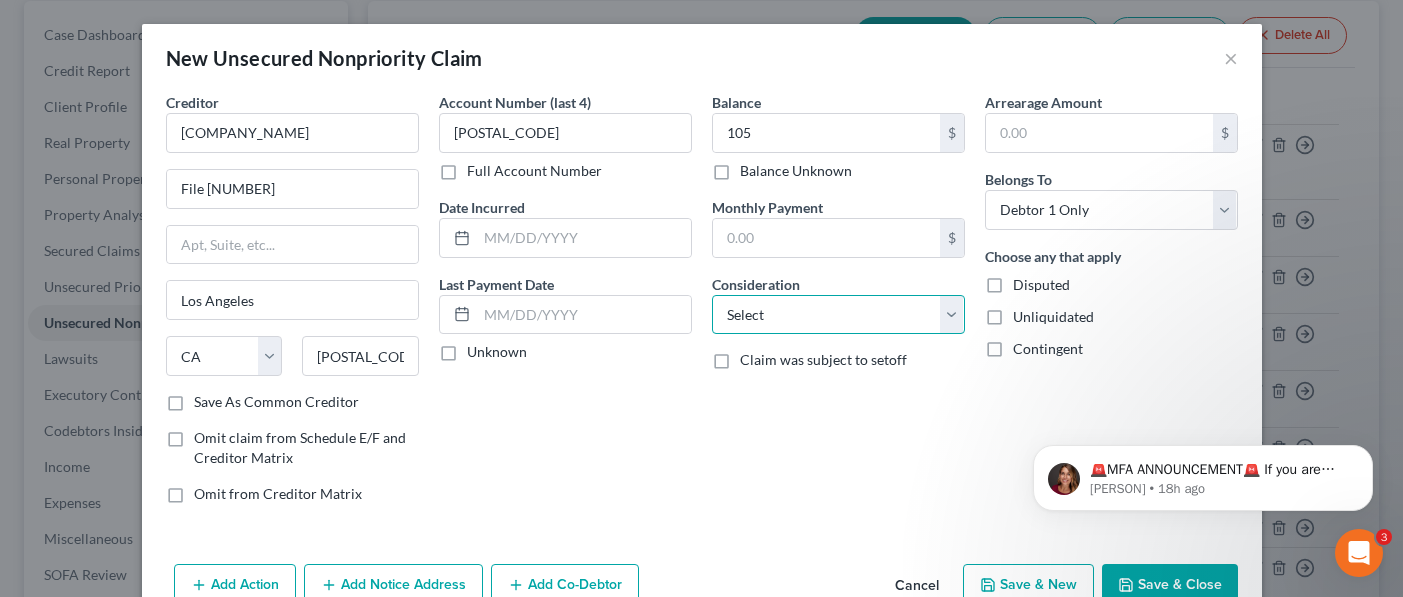 click on "Select Cable / Satellite Services Collection Agency Credit Card Debt Debt Counseling / Attorneys Deficiency Balance Domestic Support Obligations Home / Car Repairs Income Taxes Judgment Liens Medical Services Monies Loaned / Advanced Mortgage Obligation From Divorce Or Separation Obligation To Pensions Other Overdrawn Bank Account Promised To Help Pay Creditors Student Loans Suppliers And Vendors Telephone / Internet Services Utility Services" at bounding box center (838, 315) 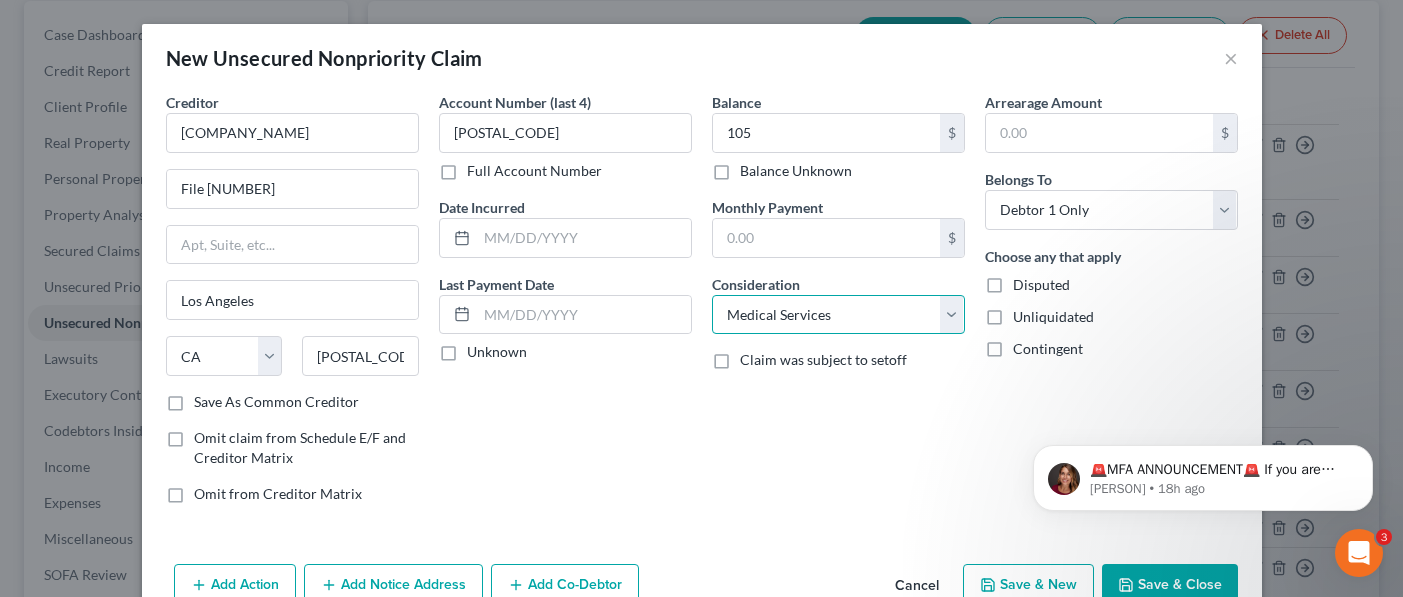 click on "Select Cable / Satellite Services Collection Agency Credit Card Debt Debt Counseling / Attorneys Deficiency Balance Domestic Support Obligations Home / Car Repairs Income Taxes Judgment Liens Medical Services Monies Loaned / Advanced Mortgage Obligation From Divorce Or Separation Obligation To Pensions Other Overdrawn Bank Account Promised To Help Pay Creditors Student Loans Suppliers And Vendors Telephone / Internet Services Utility Services" at bounding box center (838, 315) 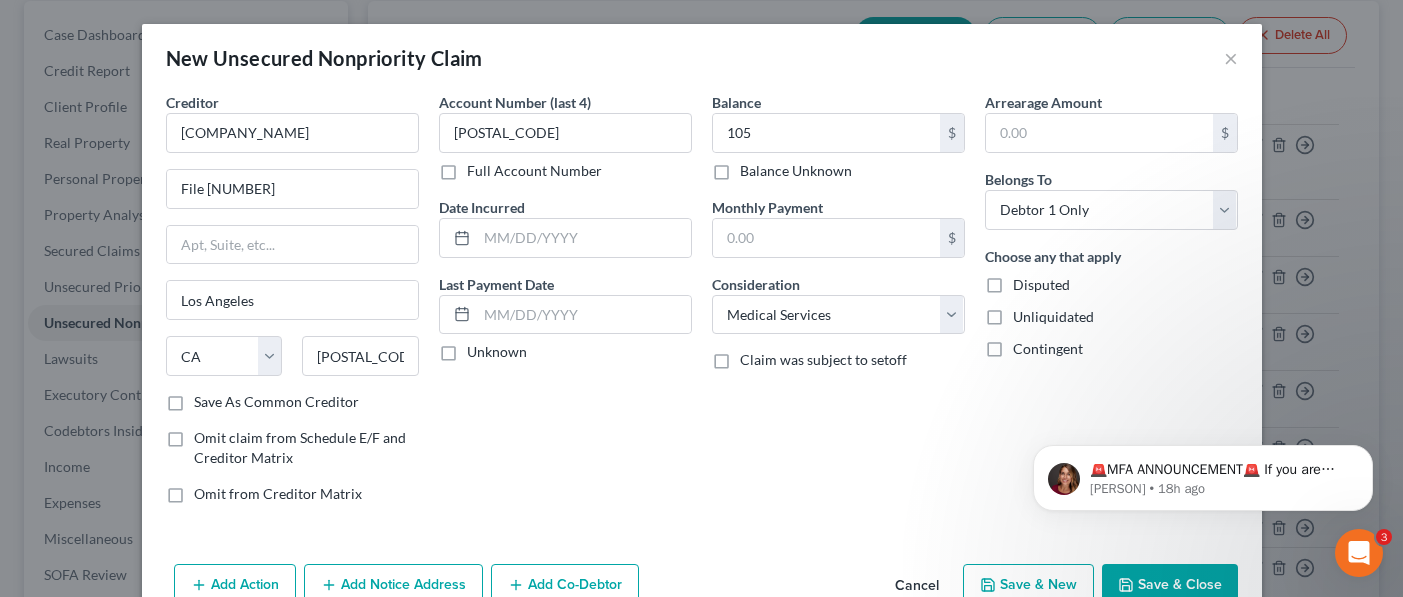 click on "Save & New" at bounding box center [1028, 585] 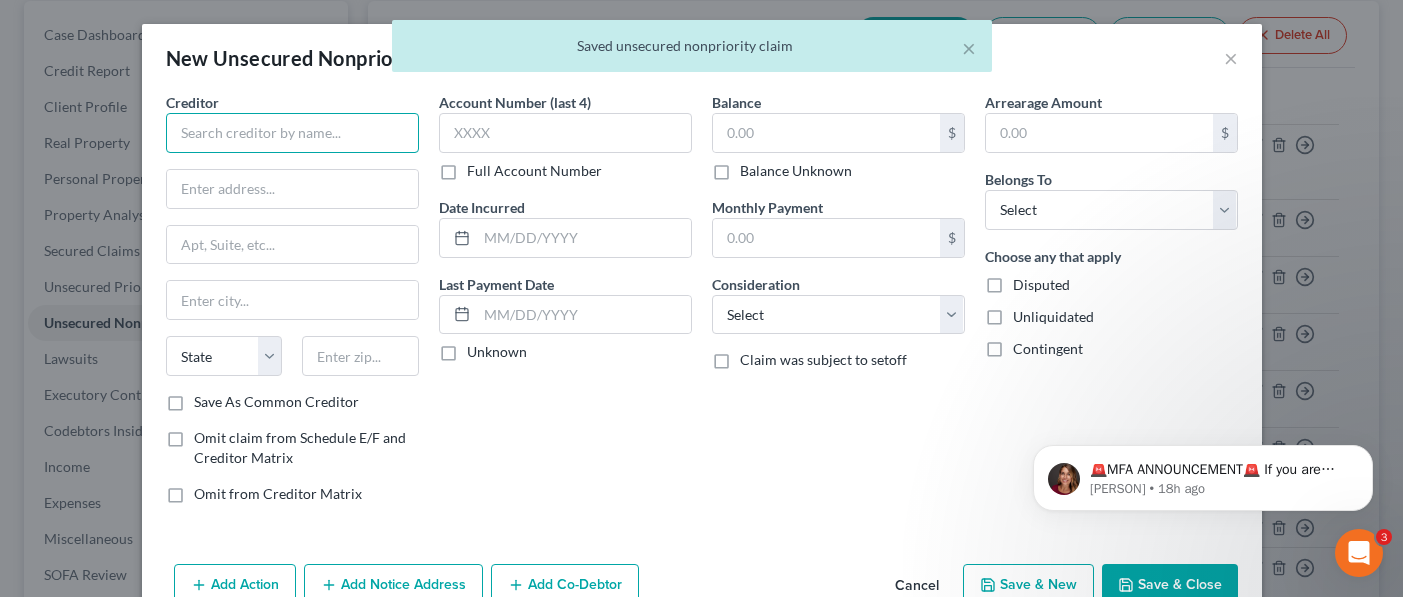 click at bounding box center (292, 133) 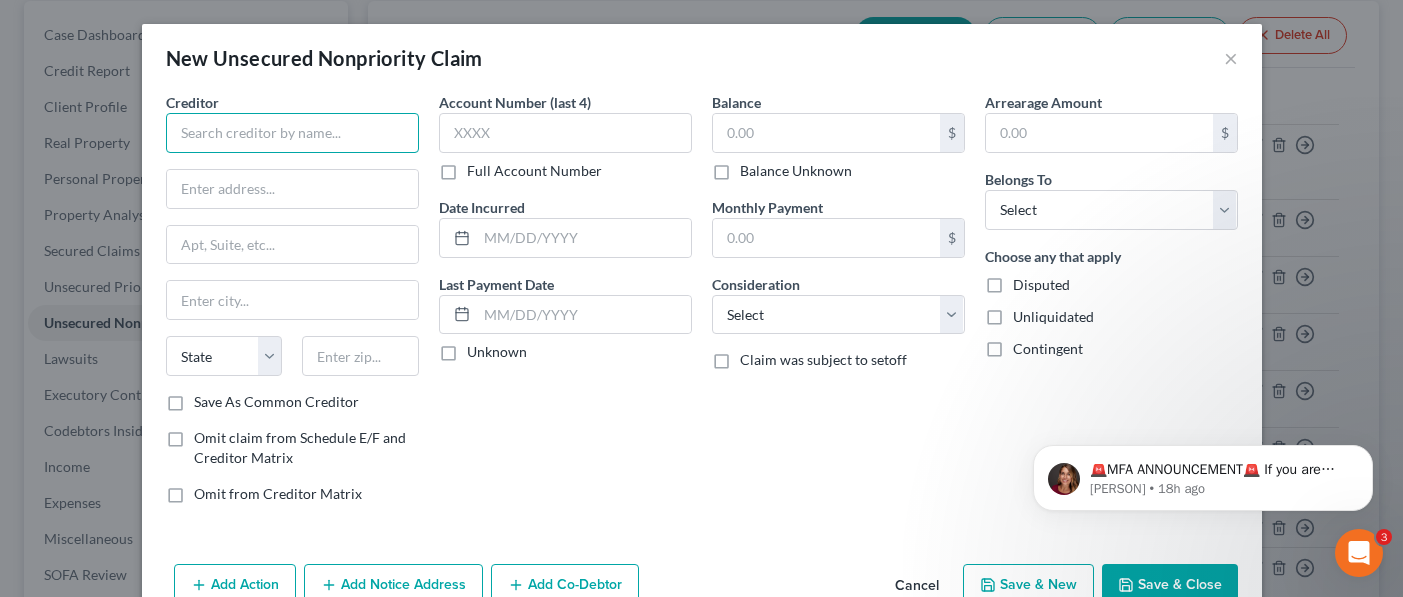 click at bounding box center (292, 133) 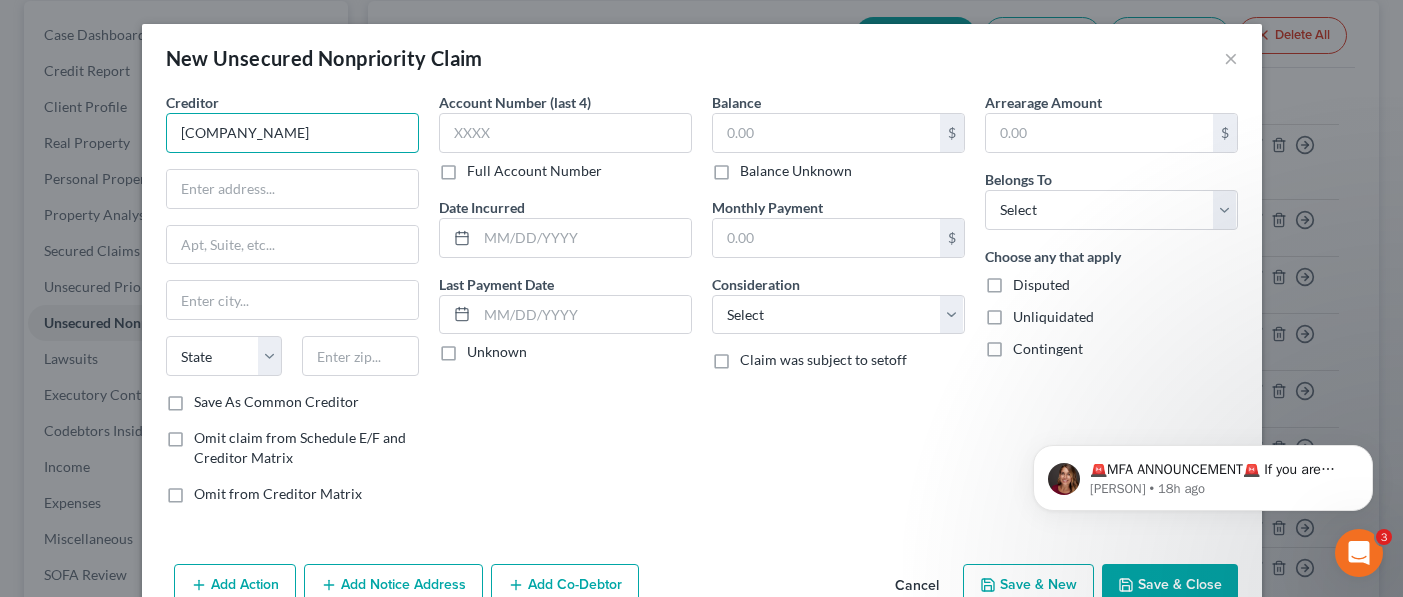 click on "[COMPANY_NAME]" at bounding box center [292, 133] 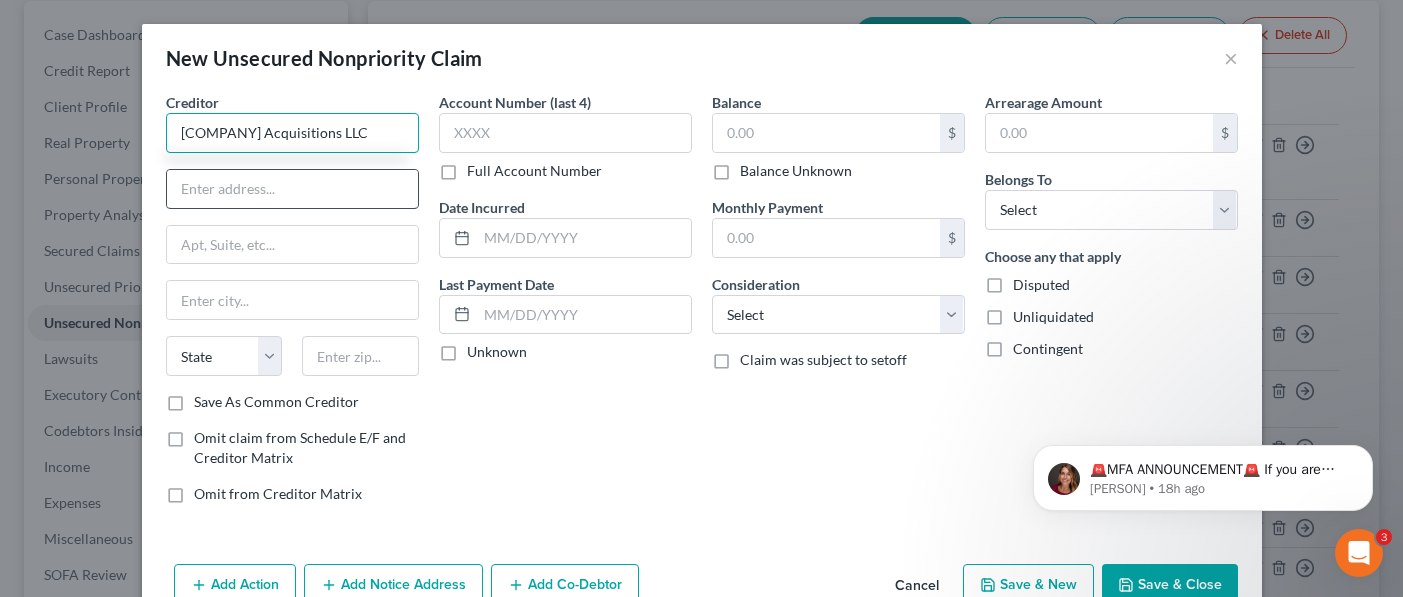 type on "[COMPANY] Acquisitions LLC" 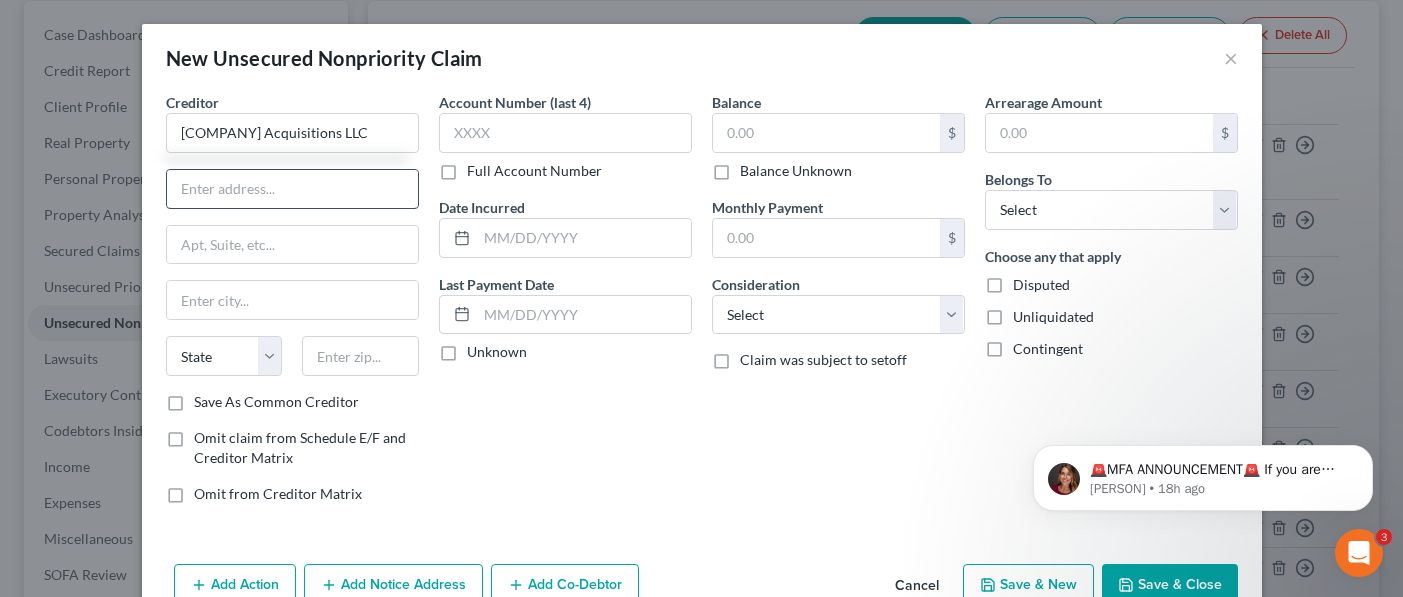 click at bounding box center [292, 189] 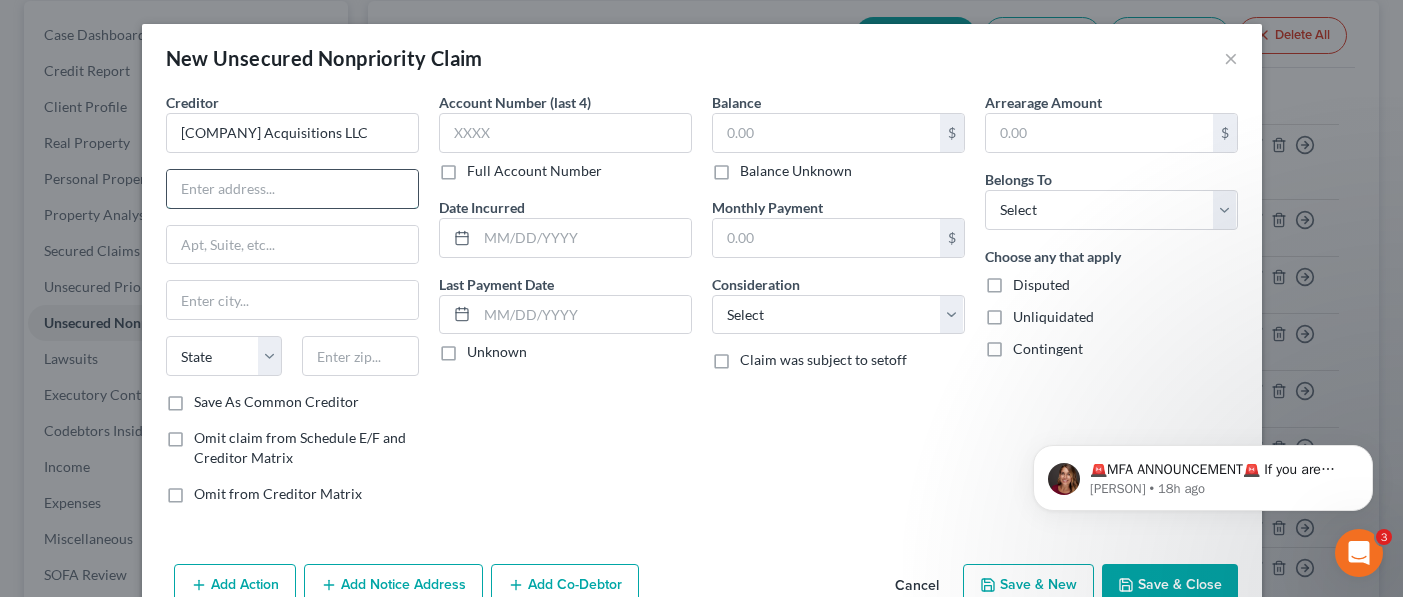 click at bounding box center (292, 189) 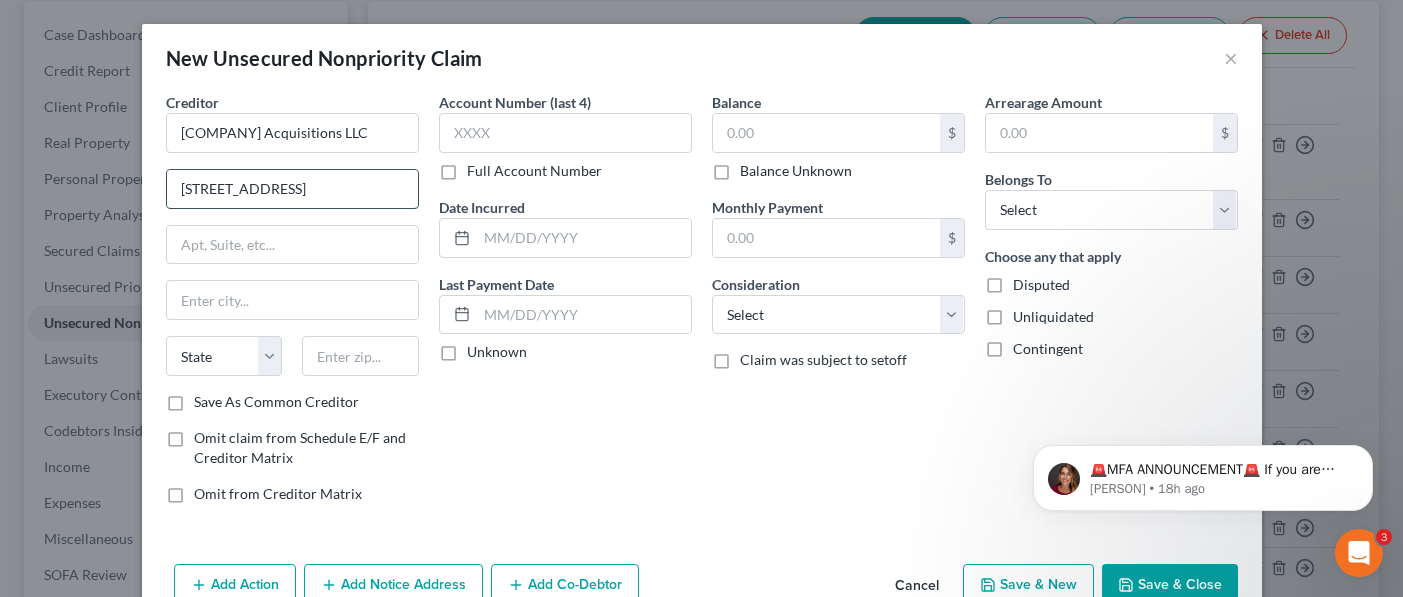 click on "[STREET_ADDRESS]" at bounding box center [292, 189] 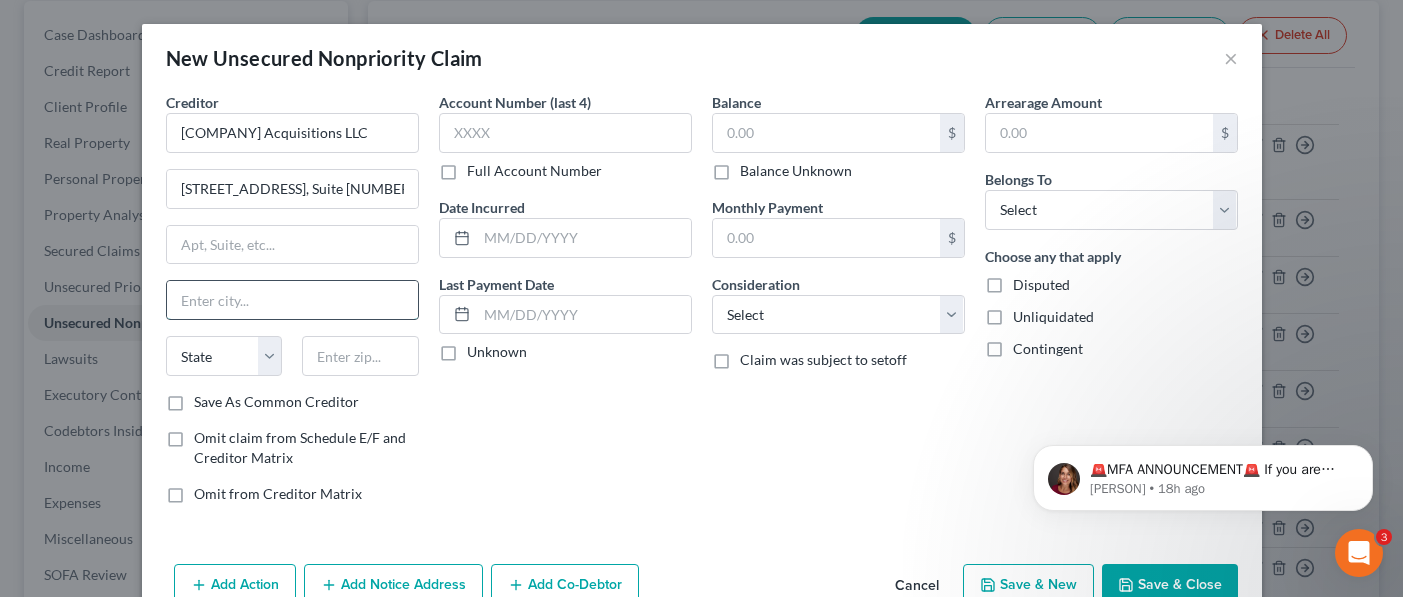 click at bounding box center (292, 300) 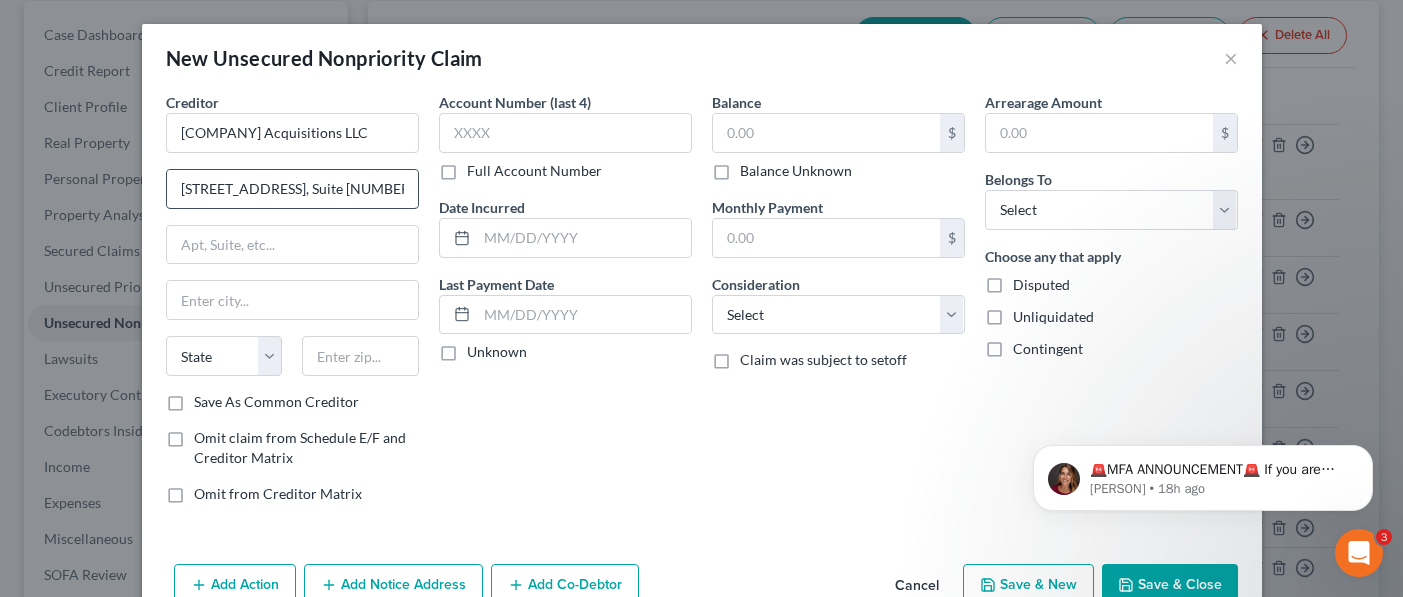 click on "[STREET_ADDRESS], Suite [NUMBER]" at bounding box center (292, 189) 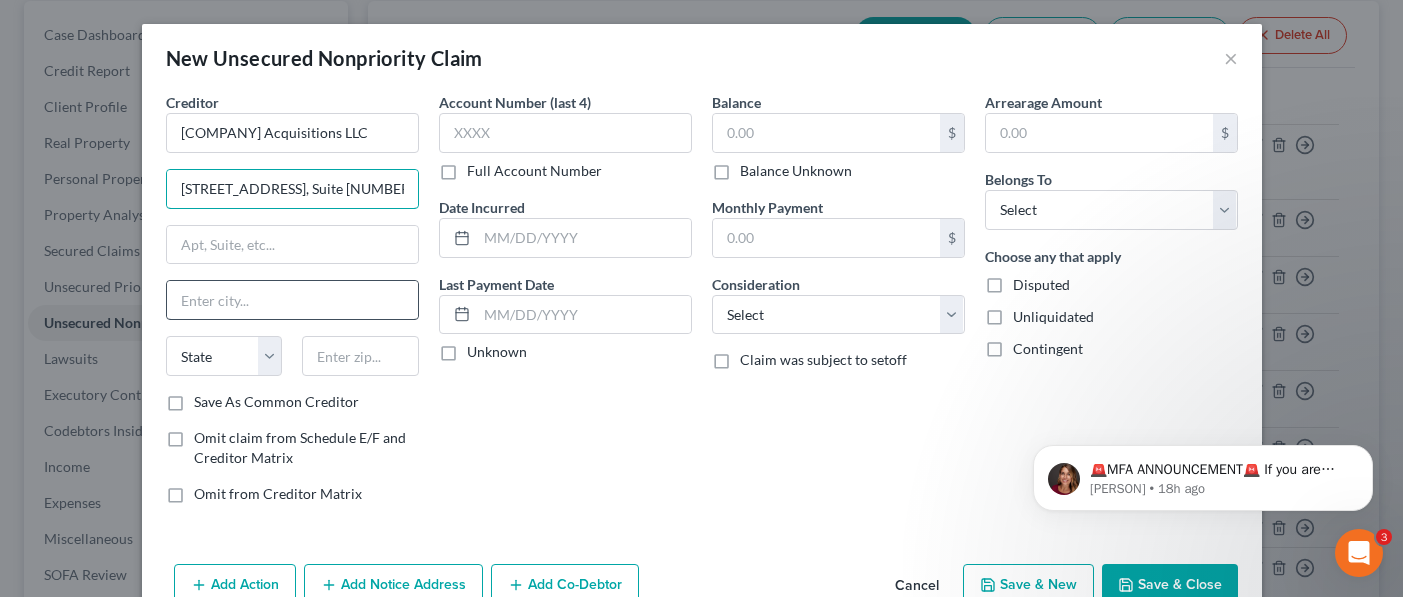 type on "[STREET_ADDRESS], Suite [NUMBER]" 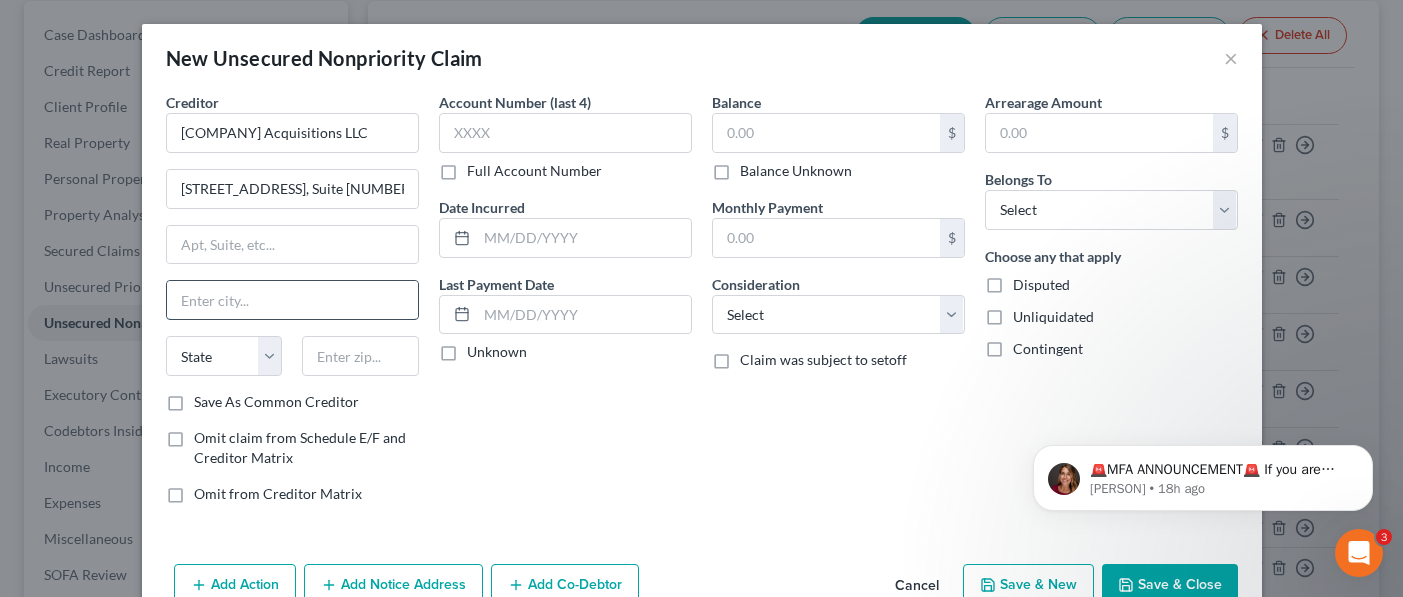 click at bounding box center (292, 300) 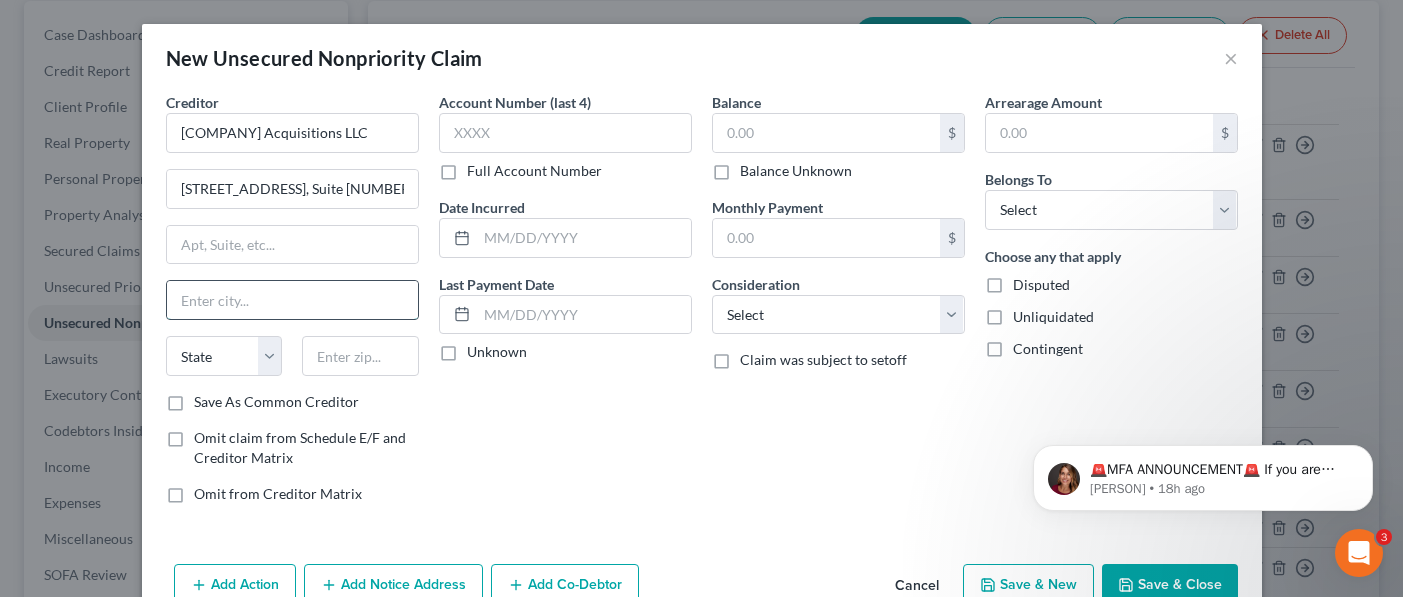 click at bounding box center (292, 300) 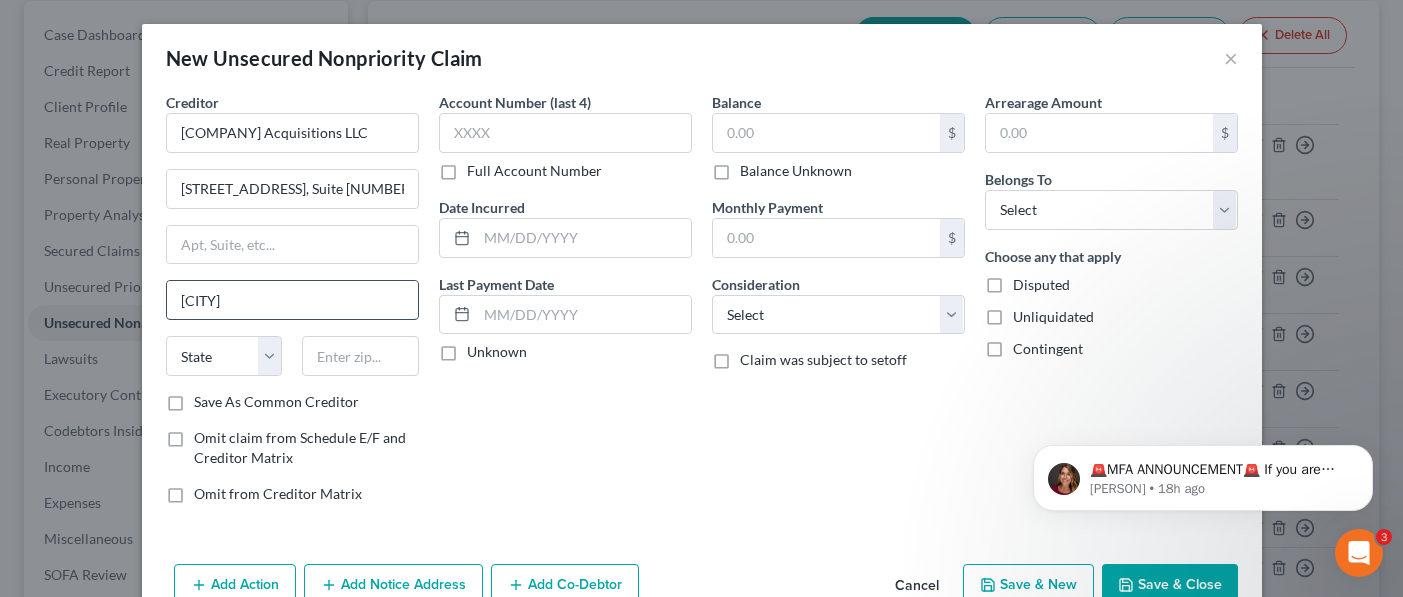 click on "[CITY]" at bounding box center (292, 300) 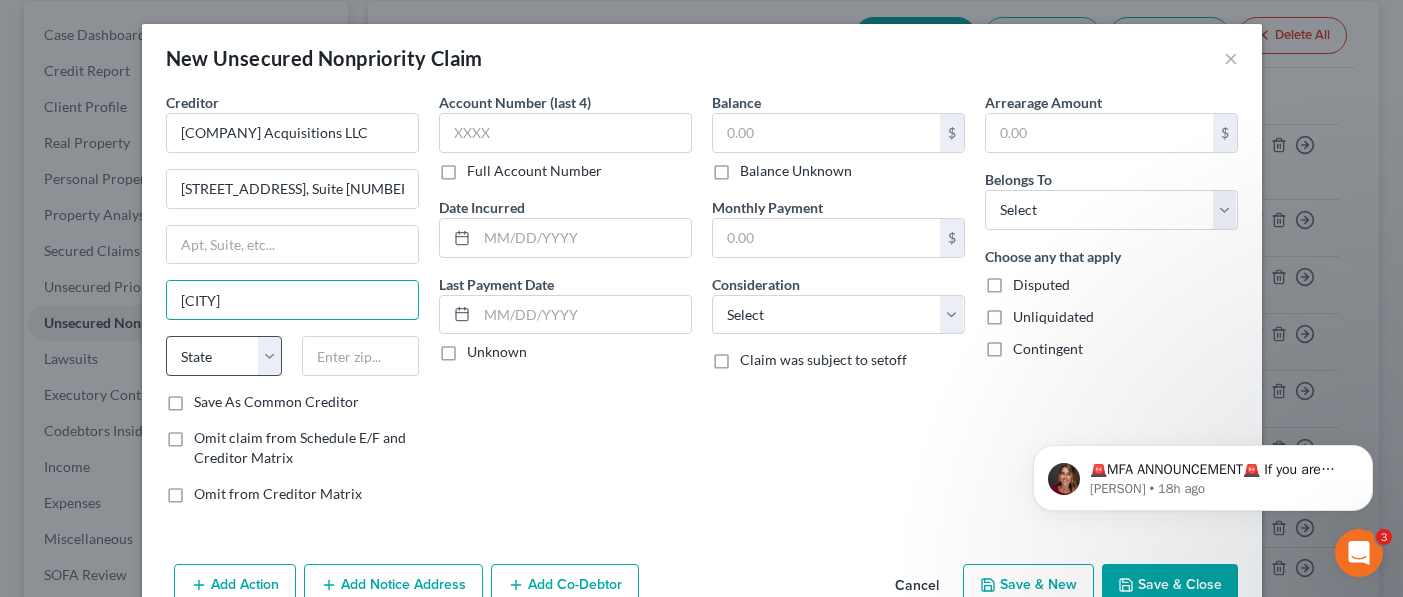 type on "[CITY]" 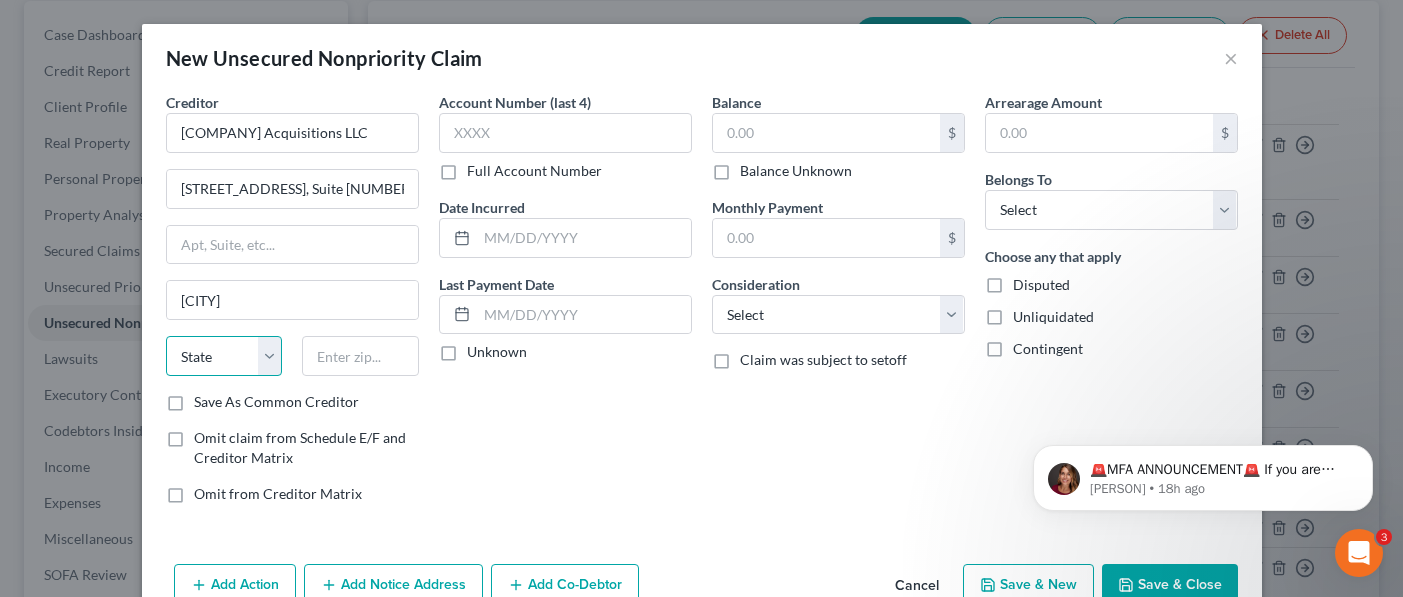 click on "State AL AK AR AZ CA CO CT DE DC FL GA GU HI ID IL IN IA KS KY LA ME MD MA MI MN MS MO MT NC ND NE NV NH NJ NM NY OH OK OR PA PR RI SC SD TN TX UT VI VA VT WA WV WI WY" at bounding box center (224, 356) 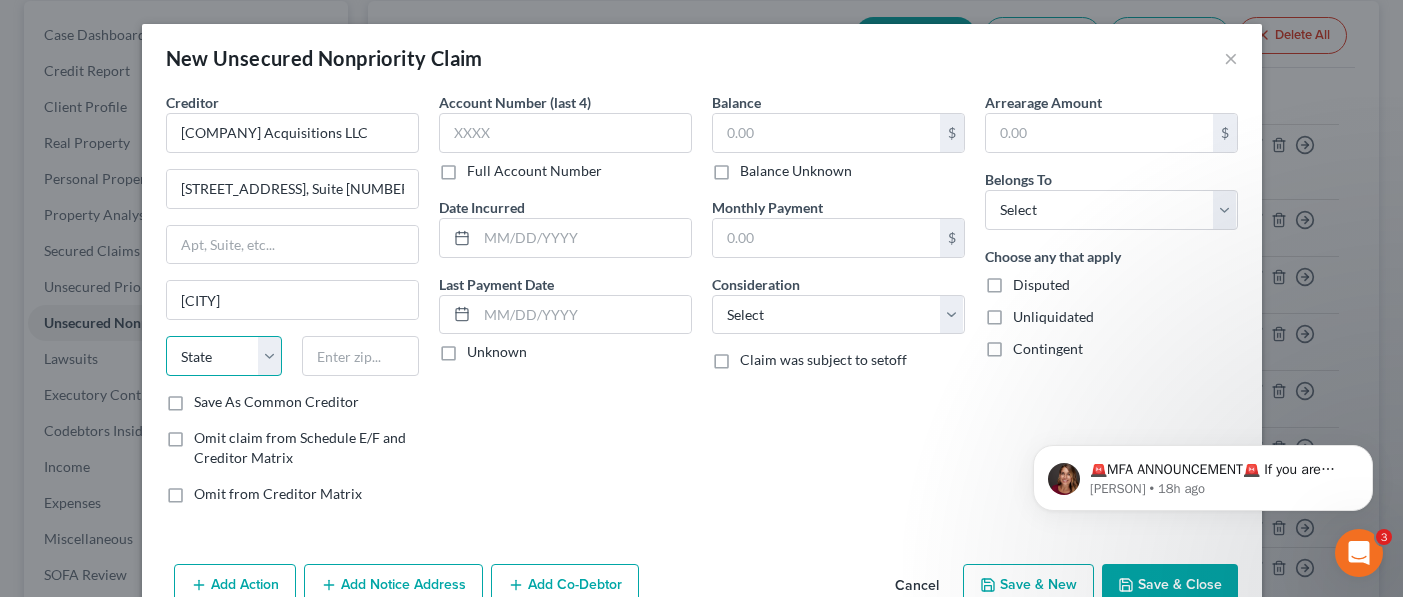 click on "State AL AK AR AZ CA CO CT DE DC FL GA GU HI ID IL IN IA KS KY LA ME MD MA MI MN MS MO MT NC ND NE NV NH NJ NM NY OH OK OR PA PR RI SC SD TN TX UT VI VA VT WA WV WI WY" at bounding box center [224, 356] 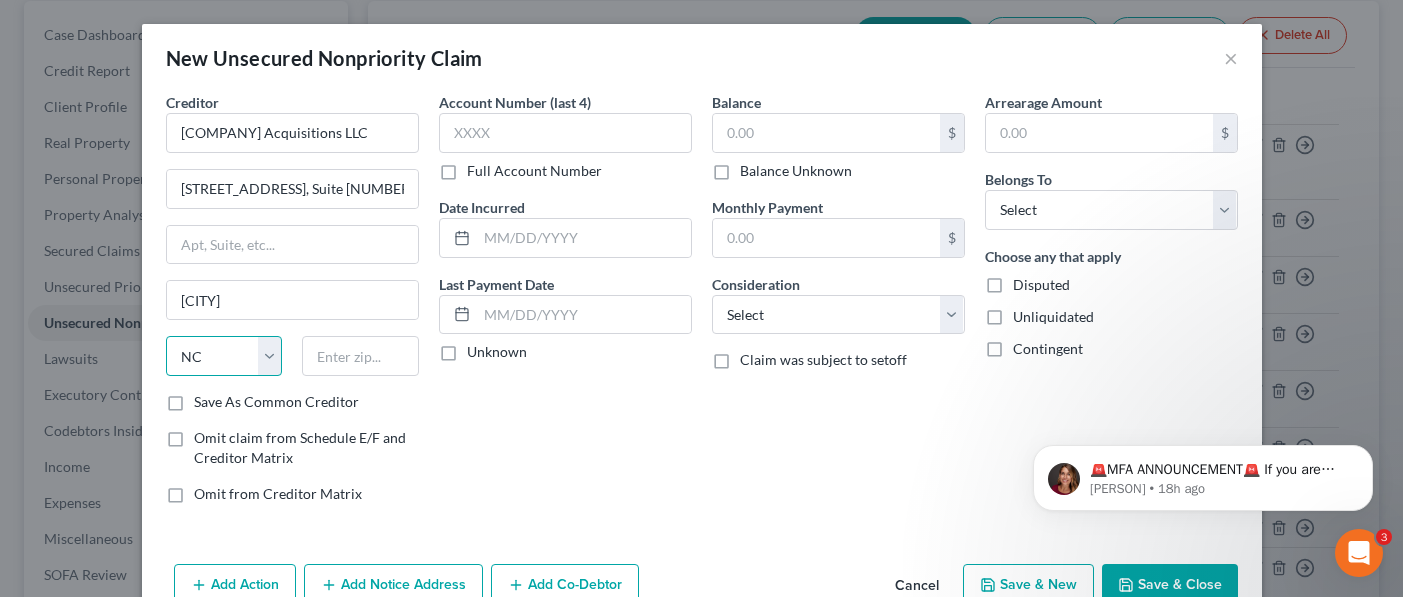 select on "35" 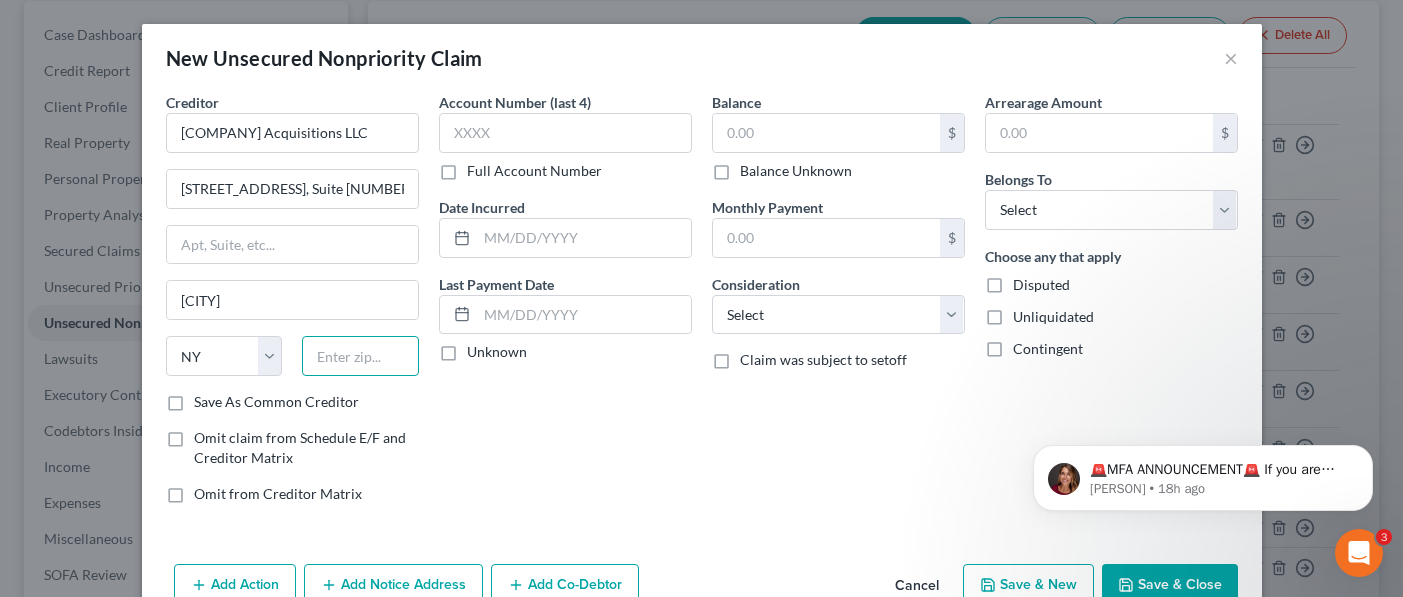 click at bounding box center [360, 356] 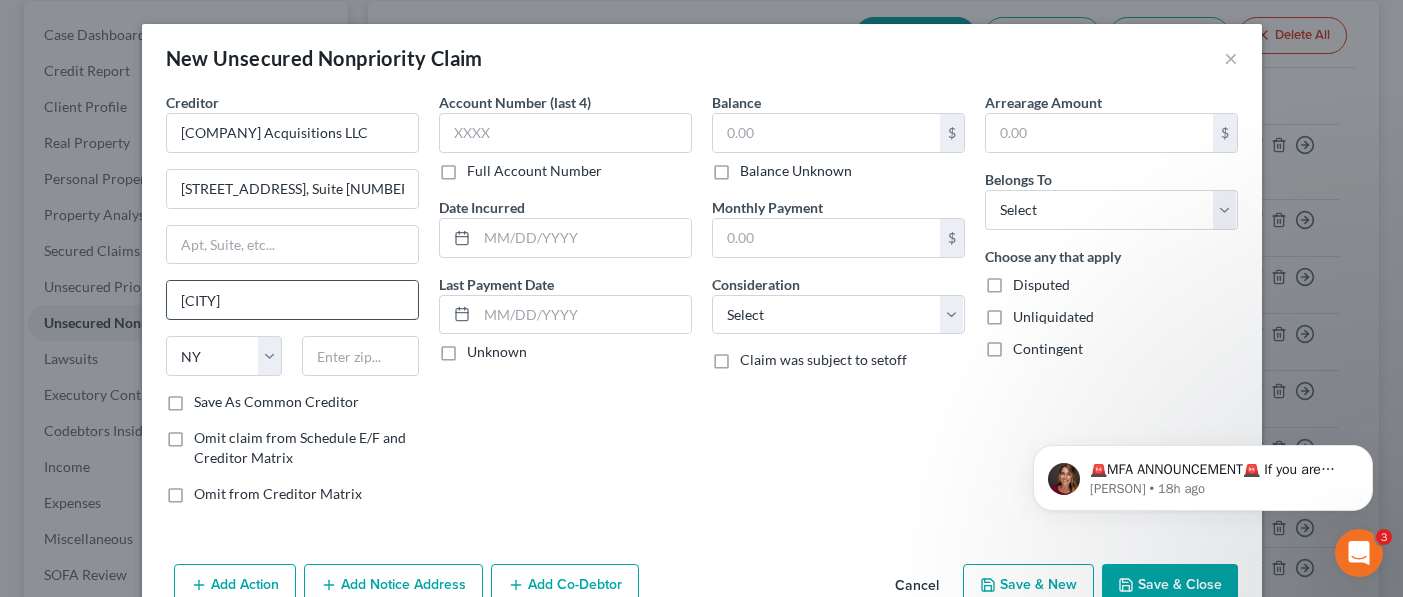 click on "[CITY]" at bounding box center (292, 300) 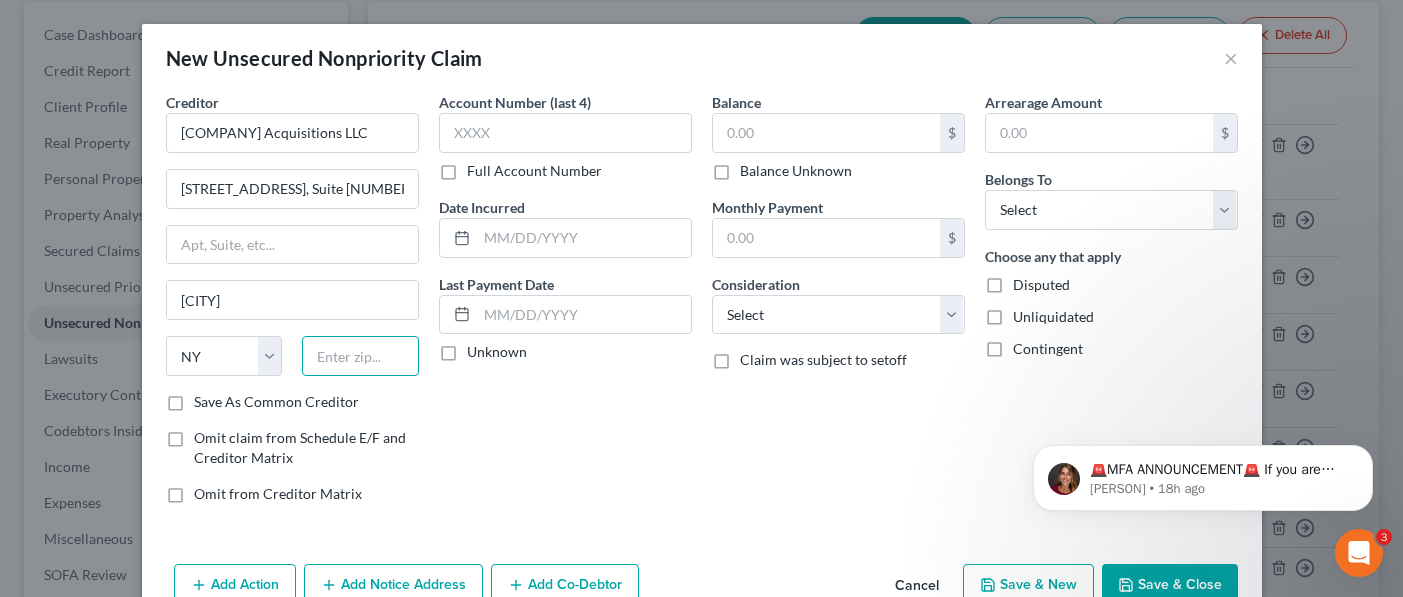 click at bounding box center [360, 356] 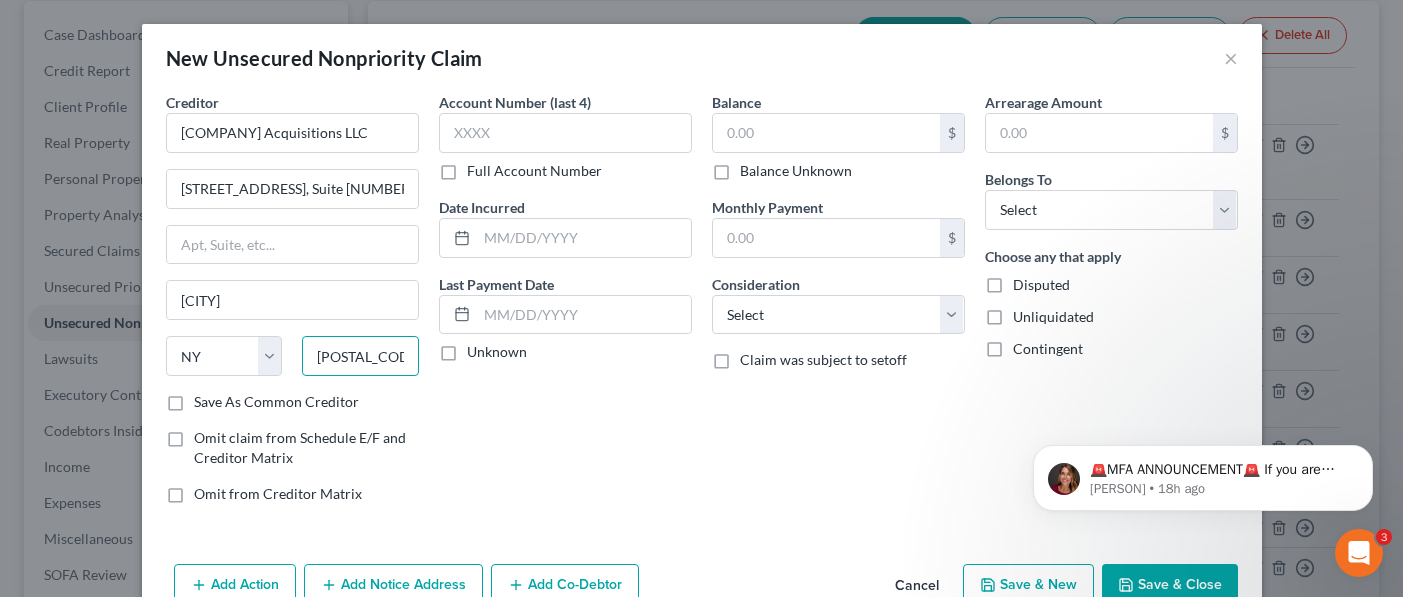 click on "[POSTAL_CODE]" at bounding box center [360, 356] 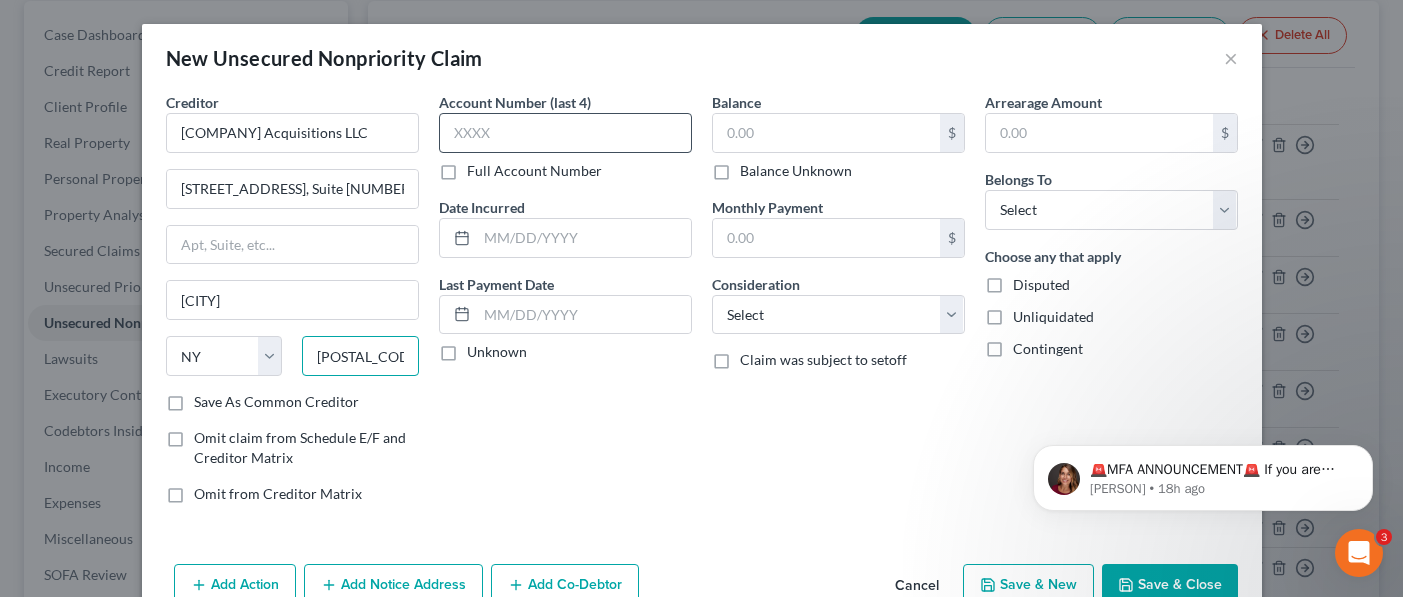 type on "[POSTAL_CODE]" 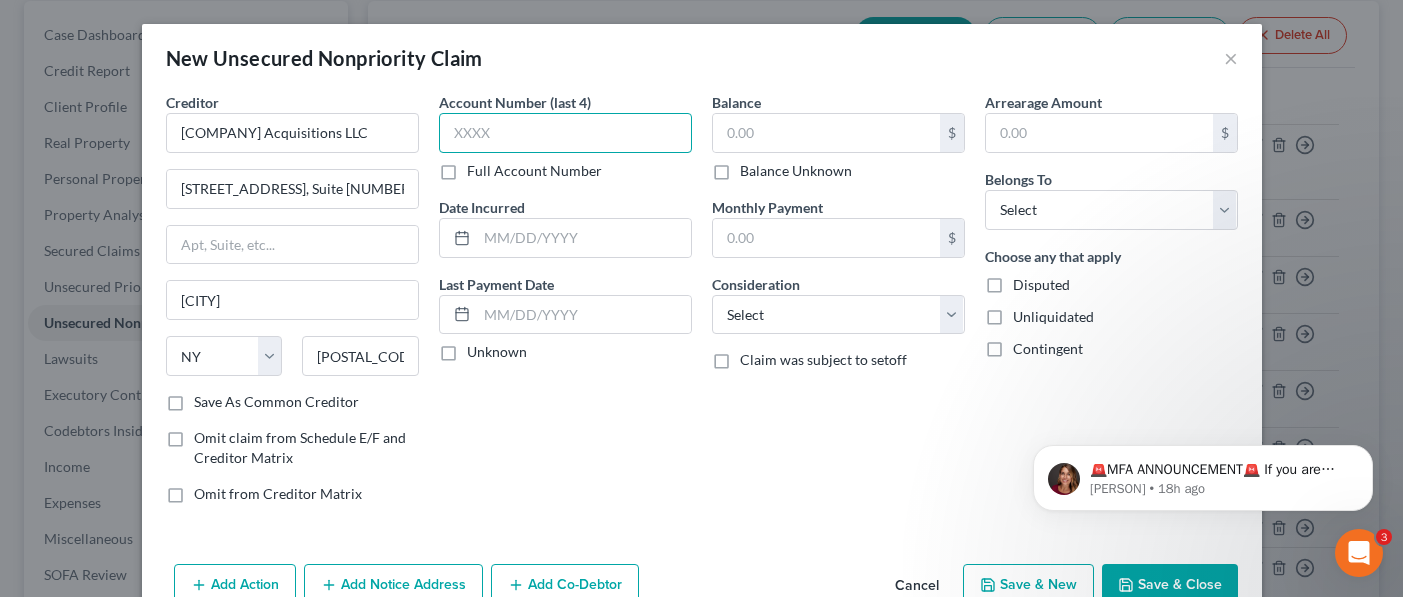click at bounding box center (565, 133) 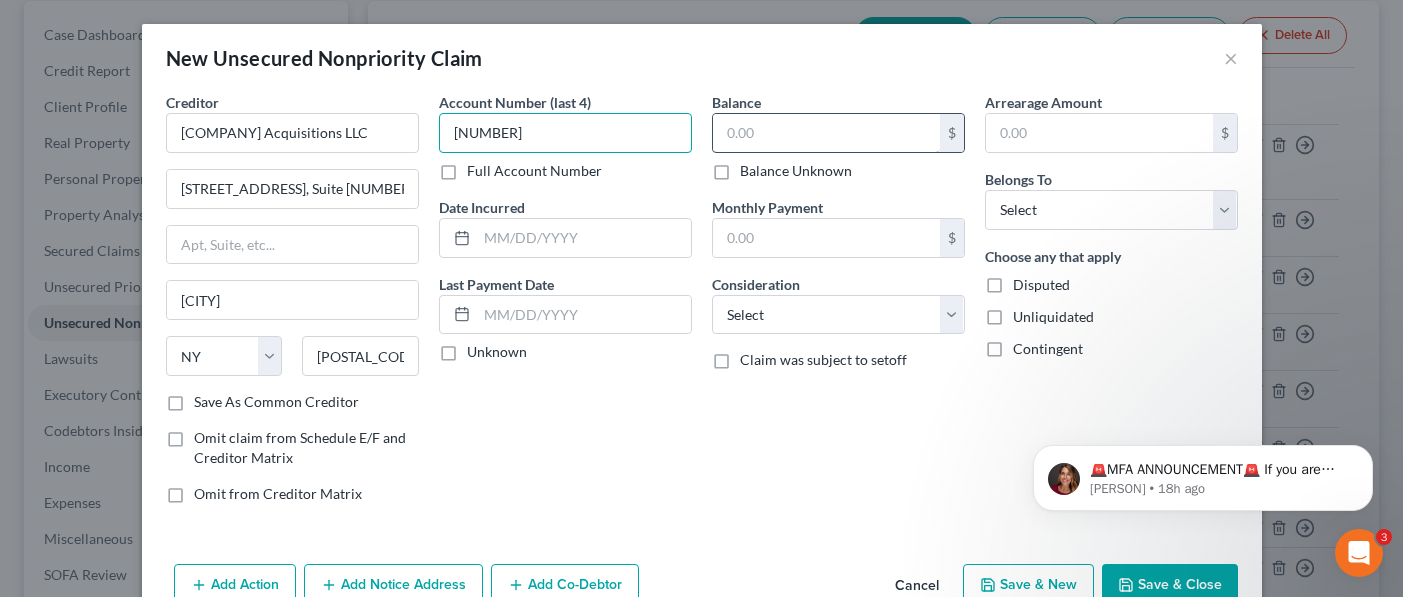type on "[NUMBER]" 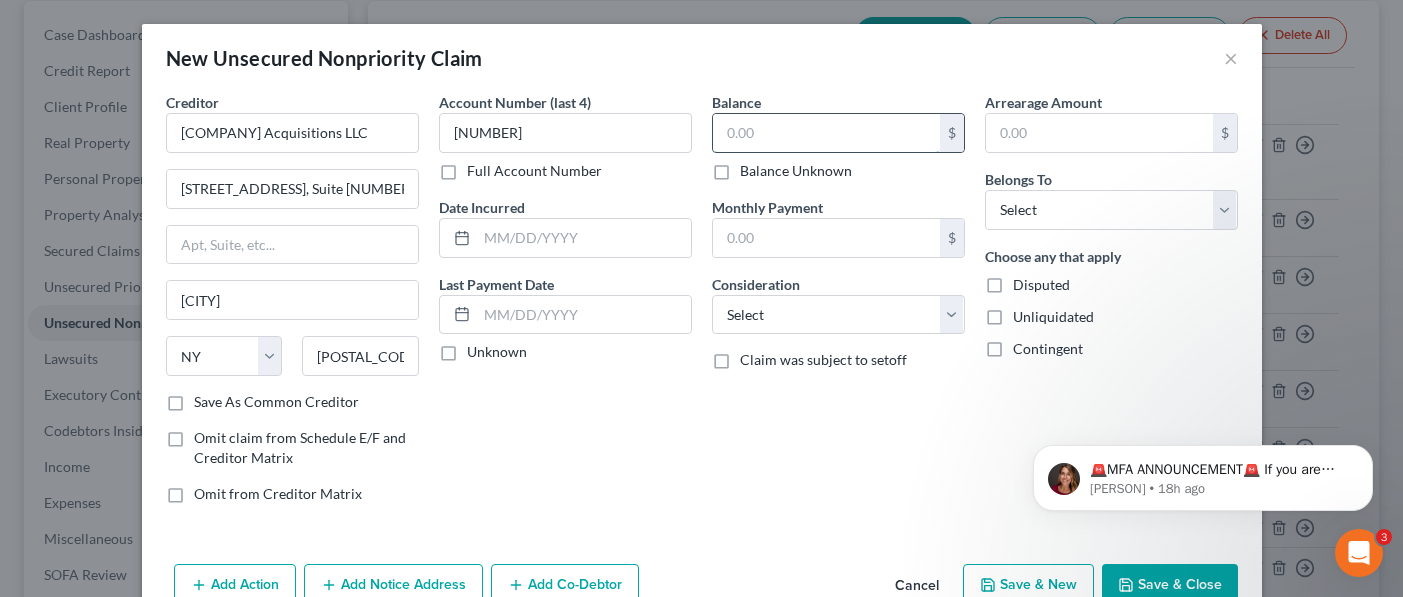 click at bounding box center (826, 133) 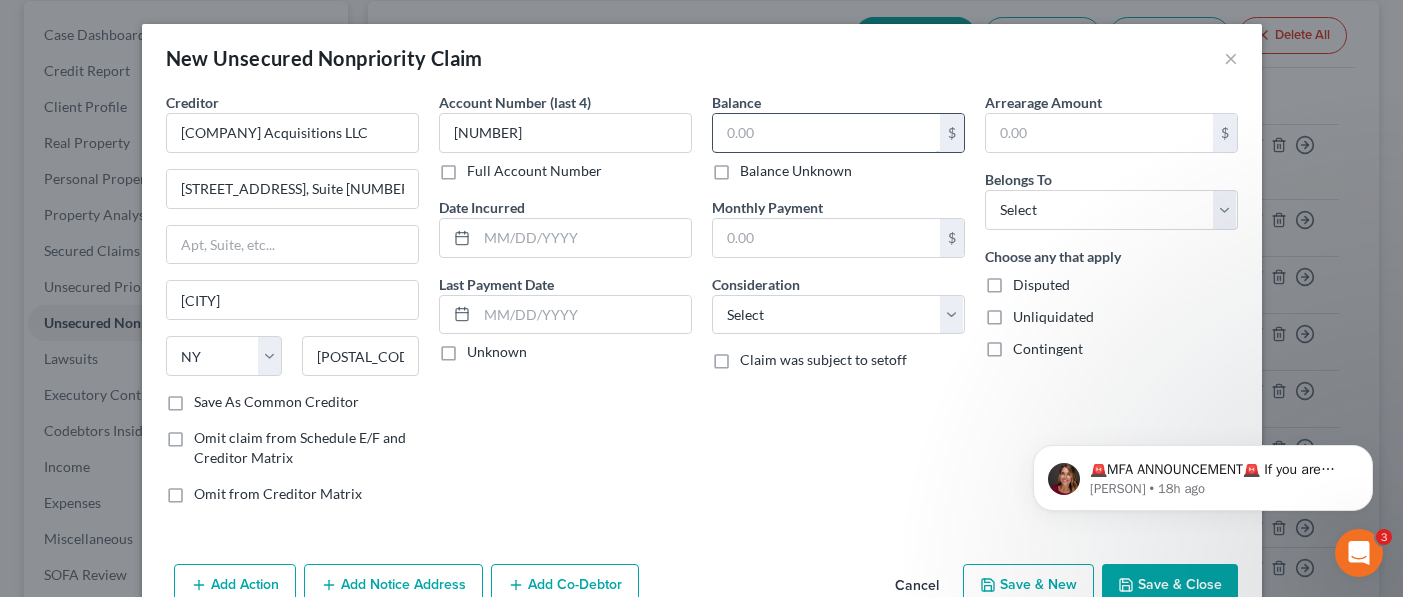 click at bounding box center (826, 133) 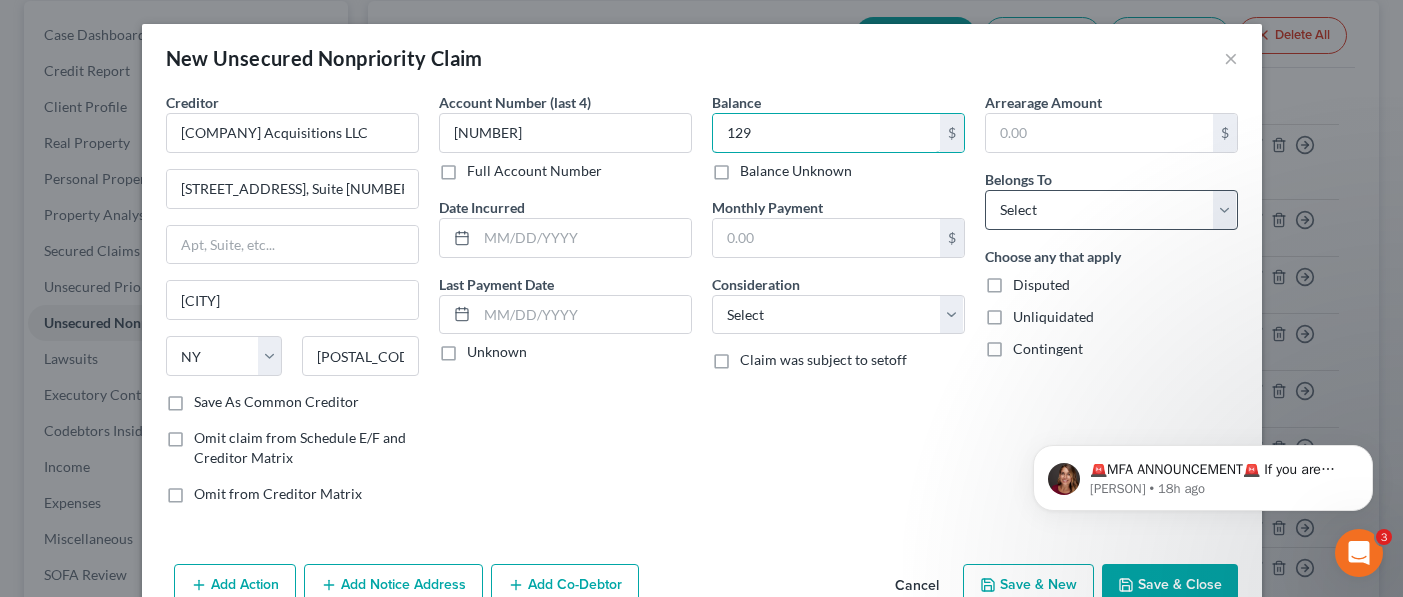 type on "129" 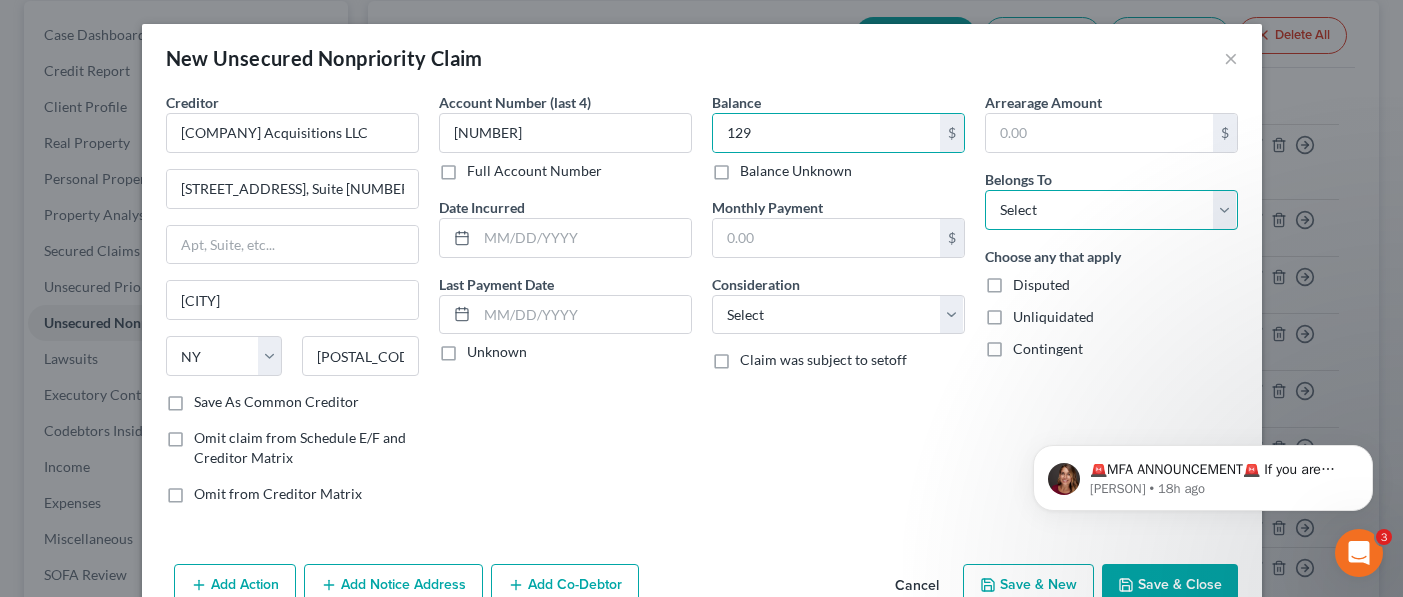 click on "Select Debtor 1 Only Debtor 2 Only Debtor 1 And Debtor 2 Only At Least One Of The Debtors And Another Community Property" at bounding box center [1111, 210] 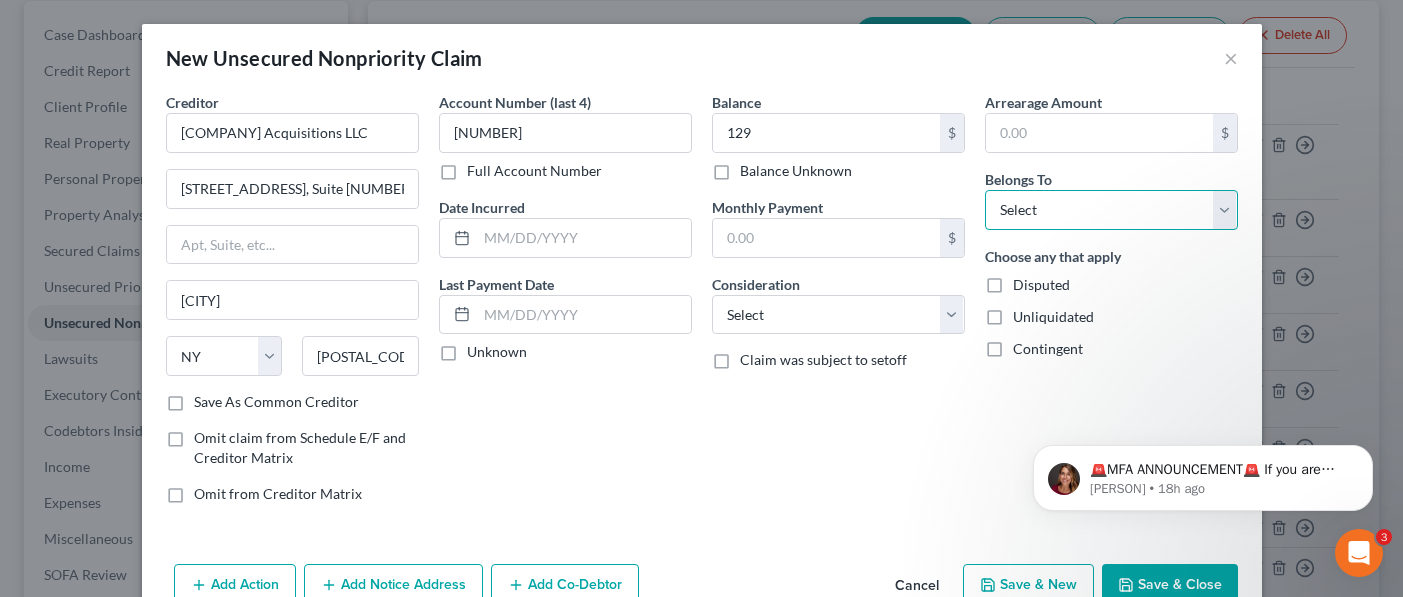 select on "0" 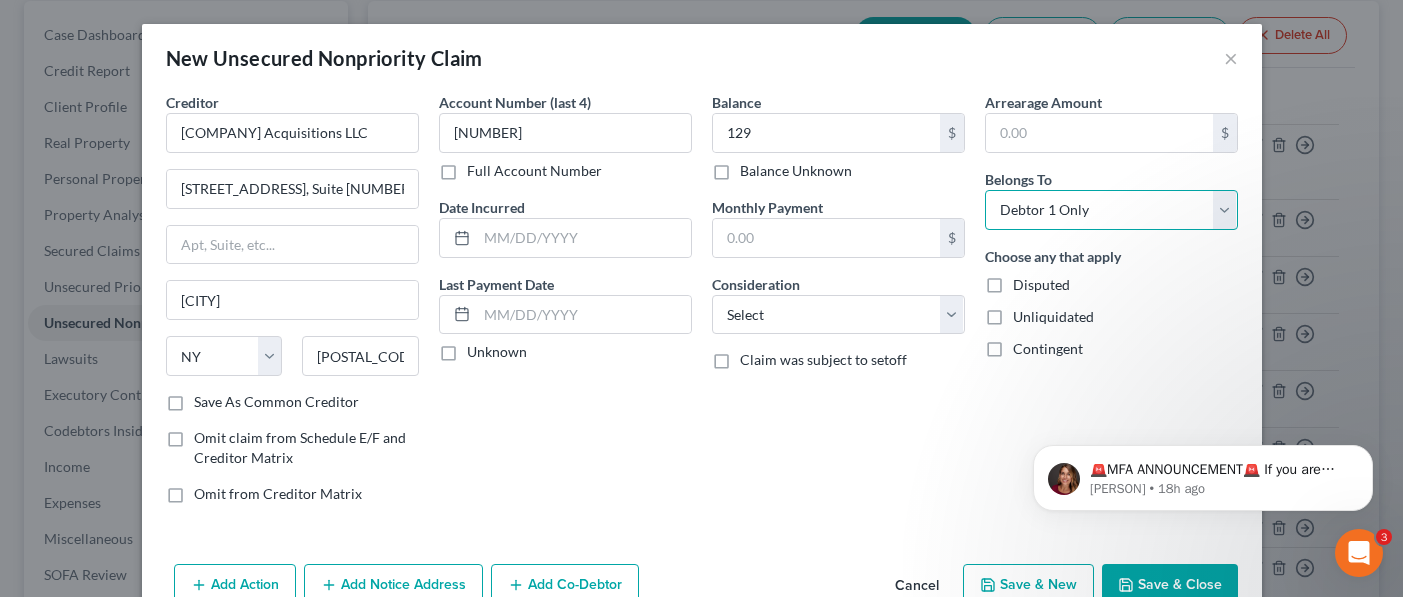 click on "Select Debtor 1 Only Debtor 2 Only Debtor 1 And Debtor 2 Only At Least One Of The Debtors And Another Community Property" at bounding box center (1111, 210) 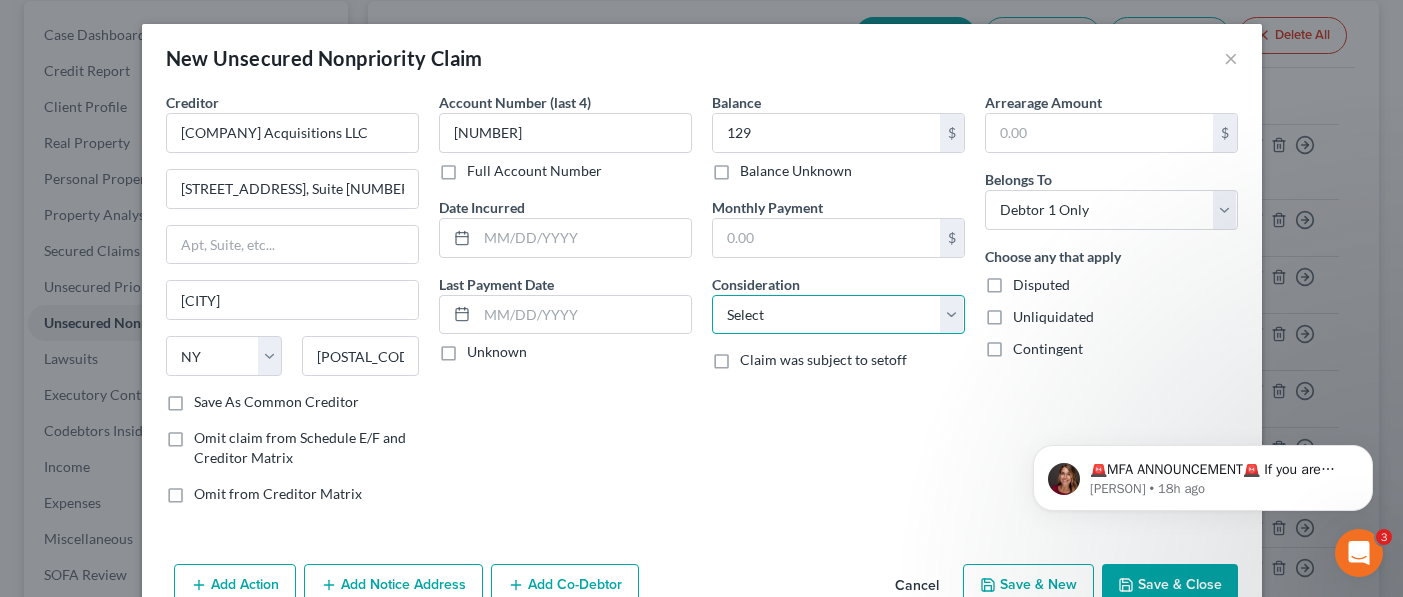 click on "Select Cable / Satellite Services Collection Agency Credit Card Debt Debt Counseling / Attorneys Deficiency Balance Domestic Support Obligations Home / Car Repairs Income Taxes Judgment Liens Medical Services Monies Loaned / Advanced Mortgage Obligation From Divorce Or Separation Obligation To Pensions Other Overdrawn Bank Account Promised To Help Pay Creditors Student Loans Suppliers And Vendors Telephone / Internet Services Utility Services" at bounding box center [838, 315] 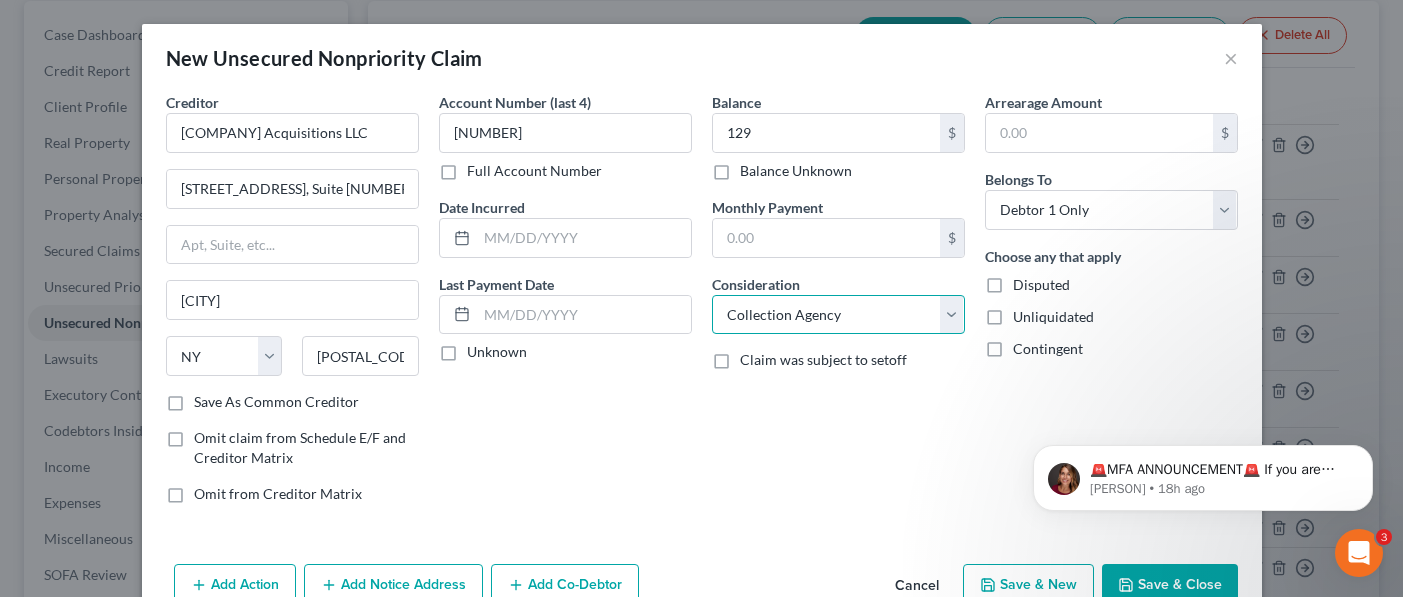 click on "Select Cable / Satellite Services Collection Agency Credit Card Debt Debt Counseling / Attorneys Deficiency Balance Domestic Support Obligations Home / Car Repairs Income Taxes Judgment Liens Medical Services Monies Loaned / Advanced Mortgage Obligation From Divorce Or Separation Obligation To Pensions Other Overdrawn Bank Account Promised To Help Pay Creditors Student Loans Suppliers And Vendors Telephone / Internet Services Utility Services" at bounding box center [838, 315] 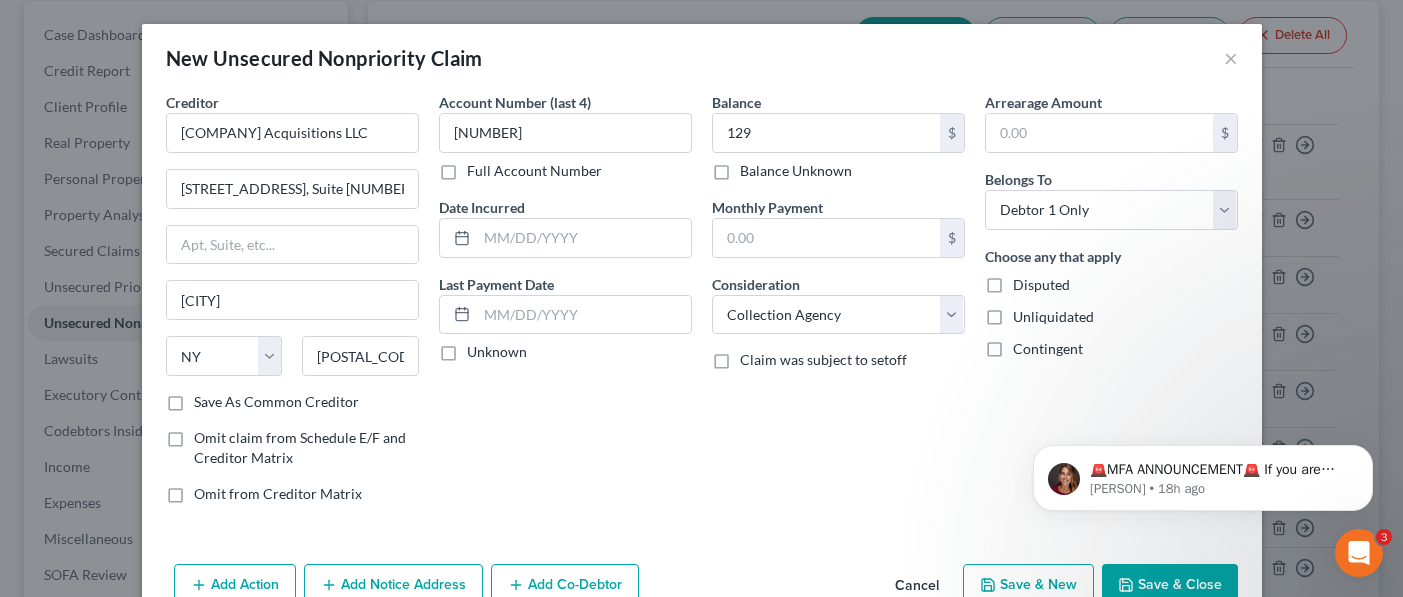 click on "Save & New" at bounding box center [1028, 585] 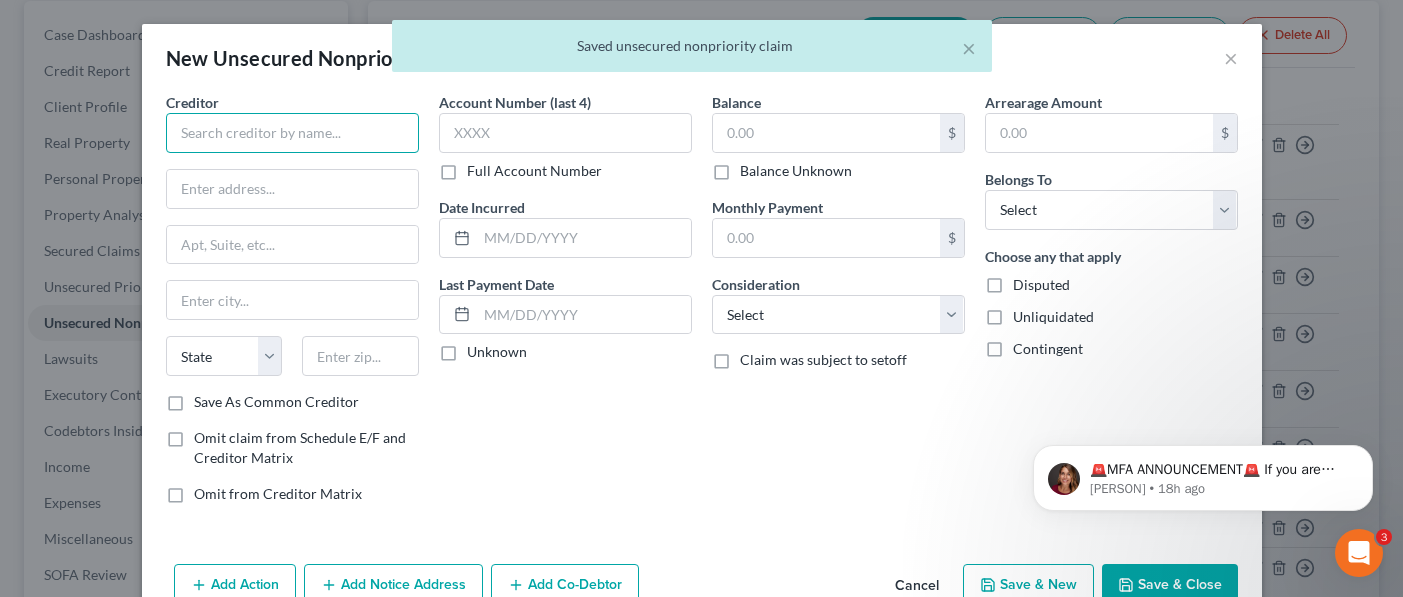 click at bounding box center [292, 133] 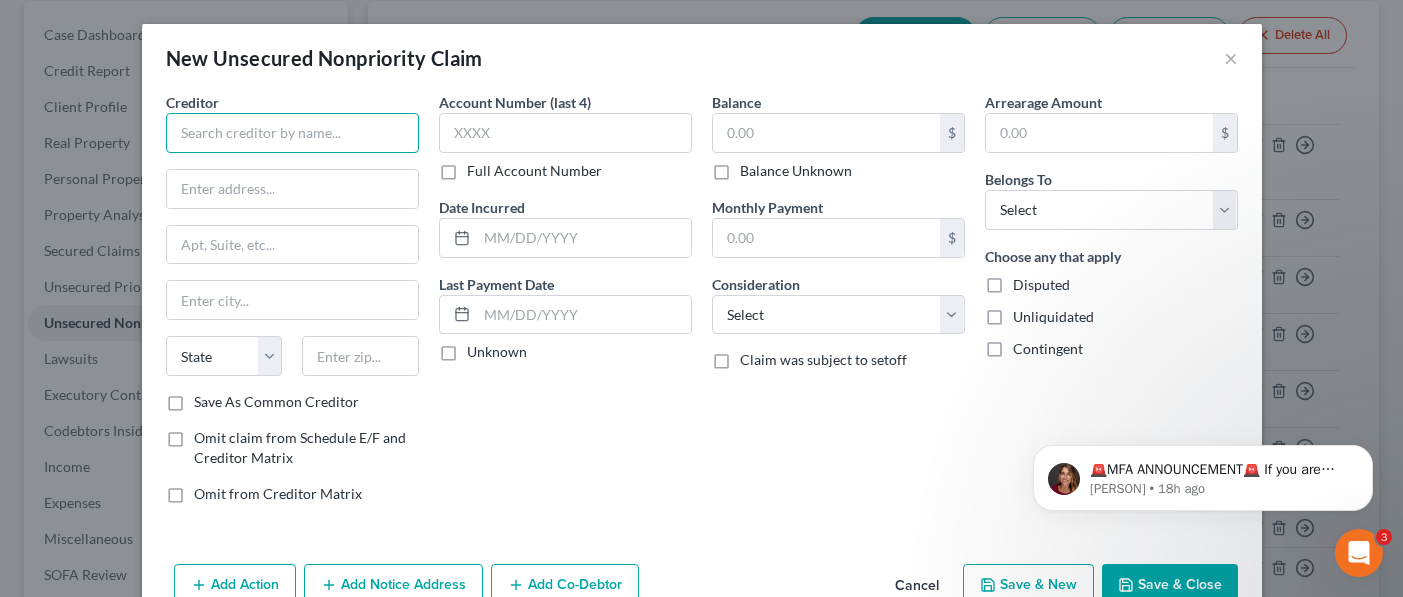 click at bounding box center [292, 133] 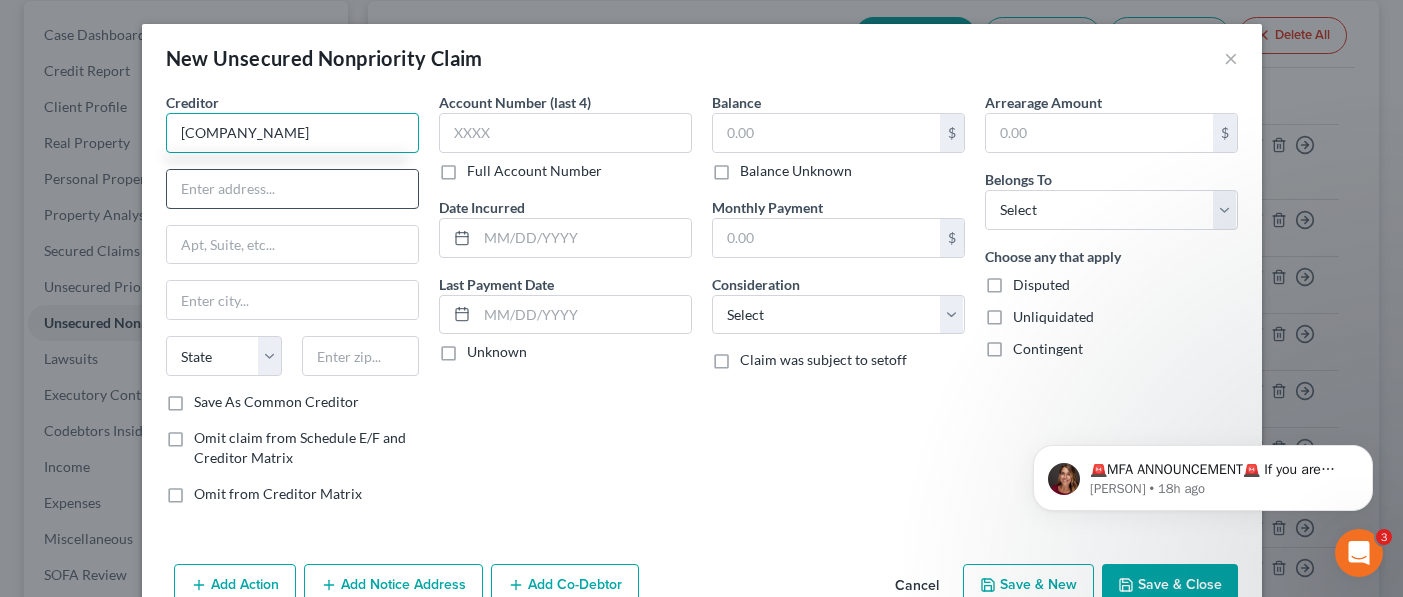 type on "[COMPANY_NAME]" 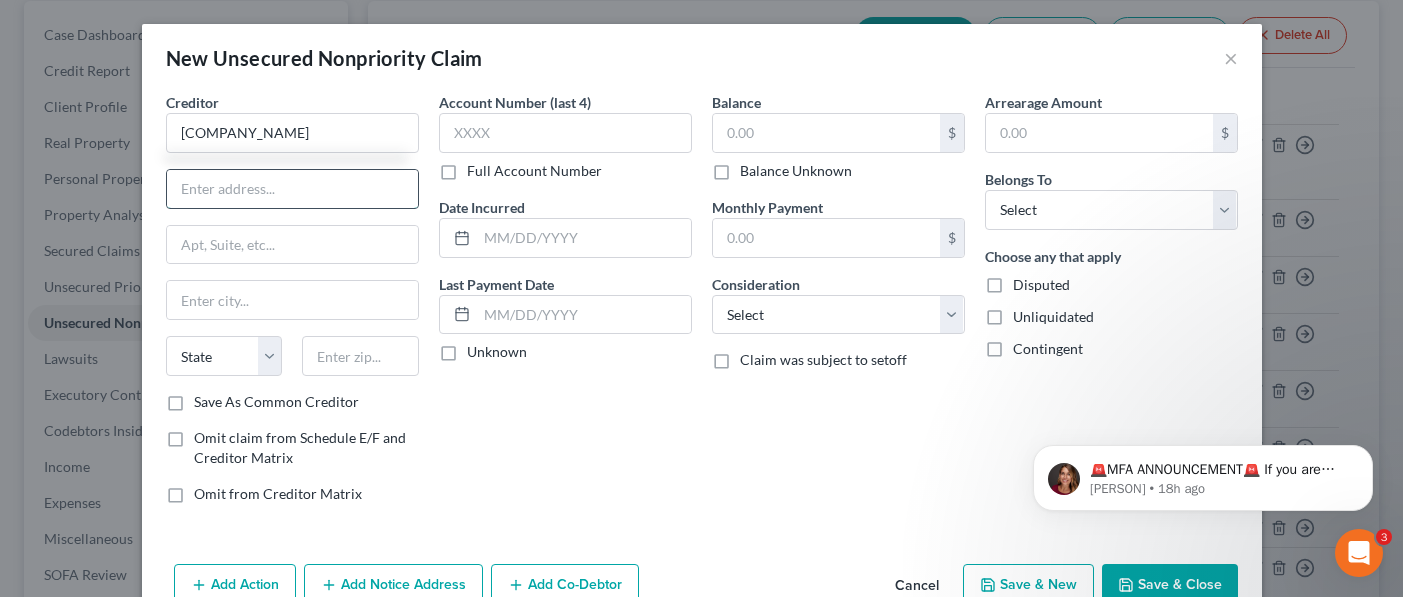 click at bounding box center [292, 189] 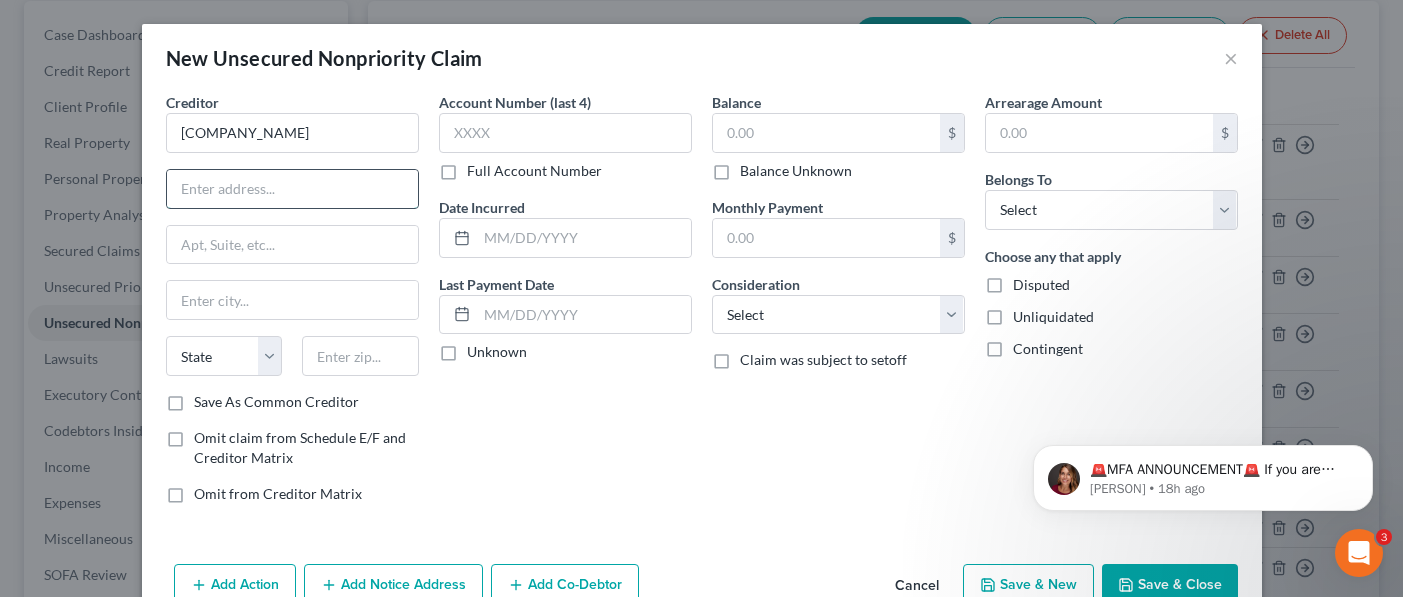 click at bounding box center (292, 189) 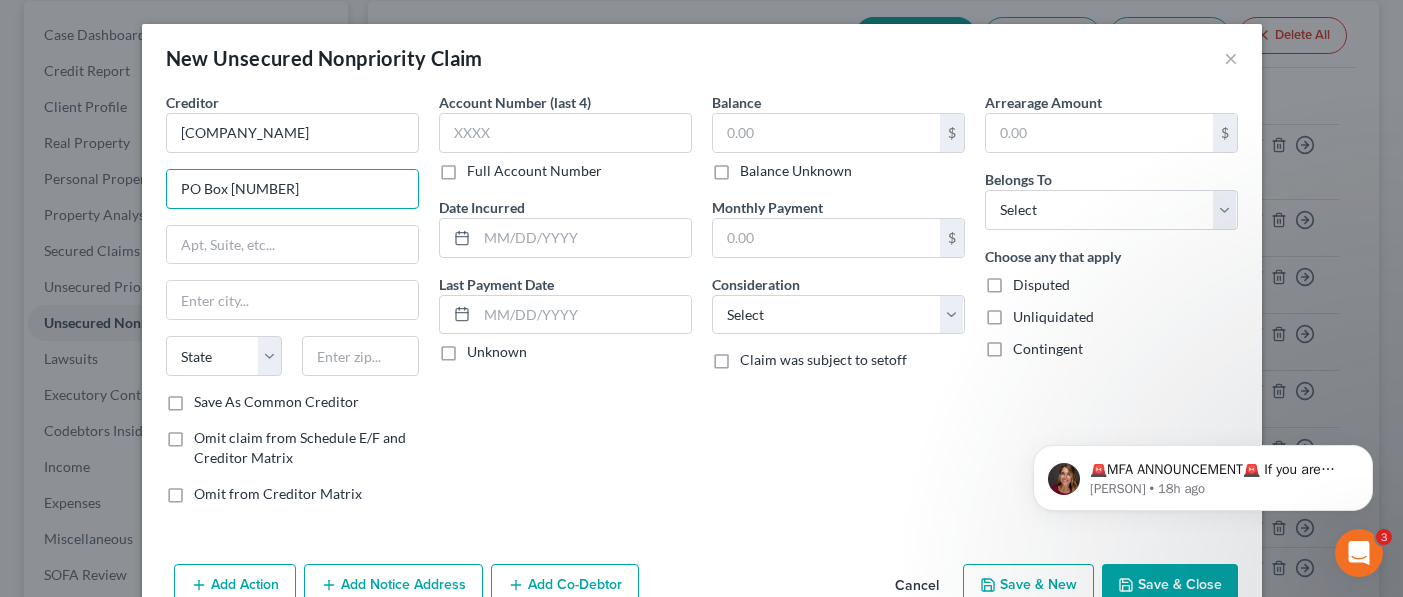 type on "PO Box [NUMBER]" 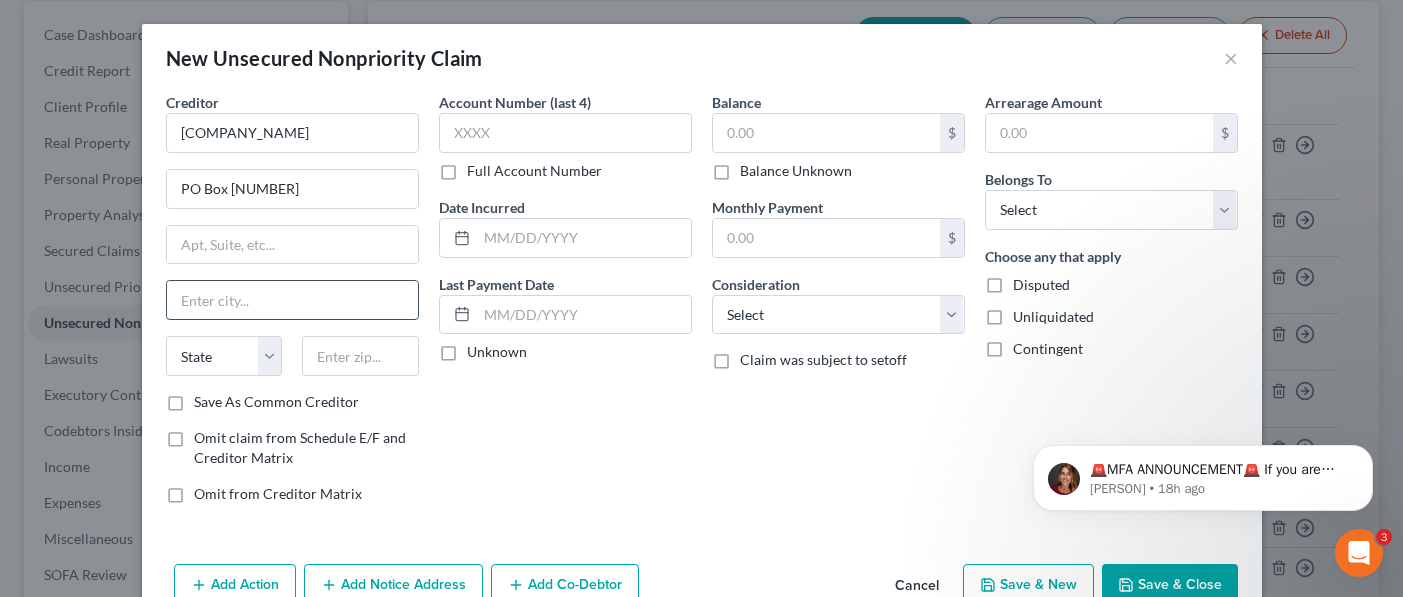 click at bounding box center [292, 300] 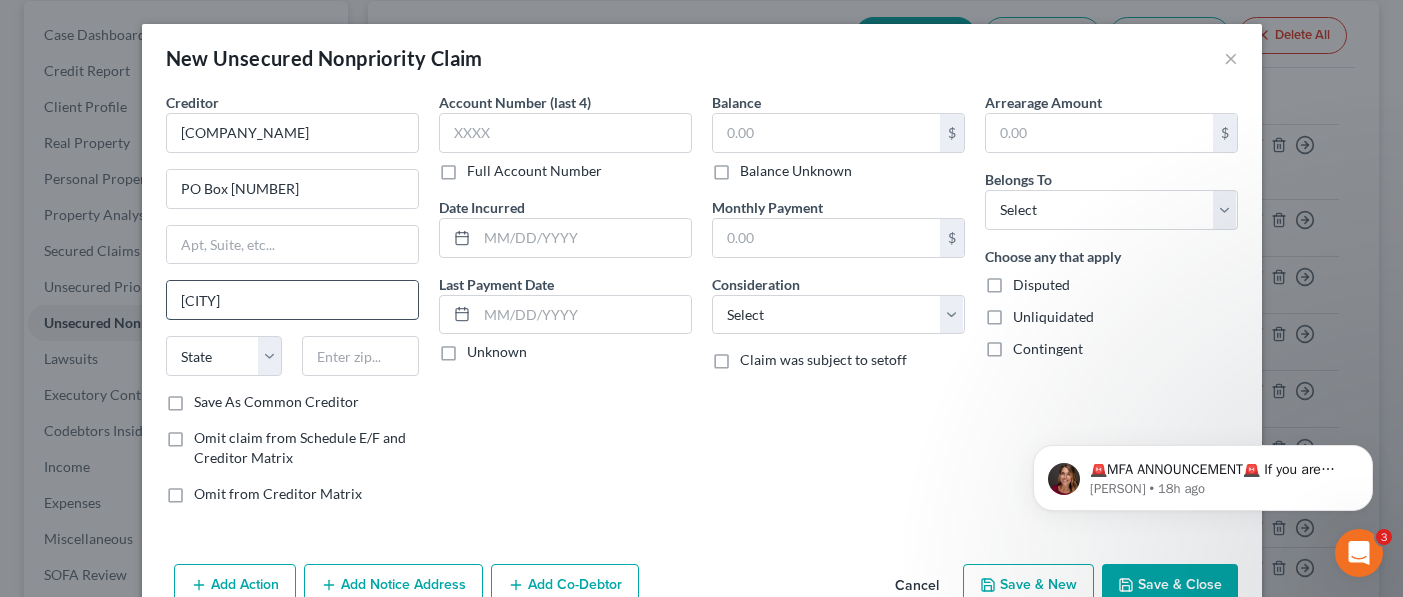 type on "[CITY]" 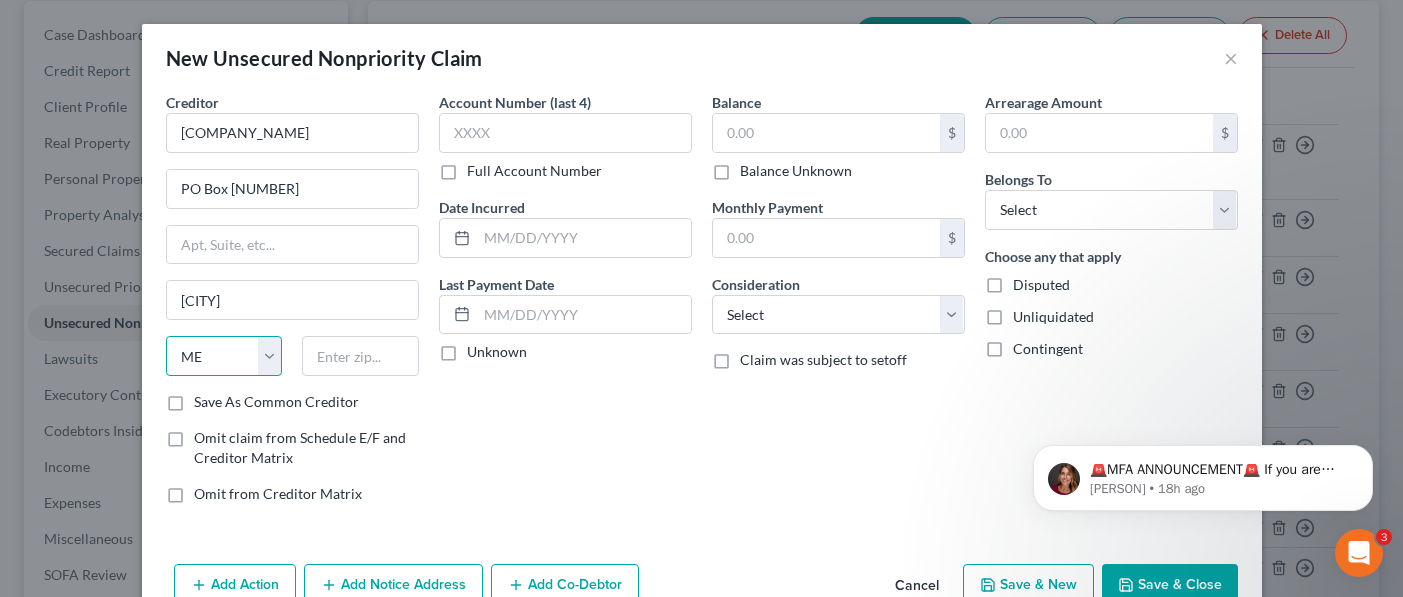 click on "State AL AK AR AZ CA CO CT DE DC FL GA GU HI ID IL IN IA KS KY LA ME MD MA MI MN MS MO MT NC ND NE NV NH NJ NM NY OH OK OR PA PR RI SC SD TN TX UT VI VA VT WA WV WI WY" at bounding box center (224, 356) 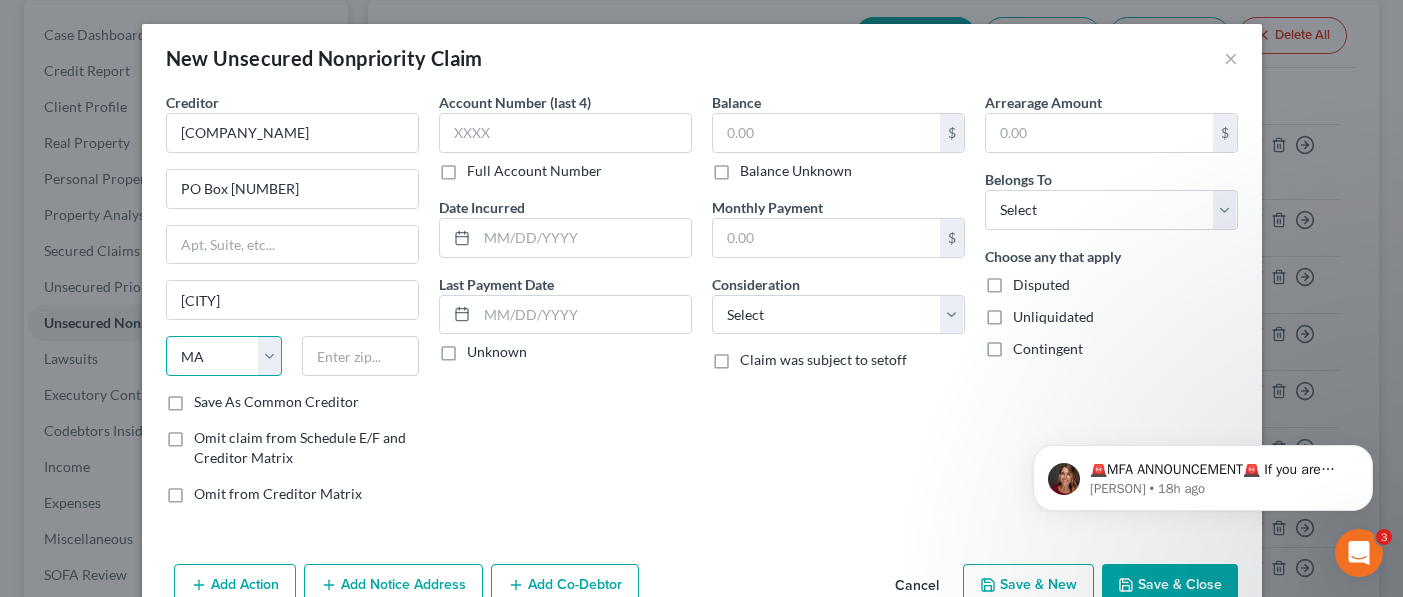 click on "State AL AK AR AZ CA CO CT DE DC FL GA GU HI ID IL IN IA KS KY LA ME MD MA MI MN MS MO MT NC ND NE NV NH NJ NM NY OH OK OR PA PR RI SC SD TN TX UT VI VA VT WA WV WI WY" at bounding box center (224, 356) 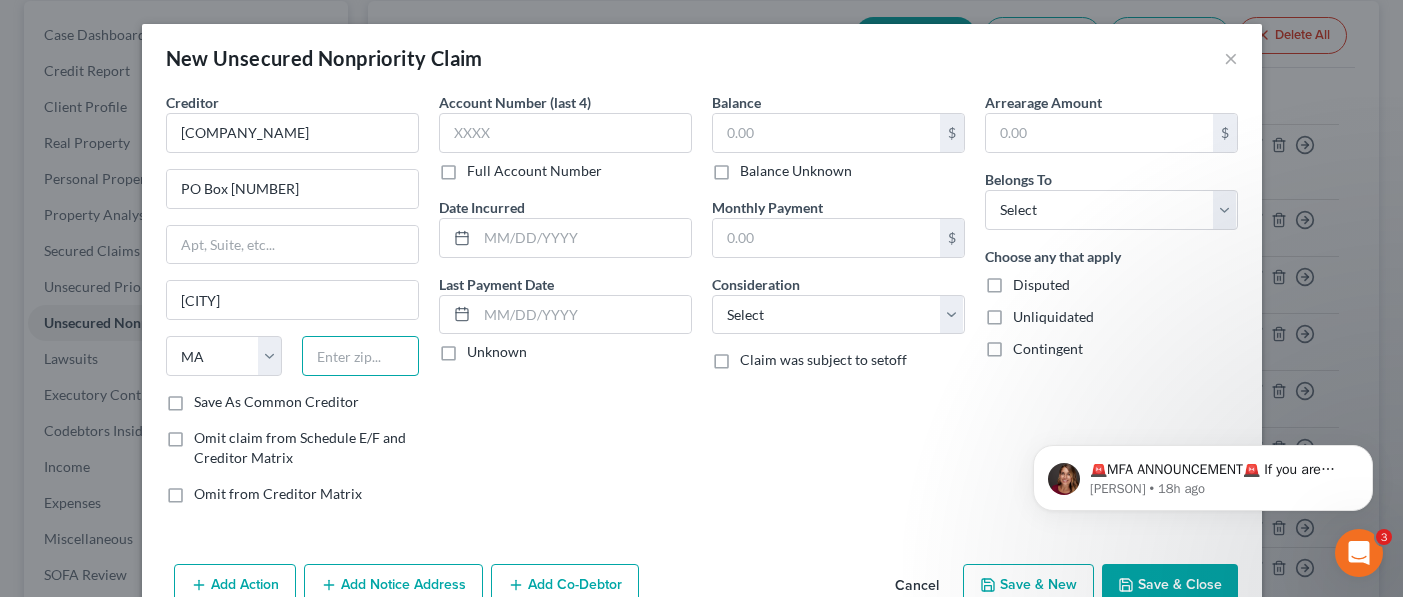 click at bounding box center (360, 356) 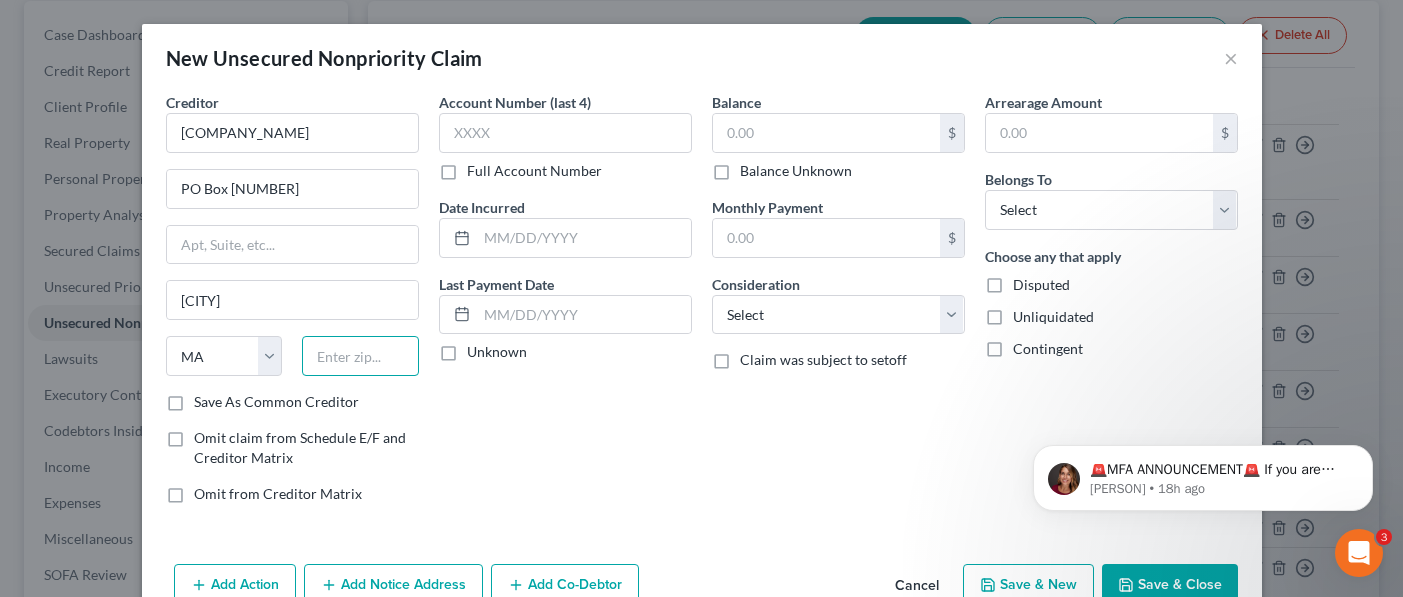 click at bounding box center (360, 356) 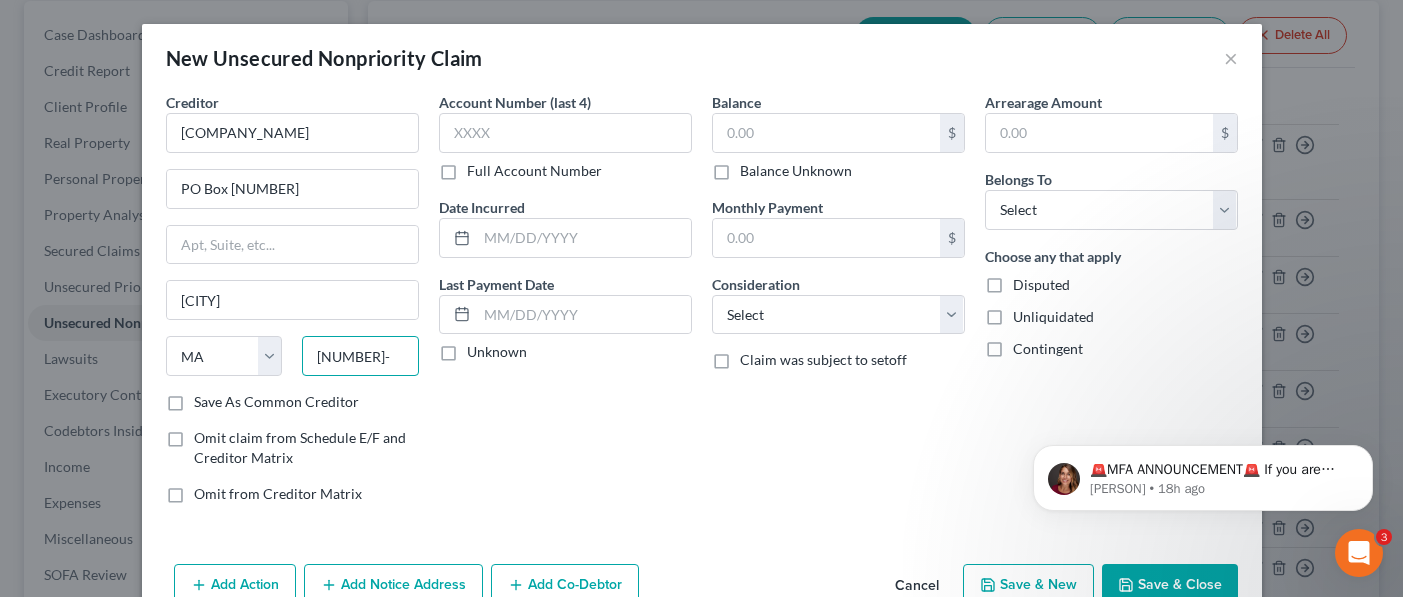 click on "[NUMBER]-" at bounding box center [360, 356] 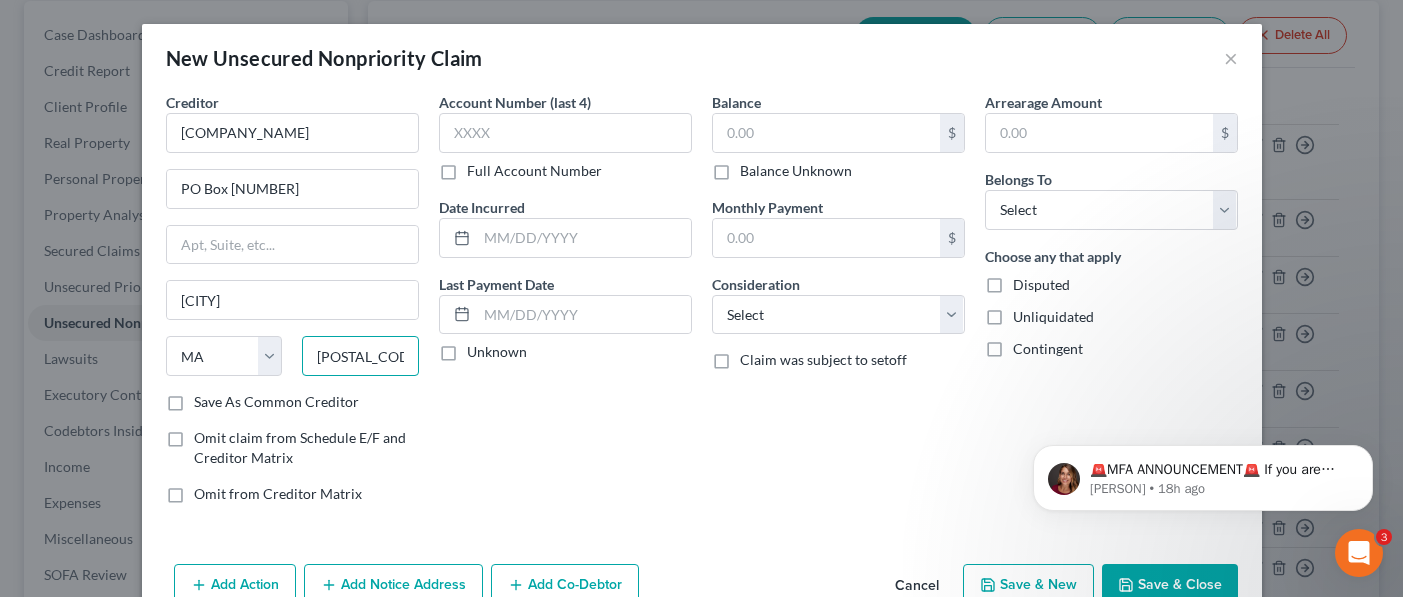 type on "[POSTAL_CODE]" 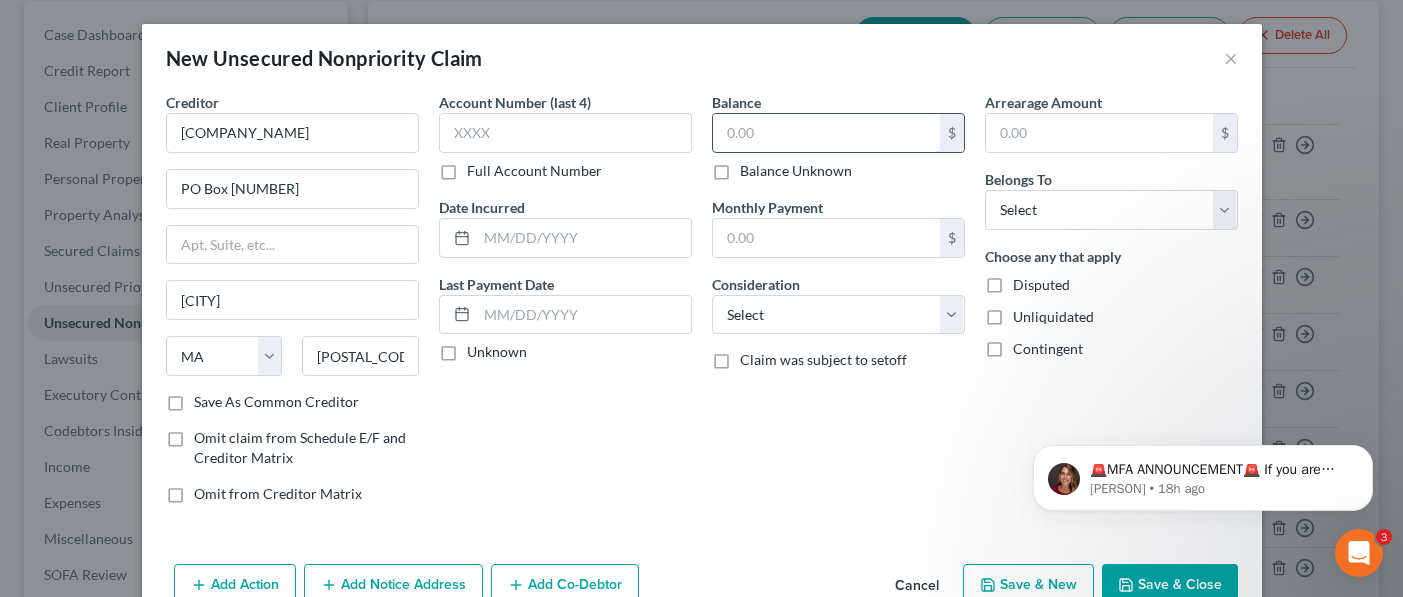 click at bounding box center (826, 133) 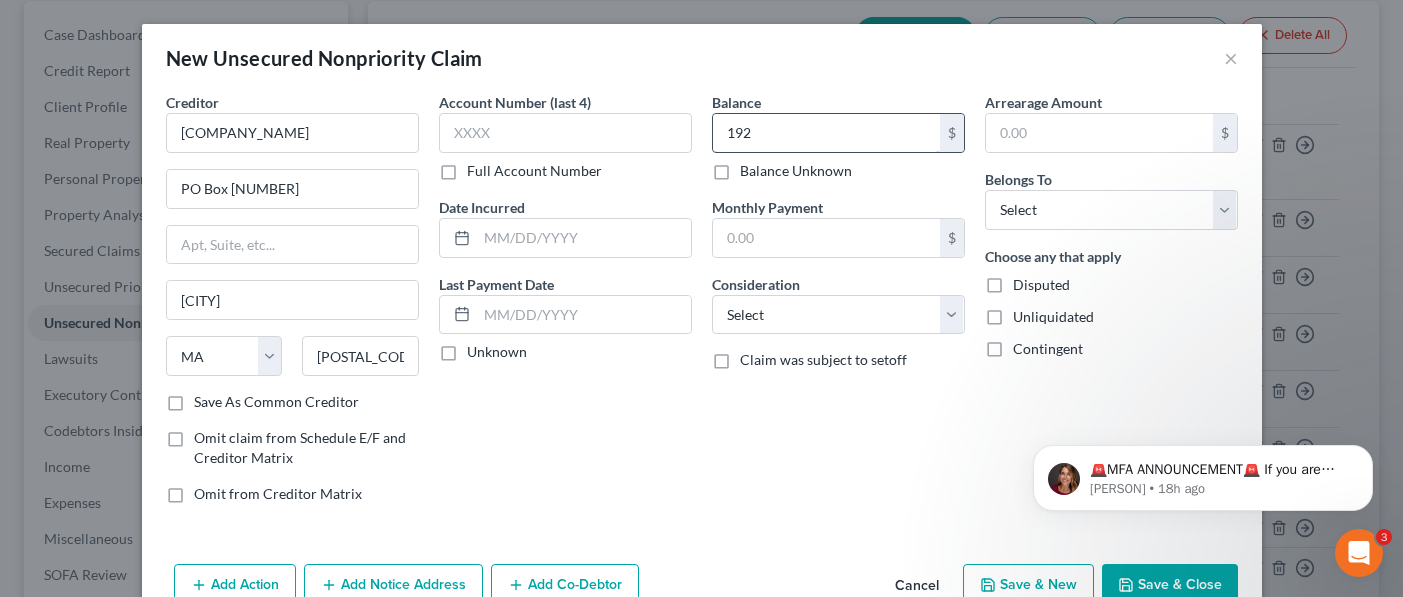 click on "192" at bounding box center [826, 133] 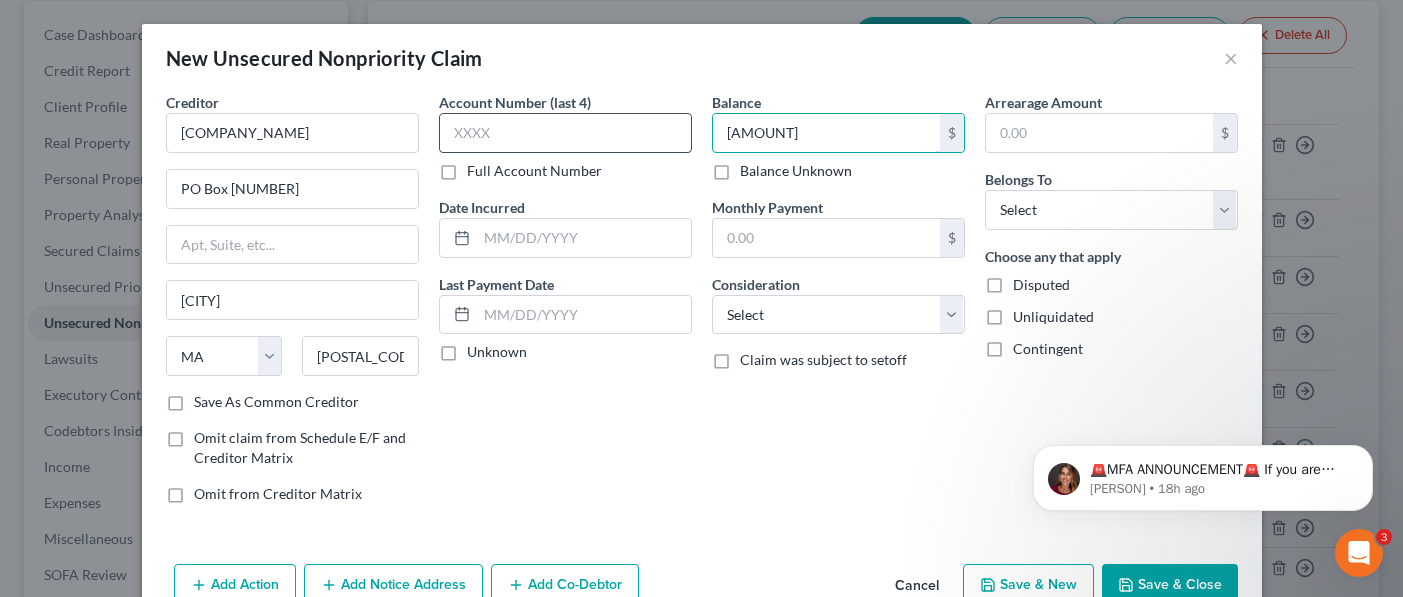 type on "[AMOUNT]" 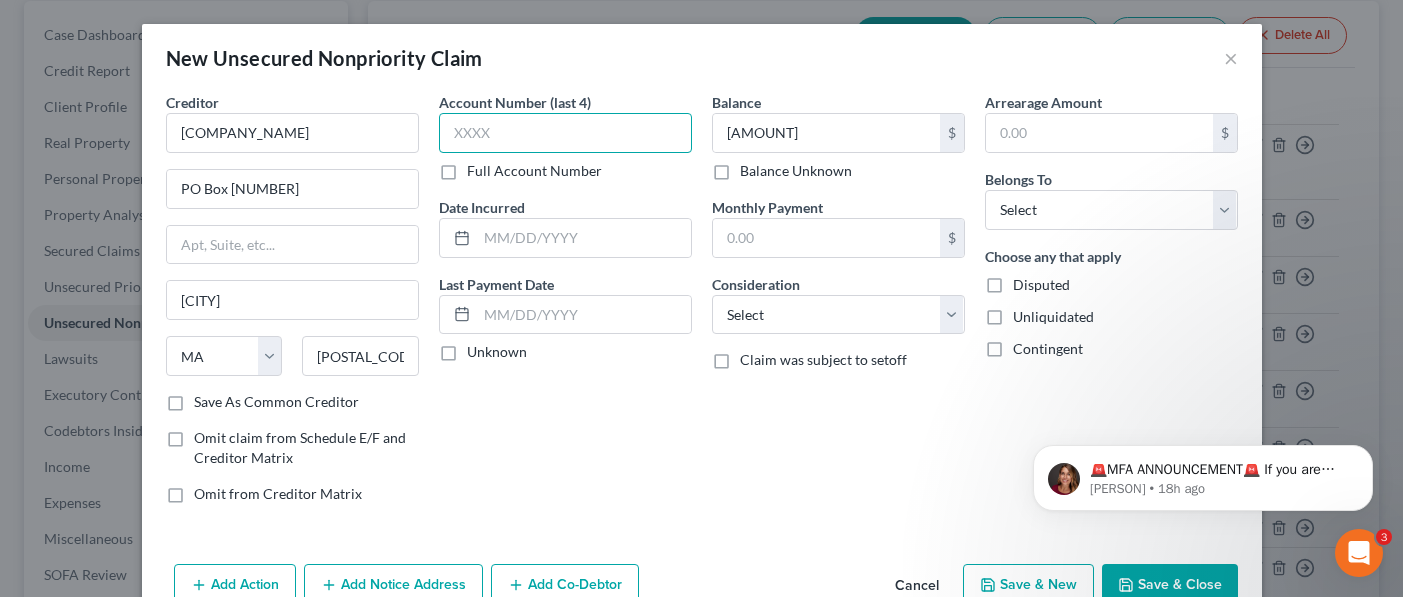 click at bounding box center (565, 133) 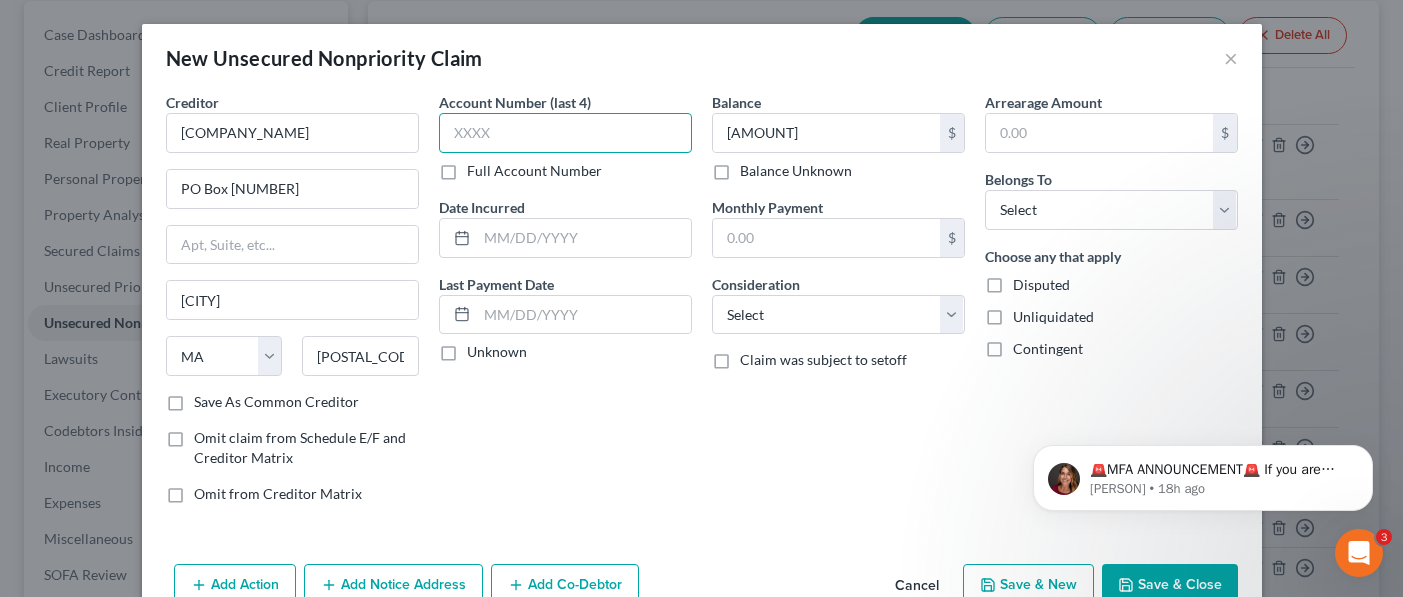 click at bounding box center [565, 133] 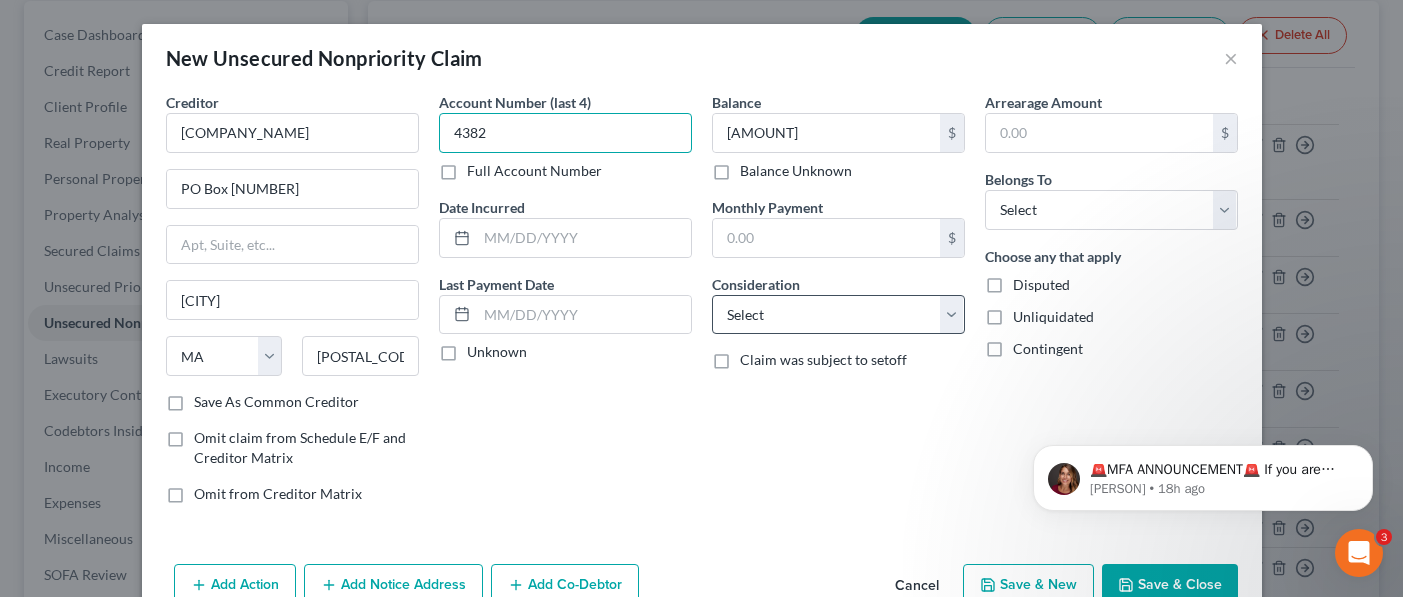 type on "4382" 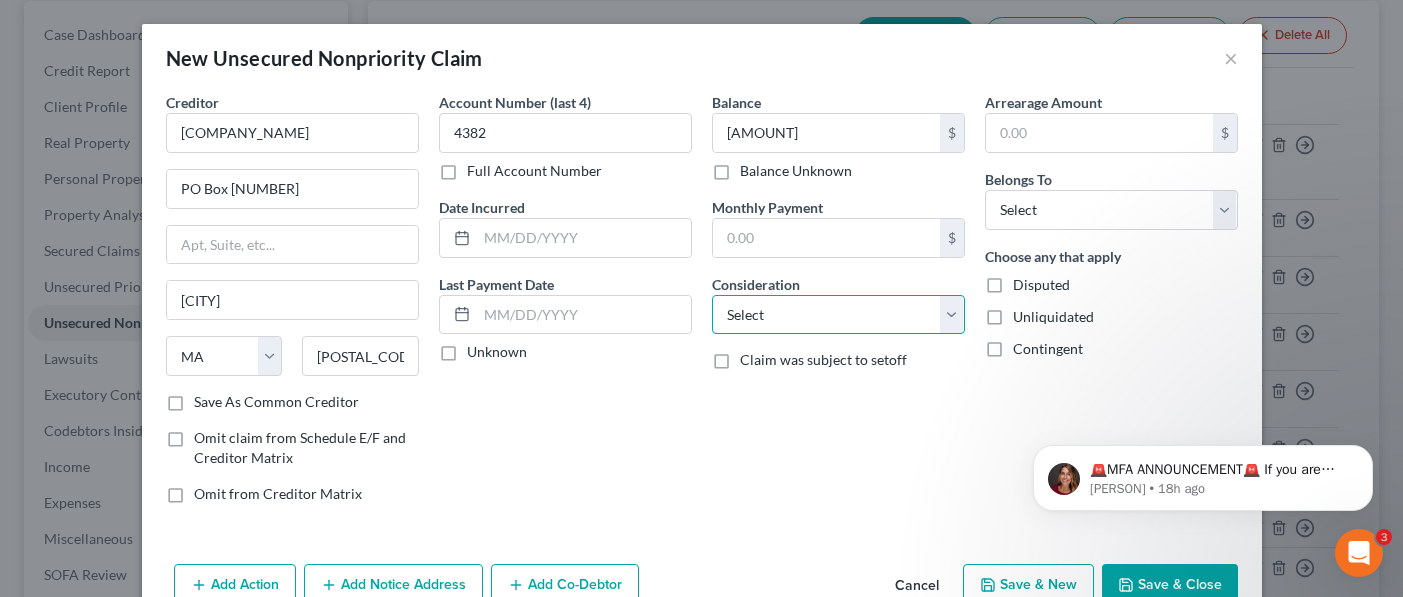 click on "Select Cable / Satellite Services Collection Agency Credit Card Debt Debt Counseling / Attorneys Deficiency Balance Domestic Support Obligations Home / Car Repairs Income Taxes Judgment Liens Medical Services Monies Loaned / Advanced Mortgage Obligation From Divorce Or Separation Obligation To Pensions Other Overdrawn Bank Account Promised To Help Pay Creditors Student Loans Suppliers And Vendors Telephone / Internet Services Utility Services" at bounding box center (838, 315) 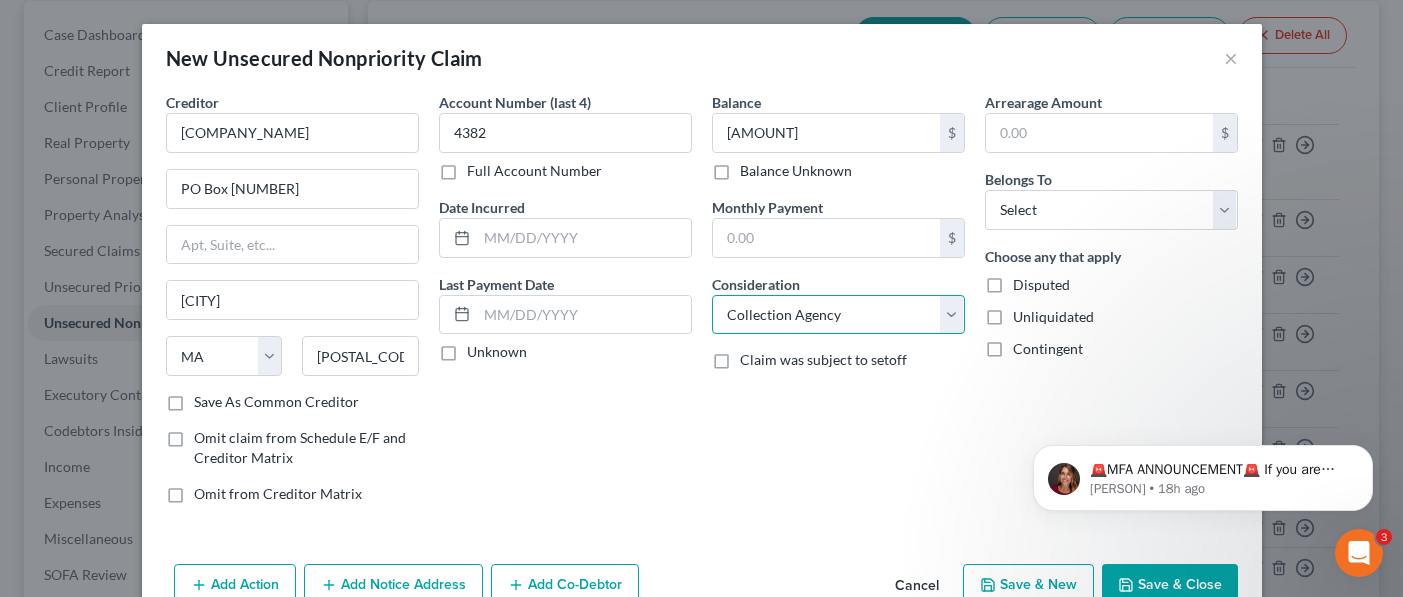 click on "Select Cable / Satellite Services Collection Agency Credit Card Debt Debt Counseling / Attorneys Deficiency Balance Domestic Support Obligations Home / Car Repairs Income Taxes Judgment Liens Medical Services Monies Loaned / Advanced Mortgage Obligation From Divorce Or Separation Obligation To Pensions Other Overdrawn Bank Account Promised To Help Pay Creditors Student Loans Suppliers And Vendors Telephone / Internet Services Utility Services" at bounding box center (838, 315) 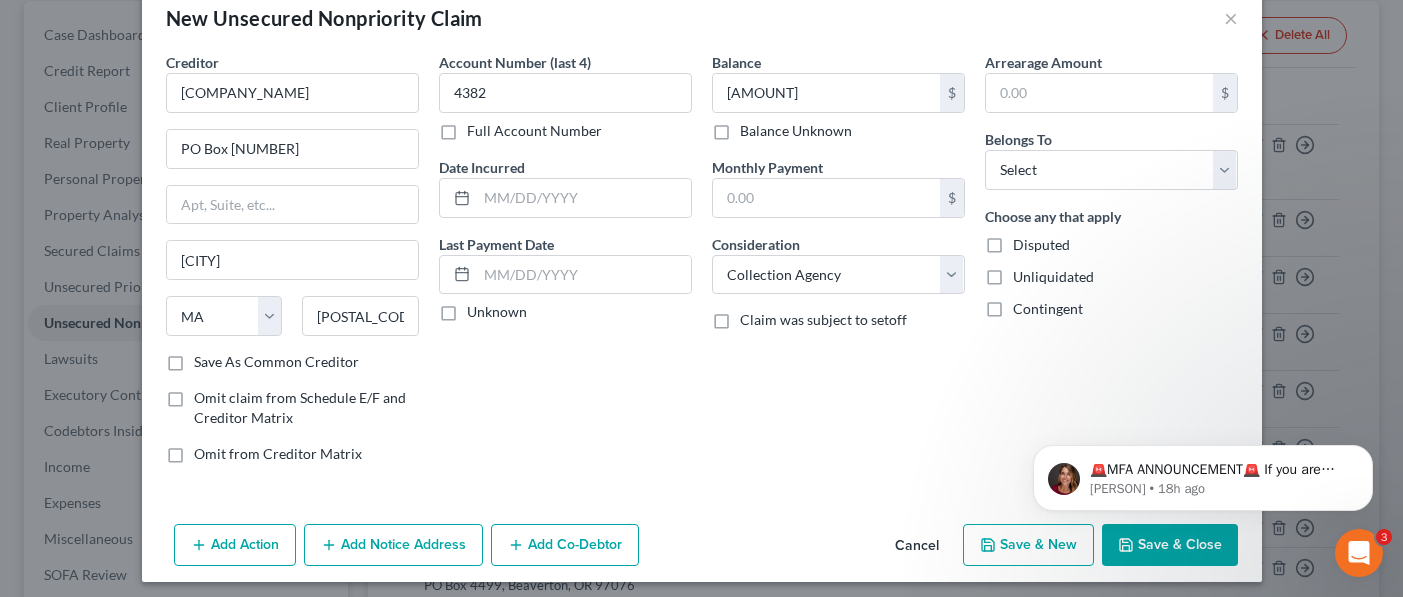 scroll, scrollTop: 49, scrollLeft: 0, axis: vertical 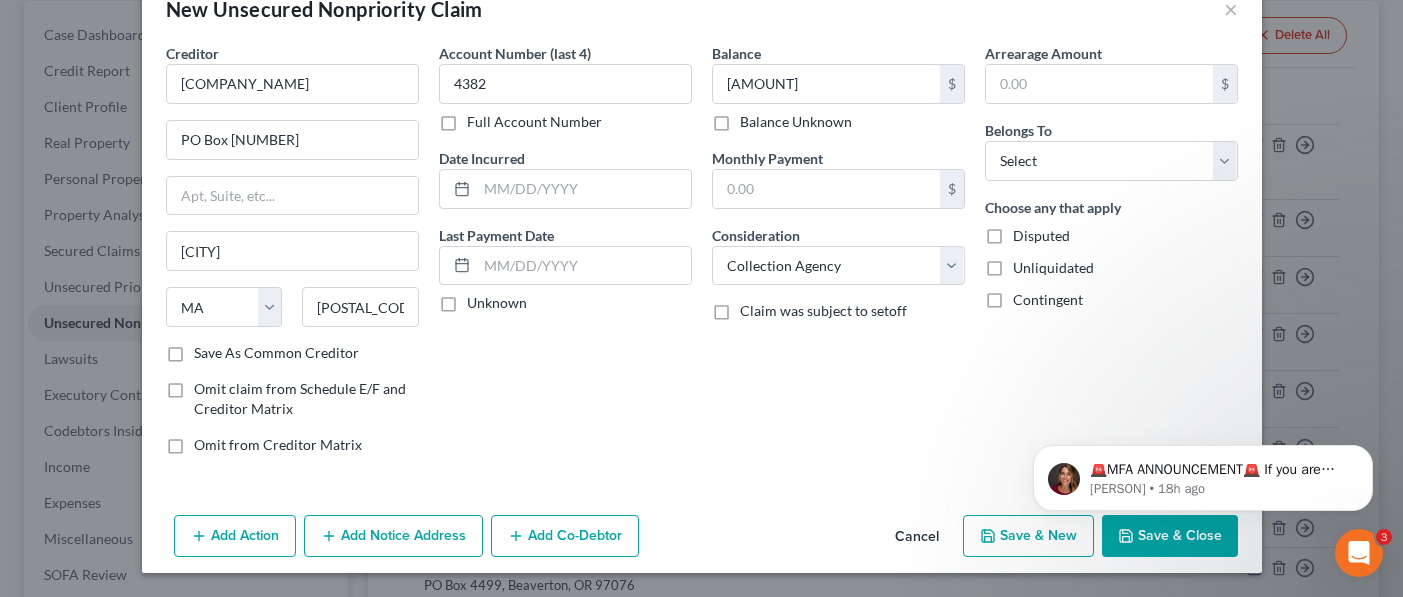 click on "🚨MFA ANNOUNCEMENT🚨   If you are filing today in [STATE] or [STATE], you need to have MFA enabled on your PACER account.   Effective tomorrow, [DATE], all users filing with NextChapter's software will be required to enable MFA on their PACER accounts.   Varying districts are enrolling users at random starting tomorrow and some districts are requiring it for all filers tomorrow.   Additional instructions will come tomorrow, but we wanted to notify our users. [NAME] • [TIME] ago" at bounding box center [1203, 473] 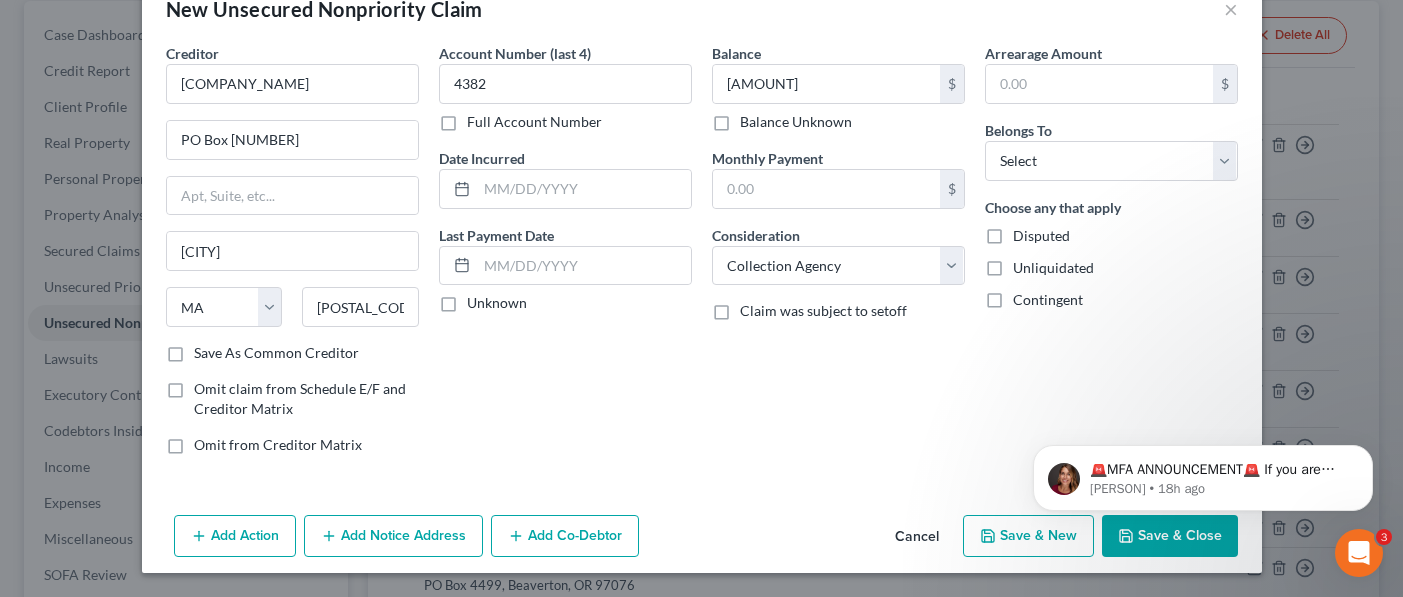 click on "Contingent" at bounding box center (1111, 300) 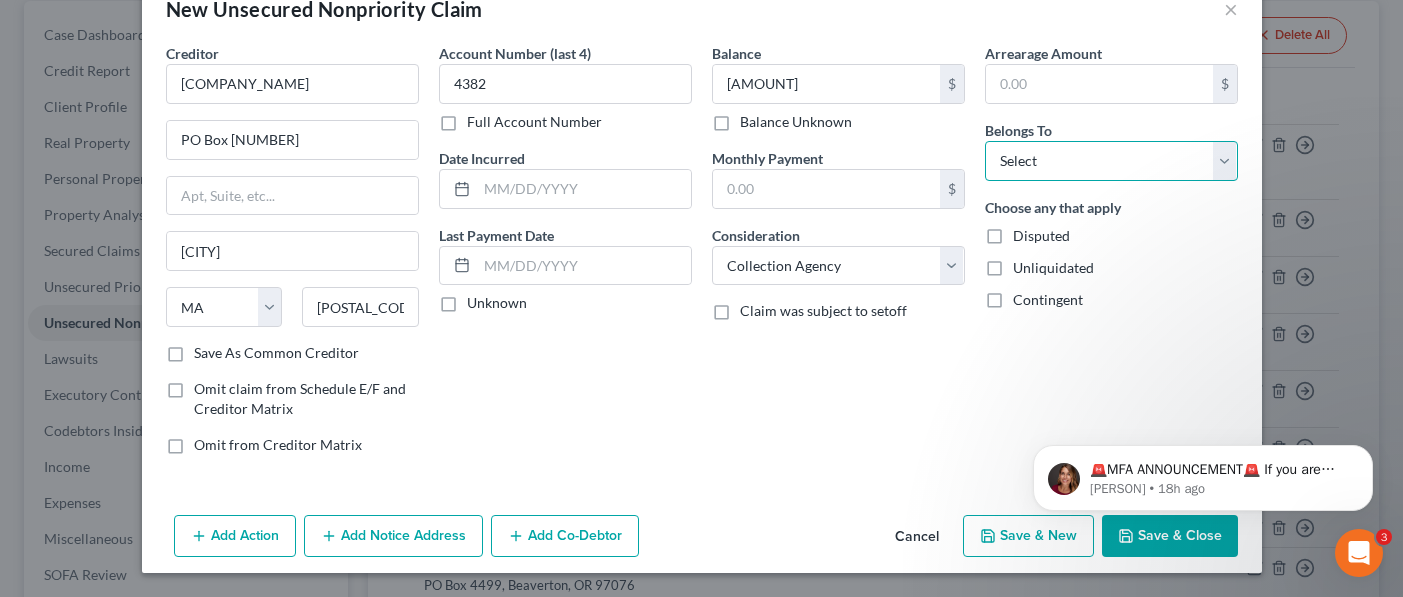 click on "Select Debtor 1 Only Debtor 2 Only Debtor 1 And Debtor 2 Only At Least One Of The Debtors And Another Community Property" at bounding box center [1111, 161] 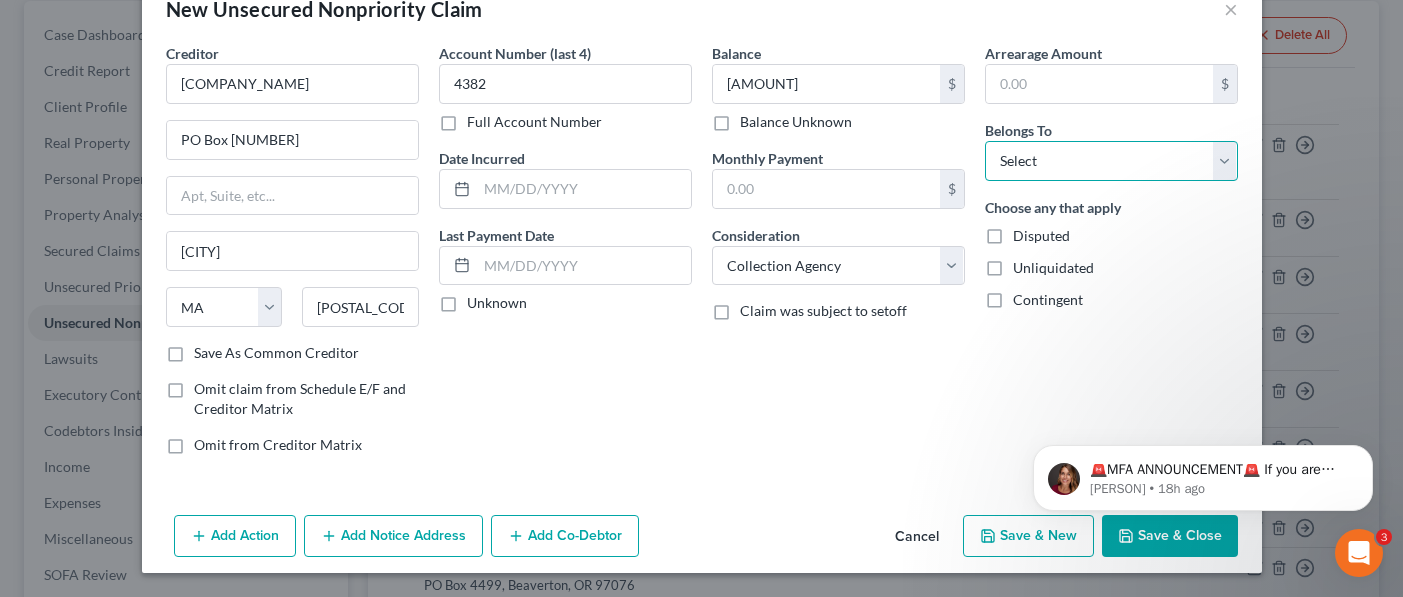 select on "0" 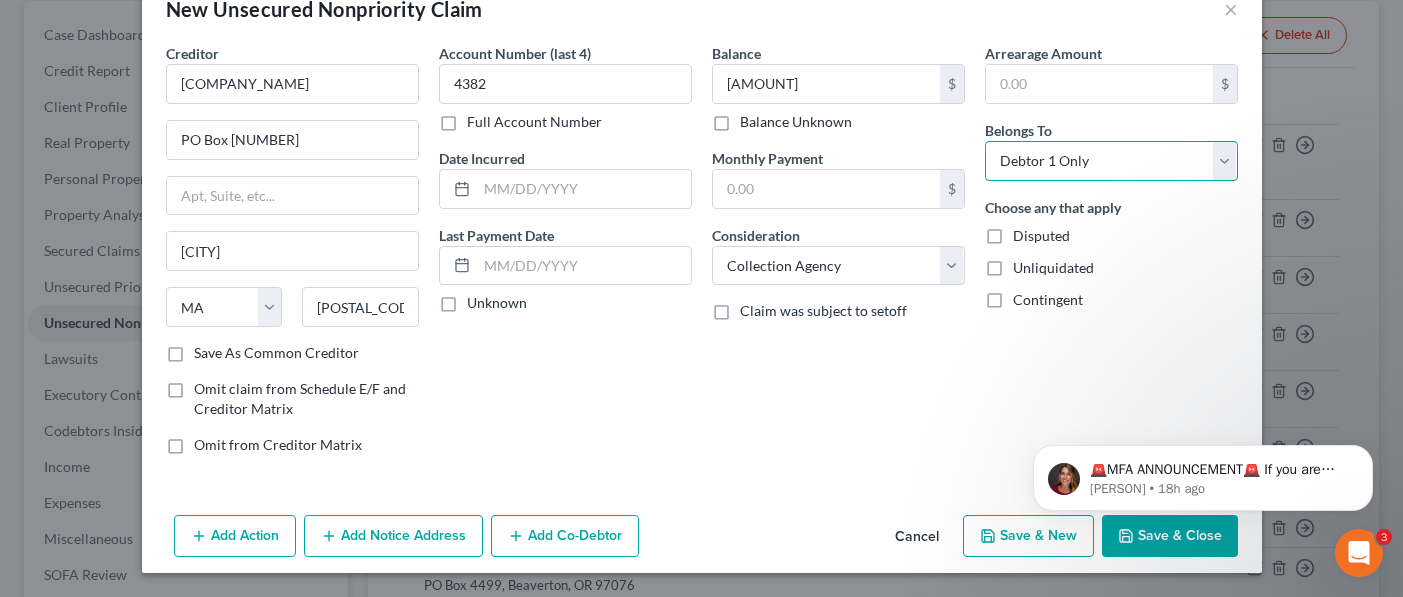 click on "Select Debtor 1 Only Debtor 2 Only Debtor 1 And Debtor 2 Only At Least One Of The Debtors And Another Community Property" at bounding box center [1111, 161] 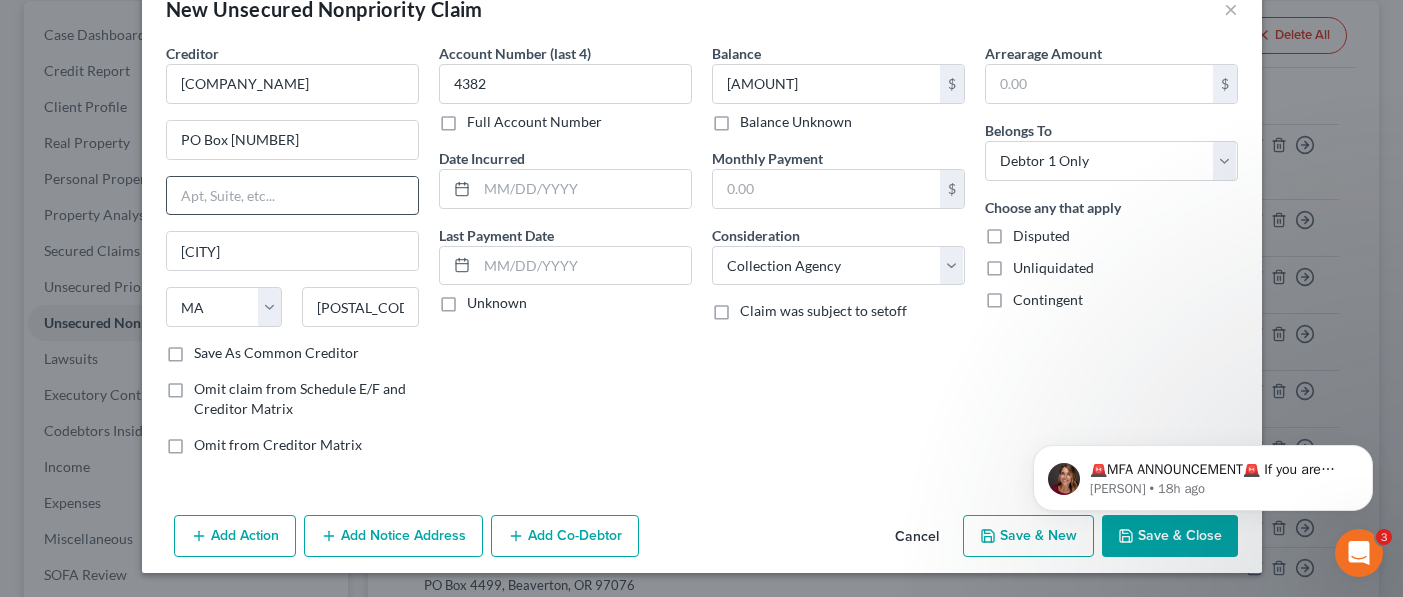 click at bounding box center (292, 196) 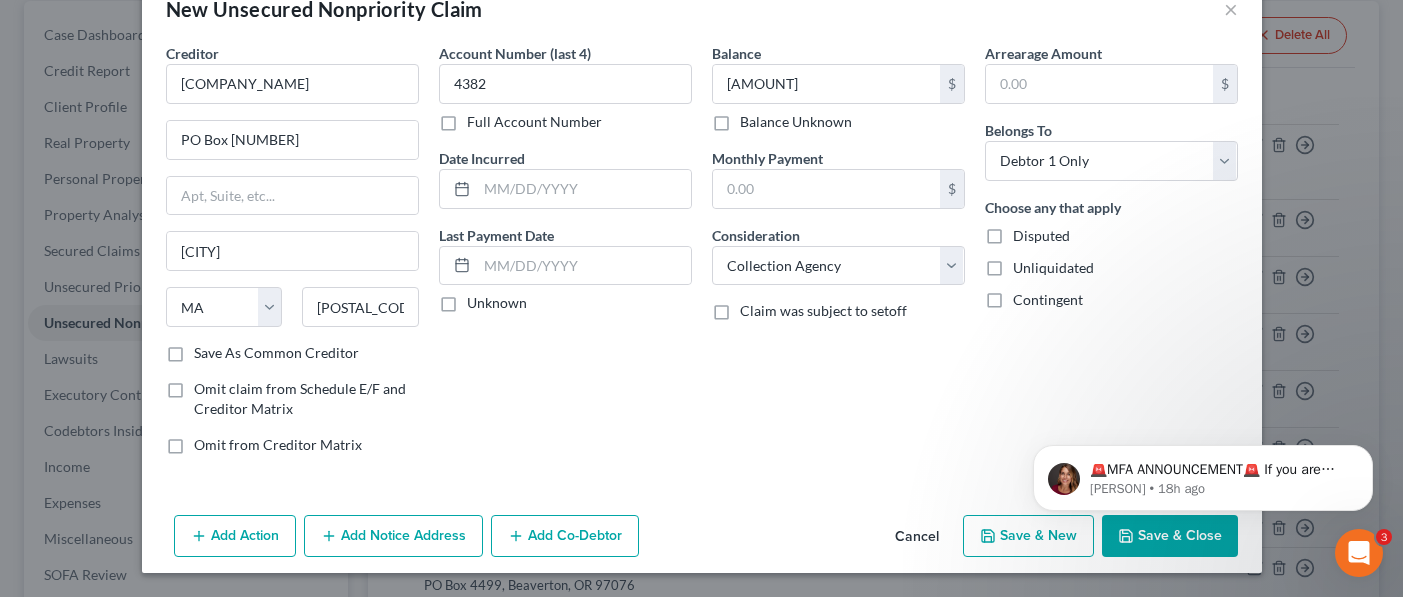 click on "Account Number (last 4)
[NUMBER]
Full Account Number
Date Incurred         Last Payment Date         Unknown" at bounding box center (565, 257) 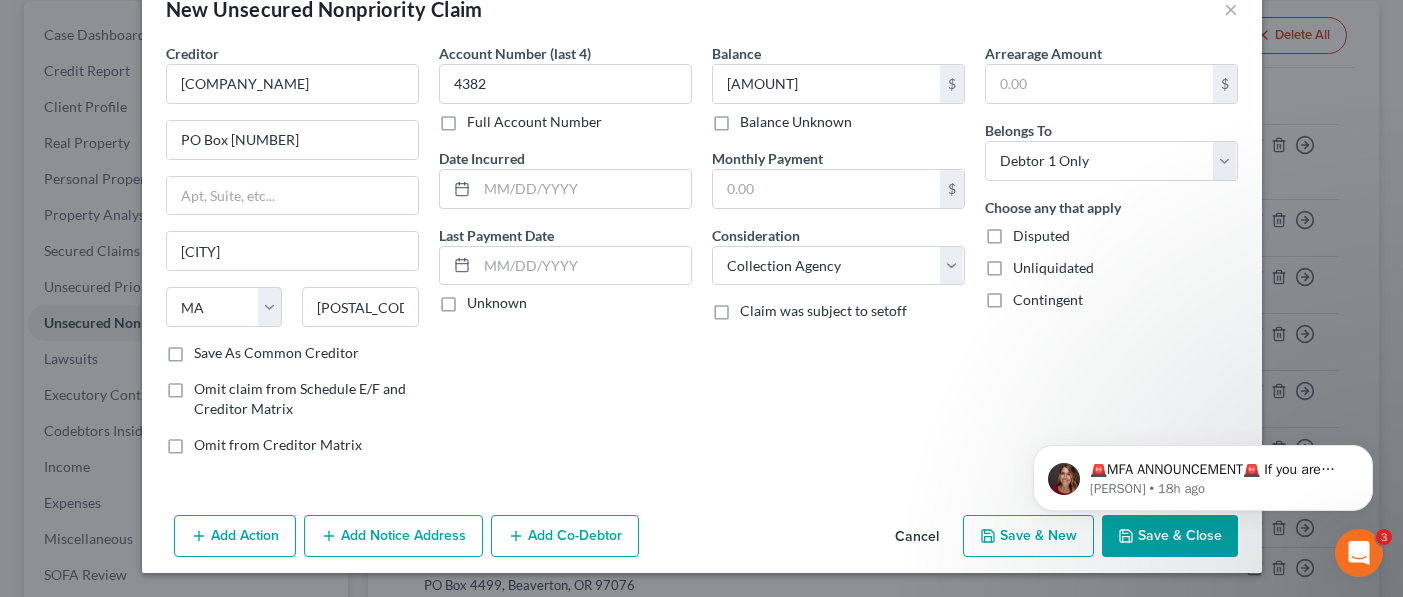 click on "🚨MFA ANNOUNCEMENT🚨   If you are filing today in [STATE] or [STATE], you need to have MFA enabled on your PACER account.   Effective tomorrow, [DATE], all users filing with NextChapter's software will be required to enable MFA on their PACER accounts.   Varying districts are enrolling users at random starting tomorrow and some districts are requiring it for all filers tomorrow.   Additional instructions will come tomorrow, but we wanted to notify our users. [NAME] • [TIME] ago" 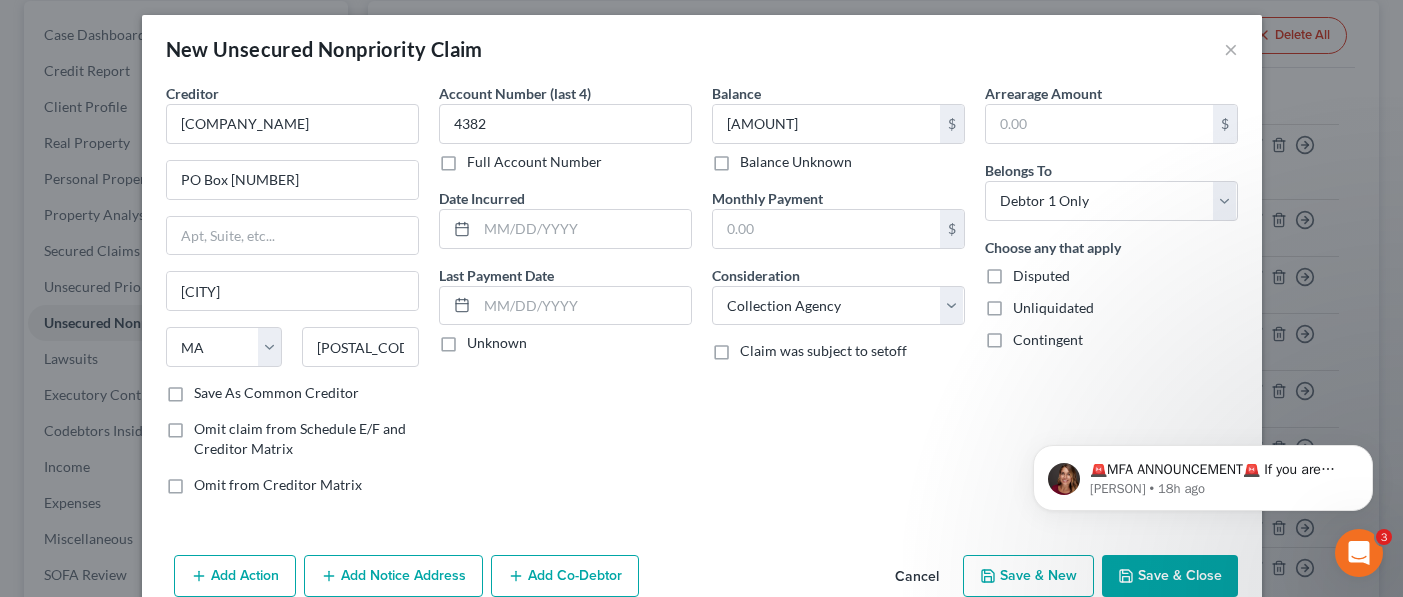 scroll, scrollTop: 0, scrollLeft: 0, axis: both 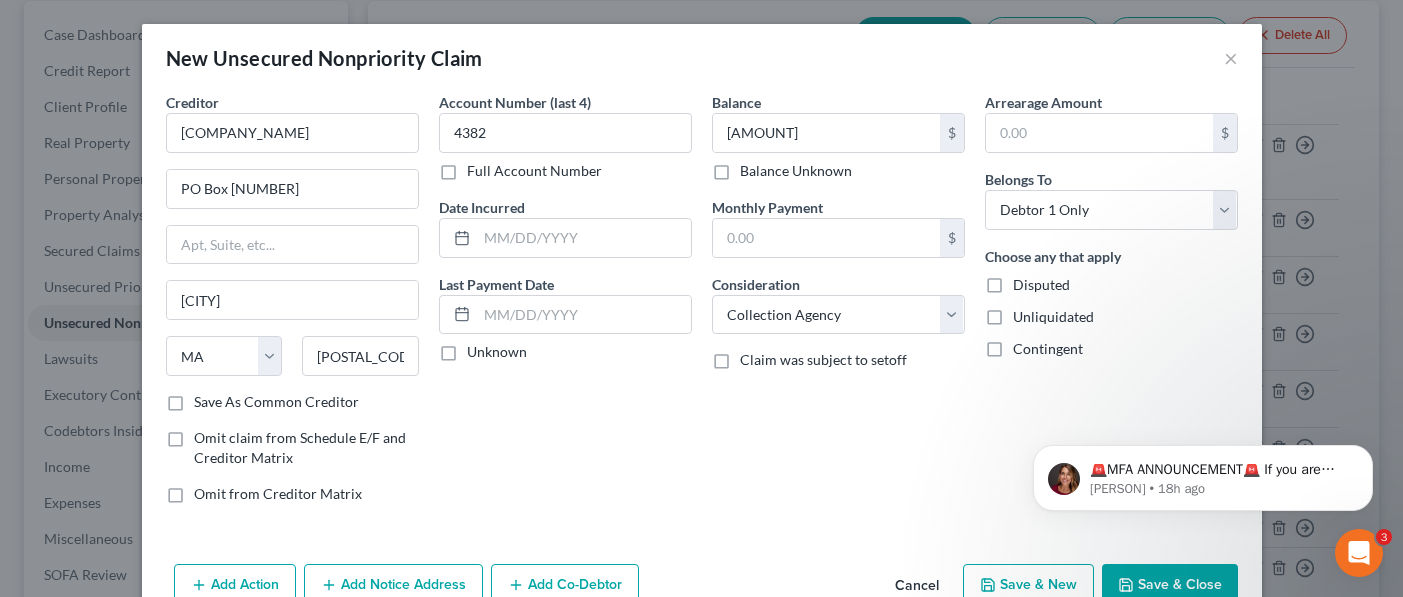 click on "🚨MFA ANNOUNCEMENT🚨   If you are filing today in [STATE] or [STATE], you need to have MFA enabled on your PACER account.   Effective tomorrow, [DATE], all users filing with NextChapter's software will be required to enable MFA on their PACER accounts.   Varying districts are enrolling users at random starting tomorrow and some districts are requiring it for all filers tomorrow.   Additional instructions will come tomorrow, but we wanted to notify our users. [NAME] • [TIME] ago" at bounding box center [1203, 473] 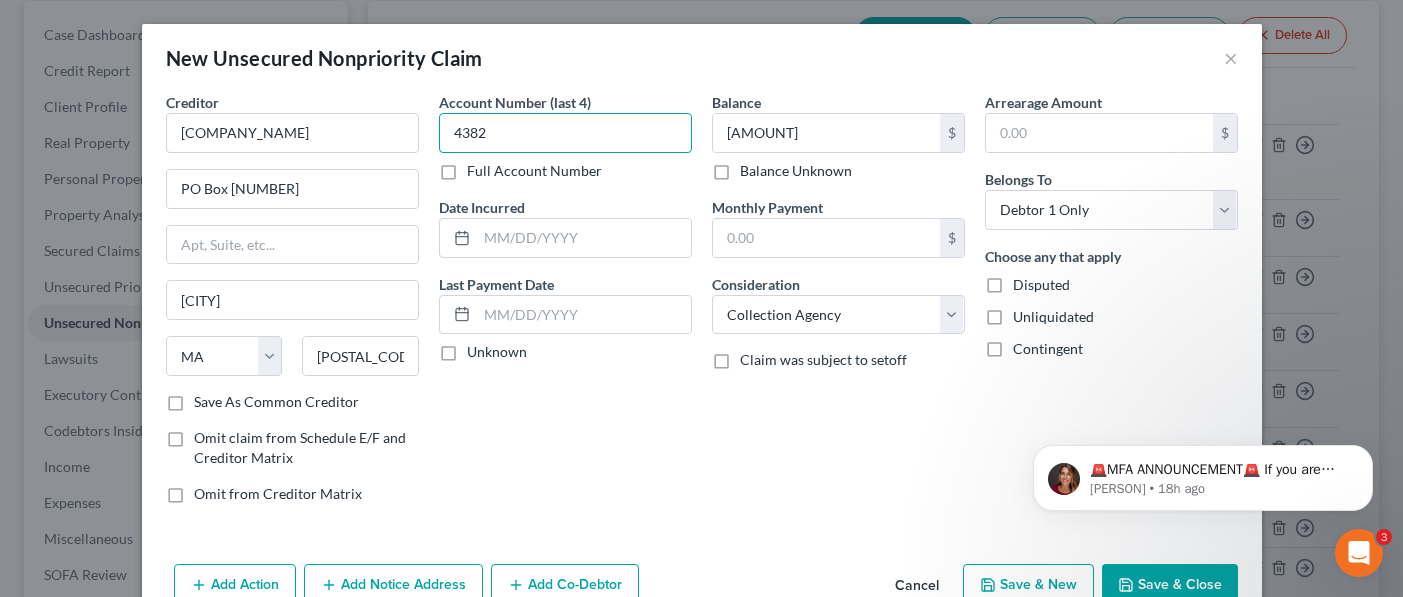 click on "4382" at bounding box center [565, 133] 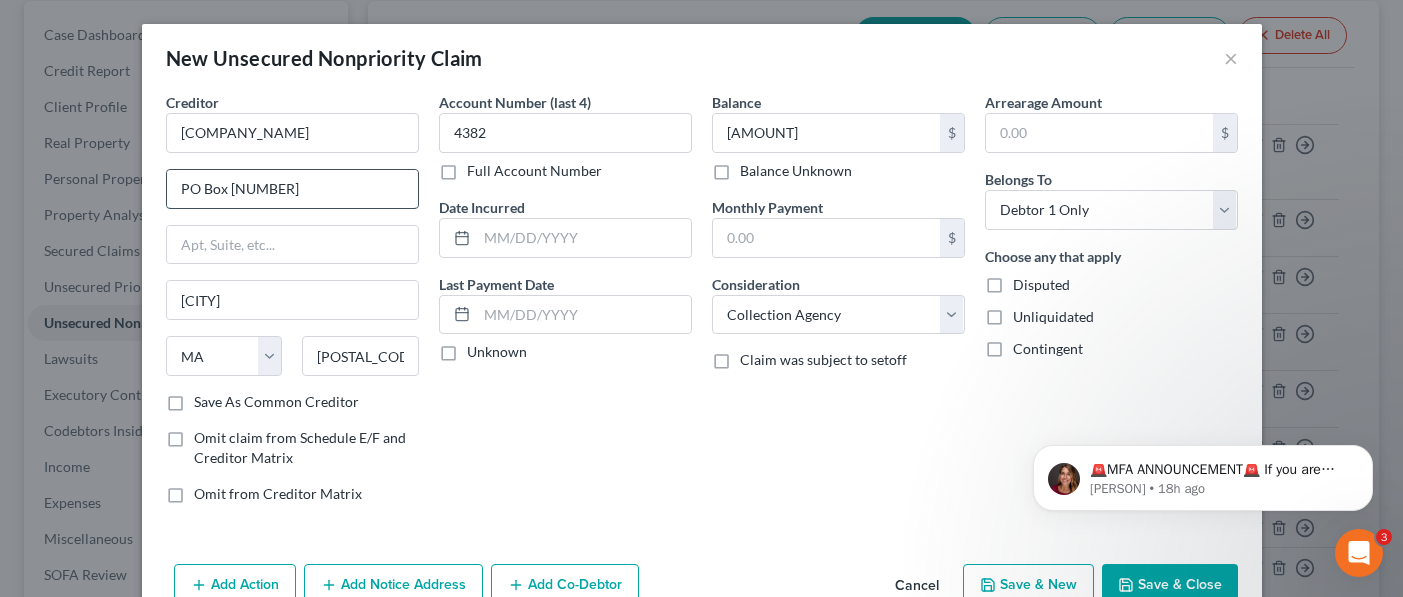 click on "PO Box [NUMBER]" at bounding box center (292, 189) 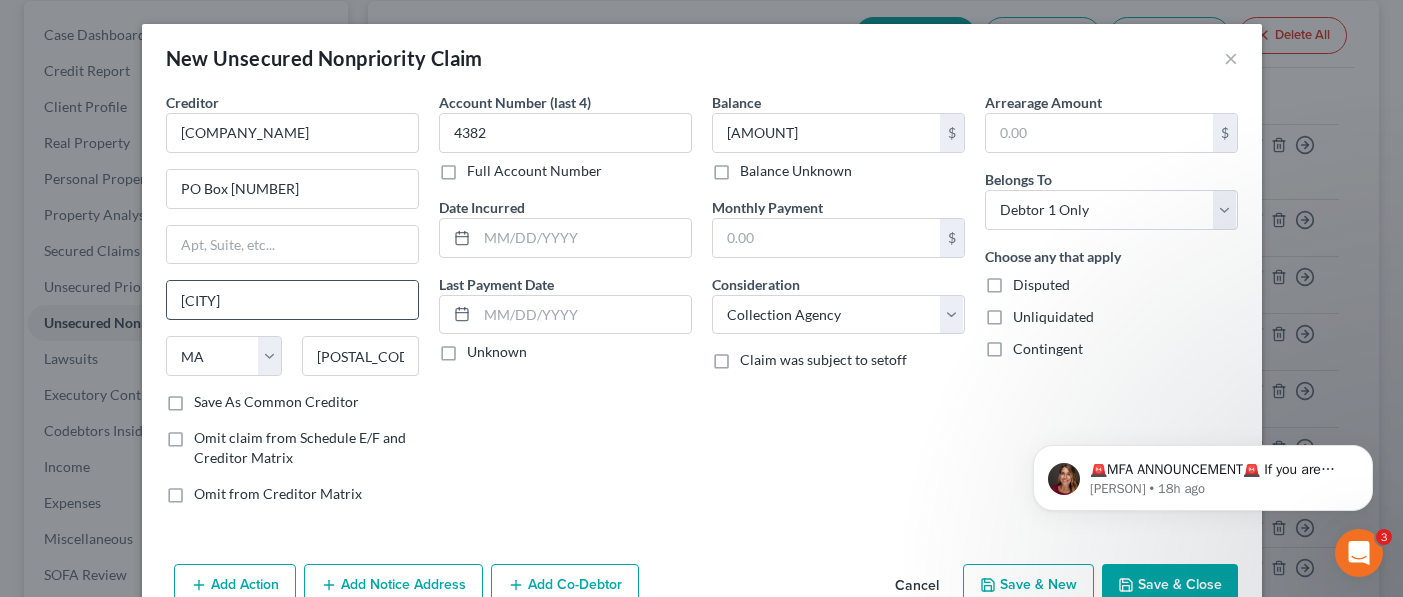 click on "[CITY]" at bounding box center (292, 300) 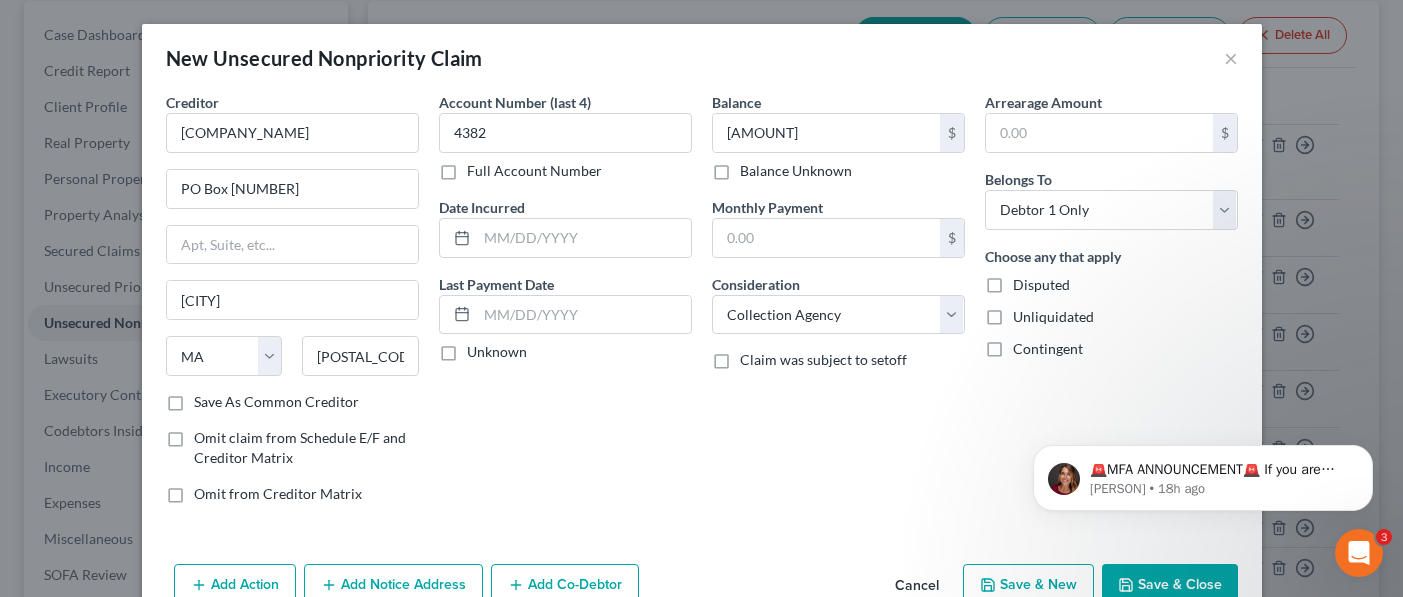 click on "Claim was subject to setoff" at bounding box center [823, 360] 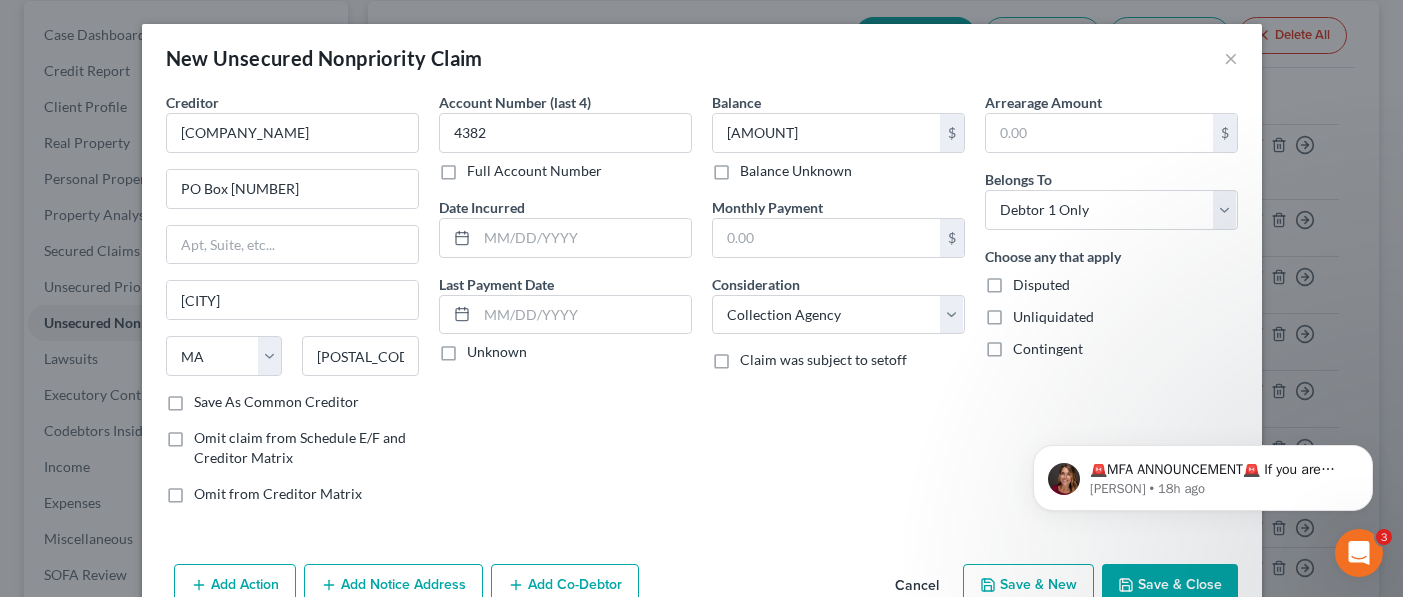 click on "Claim was subject to setoff" at bounding box center [754, 356] 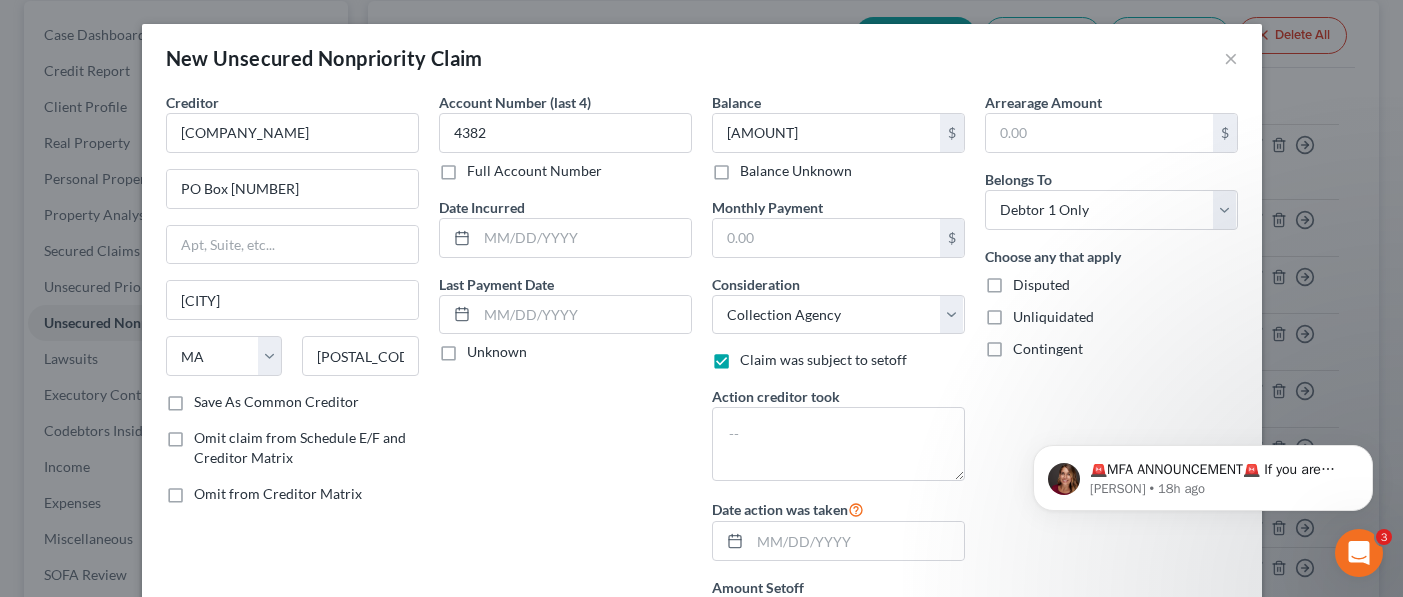 click on "Claim was subject to setoff" at bounding box center [823, 360] 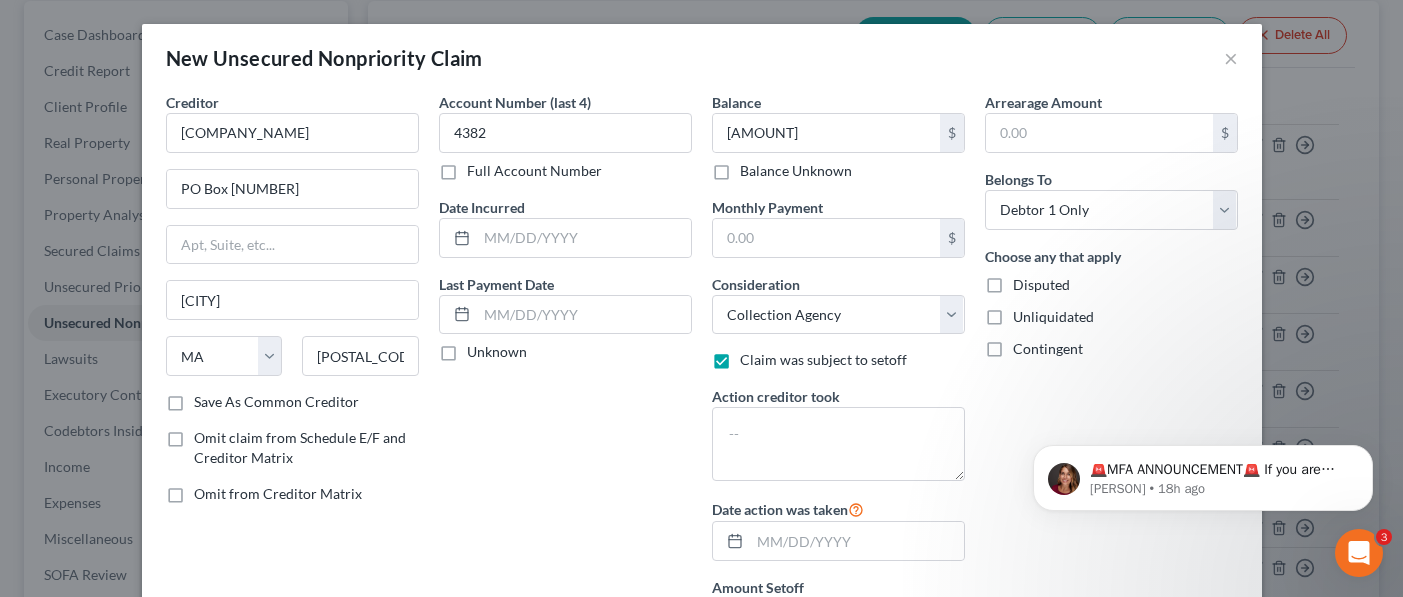 click on "Claim was subject to setoff" at bounding box center [754, 356] 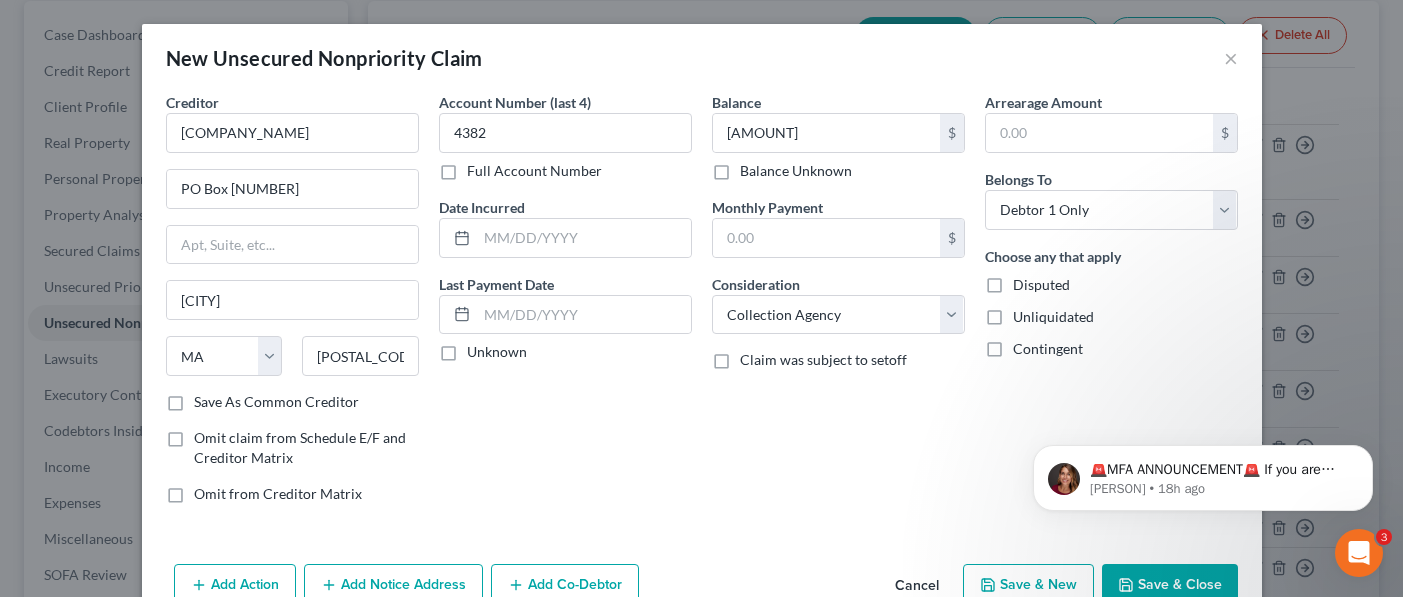 click on "Save & New" at bounding box center [1028, 585] 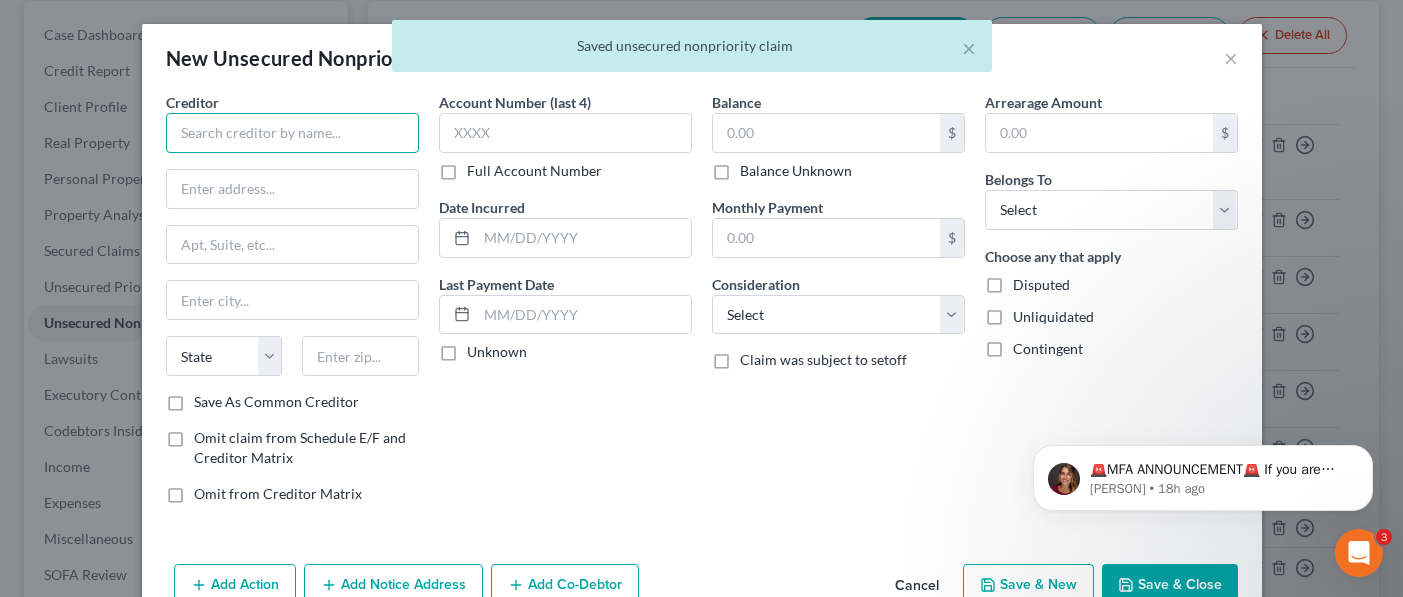 click at bounding box center (292, 133) 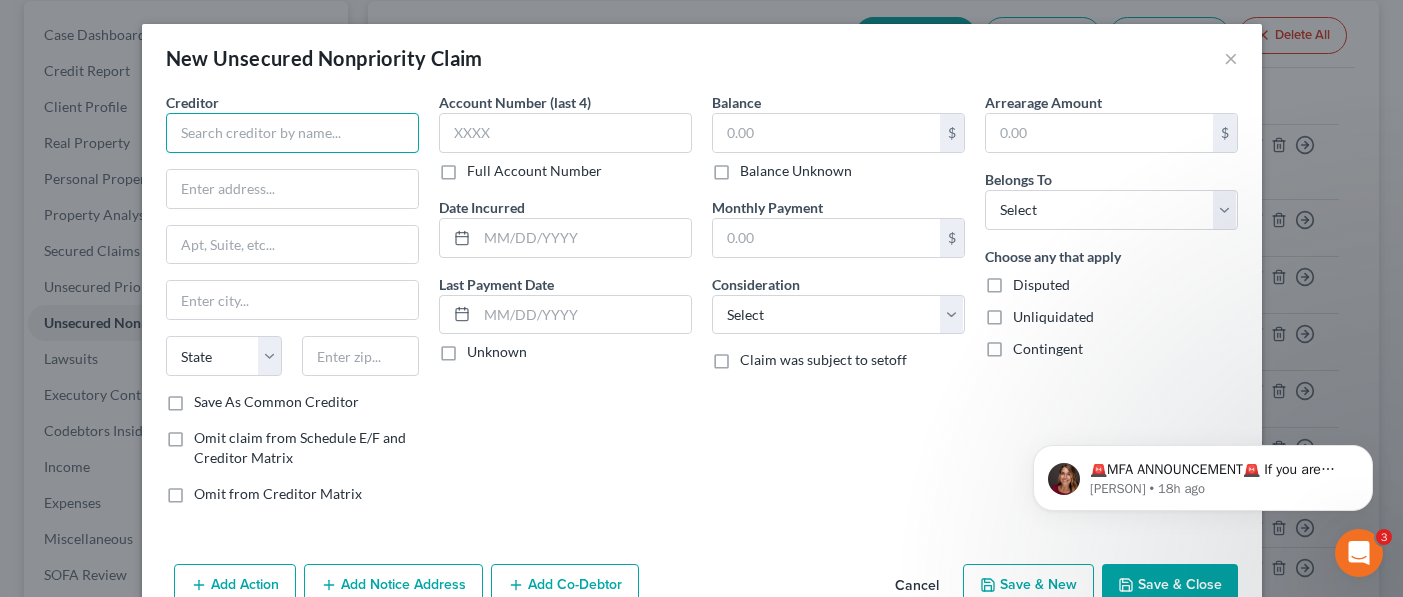 click at bounding box center (292, 133) 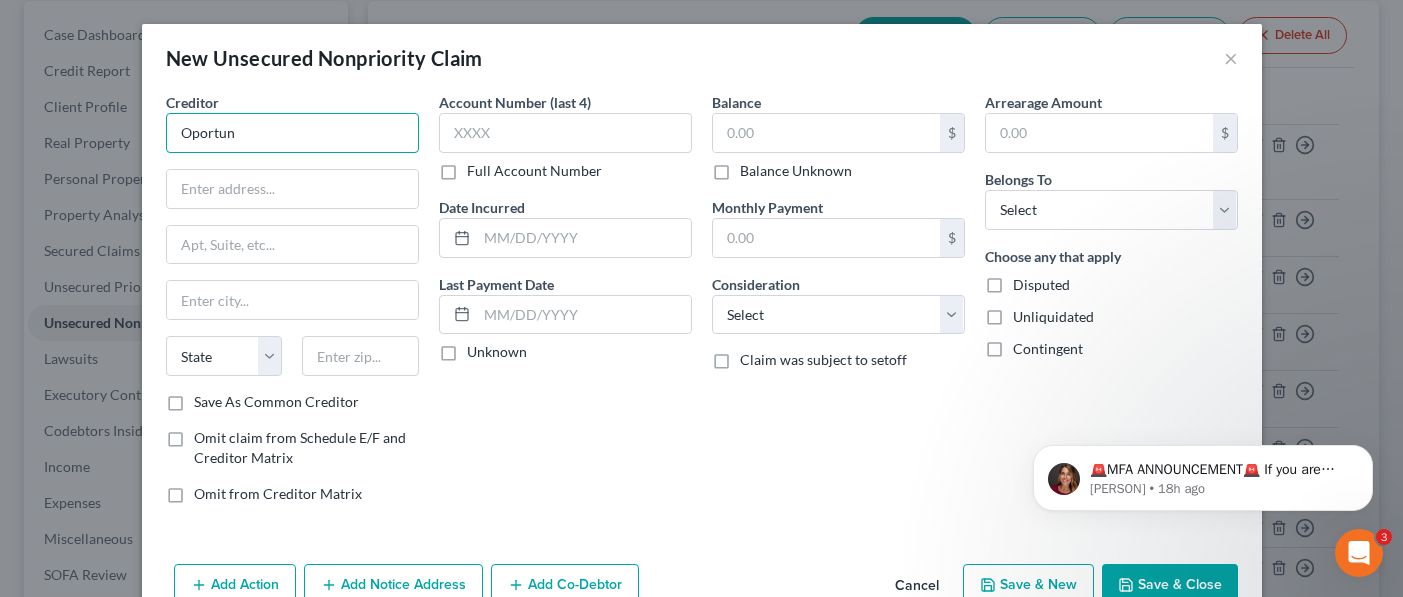 click on "Oportun" at bounding box center (292, 133) 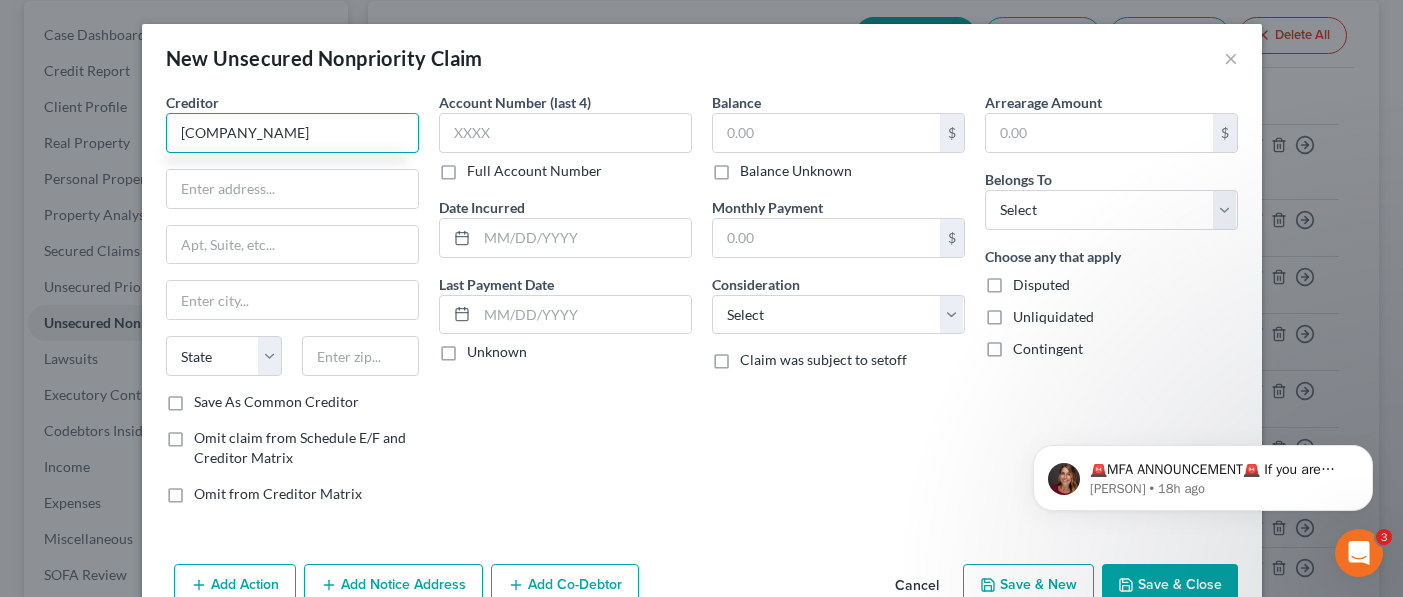 type on "[COMPANY_NAME]" 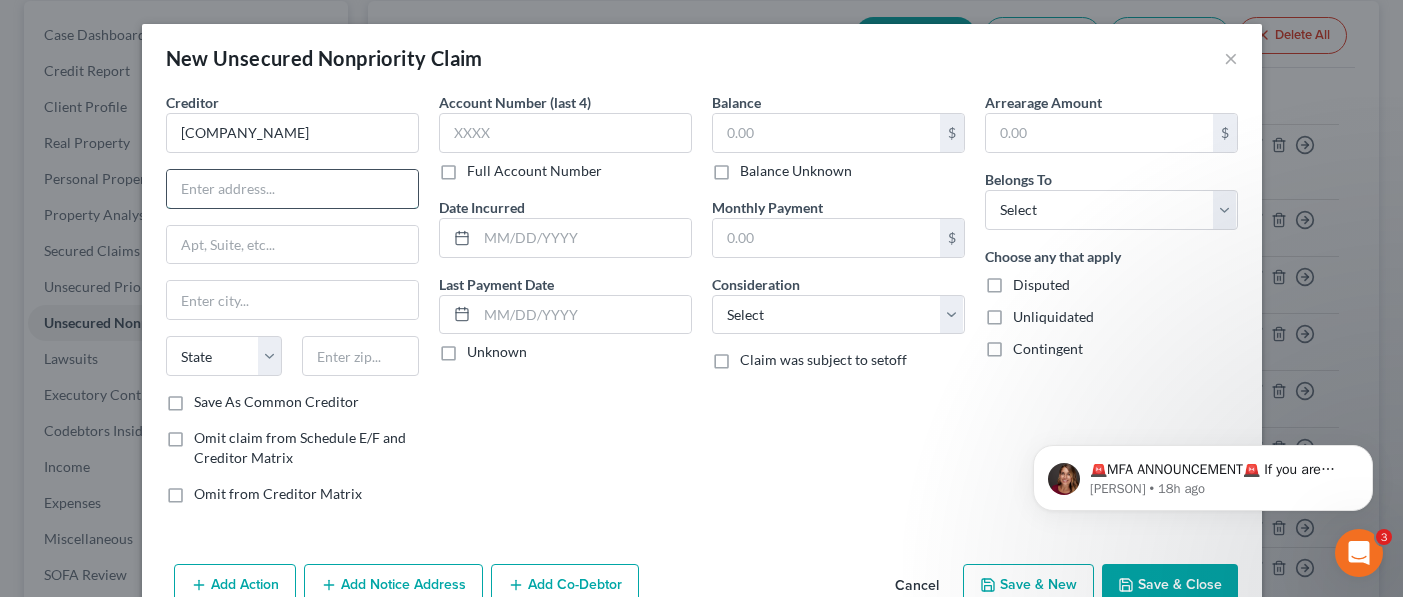 click at bounding box center [292, 189] 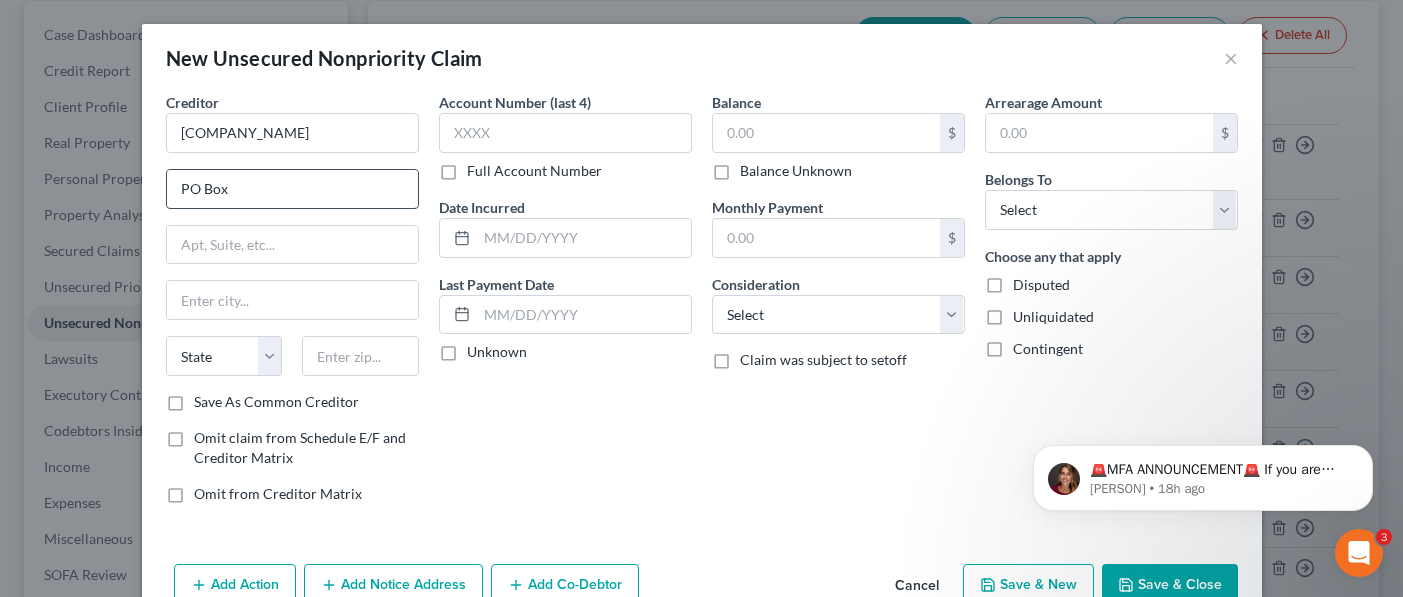click on "PO Box" at bounding box center (292, 189) 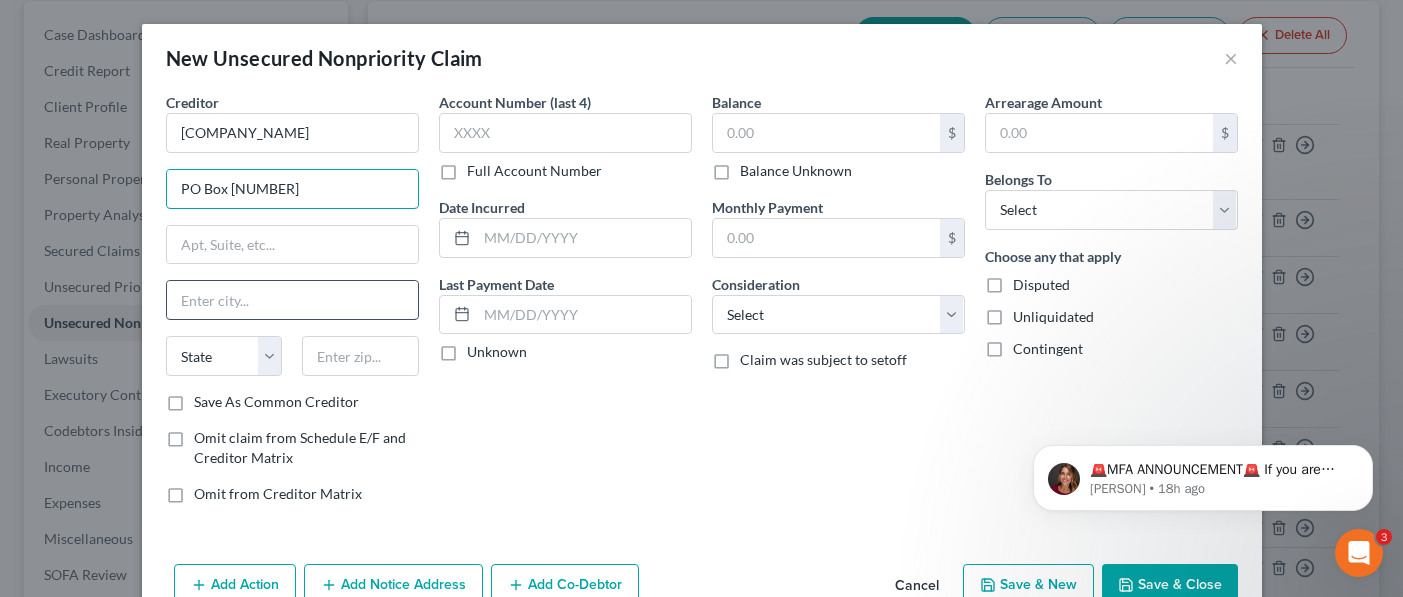 type on "PO Box [NUMBER]" 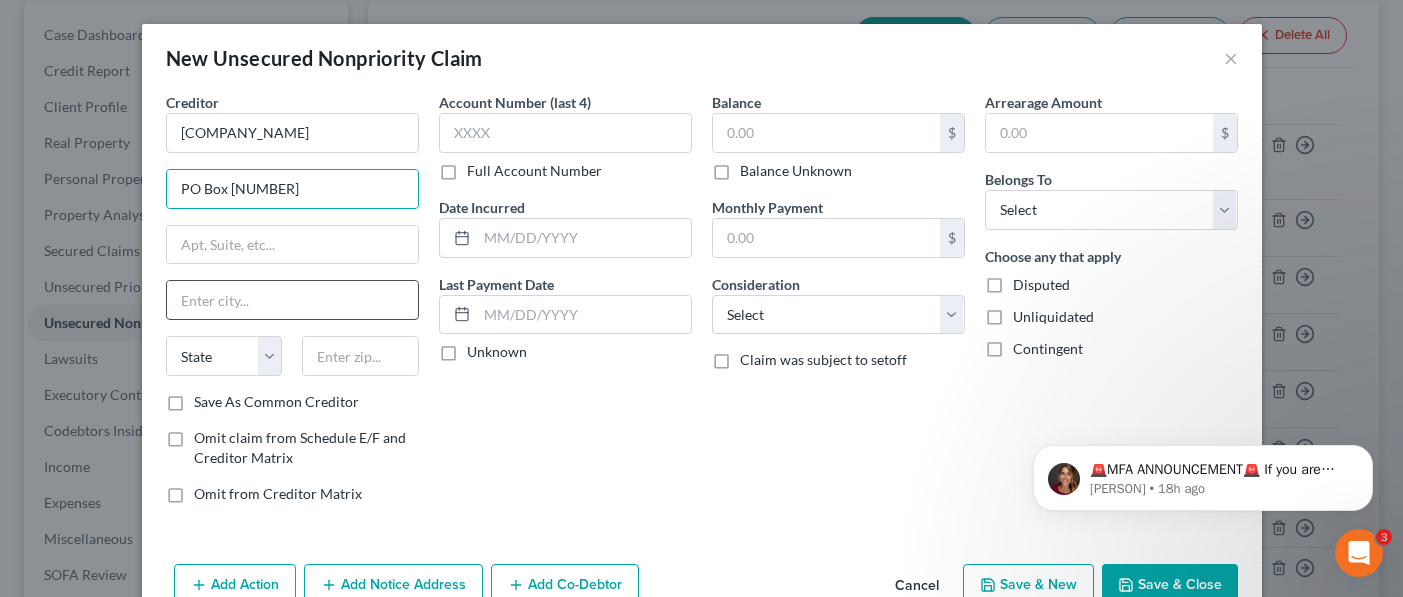click at bounding box center (292, 300) 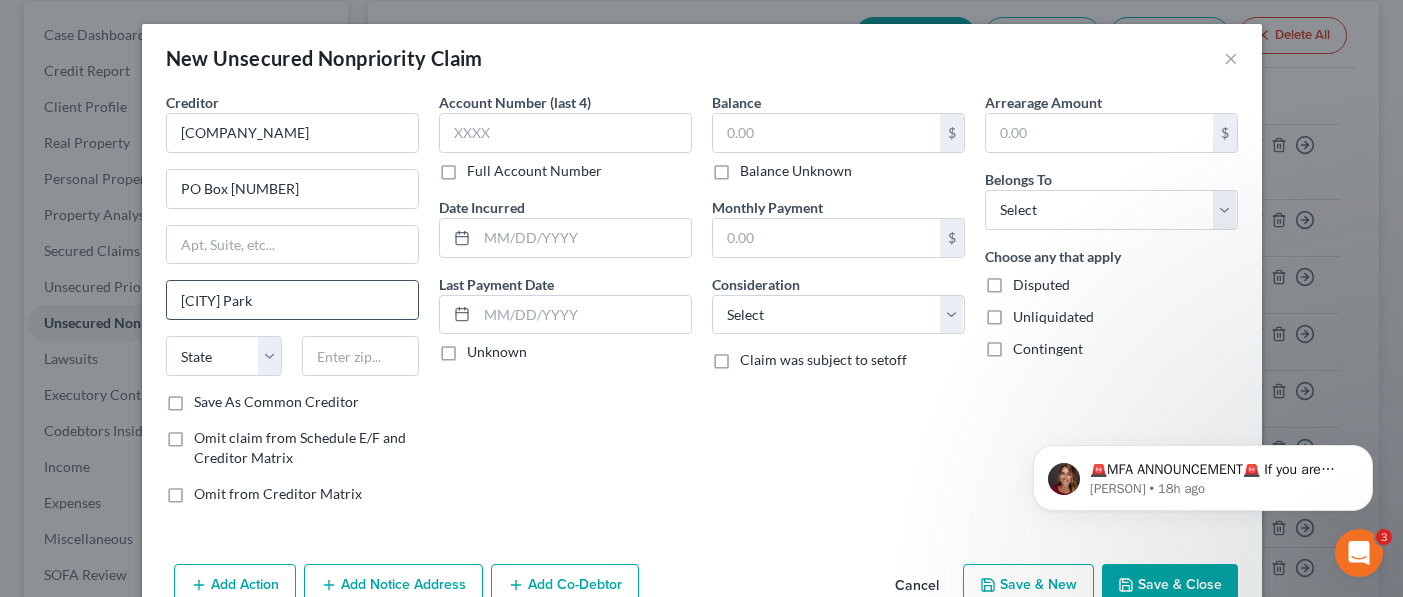 type on "[CITY] Park" 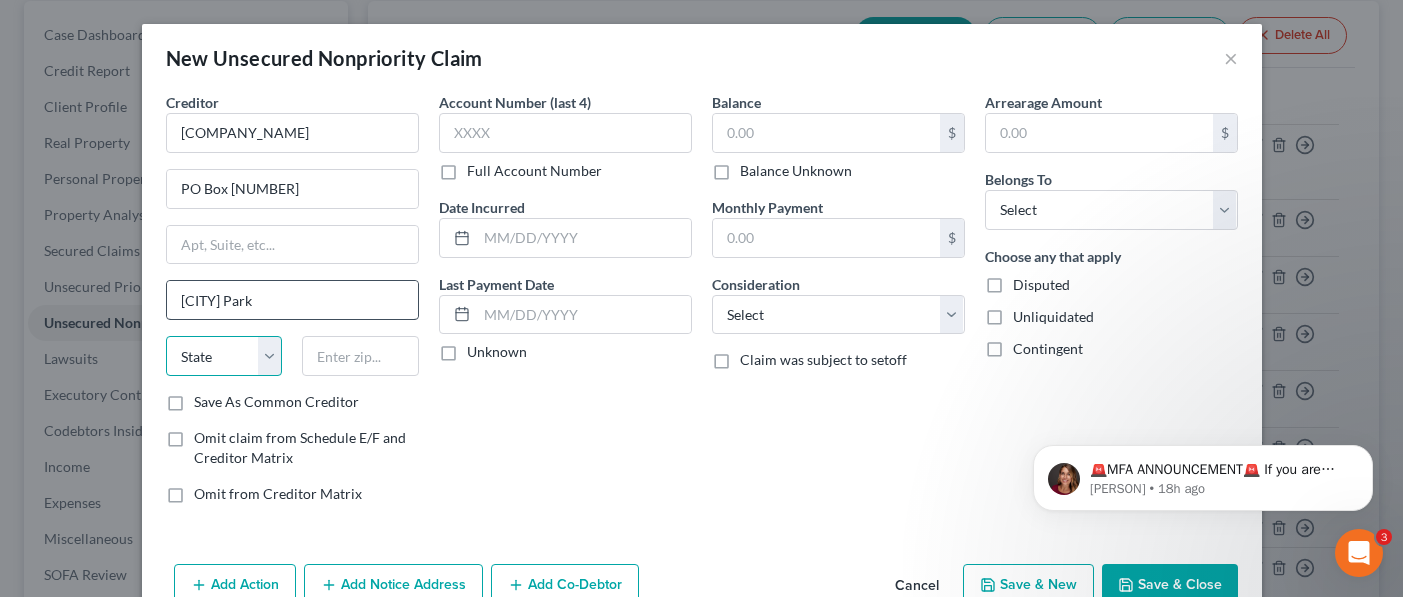select on "4" 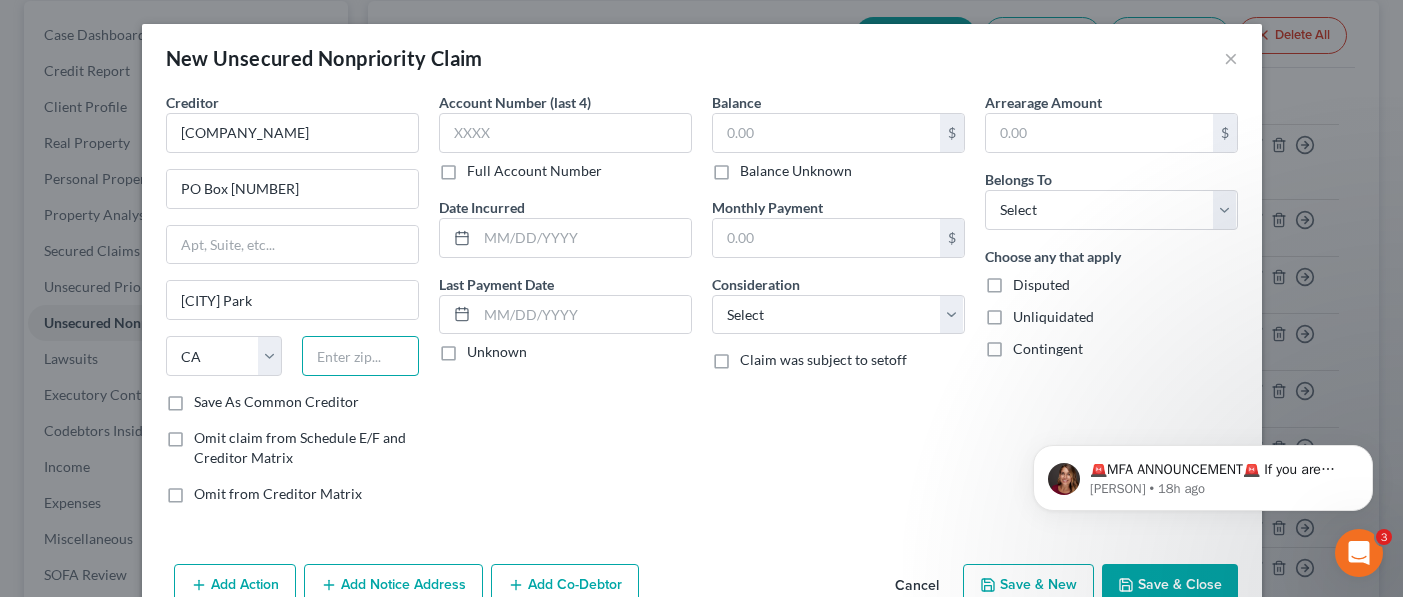 click at bounding box center [360, 356] 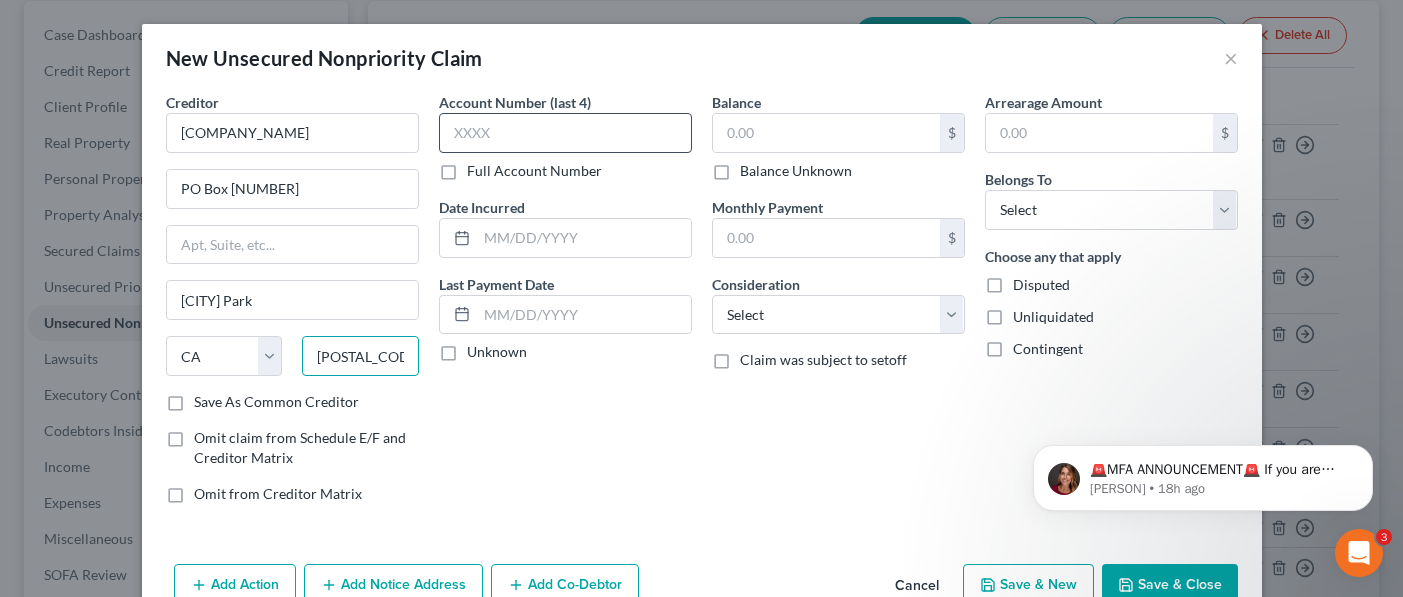 type on "[POSTAL_CODE]" 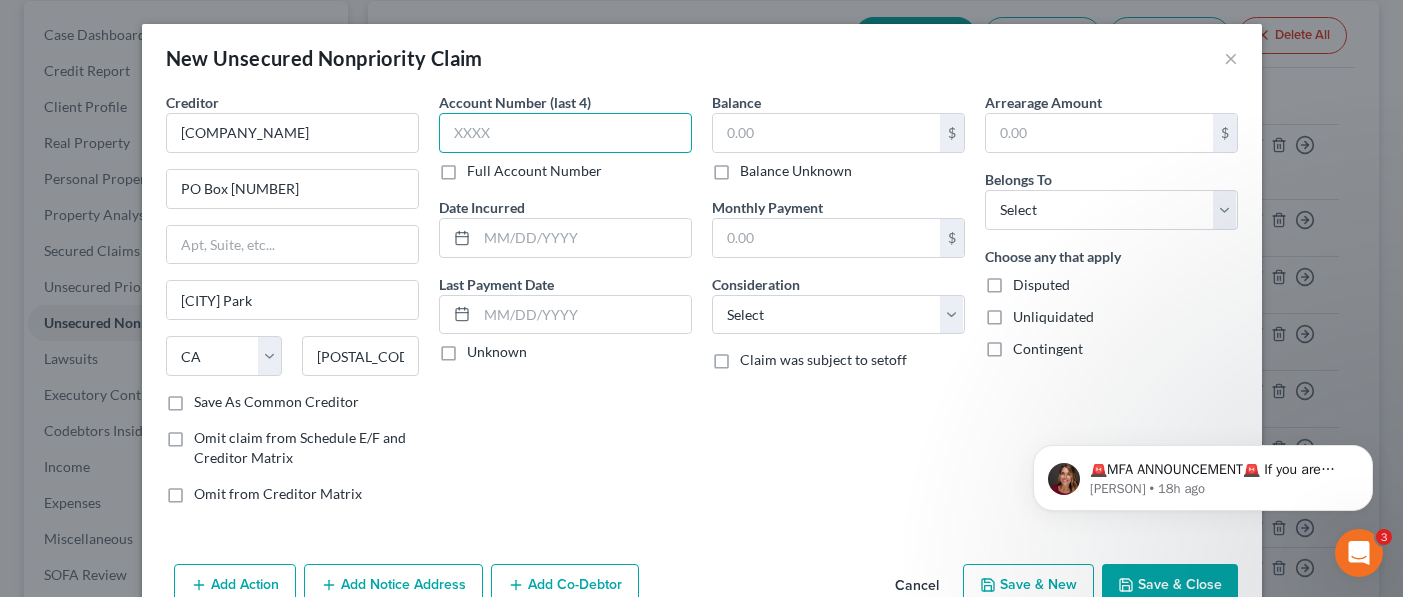 click at bounding box center [565, 133] 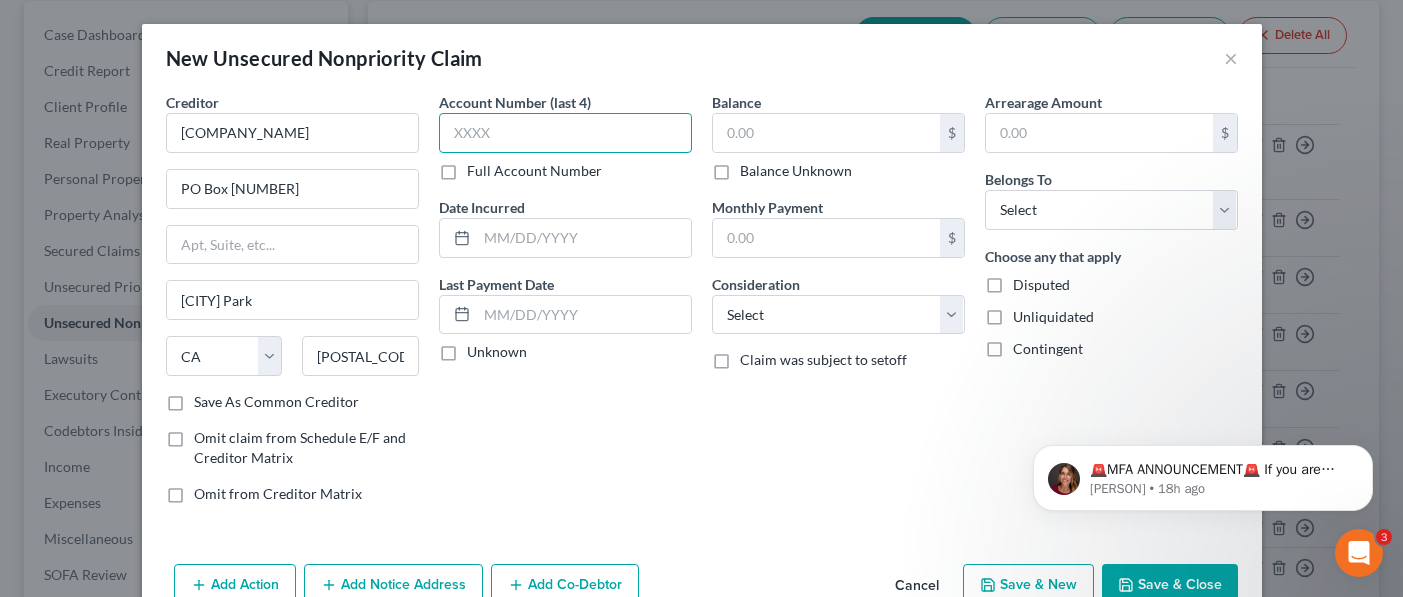 click at bounding box center [565, 133] 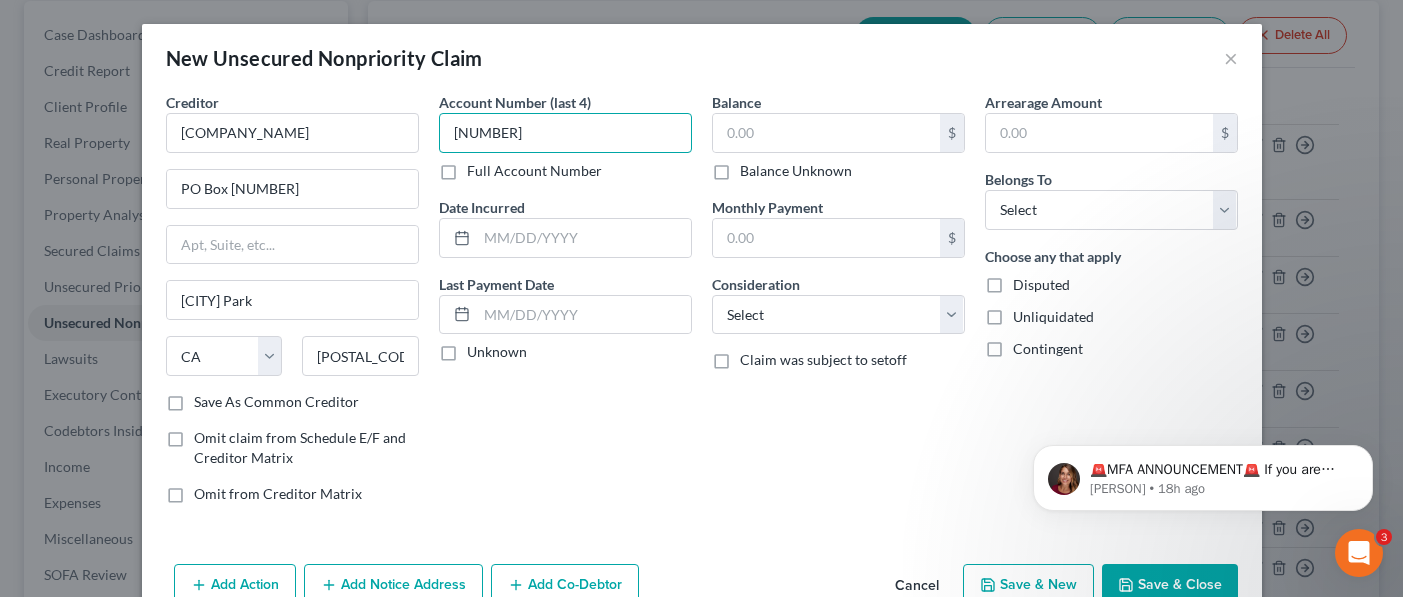type on "[NUMBER]" 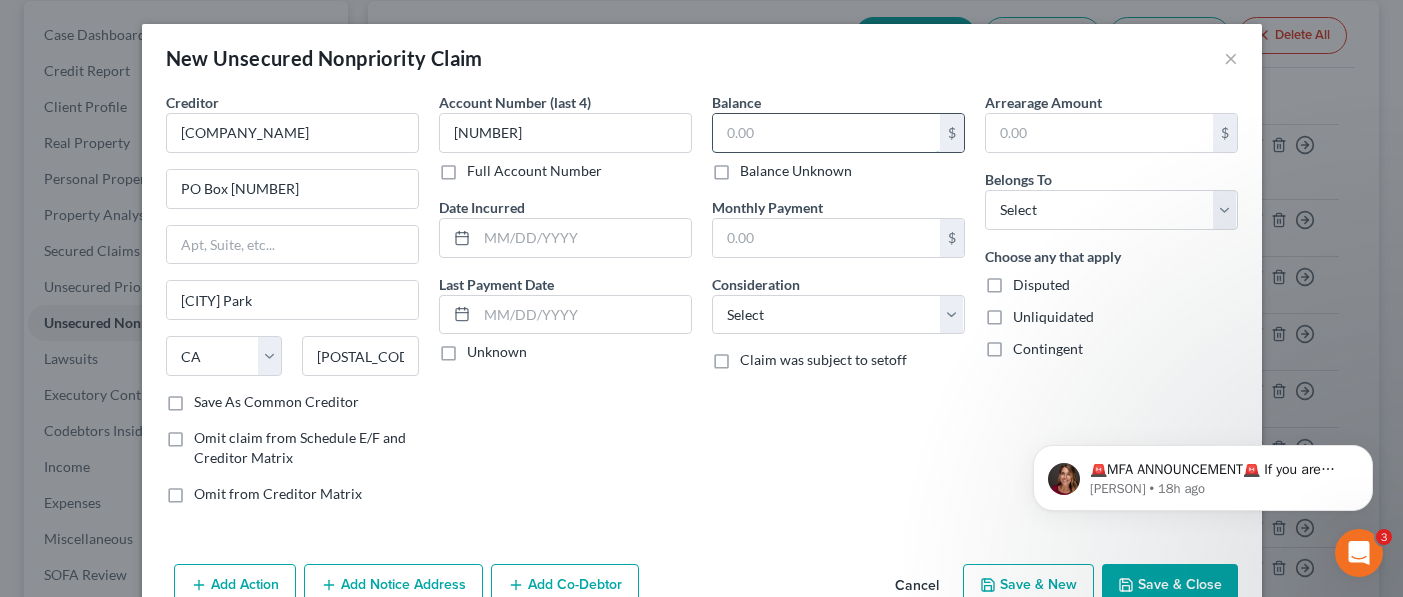 click at bounding box center (826, 133) 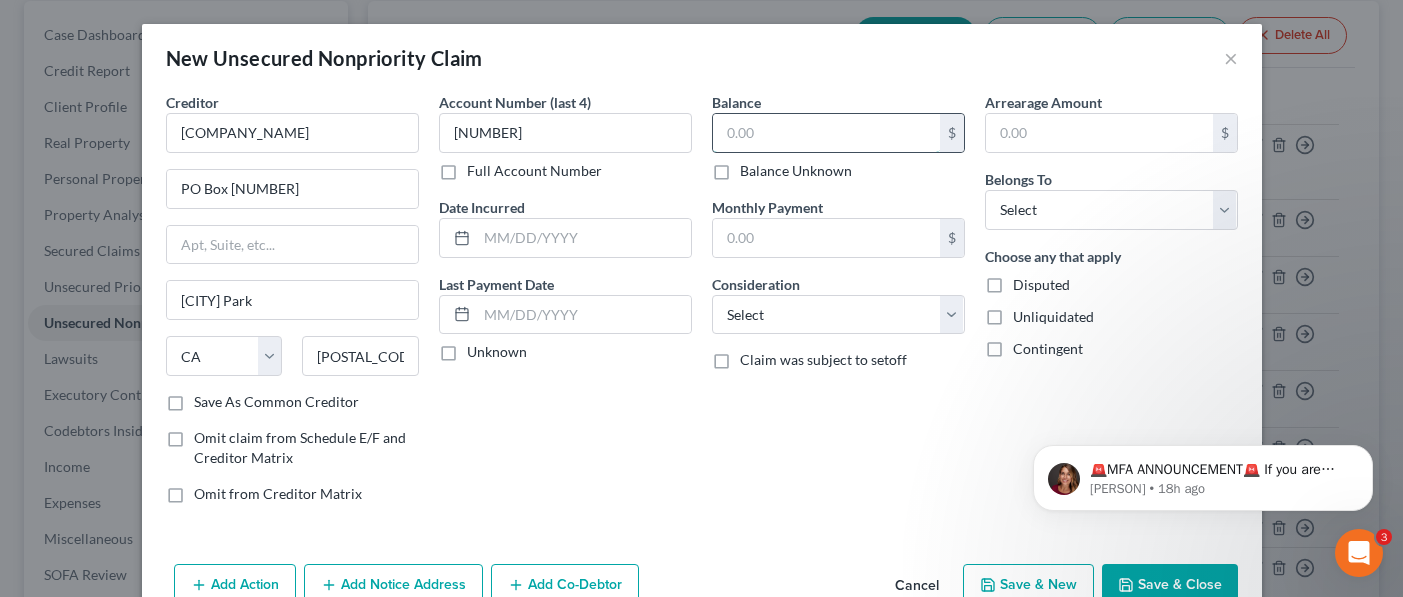click at bounding box center (826, 133) 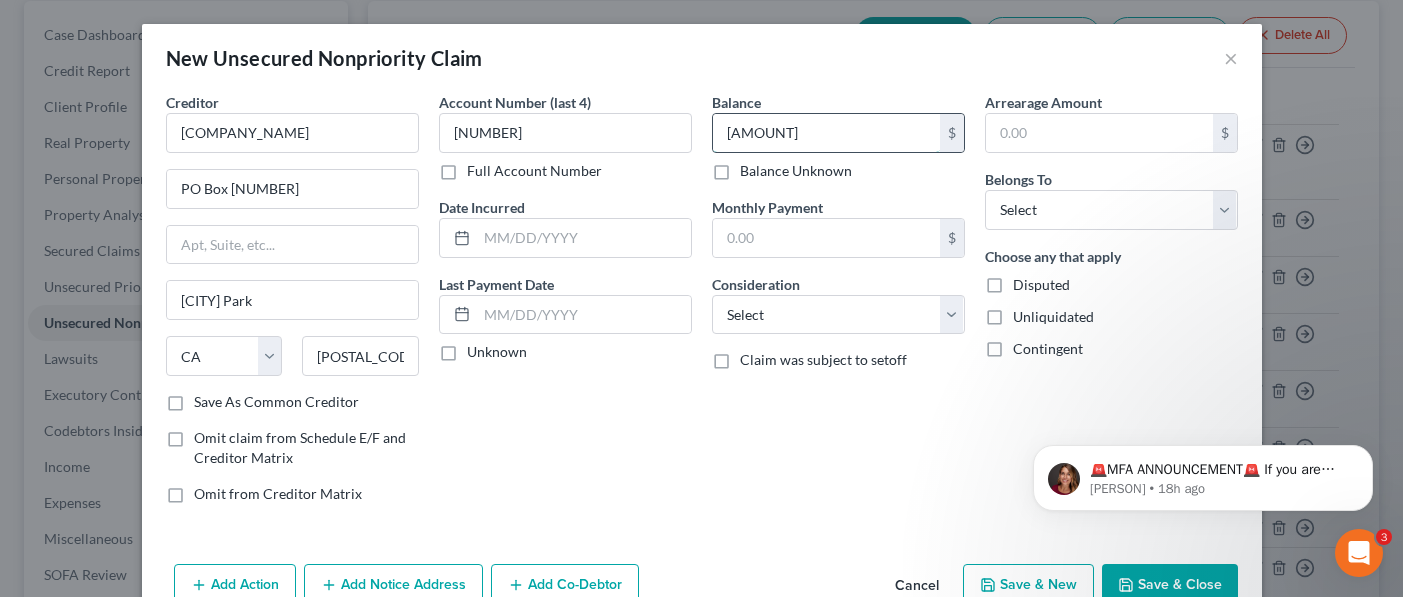 click on "[AMOUNT]" at bounding box center (826, 133) 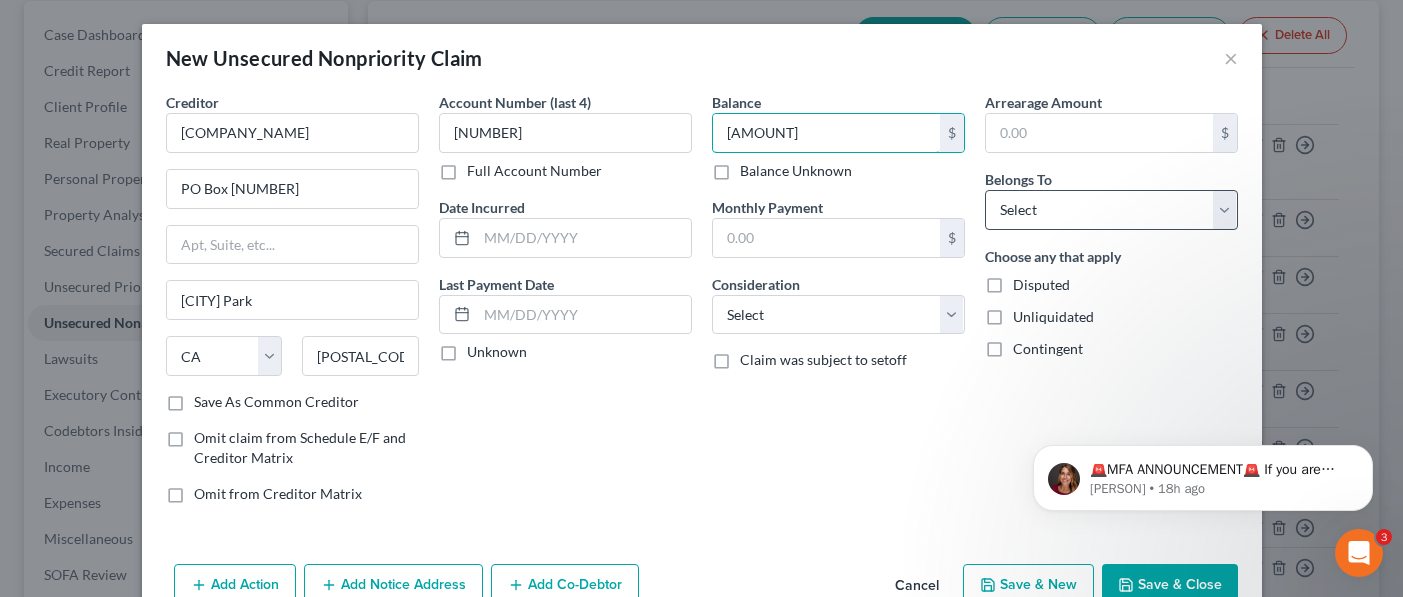 type on "[AMOUNT]" 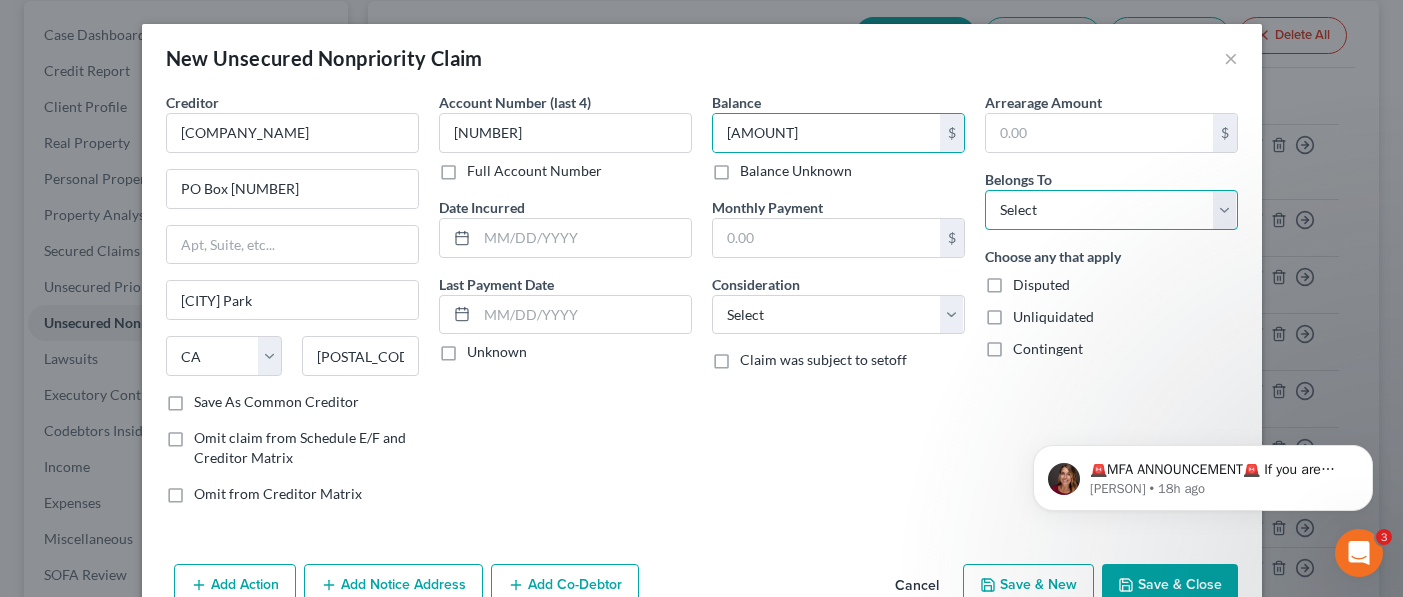 click on "Select Debtor 1 Only Debtor 2 Only Debtor 1 And Debtor 2 Only At Least One Of The Debtors And Another Community Property" at bounding box center (1111, 210) 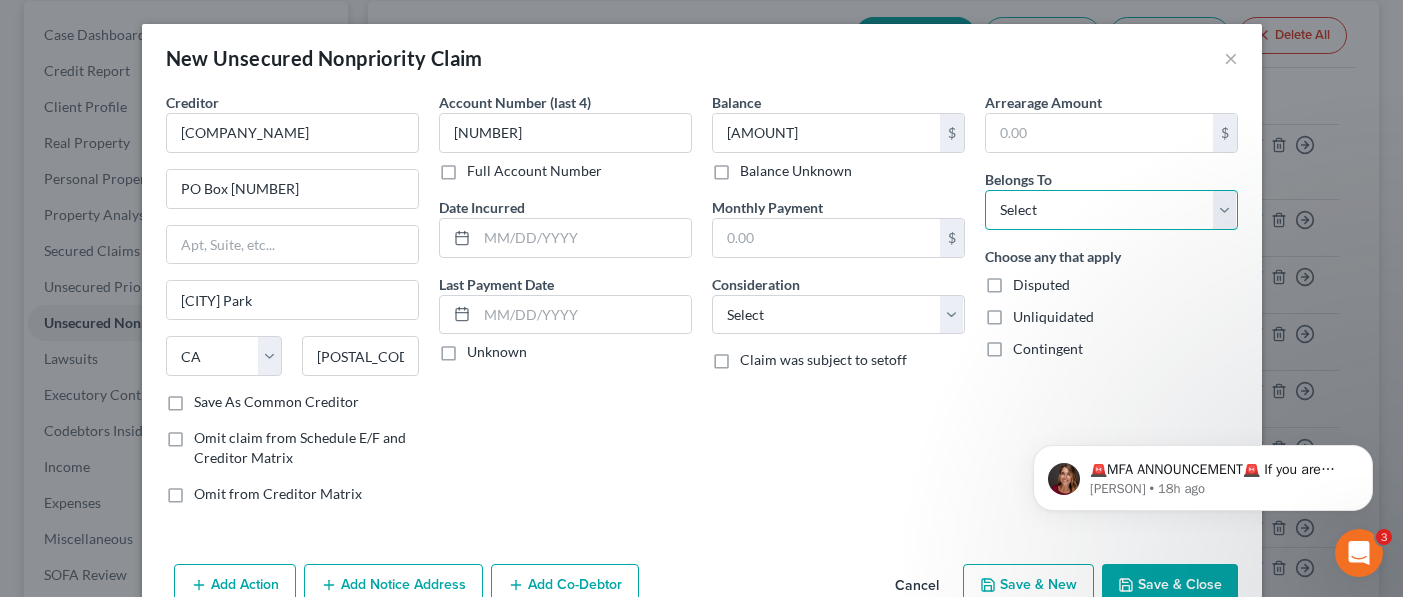 select on "0" 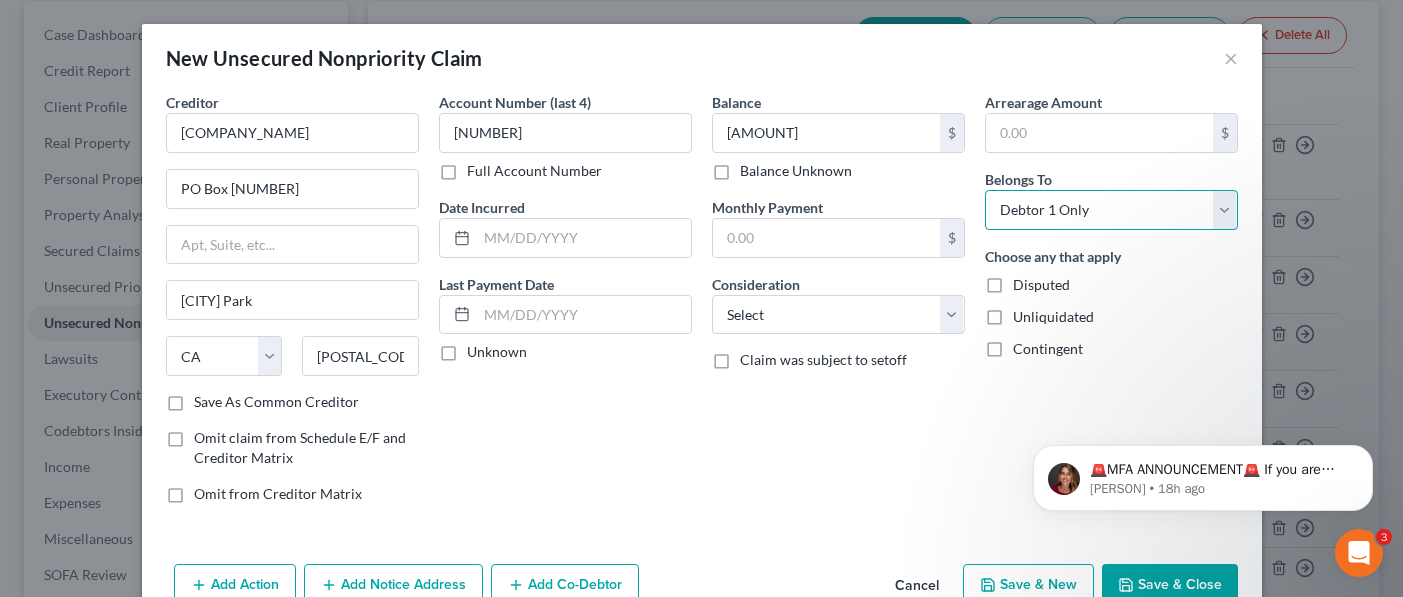 click on "Select Debtor 1 Only Debtor 2 Only Debtor 1 And Debtor 2 Only At Least One Of The Debtors And Another Community Property" at bounding box center (1111, 210) 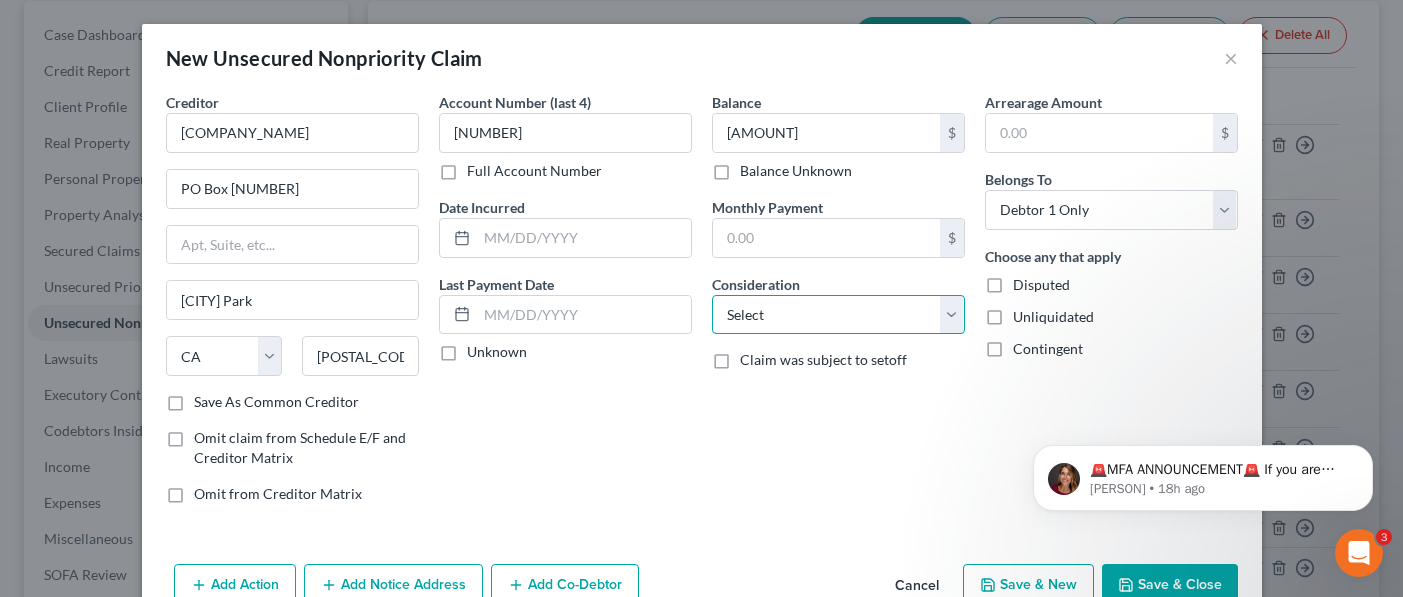 click on "Select Cable / Satellite Services Collection Agency Credit Card Debt Debt Counseling / Attorneys Deficiency Balance Domestic Support Obligations Home / Car Repairs Income Taxes Judgment Liens Medical Services Monies Loaned / Advanced Mortgage Obligation From Divorce Or Separation Obligation To Pensions Other Overdrawn Bank Account Promised To Help Pay Creditors Student Loans Suppliers And Vendors Telephone / Internet Services Utility Services" at bounding box center (838, 315) 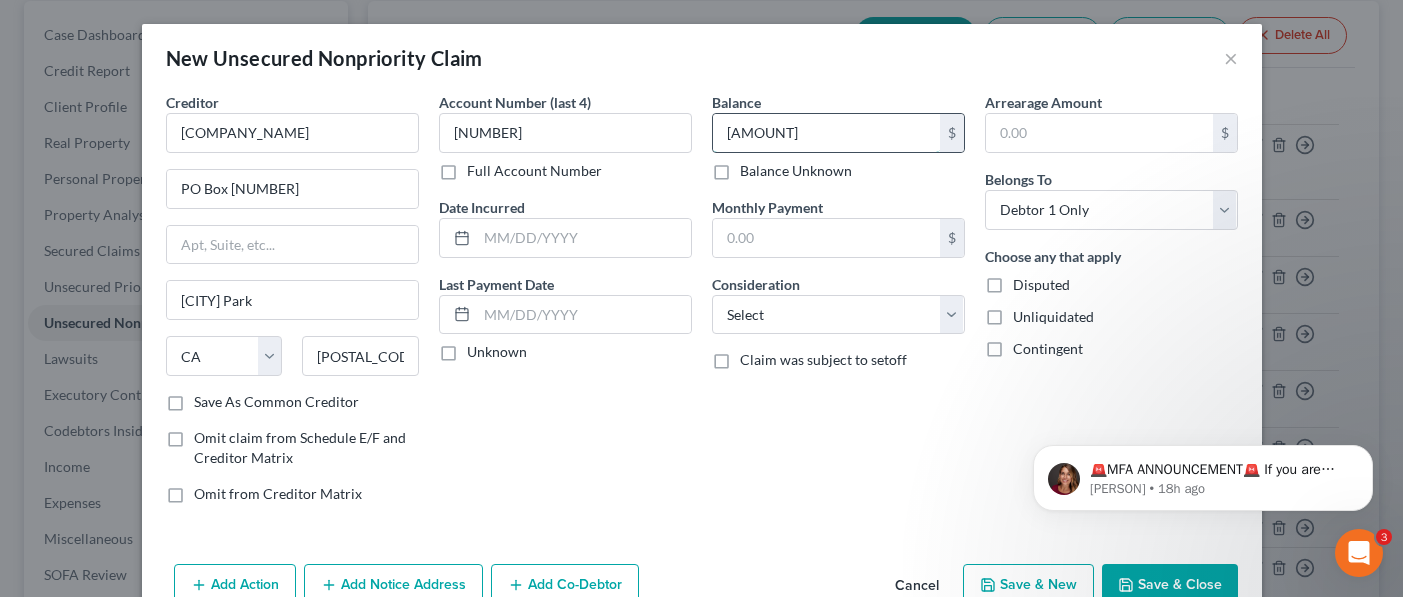 click on "[AMOUNT]" at bounding box center (826, 133) 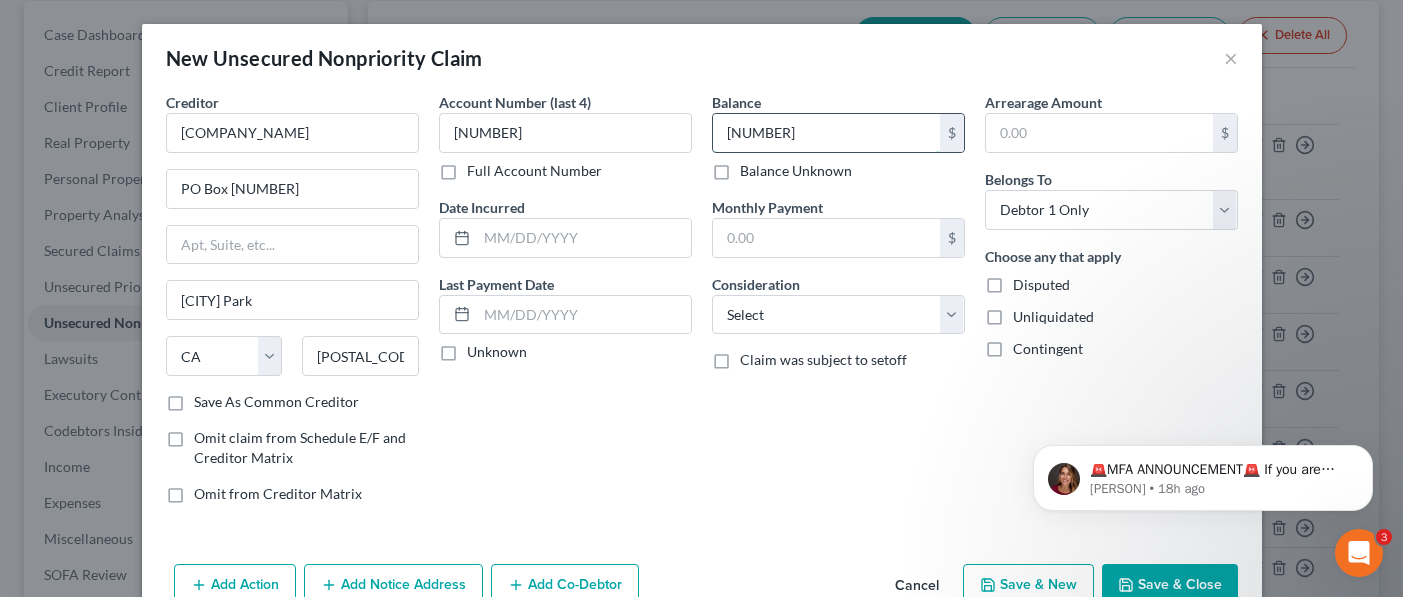 click on "[NUMBER]" at bounding box center [826, 133] 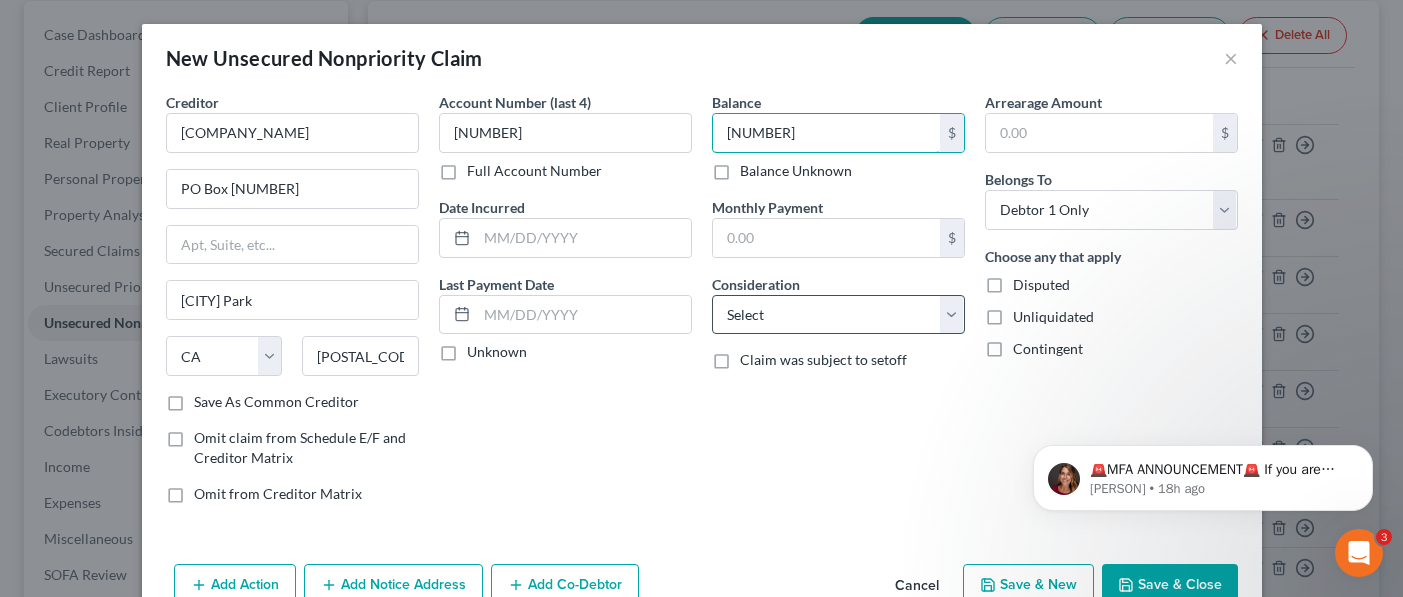 type on "[NUMBER]" 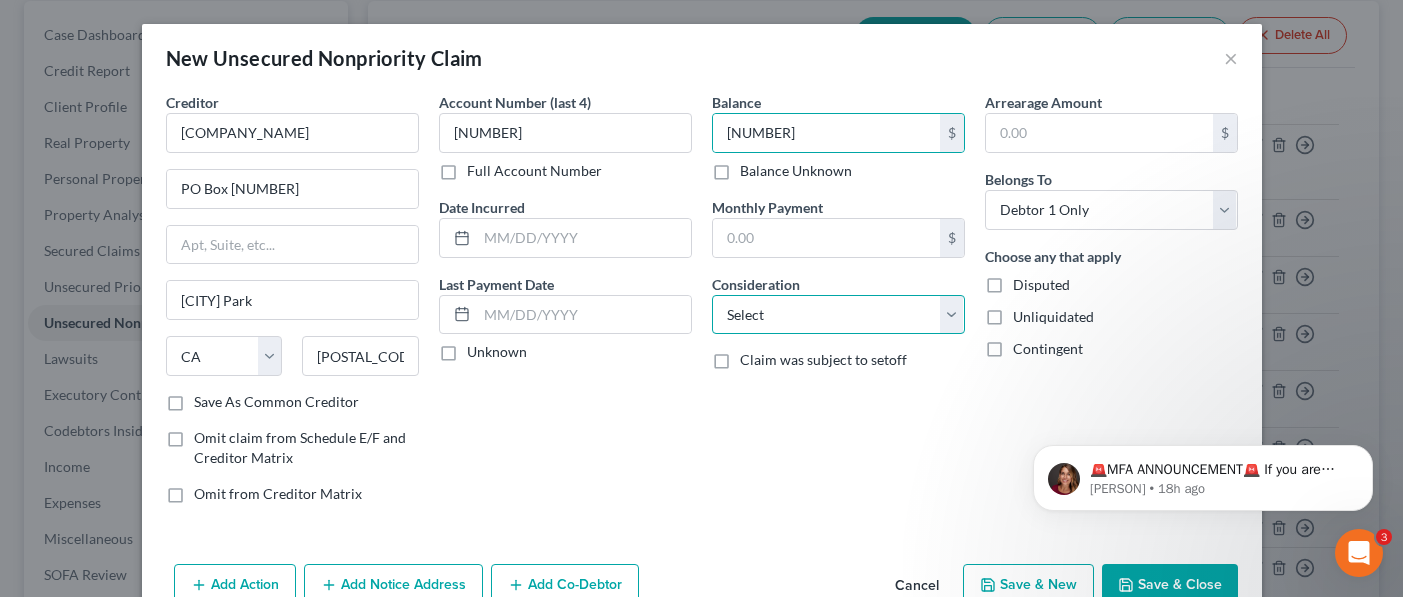 click on "Select Cable / Satellite Services Collection Agency Credit Card Debt Debt Counseling / Attorneys Deficiency Balance Domestic Support Obligations Home / Car Repairs Income Taxes Judgment Liens Medical Services Monies Loaned / Advanced Mortgage Obligation From Divorce Or Separation Obligation To Pensions Other Overdrawn Bank Account Promised To Help Pay Creditors Student Loans Suppliers And Vendors Telephone / Internet Services Utility Services" at bounding box center [838, 315] 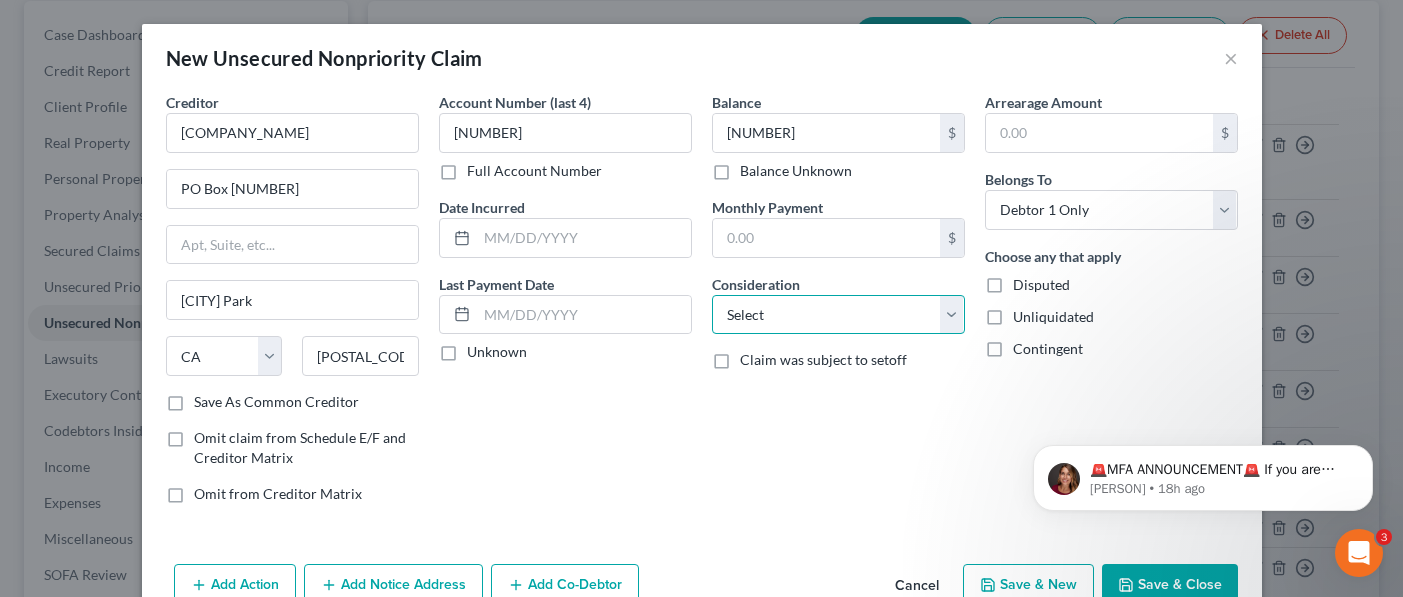 select on "10" 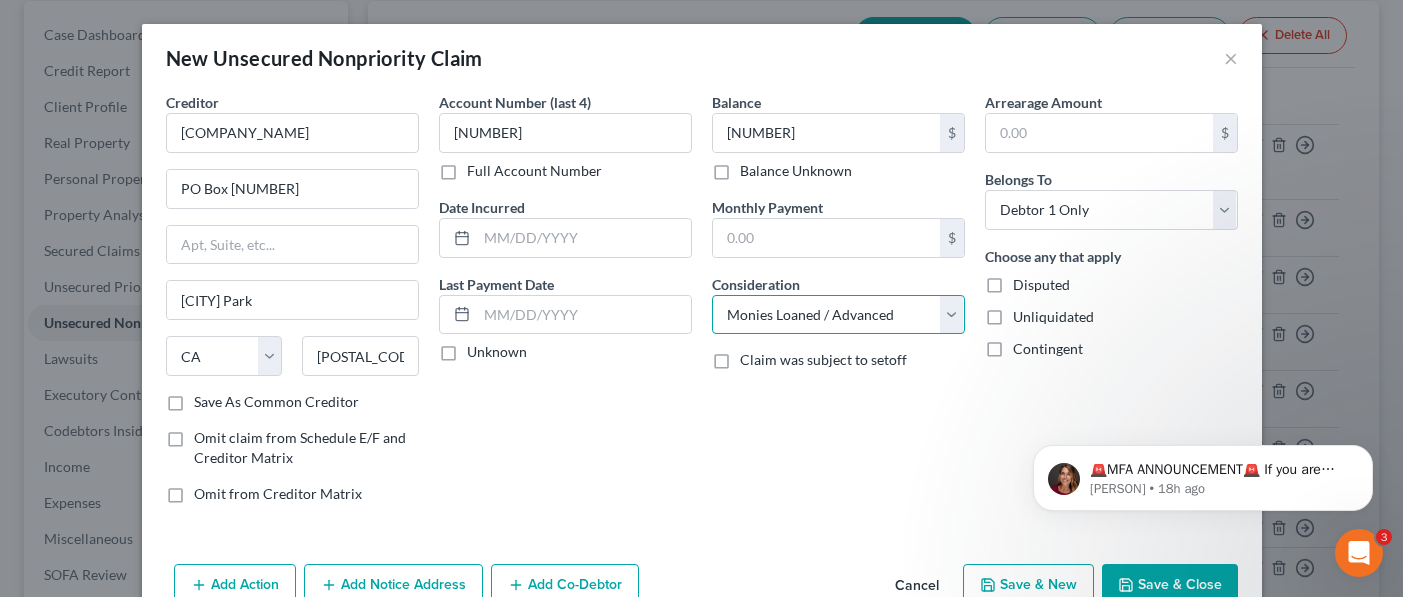 click on "Select Cable / Satellite Services Collection Agency Credit Card Debt Debt Counseling / Attorneys Deficiency Balance Domestic Support Obligations Home / Car Repairs Income Taxes Judgment Liens Medical Services Monies Loaned / Advanced Mortgage Obligation From Divorce Or Separation Obligation To Pensions Other Overdrawn Bank Account Promised To Help Pay Creditors Student Loans Suppliers And Vendors Telephone / Internet Services Utility Services" at bounding box center [838, 315] 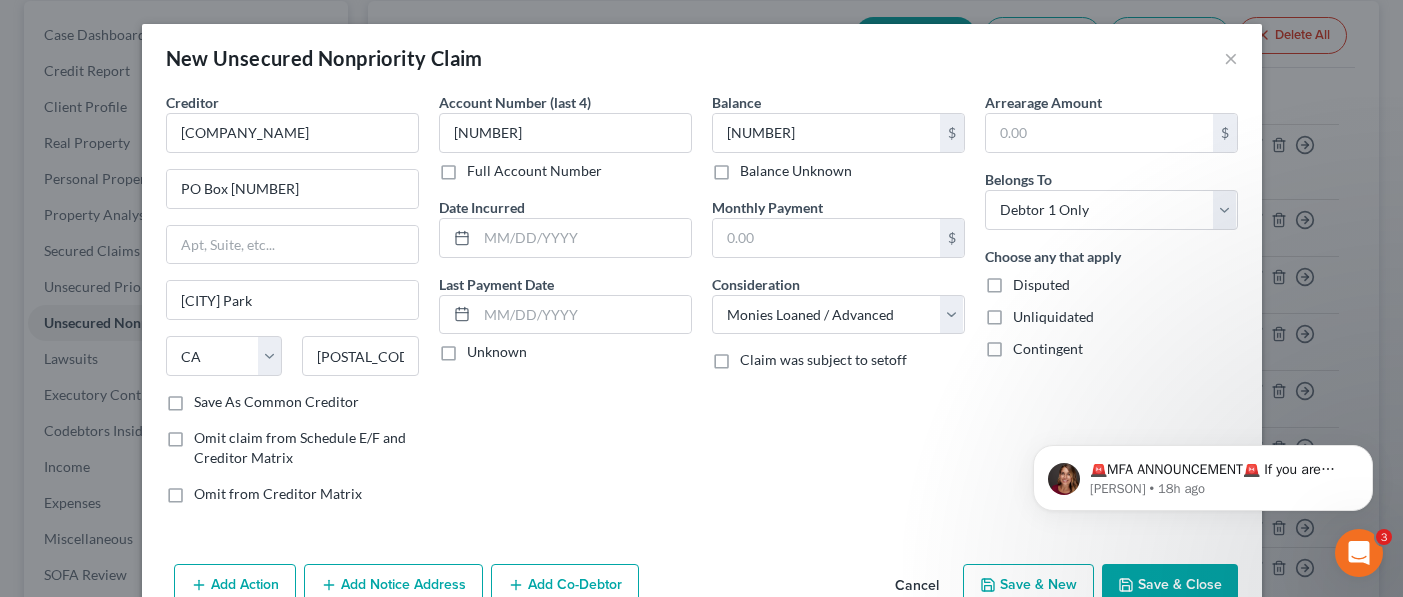 click on "Save & New" at bounding box center [1028, 585] 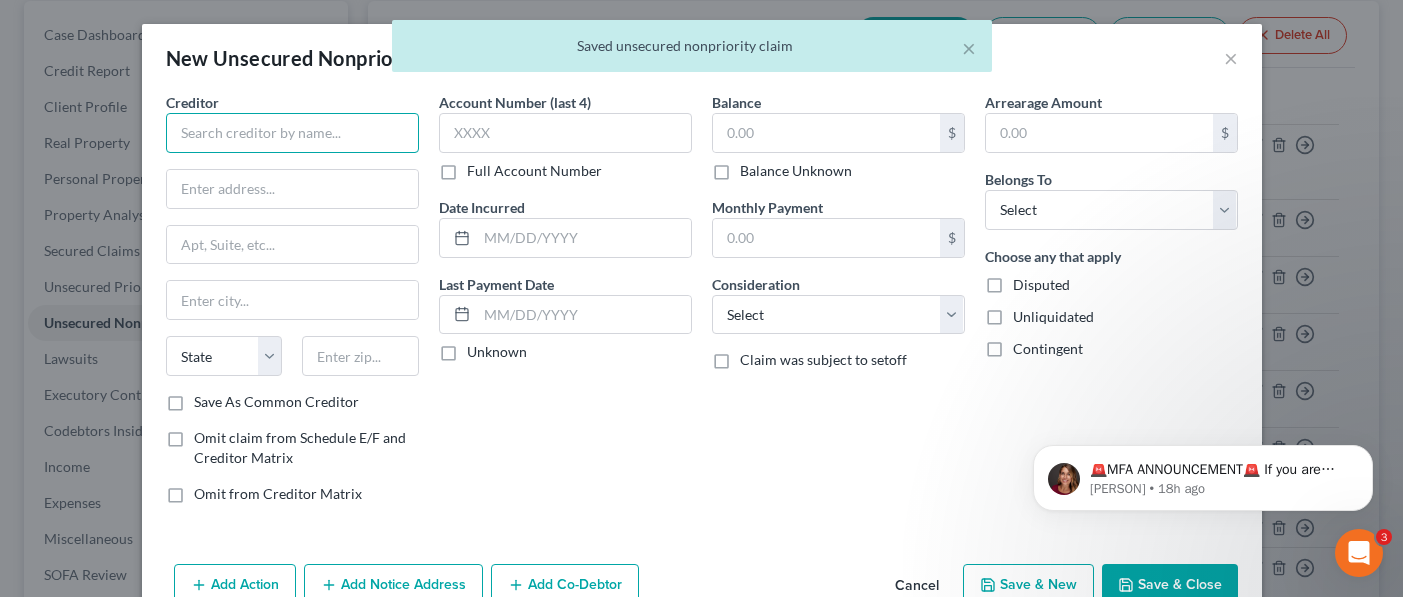 click at bounding box center (292, 133) 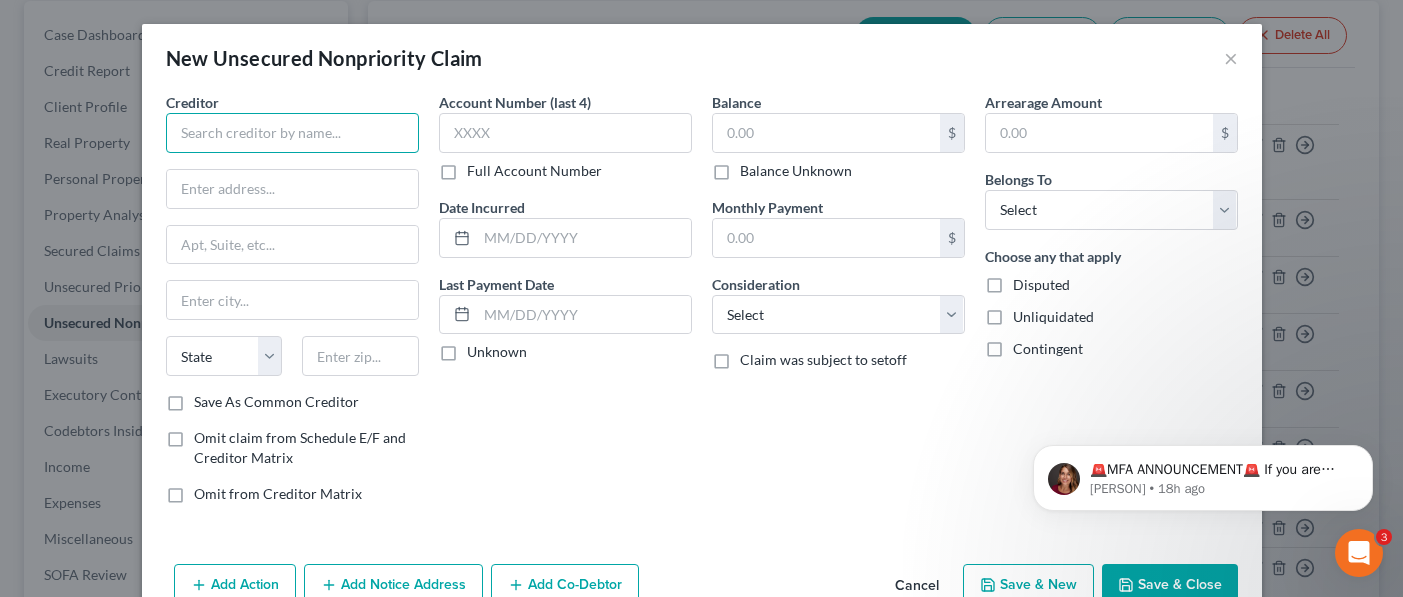 click at bounding box center (292, 133) 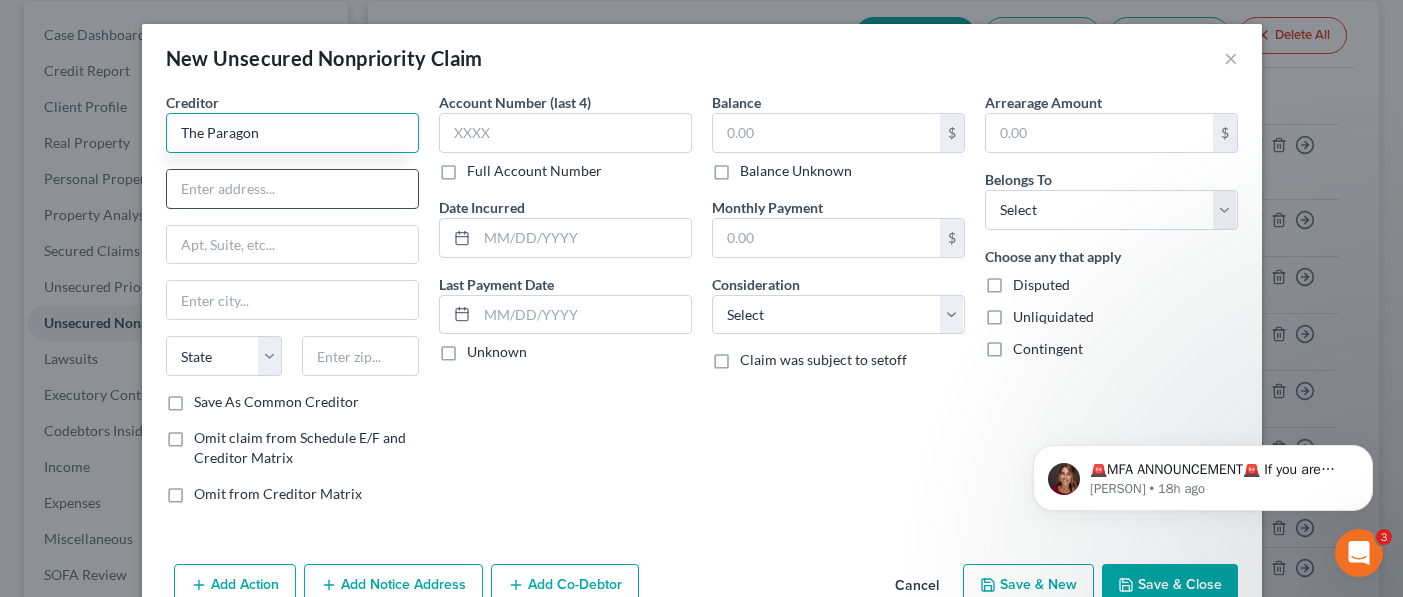 type on "The Paragon" 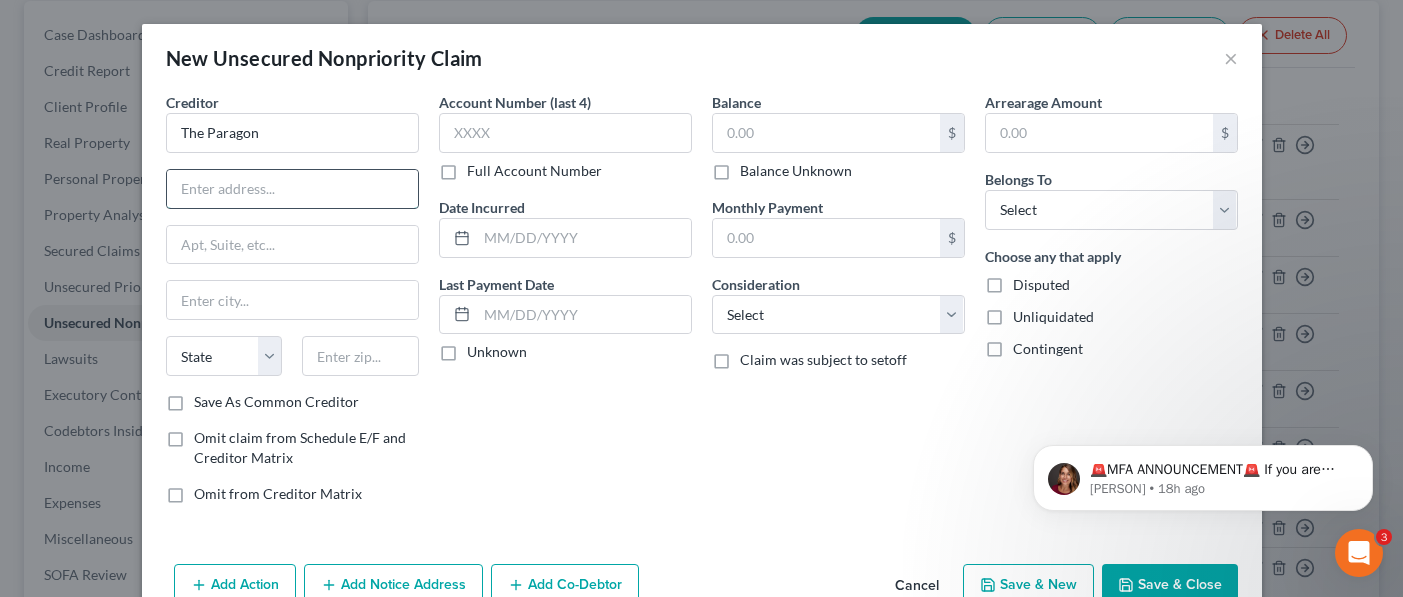 click at bounding box center [292, 189] 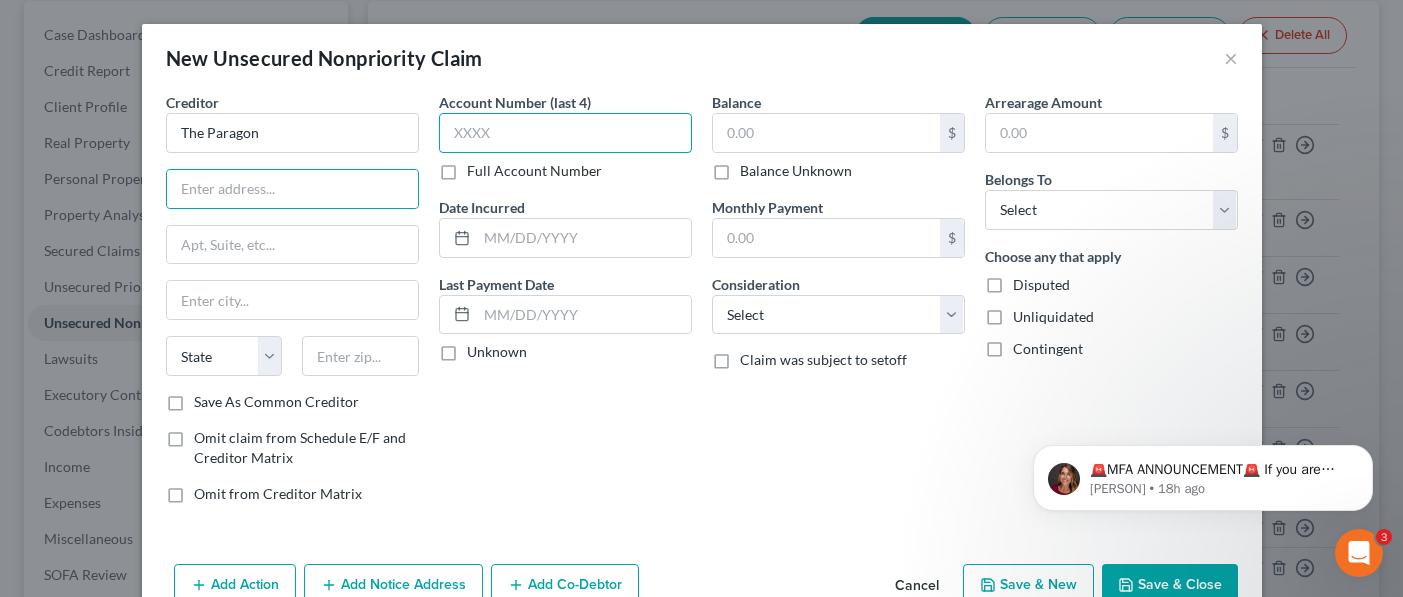 click at bounding box center [565, 133] 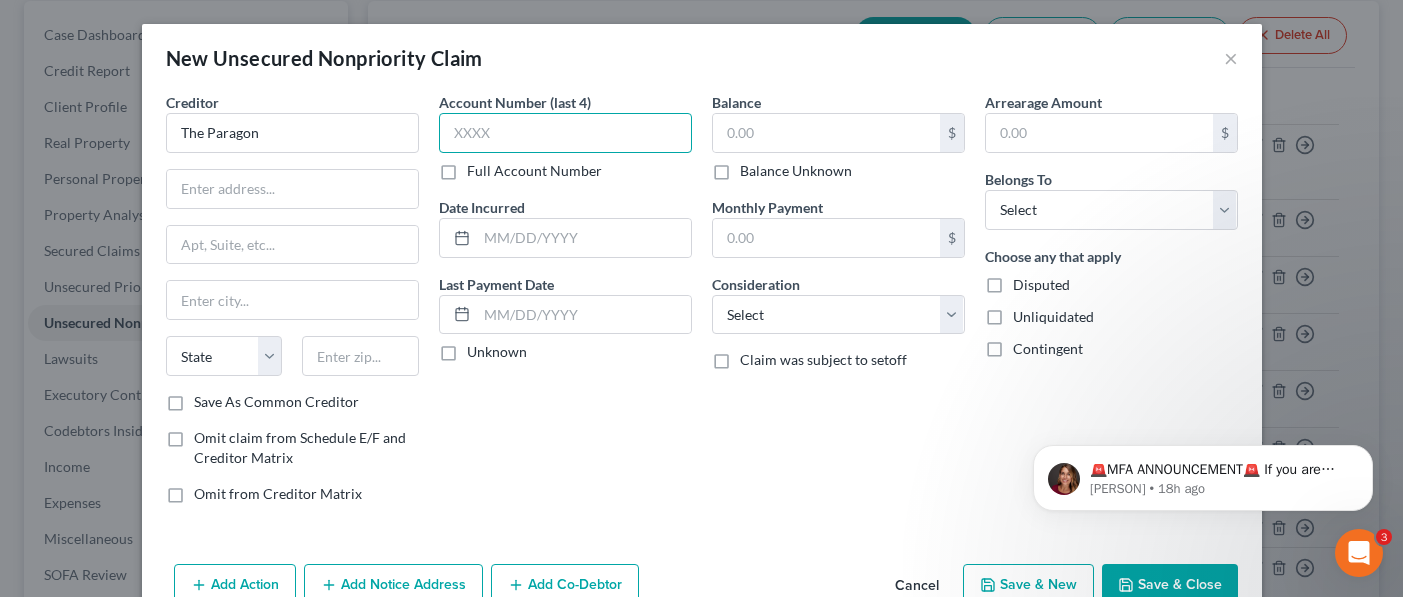 click at bounding box center (565, 133) 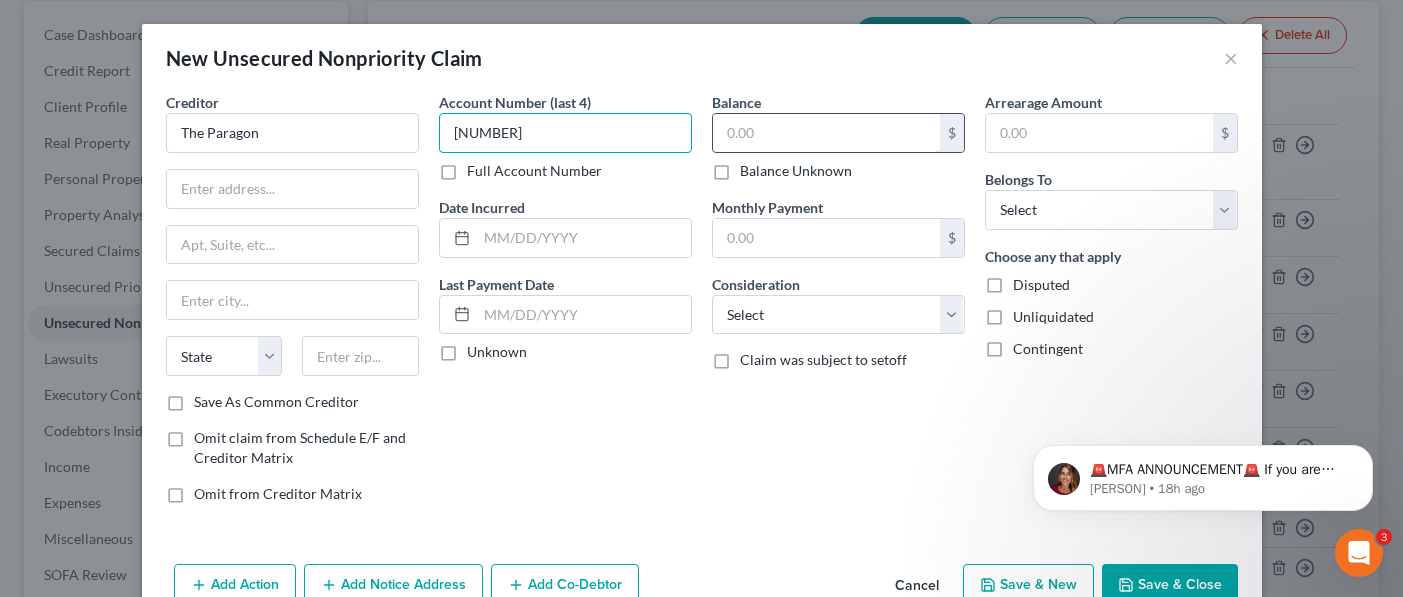 type on "[NUMBER]" 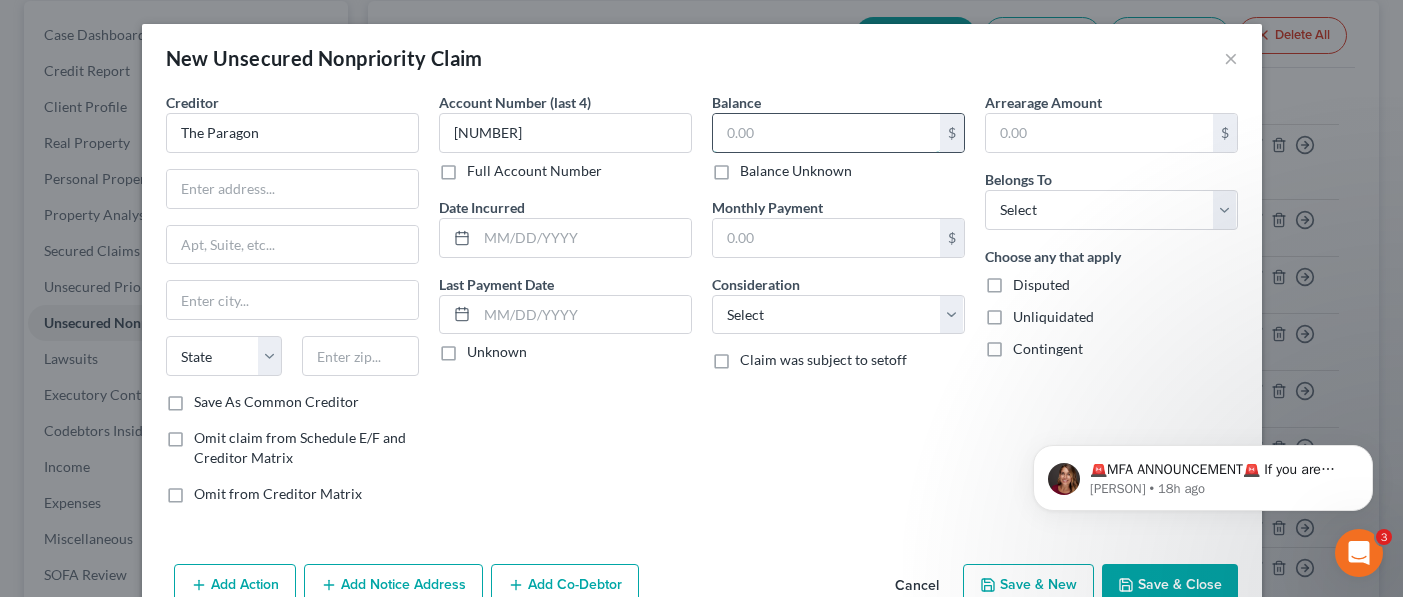click at bounding box center [826, 133] 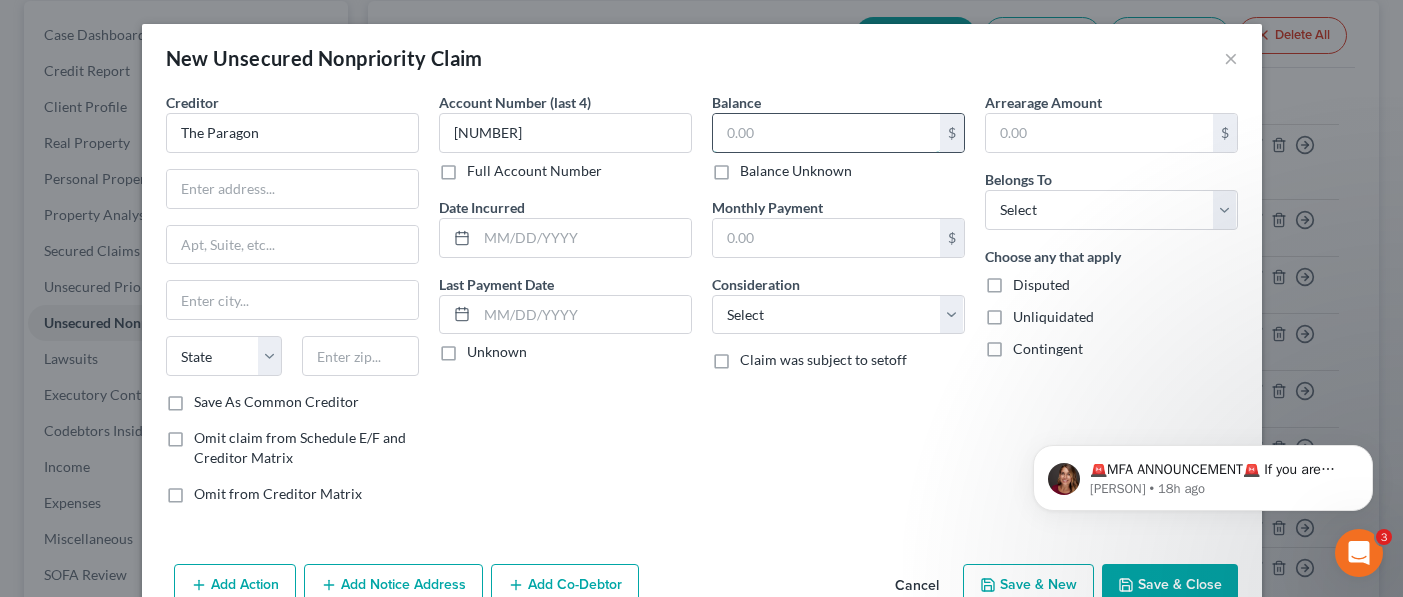 click at bounding box center (826, 133) 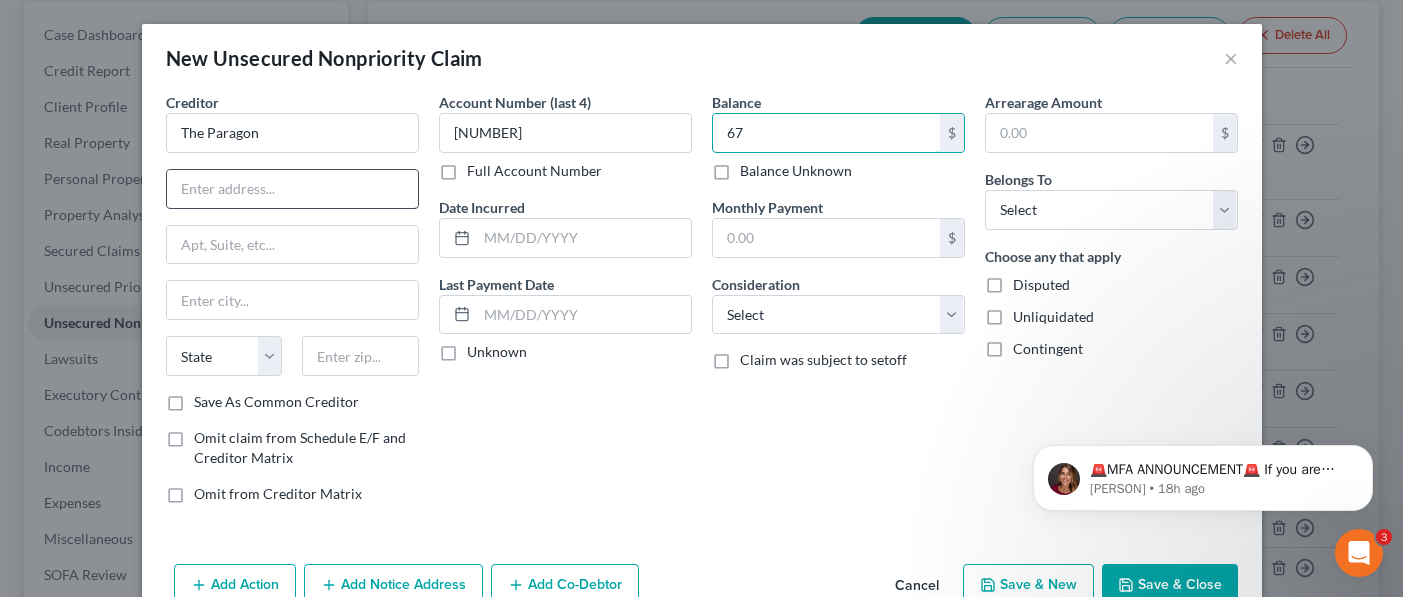 type on "67" 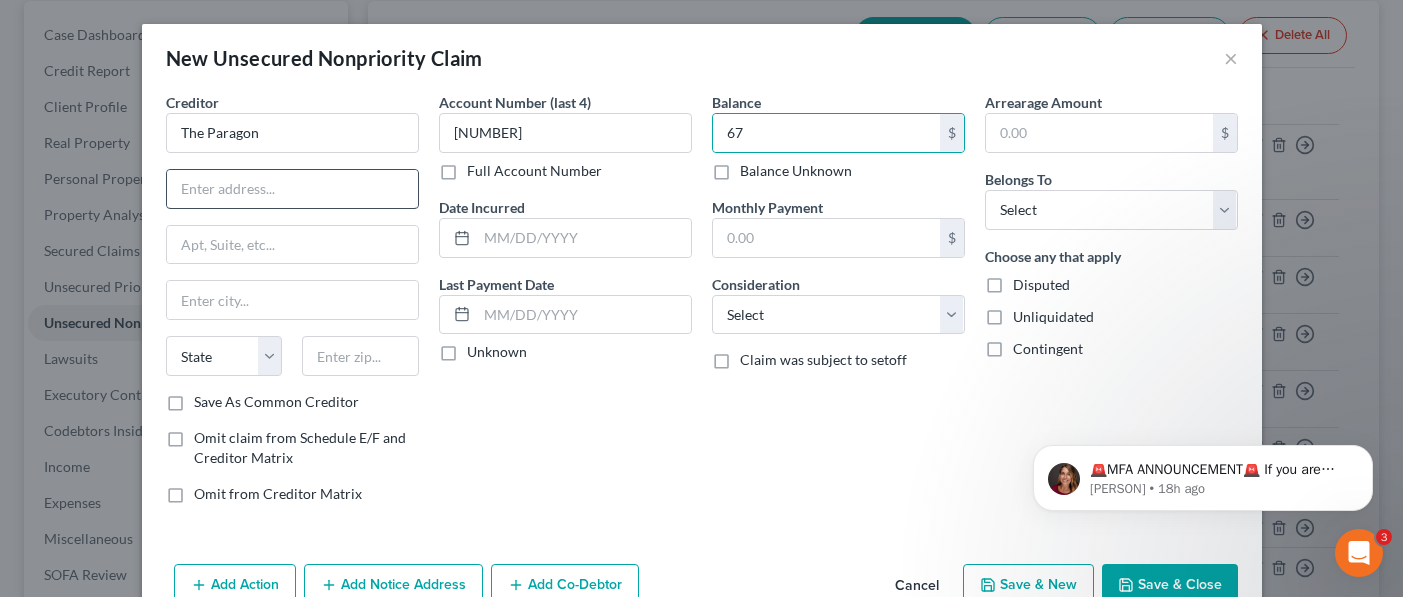 click at bounding box center [292, 189] 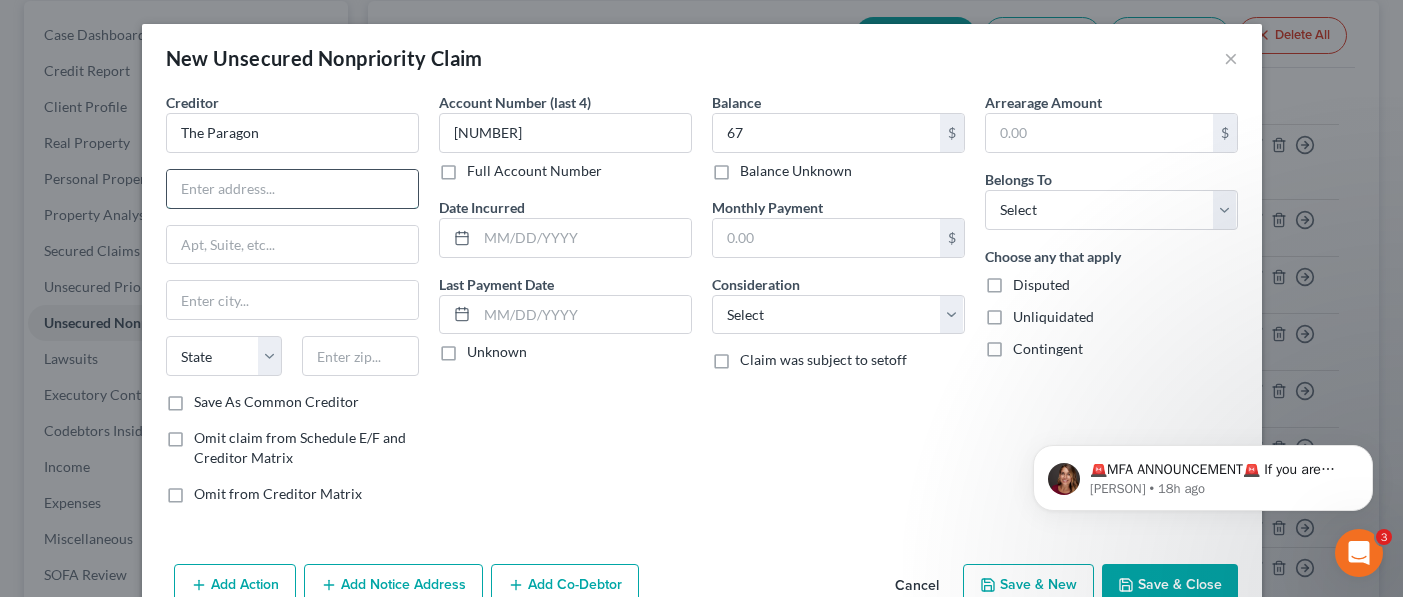 click at bounding box center (292, 189) 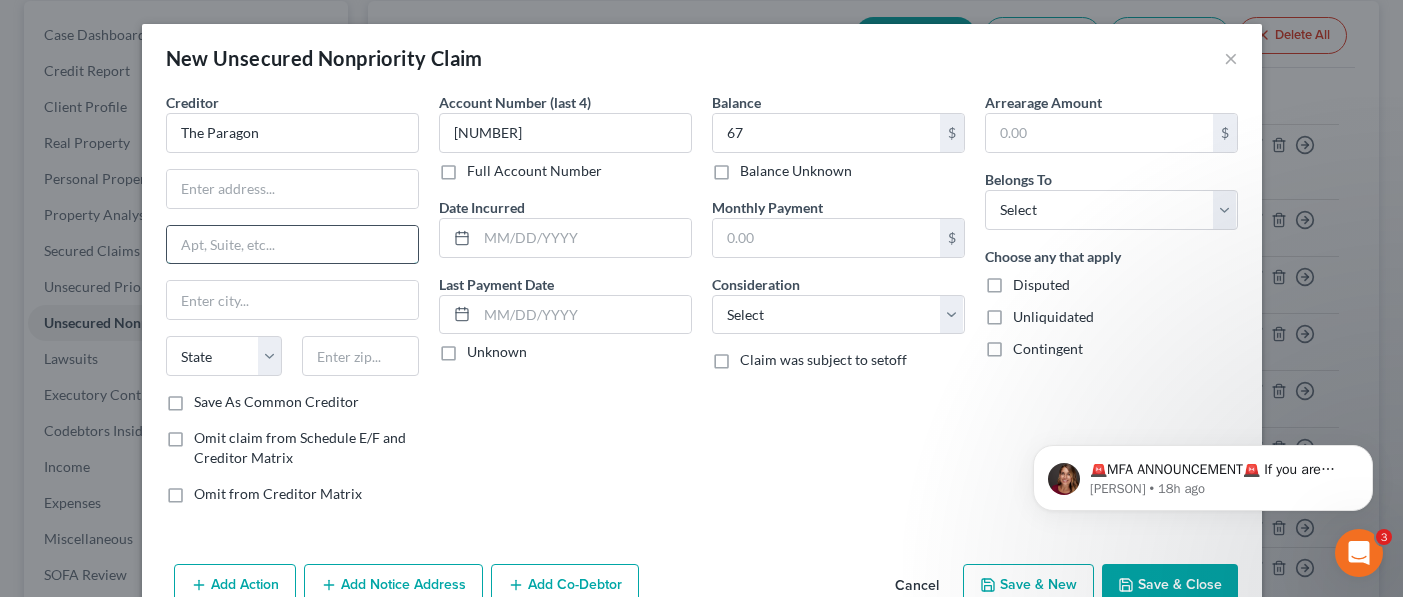click at bounding box center [292, 245] 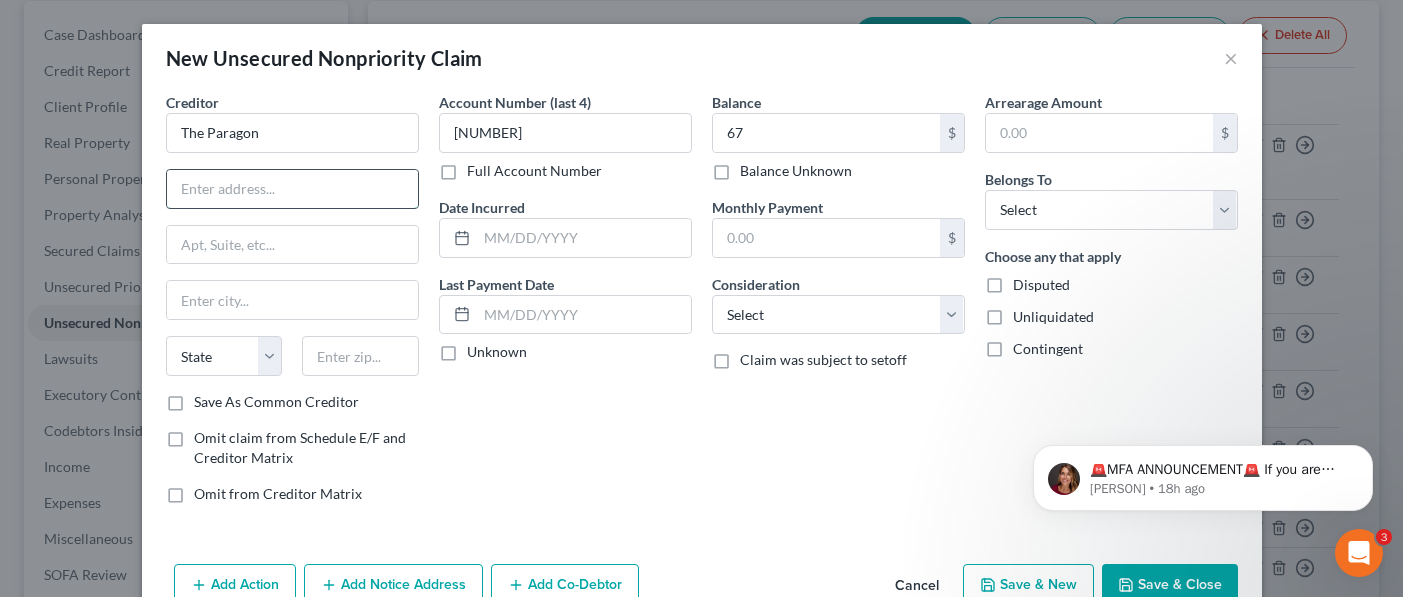 click at bounding box center [292, 189] 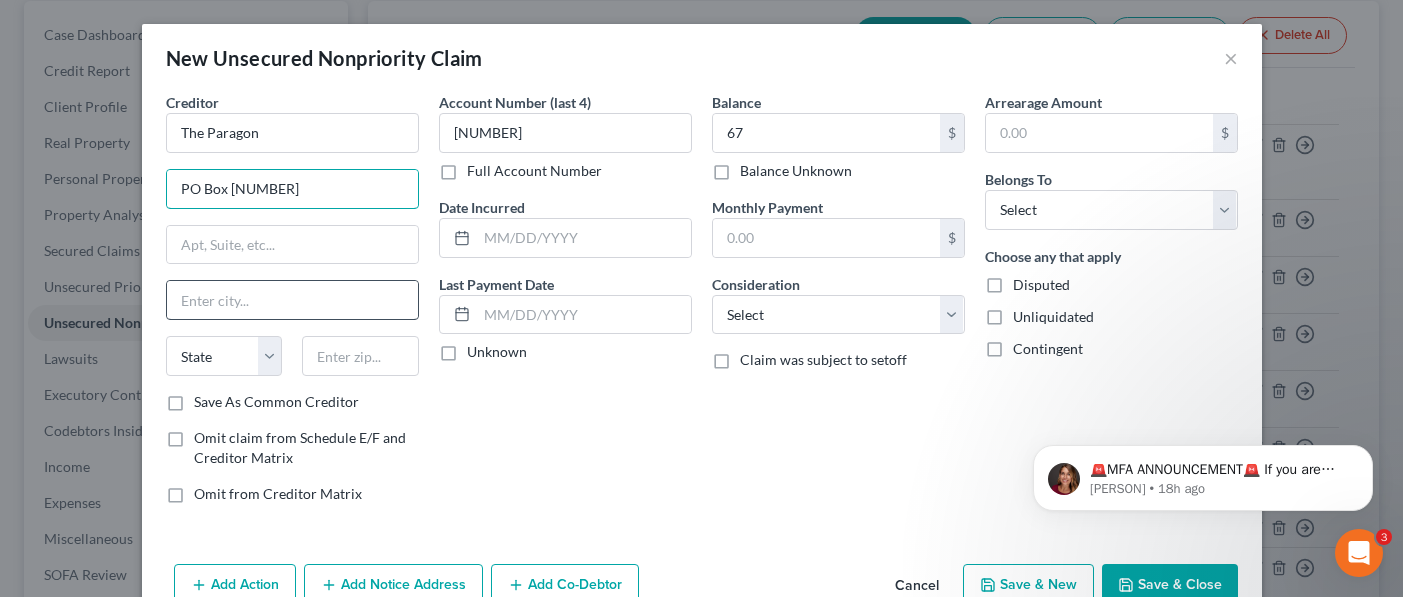 type on "PO Box [NUMBER]" 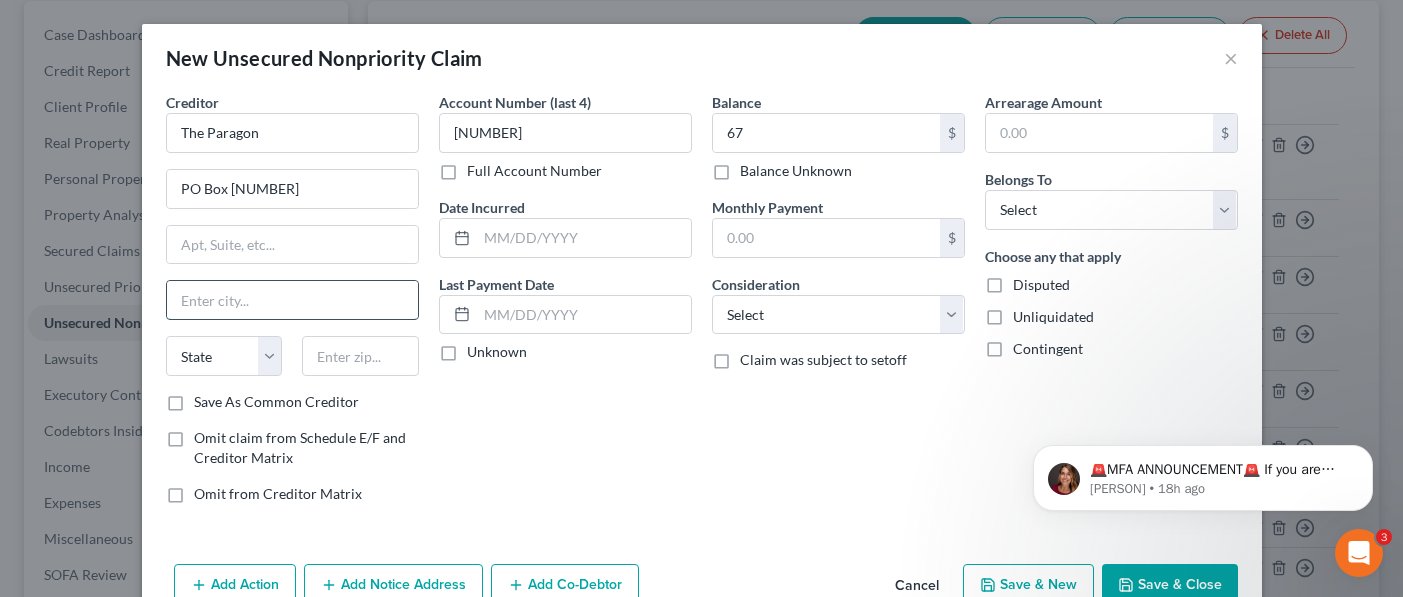 click at bounding box center (292, 300) 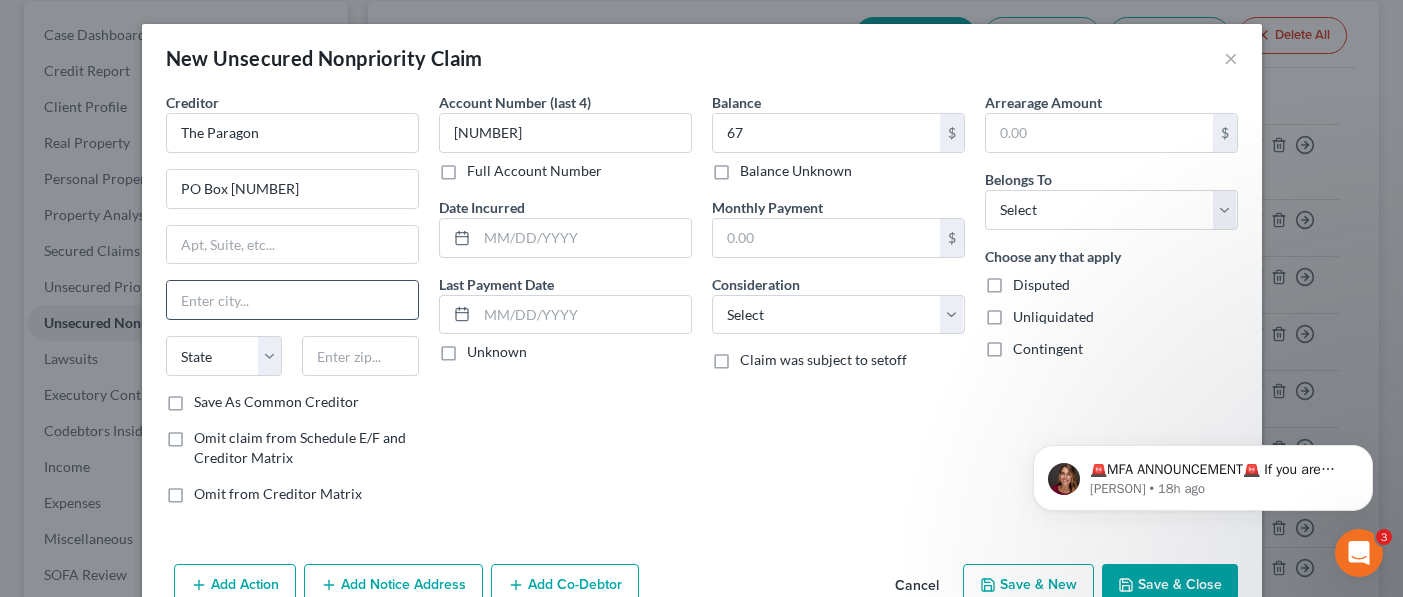 click at bounding box center (292, 300) 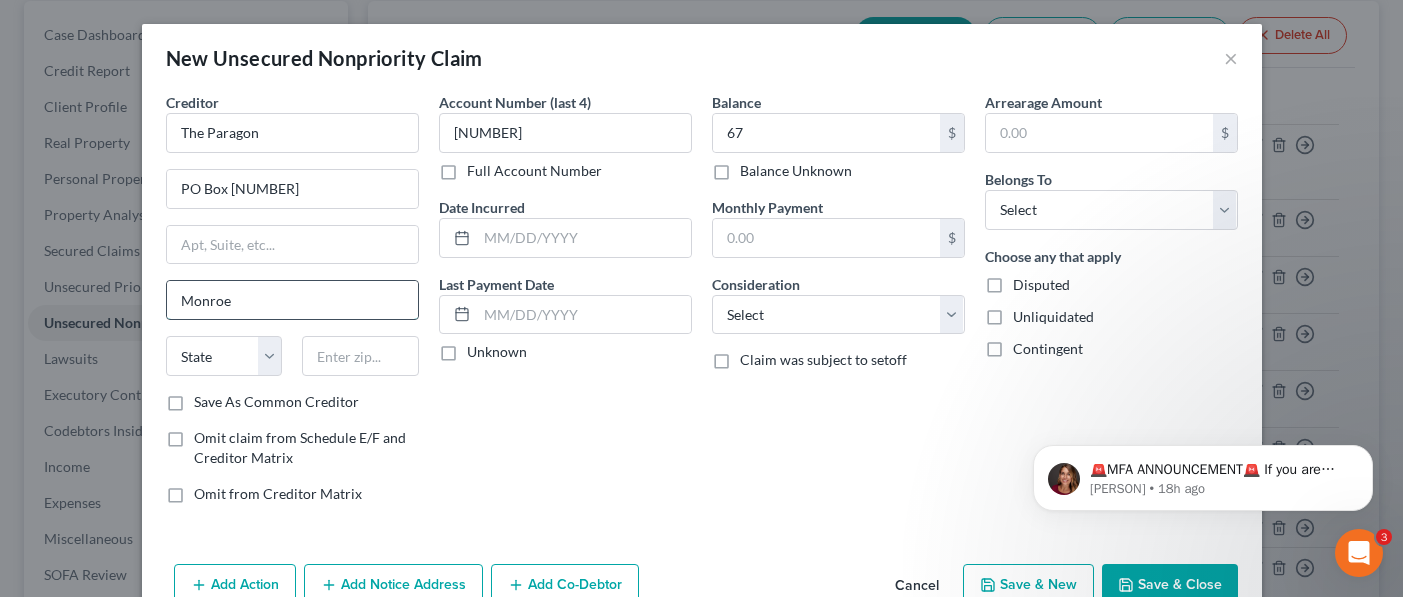 type on "Monroe" 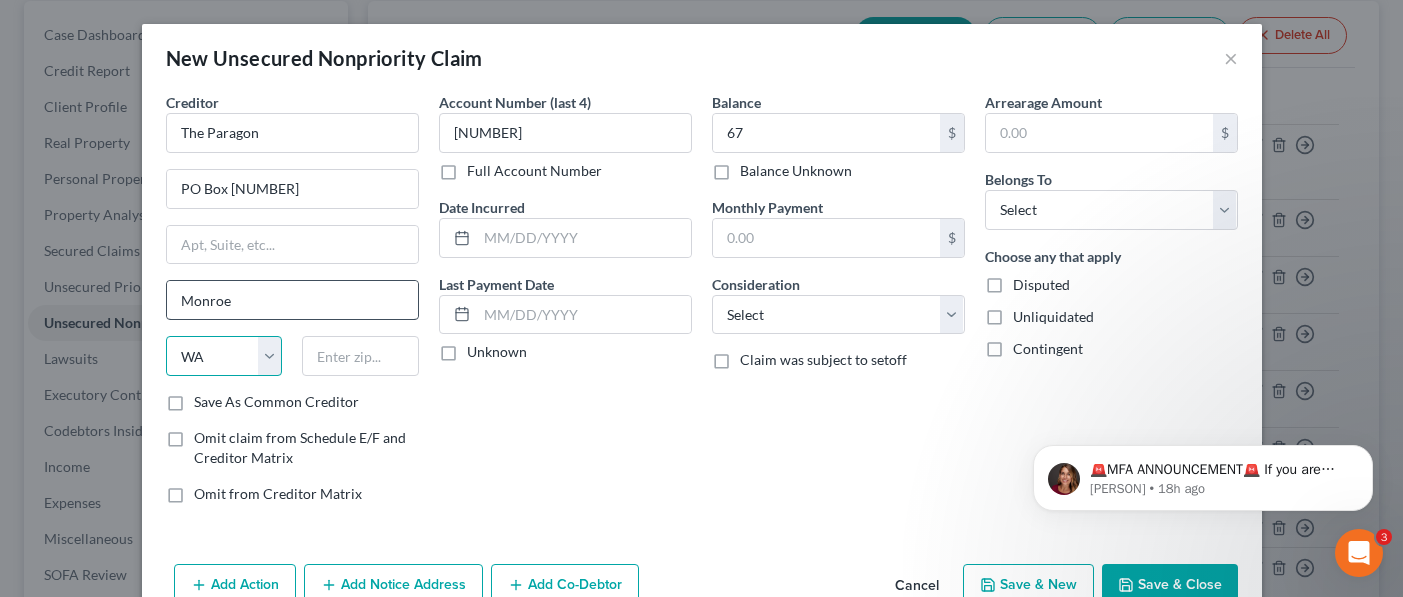 select on "52" 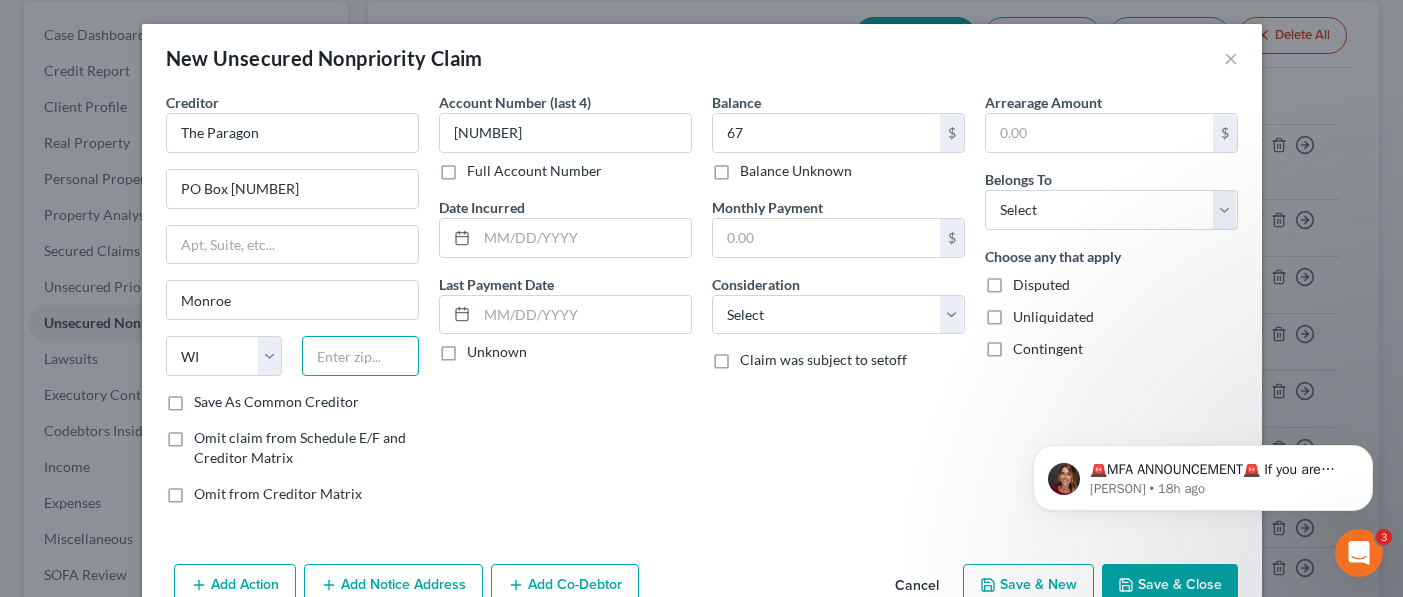 click at bounding box center (360, 356) 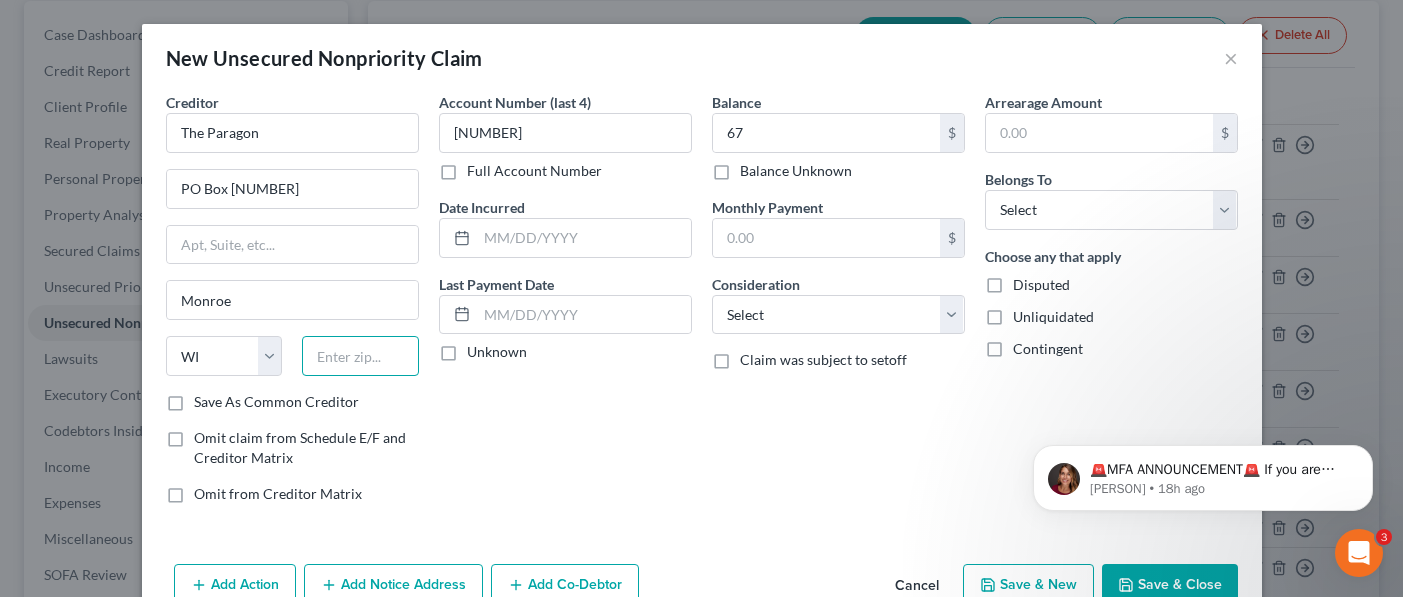 click at bounding box center [360, 356] 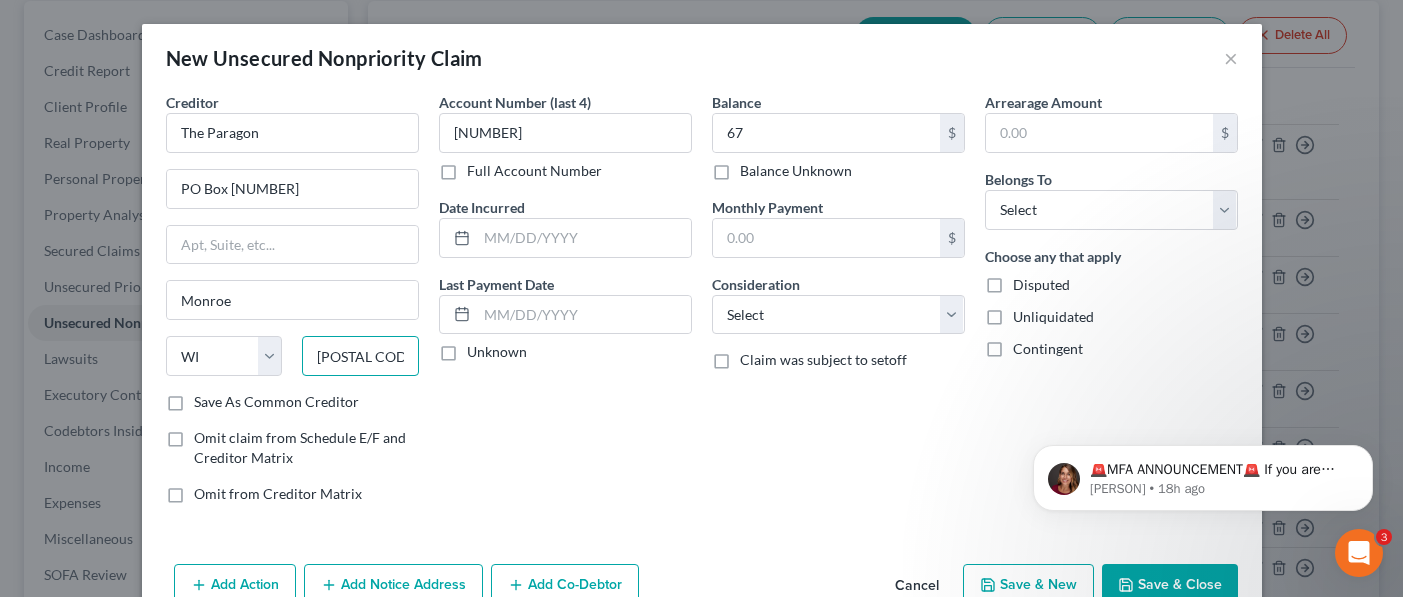 click on "[POSTAL CODE]-" at bounding box center (360, 356) 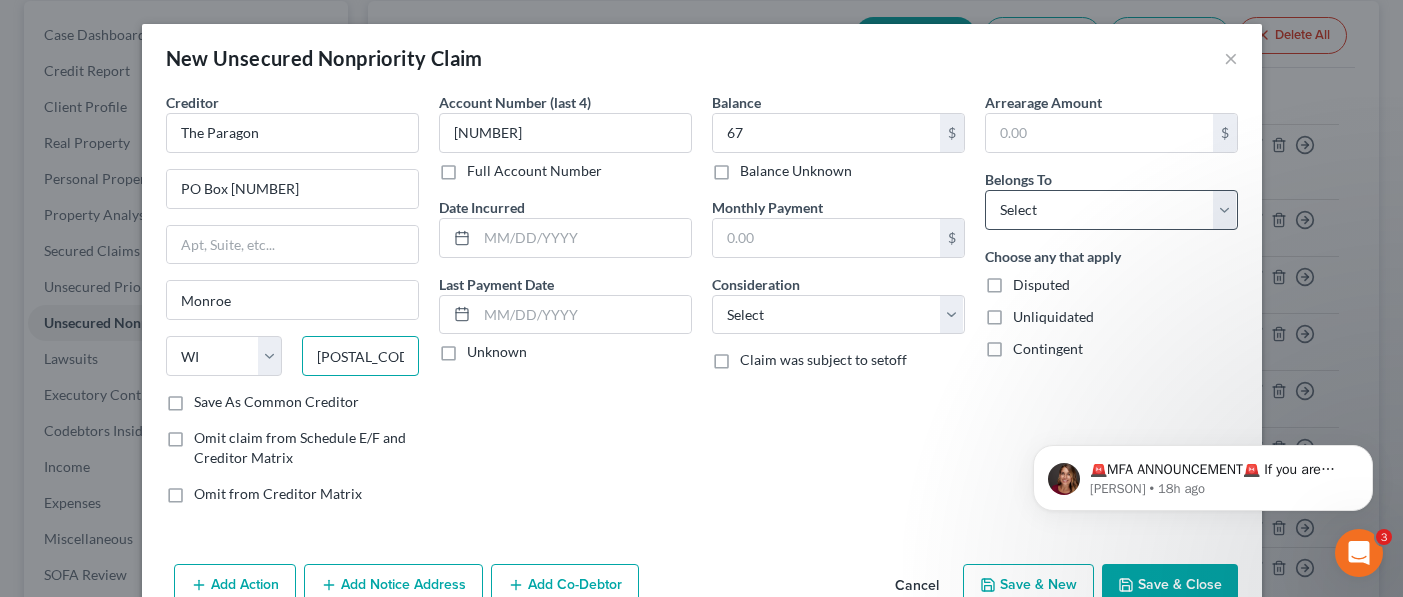 type on "[POSTAL_CODE]" 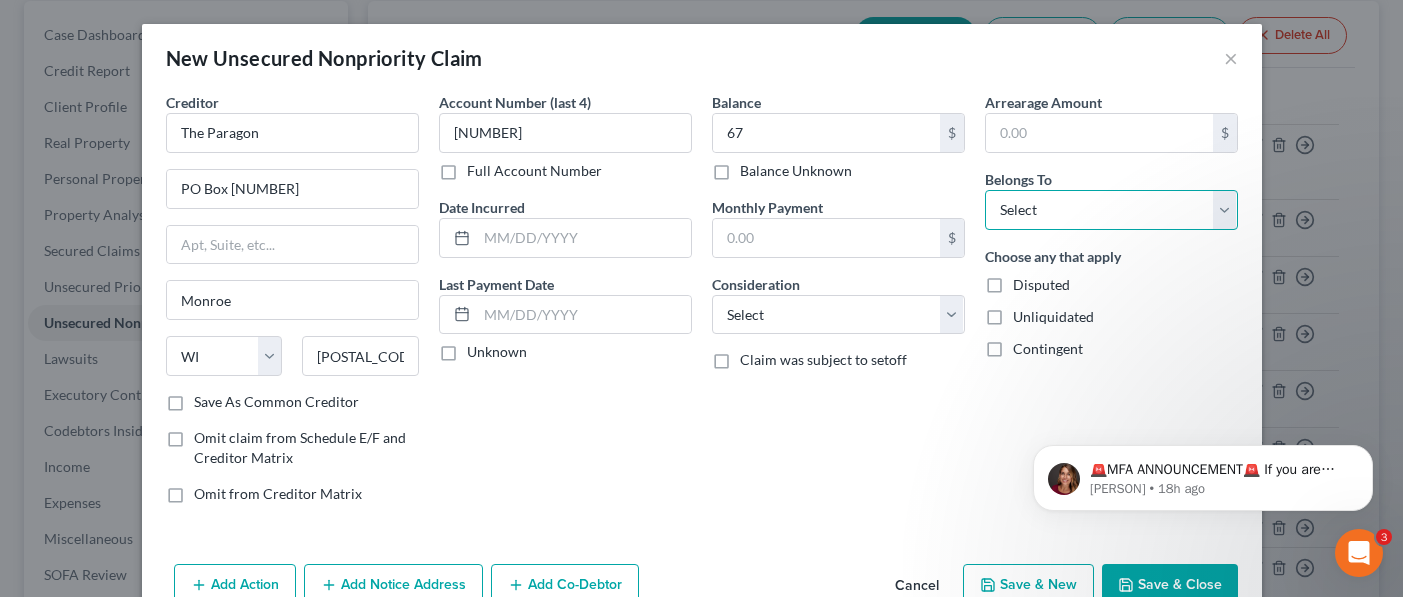 click on "Select Debtor 1 Only Debtor 2 Only Debtor 1 And Debtor 2 Only At Least One Of The Debtors And Another Community Property" at bounding box center [1111, 210] 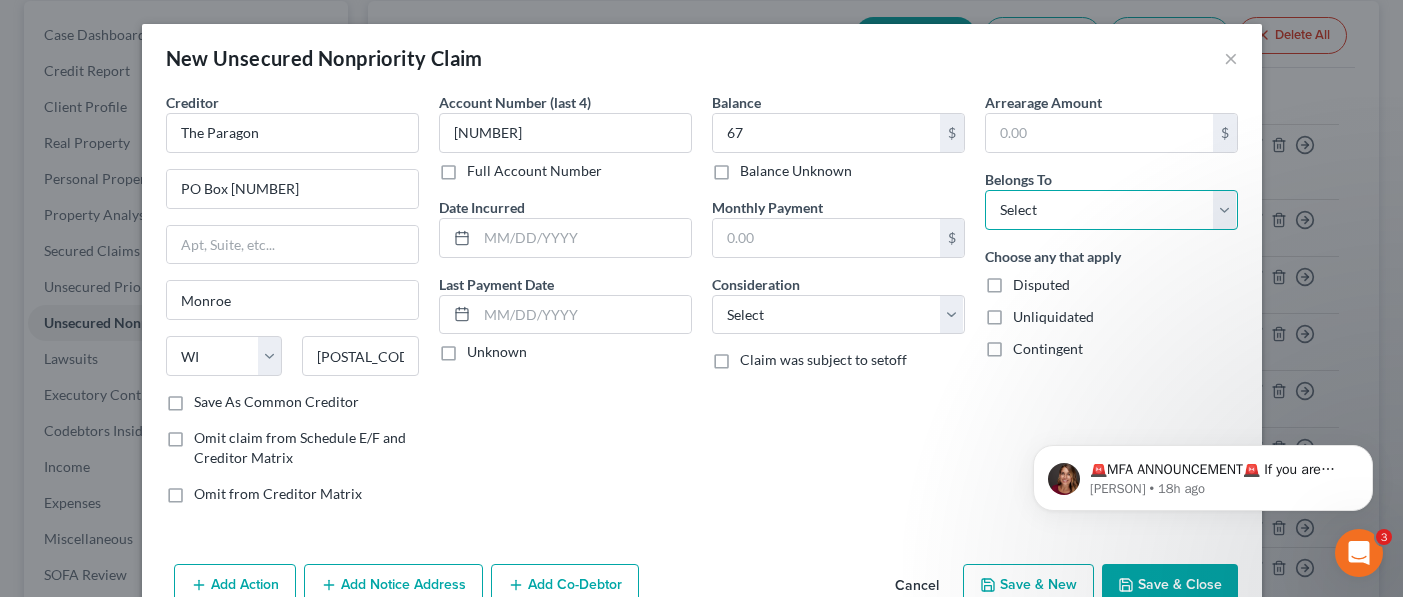 select on "0" 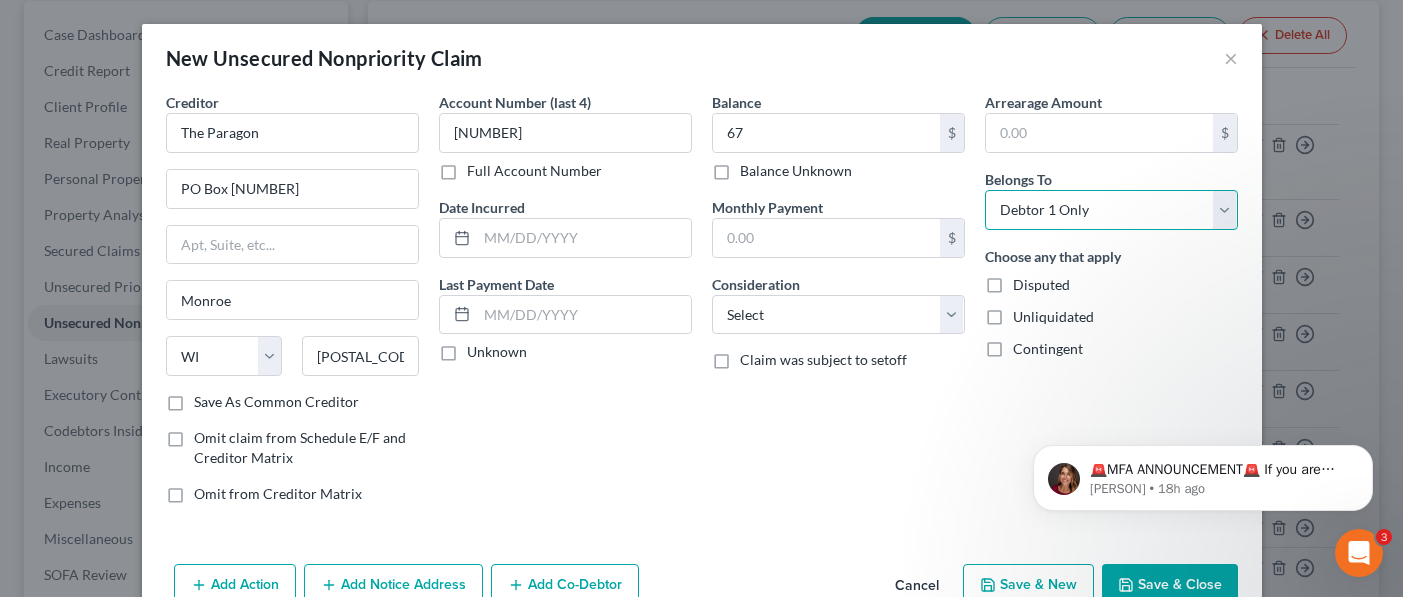 click on "Select Debtor 1 Only Debtor 2 Only Debtor 1 And Debtor 2 Only At Least One Of The Debtors And Another Community Property" at bounding box center (1111, 210) 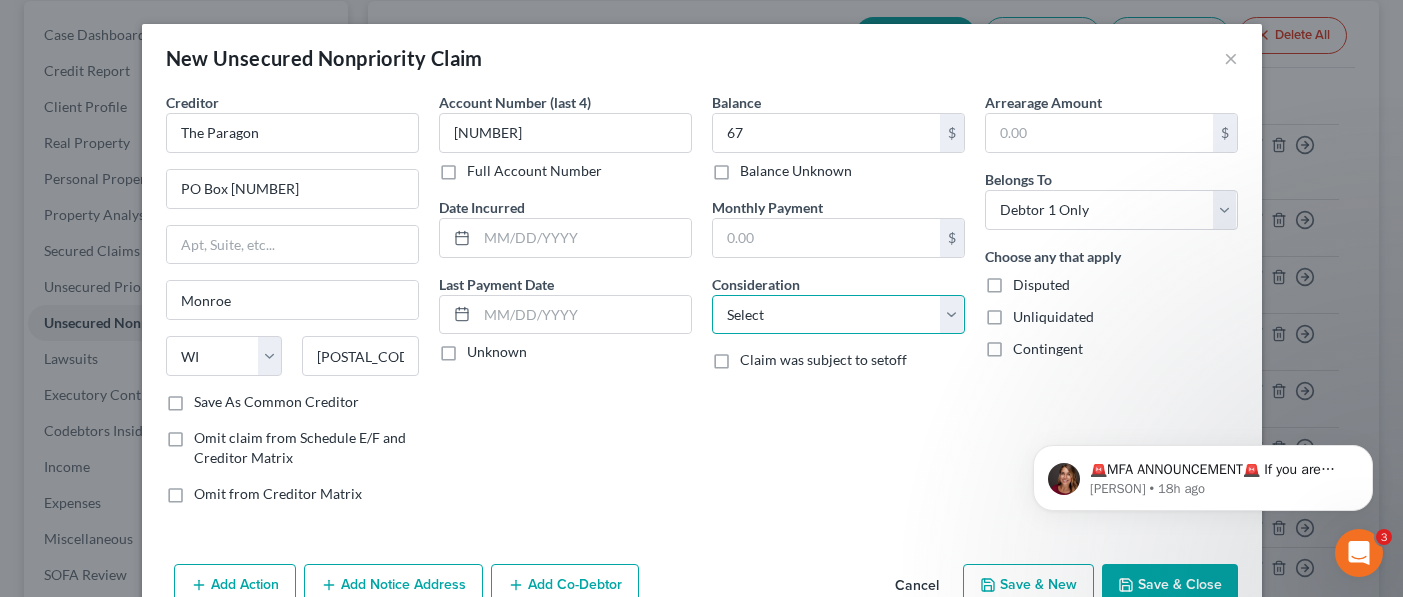 click on "Select Cable / Satellite Services Collection Agency Credit Card Debt Debt Counseling / Attorneys Deficiency Balance Domestic Support Obligations Home / Car Repairs Income Taxes Judgment Liens Medical Services Monies Loaned / Advanced Mortgage Obligation From Divorce Or Separation Obligation To Pensions Other Overdrawn Bank Account Promised To Help Pay Creditors Student Loans Suppliers And Vendors Telephone / Internet Services Utility Services" at bounding box center [838, 315] 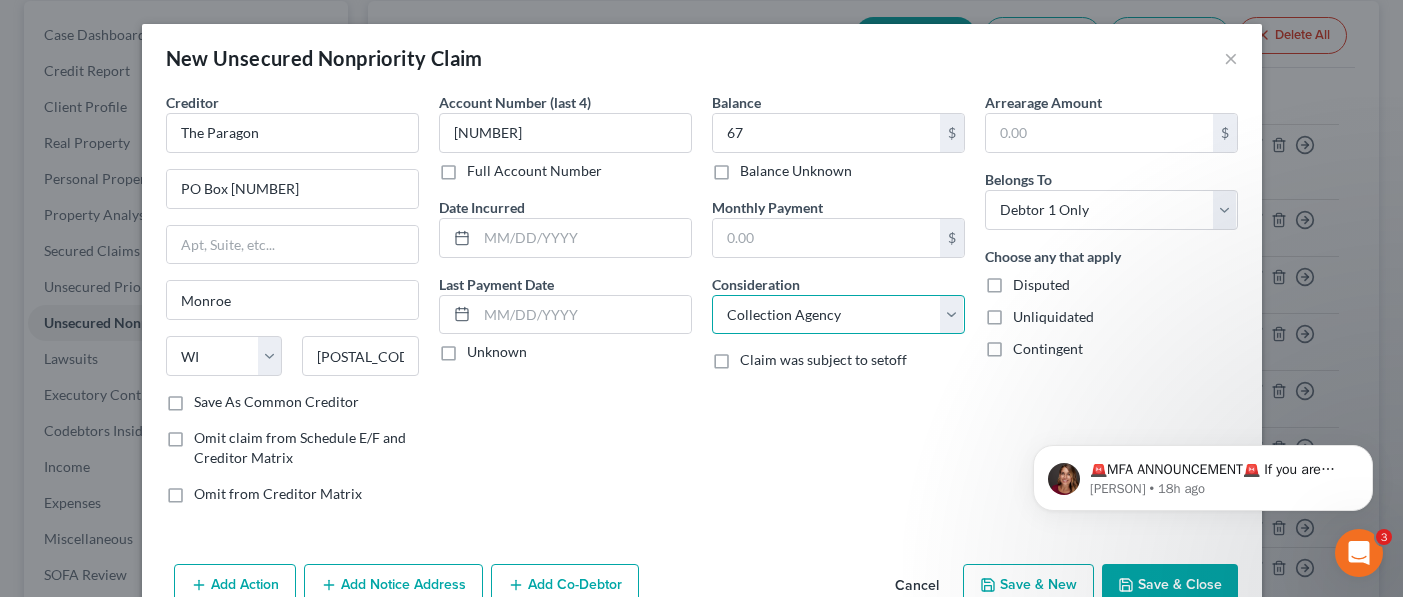 click on "Select Cable / Satellite Services Collection Agency Credit Card Debt Debt Counseling / Attorneys Deficiency Balance Domestic Support Obligations Home / Car Repairs Income Taxes Judgment Liens Medical Services Monies Loaned / Advanced Mortgage Obligation From Divorce Or Separation Obligation To Pensions Other Overdrawn Bank Account Promised To Help Pay Creditors Student Loans Suppliers And Vendors Telephone / Internet Services Utility Services" at bounding box center (838, 315) 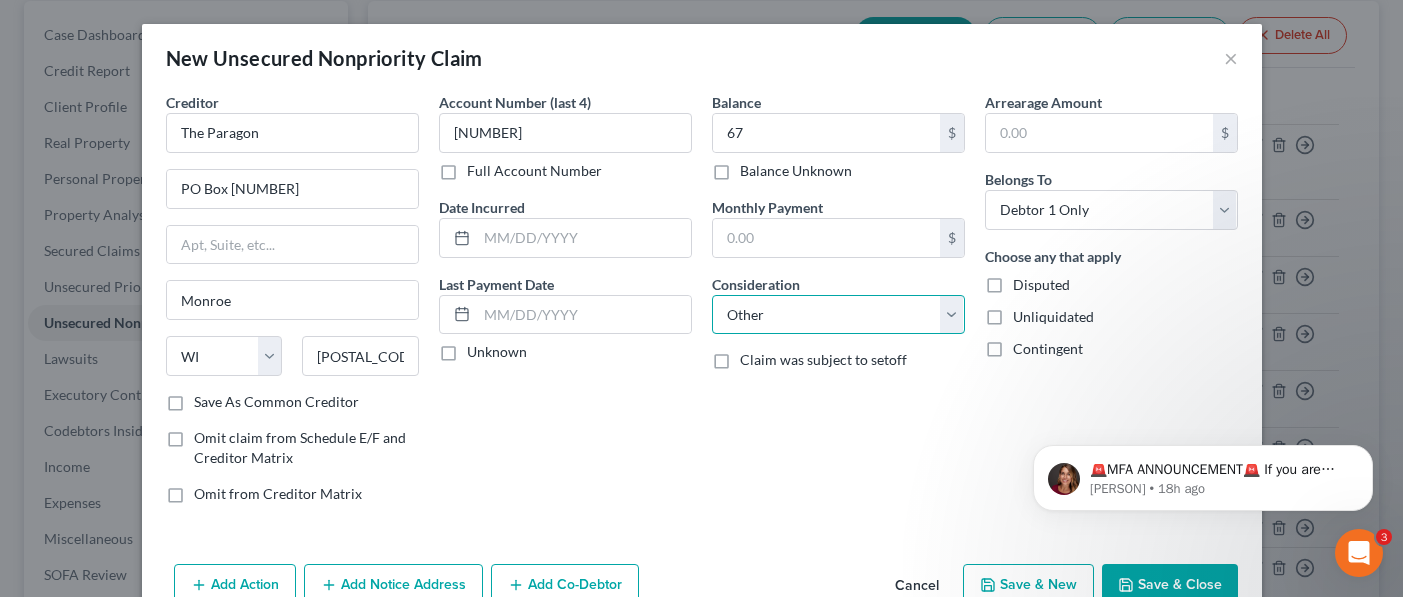 click on "Select Cable / Satellite Services Collection Agency Credit Card Debt Debt Counseling / Attorneys Deficiency Balance Domestic Support Obligations Home / Car Repairs Income Taxes Judgment Liens Medical Services Monies Loaned / Advanced Mortgage Obligation From Divorce Or Separation Obligation To Pensions Other Overdrawn Bank Account Promised To Help Pay Creditors Student Loans Suppliers And Vendors Telephone / Internet Services Utility Services" at bounding box center (838, 315) 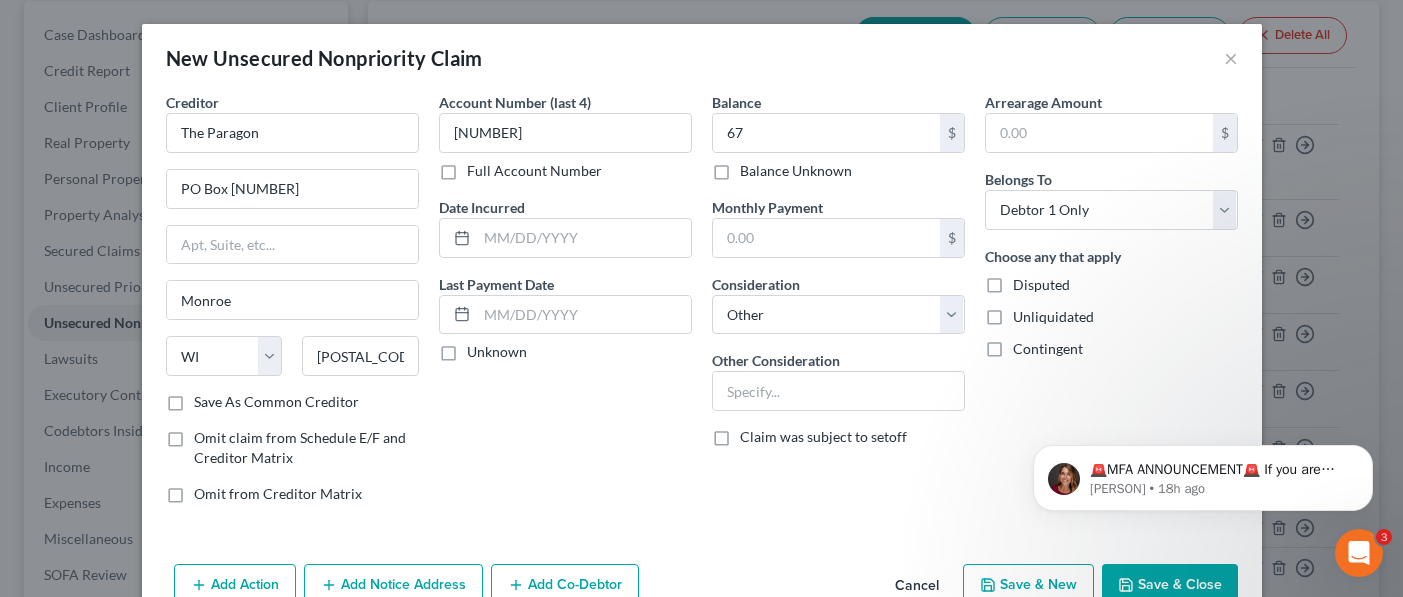 click on "Save & New" at bounding box center (1028, 585) 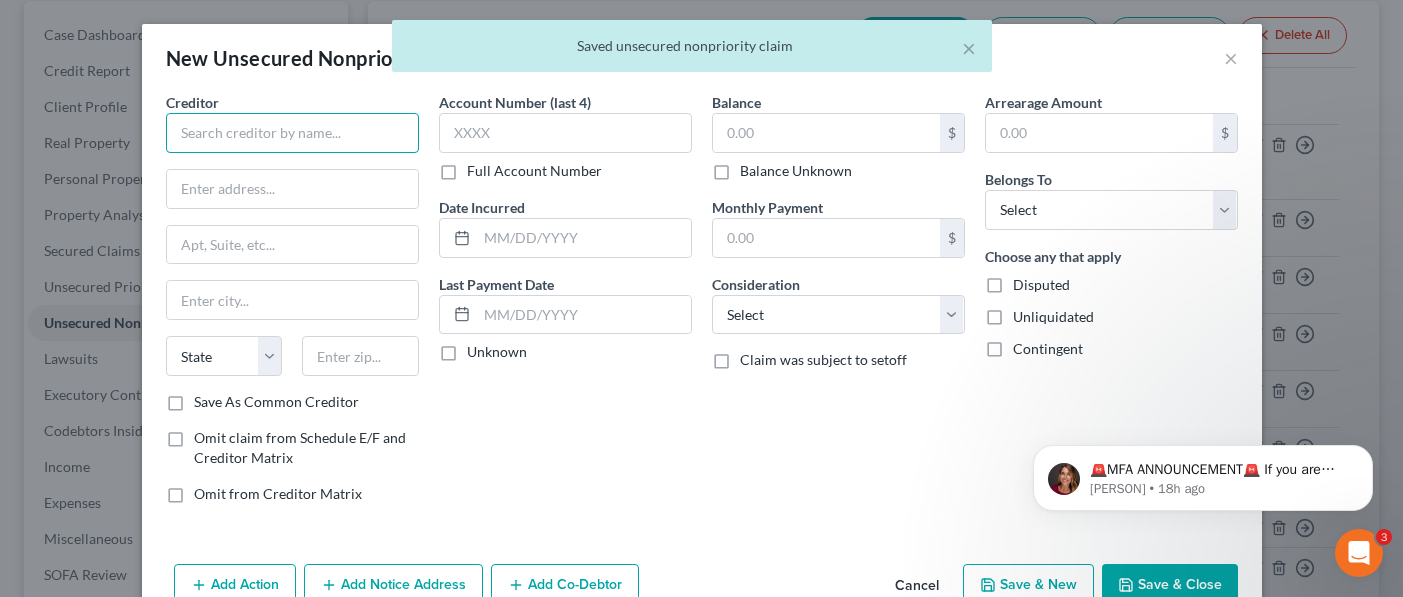 click at bounding box center [292, 133] 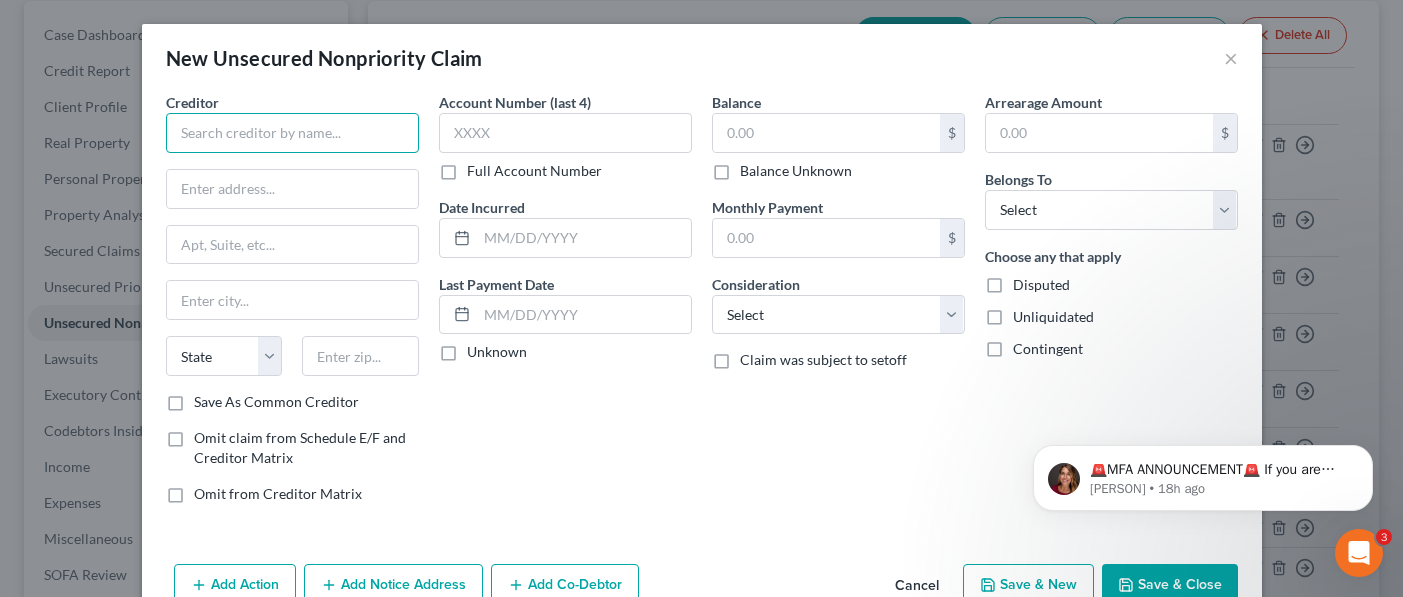 click at bounding box center (292, 133) 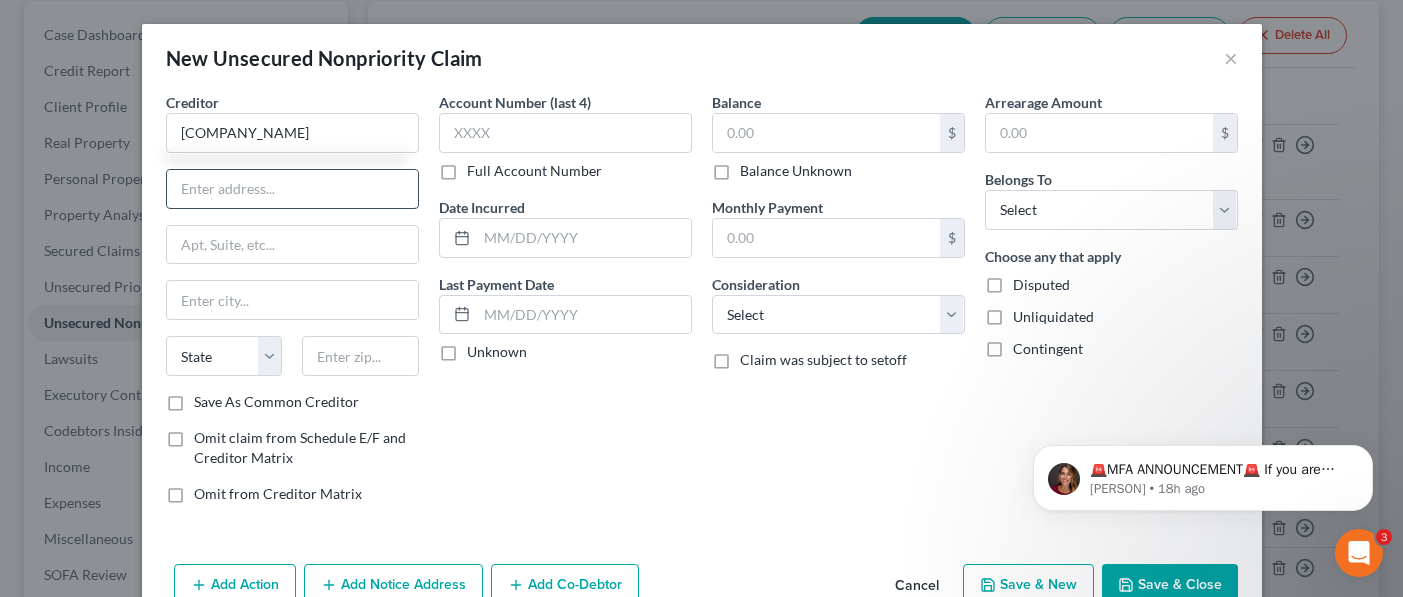 click at bounding box center [292, 189] 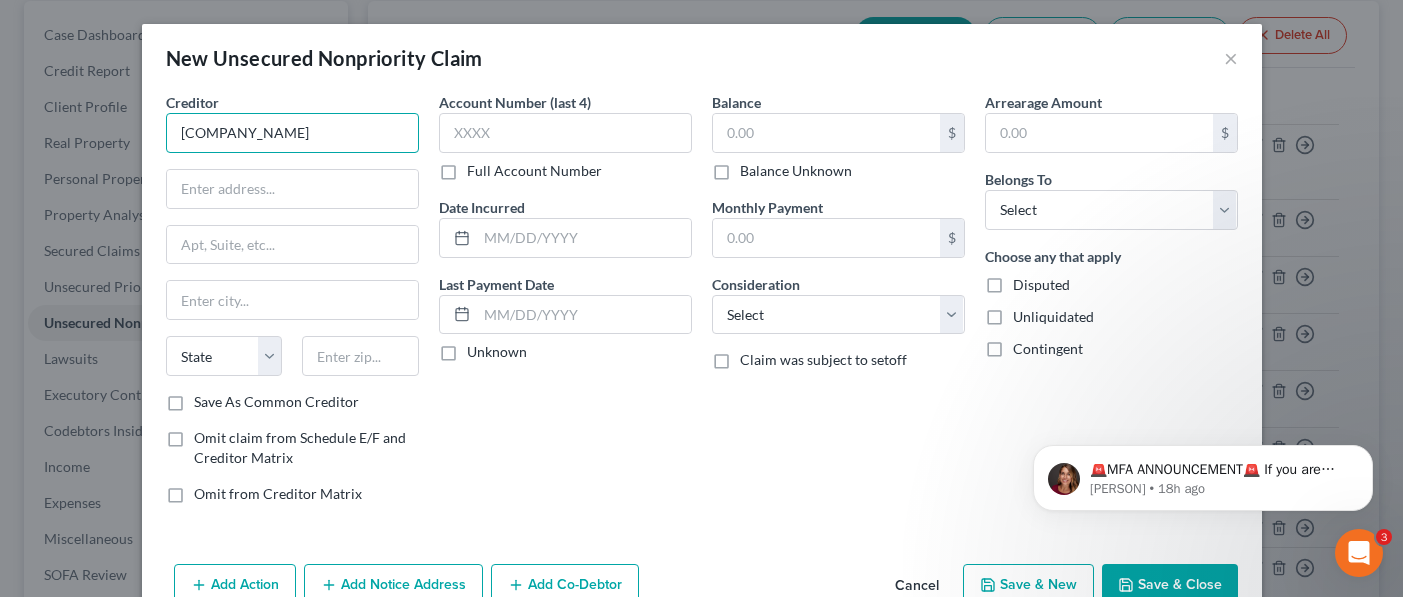 click on "[COMPANY_NAME]" at bounding box center [292, 133] 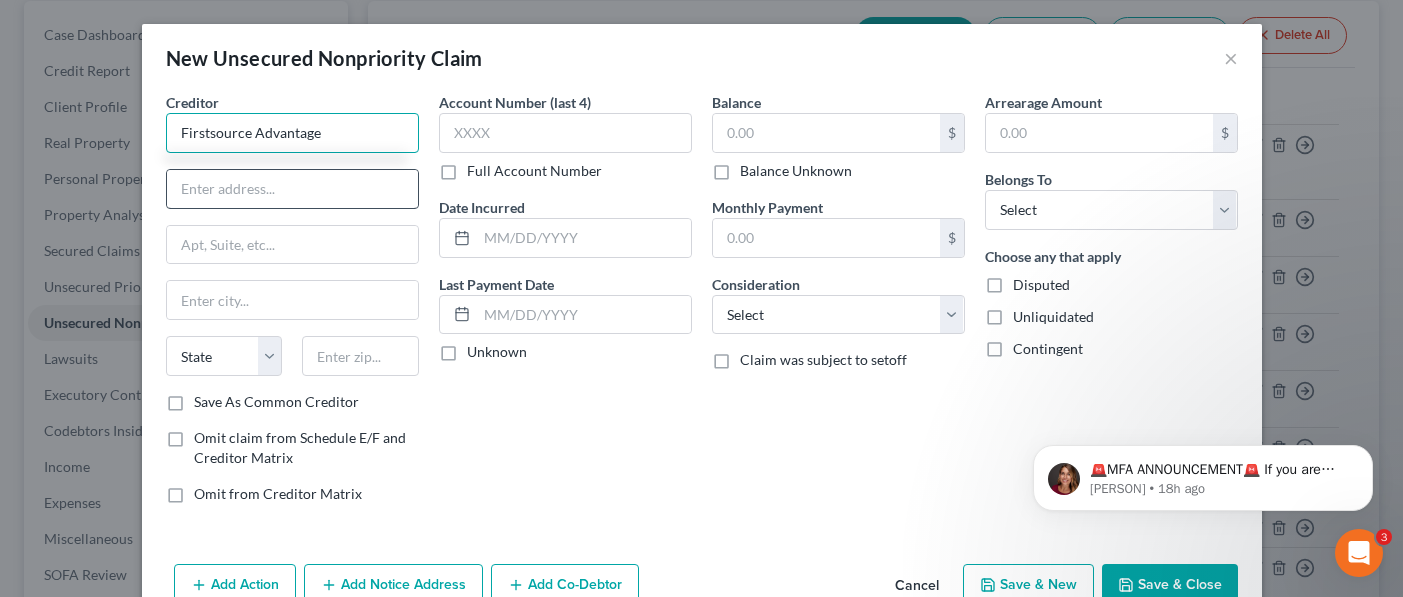 type on "Firstsource Advantage" 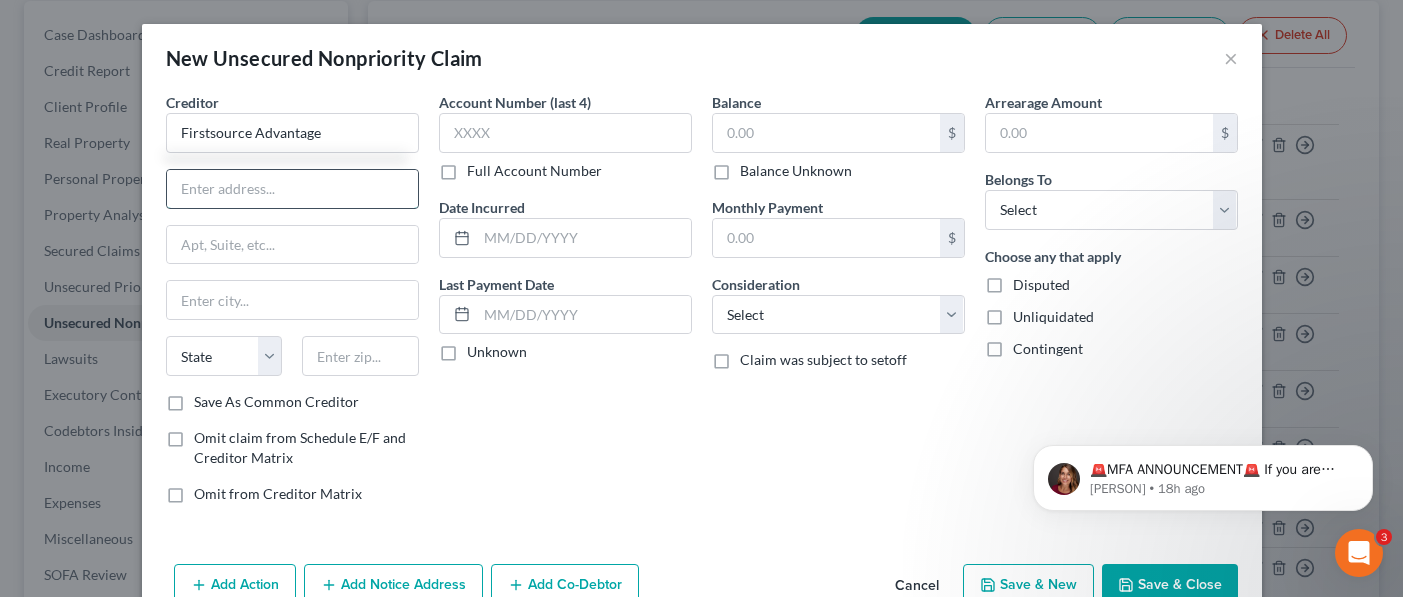 click at bounding box center [292, 189] 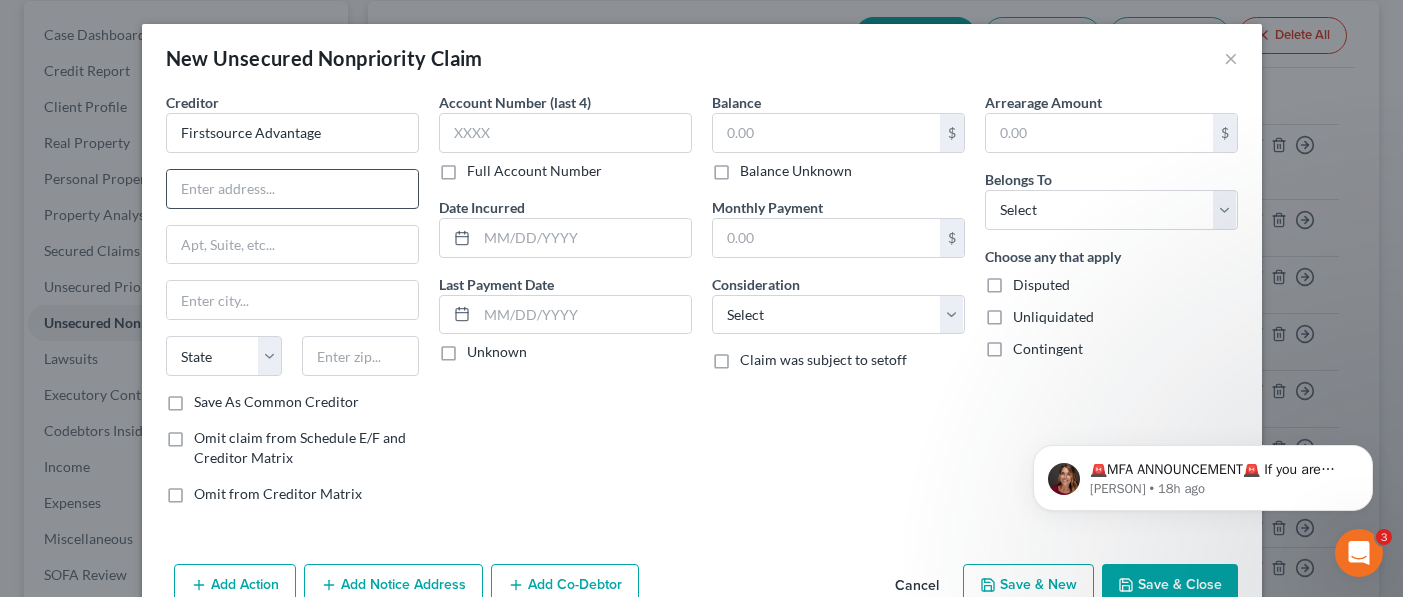 click at bounding box center [292, 189] 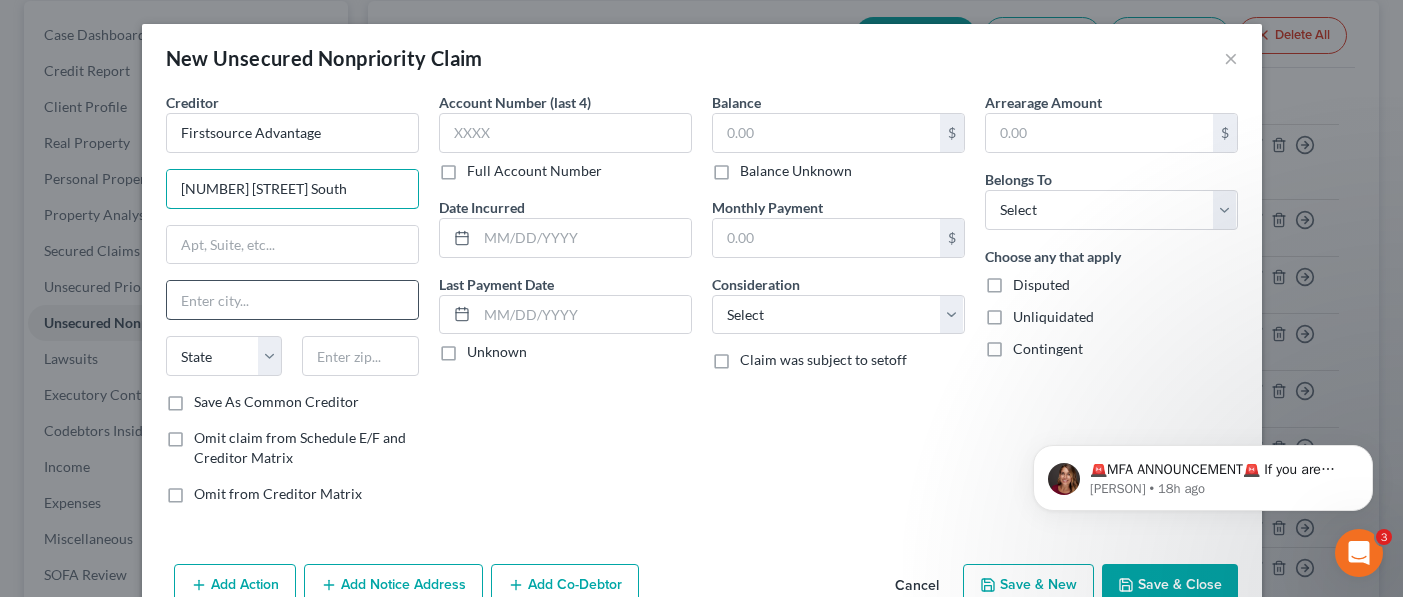 type on "[NUMBER] [STREET] South" 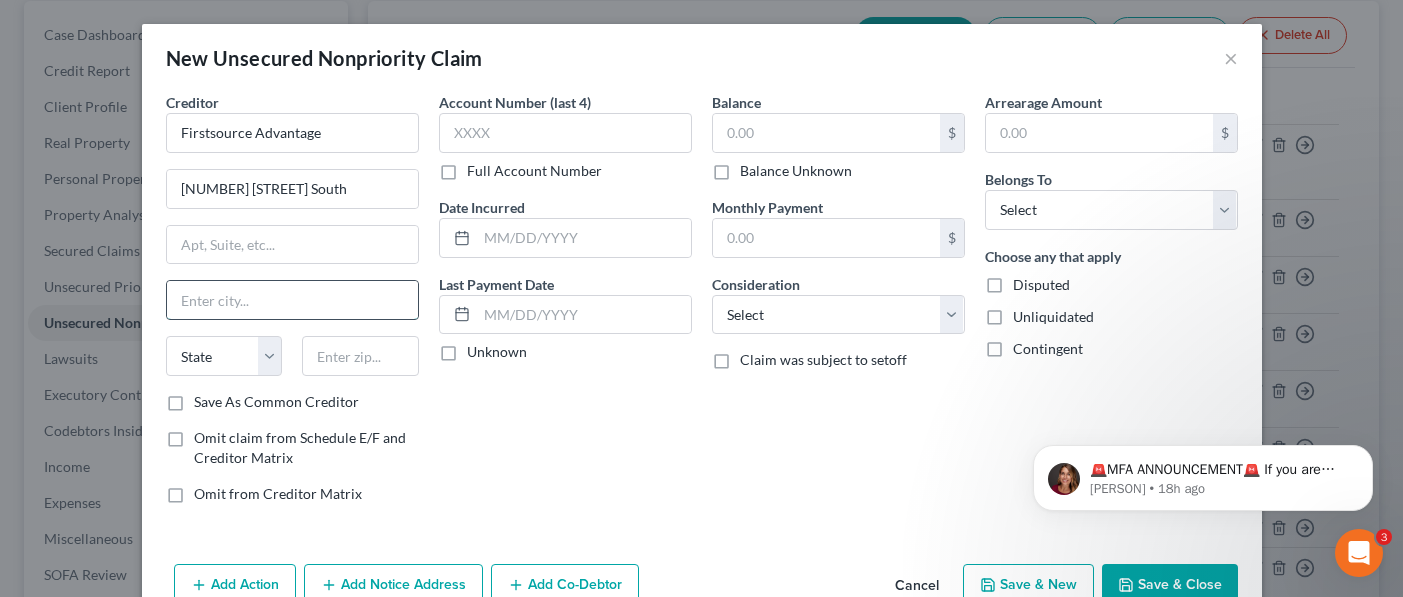 click at bounding box center (292, 300) 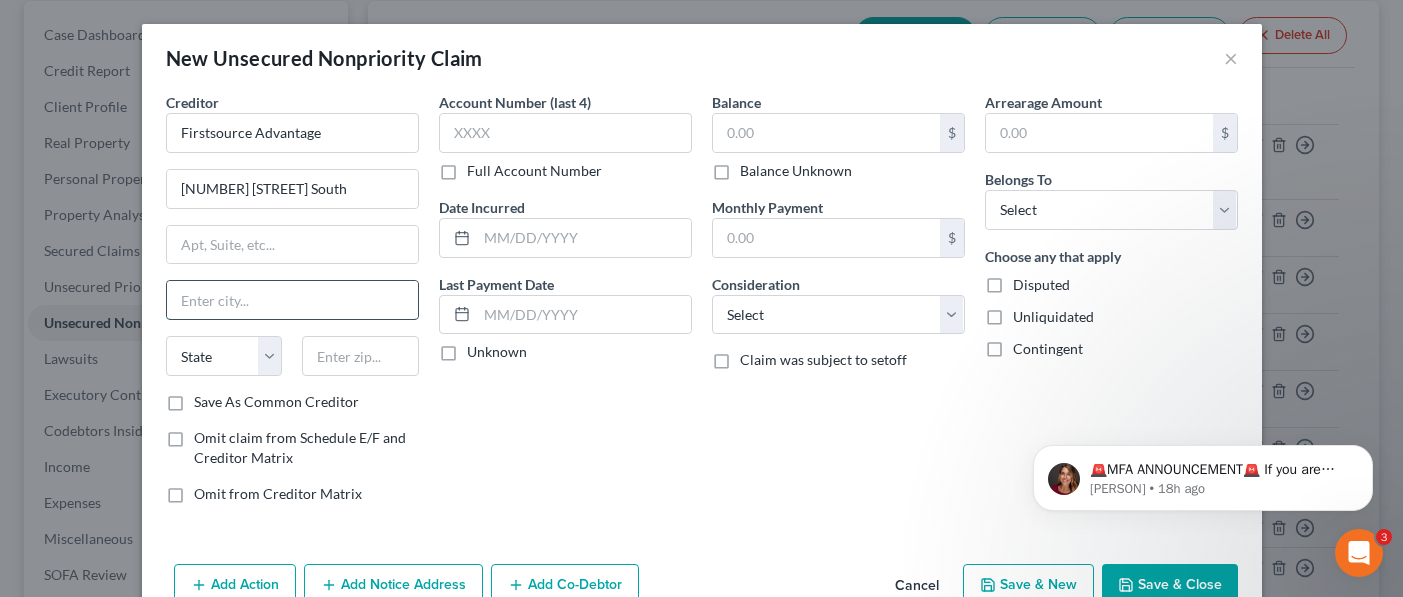 click at bounding box center (292, 300) 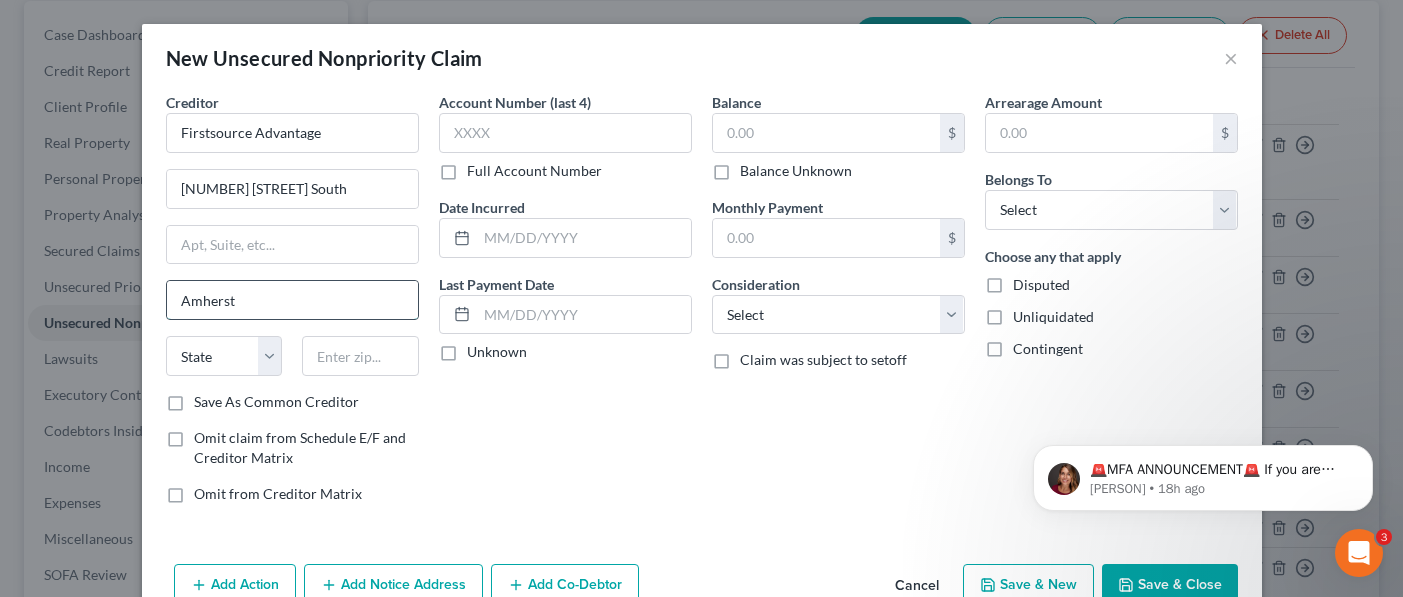 type on "Amherst" 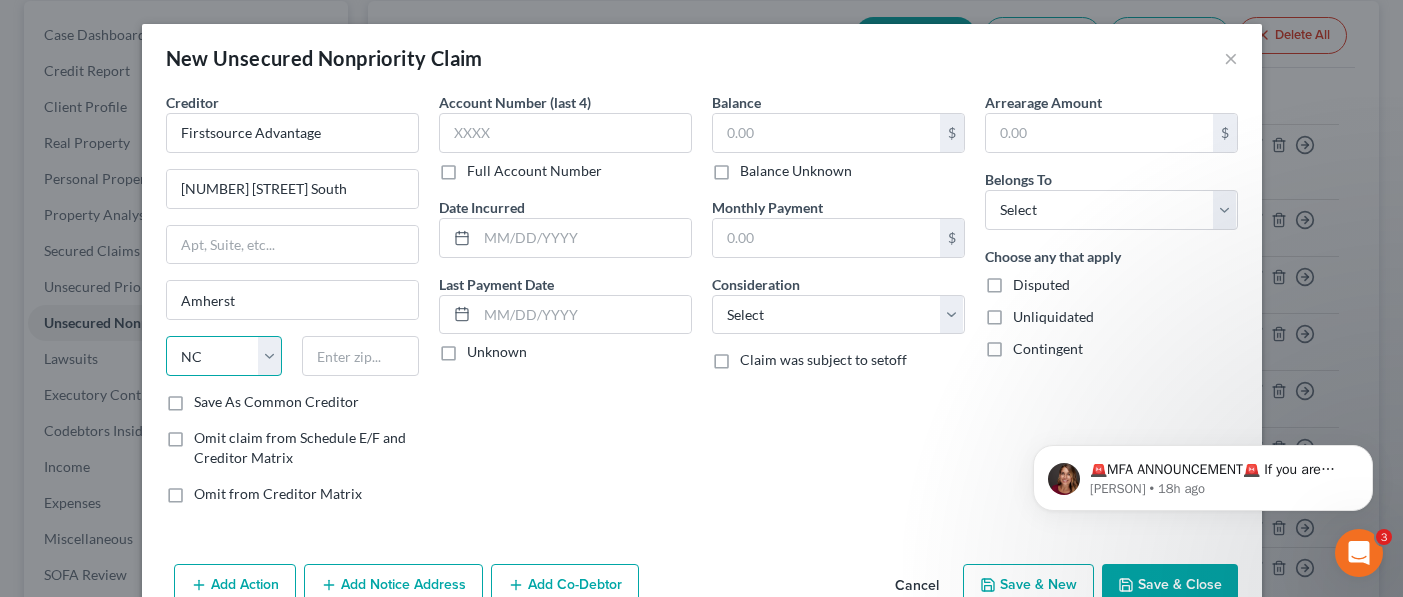 click on "State AL AK AR AZ CA CO CT DE DC FL GA GU HI ID IL IN IA KS KY LA ME MD MA MI MN MS MO MT NC ND NE NV NH NJ NM NY OH OK OR PA PR RI SC SD TN TX UT VI VA VT WA WV WI WY" at bounding box center (224, 356) 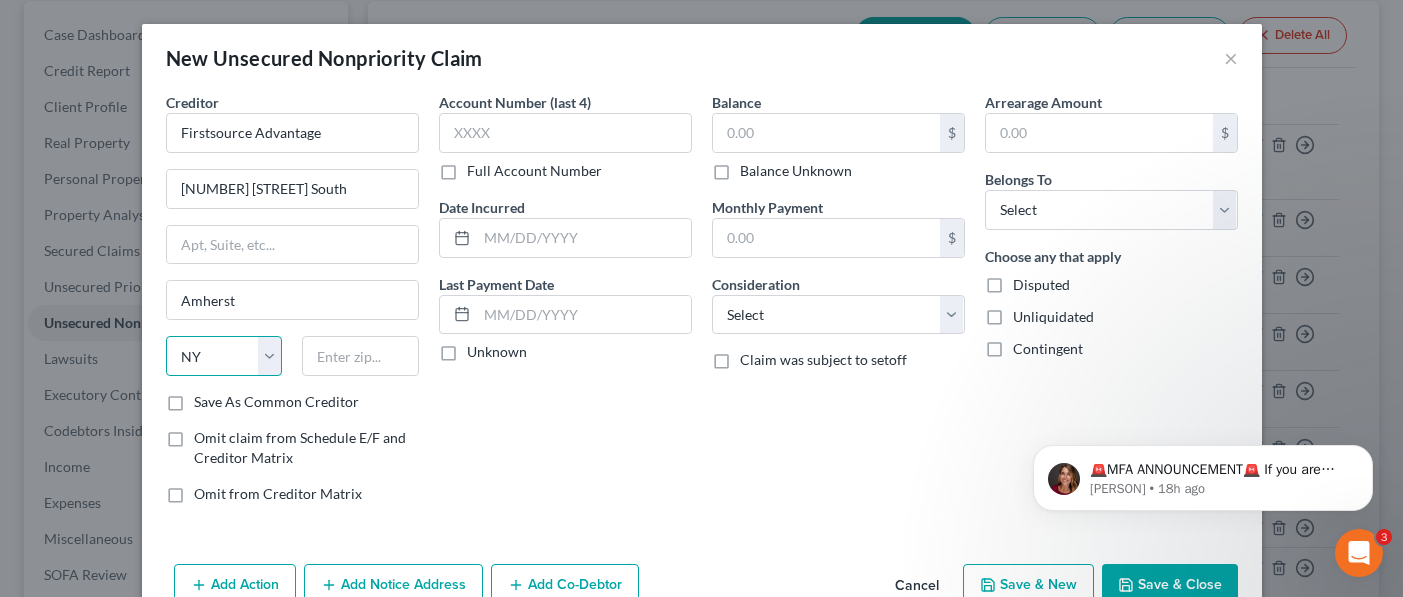 click on "State AL AK AR AZ CA CO CT DE DC FL GA GU HI ID IL IN IA KS KY LA ME MD MA MI MN MS MO MT NC ND NE NV NH NJ NM NY OH OK OR PA PR RI SC SD TN TX UT VI VA VT WA WV WI WY" at bounding box center [224, 356] 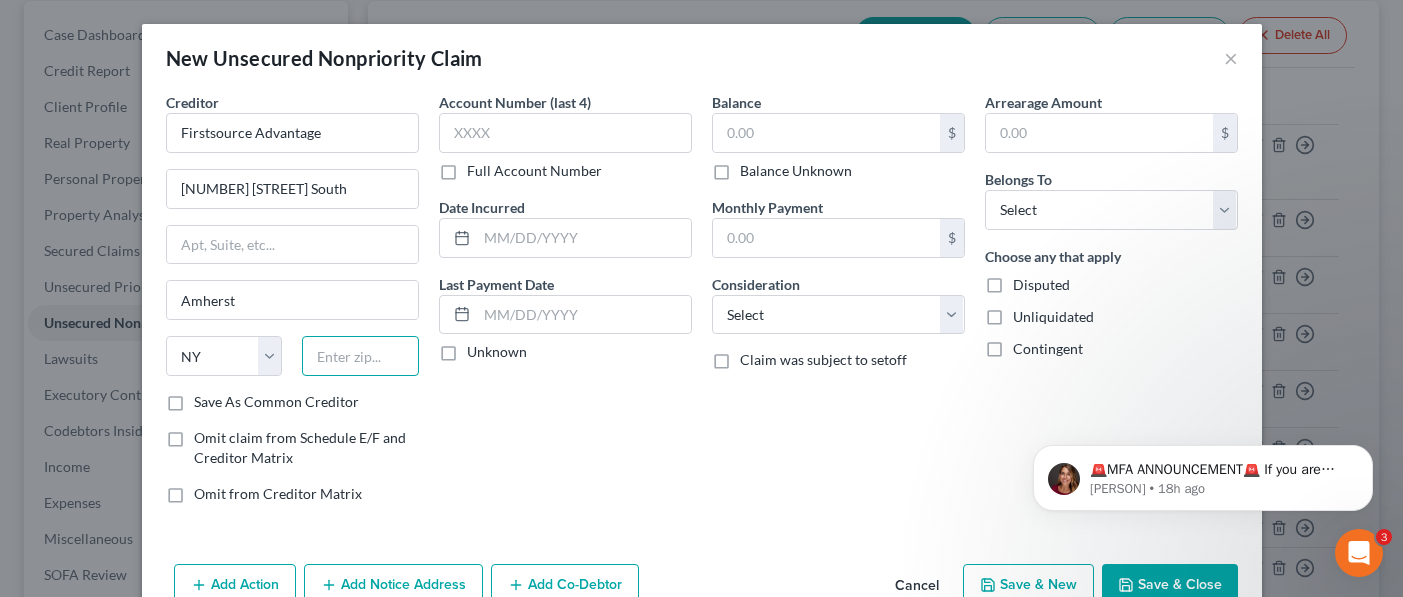 click at bounding box center (360, 356) 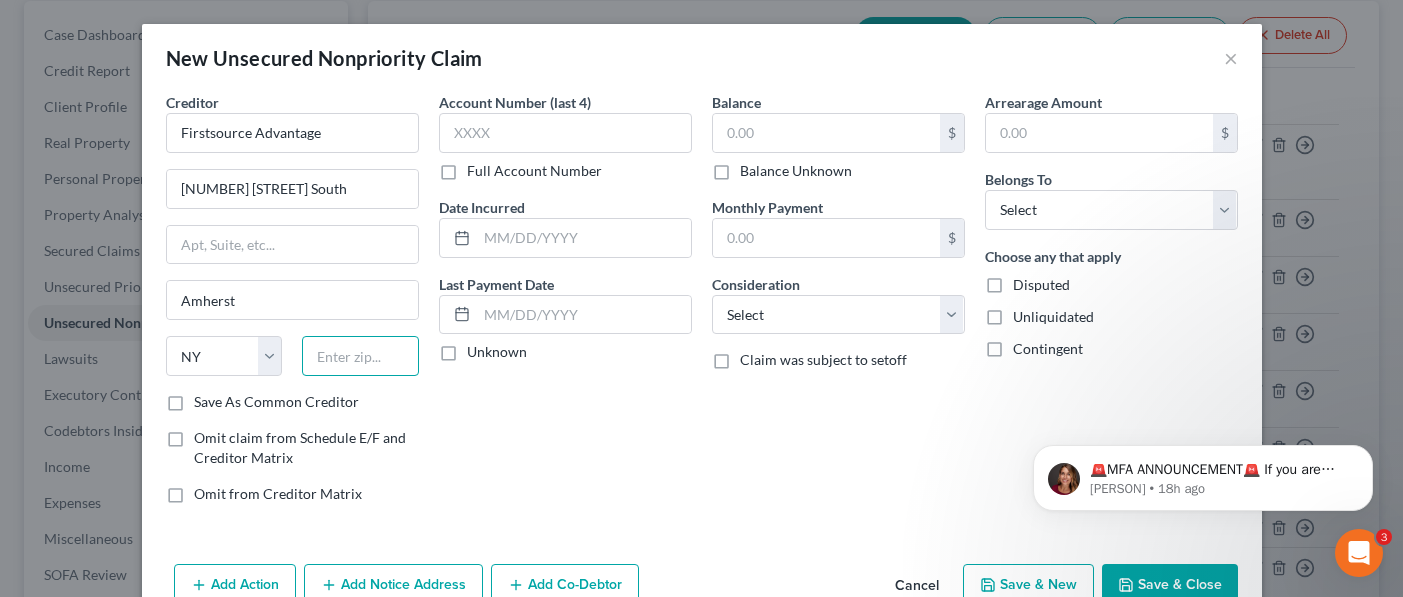 click at bounding box center (360, 356) 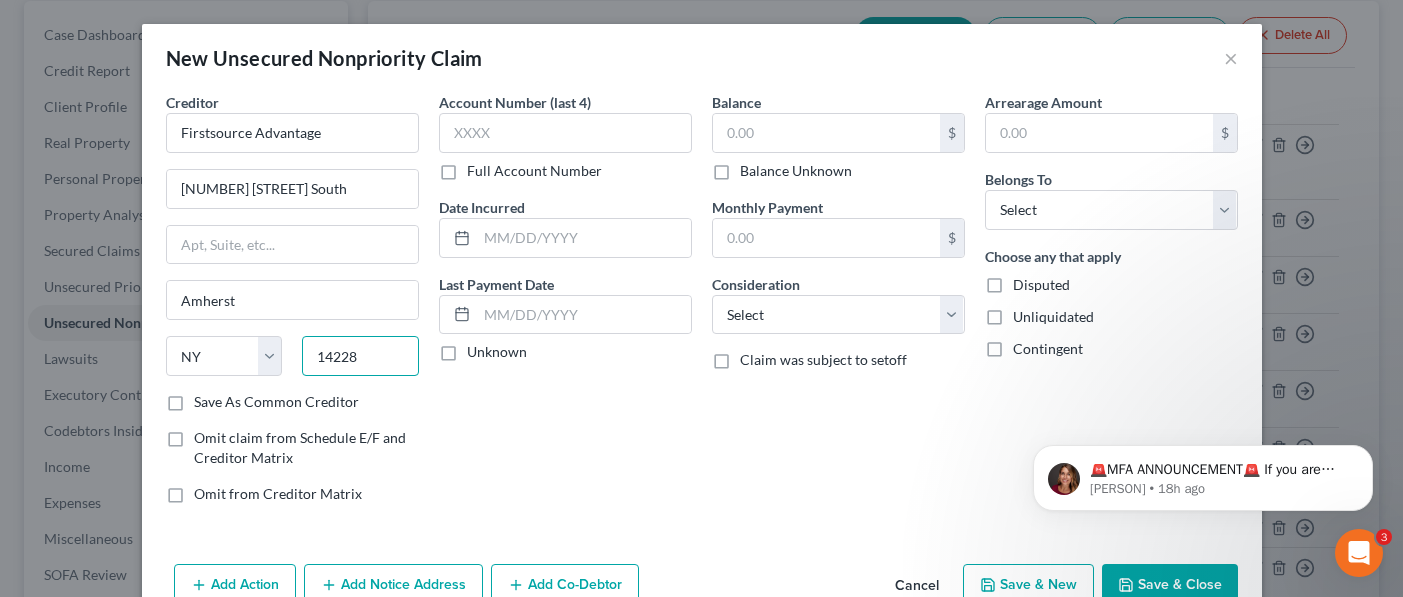 type on "14228" 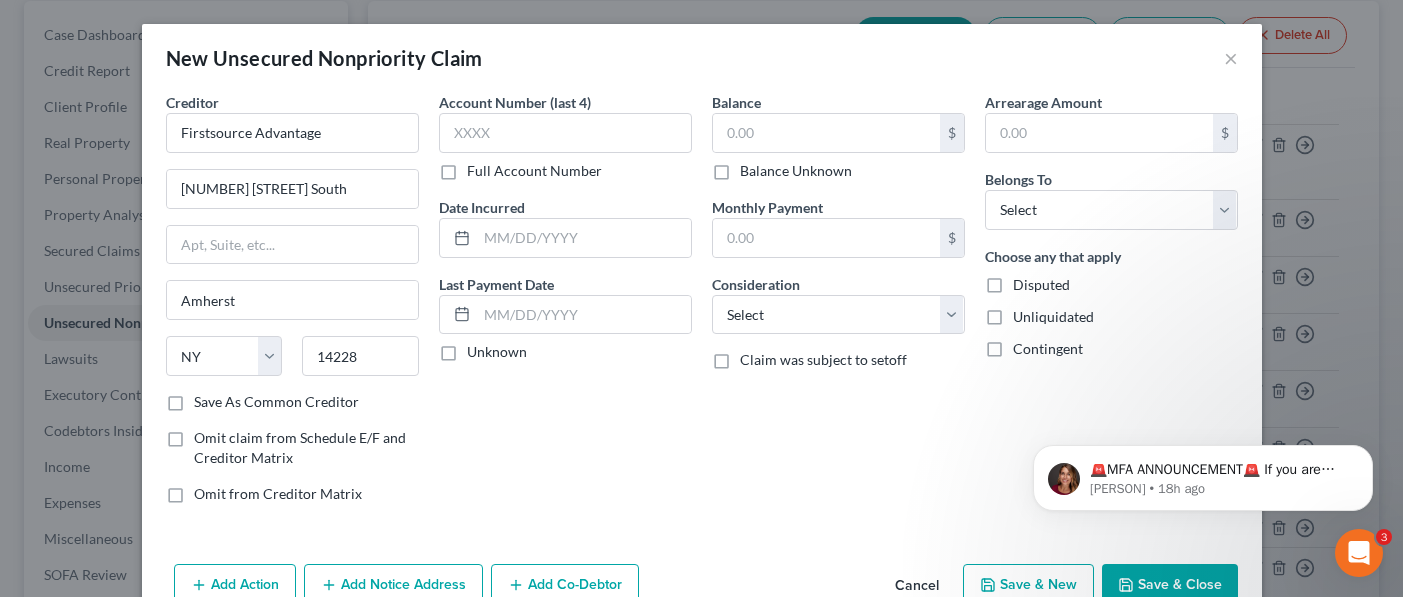 click on "Account Number (last 4)
Full Account Number
Date Incurred         Last Payment Date         Unknown" at bounding box center [565, 306] 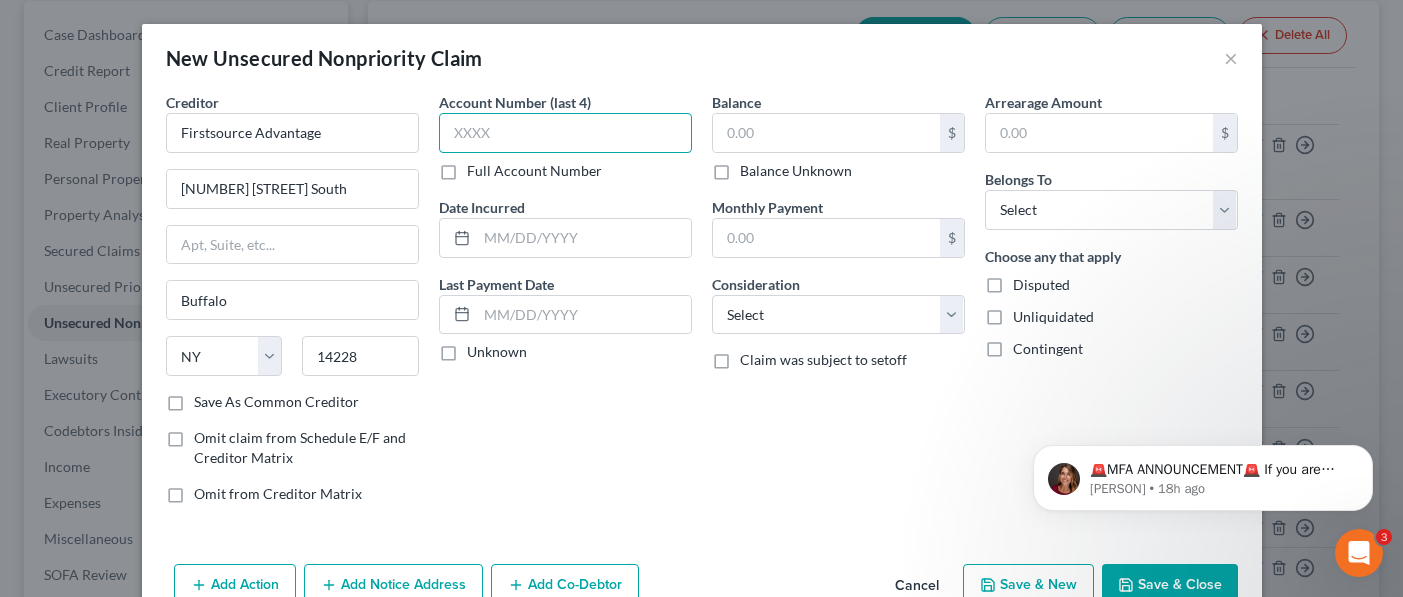 click at bounding box center [565, 133] 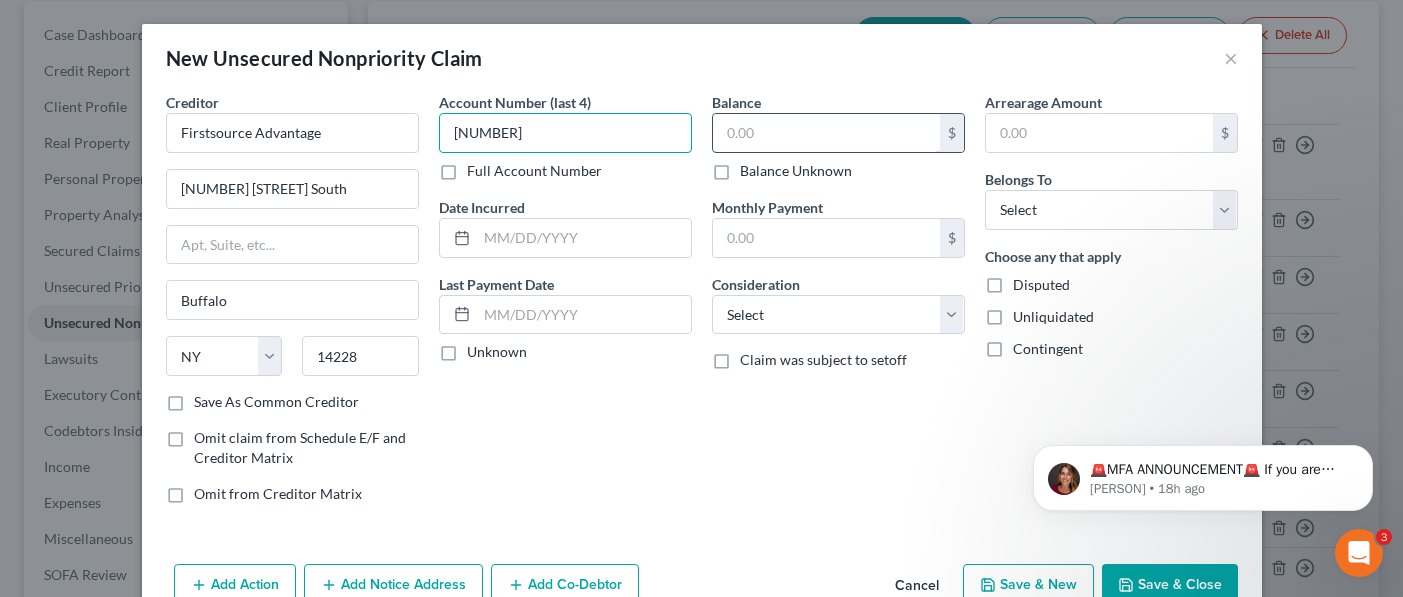 type on "[NUMBER]" 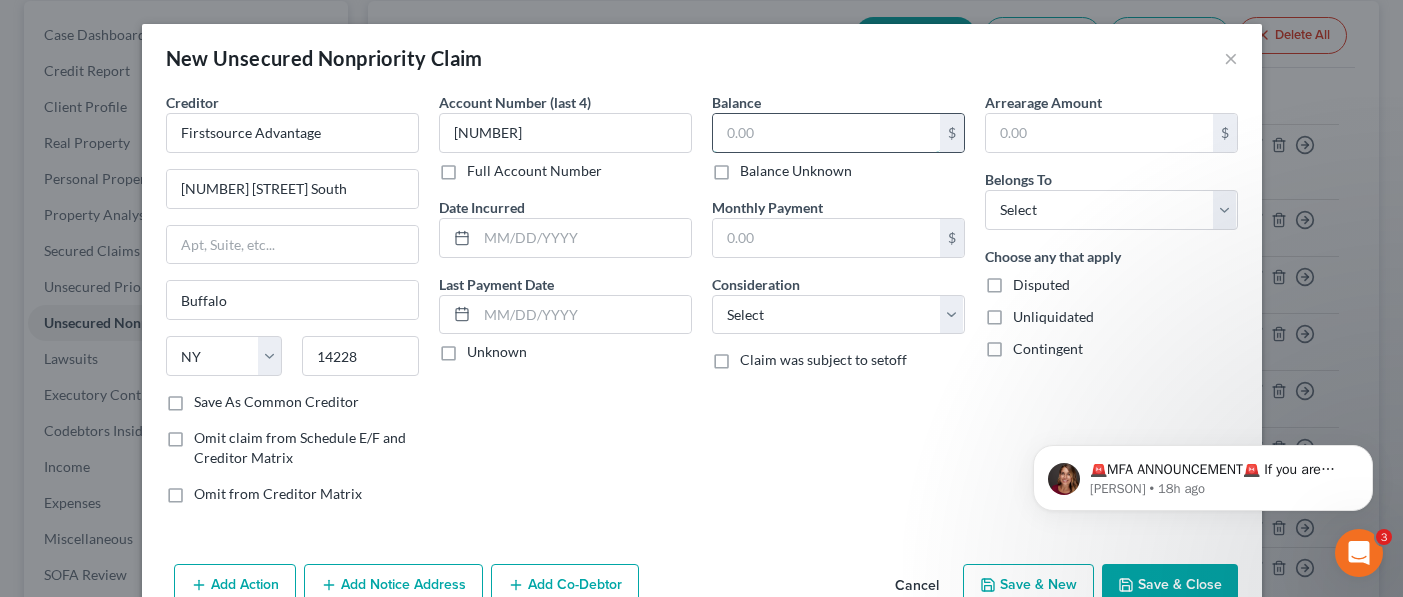 click at bounding box center [826, 133] 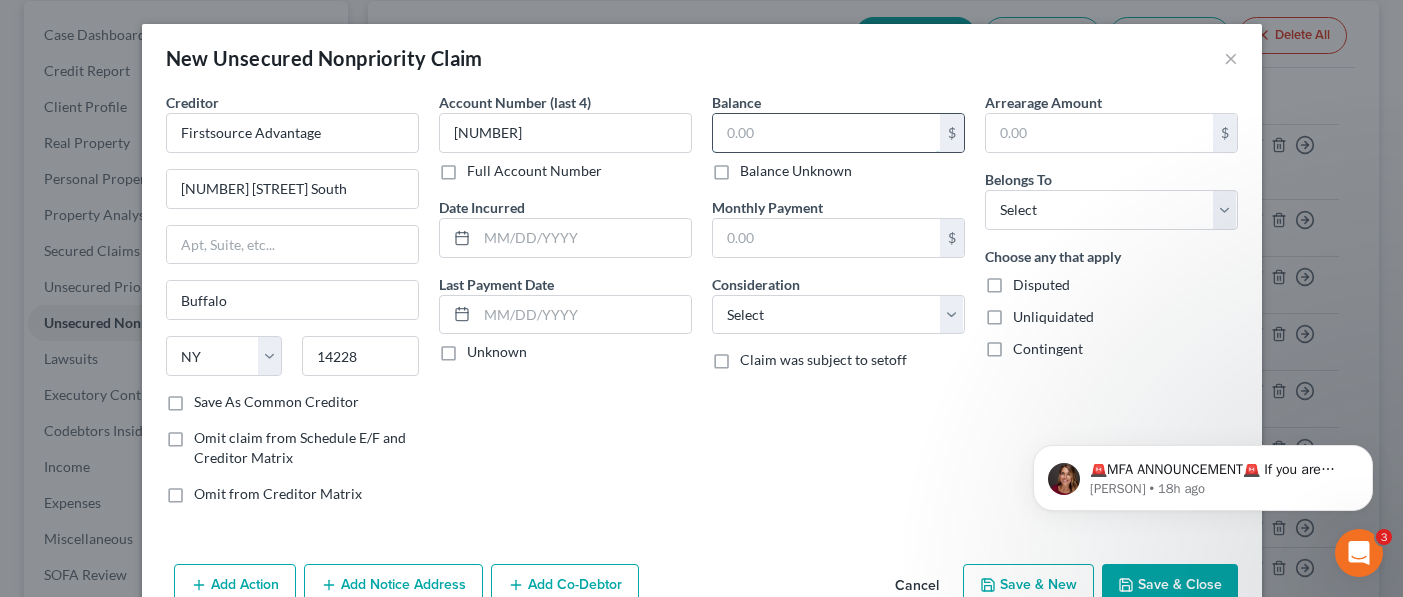 click at bounding box center [826, 133] 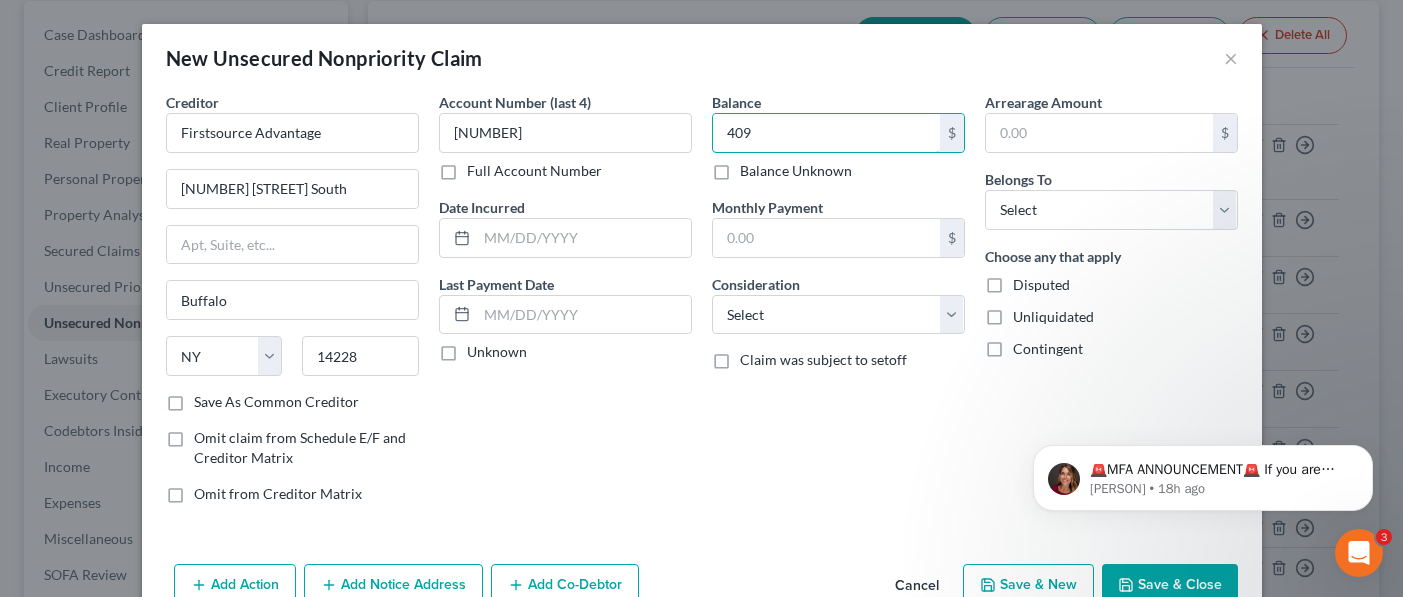 type on "409" 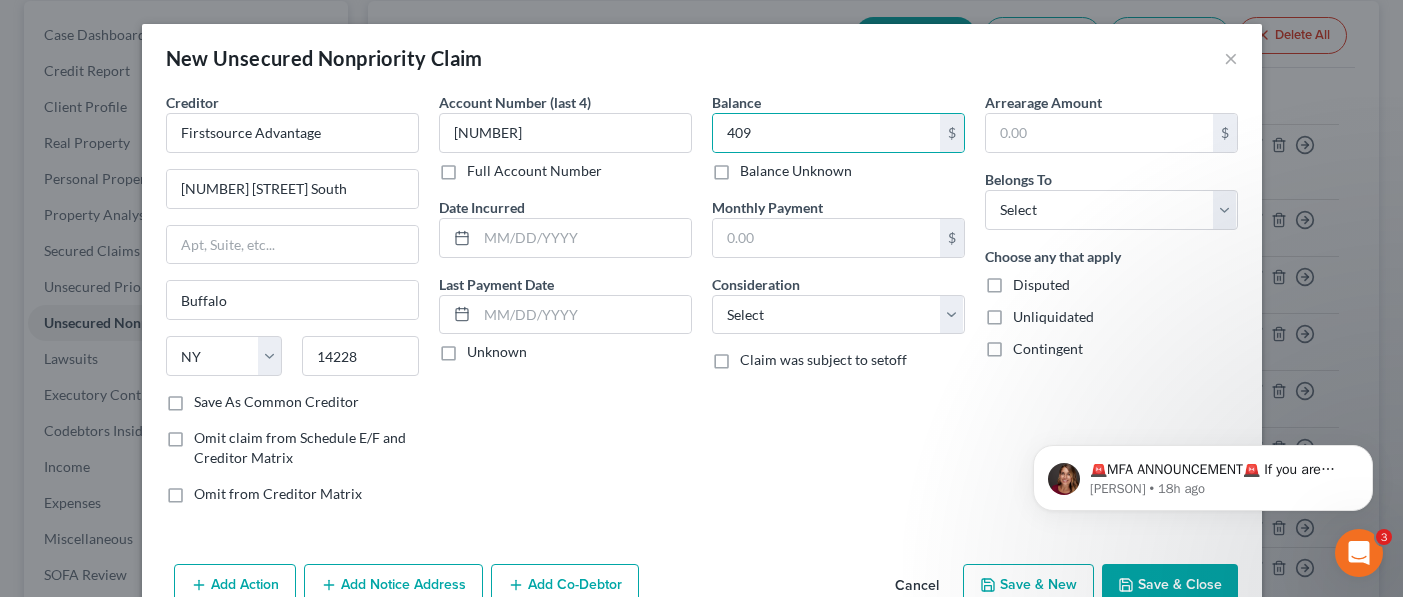 click on "Balance
[AMOUNT] $
Balance Unknown
Balance Undetermined
[AMOUNT] $
Balance Unknown
Monthly Payment $ Consideration Select Cable / Satellite Services Collection Agency Credit Card Debt Debt Counseling / Attorneys Deficiency Balance Domestic Support Obligations Home / Car Repairs Income Taxes Judgment Liens Medical Services Monies Loaned / Advanced Mortgage Obligation From Divorce Or Separation Obligation To Pensions Other Overdrawn Bank Account Promised To Help Pay Creditors Student Loans Suppliers And Vendors Telephone / Internet Services Utility Services Claim was subject to setoff" at bounding box center [838, 306] 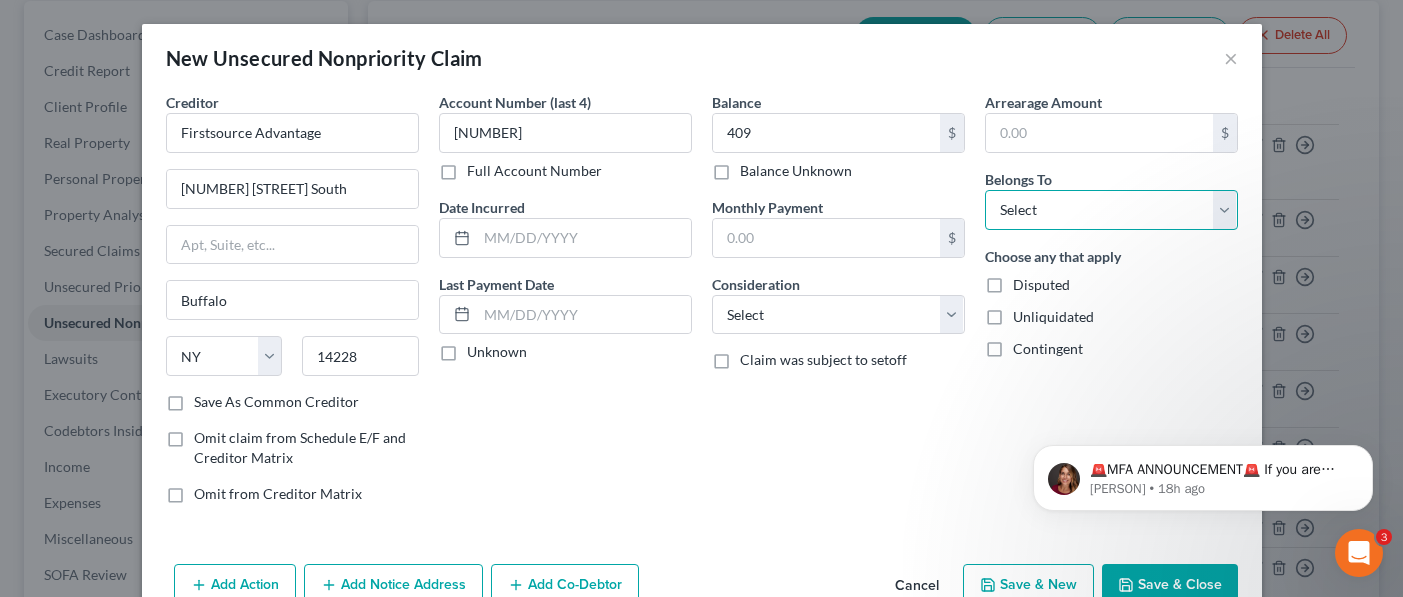 click on "Select Debtor 1 Only Debtor 2 Only Debtor 1 And Debtor 2 Only At Least One Of The Debtors And Another Community Property" at bounding box center [1111, 210] 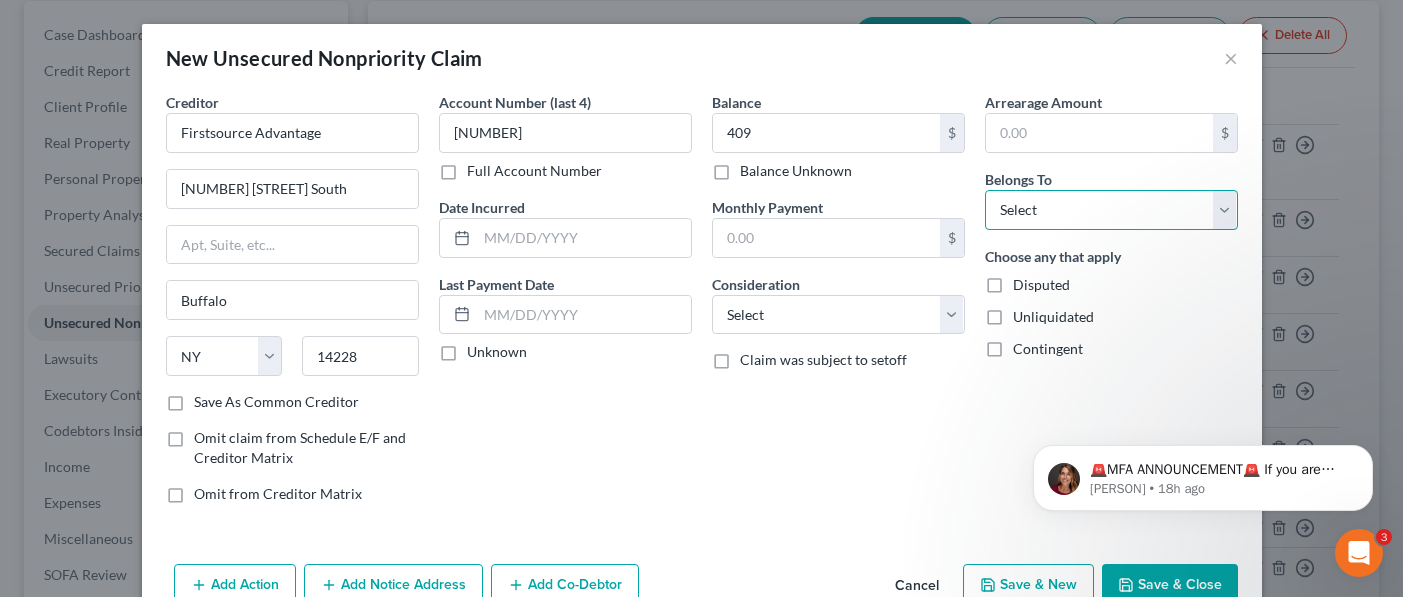select on "0" 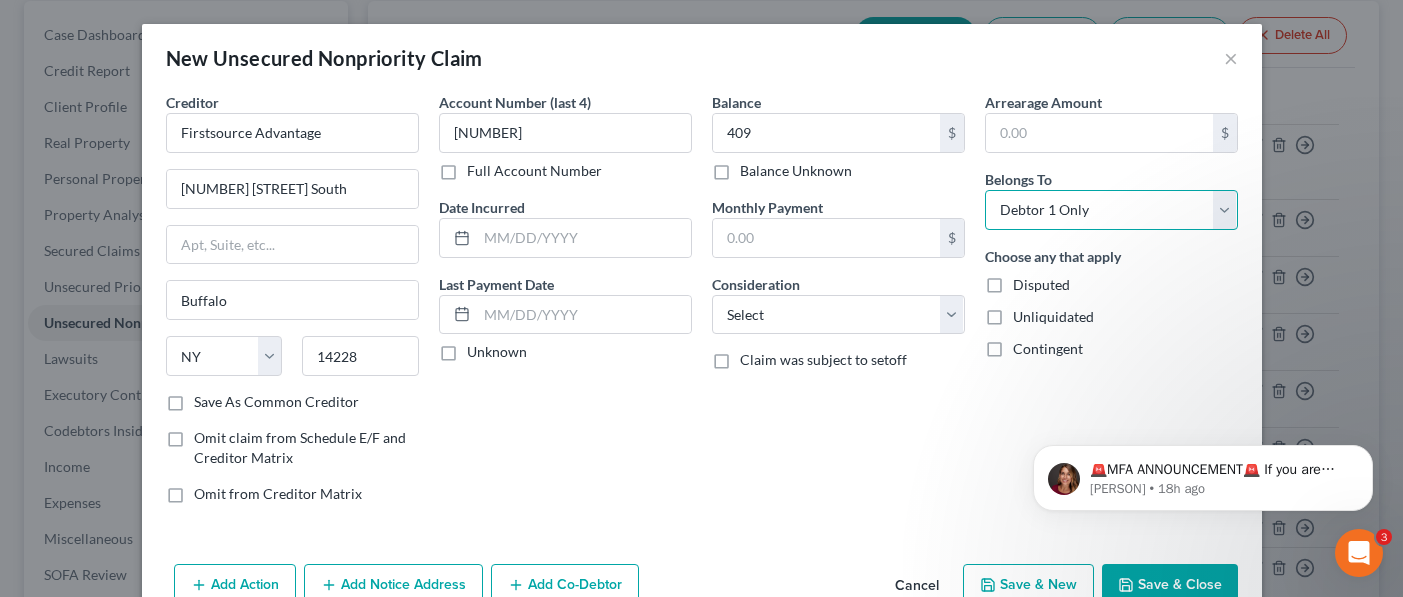 click on "Select Debtor 1 Only Debtor 2 Only Debtor 1 And Debtor 2 Only At Least One Of The Debtors And Another Community Property" at bounding box center [1111, 210] 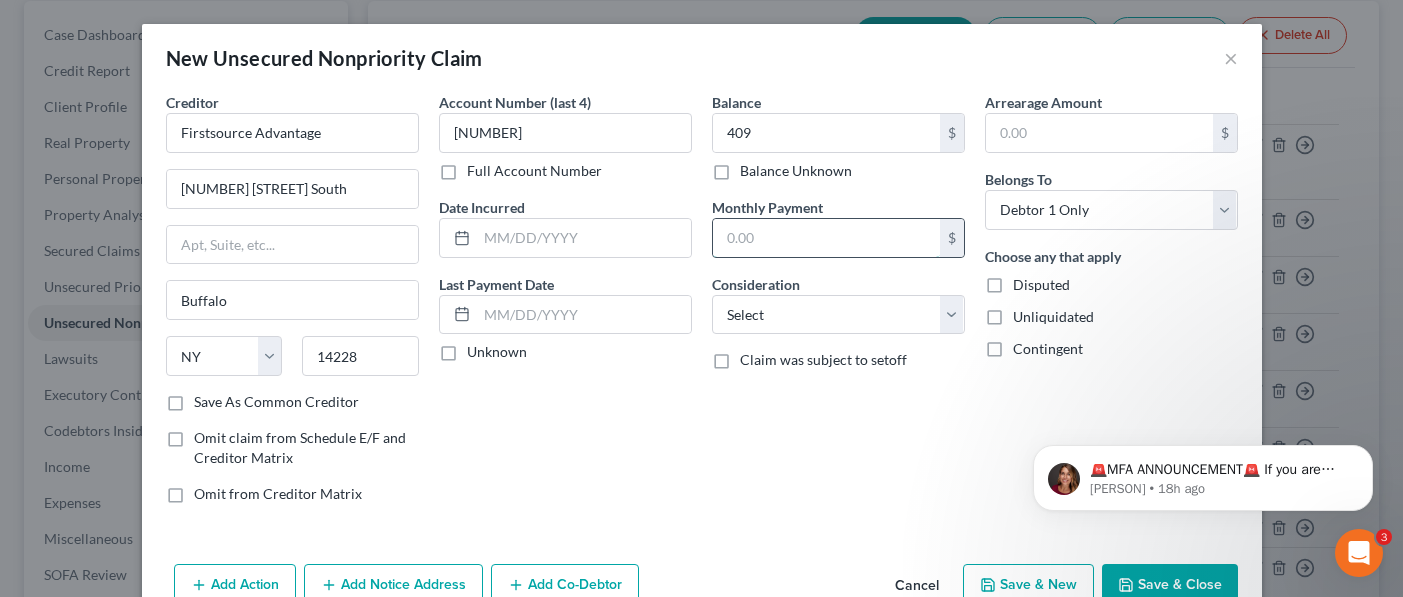 click at bounding box center (826, 238) 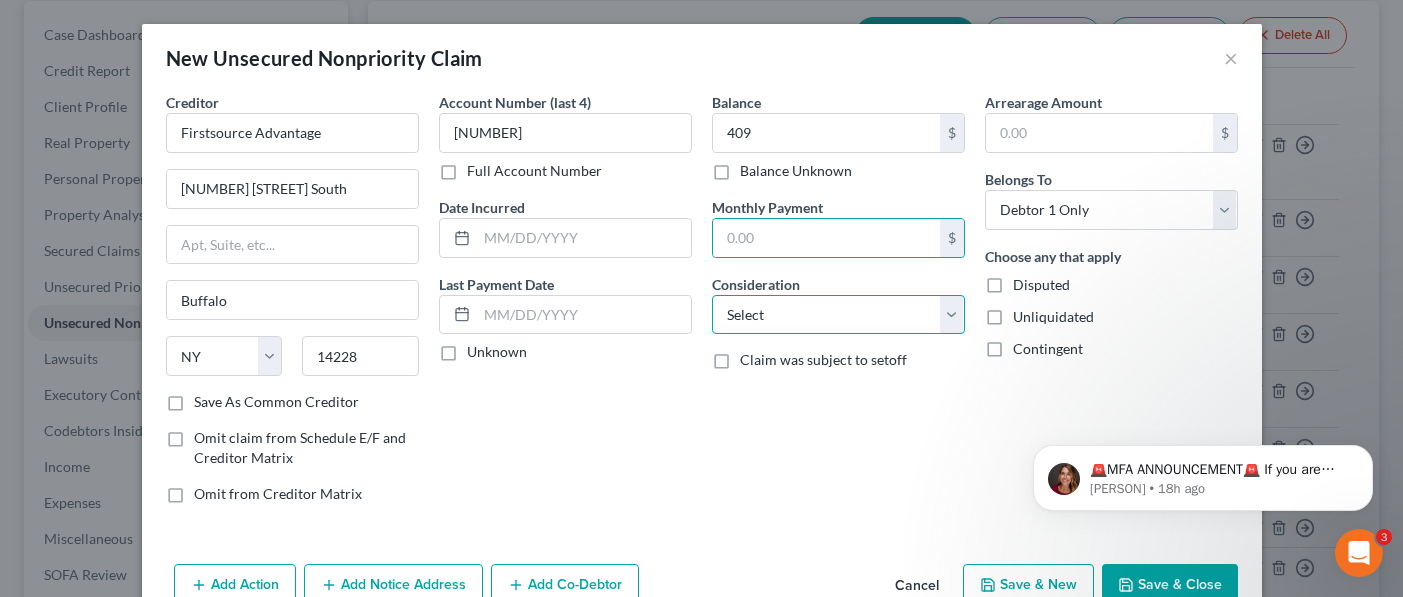 click on "Select Cable / Satellite Services Collection Agency Credit Card Debt Debt Counseling / Attorneys Deficiency Balance Domestic Support Obligations Home / Car Repairs Income Taxes Judgment Liens Medical Services Monies Loaned / Advanced Mortgage Obligation From Divorce Or Separation Obligation To Pensions Other Overdrawn Bank Account Promised To Help Pay Creditors Student Loans Suppliers And Vendors Telephone / Internet Services Utility Services" at bounding box center [838, 315] 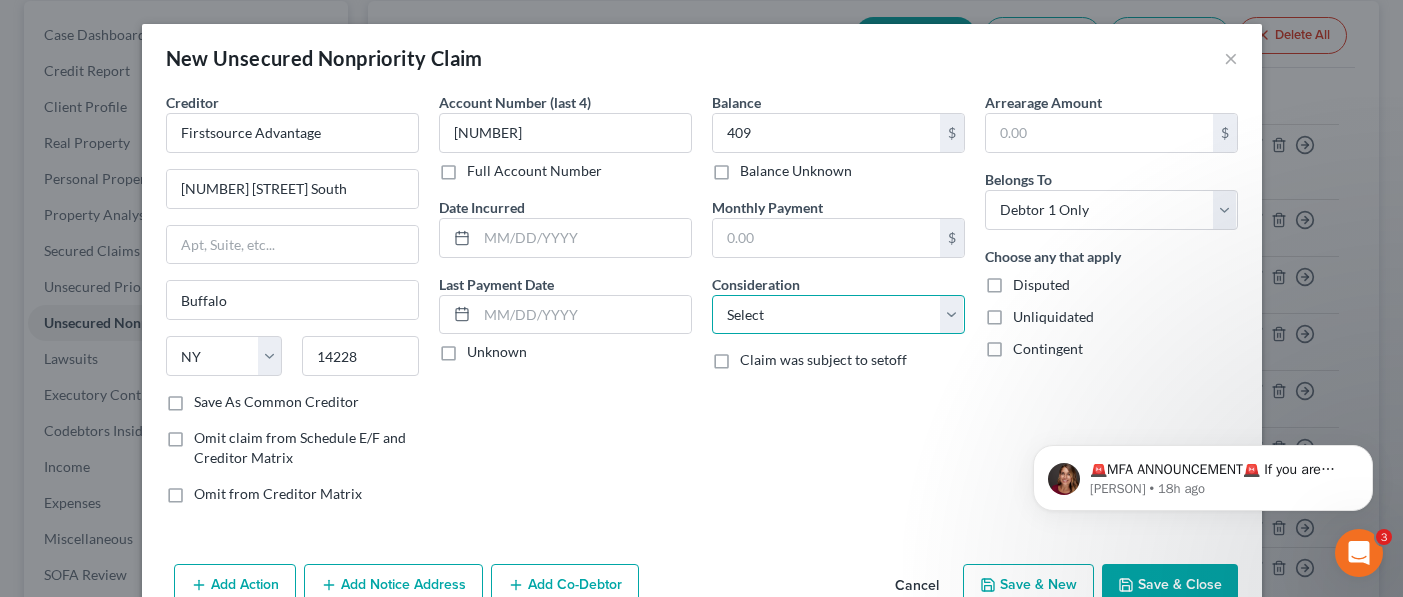 select on "1" 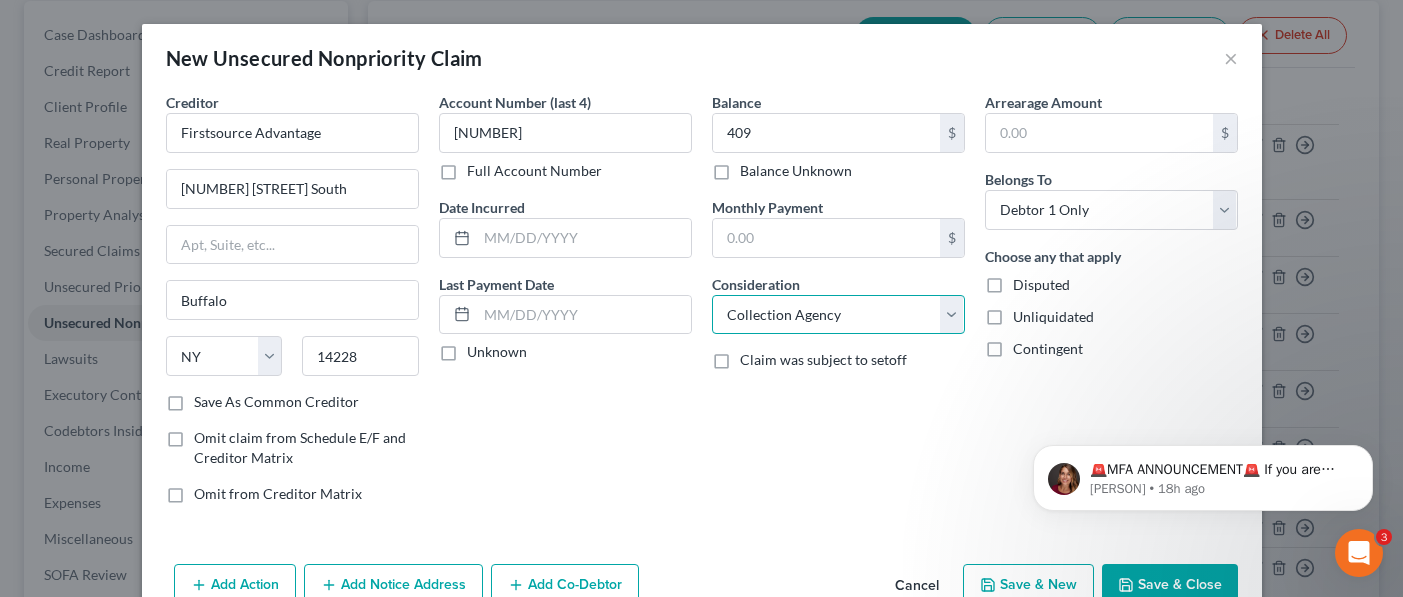 click on "Select Cable / Satellite Services Collection Agency Credit Card Debt Debt Counseling / Attorneys Deficiency Balance Domestic Support Obligations Home / Car Repairs Income Taxes Judgment Liens Medical Services Monies Loaned / Advanced Mortgage Obligation From Divorce Or Separation Obligation To Pensions Other Overdrawn Bank Account Promised To Help Pay Creditors Student Loans Suppliers And Vendors Telephone / Internet Services Utility Services" at bounding box center [838, 315] 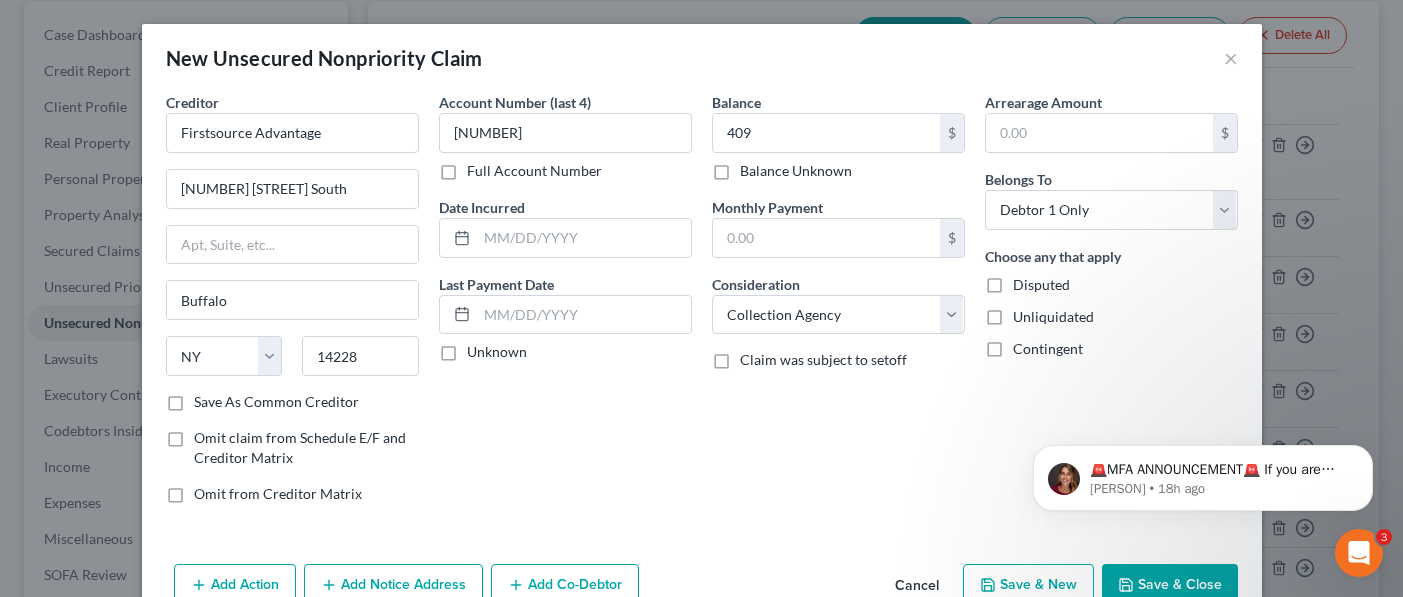 click on "Save & New" at bounding box center [1028, 585] 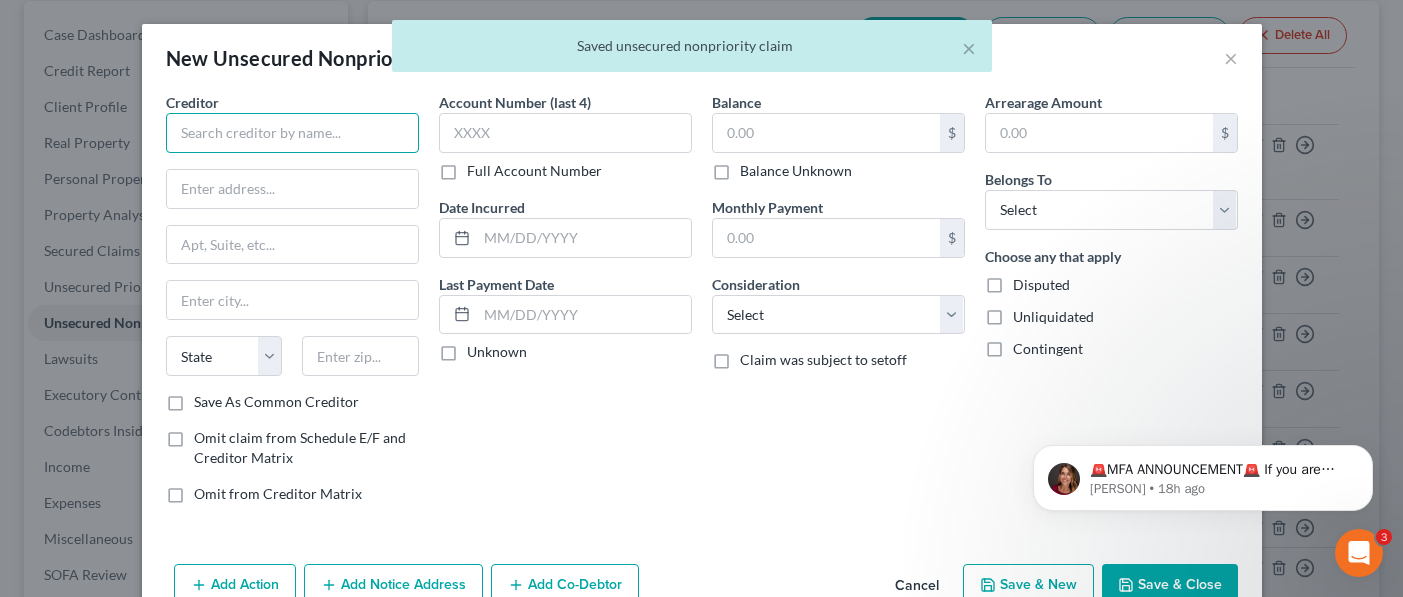 click at bounding box center [292, 133] 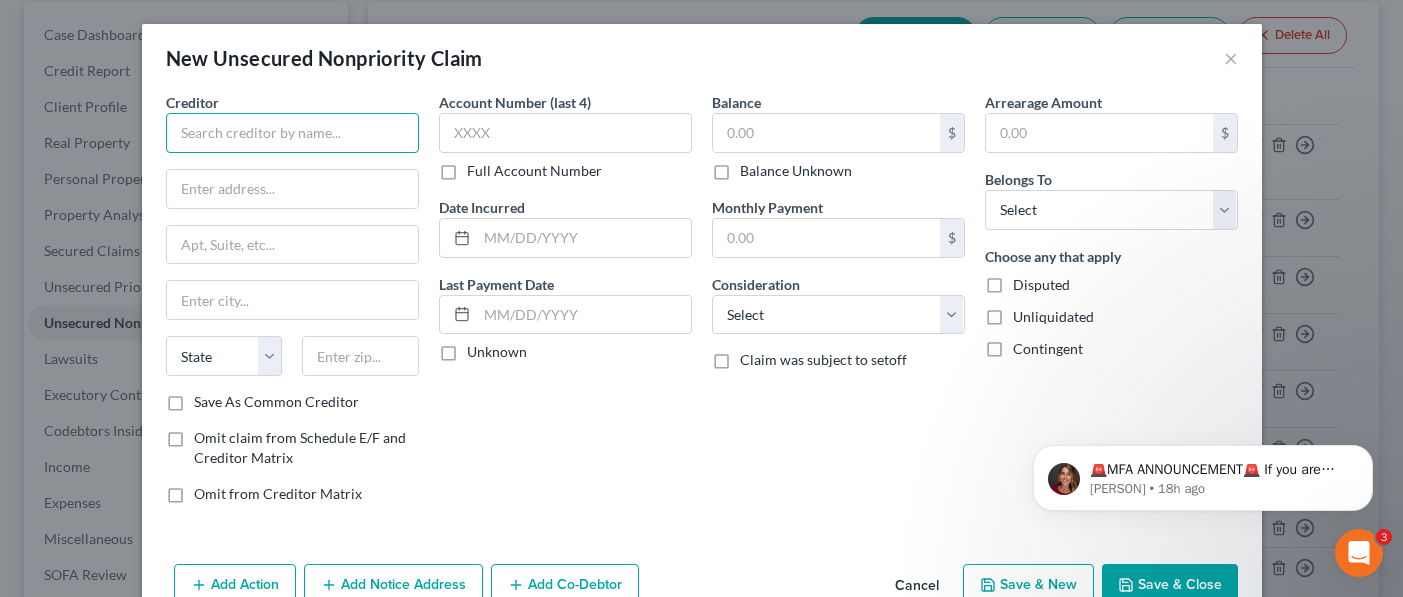 click at bounding box center [292, 133] 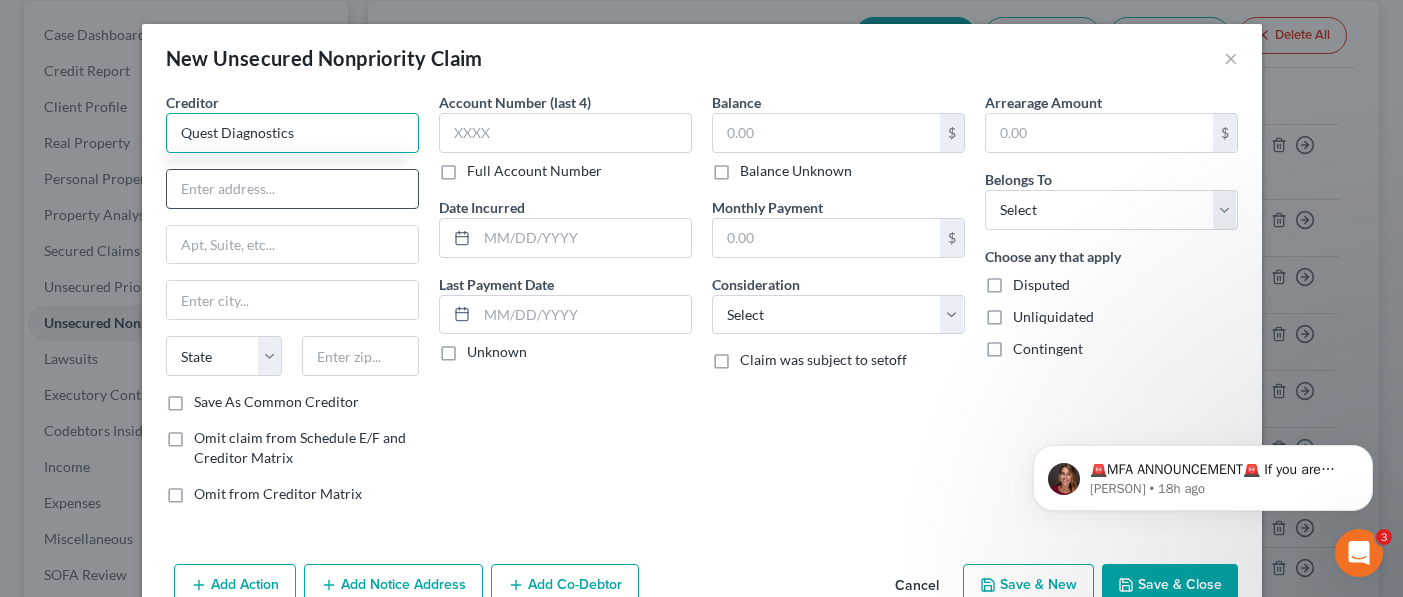 type on "Quest Diagnostics" 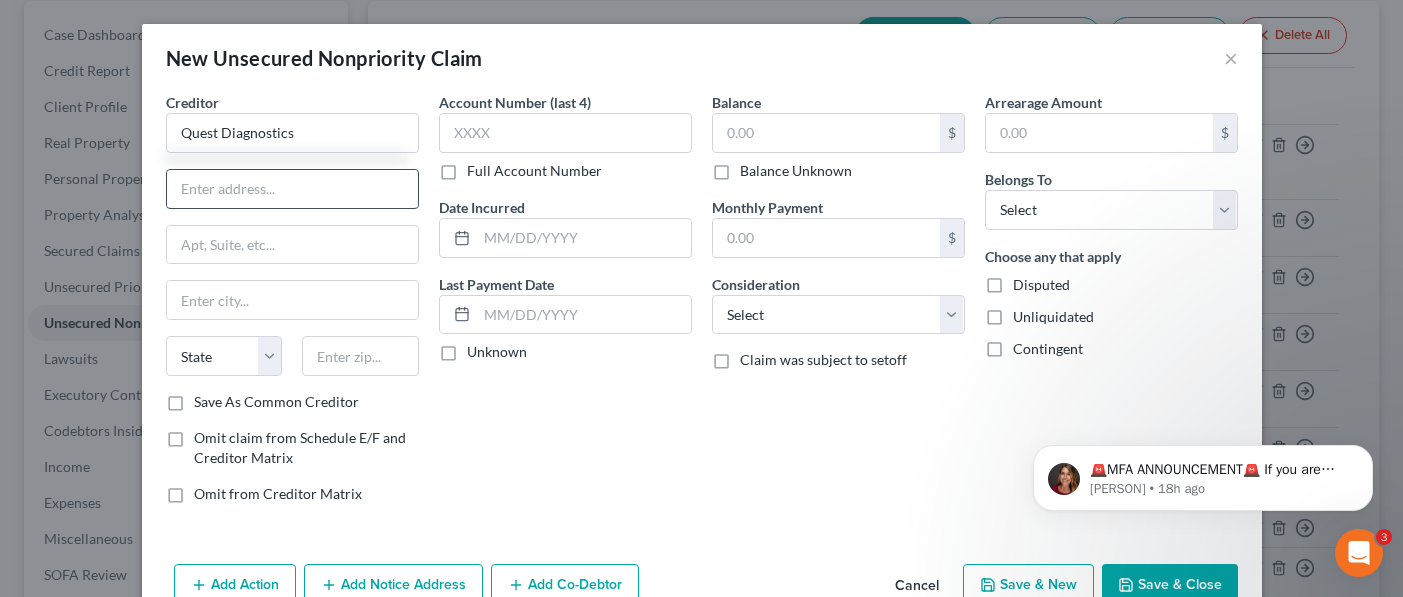 click at bounding box center [292, 189] 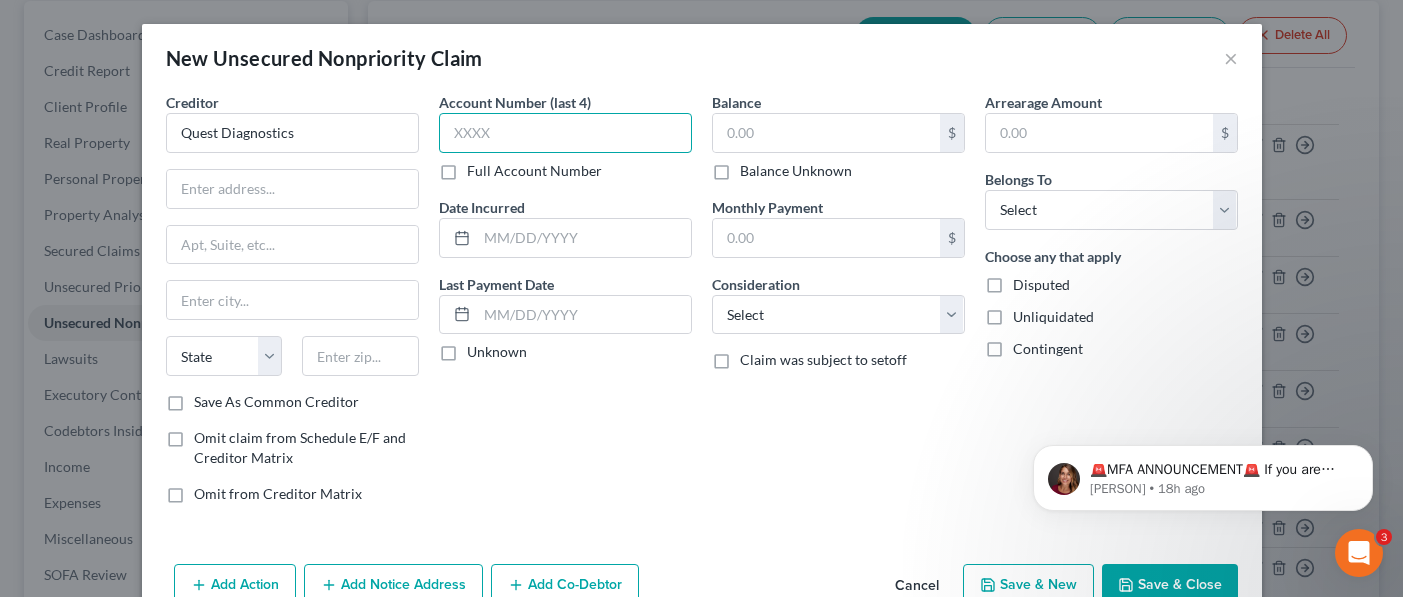 click at bounding box center [565, 133] 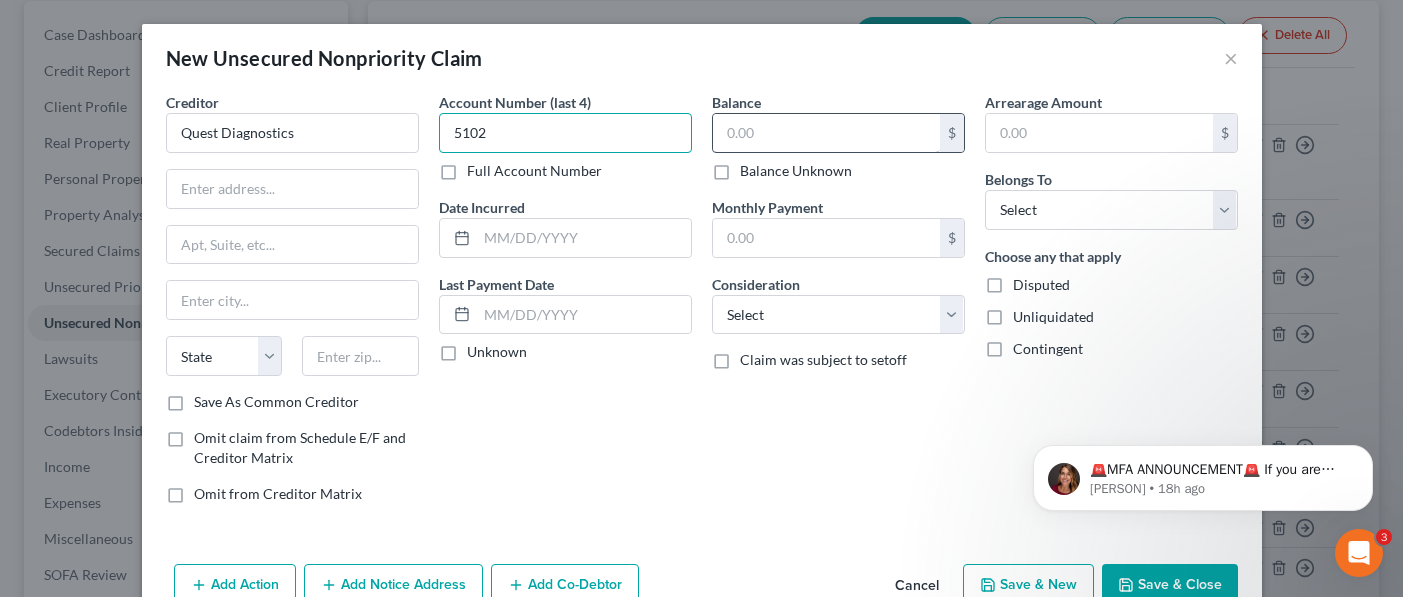 type on "5102" 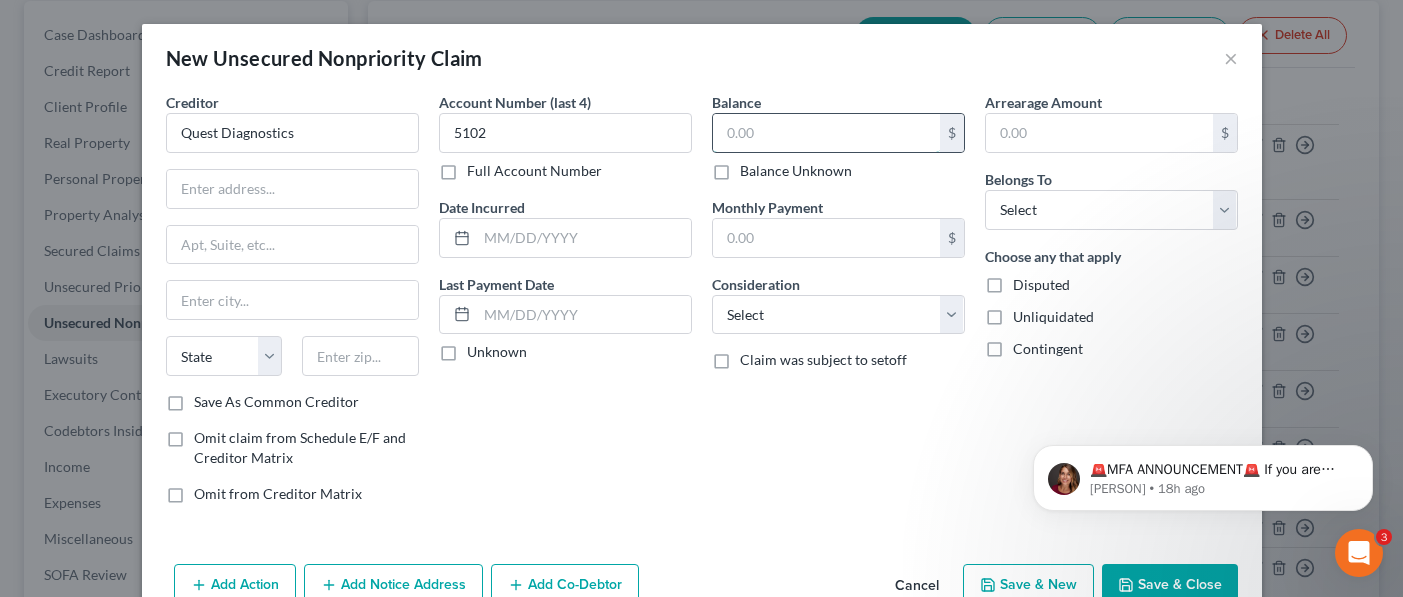 click at bounding box center (826, 133) 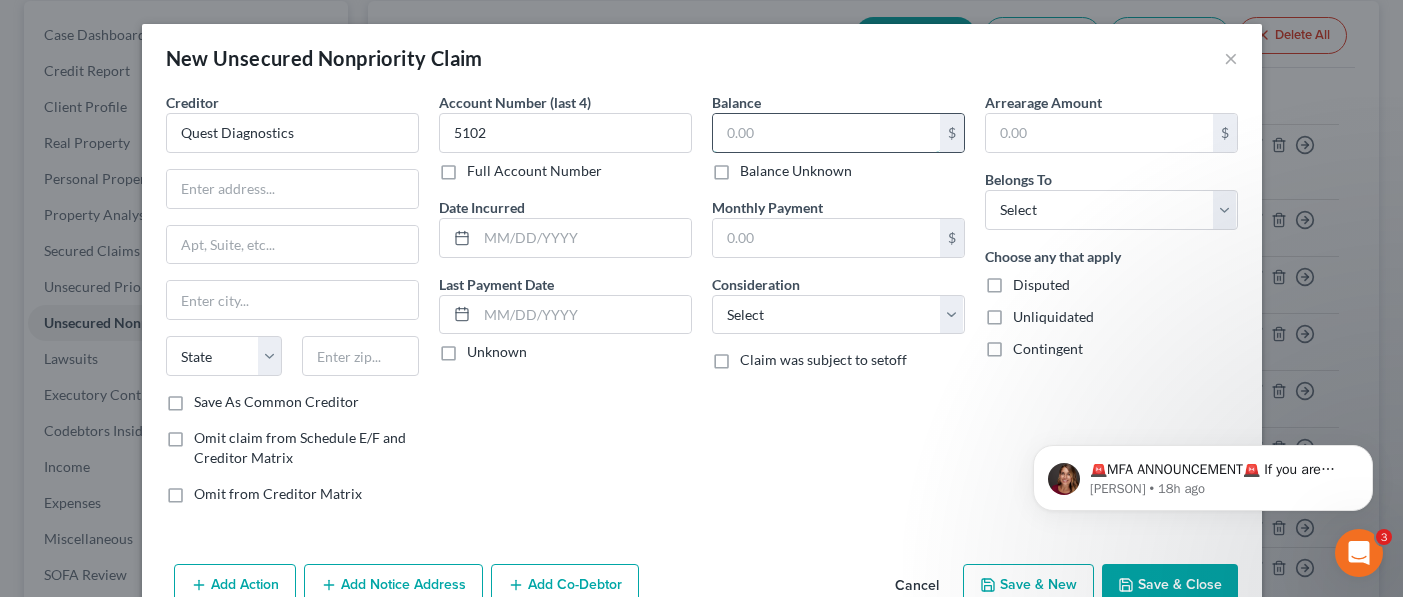 click at bounding box center [826, 133] 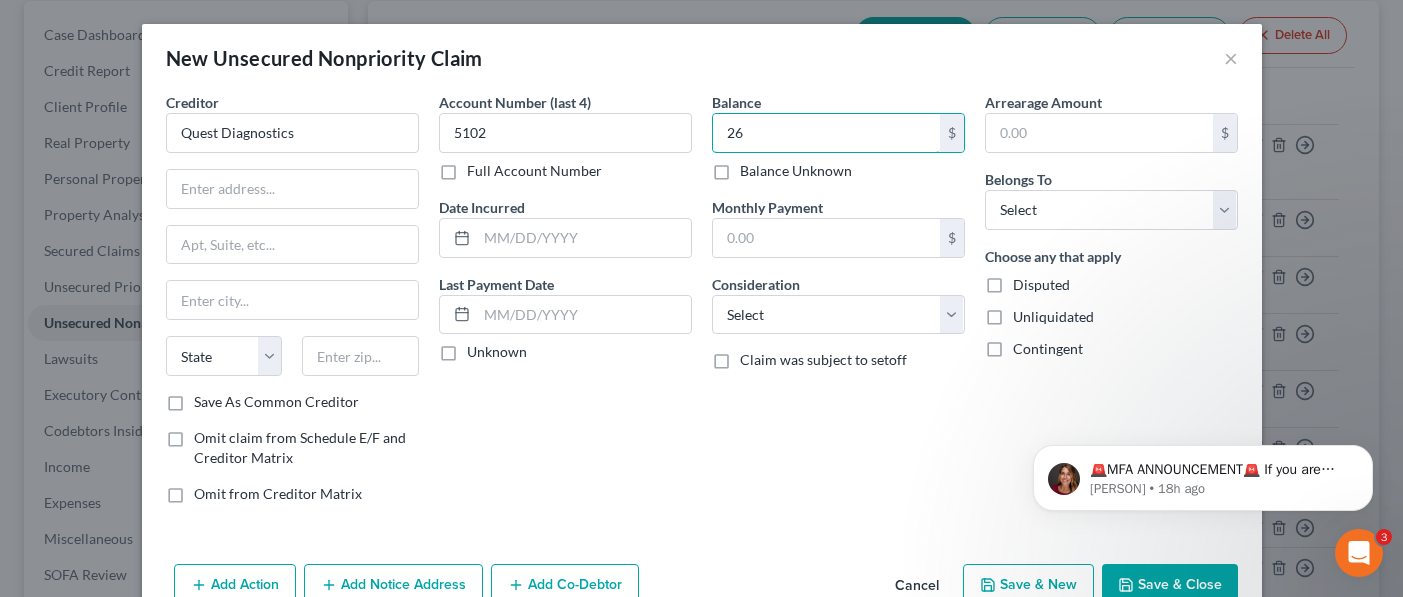 type on "26" 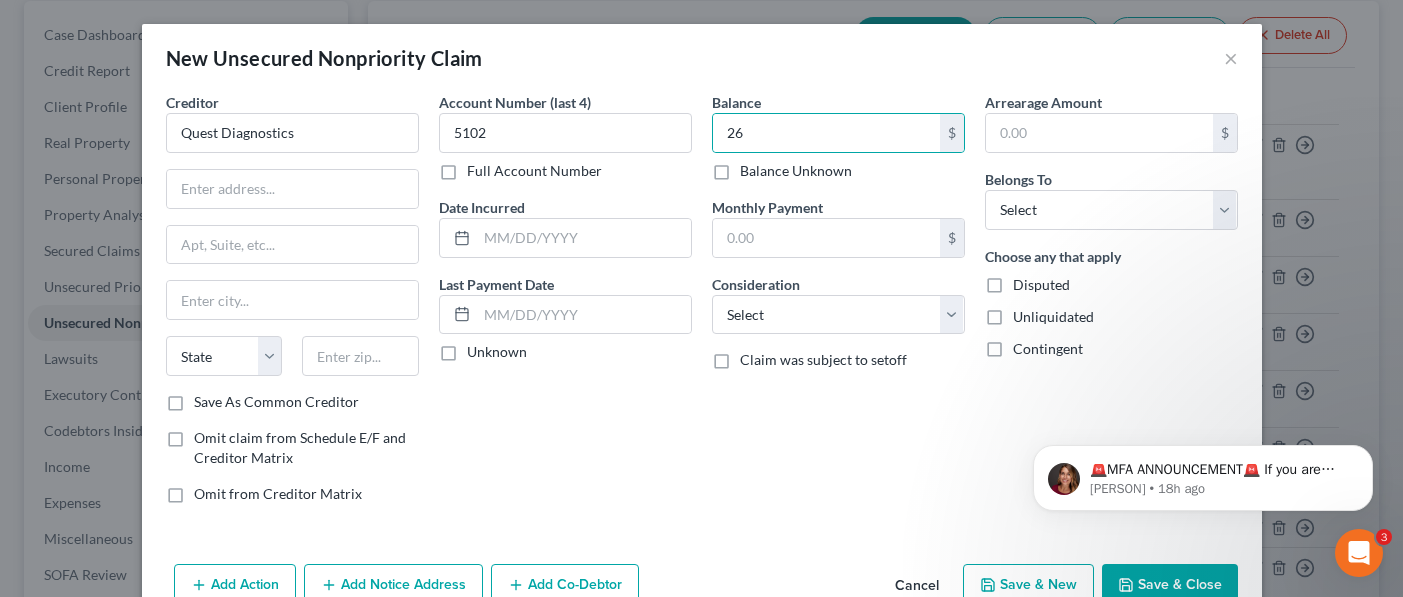 click on "Account Number (last 4)
[NUMBER]
Full Account Number
Date Incurred         Last Payment Date         Unknown" at bounding box center [565, 306] 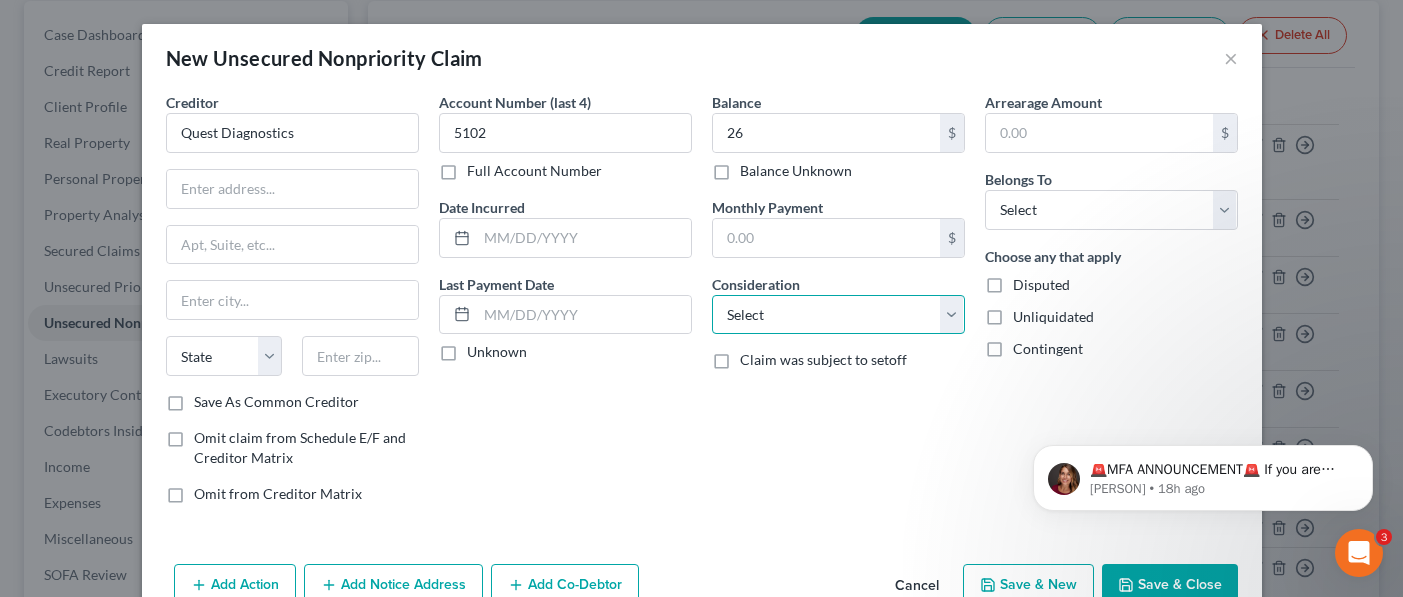 click on "Select Cable / Satellite Services Collection Agency Credit Card Debt Debt Counseling / Attorneys Deficiency Balance Domestic Support Obligations Home / Car Repairs Income Taxes Judgment Liens Medical Services Monies Loaned / Advanced Mortgage Obligation From Divorce Or Separation Obligation To Pensions Other Overdrawn Bank Account Promised To Help Pay Creditors Student Loans Suppliers And Vendors Telephone / Internet Services Utility Services" at bounding box center [838, 315] 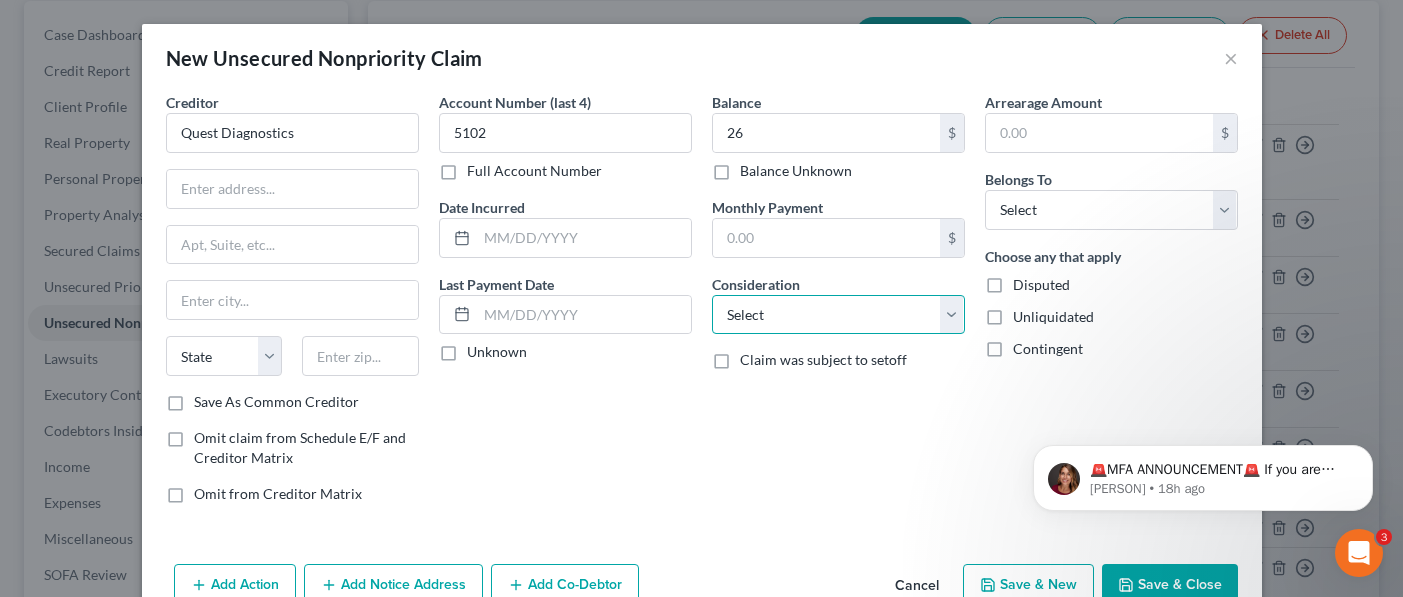 select on "9" 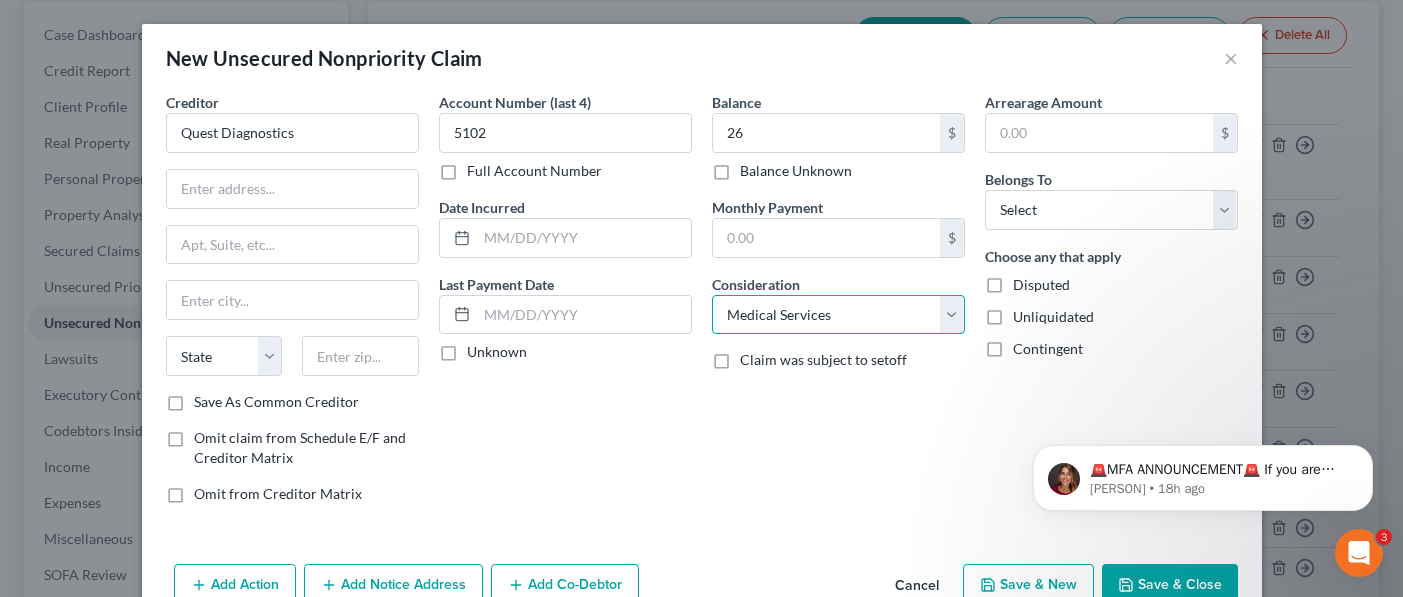 click on "Select Cable / Satellite Services Collection Agency Credit Card Debt Debt Counseling / Attorneys Deficiency Balance Domestic Support Obligations Home / Car Repairs Income Taxes Judgment Liens Medical Services Monies Loaned / Advanced Mortgage Obligation From Divorce Or Separation Obligation To Pensions Other Overdrawn Bank Account Promised To Help Pay Creditors Student Loans Suppliers And Vendors Telephone / Internet Services Utility Services" at bounding box center (838, 315) 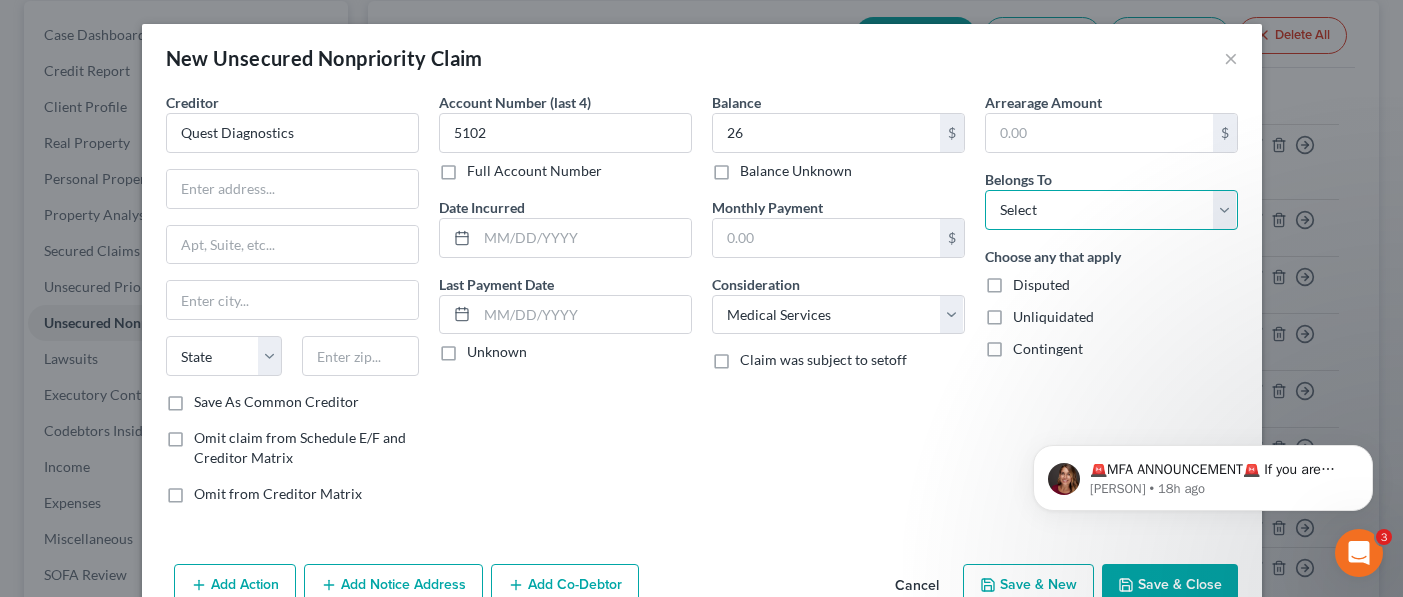 click on "Select Debtor 1 Only Debtor 2 Only Debtor 1 And Debtor 2 Only At Least One Of The Debtors And Another Community Property" at bounding box center [1111, 210] 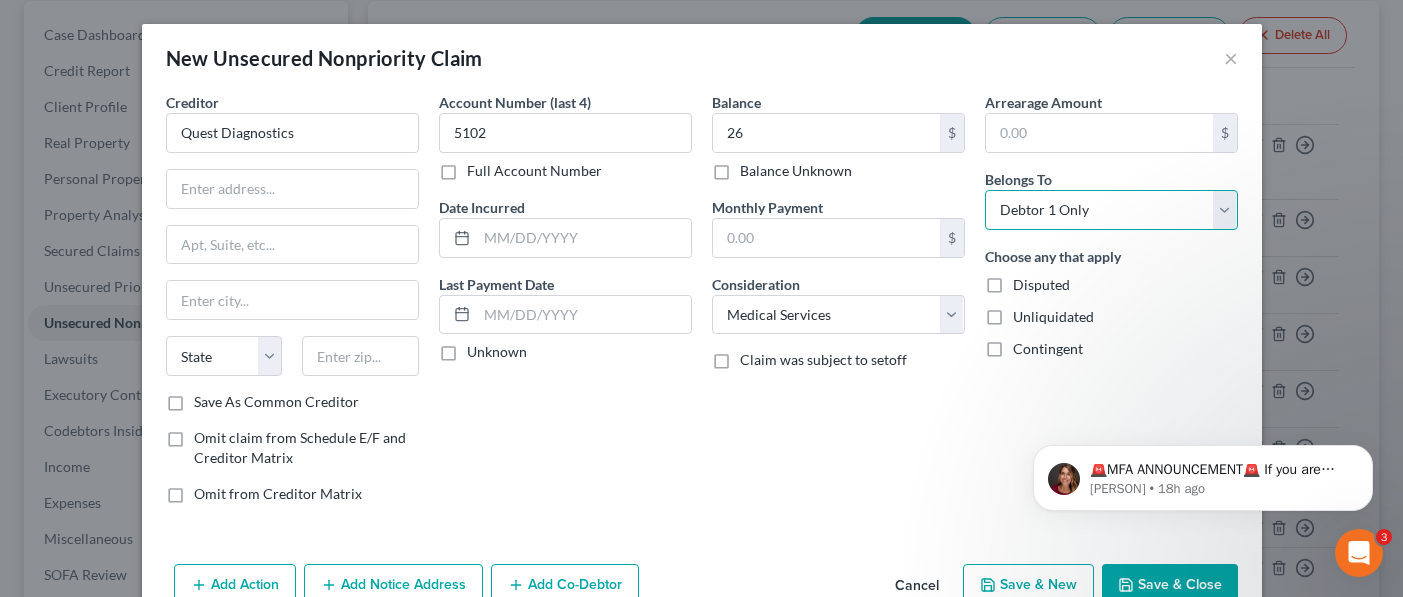 click on "Select Debtor 1 Only Debtor 2 Only Debtor 1 And Debtor 2 Only At Least One Of The Debtors And Another Community Property" at bounding box center [1111, 210] 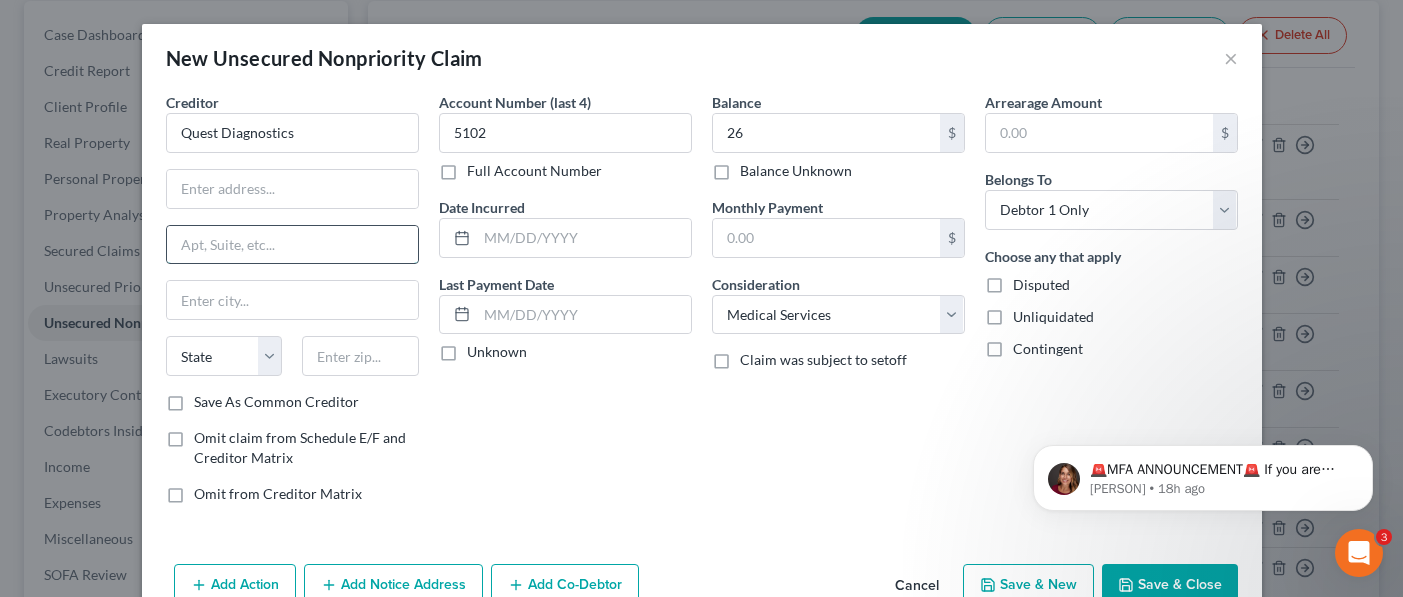 click at bounding box center (292, 245) 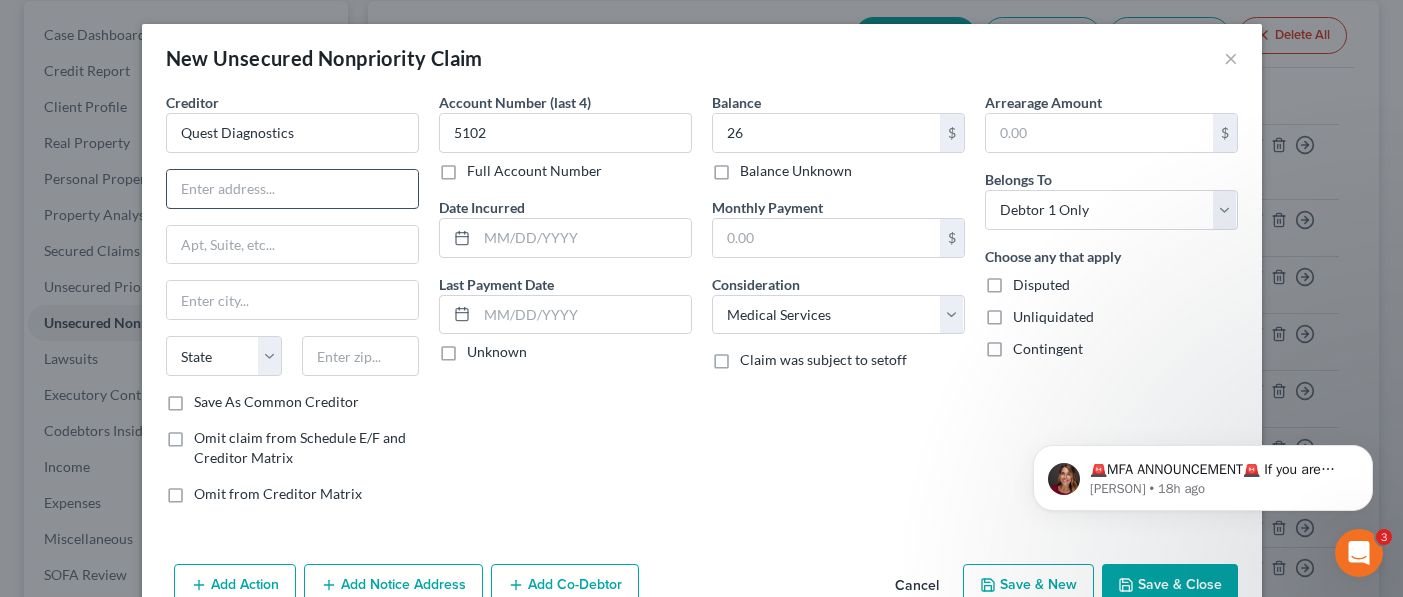 click at bounding box center (292, 189) 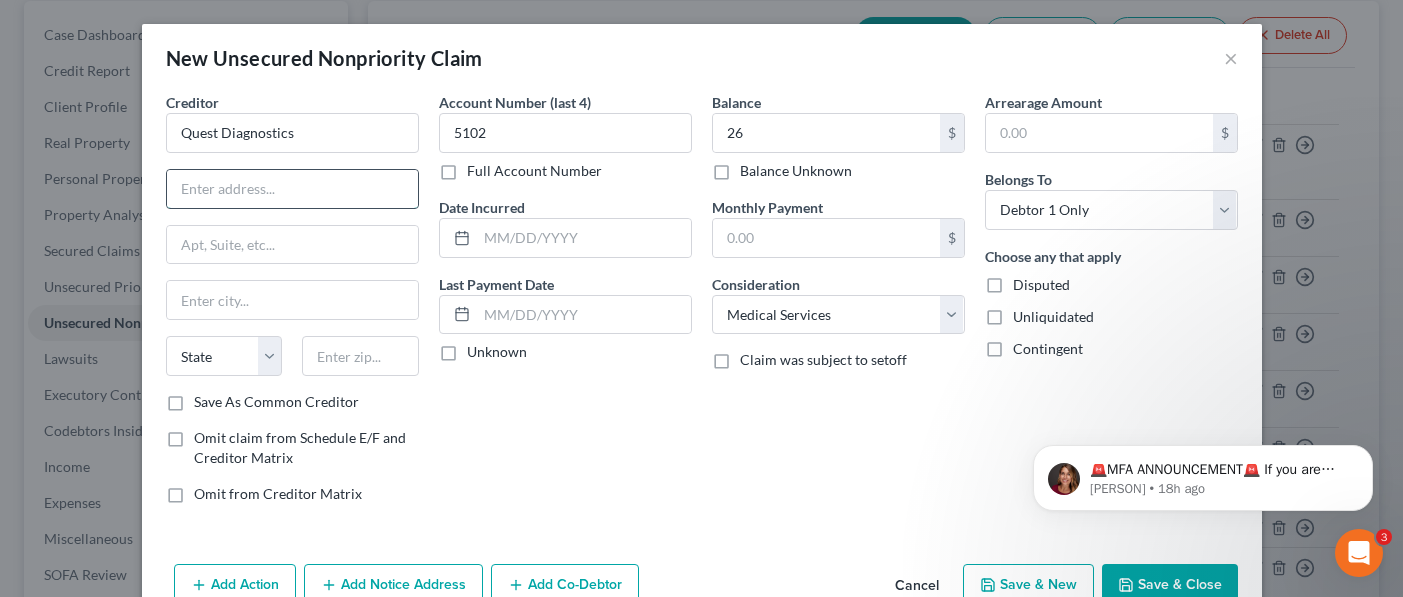 click at bounding box center (292, 189) 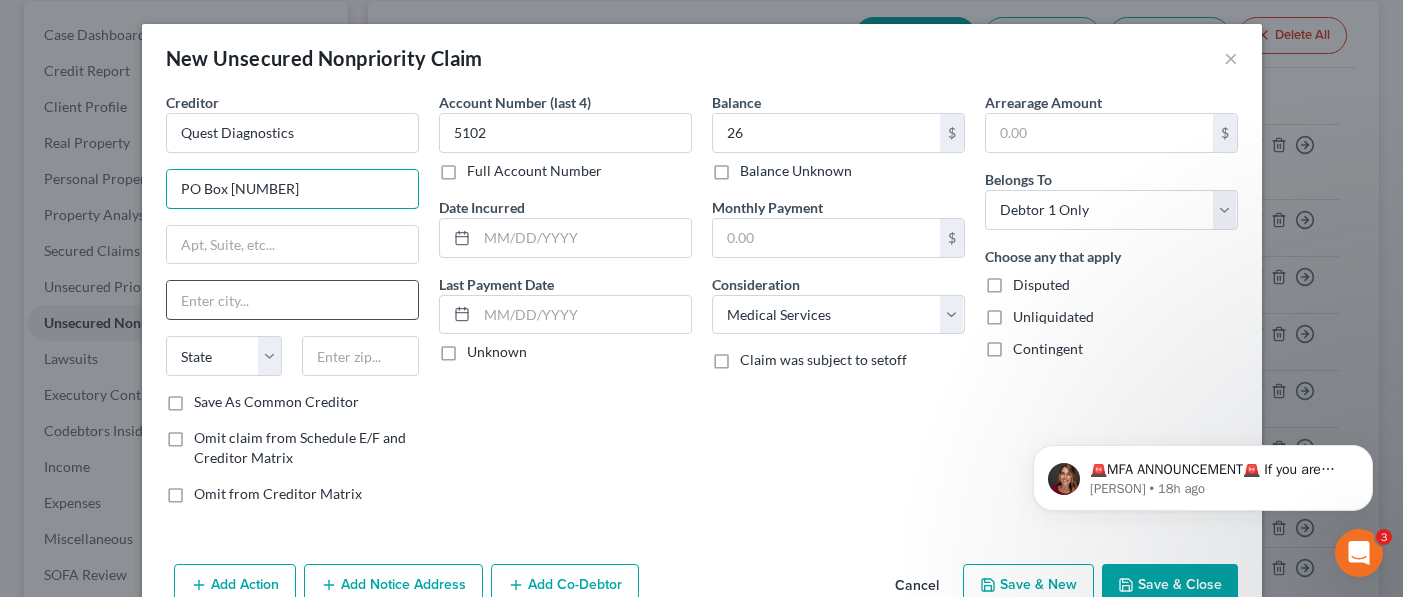 type on "PO Box [NUMBER]" 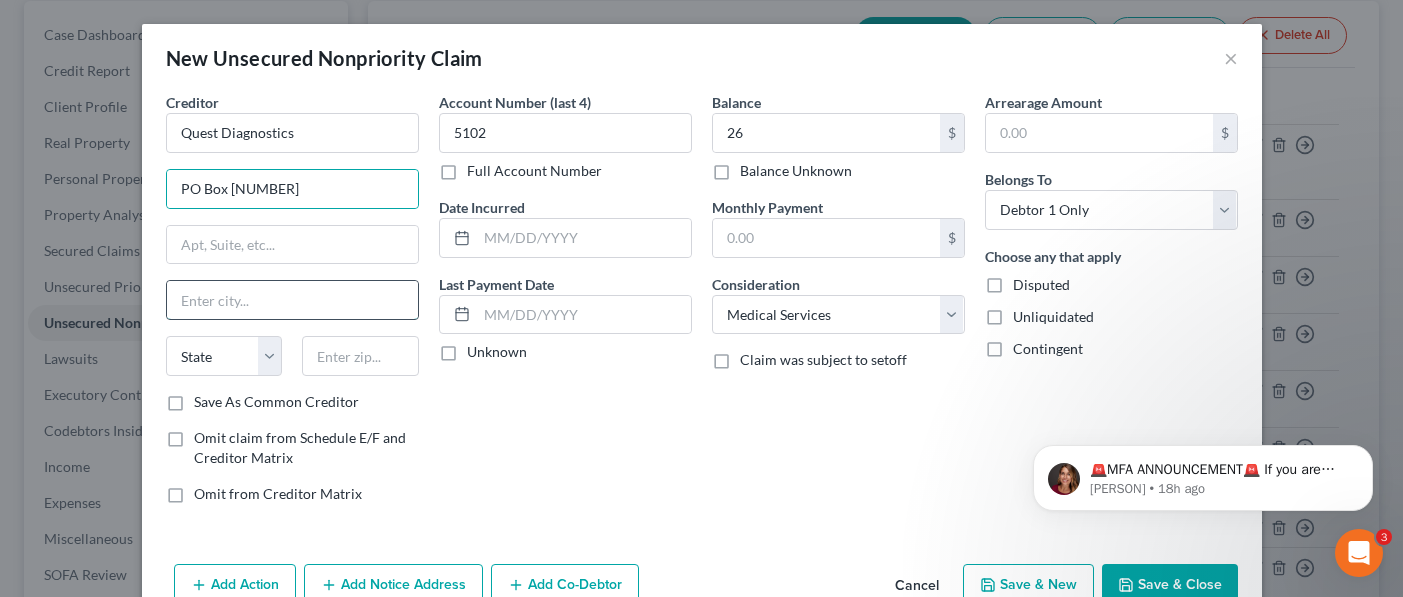 click at bounding box center (292, 300) 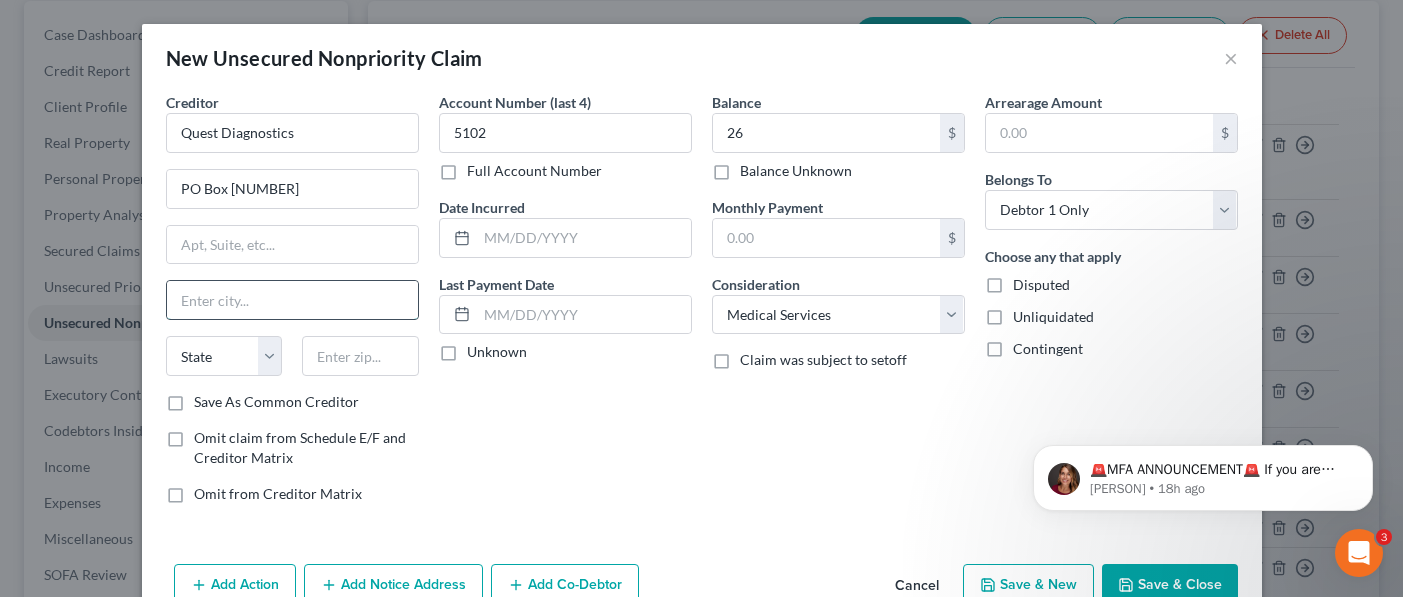click at bounding box center (292, 300) 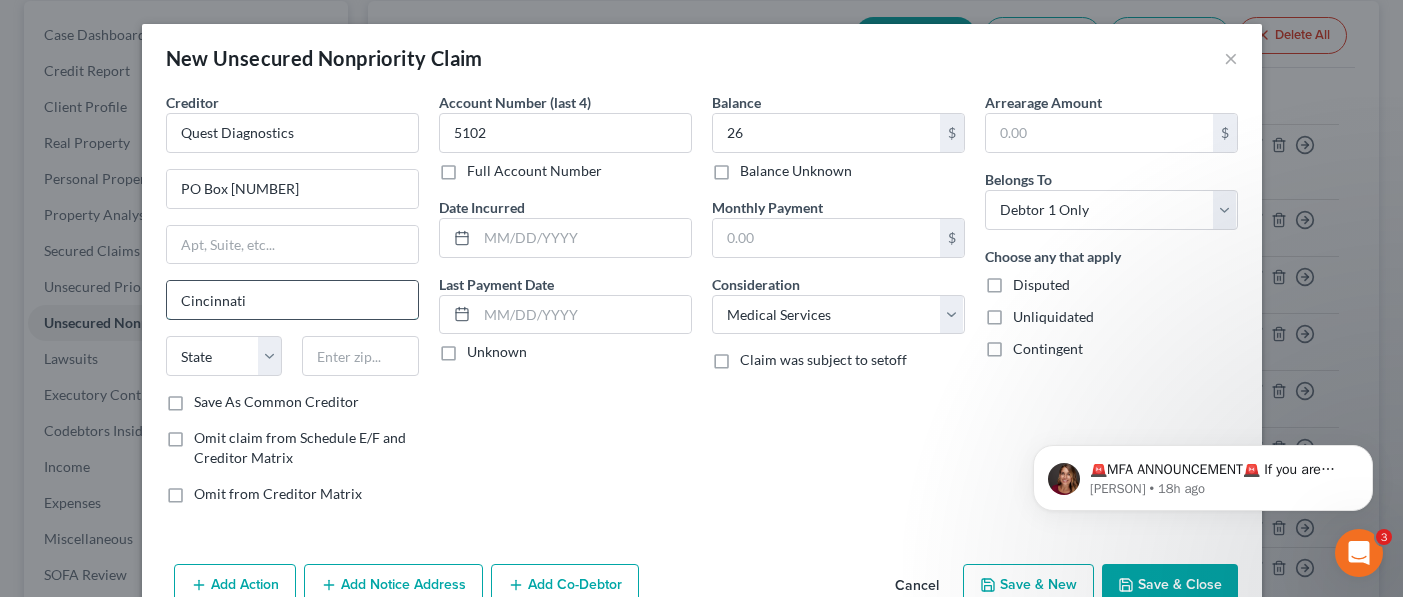 type on "Cincinnati" 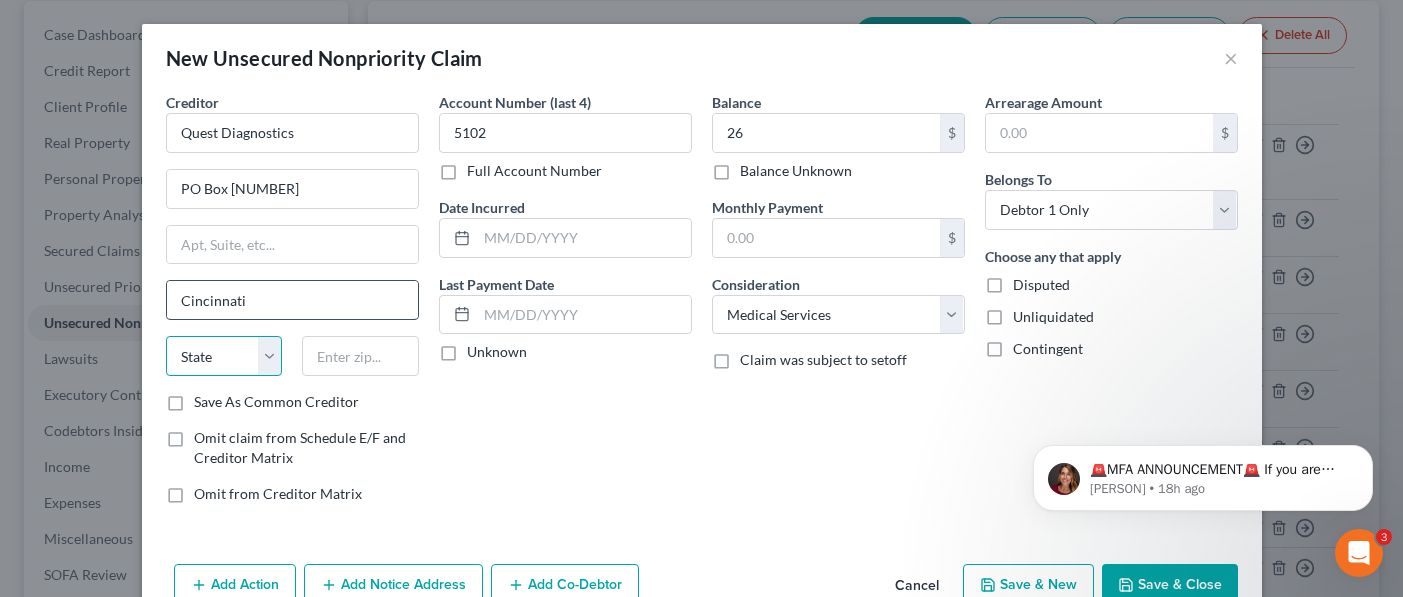 select on "36" 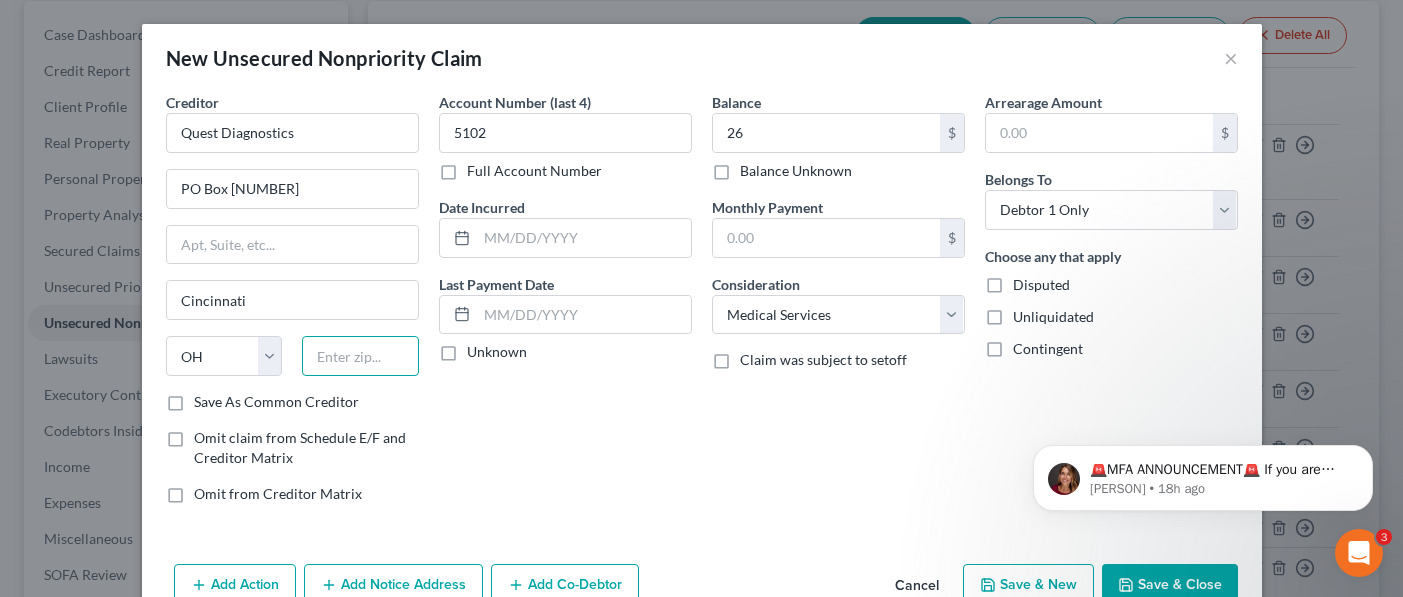 click at bounding box center (360, 356) 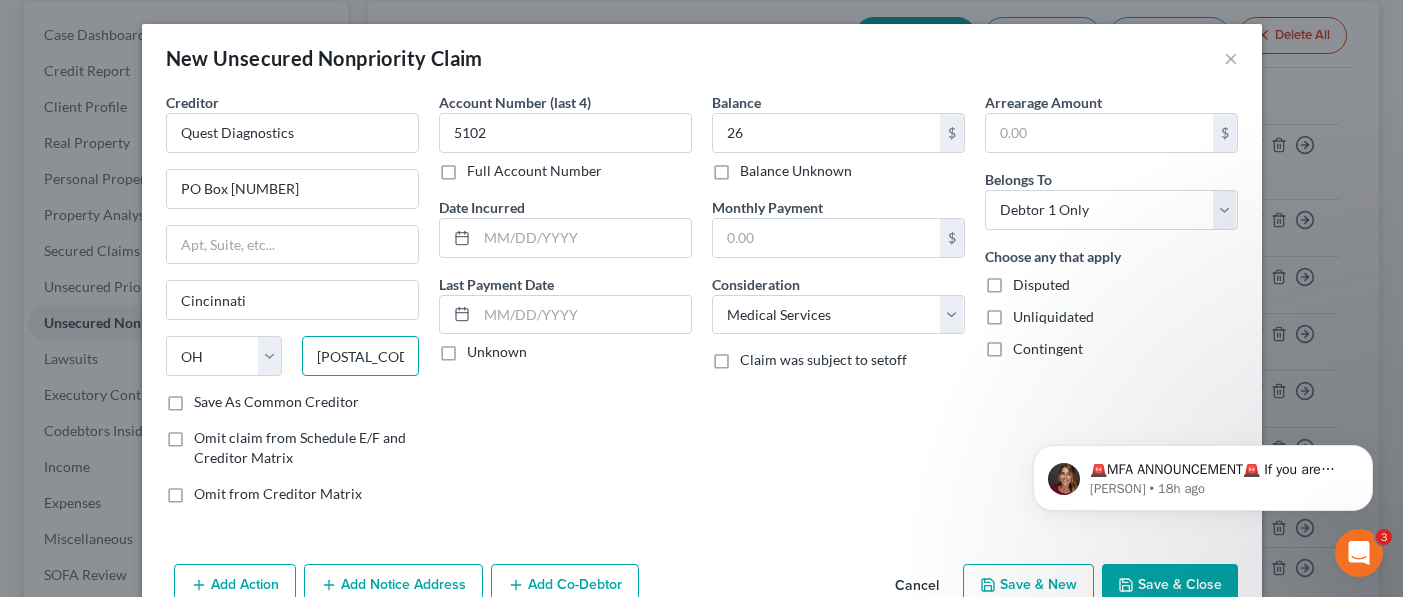click on "[POSTAL_CODE]" at bounding box center (360, 356) 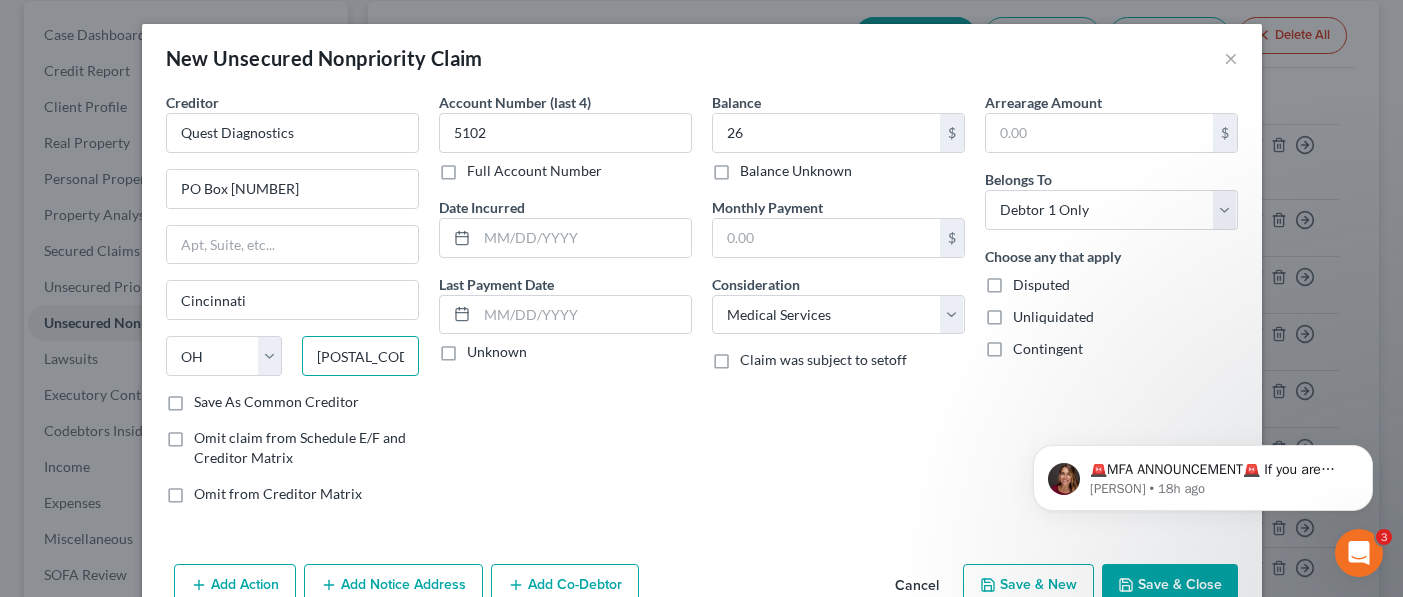 type on "[POSTAL_CODE]" 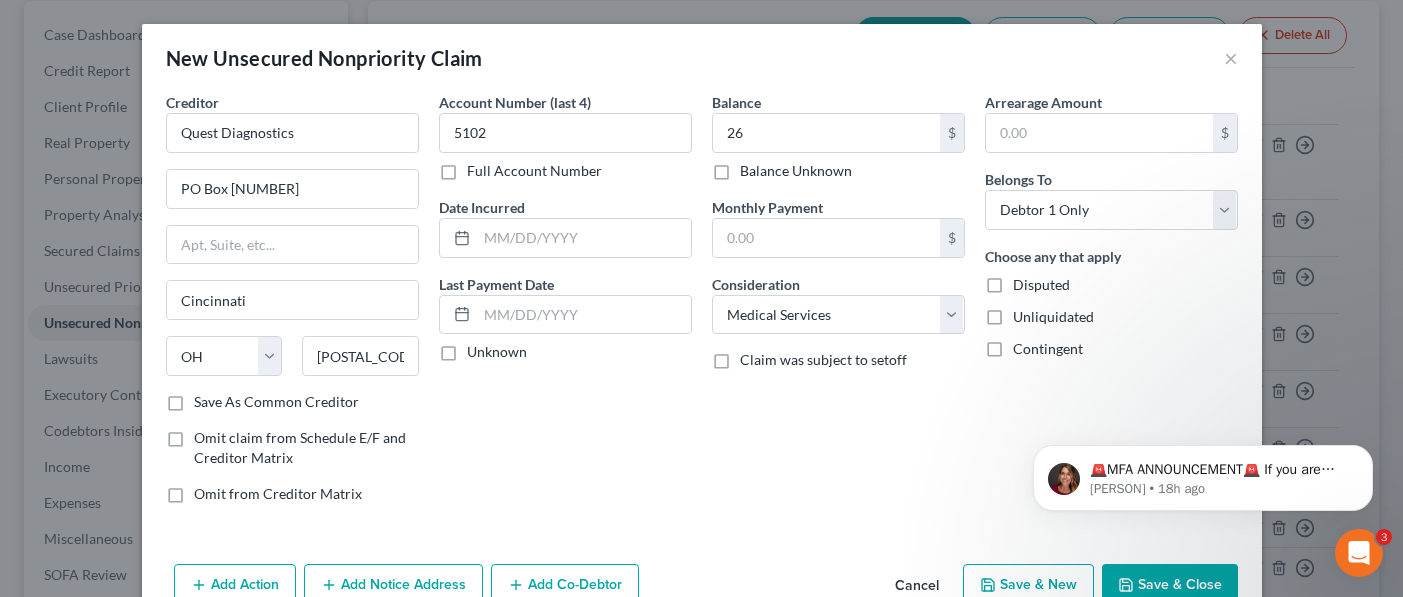 click on "Save & New" at bounding box center [1028, 585] 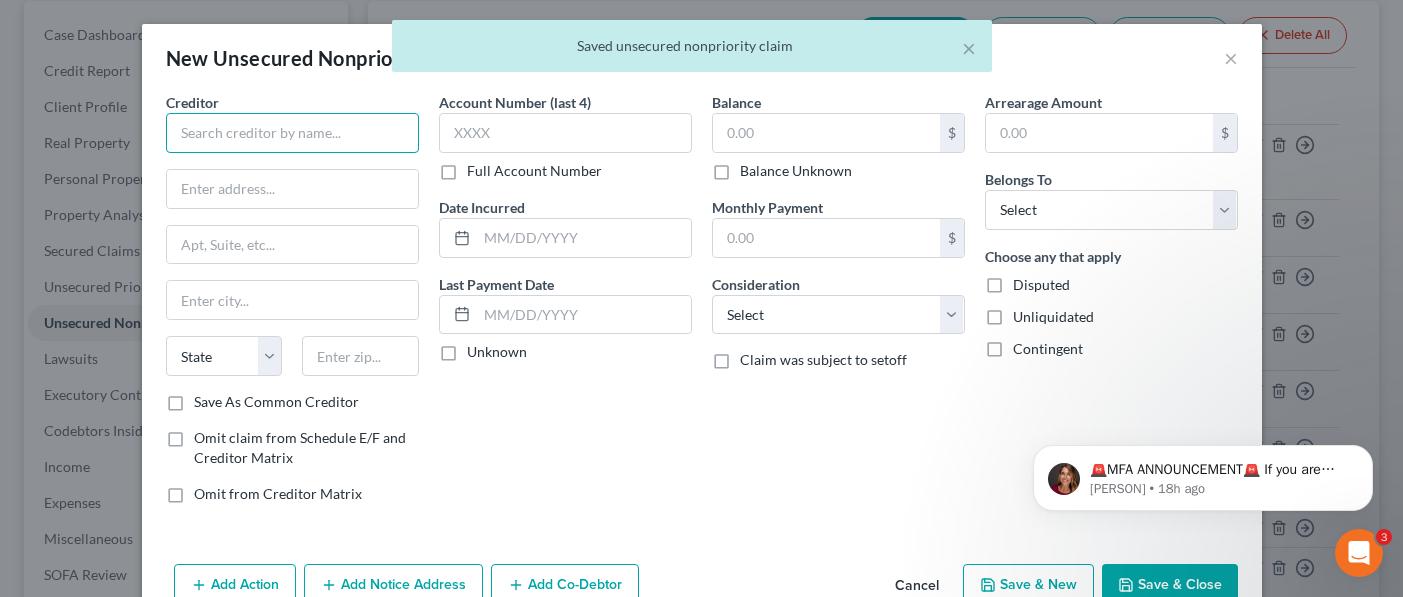 click at bounding box center (292, 133) 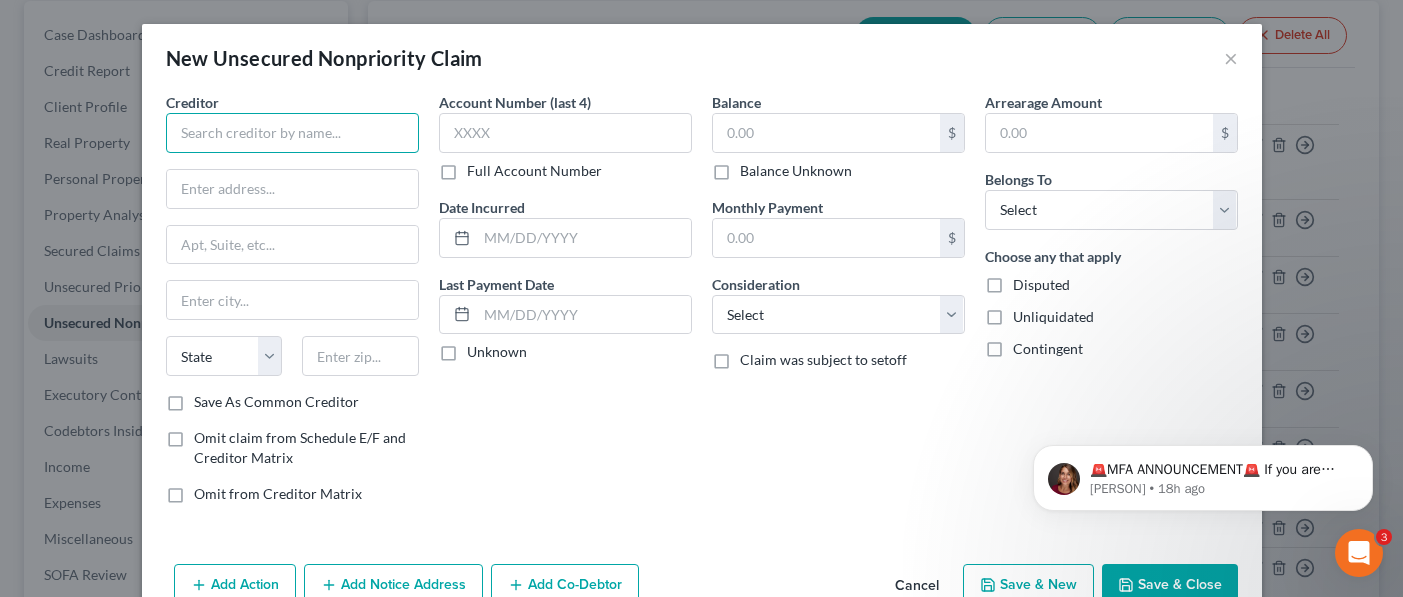 click at bounding box center (292, 133) 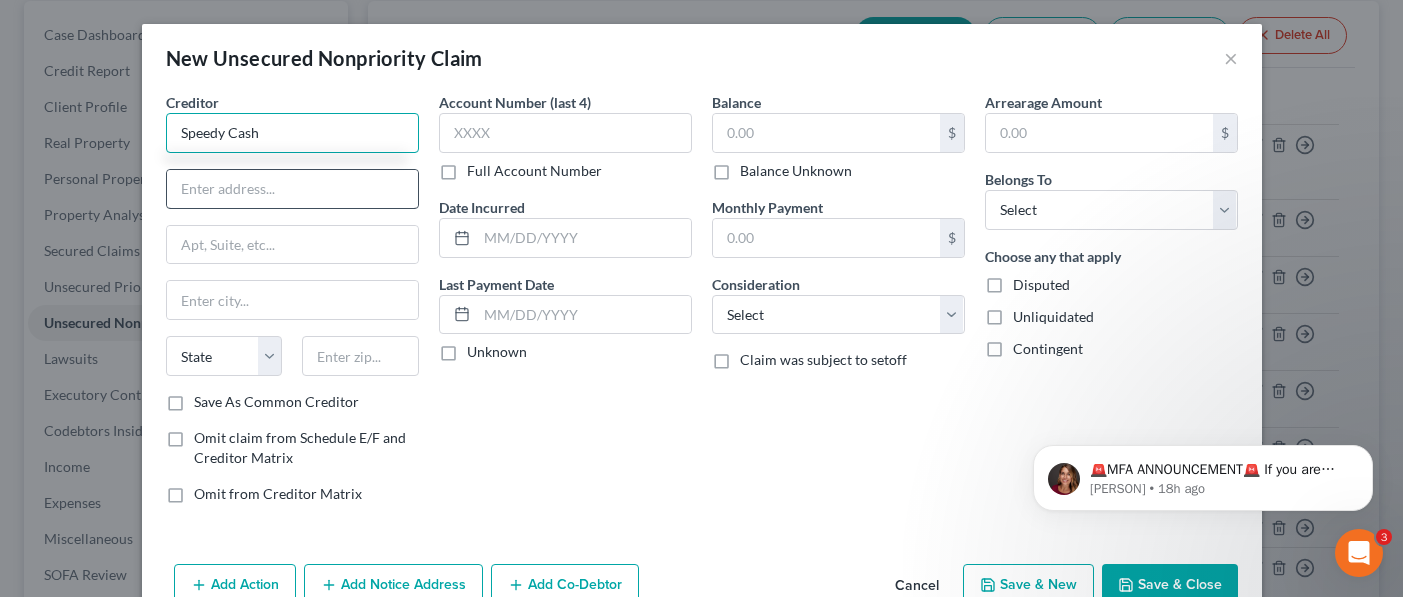 type on "Speedy Cash" 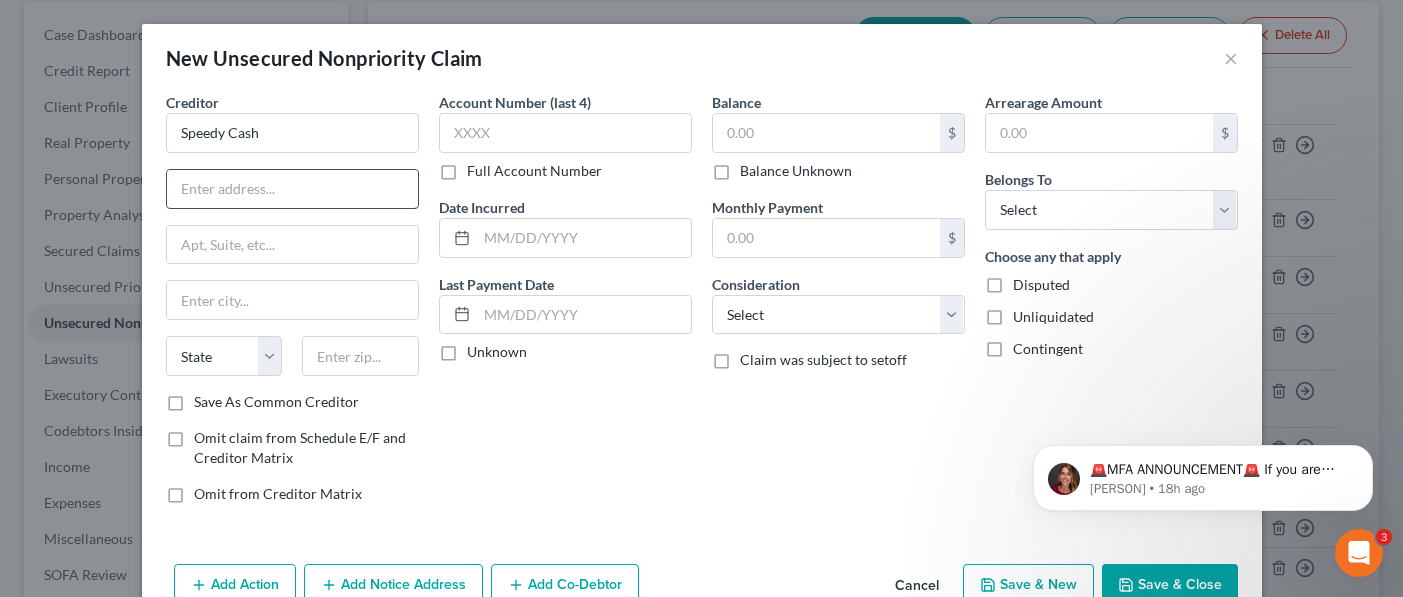 click at bounding box center (292, 189) 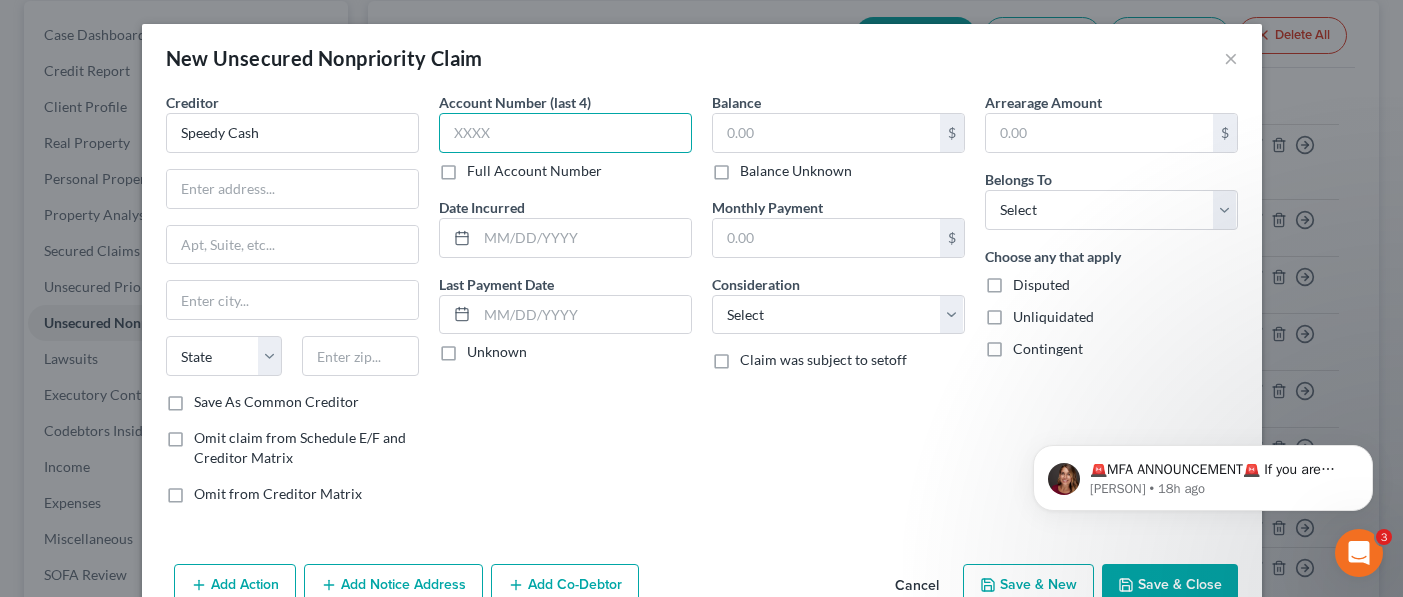 click at bounding box center [565, 133] 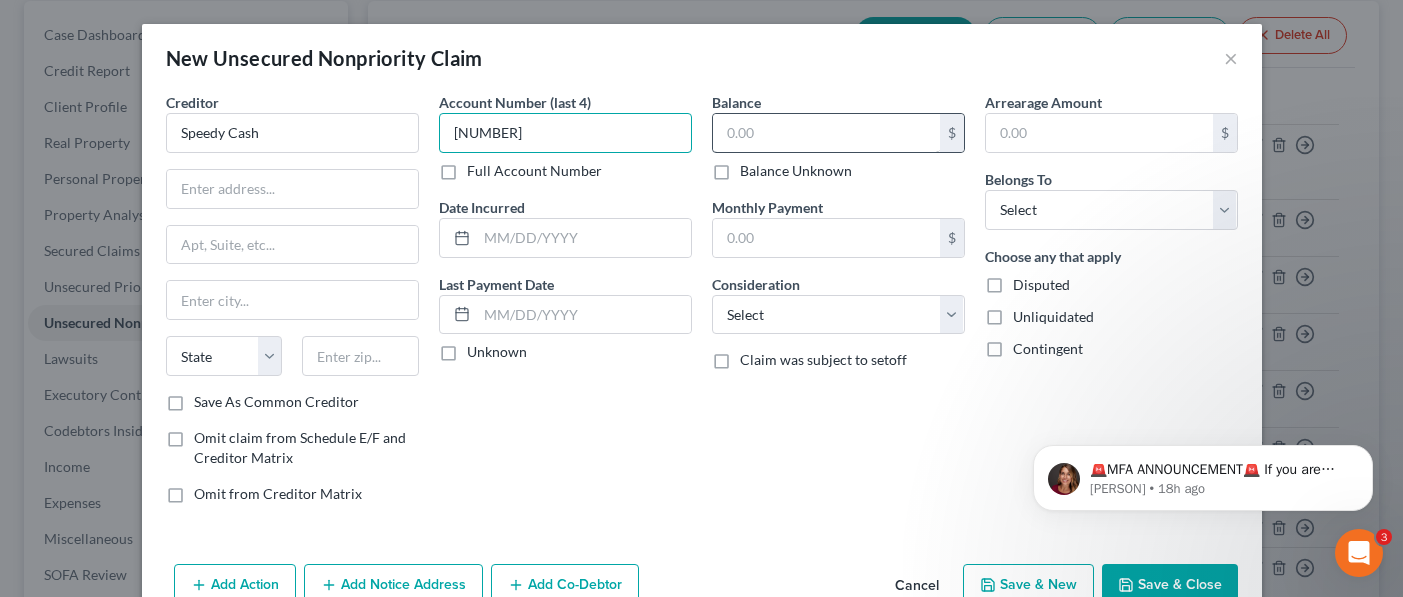 type on "[NUMBER]" 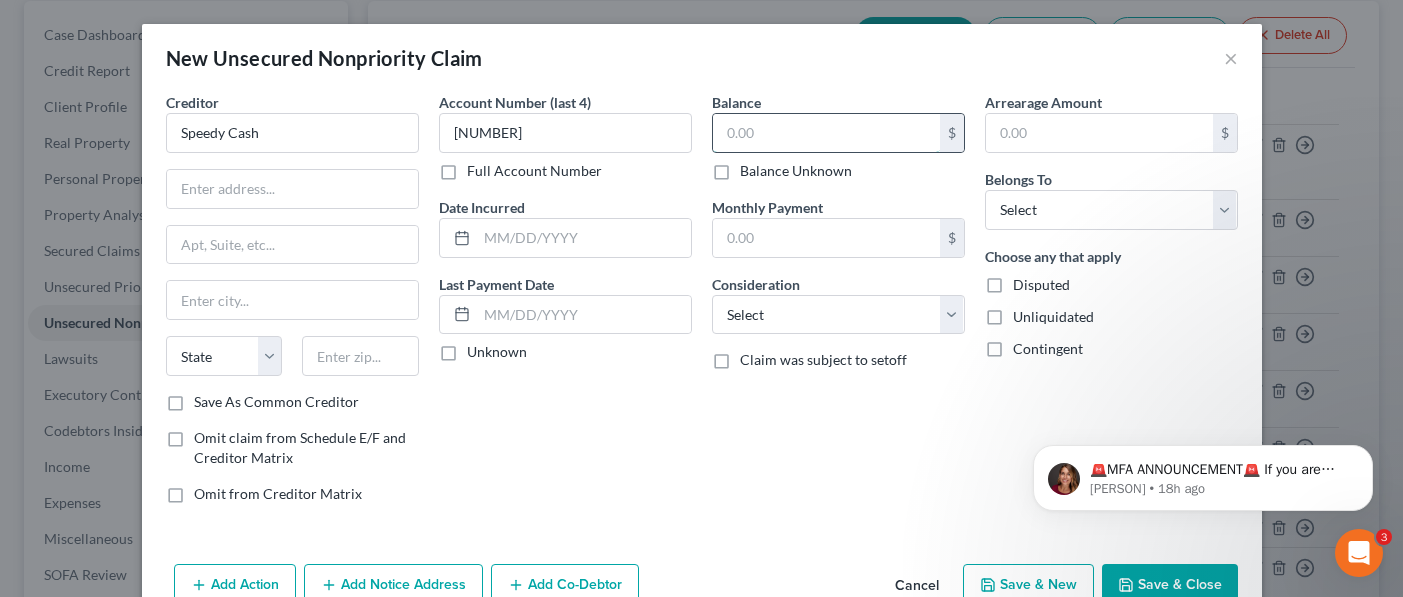 click at bounding box center [826, 133] 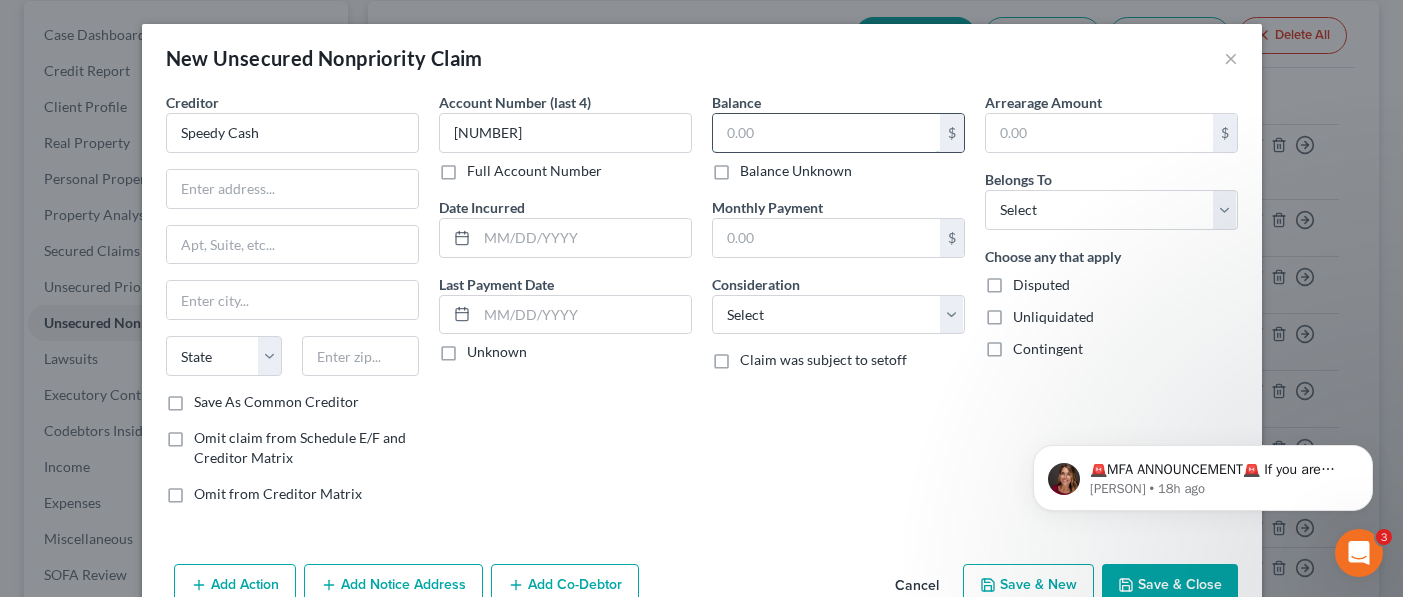 click at bounding box center (826, 133) 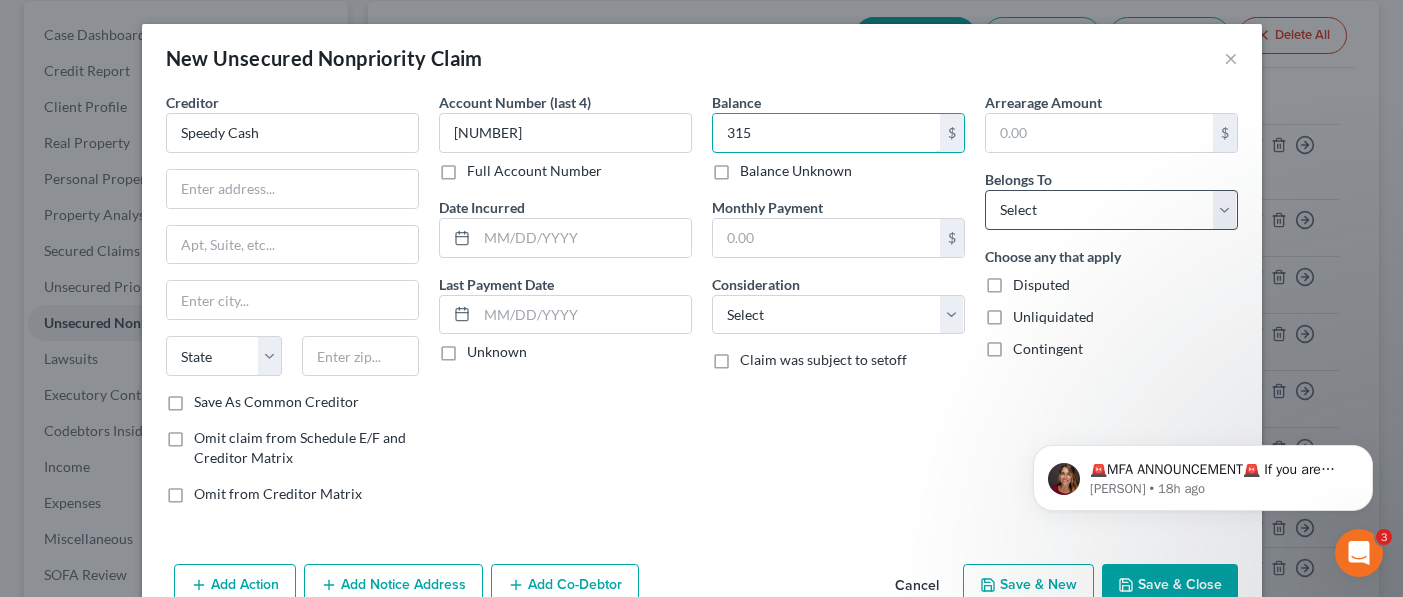 type on "315" 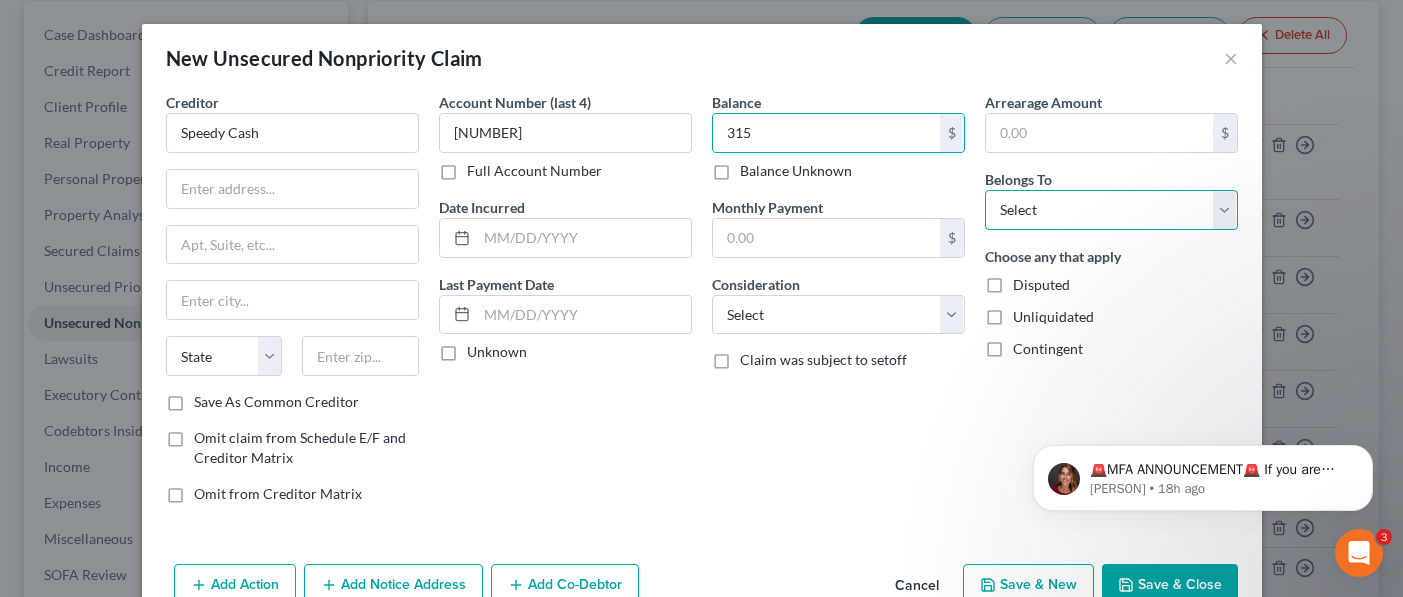 drag, startPoint x: 1001, startPoint y: 205, endPoint x: 1005, endPoint y: 218, distance: 13.601471 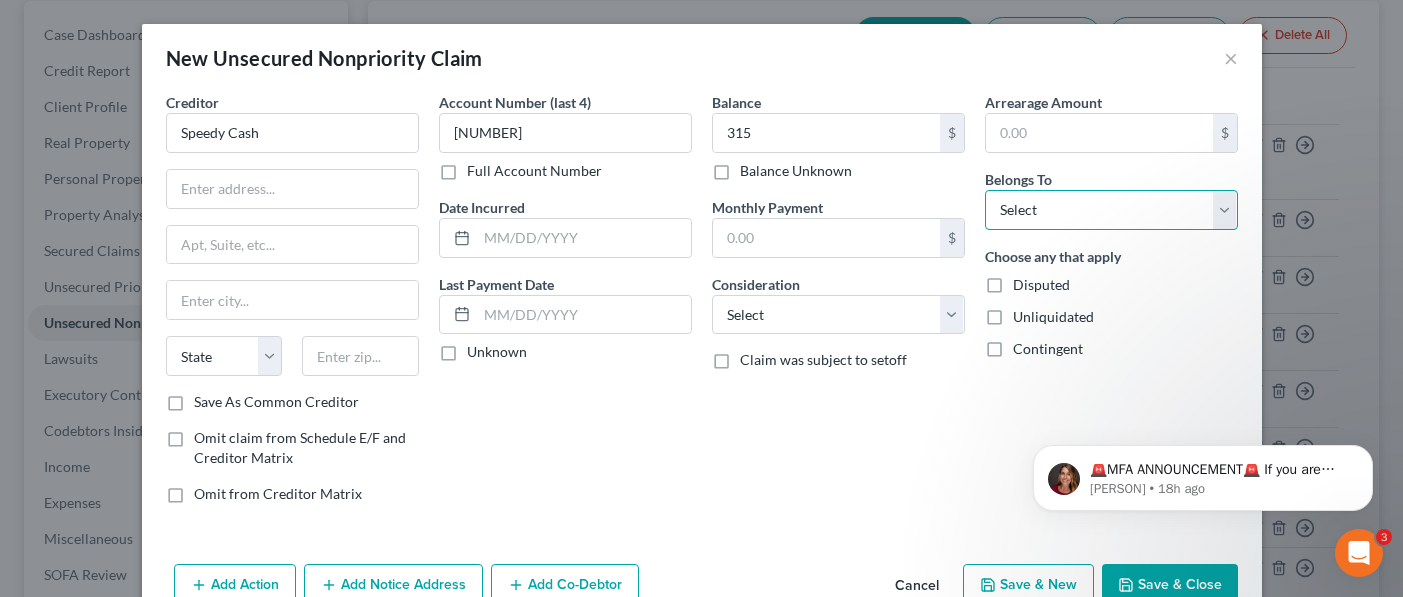 select on "0" 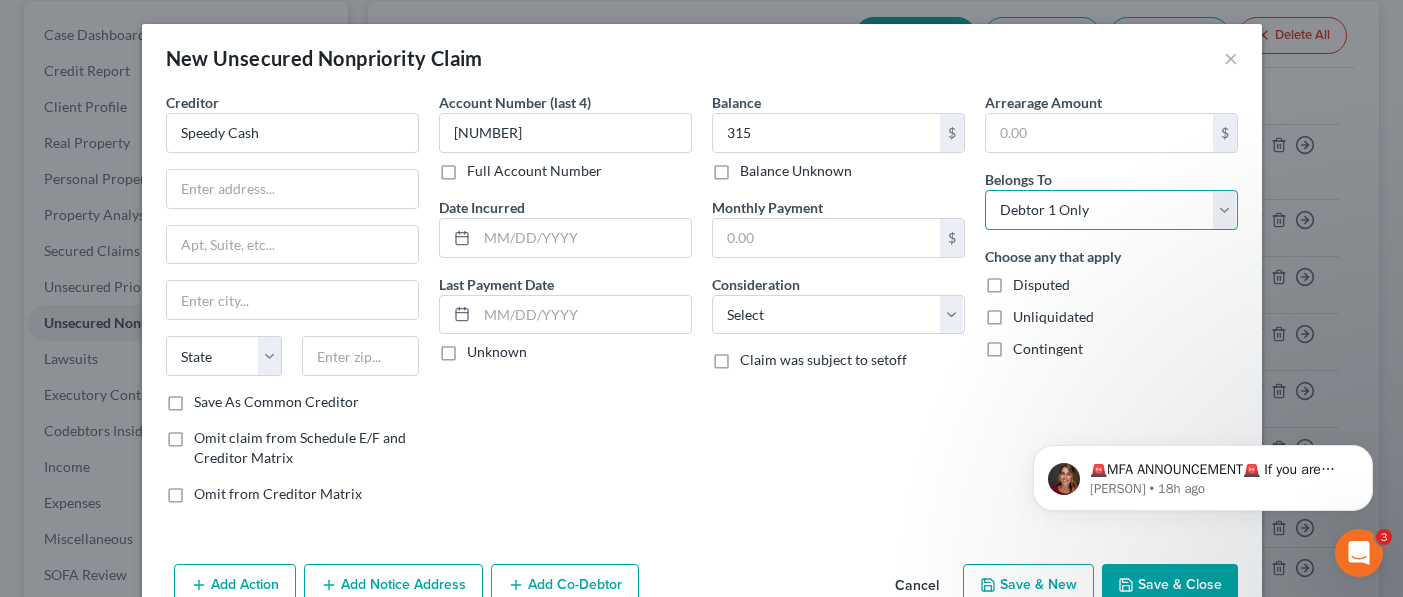 click on "Select Debtor 1 Only Debtor 2 Only Debtor 1 And Debtor 2 Only At Least One Of The Debtors And Another Community Property" at bounding box center [1111, 210] 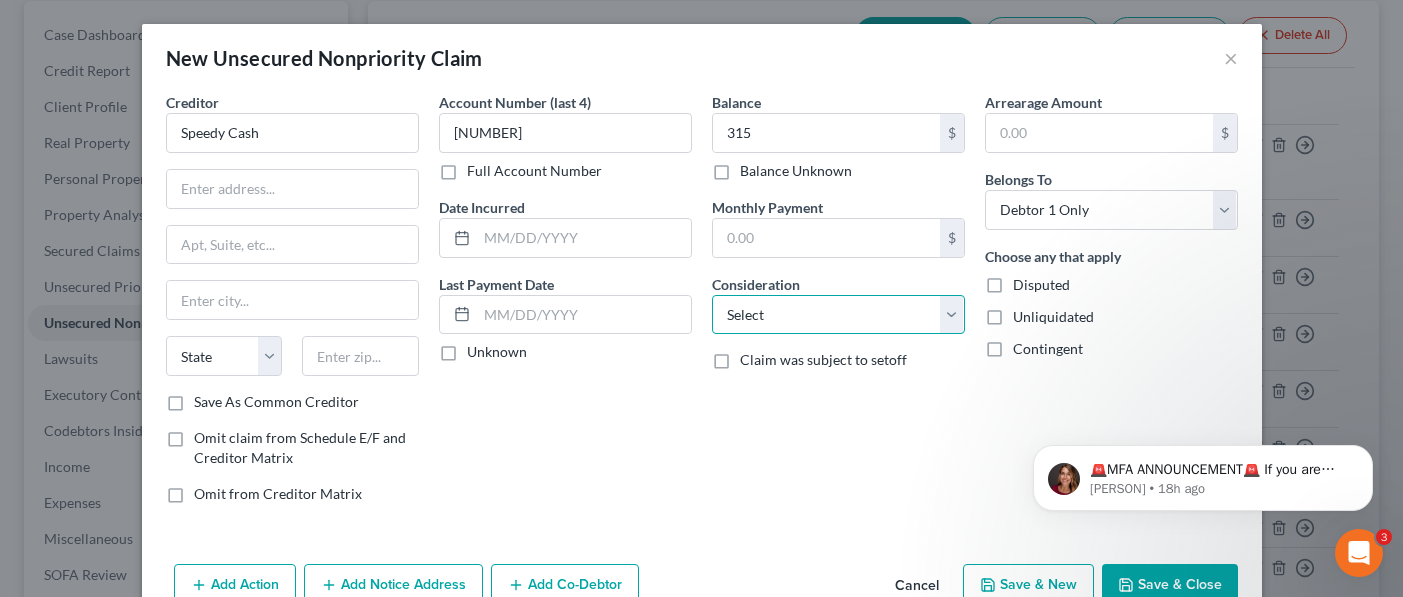 click on "Select Cable / Satellite Services Collection Agency Credit Card Debt Debt Counseling / Attorneys Deficiency Balance Domestic Support Obligations Home / Car Repairs Income Taxes Judgment Liens Medical Services Monies Loaned / Advanced Mortgage Obligation From Divorce Or Separation Obligation To Pensions Other Overdrawn Bank Account Promised To Help Pay Creditors Student Loans Suppliers And Vendors Telephone / Internet Services Utility Services" at bounding box center [838, 315] 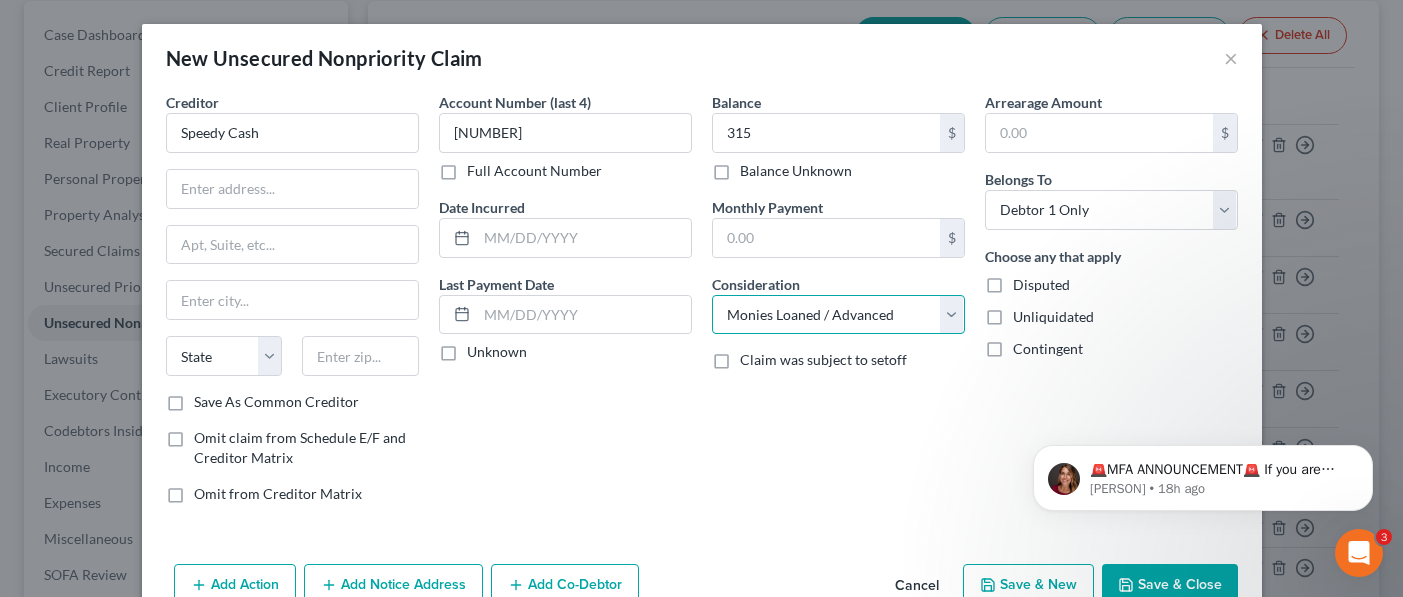 click on "Select Cable / Satellite Services Collection Agency Credit Card Debt Debt Counseling / Attorneys Deficiency Balance Domestic Support Obligations Home / Car Repairs Income Taxes Judgment Liens Medical Services Monies Loaned / Advanced Mortgage Obligation From Divorce Or Separation Obligation To Pensions Other Overdrawn Bank Account Promised To Help Pay Creditors Student Loans Suppliers And Vendors Telephone / Internet Services Utility Services" at bounding box center (838, 315) 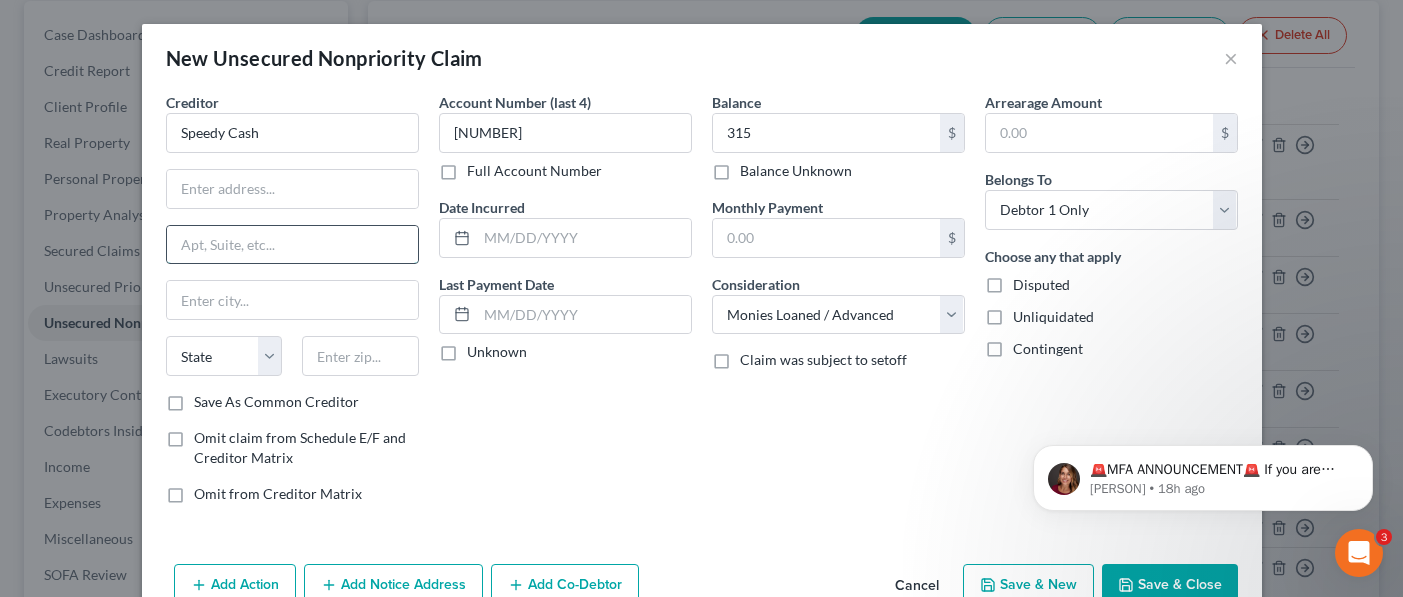 click at bounding box center [292, 245] 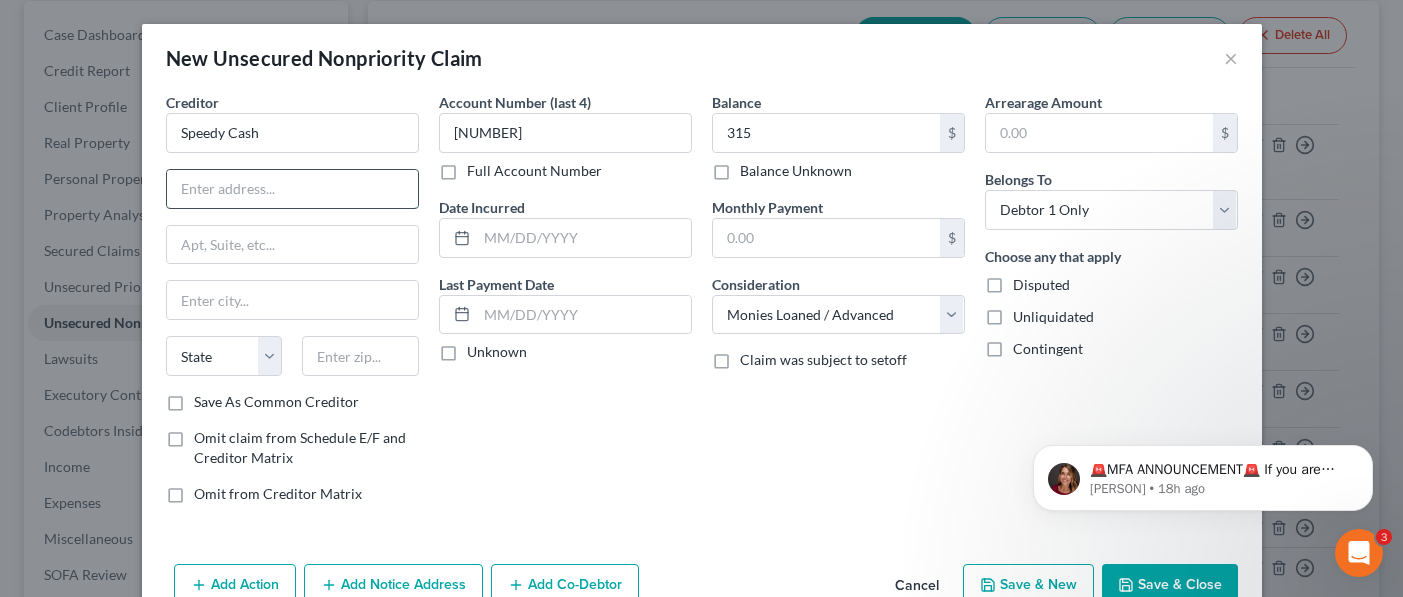 click at bounding box center (292, 189) 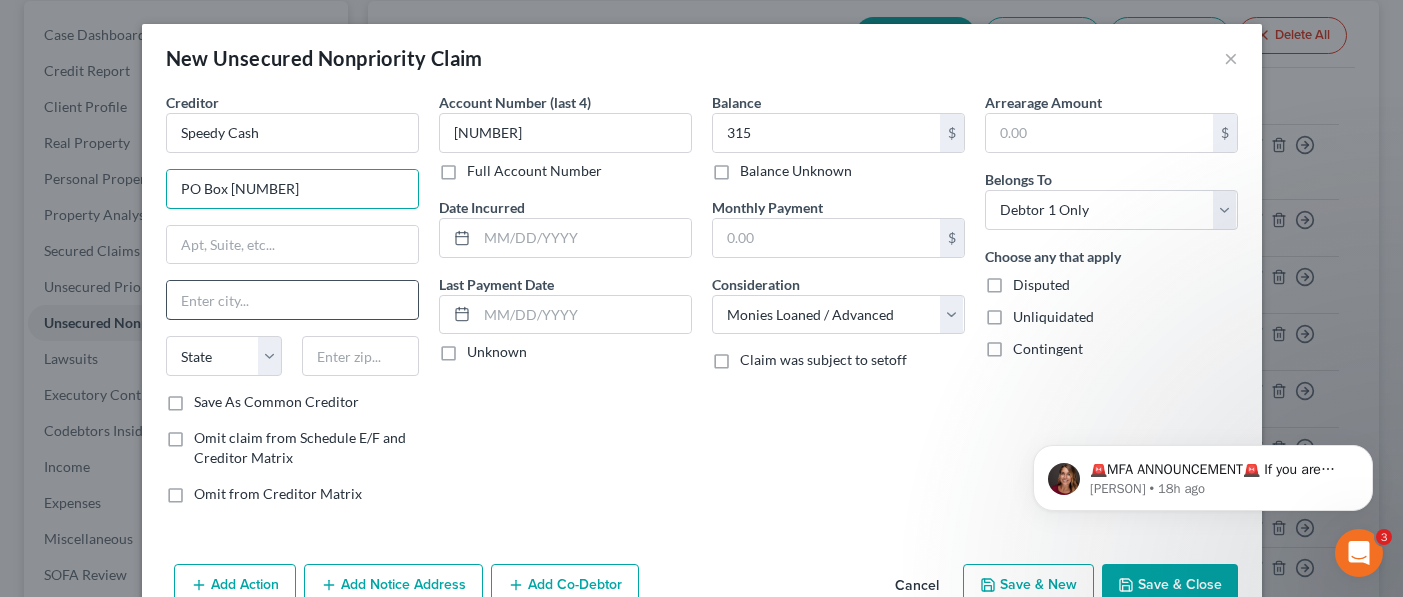 type on "PO Box [NUMBER]" 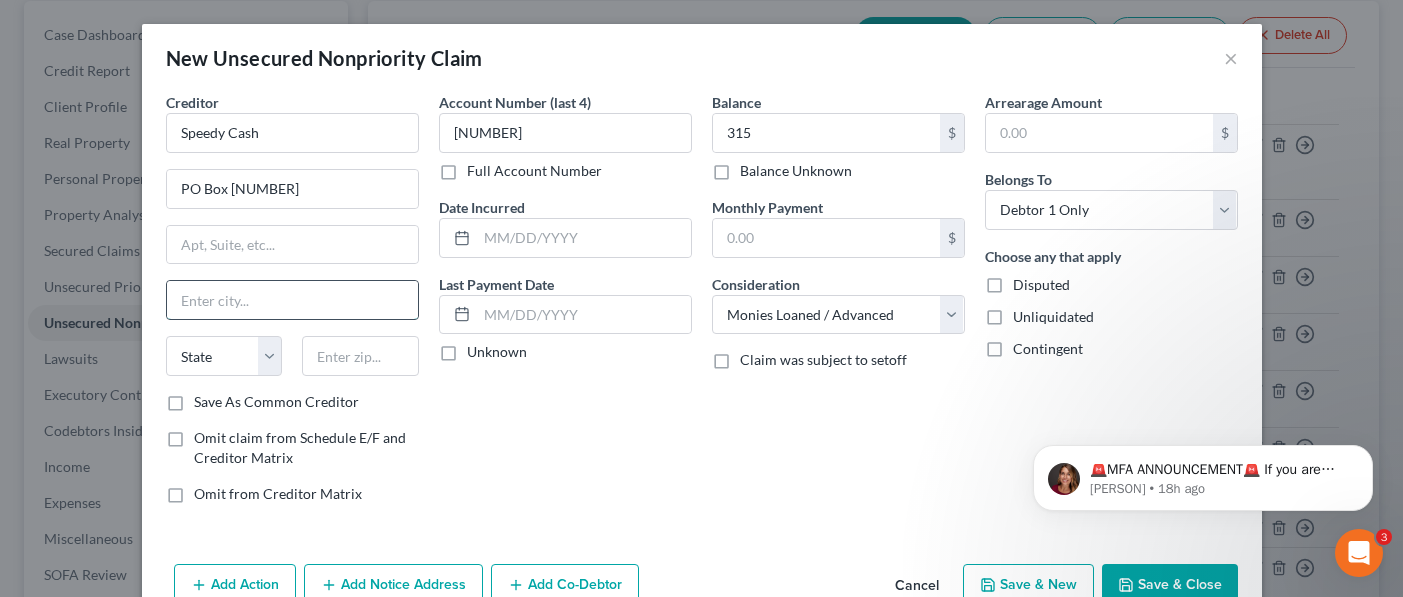 click at bounding box center (292, 300) 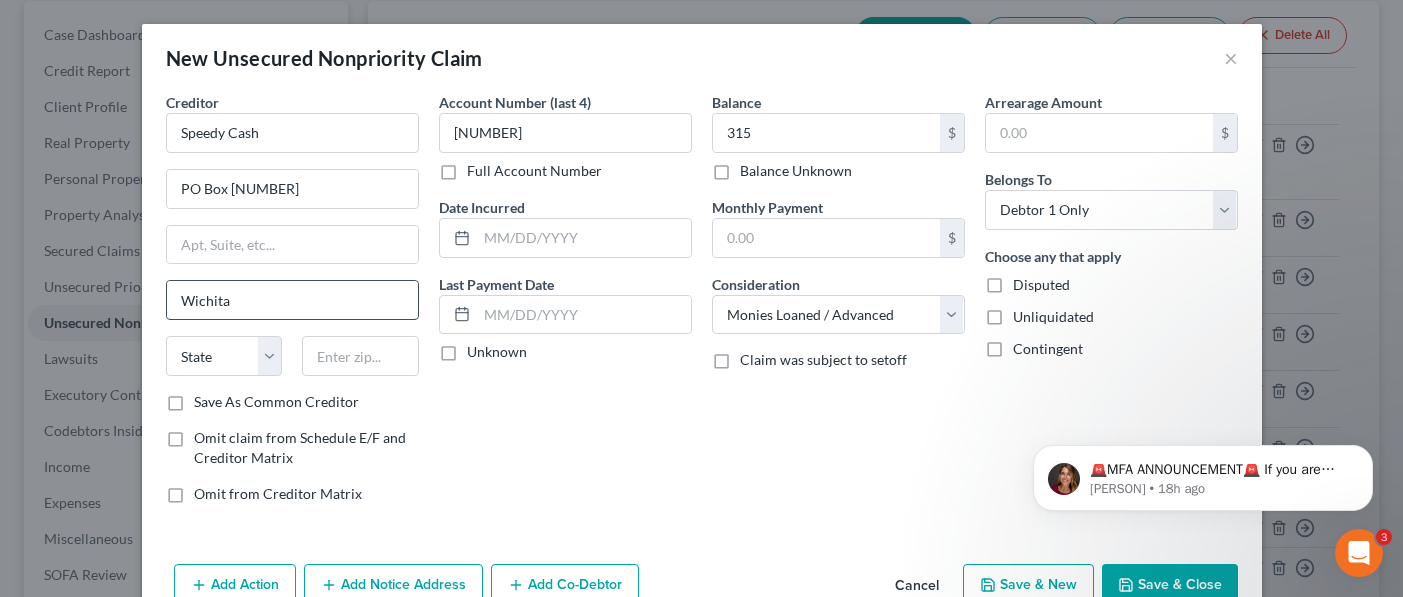 type on "Wichita" 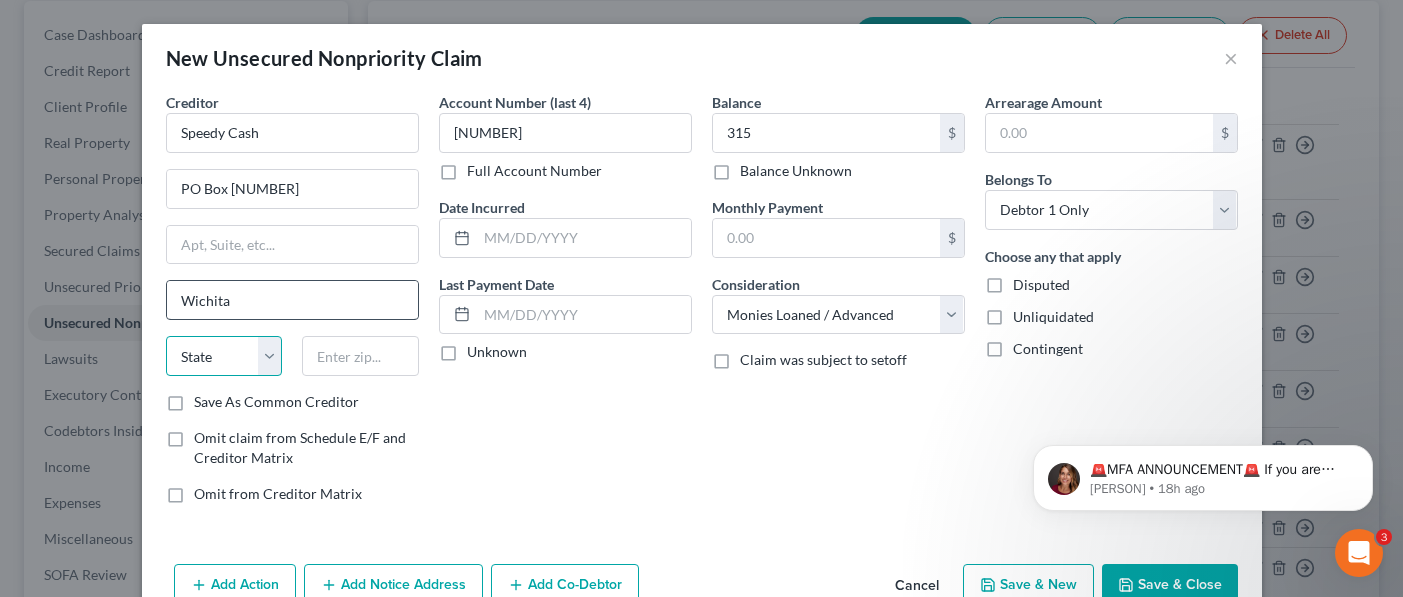 select on "17" 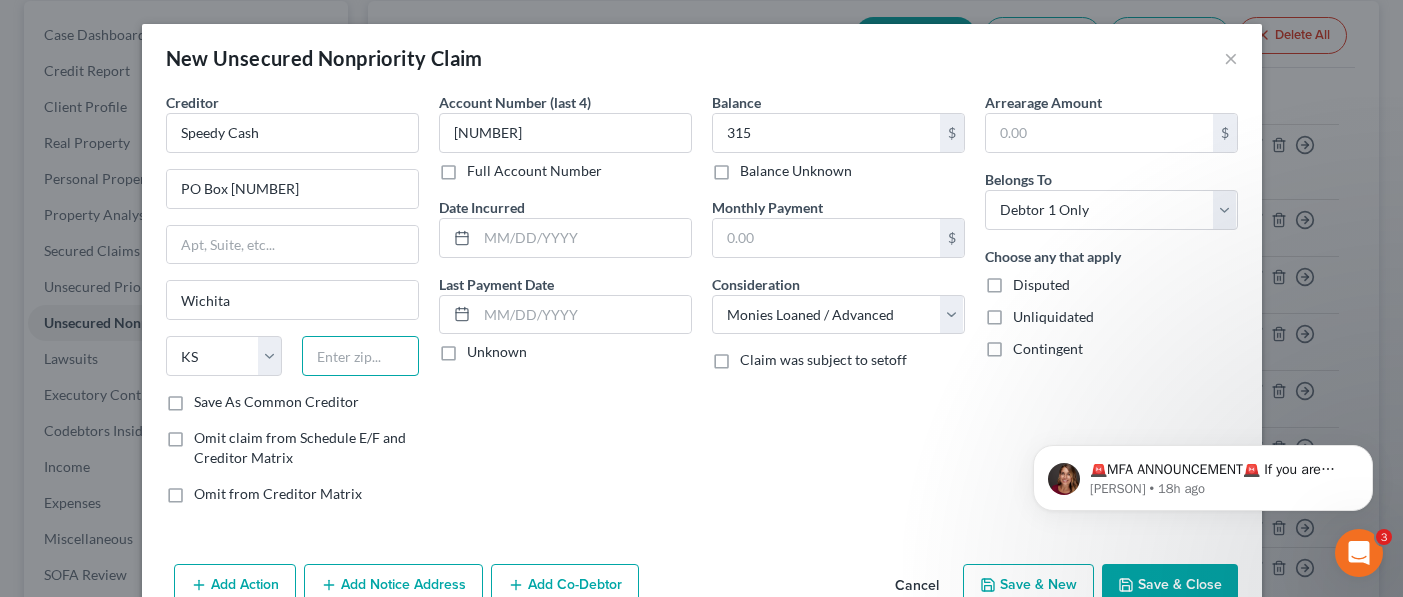 click at bounding box center [360, 356] 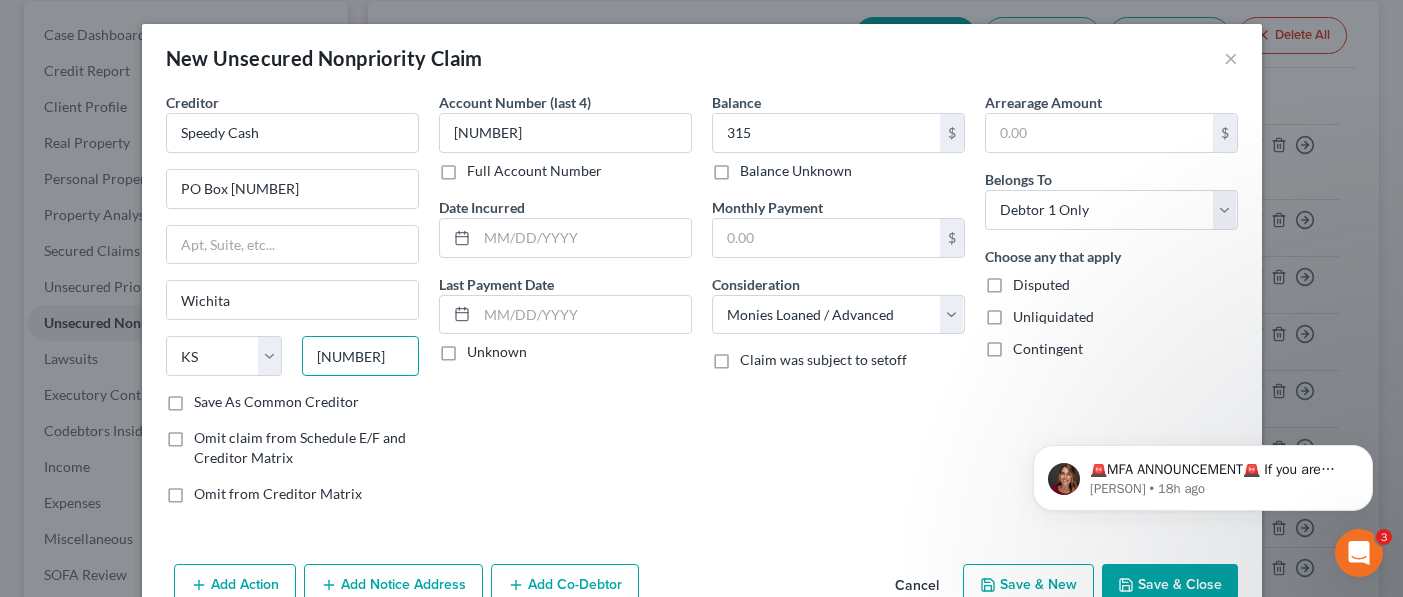 click on "[NUMBER]" at bounding box center (360, 356) 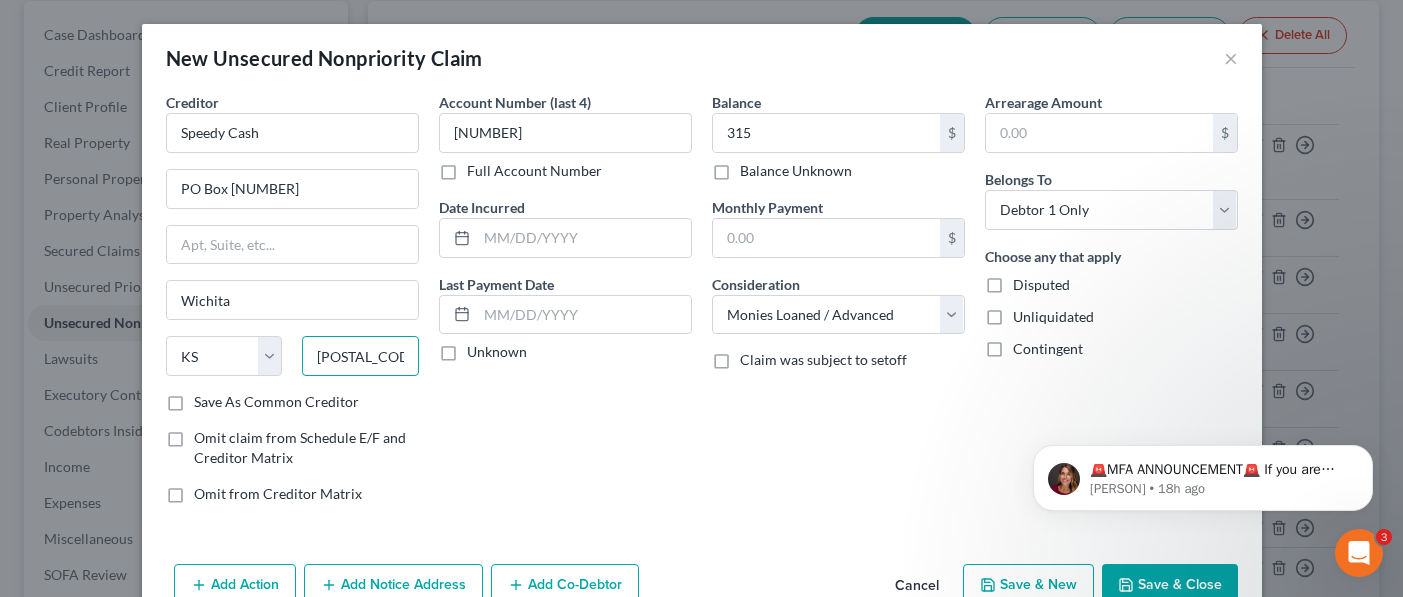 type on "[POSTAL_CODE]" 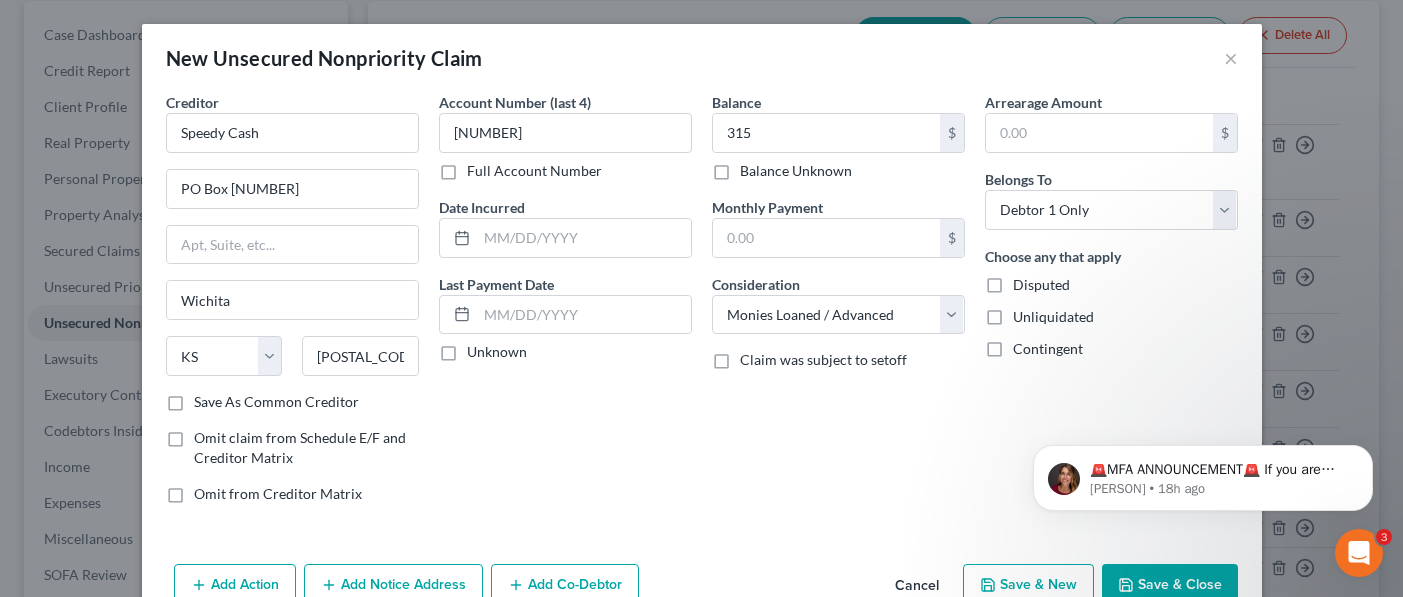 click on "Save & New" at bounding box center (1028, 585) 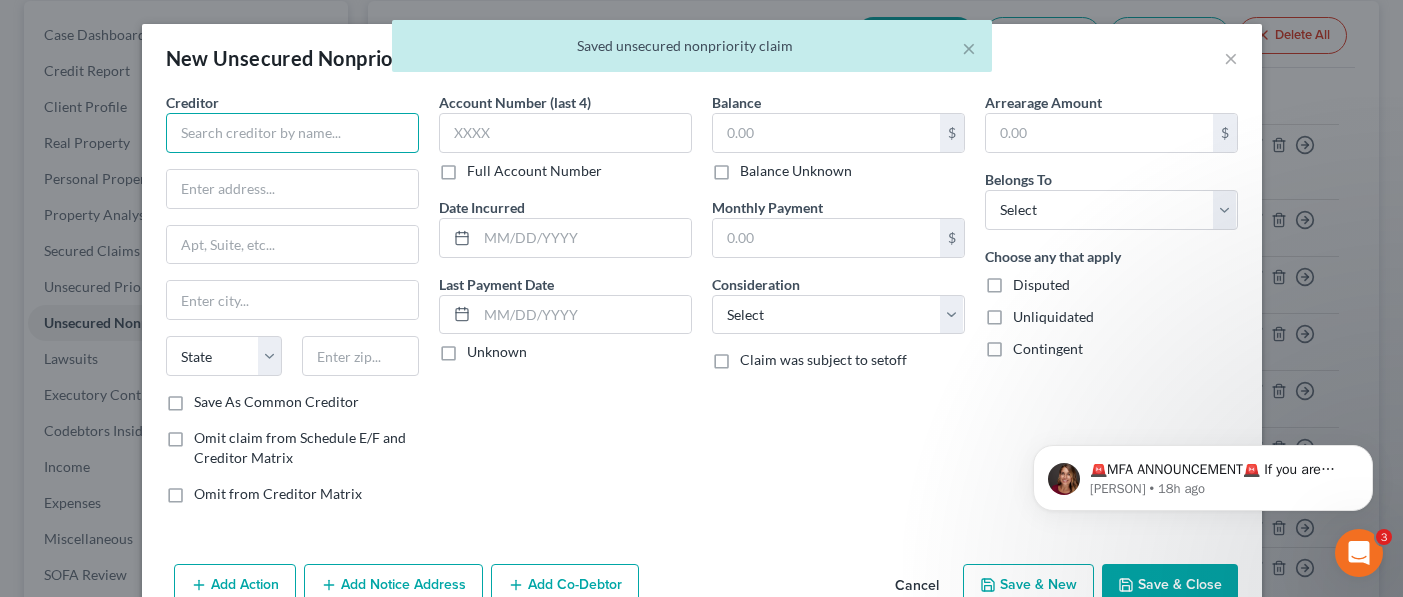 click at bounding box center [292, 133] 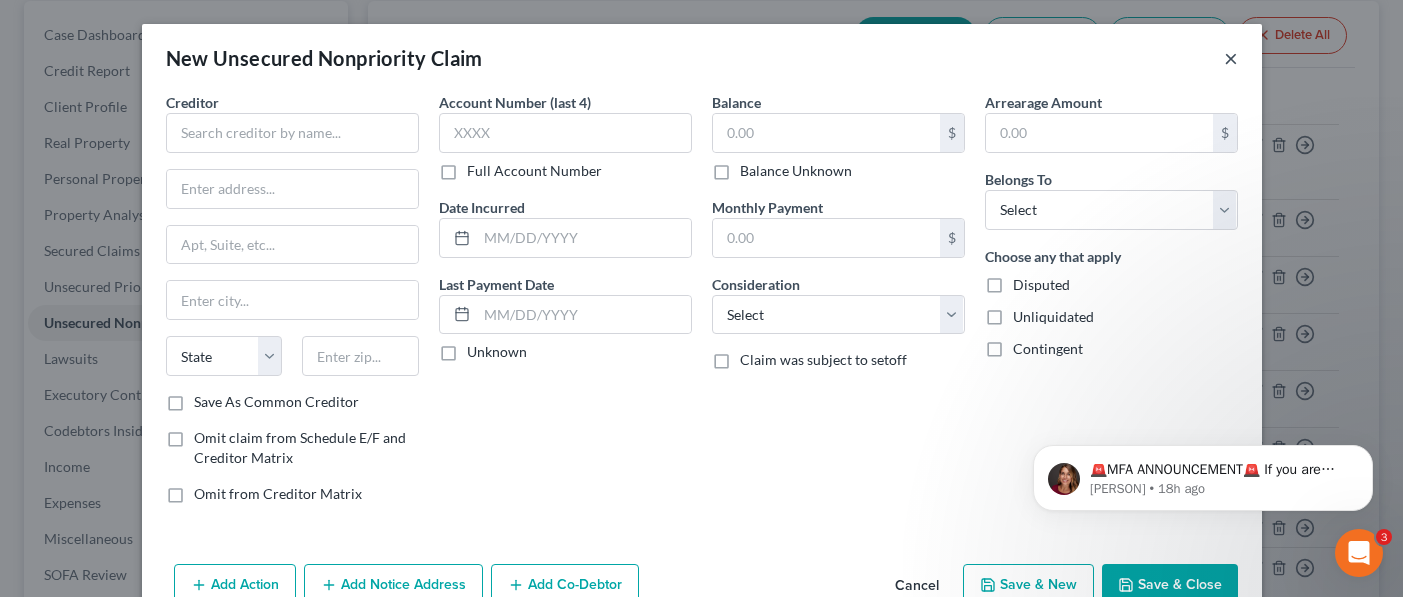 click on "×" at bounding box center (1231, 58) 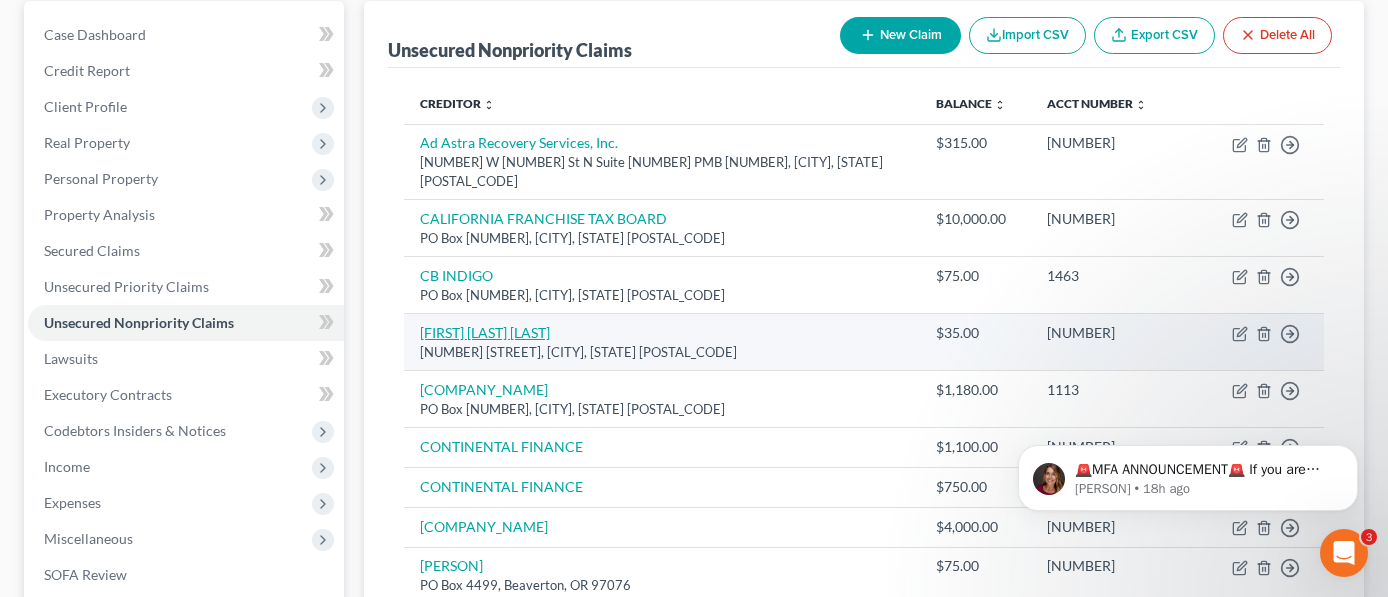 click on "[FIRST] [LAST] [LAST]" at bounding box center (485, 332) 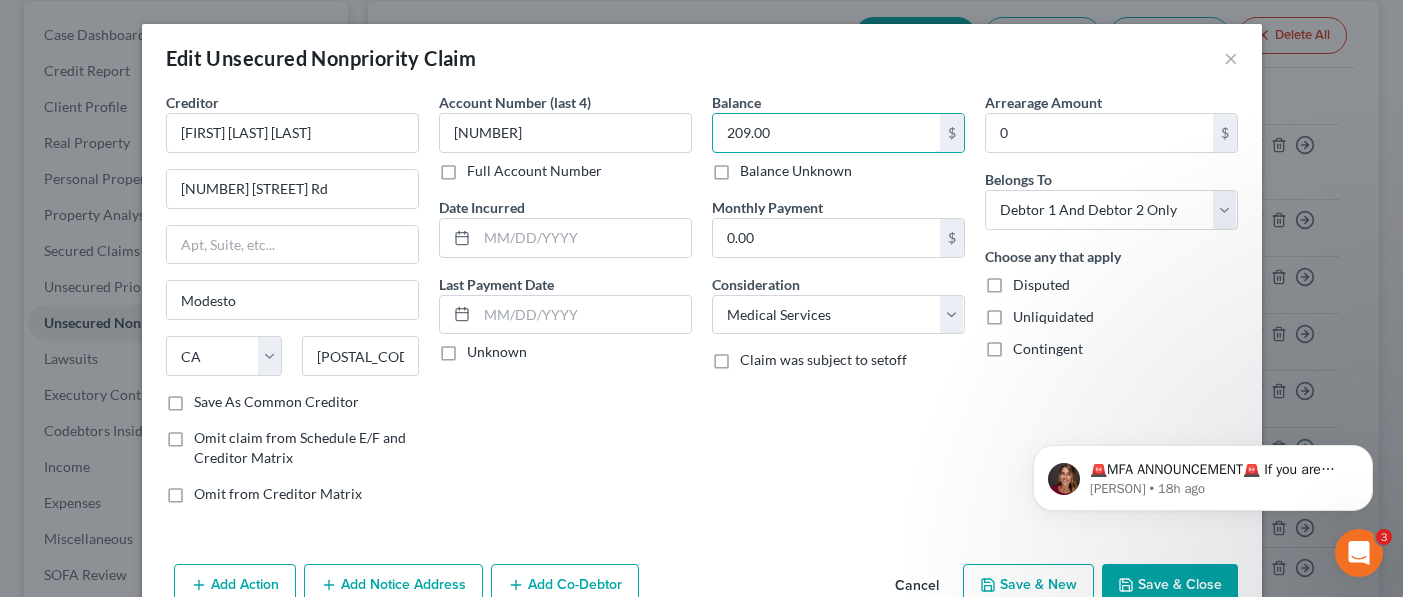 type on "209.00" 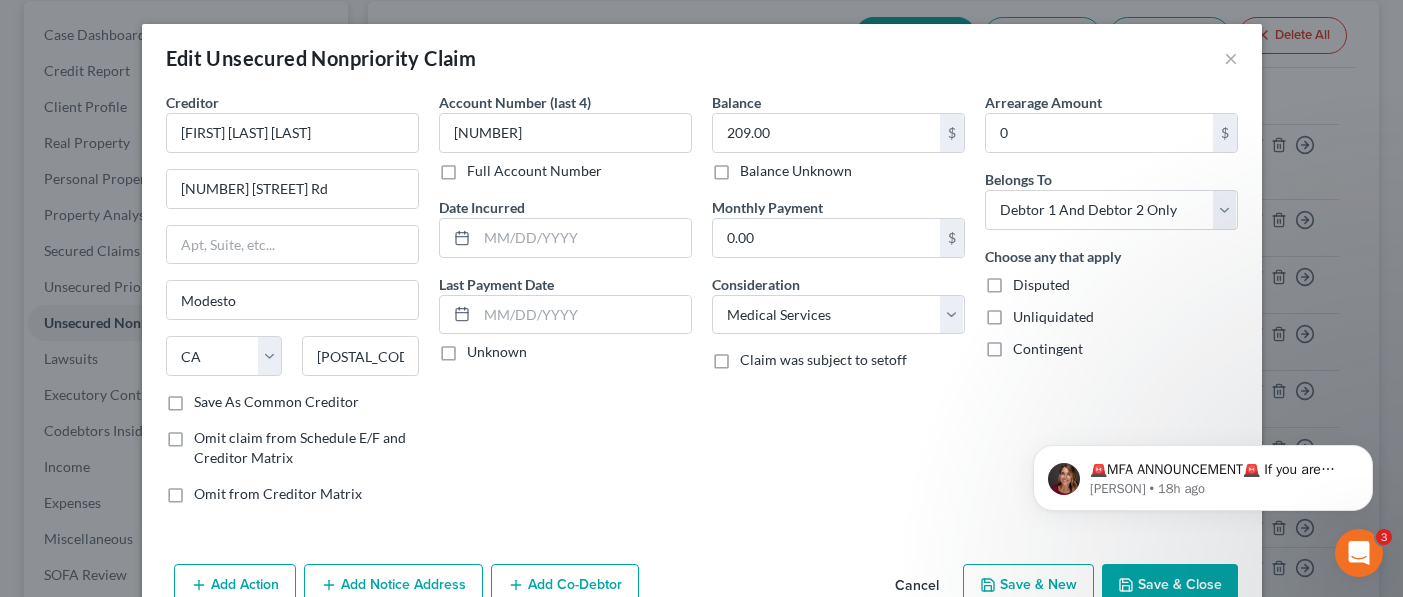 click on "Account Number (last 4)
[NUMBER]
Full Account Number
Date Incurred         Last Payment Date         Unknown" at bounding box center (565, 306) 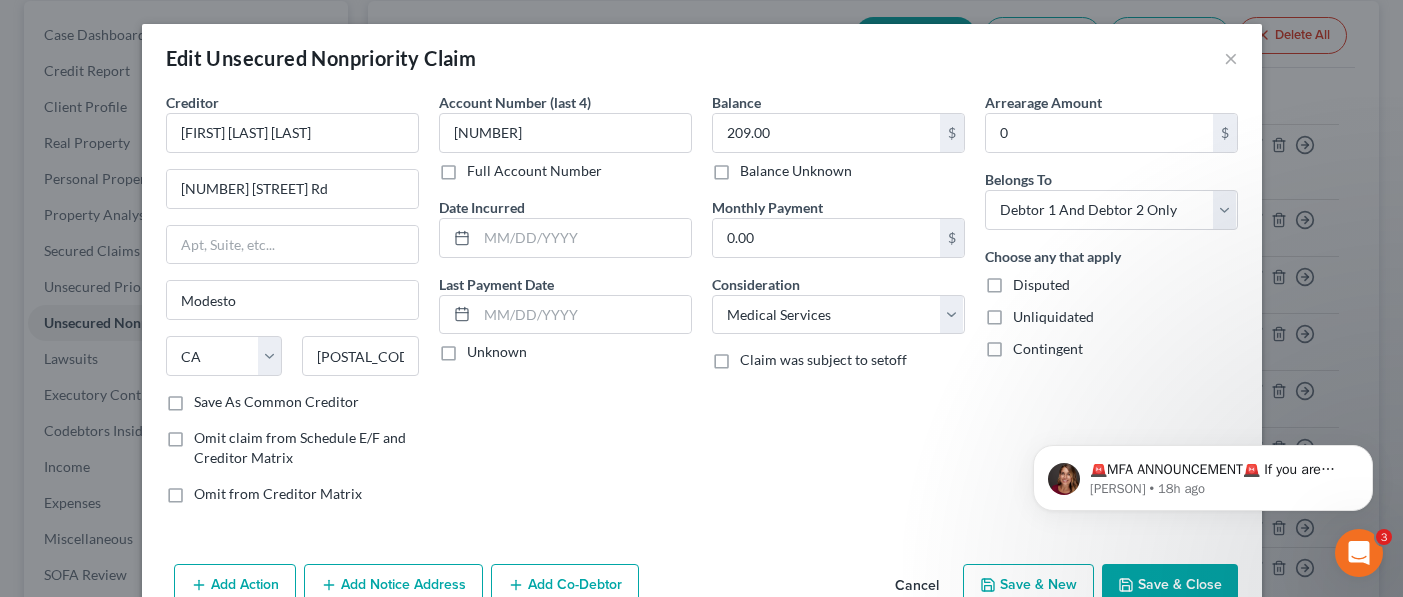 click on "Save & New" at bounding box center (1028, 585) 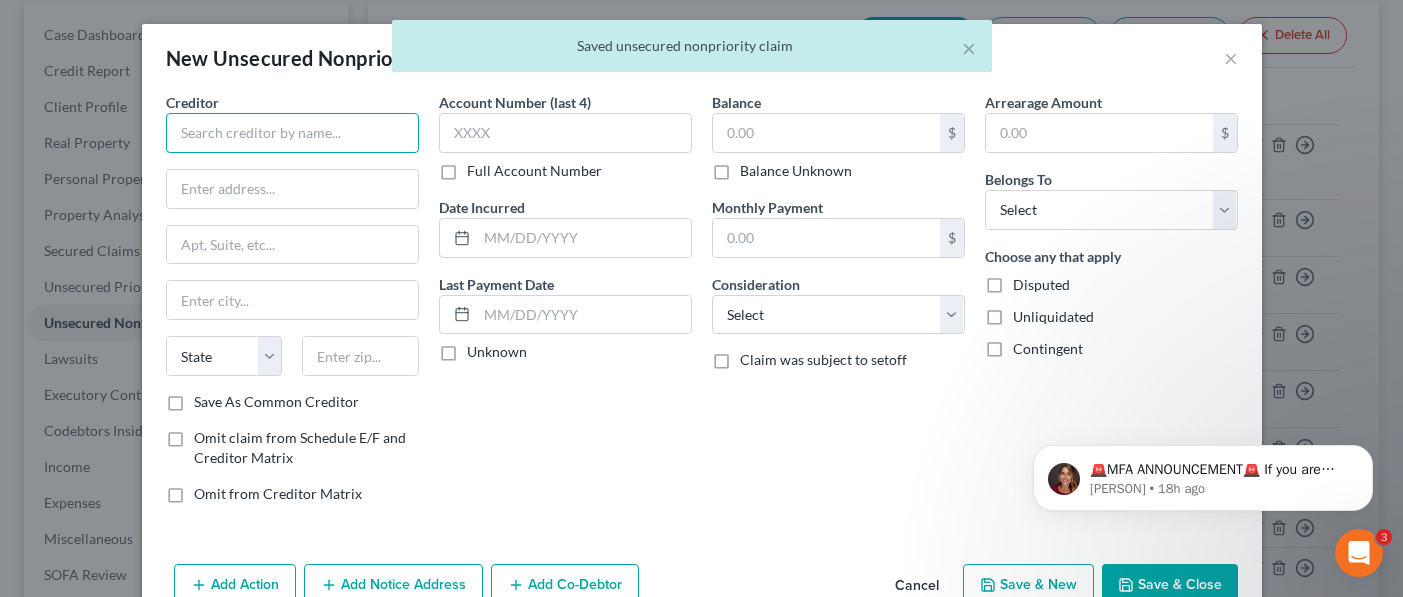 click at bounding box center (292, 133) 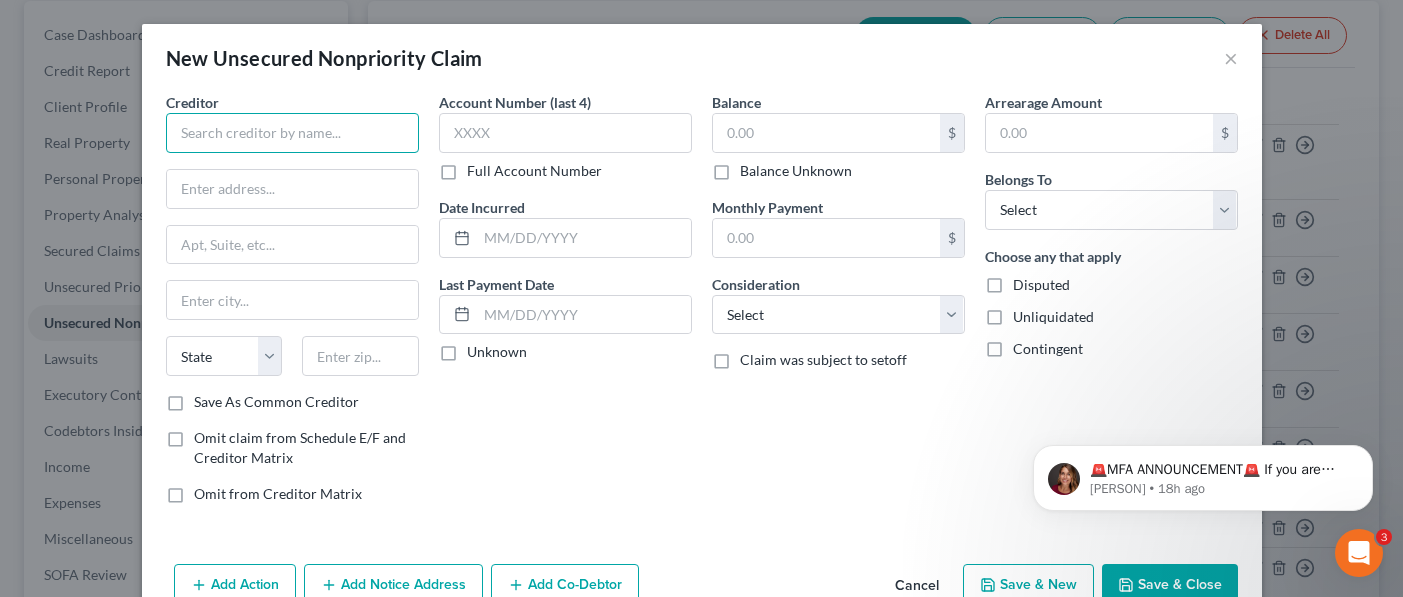 click at bounding box center (292, 133) 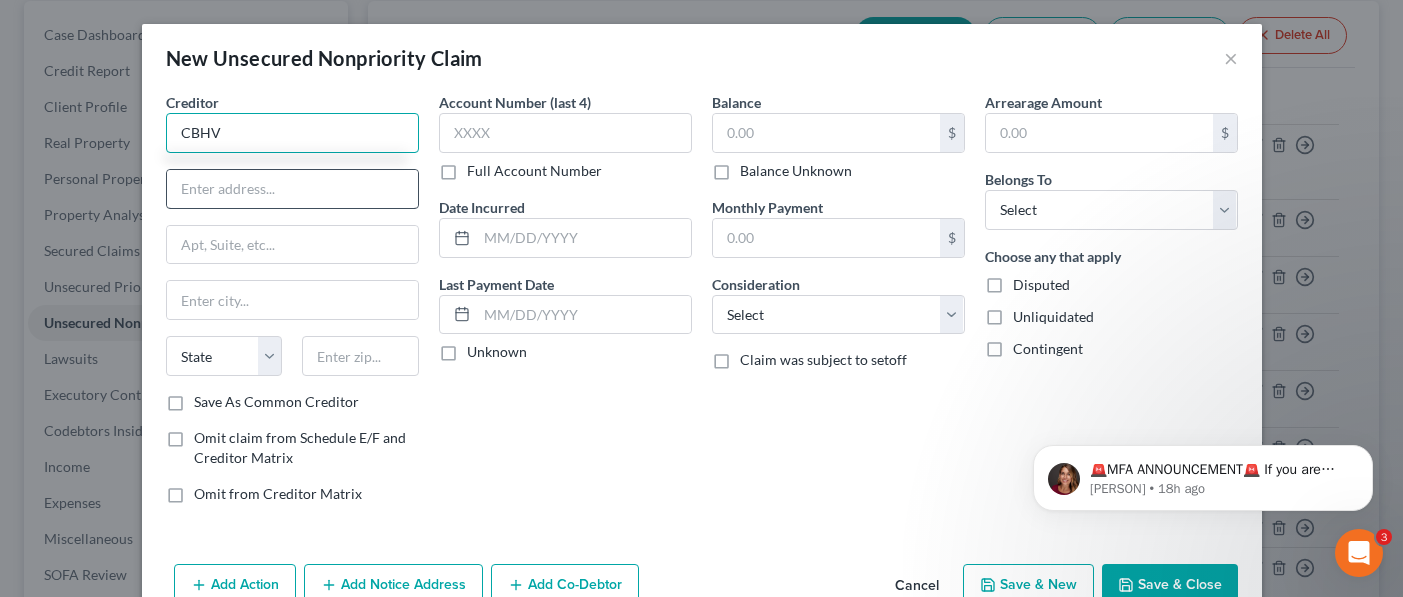 type on "CBHV" 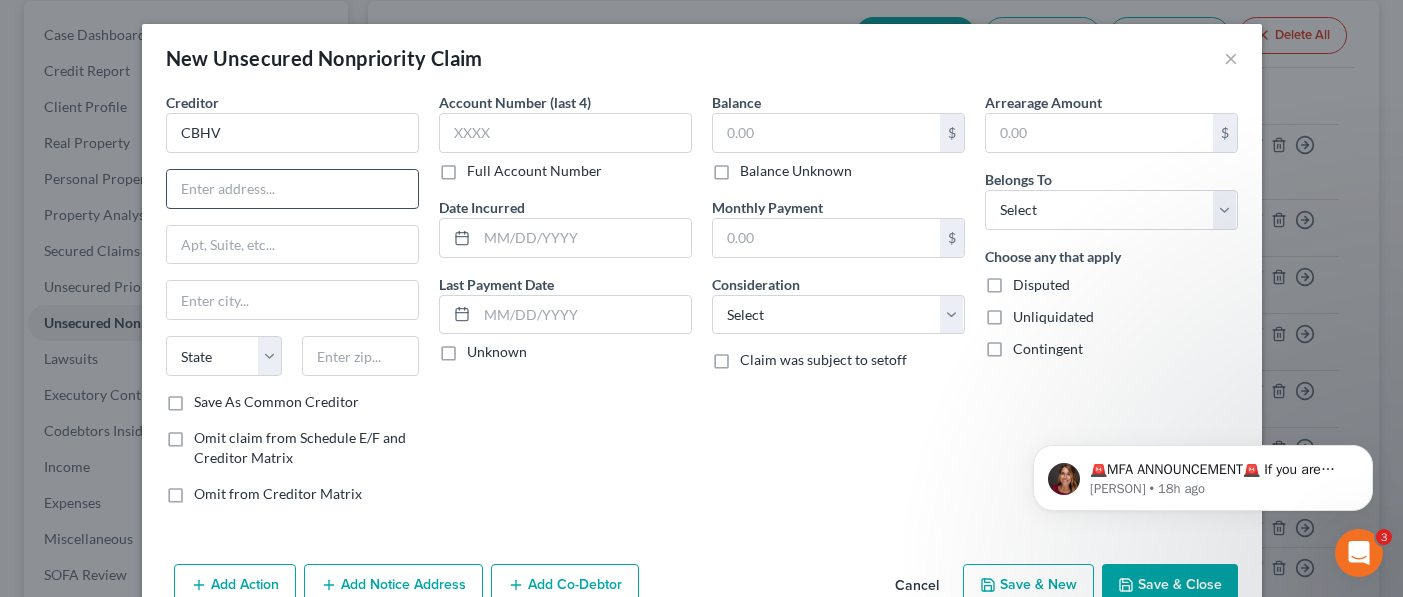 click at bounding box center (292, 189) 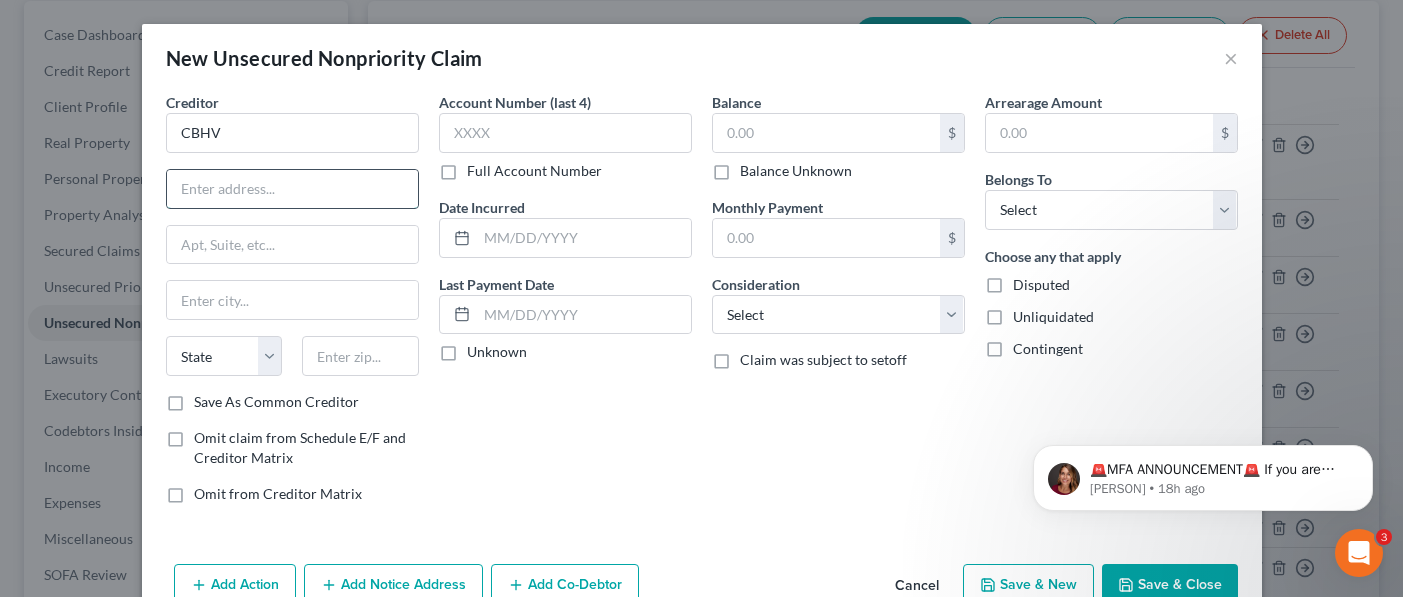 click at bounding box center (292, 189) 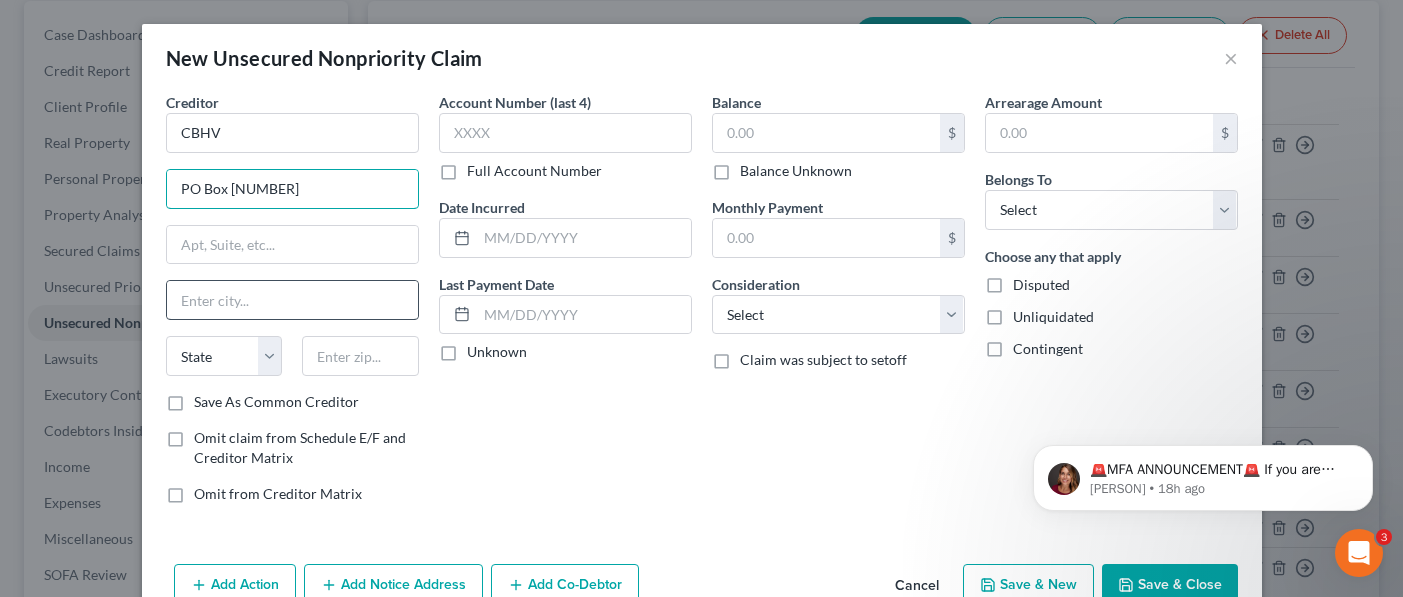 type on "PO Box [NUMBER]" 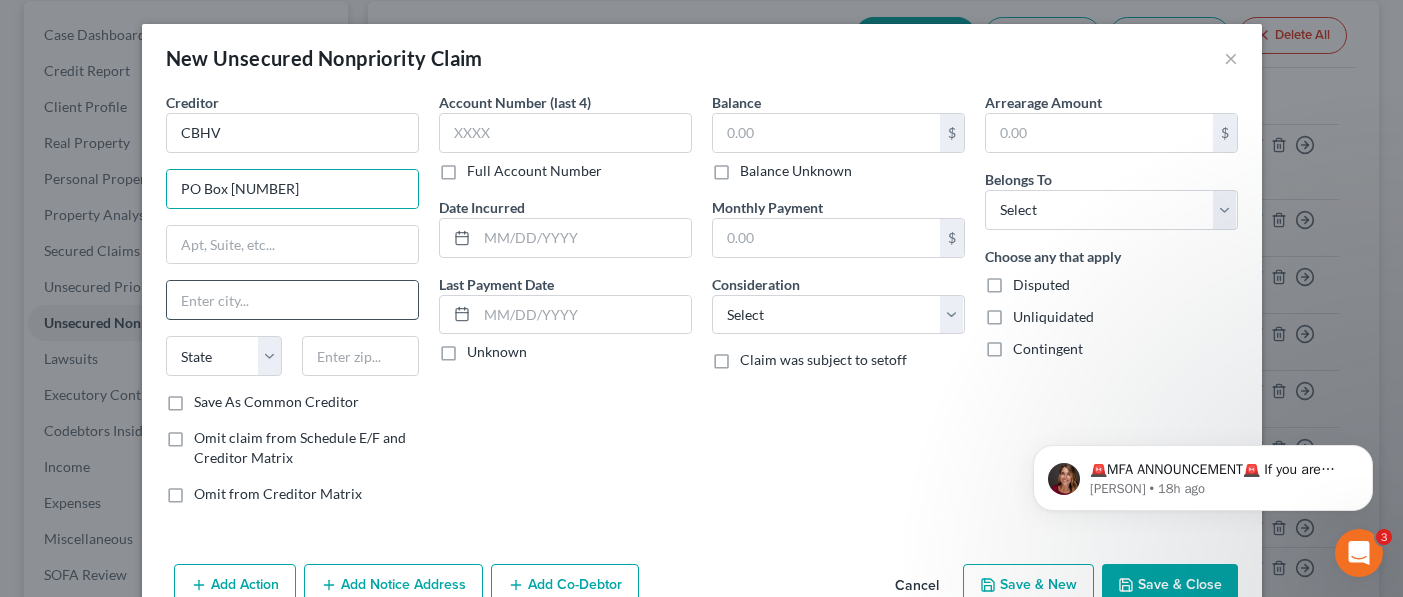 click at bounding box center [292, 300] 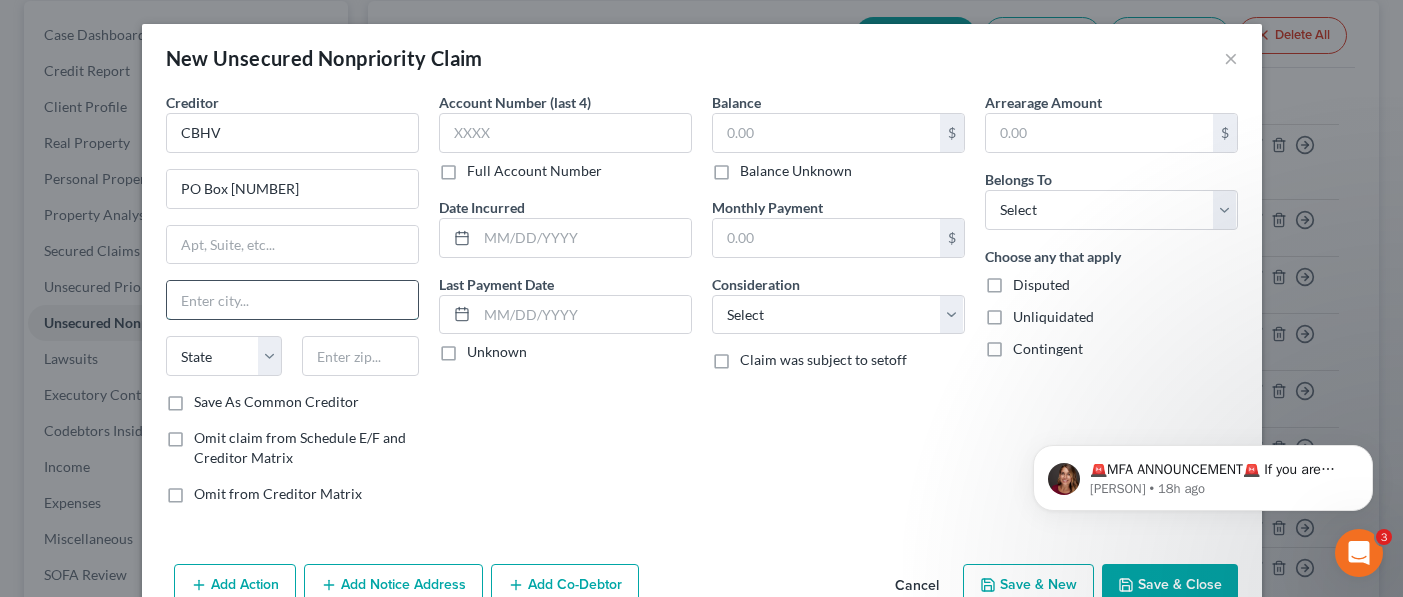 click at bounding box center [292, 300] 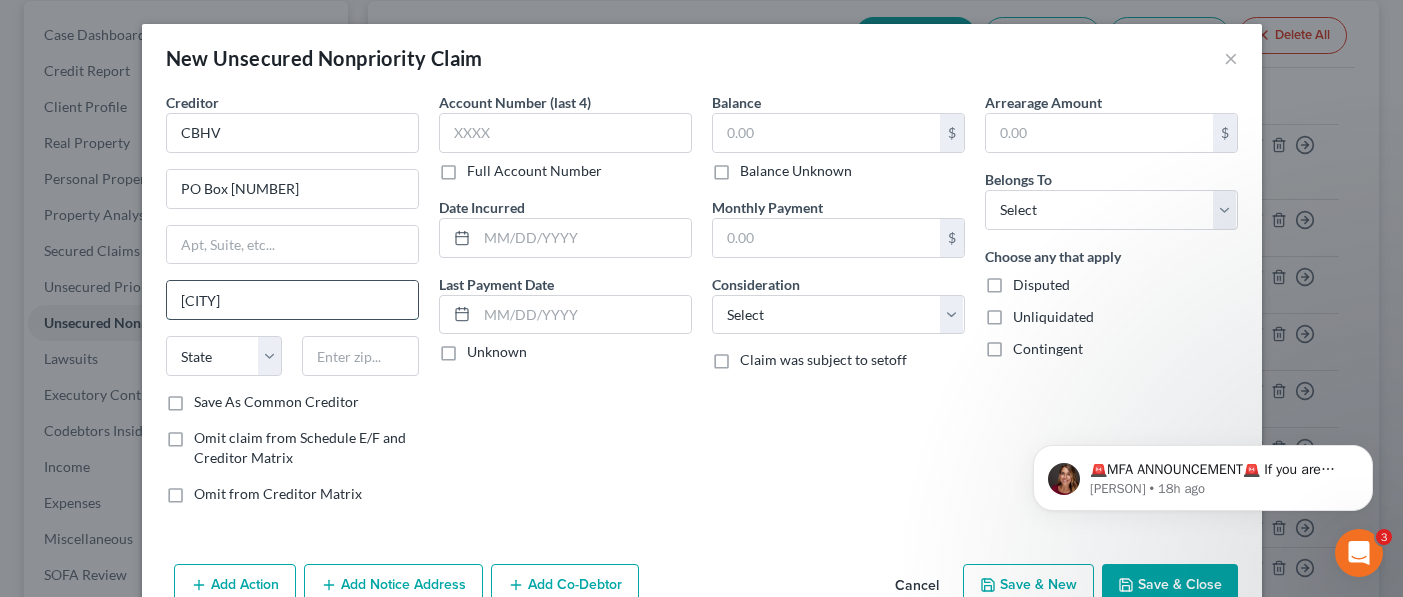 type on "[CITY]" 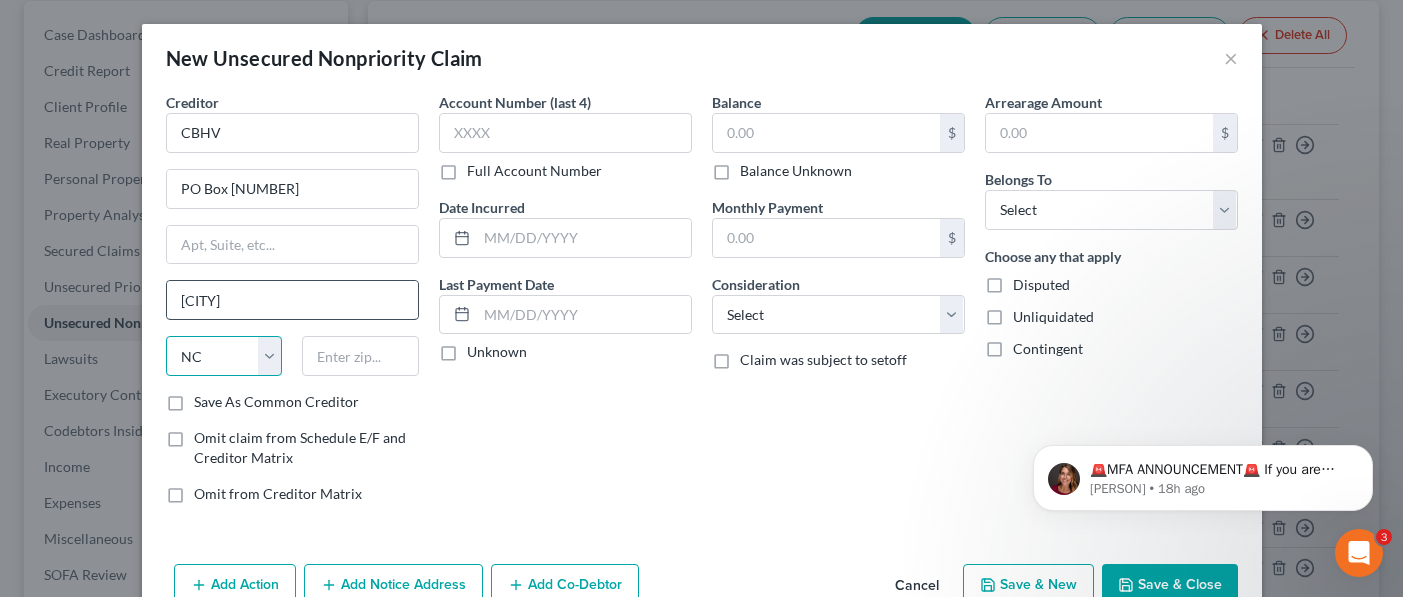 select on "35" 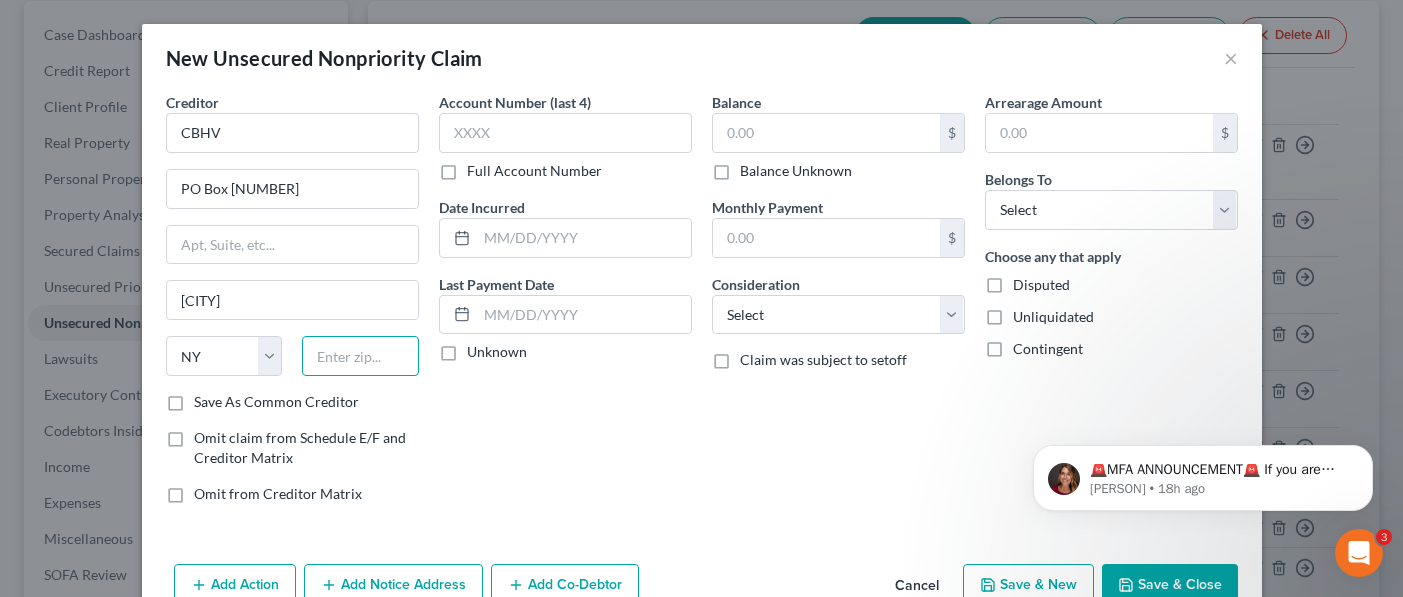 click at bounding box center [360, 356] 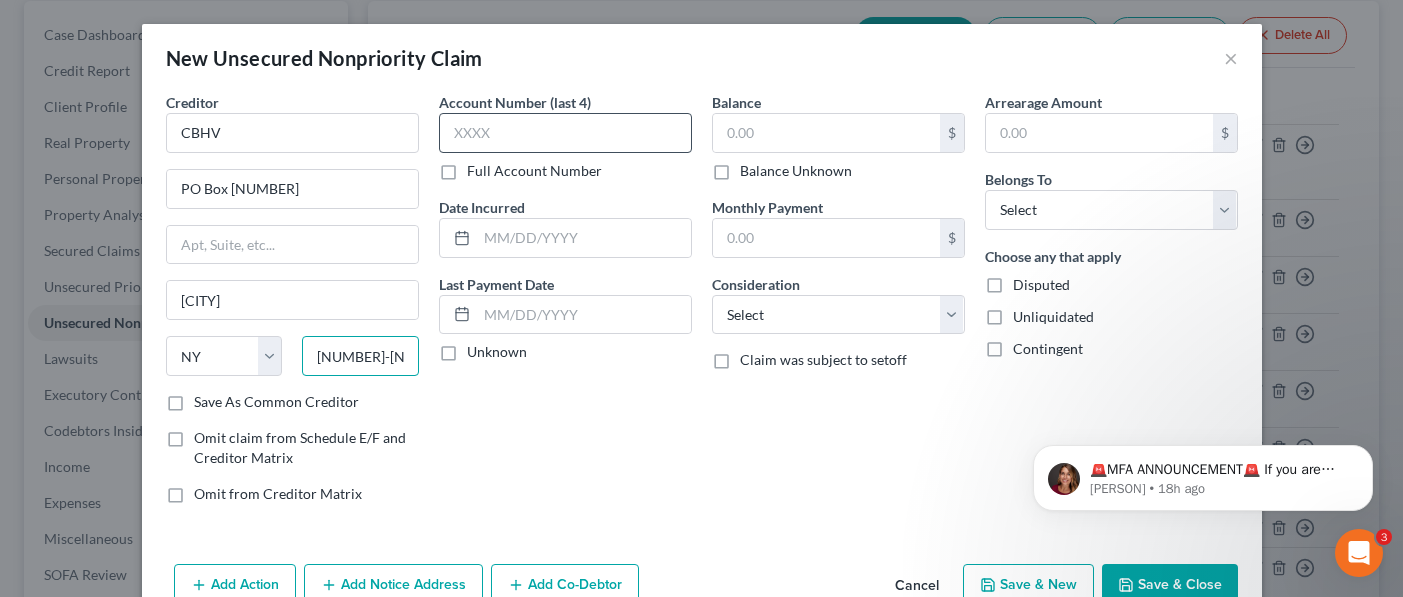 type on "[NUMBER]-[NUMBER]" 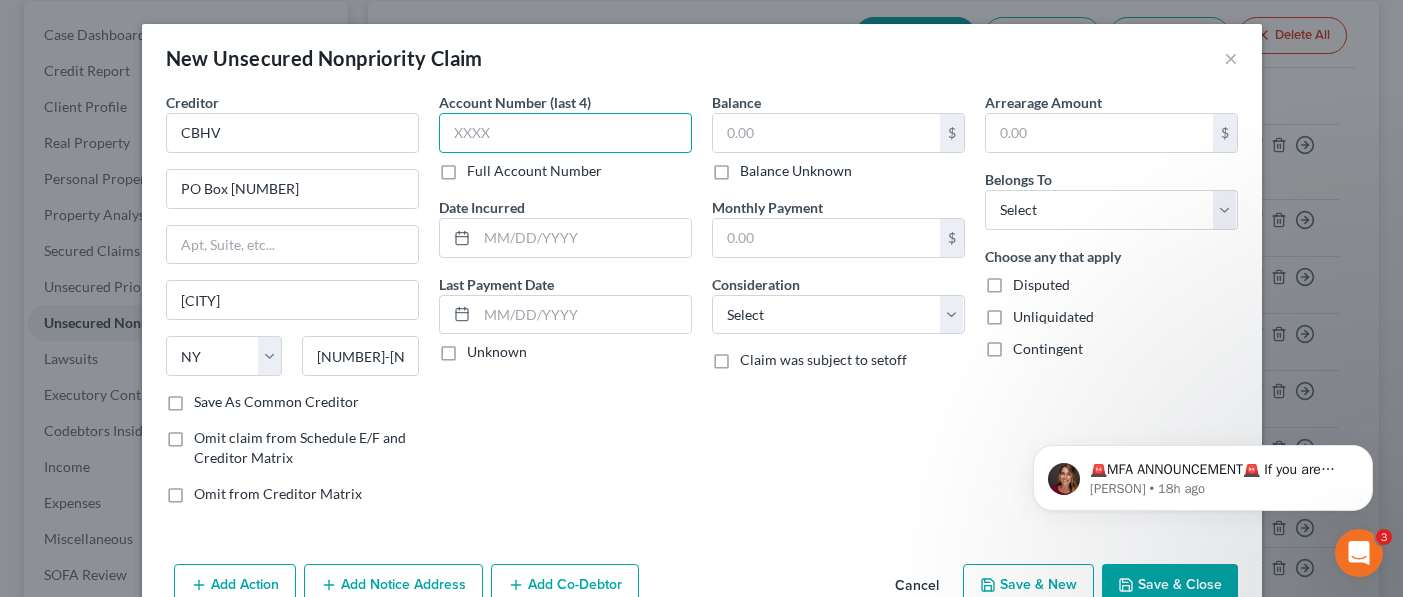 click at bounding box center [565, 133] 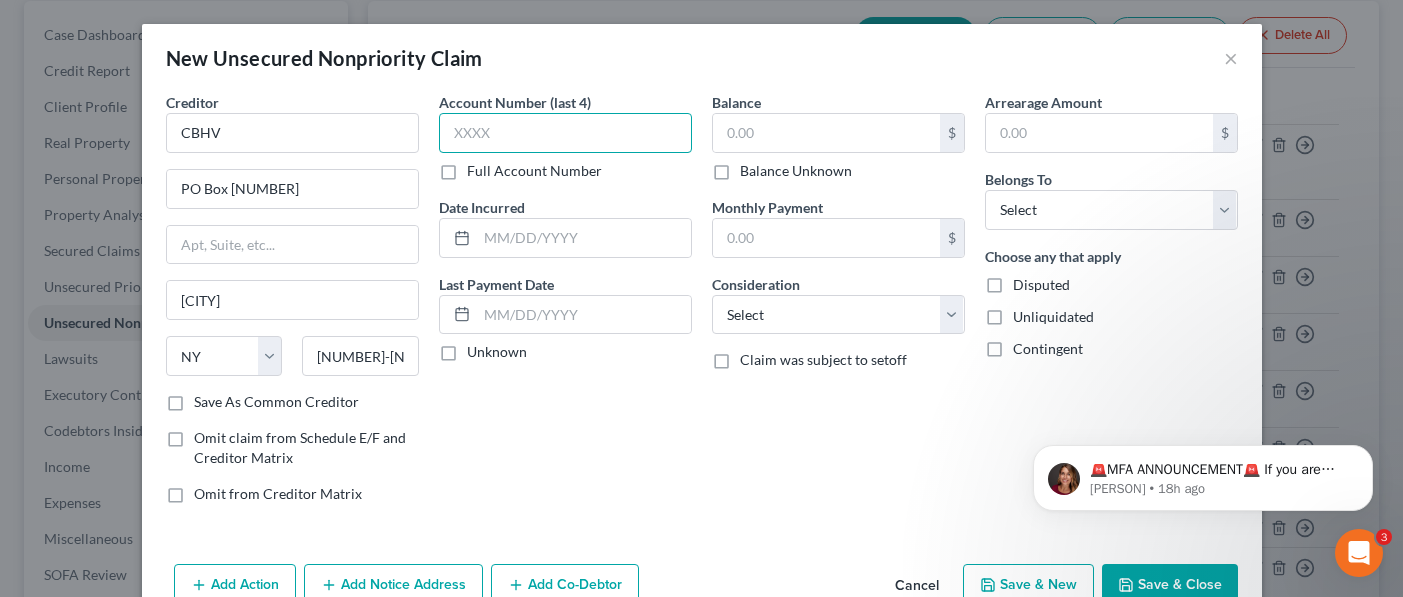 click at bounding box center [565, 133] 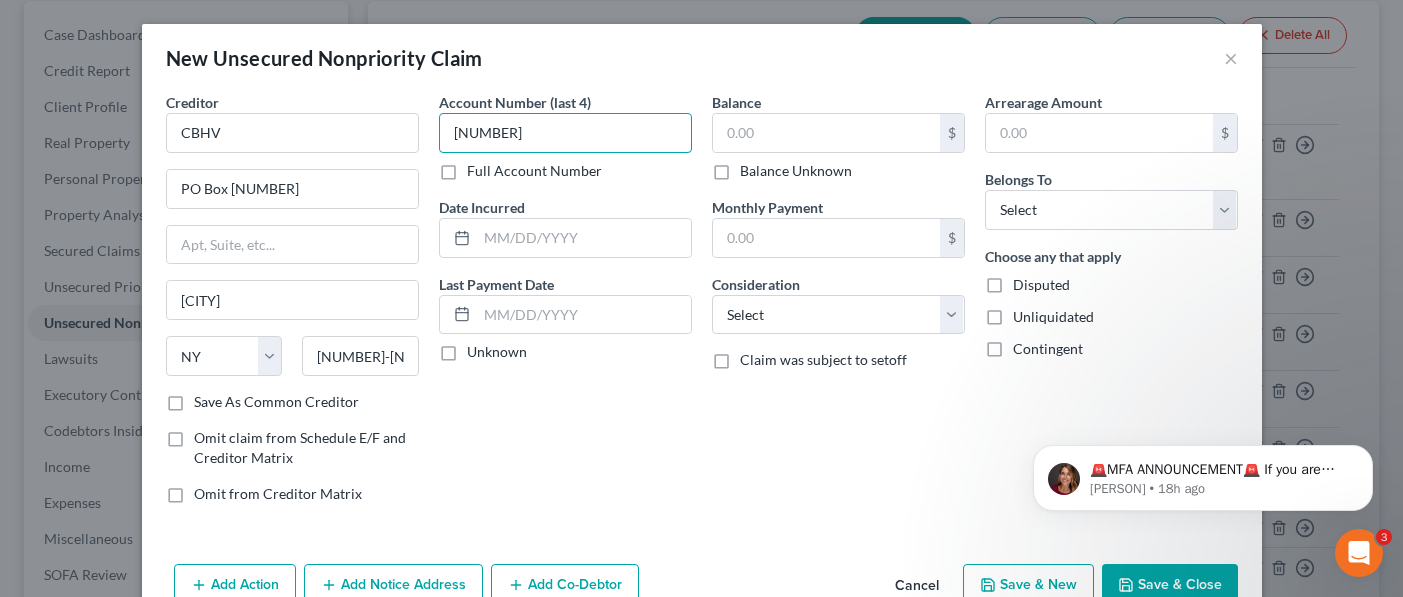 type on "[NUMBER]" 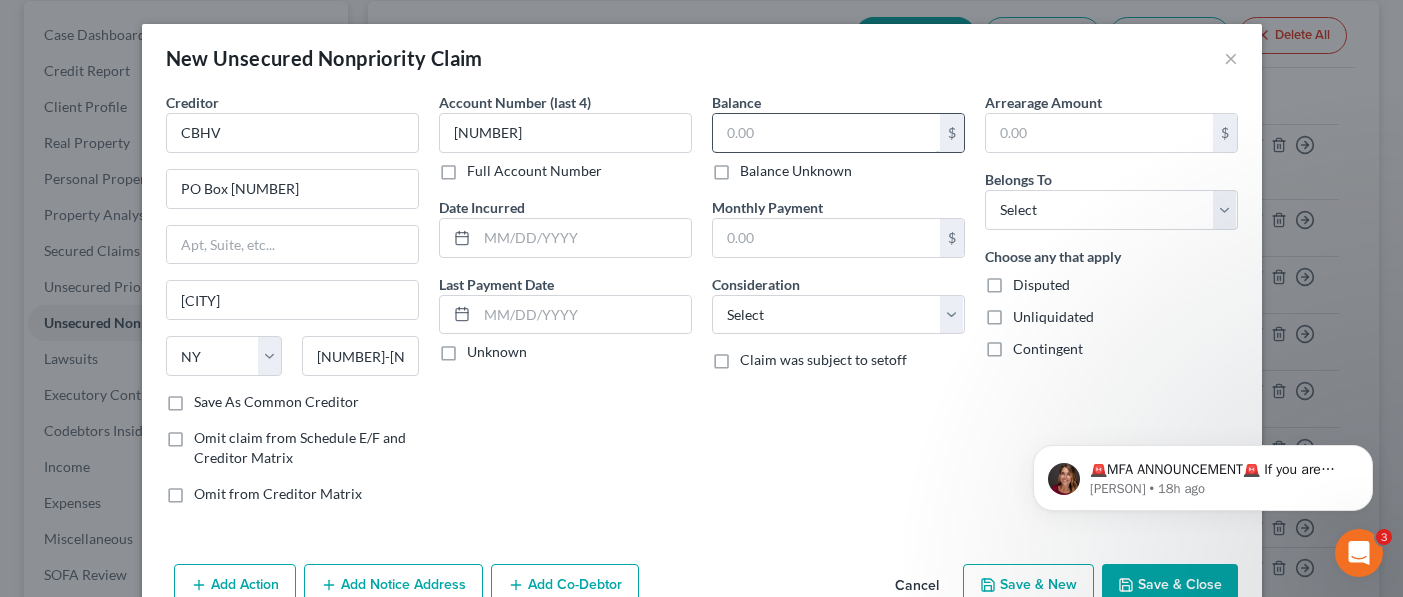 click at bounding box center [826, 133] 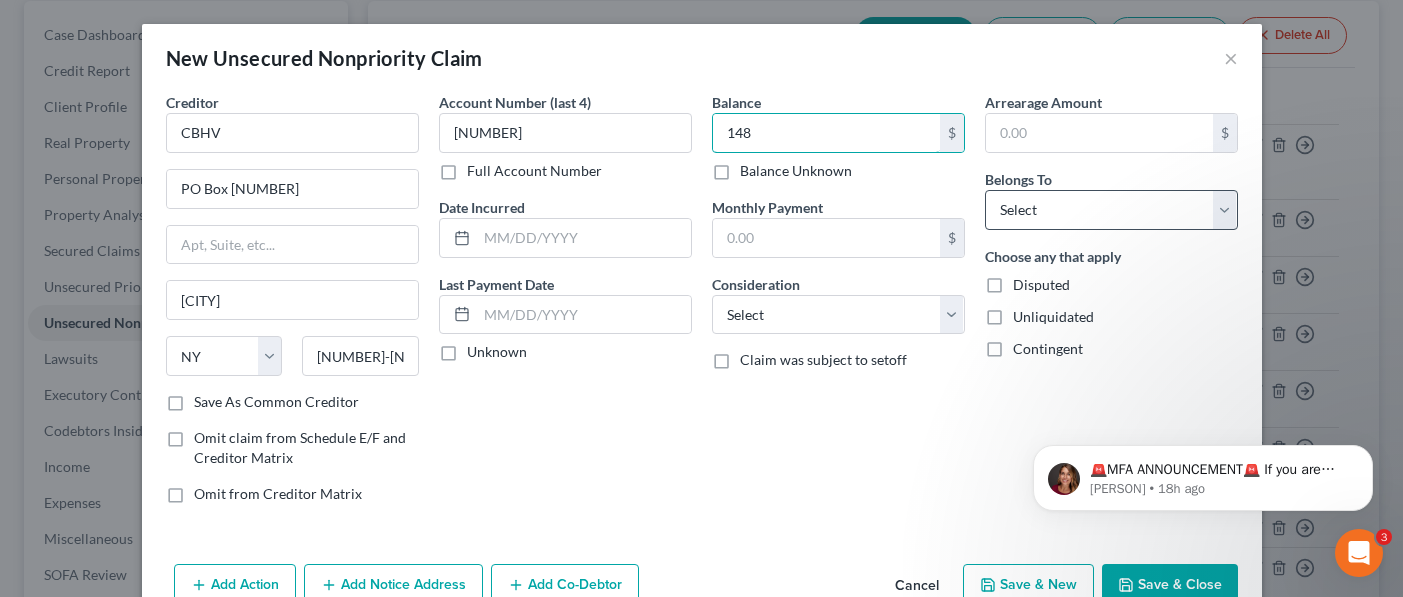 type on "148" 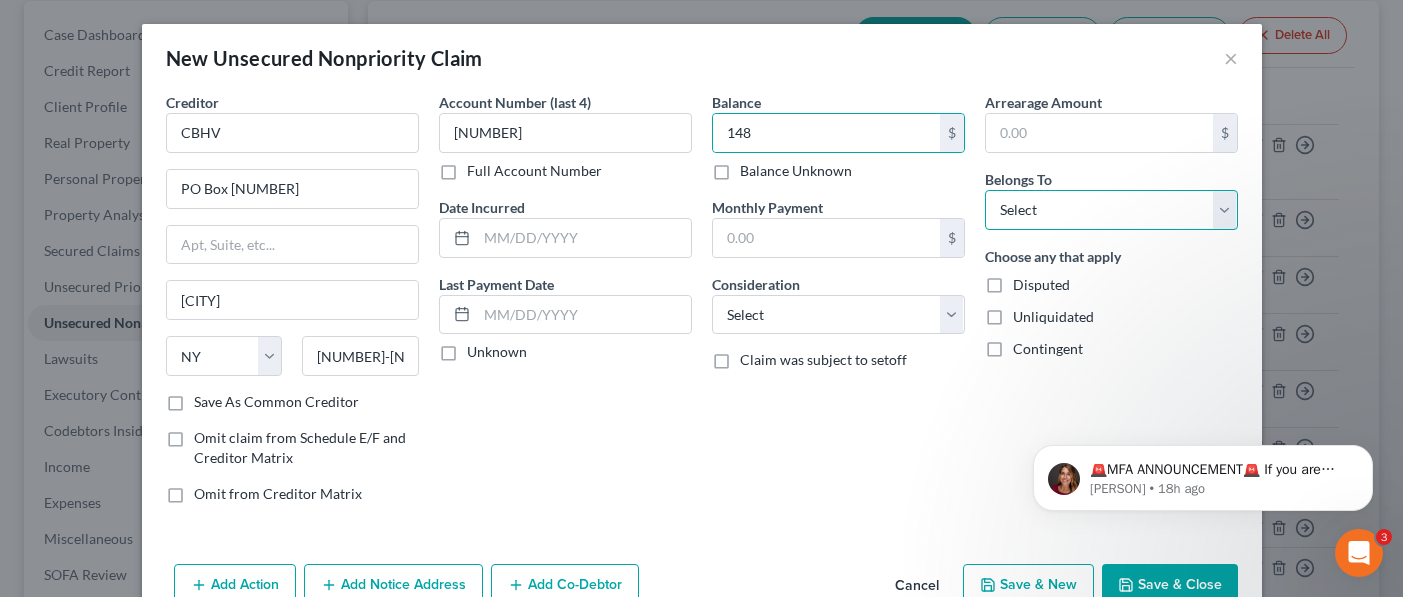 click on "Select Debtor 1 Only Debtor 2 Only Debtor 1 And Debtor 2 Only At Least One Of The Debtors And Another Community Property" at bounding box center (1111, 210) 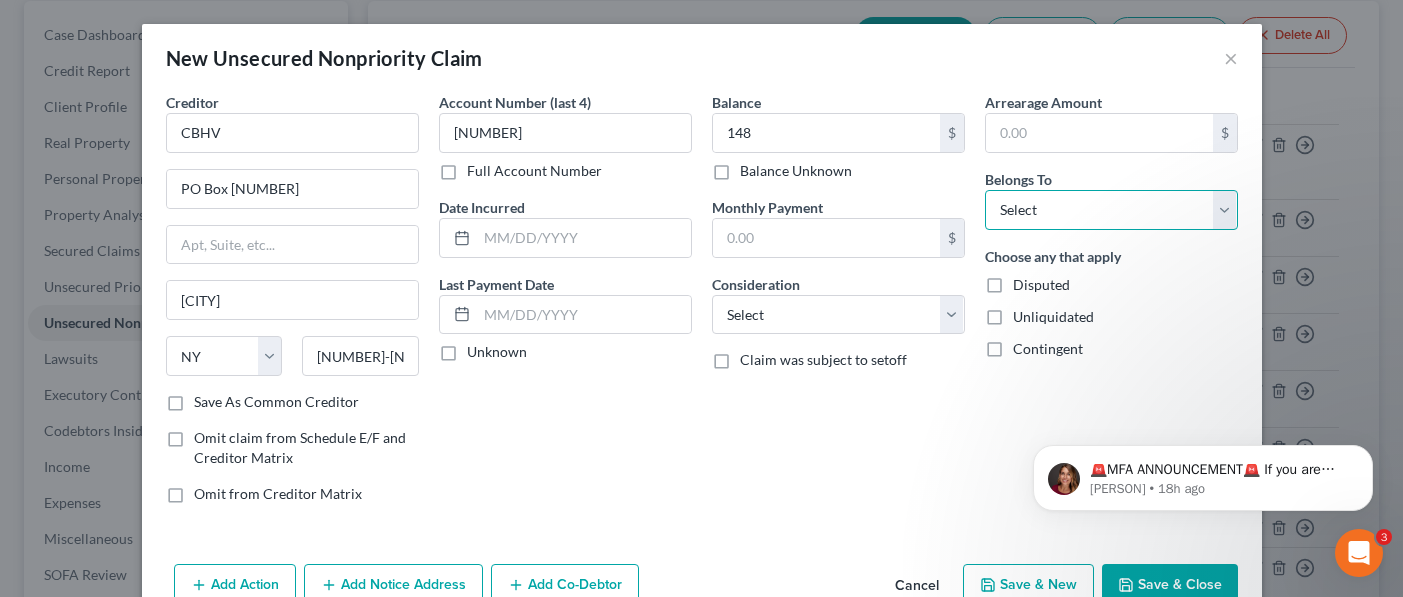 select on "0" 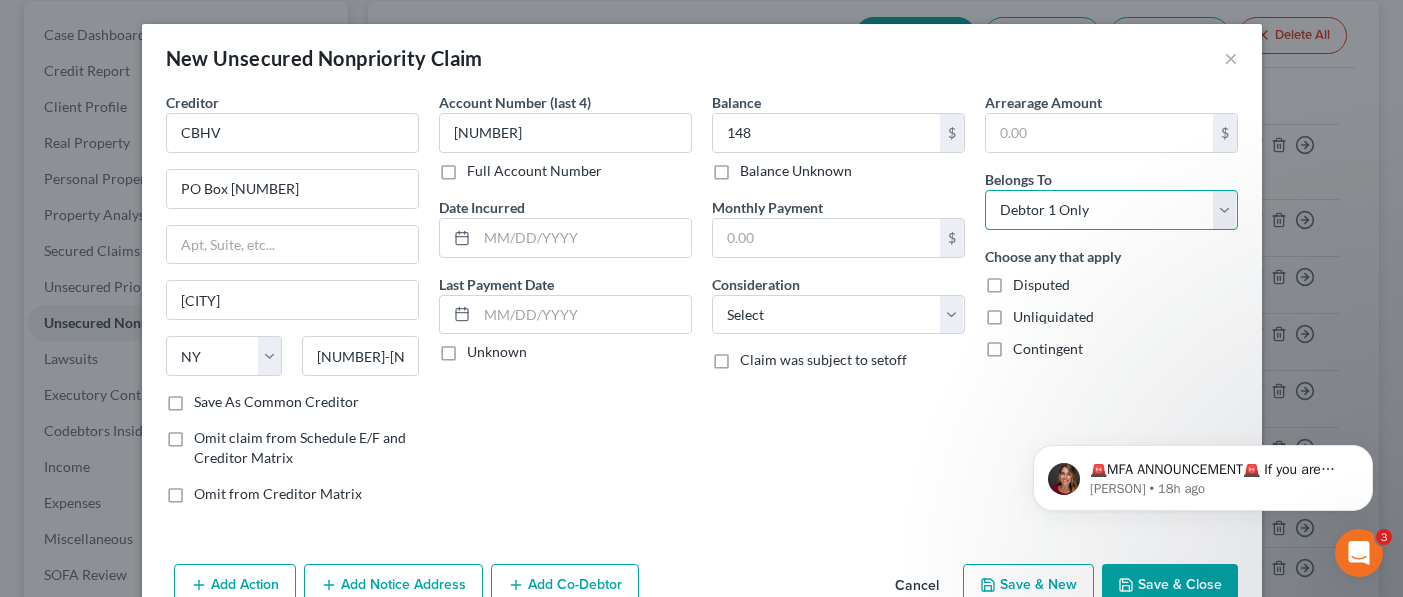 click on "Select Debtor 1 Only Debtor 2 Only Debtor 1 And Debtor 2 Only At Least One Of The Debtors And Another Community Property" at bounding box center (1111, 210) 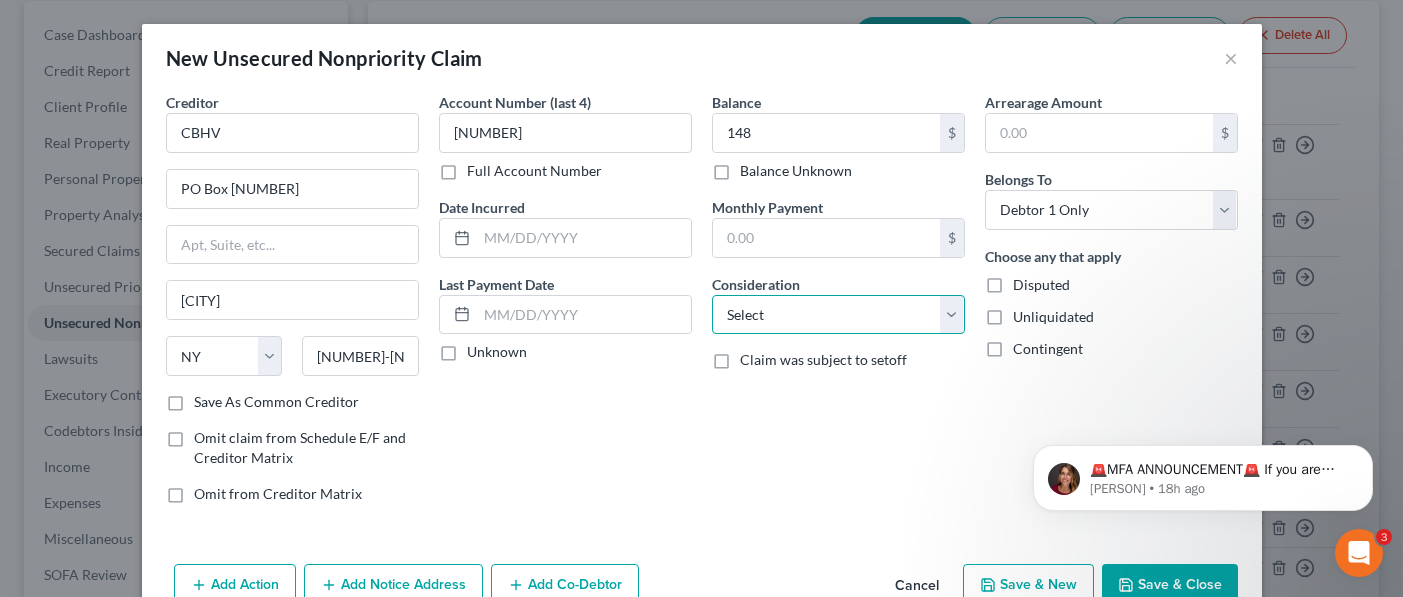 click on "Select Cable / Satellite Services Collection Agency Credit Card Debt Debt Counseling / Attorneys Deficiency Balance Domestic Support Obligations Home / Car Repairs Income Taxes Judgment Liens Medical Services Monies Loaned / Advanced Mortgage Obligation From Divorce Or Separation Obligation To Pensions Other Overdrawn Bank Account Promised To Help Pay Creditors Student Loans Suppliers And Vendors Telephone / Internet Services Utility Services" at bounding box center [838, 315] 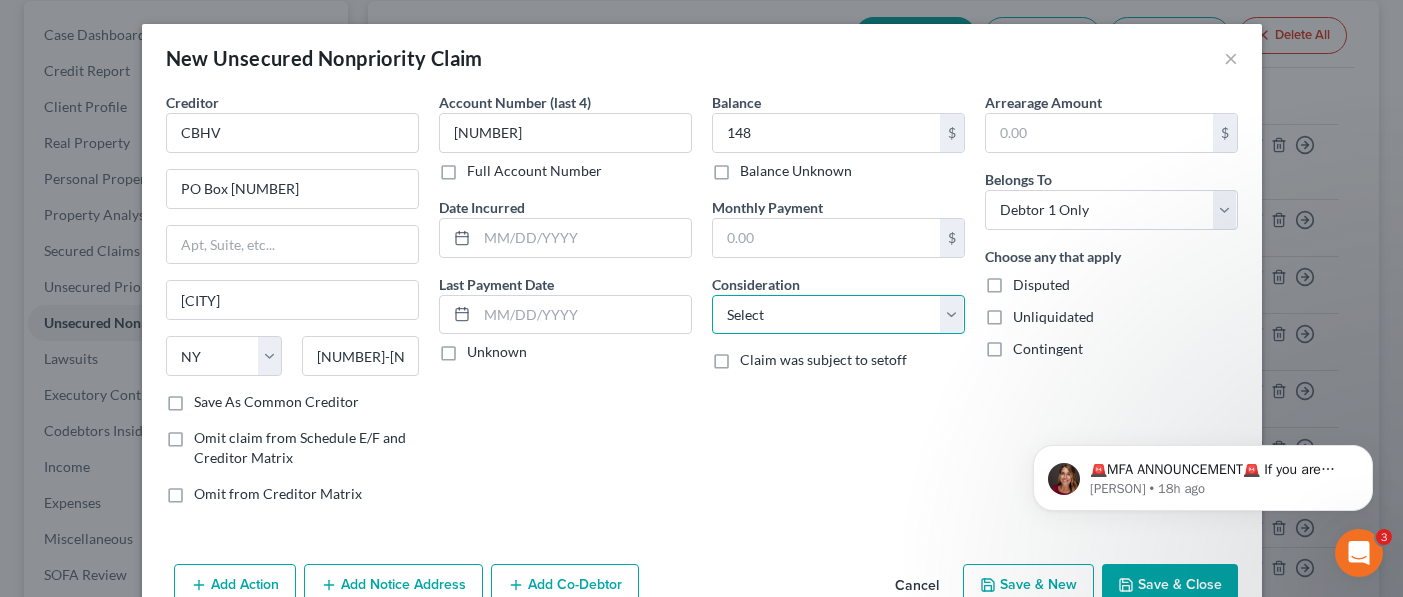 select on "1" 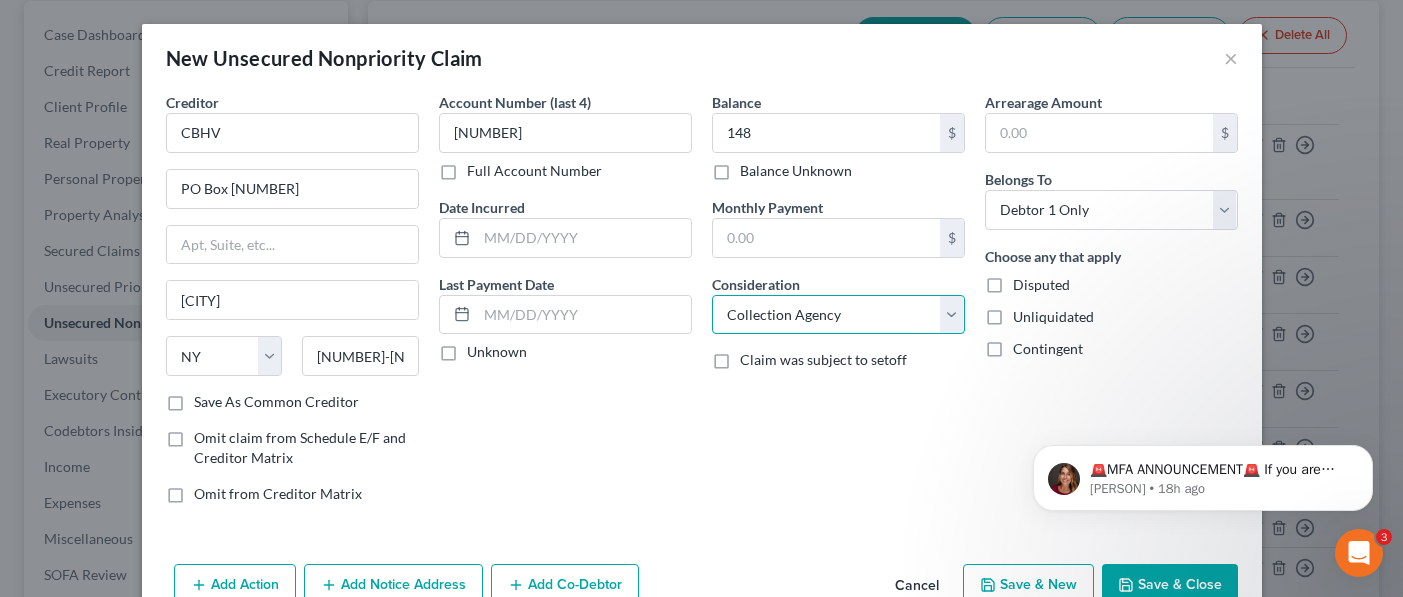 click on "Select Cable / Satellite Services Collection Agency Credit Card Debt Debt Counseling / Attorneys Deficiency Balance Domestic Support Obligations Home / Car Repairs Income Taxes Judgment Liens Medical Services Monies Loaned / Advanced Mortgage Obligation From Divorce Or Separation Obligation To Pensions Other Overdrawn Bank Account Promised To Help Pay Creditors Student Loans Suppliers And Vendors Telephone / Internet Services Utility Services" at bounding box center (838, 315) 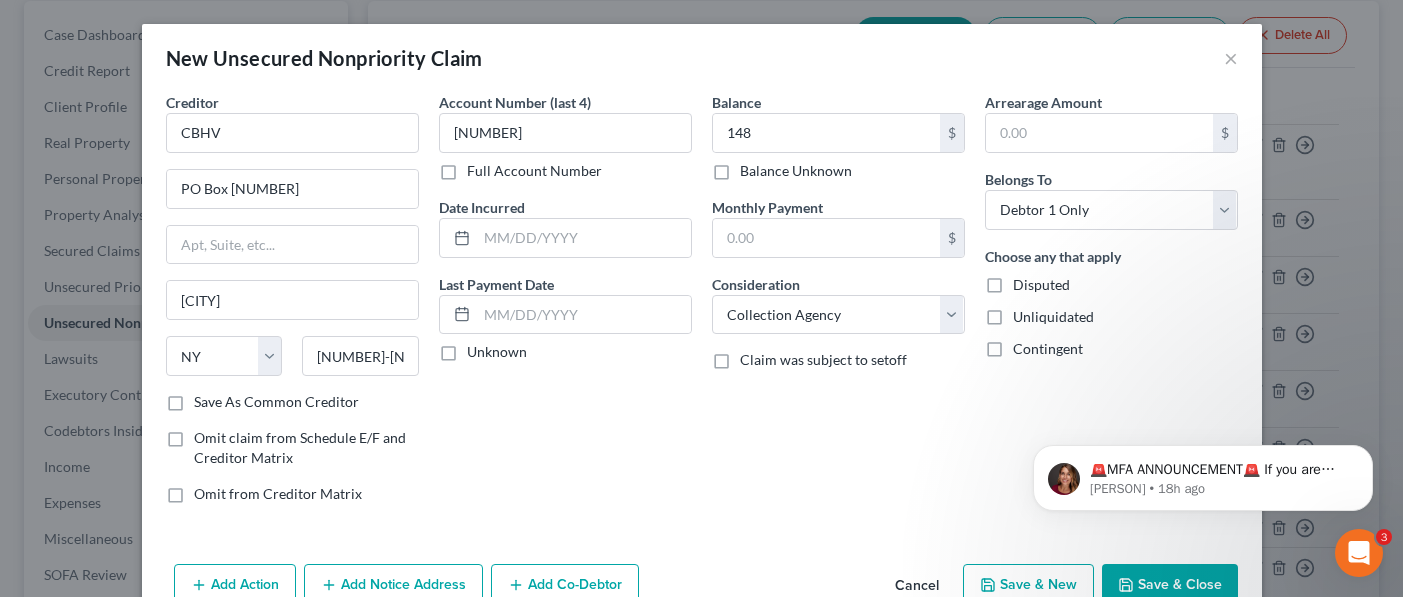 click on "Save & New" at bounding box center [1028, 585] 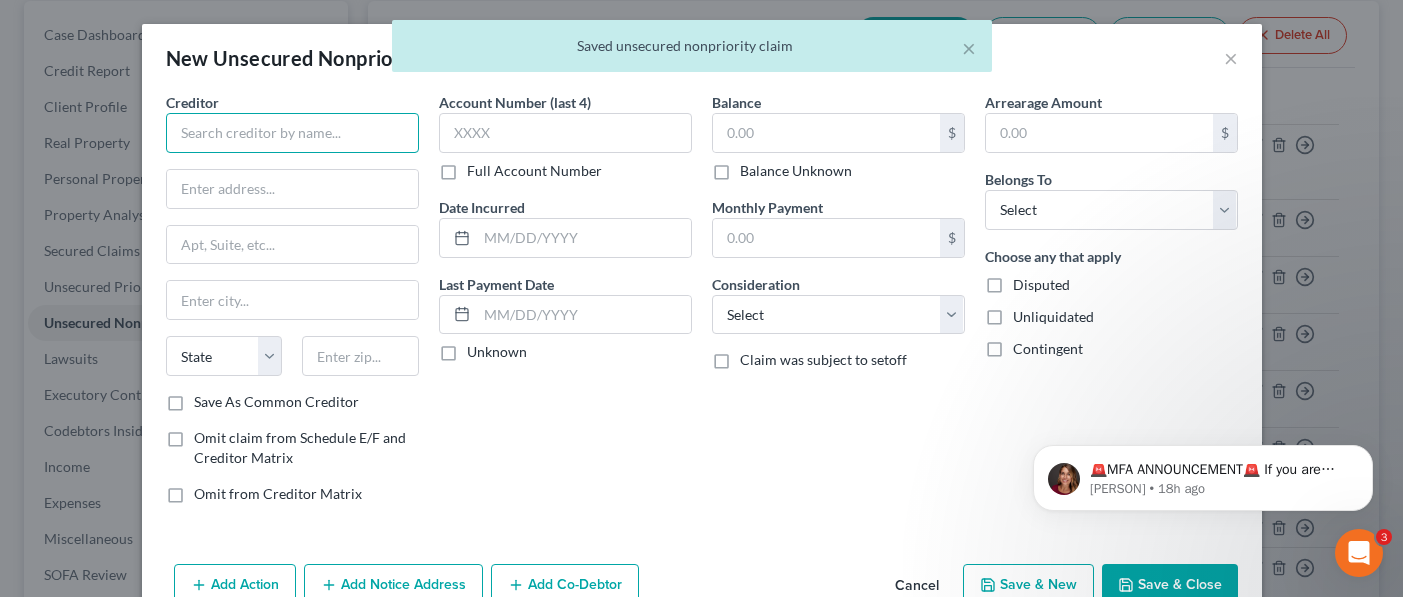 click at bounding box center [292, 133] 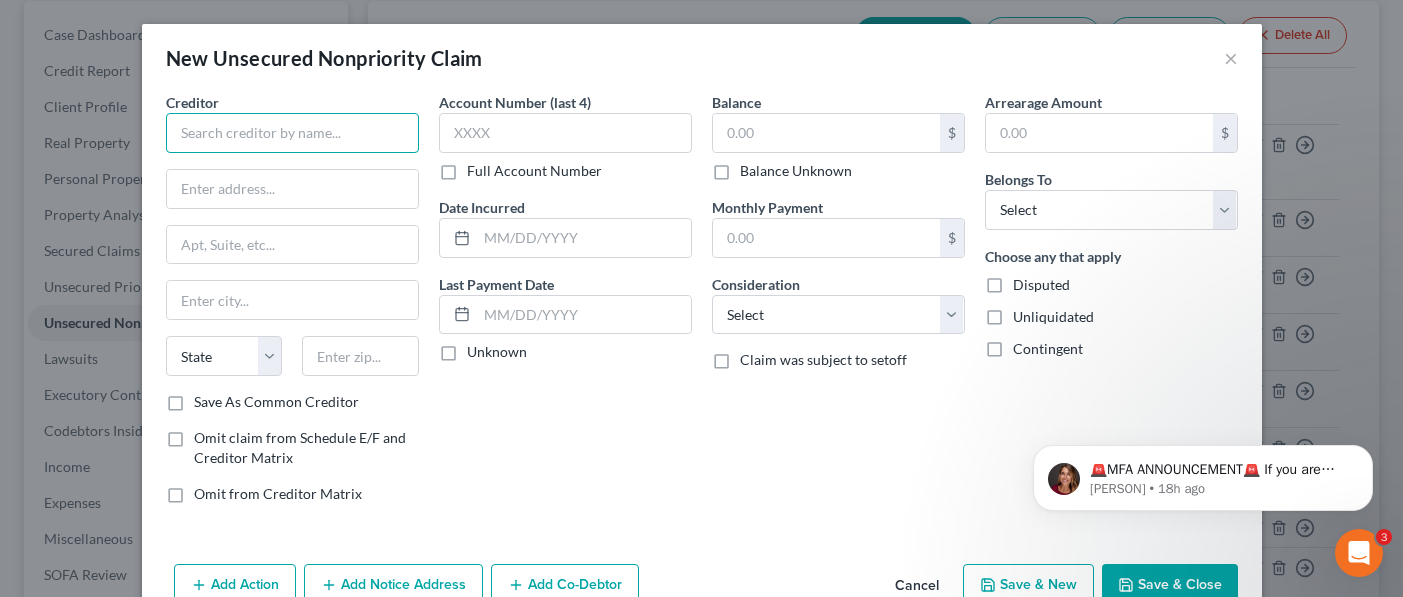 click at bounding box center (292, 133) 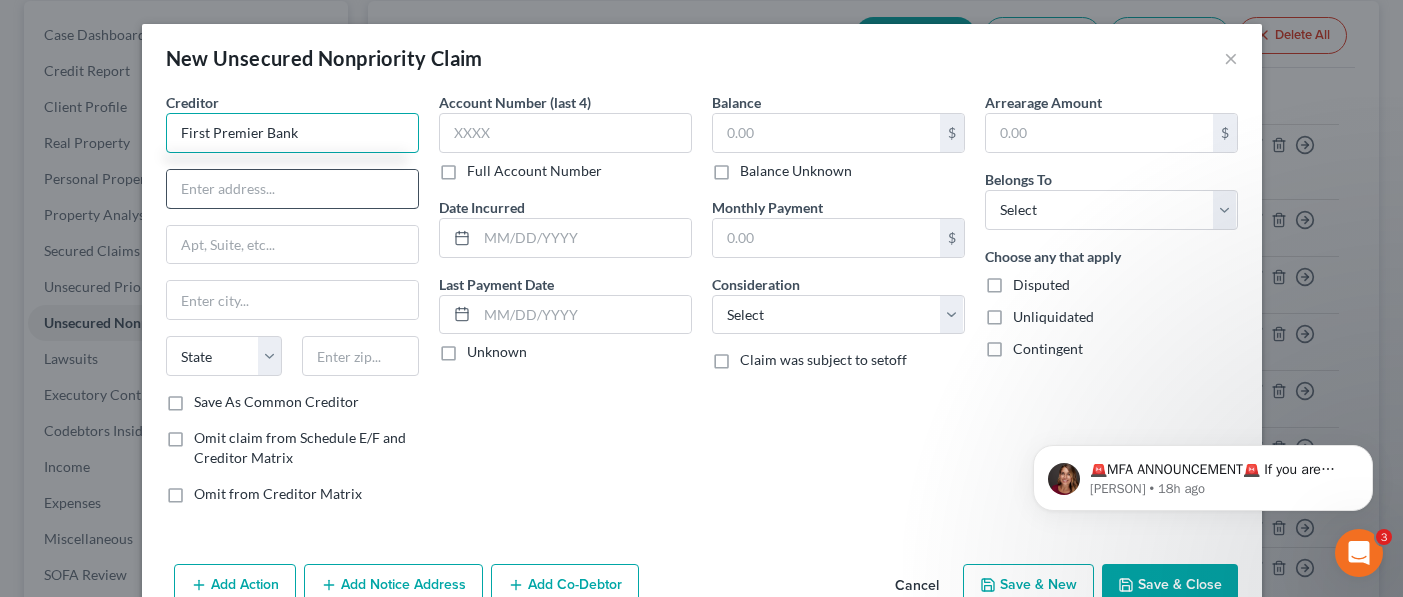type on "First Premier Bank" 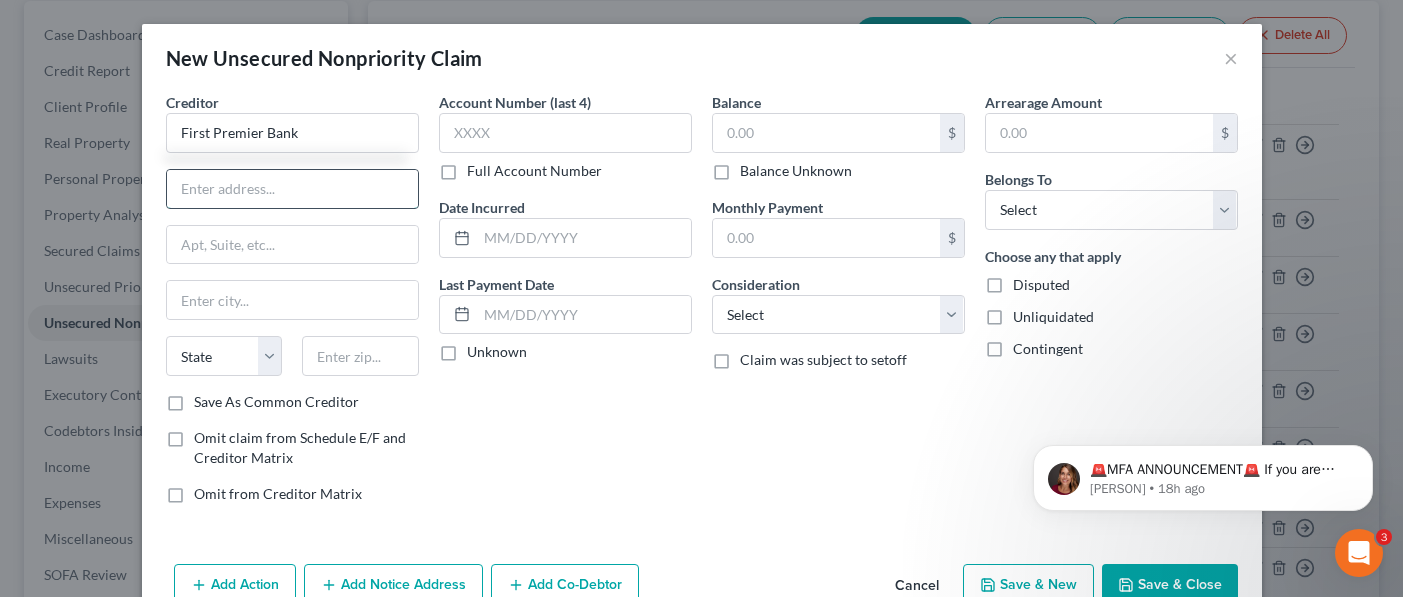 click at bounding box center [292, 189] 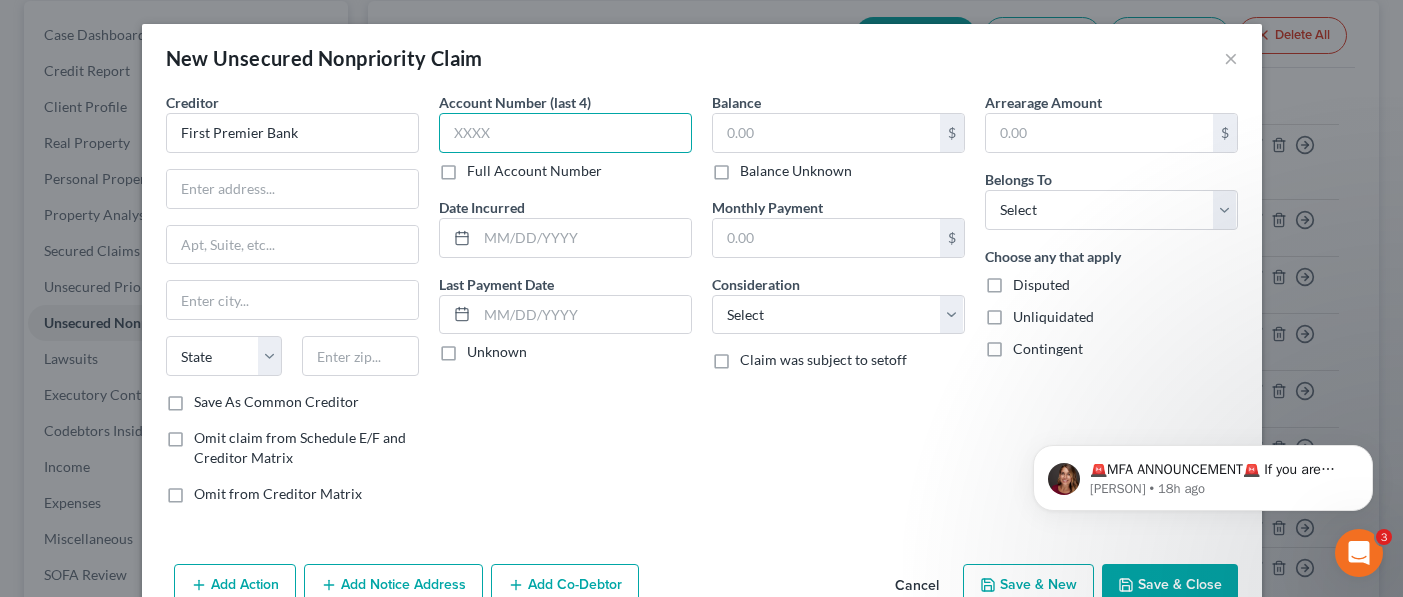 click at bounding box center (565, 133) 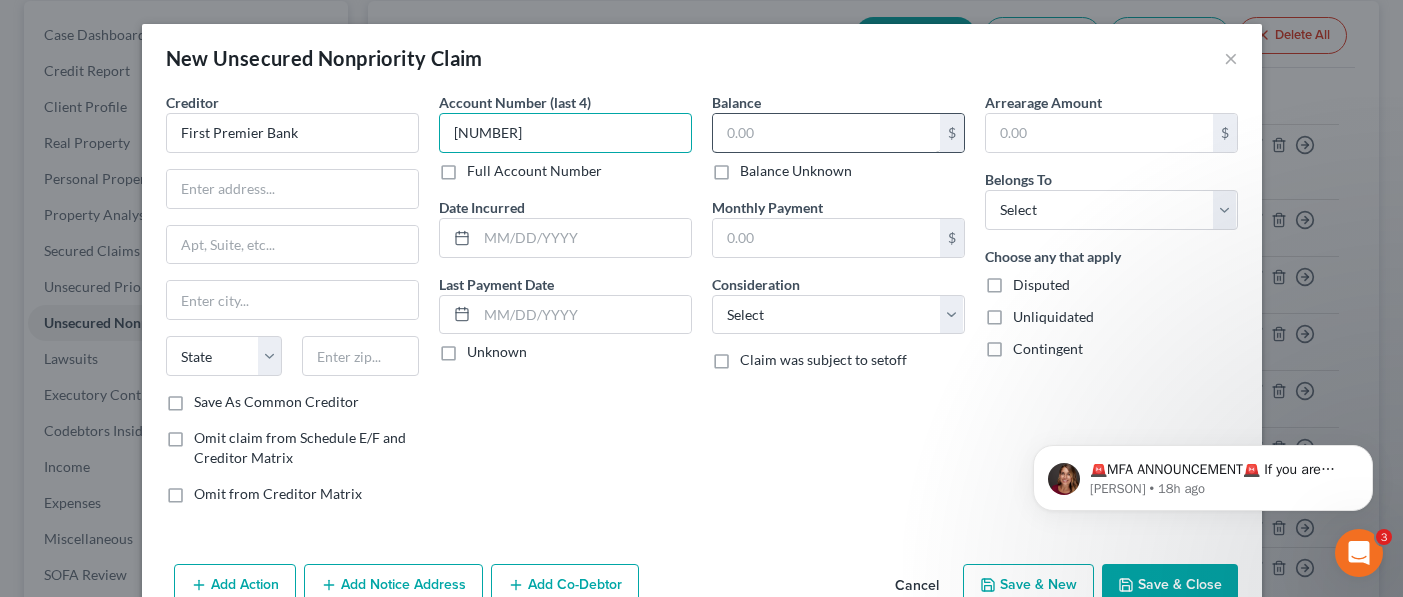 type on "[NUMBER]" 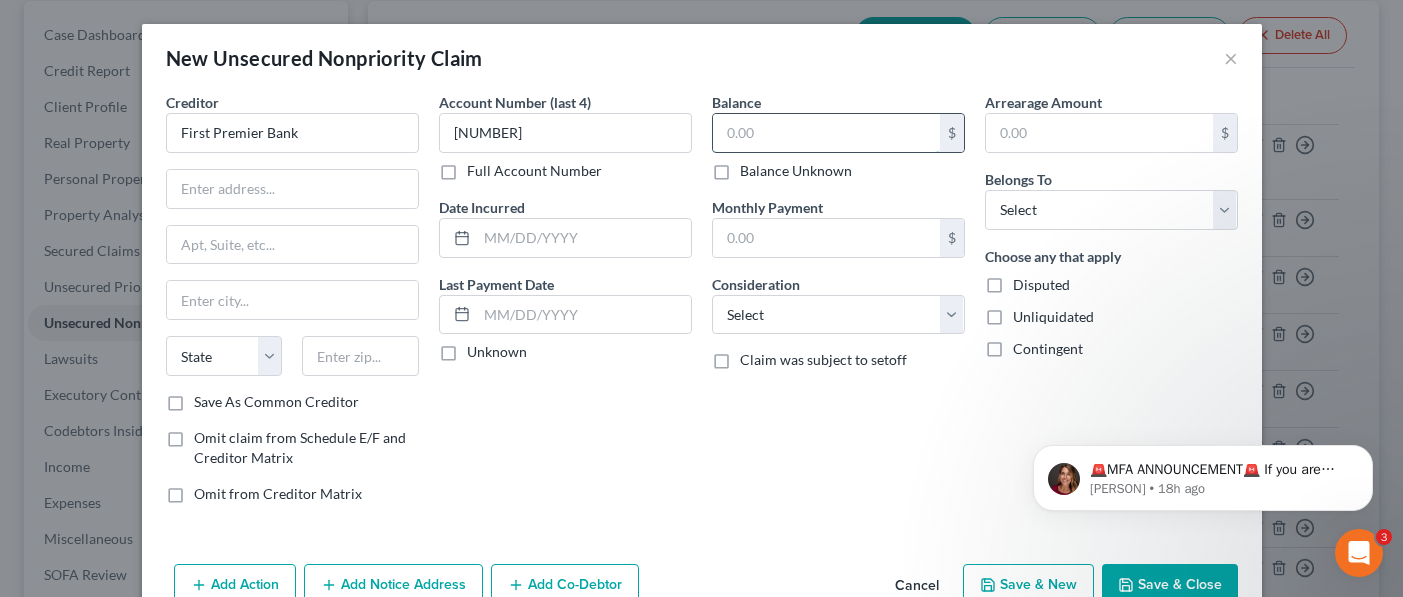 click at bounding box center (826, 133) 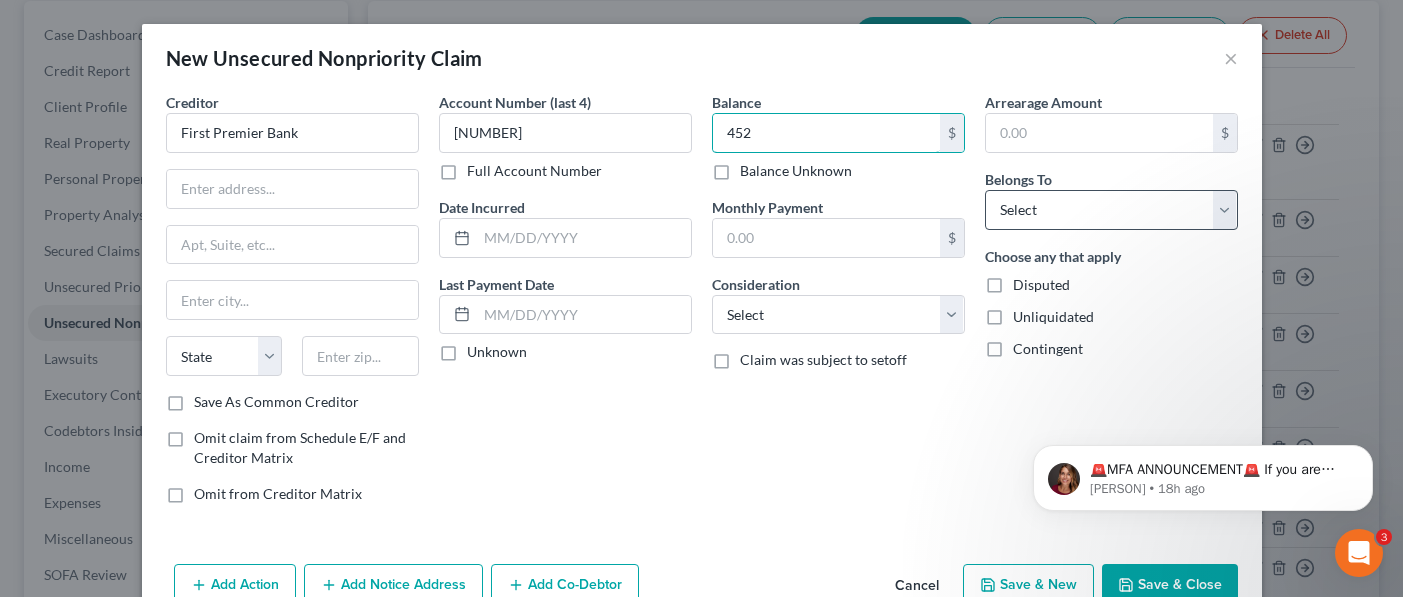 type on "452" 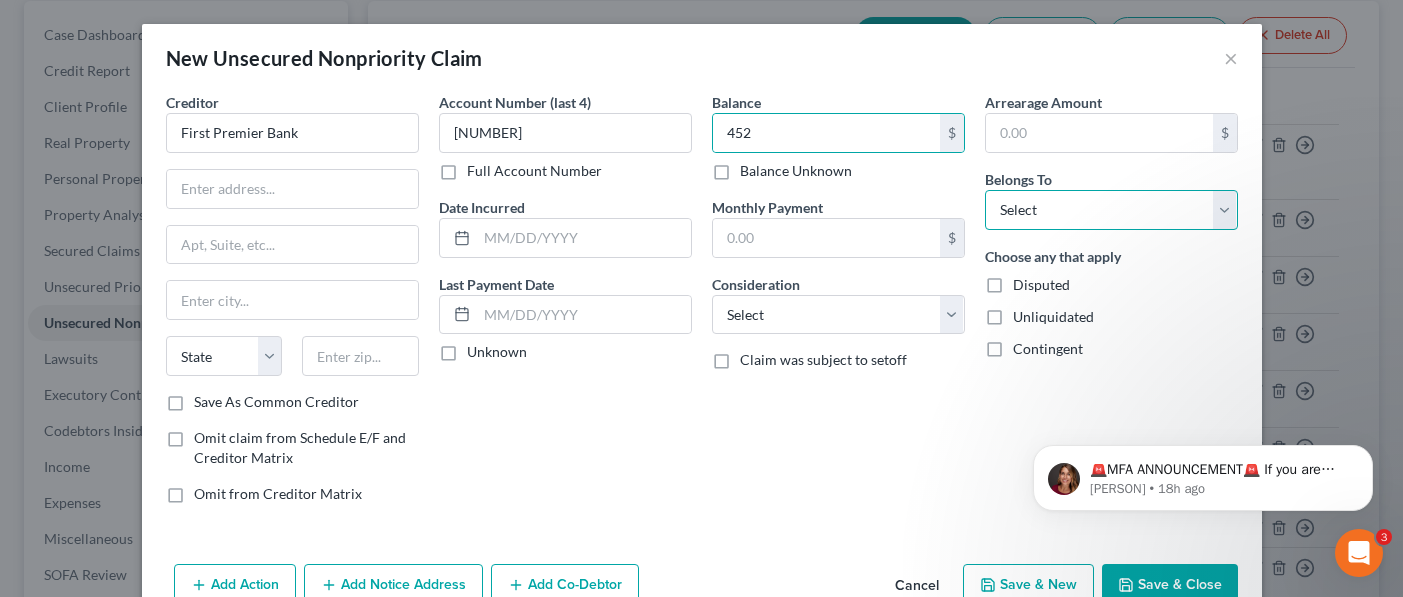 click on "Select Debtor 1 Only Debtor 2 Only Debtor 1 And Debtor 2 Only At Least One Of The Debtors And Another Community Property" at bounding box center (1111, 210) 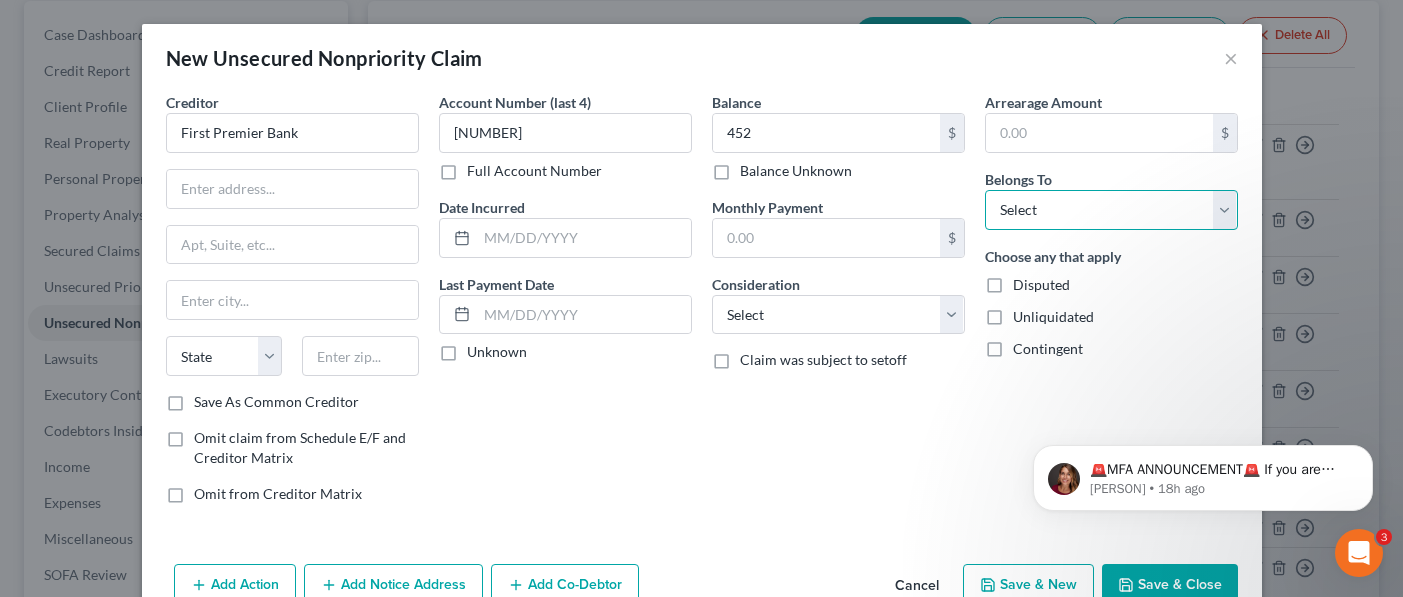 select on "0" 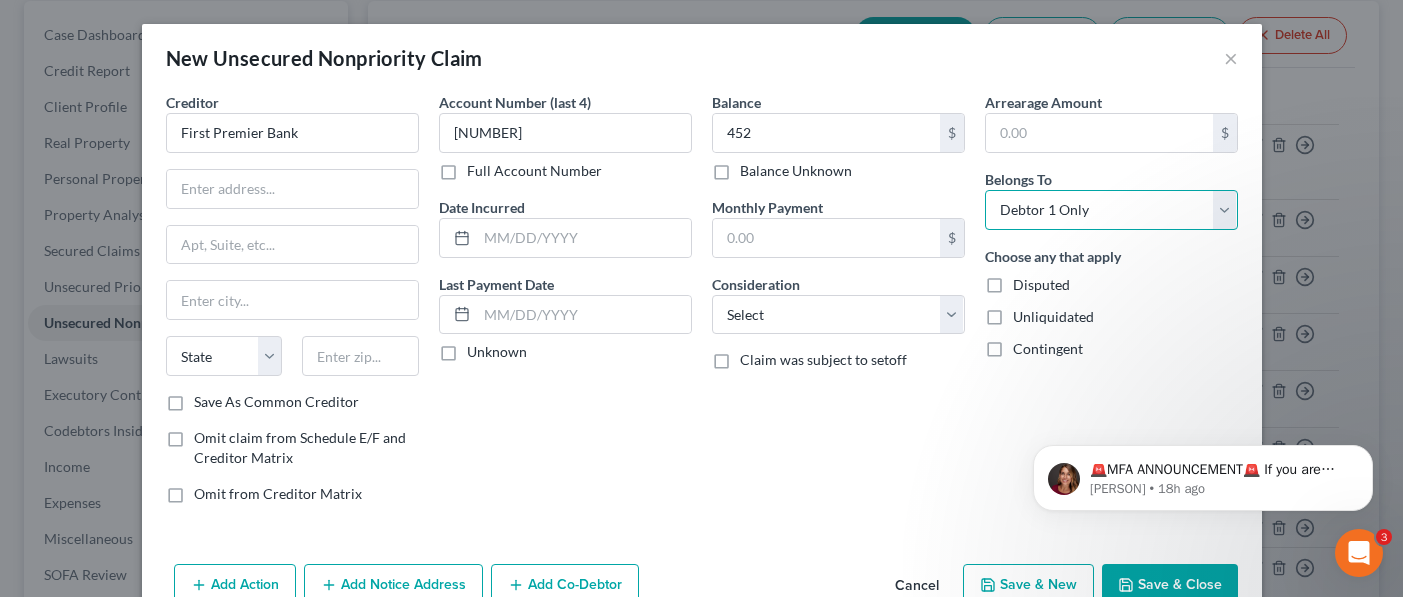 click on "Select Debtor 1 Only Debtor 2 Only Debtor 1 And Debtor 2 Only At Least One Of The Debtors And Another Community Property" at bounding box center [1111, 210] 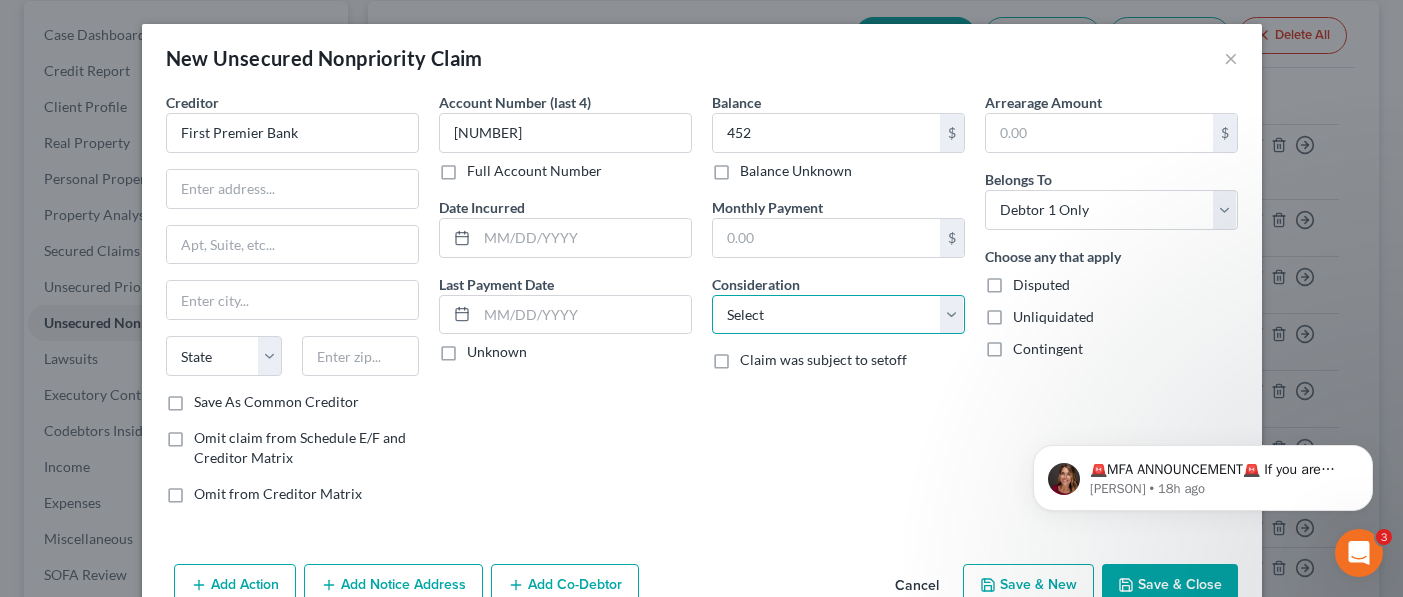 click on "Select Cable / Satellite Services Collection Agency Credit Card Debt Debt Counseling / Attorneys Deficiency Balance Domestic Support Obligations Home / Car Repairs Income Taxes Judgment Liens Medical Services Monies Loaned / Advanced Mortgage Obligation From Divorce Or Separation Obligation To Pensions Other Overdrawn Bank Account Promised To Help Pay Creditors Student Loans Suppliers And Vendors Telephone / Internet Services Utility Services" at bounding box center (838, 315) 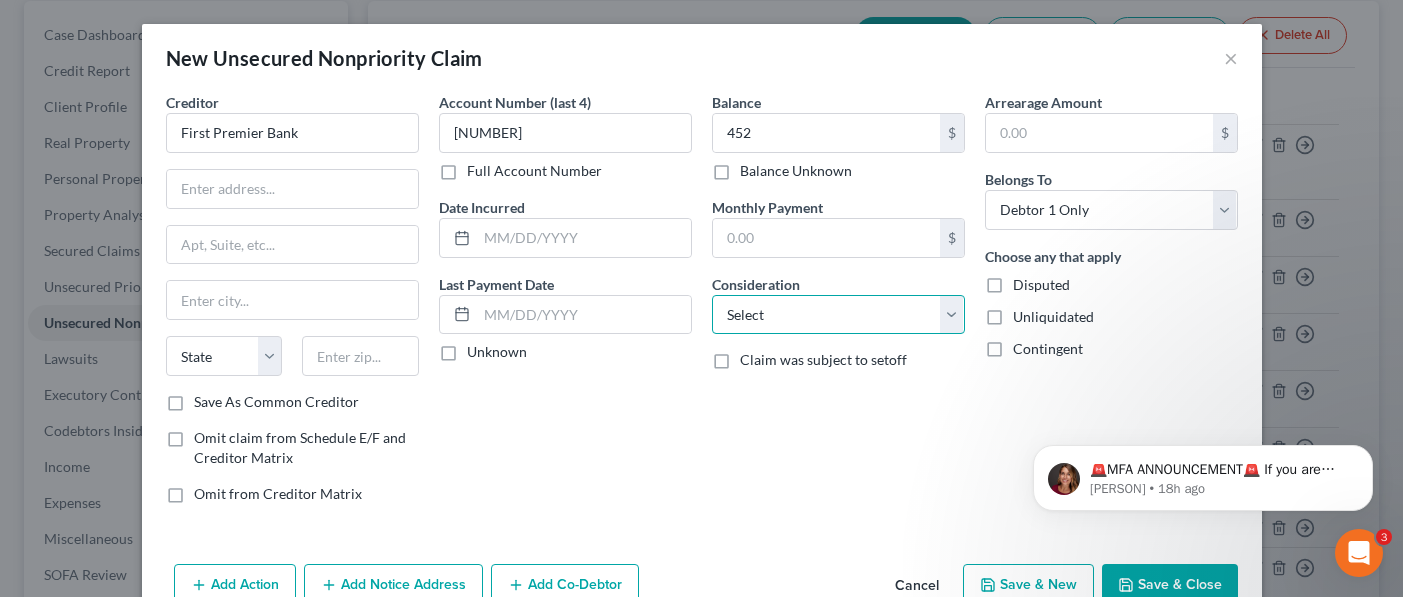 select on "2" 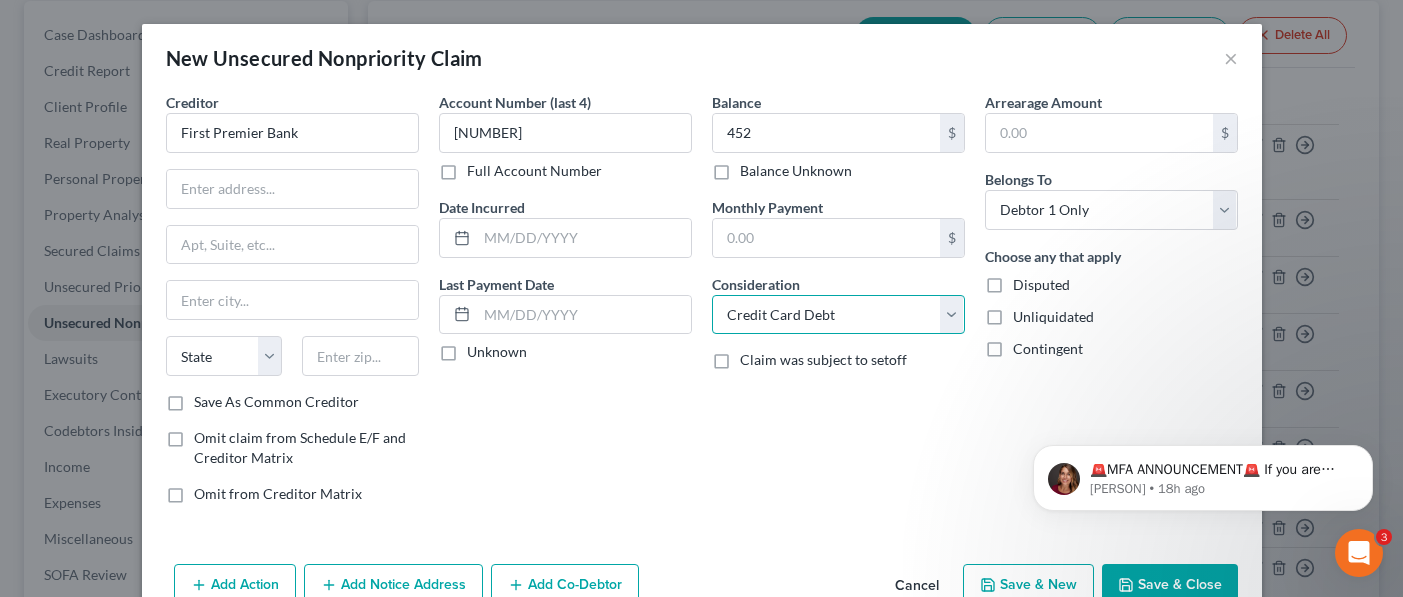 click on "Select Cable / Satellite Services Collection Agency Credit Card Debt Debt Counseling / Attorneys Deficiency Balance Domestic Support Obligations Home / Car Repairs Income Taxes Judgment Liens Medical Services Monies Loaned / Advanced Mortgage Obligation From Divorce Or Separation Obligation To Pensions Other Overdrawn Bank Account Promised To Help Pay Creditors Student Loans Suppliers And Vendors Telephone / Internet Services Utility Services" at bounding box center (838, 315) 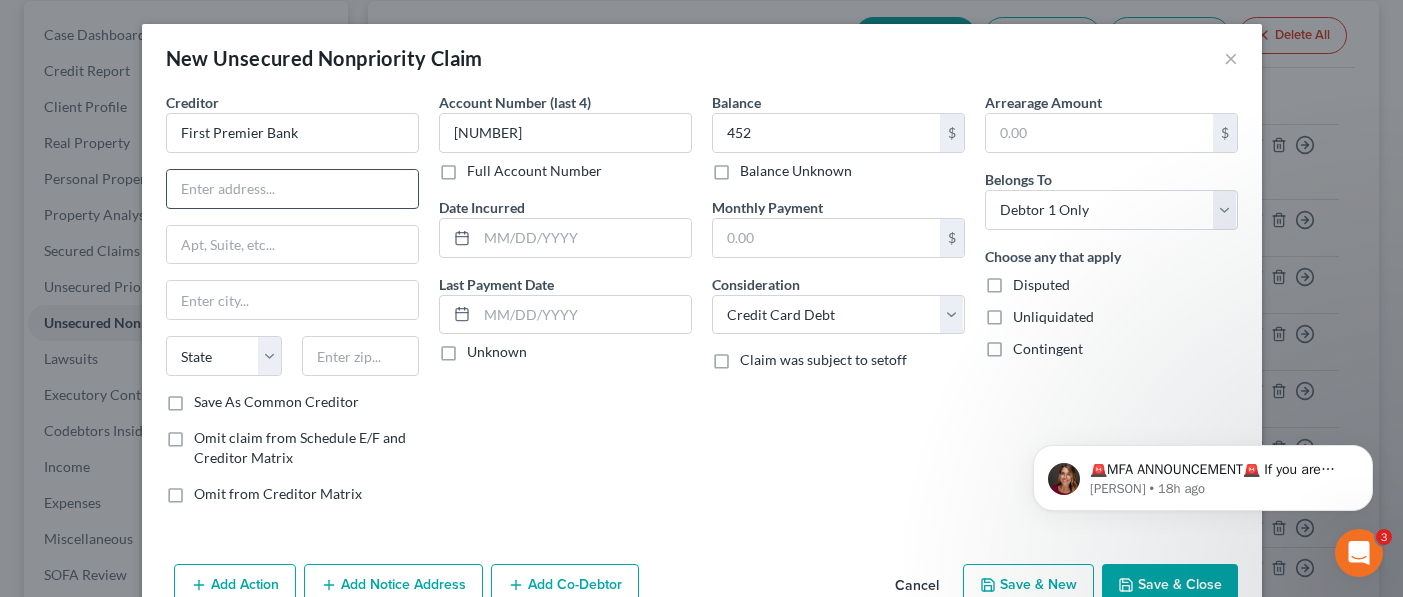 click at bounding box center [292, 189] 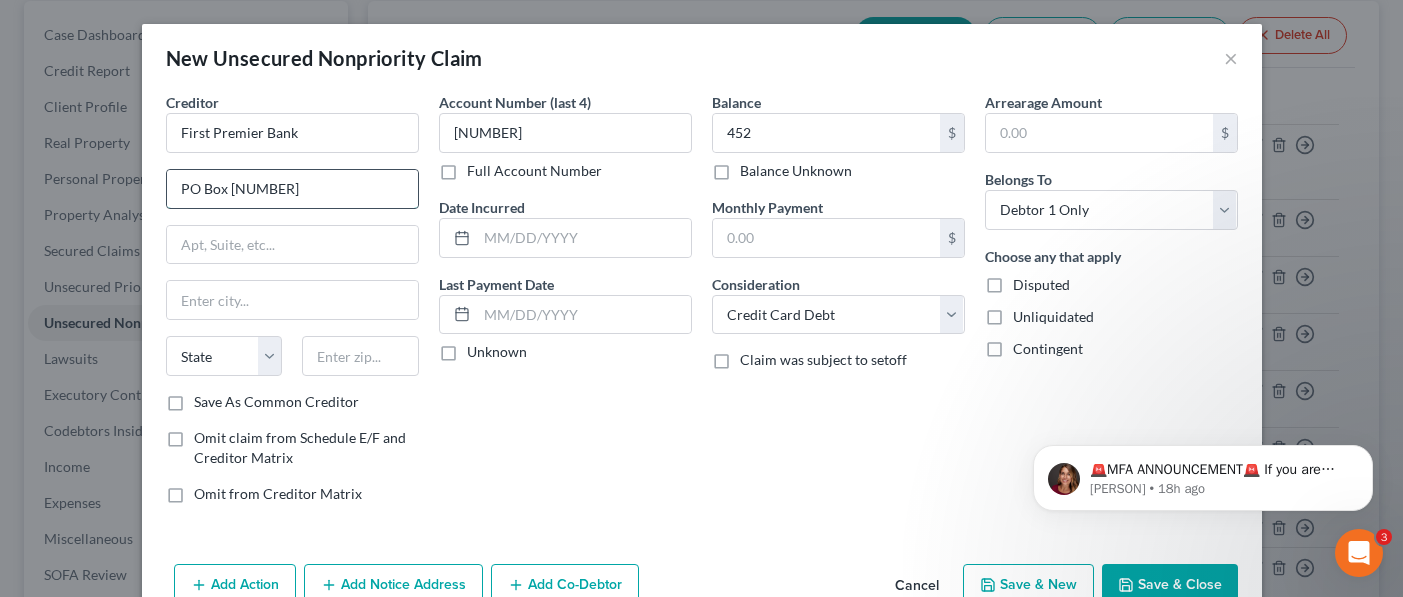 click on "PO Box [NUMBER]" at bounding box center [292, 189] 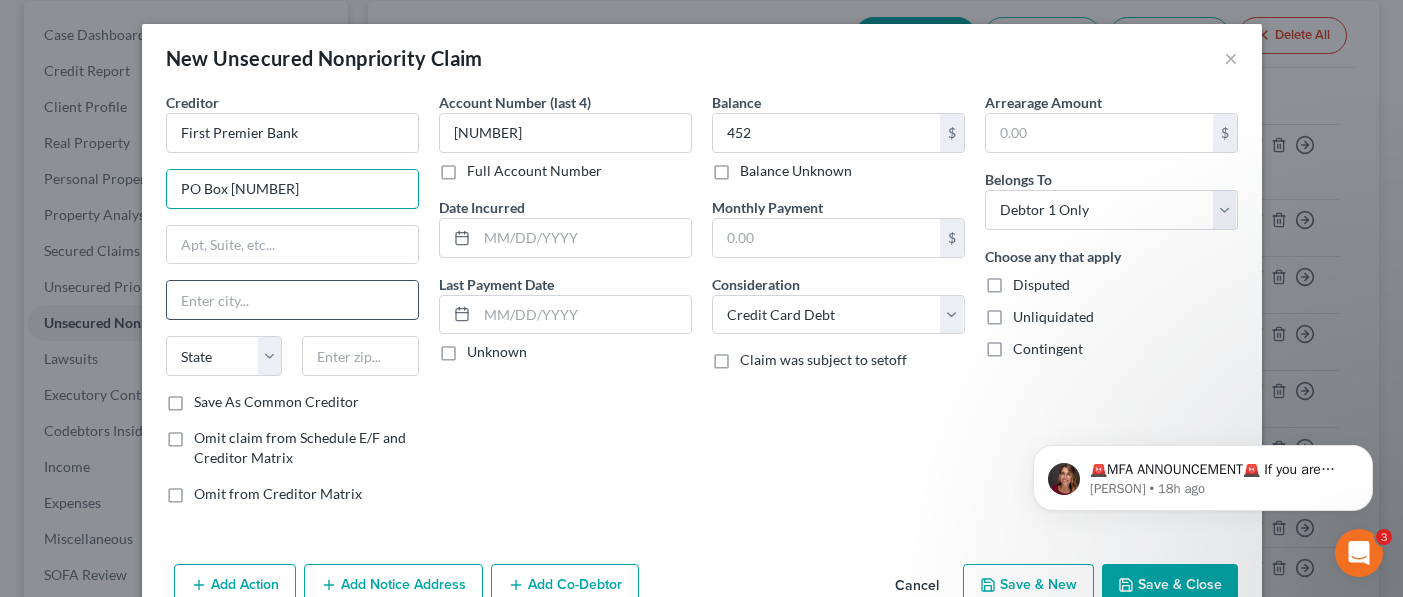 type on "PO Box [NUMBER]" 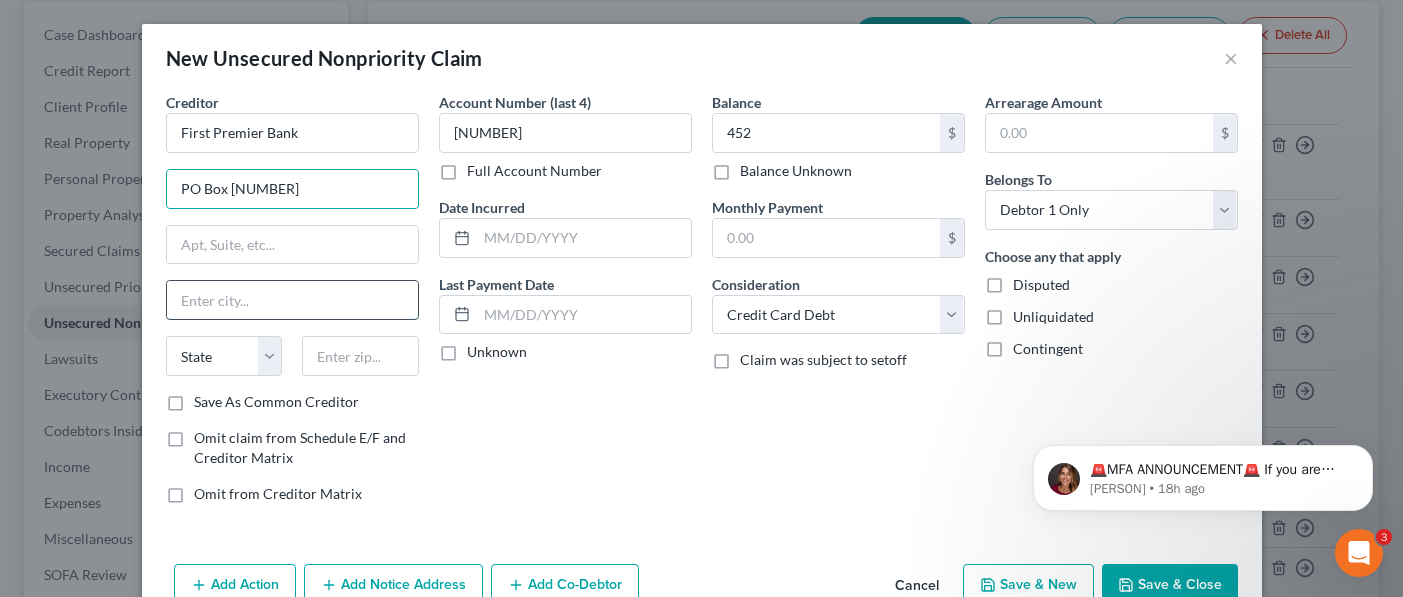 click at bounding box center (292, 300) 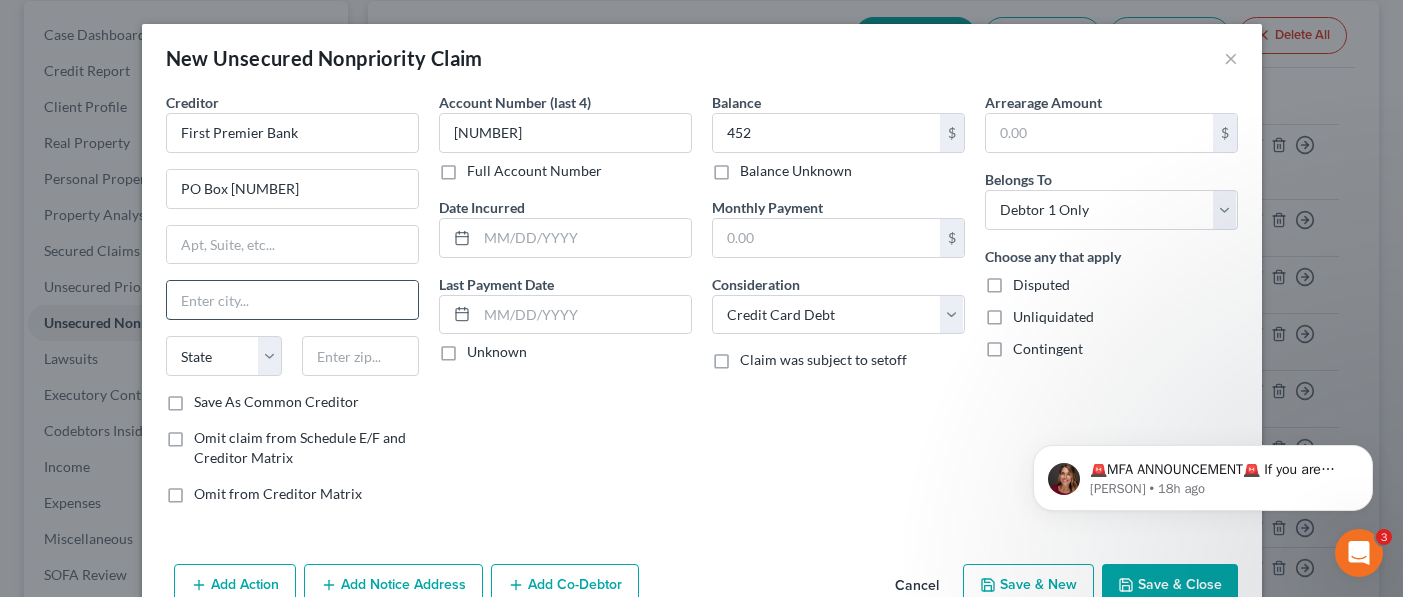 click at bounding box center [292, 300] 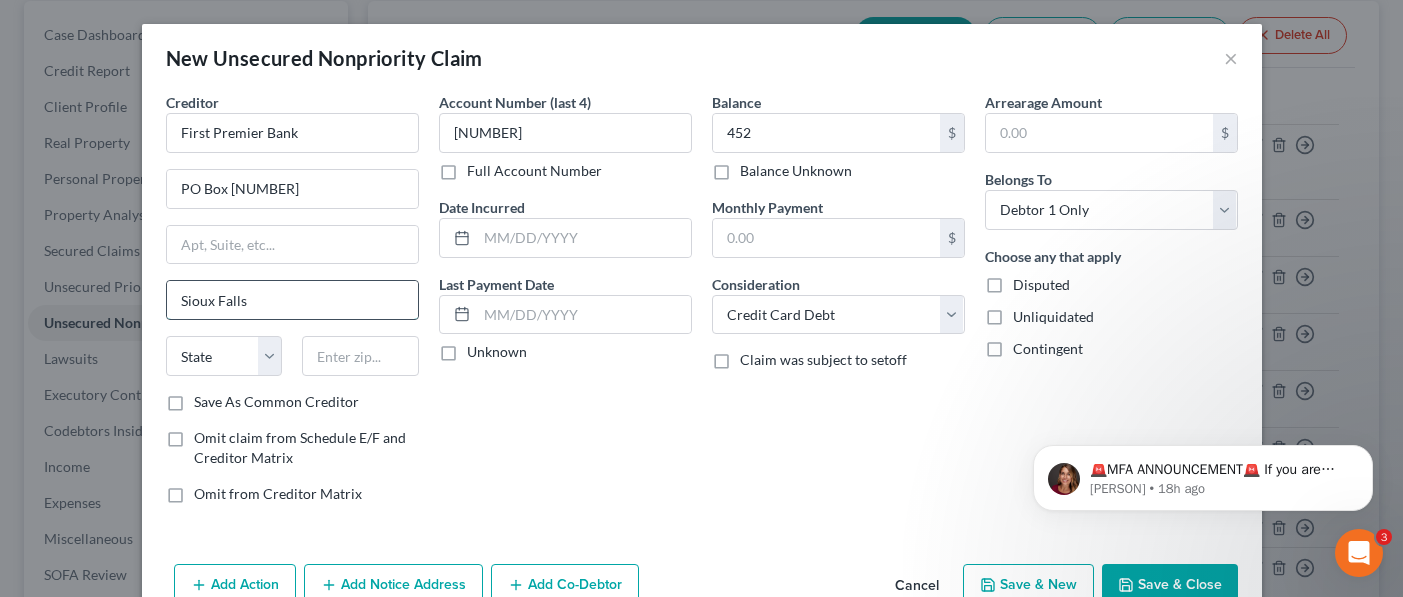 type on "Sioux Falls" 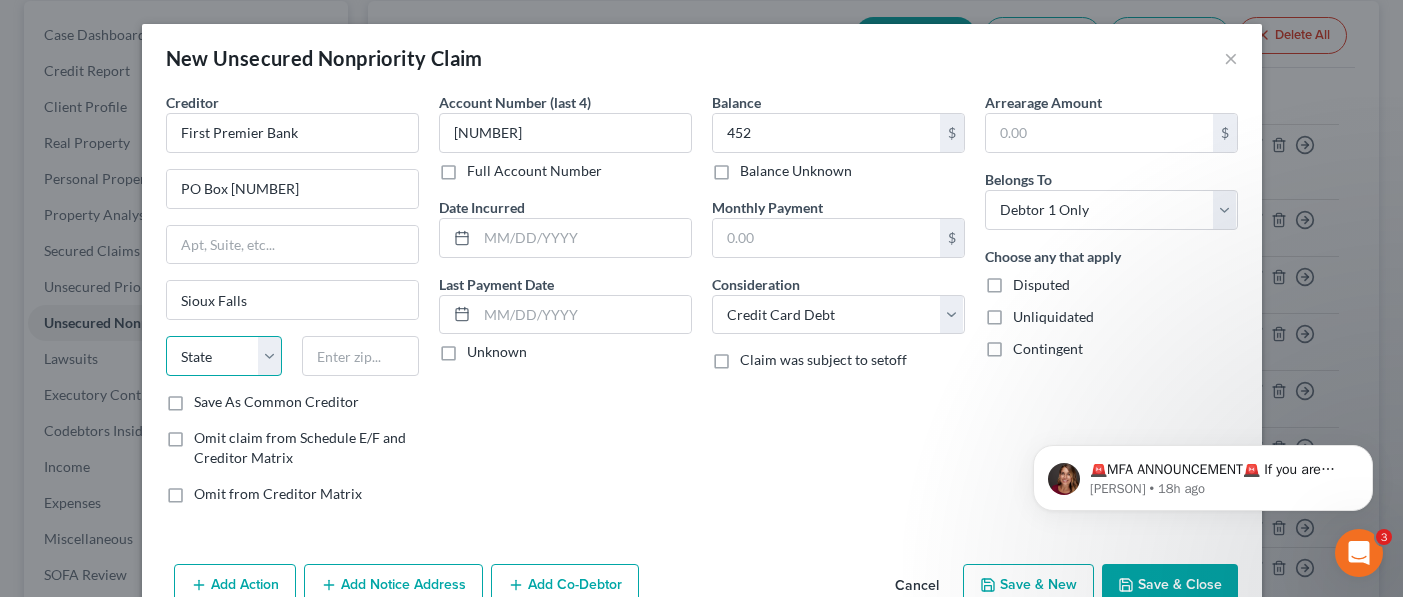 click on "State AL AK AR AZ CA CO CT DE DC FL GA GU HI ID IL IN IA KS KY LA ME MD MA MI MN MS MO MT NC ND NE NV NH NJ NM NY OH OK OR PA PR RI SC SD TN TX UT VI VA VT WA WV WI WY" at bounding box center (224, 356) 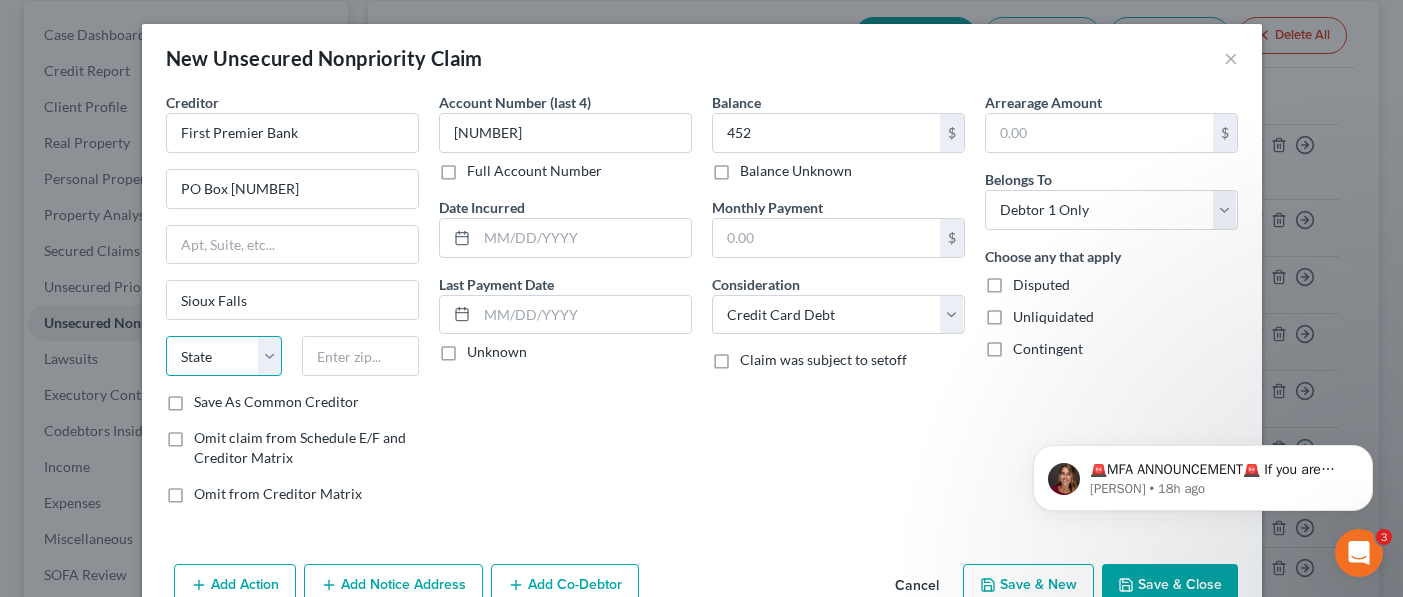 select on "43" 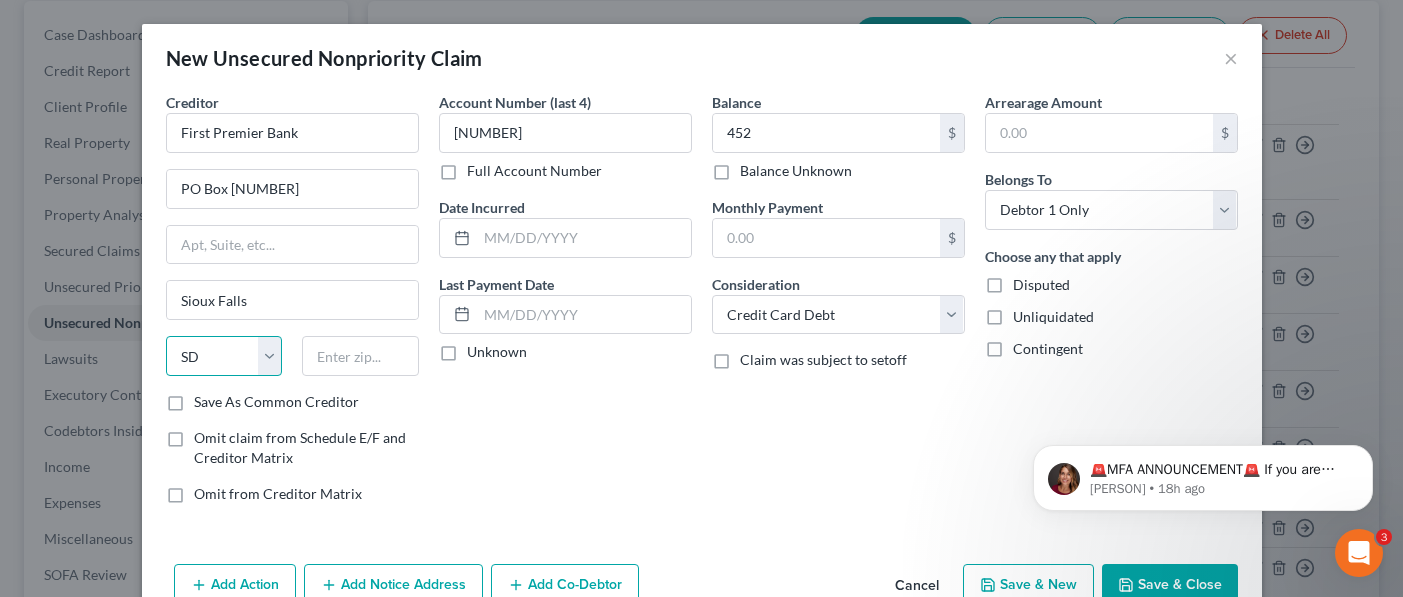 click on "State AL AK AR AZ CA CO CT DE DC FL GA GU HI ID IL IN IA KS KY LA ME MD MA MI MN MS MO MT NC ND NE NV NH NJ NM NY OH OK OR PA PR RI SC SD TN TX UT VI VA VT WA WV WI WY" at bounding box center [224, 356] 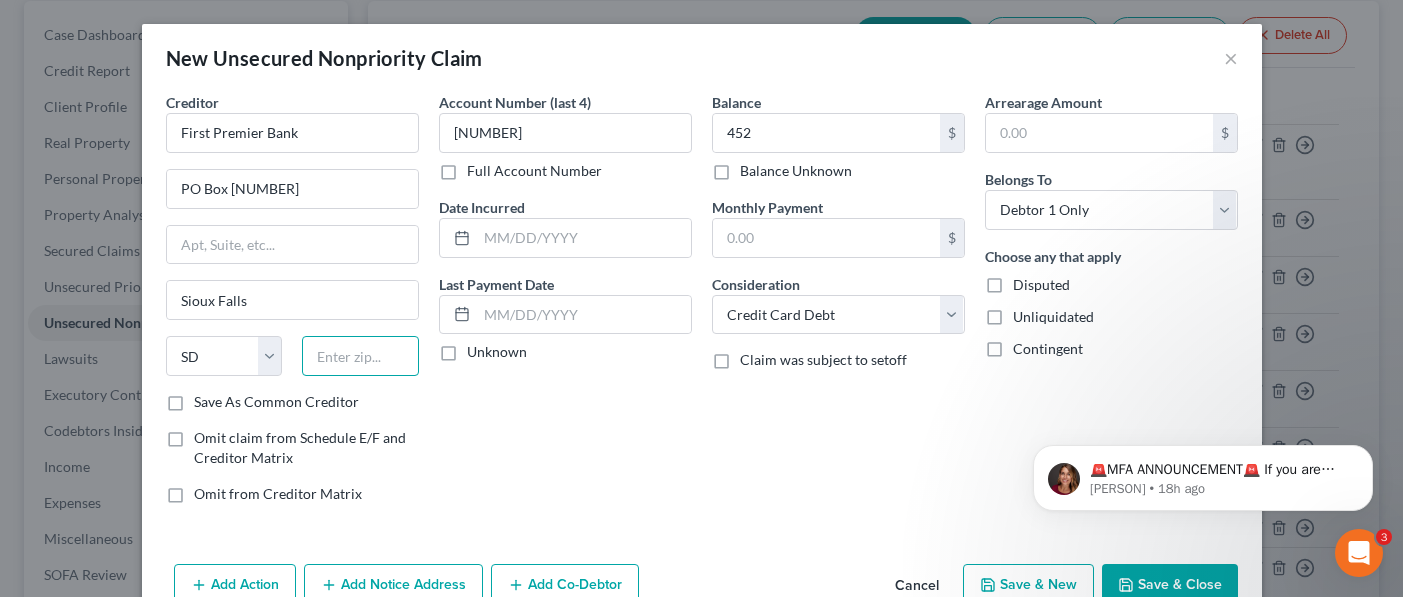 click at bounding box center (360, 356) 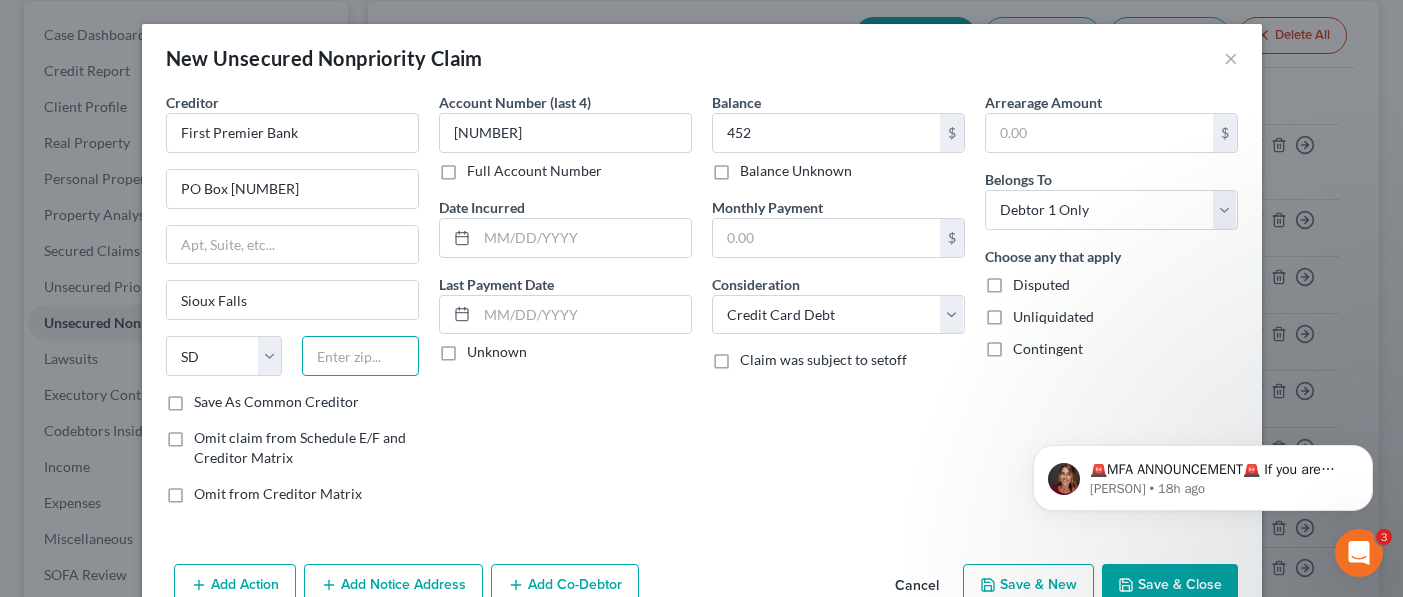 click at bounding box center [360, 356] 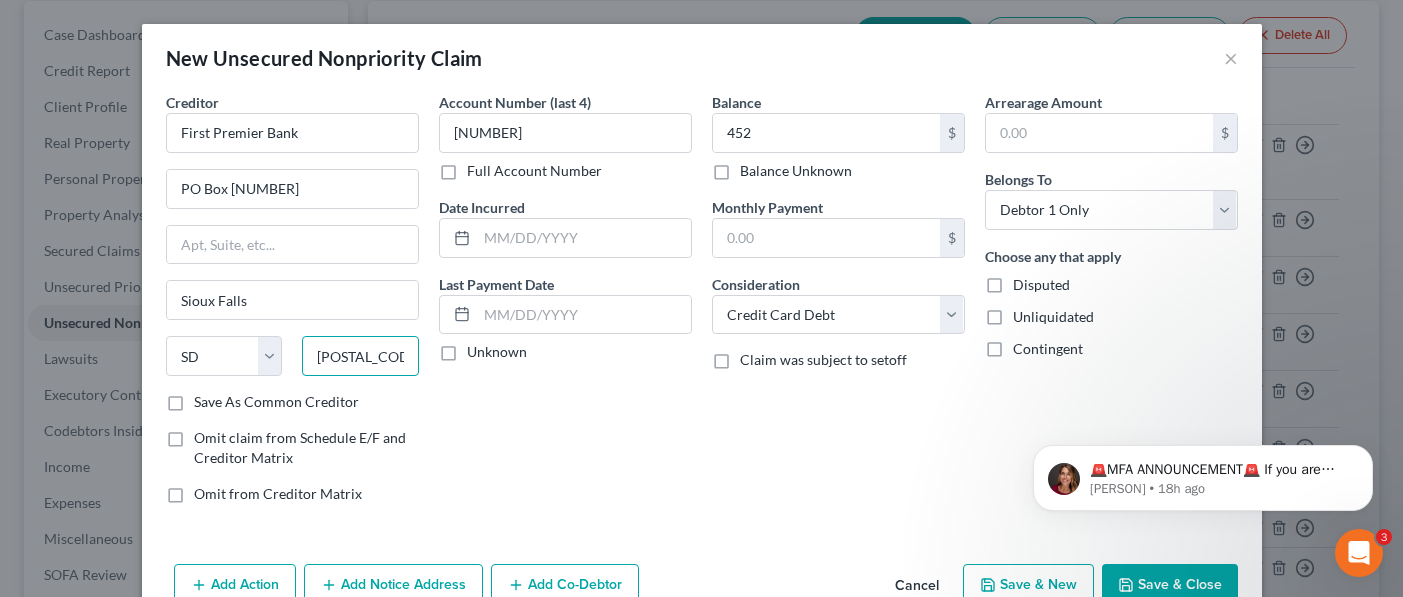 type on "[POSTAL_CODE]" 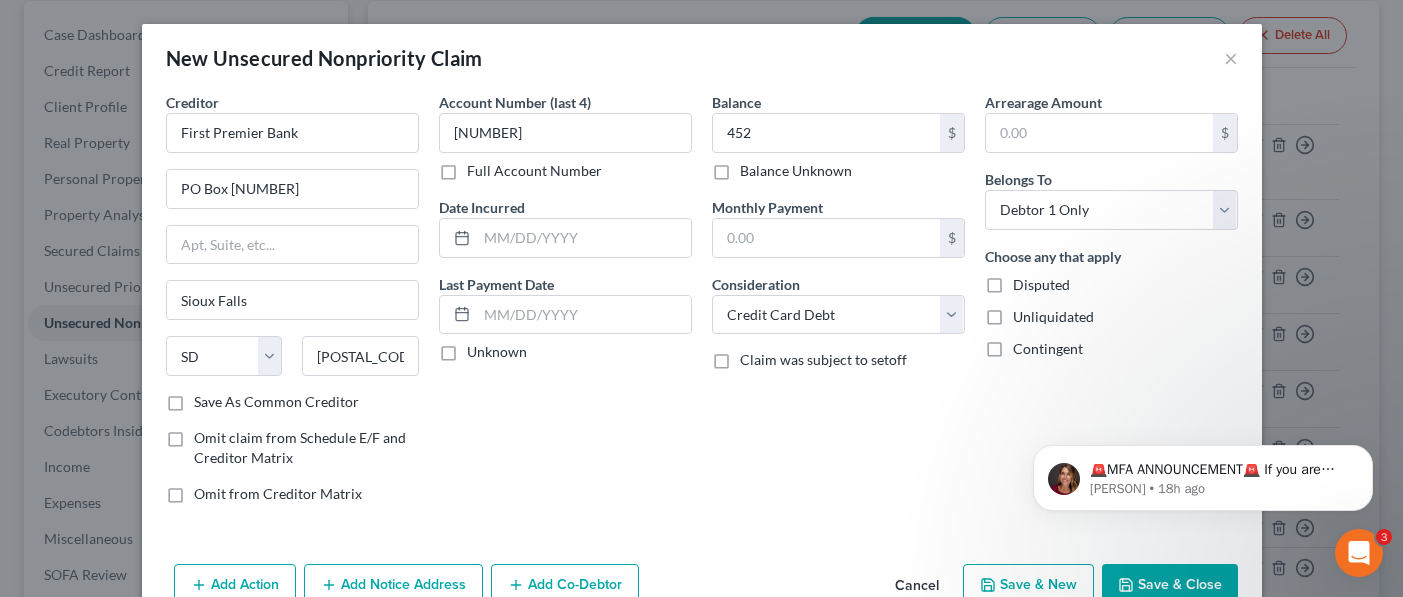 click on "Save & New" at bounding box center (1028, 585) 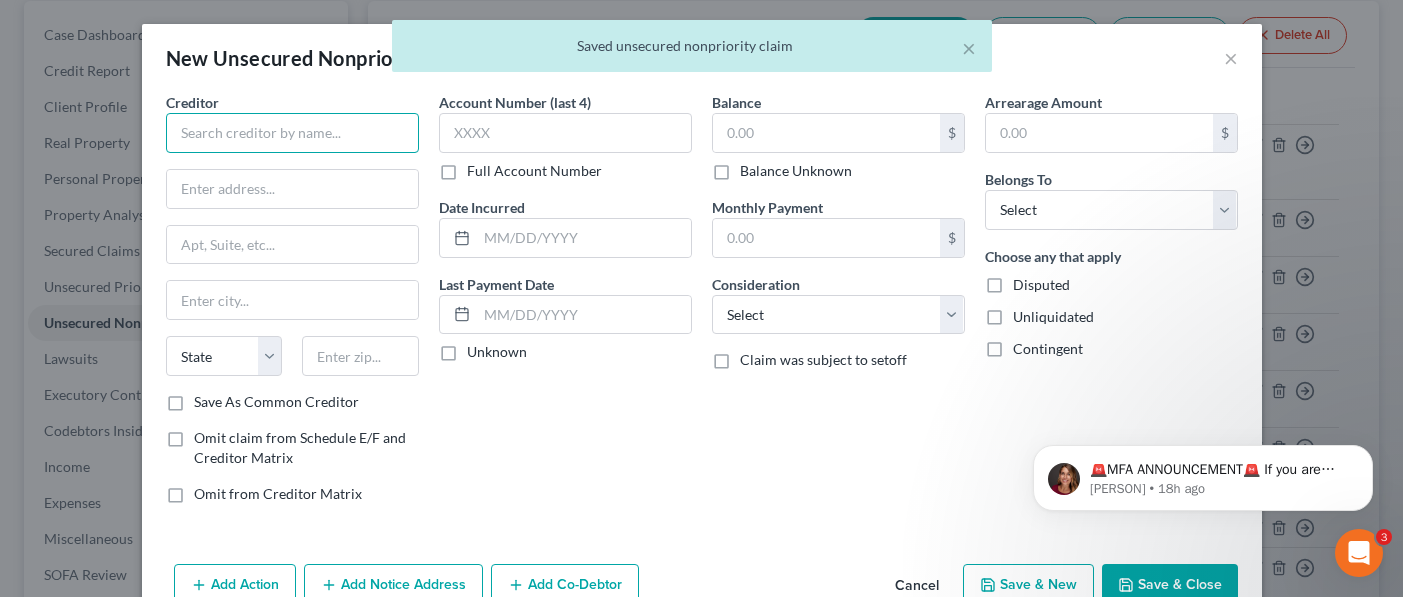 click at bounding box center (292, 133) 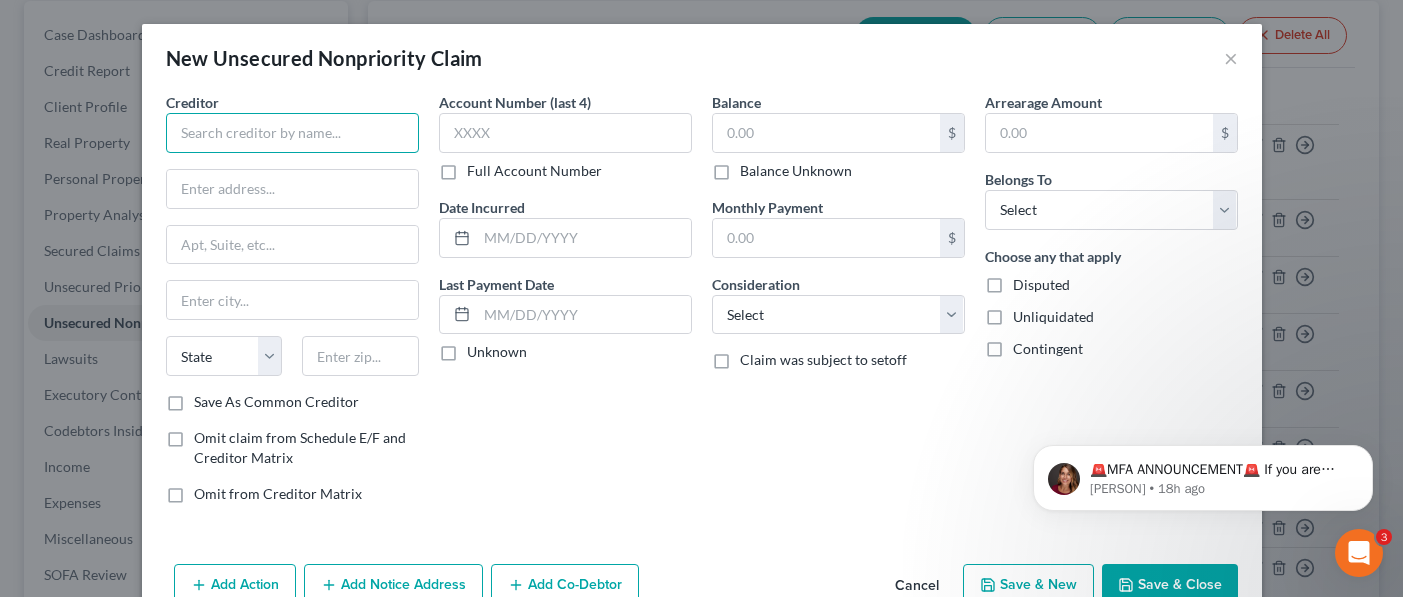 click at bounding box center [292, 133] 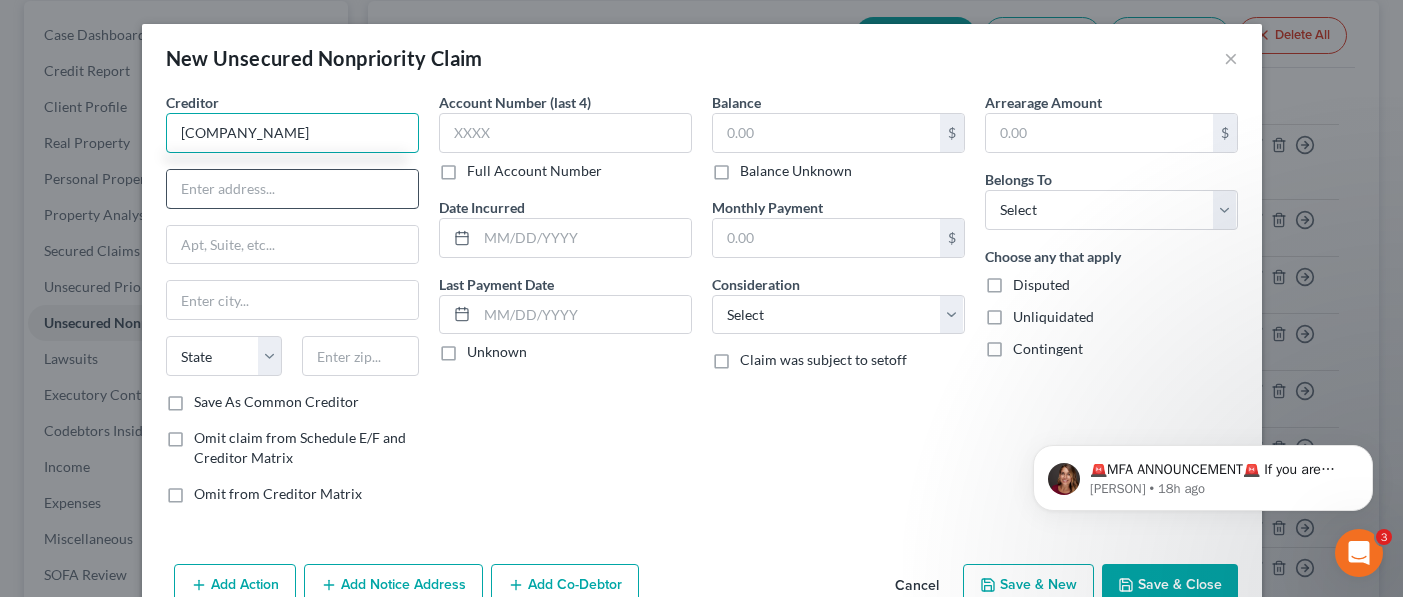 type on "[COMPANY_NAME]" 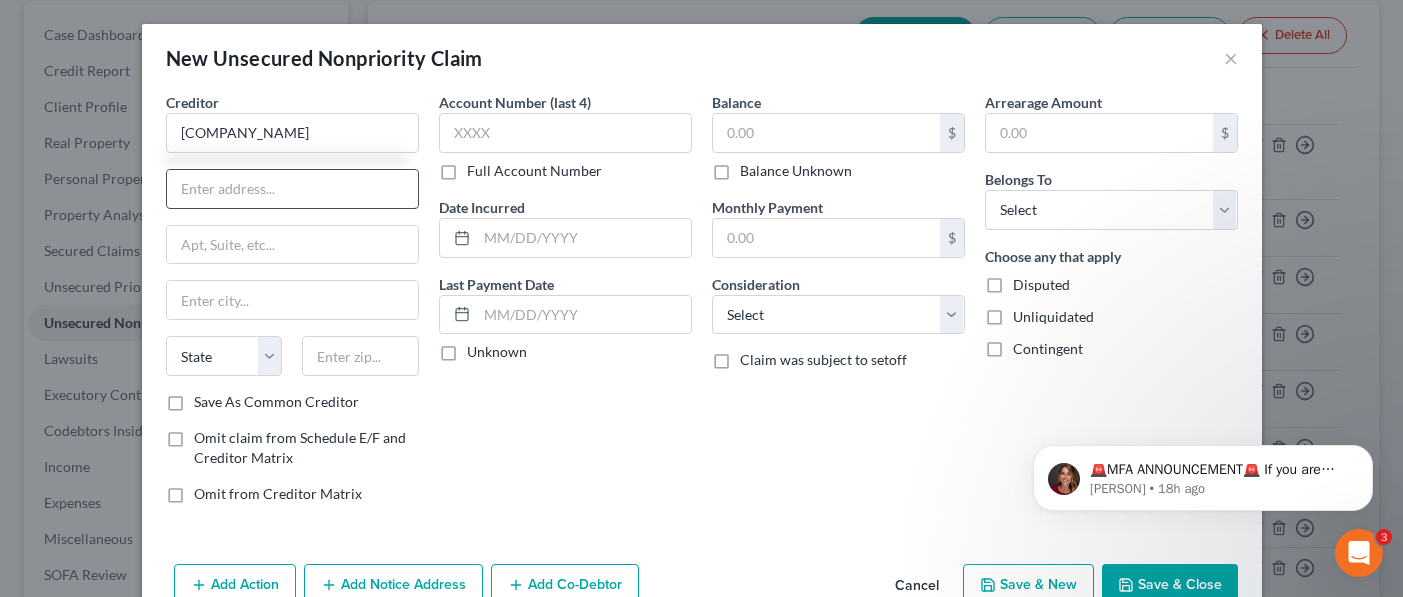 click at bounding box center (292, 189) 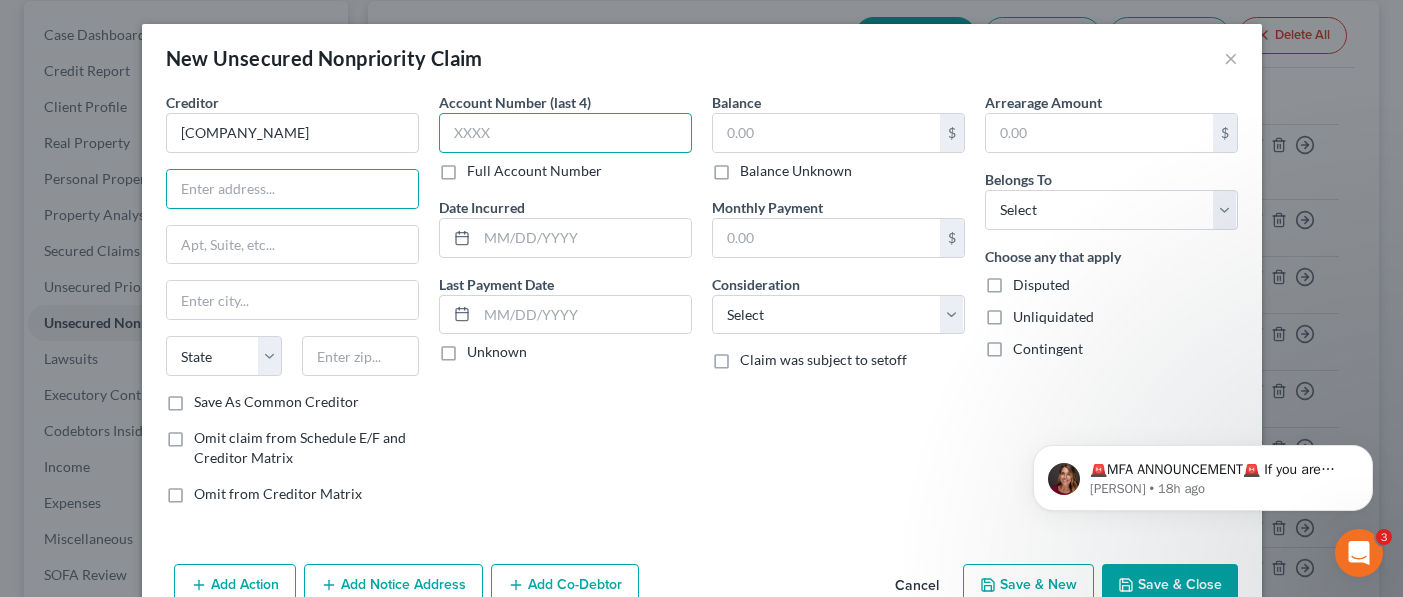 click at bounding box center (565, 133) 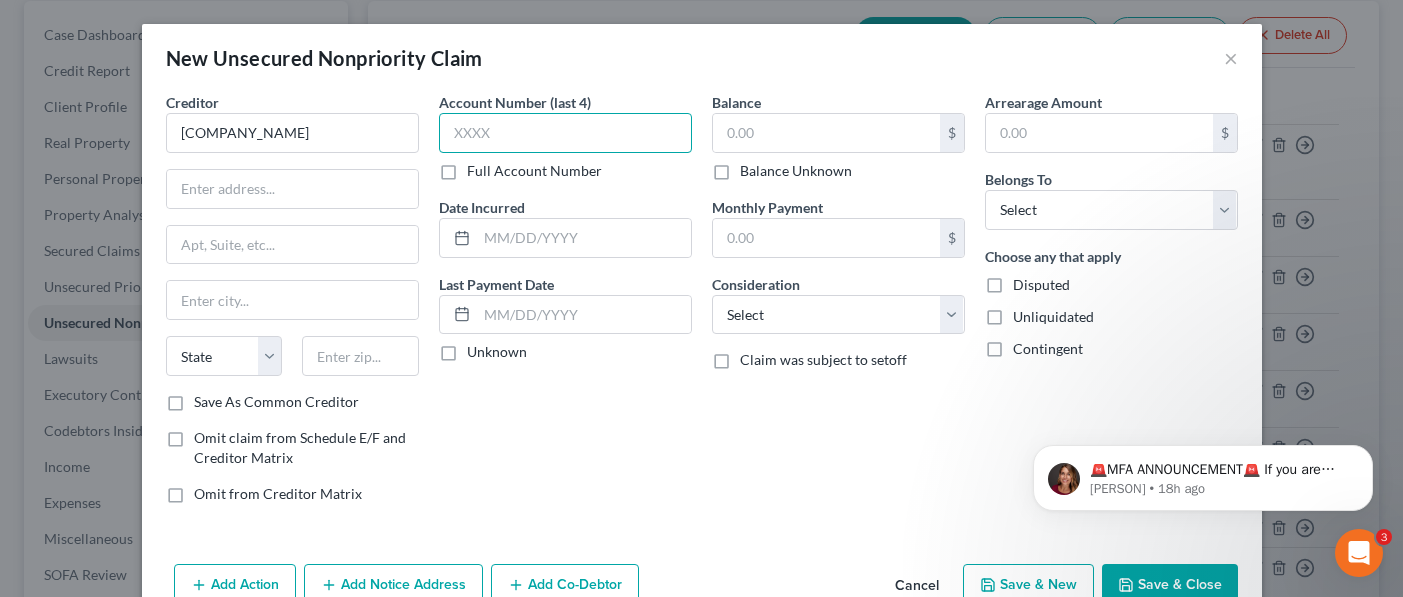 click at bounding box center (565, 133) 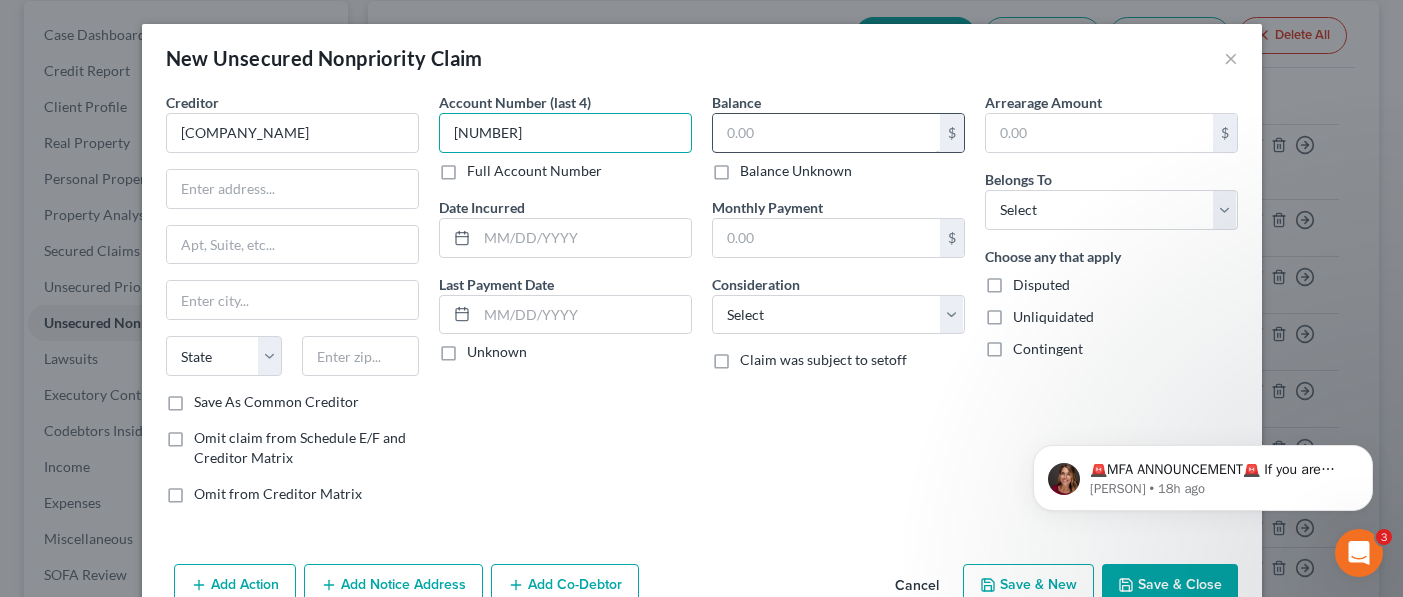 type on "[NUMBER]" 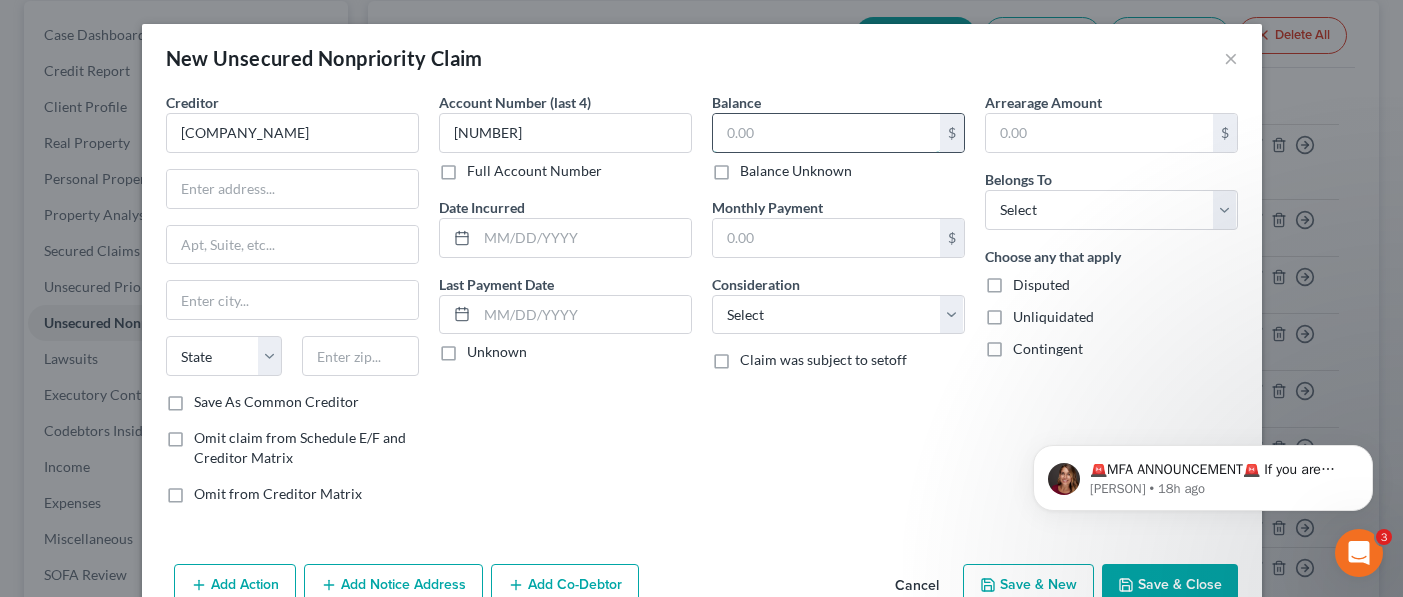 click at bounding box center (826, 133) 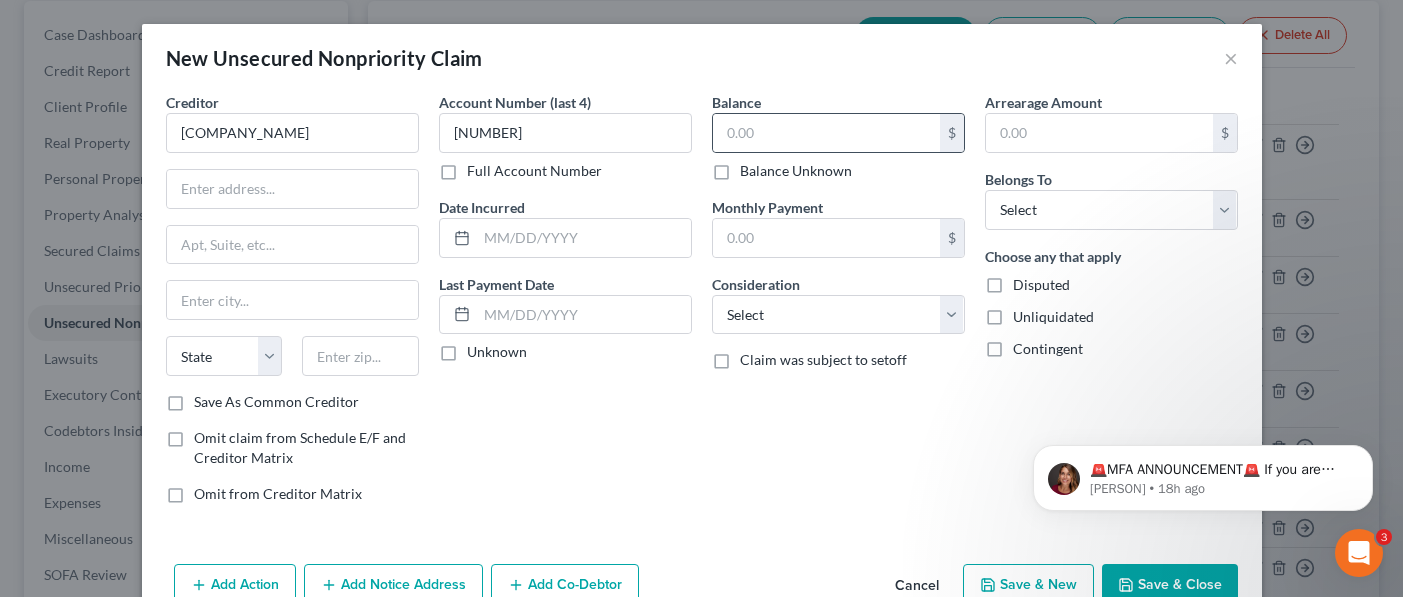 click on "$" at bounding box center [838, 133] 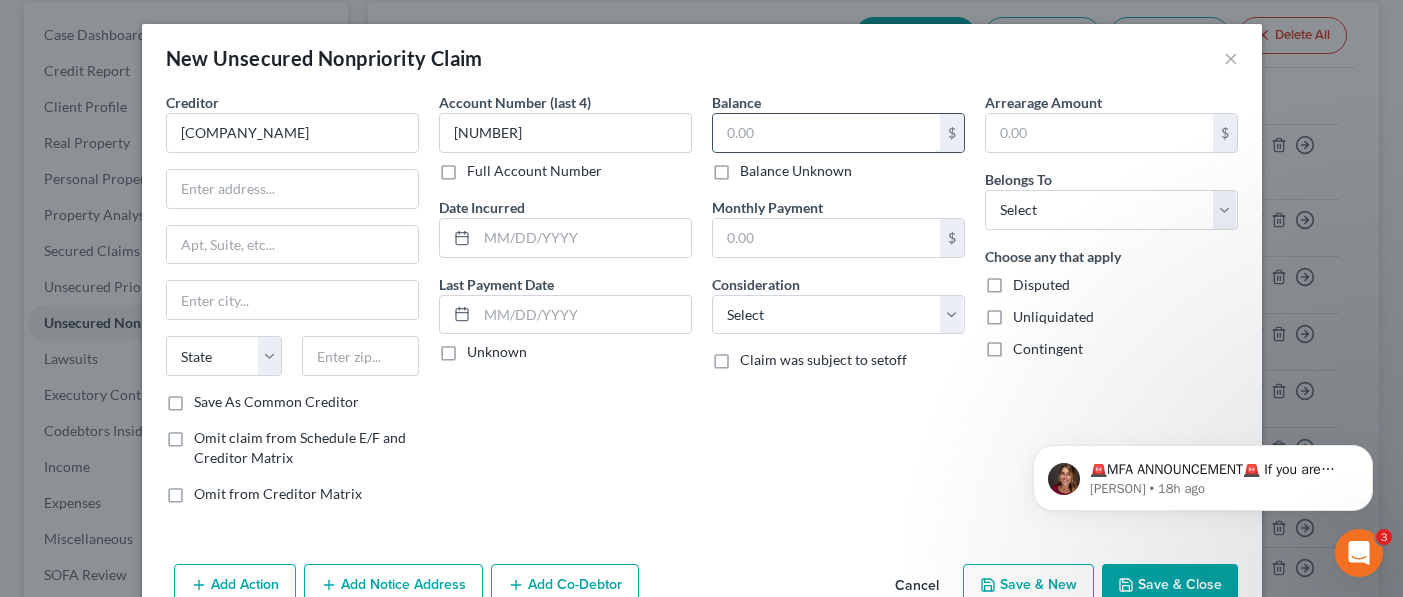 click at bounding box center [826, 133] 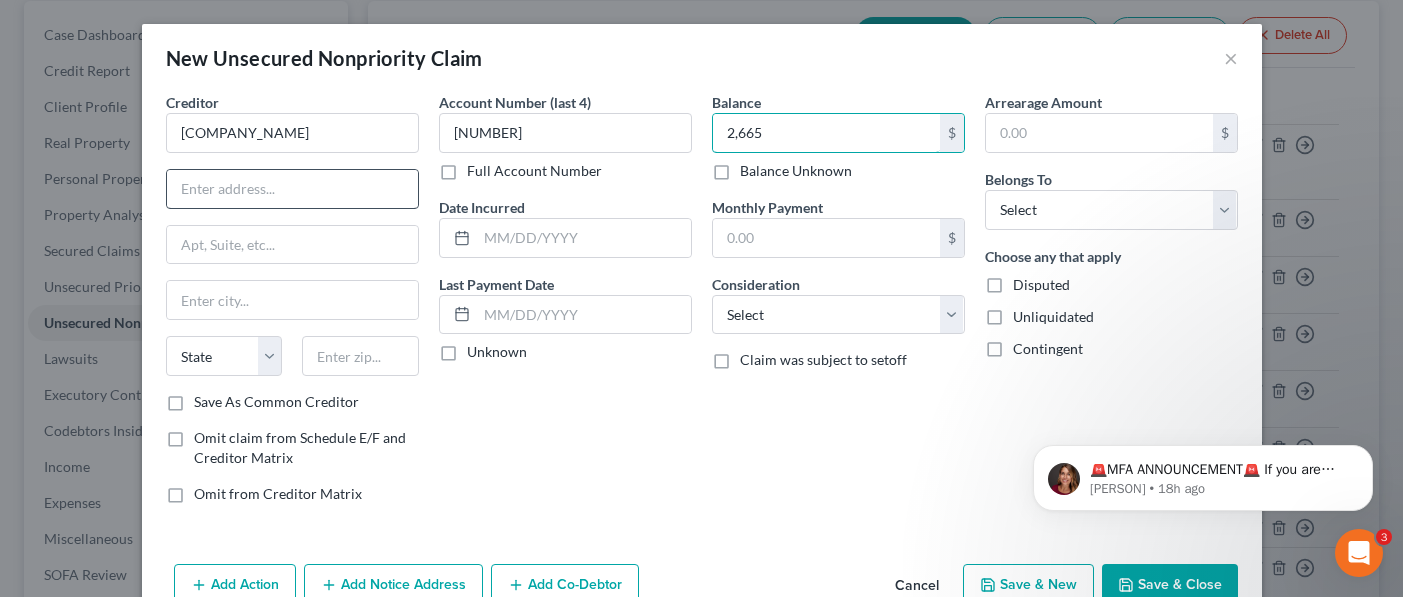 type on "2,665" 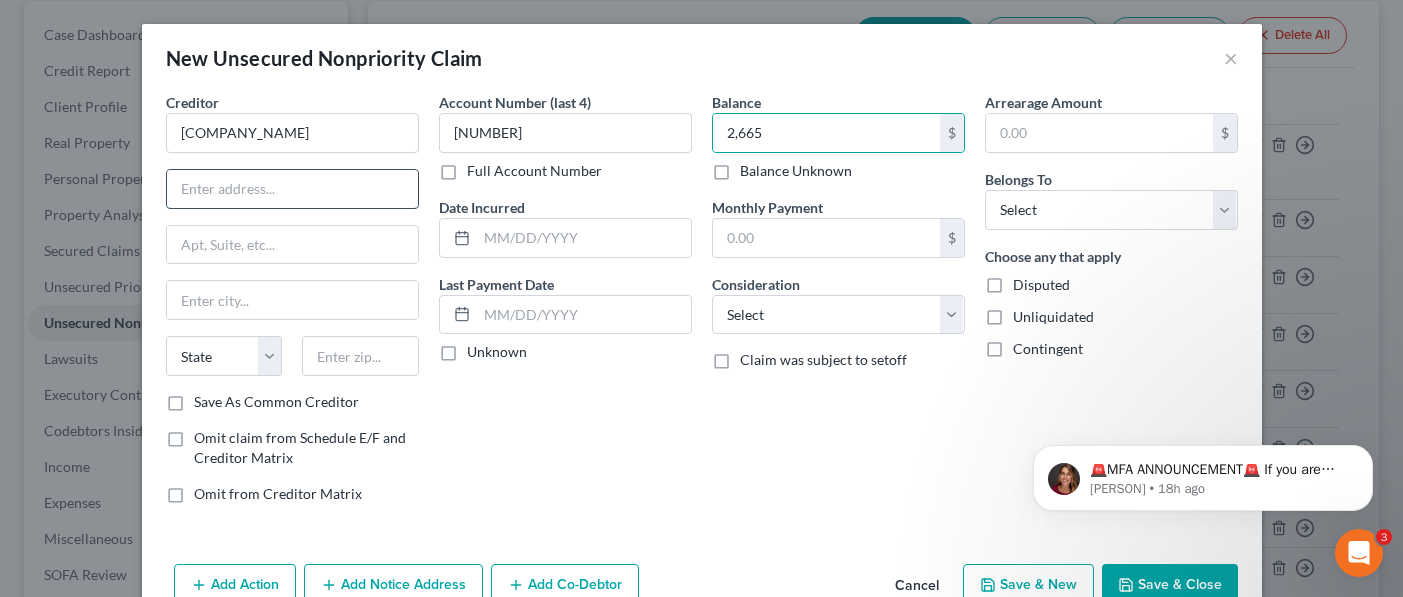 click at bounding box center (292, 189) 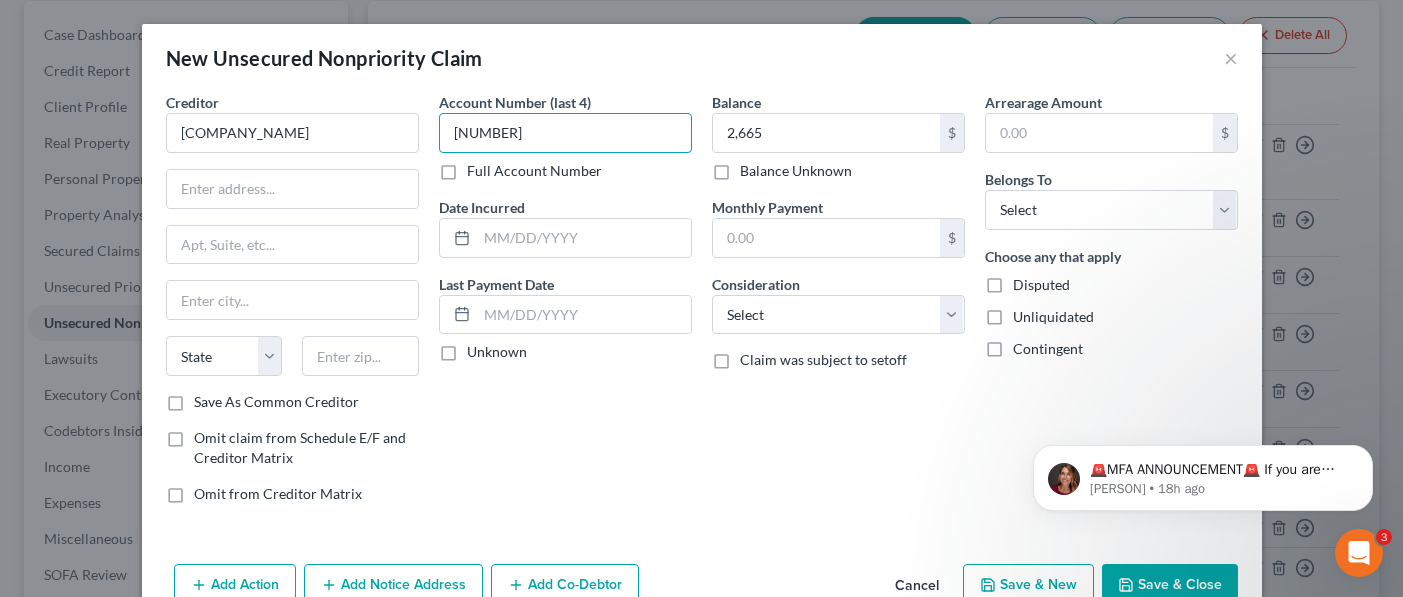 drag, startPoint x: 506, startPoint y: 130, endPoint x: 333, endPoint y: 107, distance: 174.5222 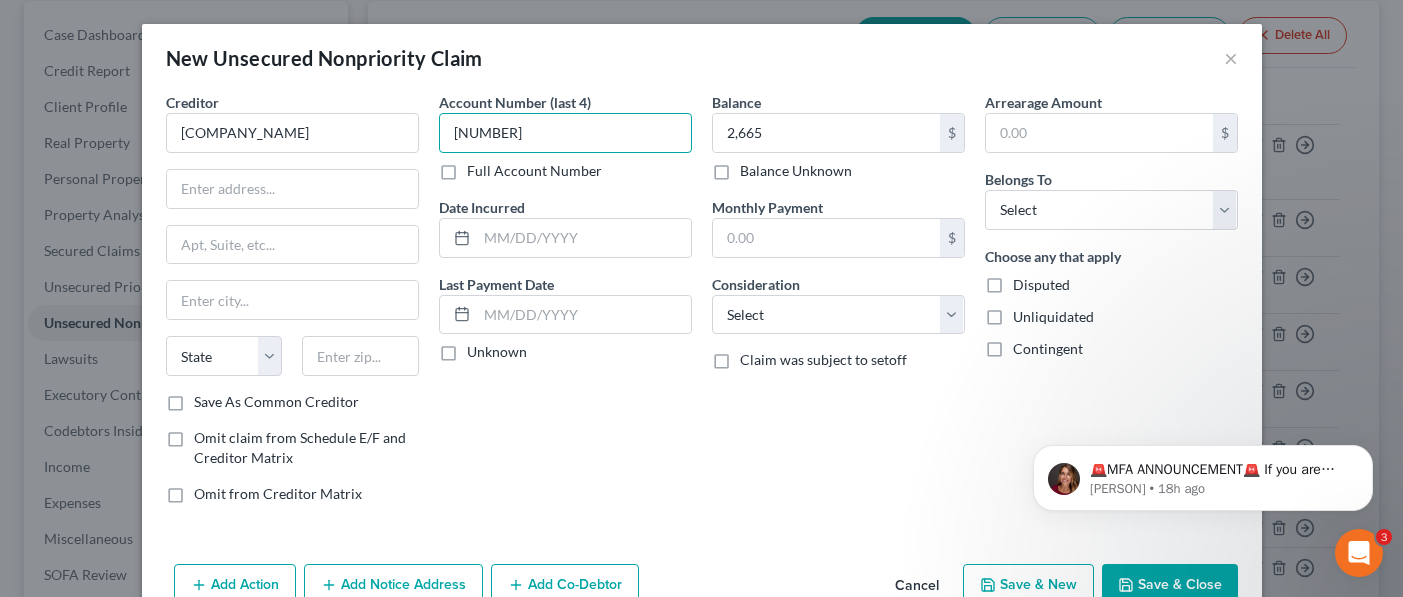 type on "[NUMBER]" 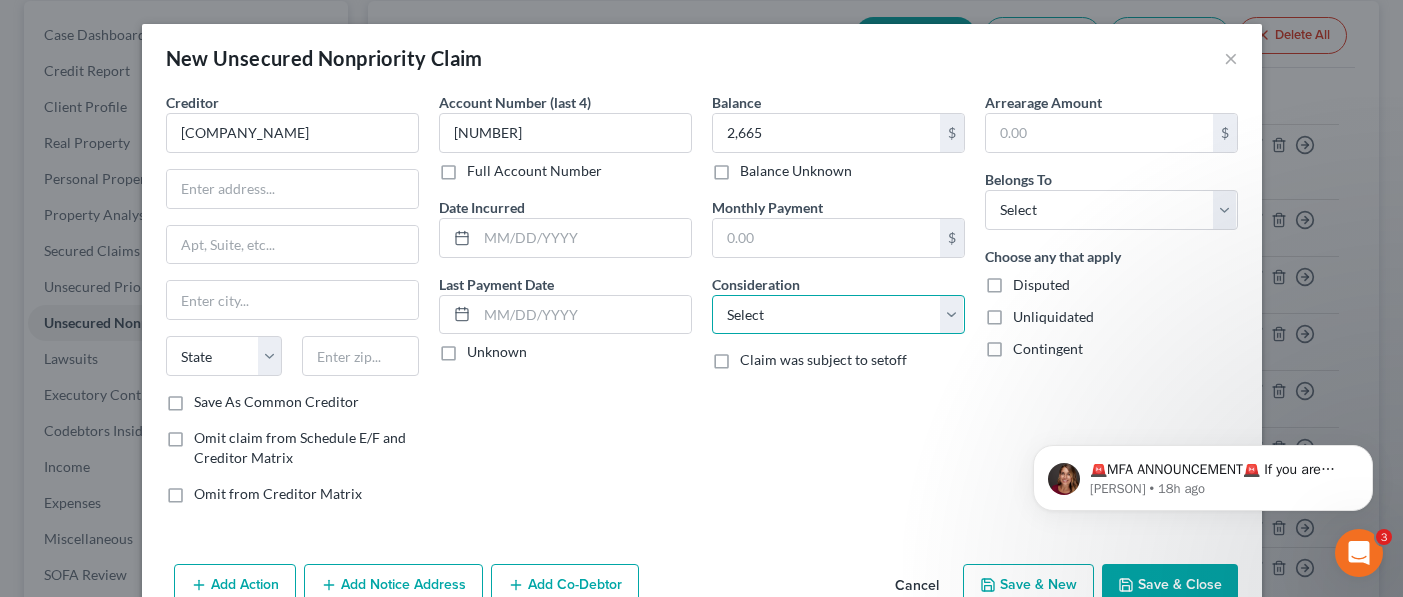 click on "Select Cable / Satellite Services Collection Agency Credit Card Debt Debt Counseling / Attorneys Deficiency Balance Domestic Support Obligations Home / Car Repairs Income Taxes Judgment Liens Medical Services Monies Loaned / Advanced Mortgage Obligation From Divorce Or Separation Obligation To Pensions Other Overdrawn Bank Account Promised To Help Pay Creditors Student Loans Suppliers And Vendors Telephone / Internet Services Utility Services" at bounding box center (838, 315) 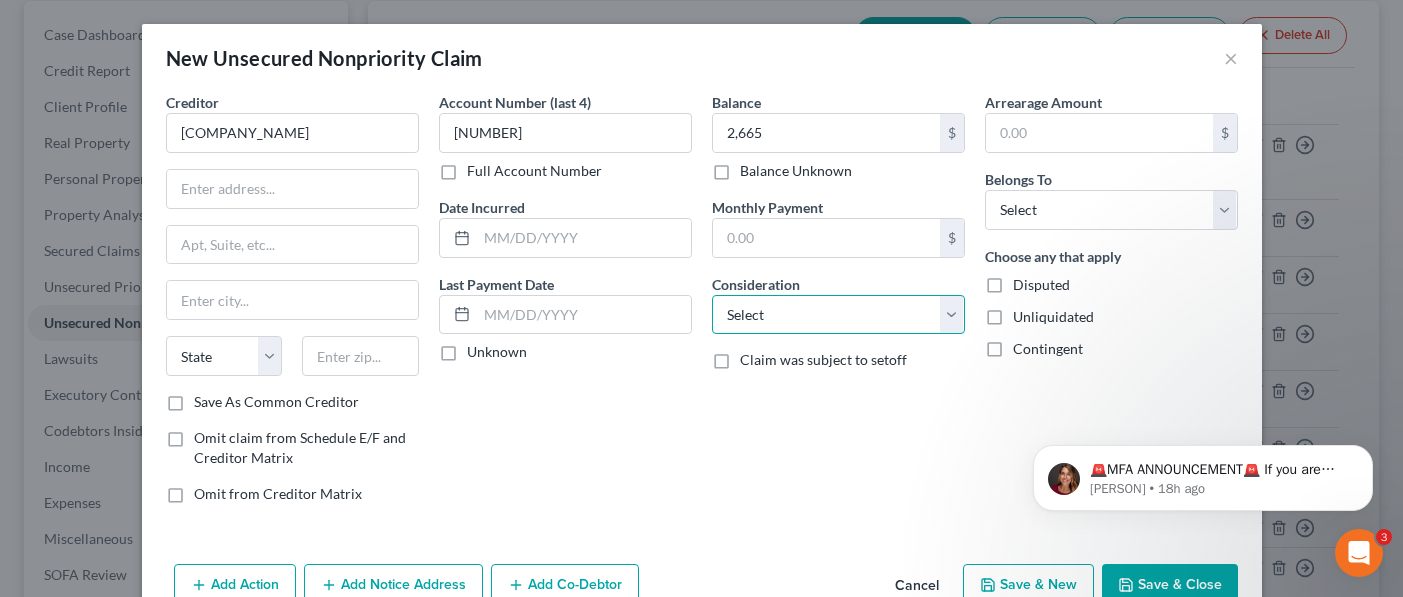 select on "1" 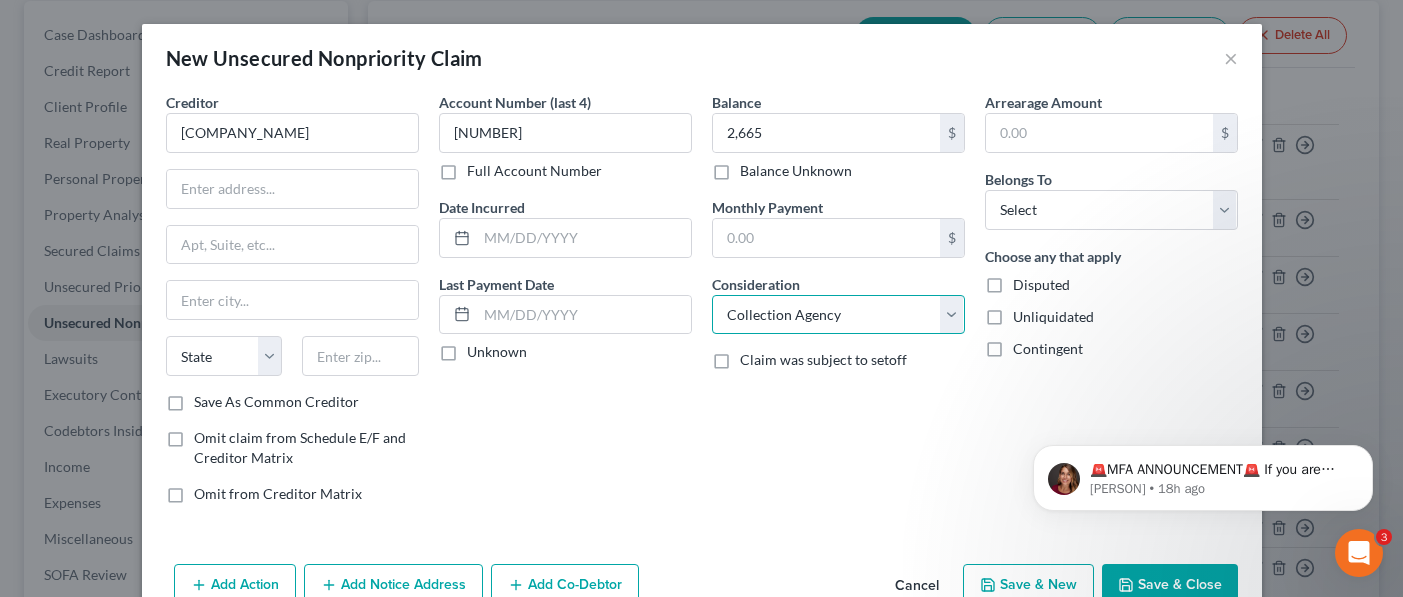 click on "Select Cable / Satellite Services Collection Agency Credit Card Debt Debt Counseling / Attorneys Deficiency Balance Domestic Support Obligations Home / Car Repairs Income Taxes Judgment Liens Medical Services Monies Loaned / Advanced Mortgage Obligation From Divorce Or Separation Obligation To Pensions Other Overdrawn Bank Account Promised To Help Pay Creditors Student Loans Suppliers And Vendors Telephone / Internet Services Utility Services" at bounding box center [838, 315] 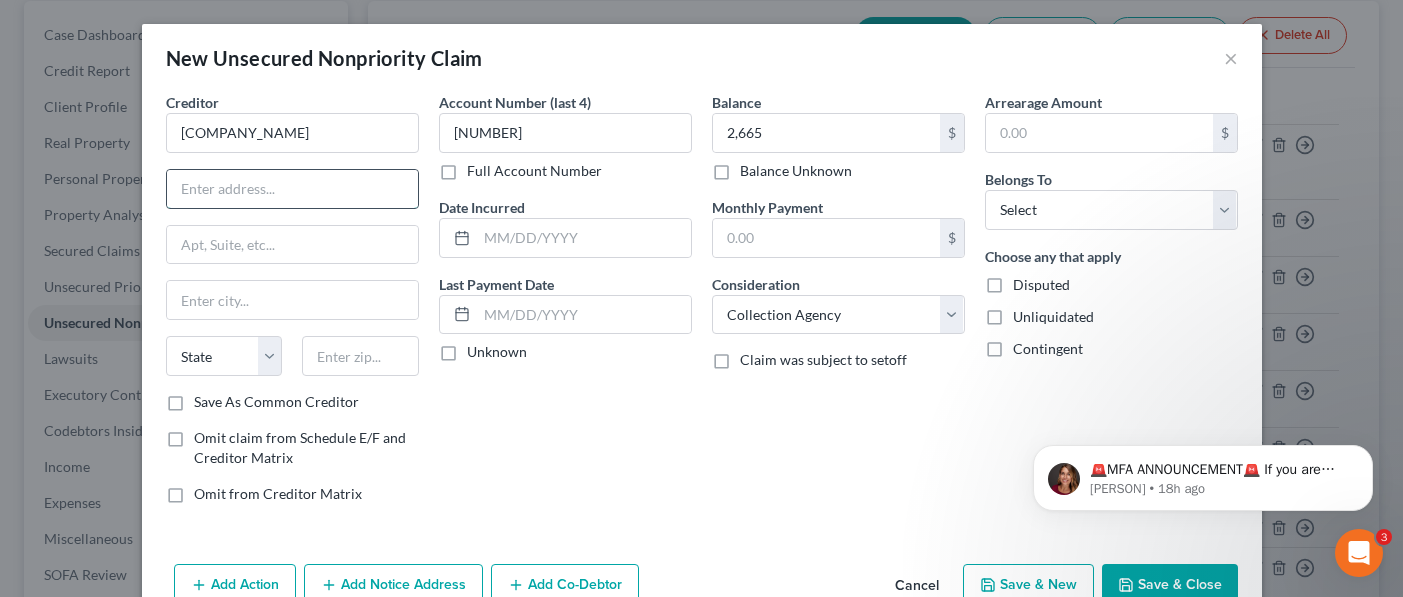click at bounding box center (292, 189) 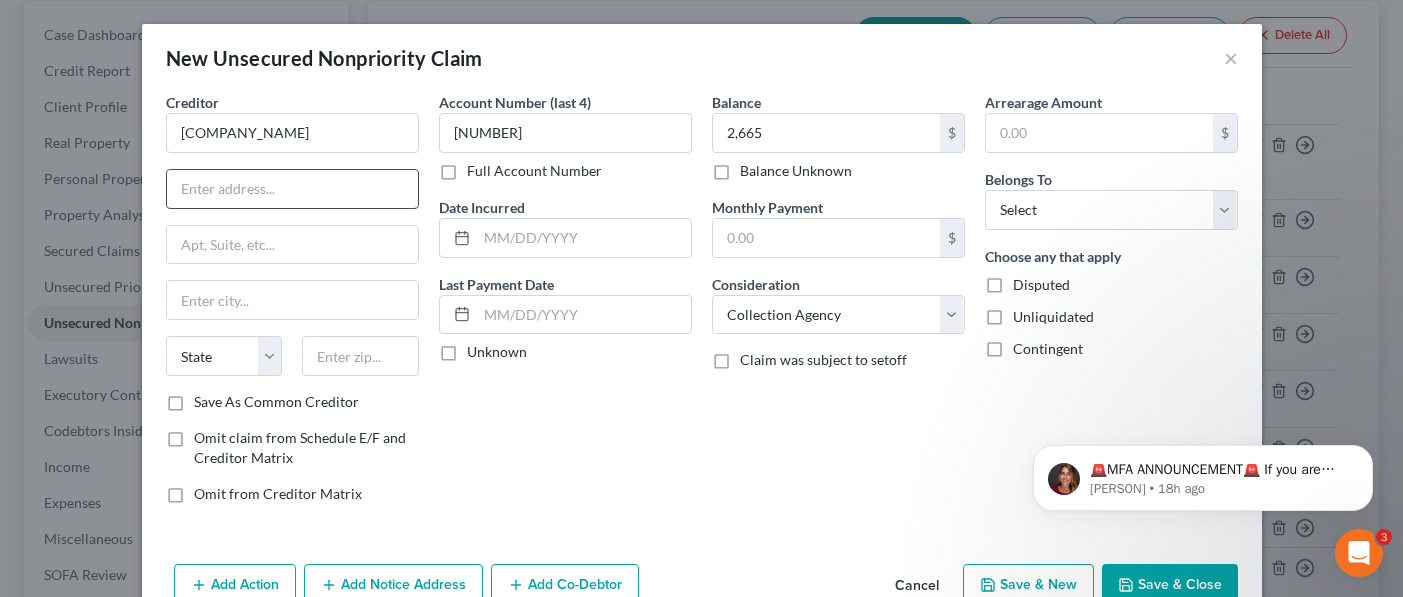 click at bounding box center (292, 189) 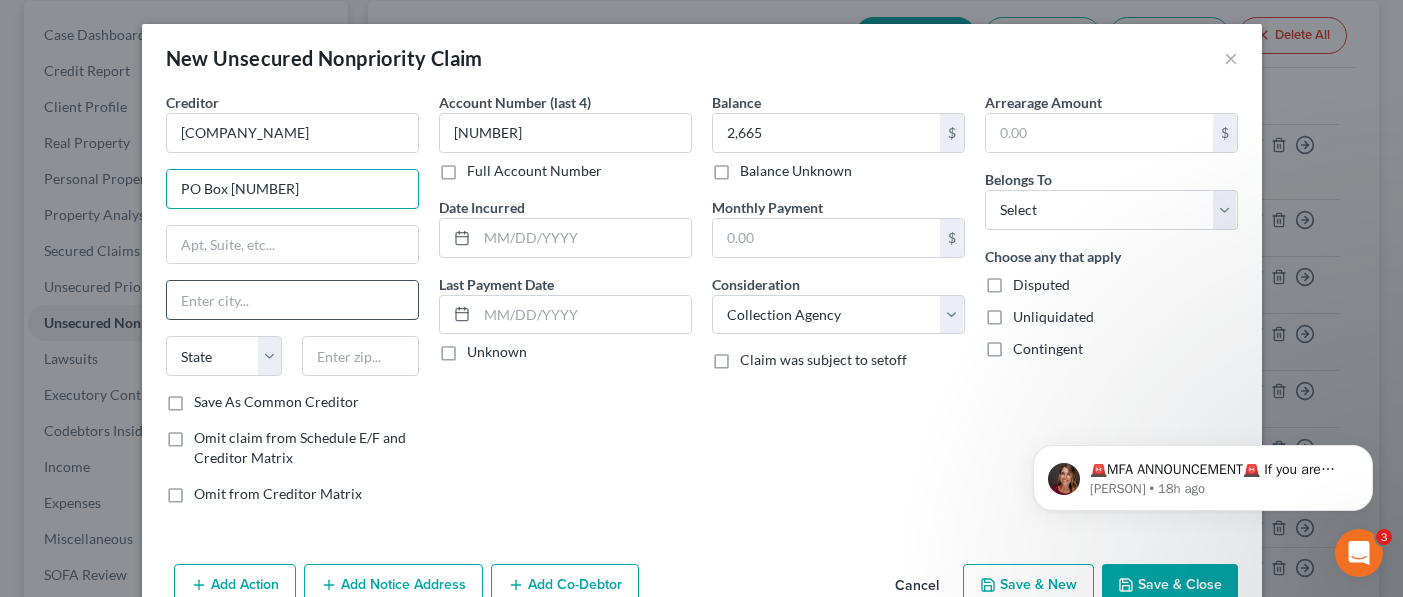 type on "PO Box [NUMBER]" 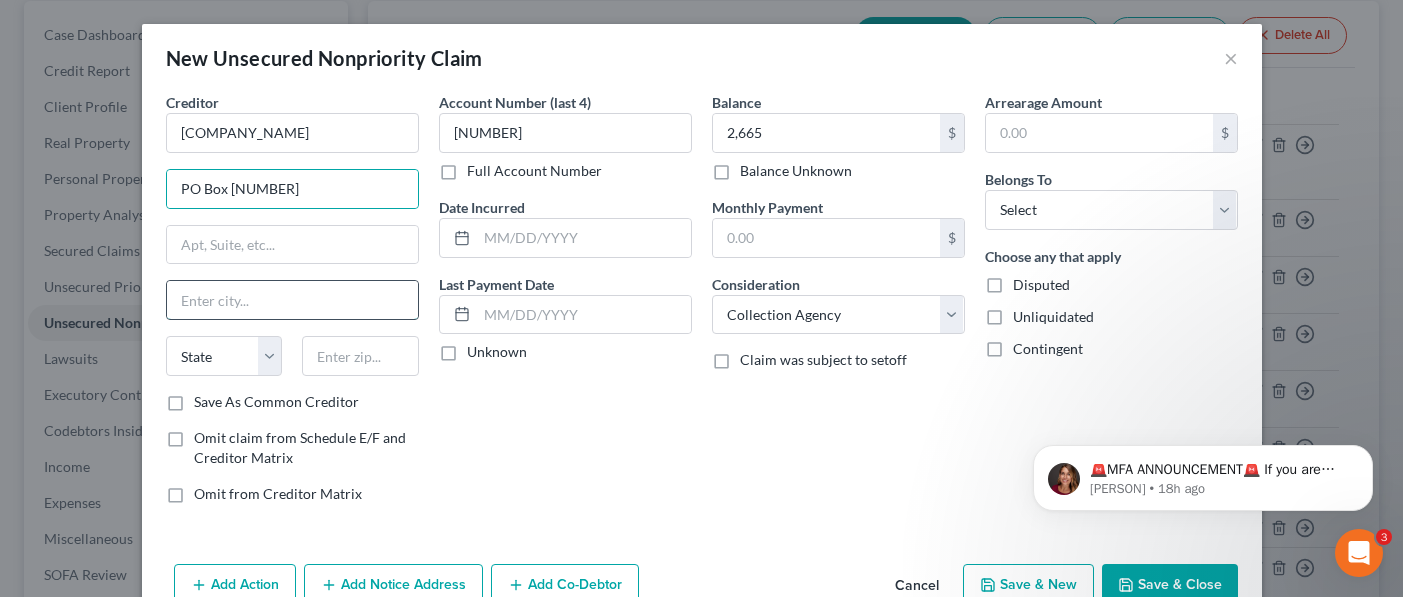 click at bounding box center (292, 300) 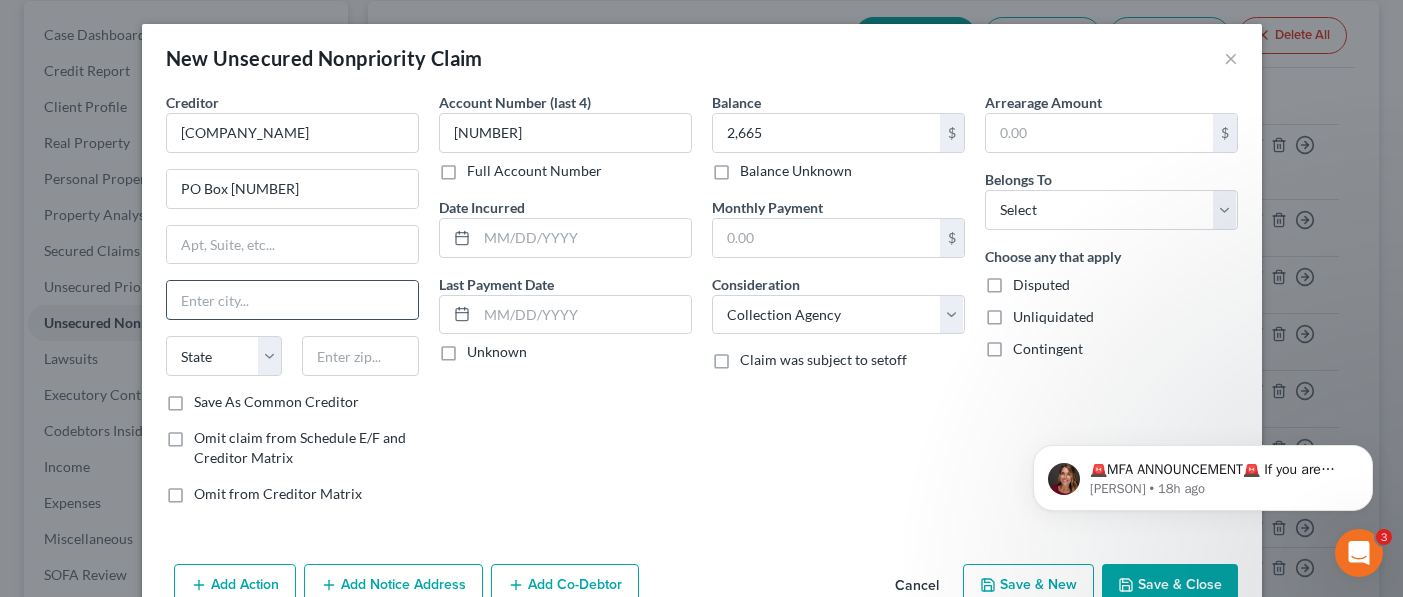 click at bounding box center (292, 300) 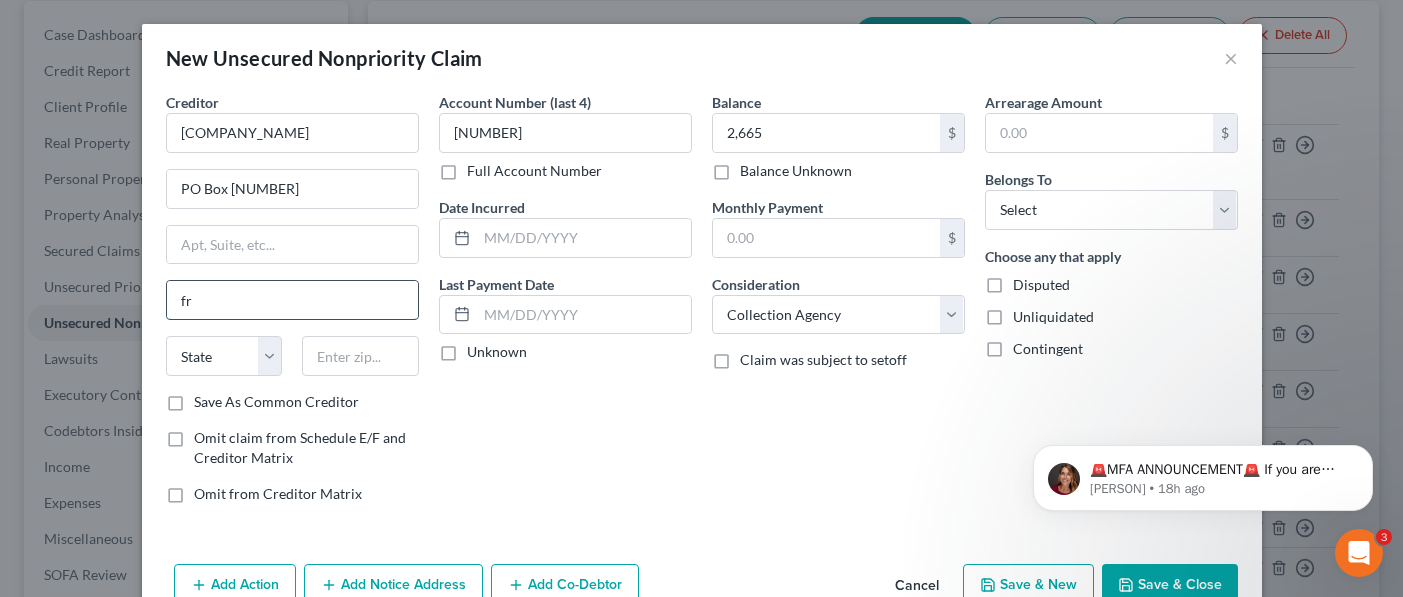 type on "f" 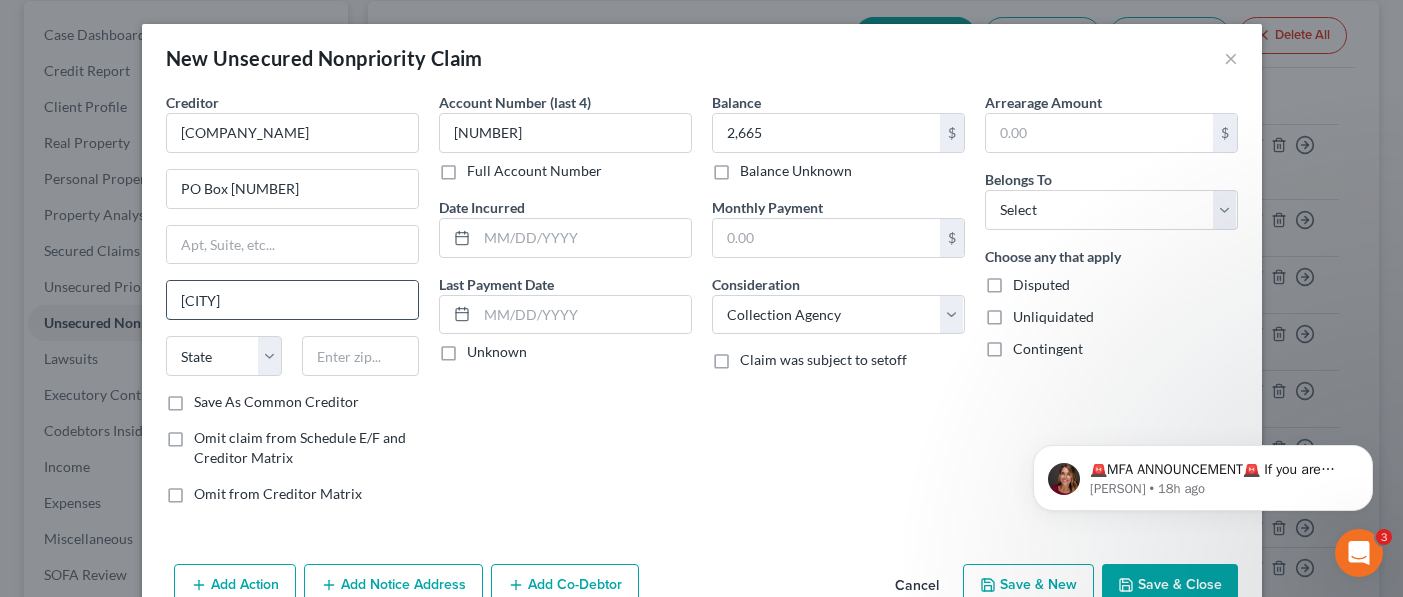 type on "[CITY]" 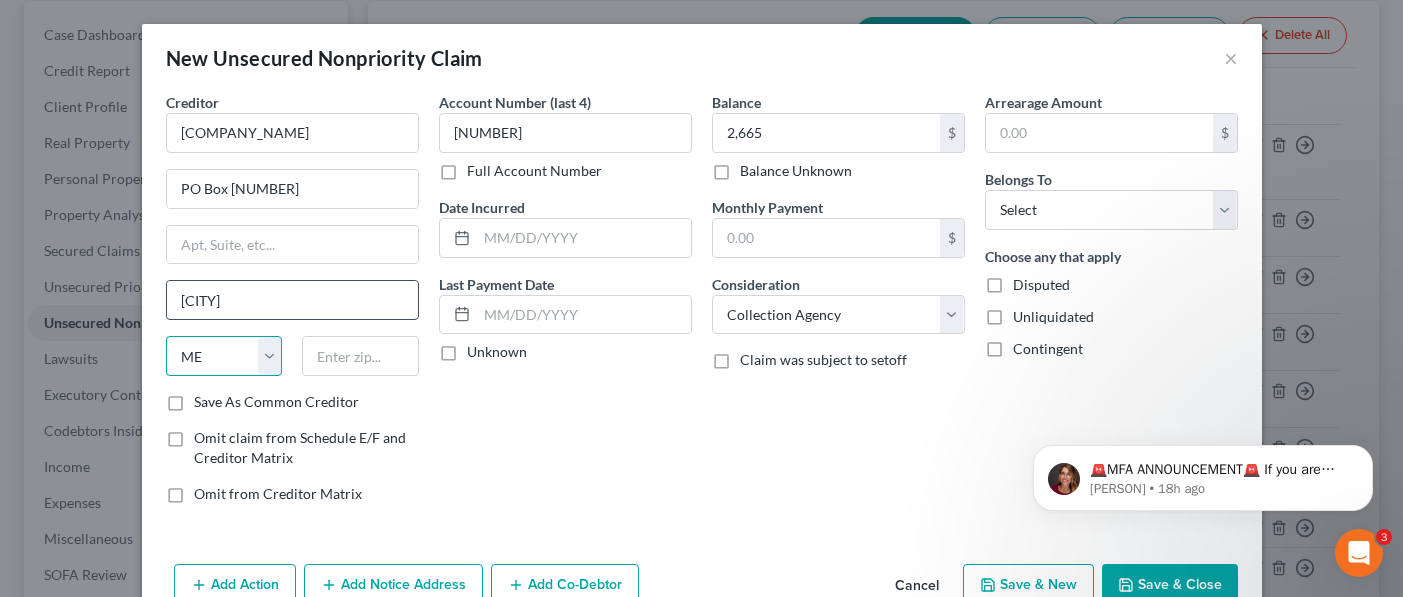 select on "24" 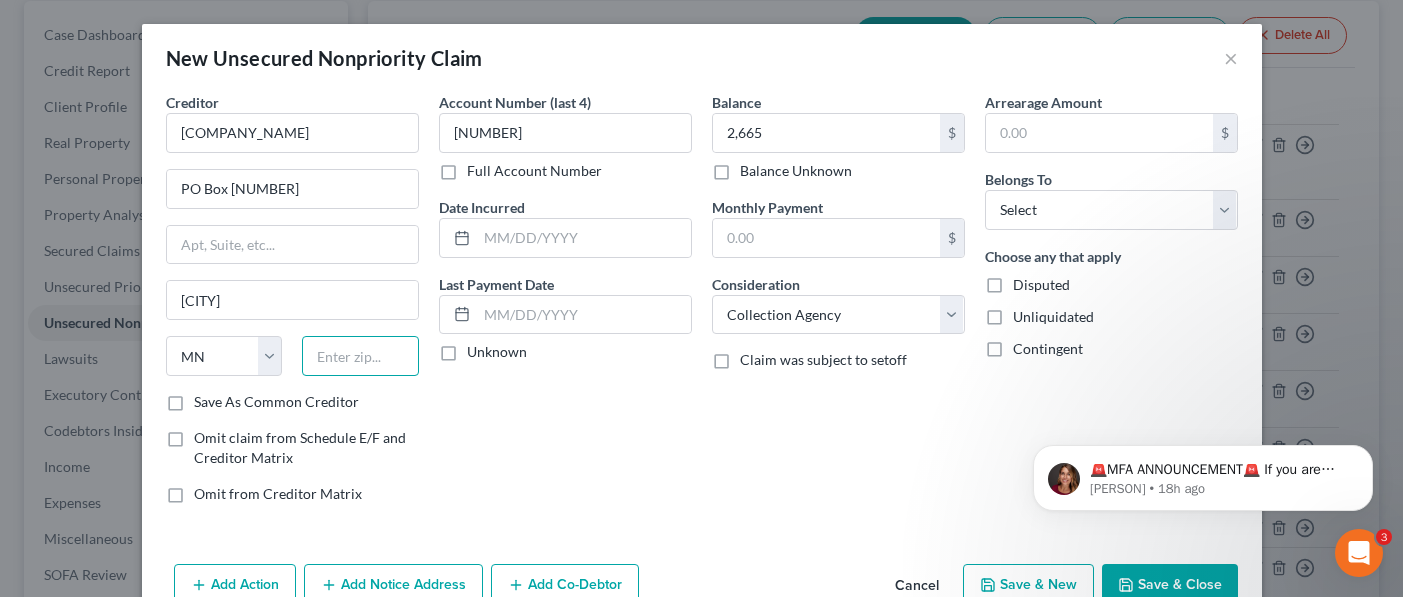 click at bounding box center (360, 356) 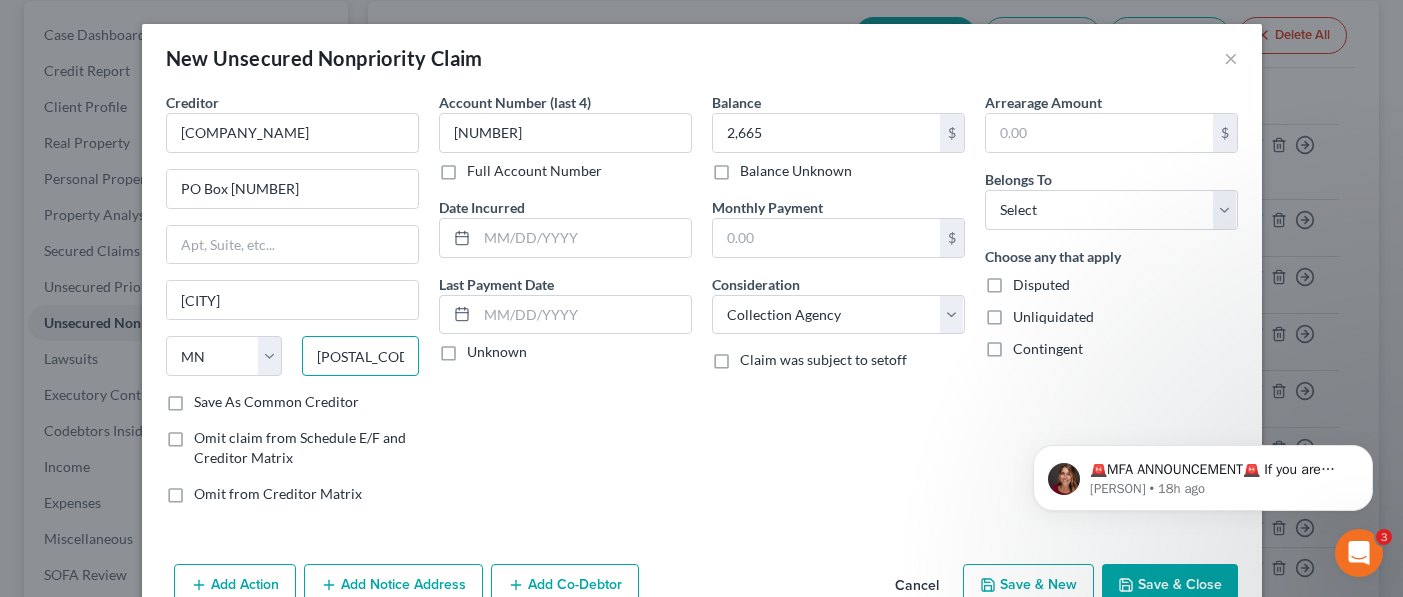 type on "[POSTAL_CODE]" 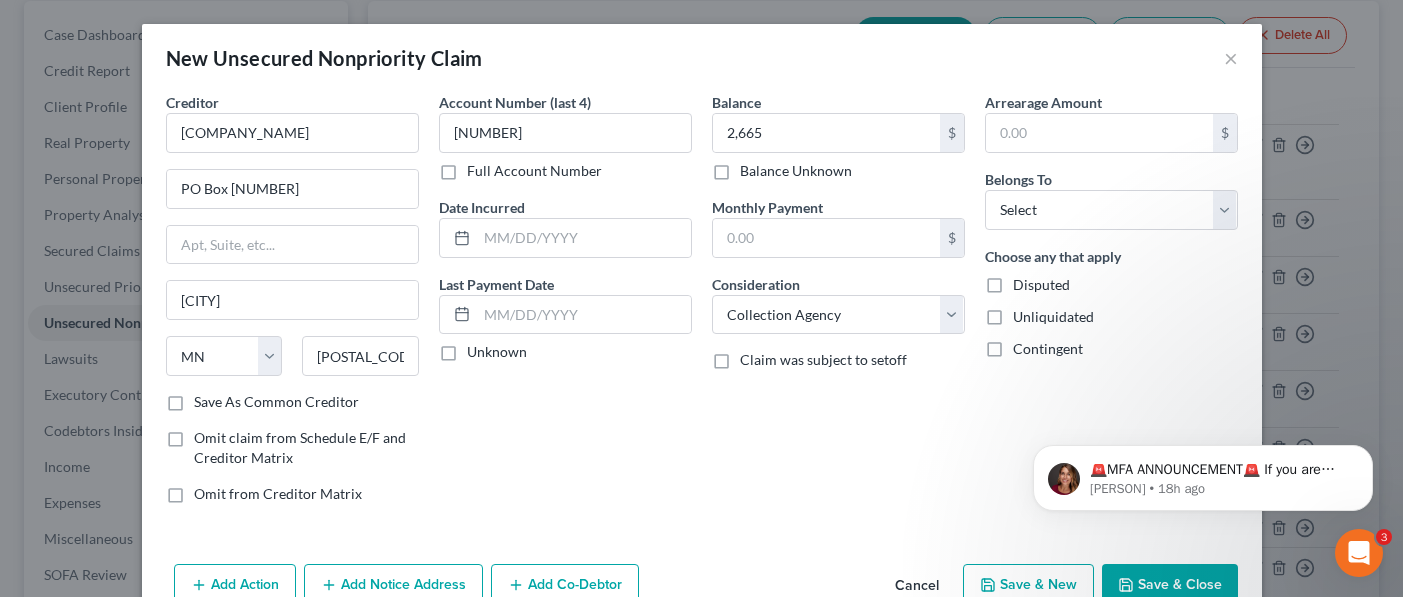 click on "Save & New" at bounding box center [1028, 585] 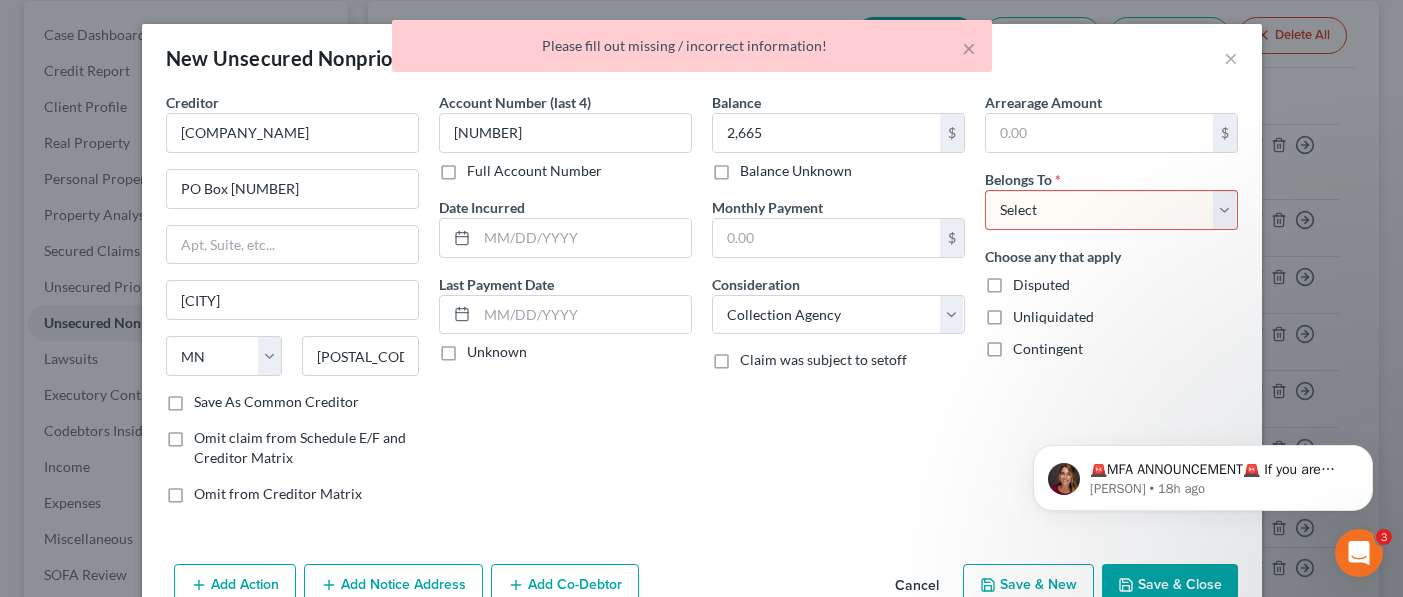 type on "Minneapolis" 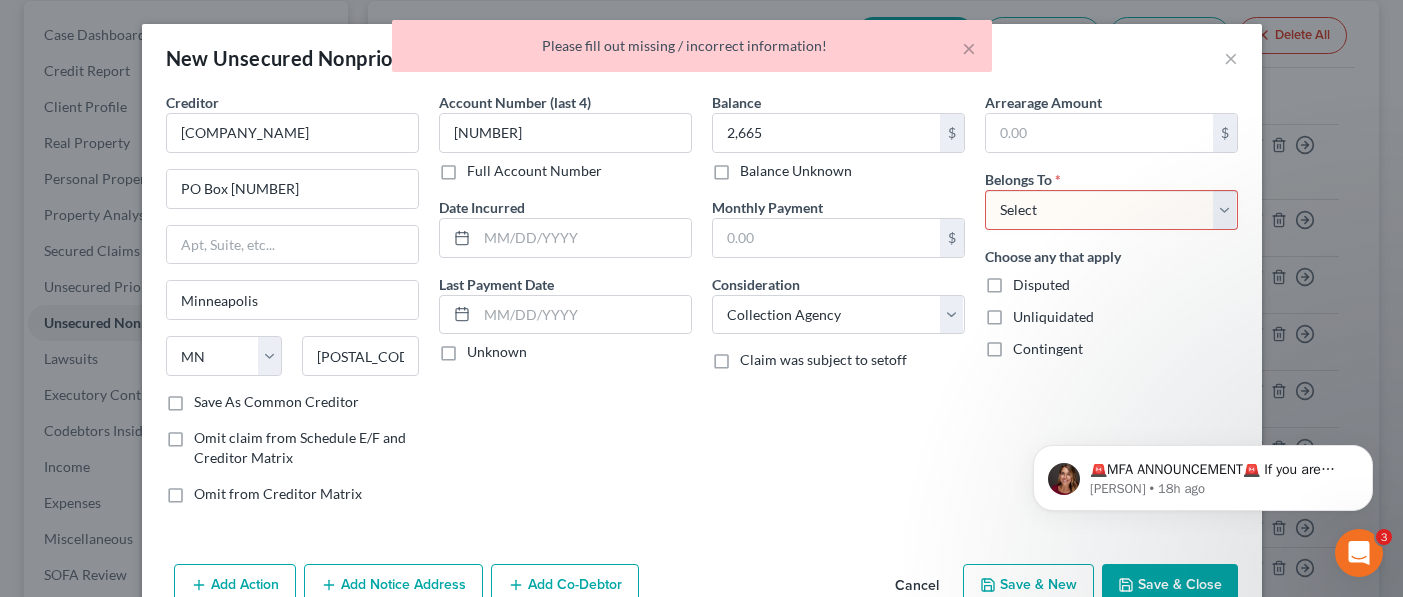 click on "Balance
[AMOUNT] $
Balance Unknown
Balance Undetermined
[AMOUNT] $
Balance Unknown
Monthly Payment $ Consideration Select Cable / Satellite Services Collection Agency Credit Card Debt Debt Counseling / Attorneys Deficiency Balance Domestic Support Obligations Home / Car Repairs Income Taxes Judgment Liens Medical Services Monies Loaned / Advanced Mortgage Obligation From Divorce Or Separation Obligation To Pensions Other Overdrawn Bank Account Promised To Help Pay Creditors Student Loans Suppliers And Vendors Telephone / Internet Services Utility Services Claim was subject to setoff" at bounding box center (838, 306) 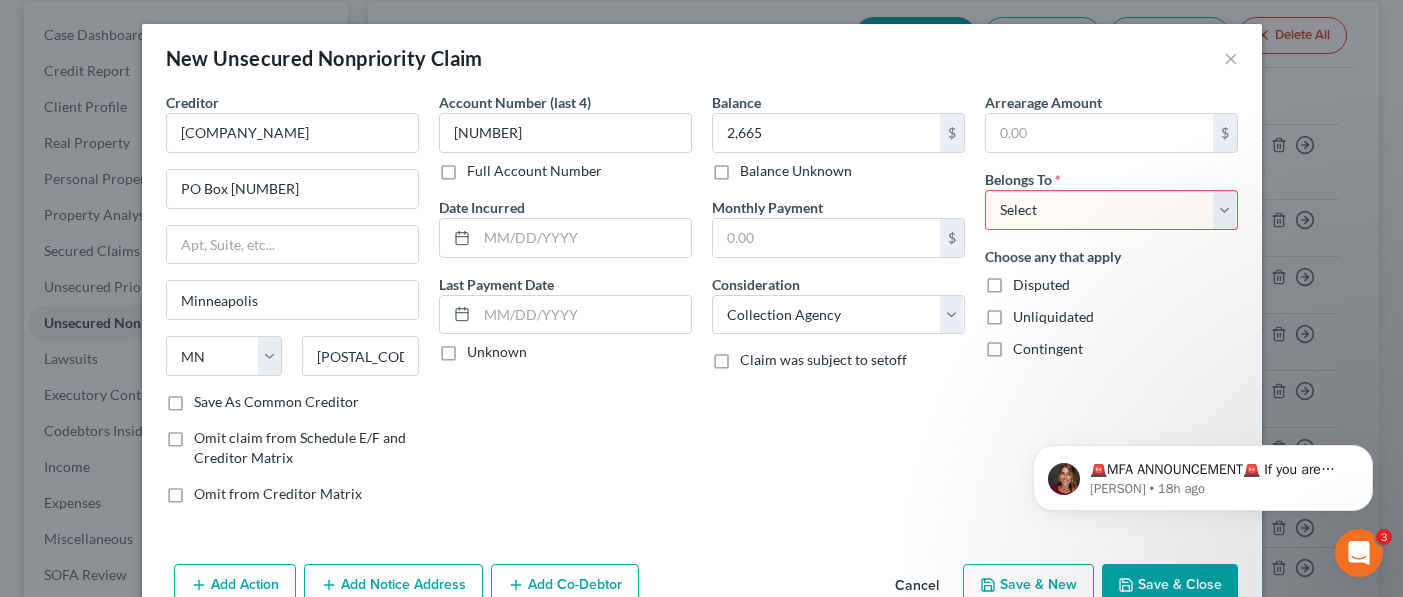 select on "2" 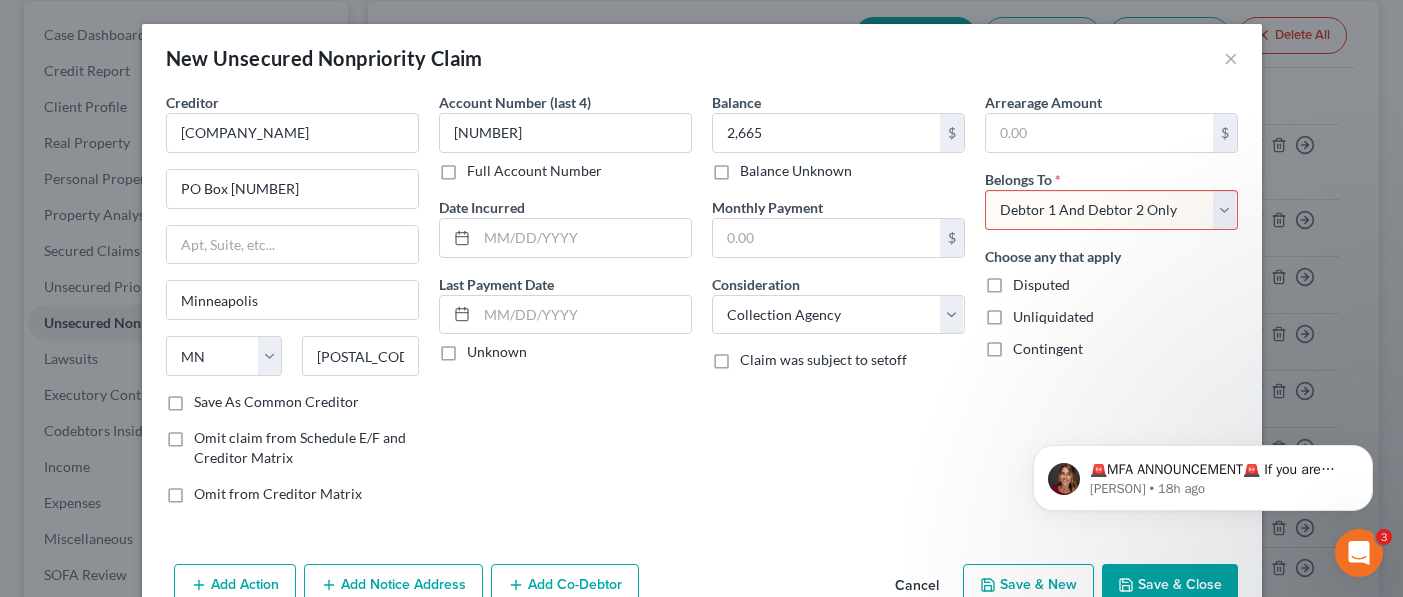 click on "Select Debtor 1 Only Debtor 2 Only Debtor 1 And Debtor 2 Only At Least One Of The Debtors And Another Community Property" at bounding box center [1111, 210] 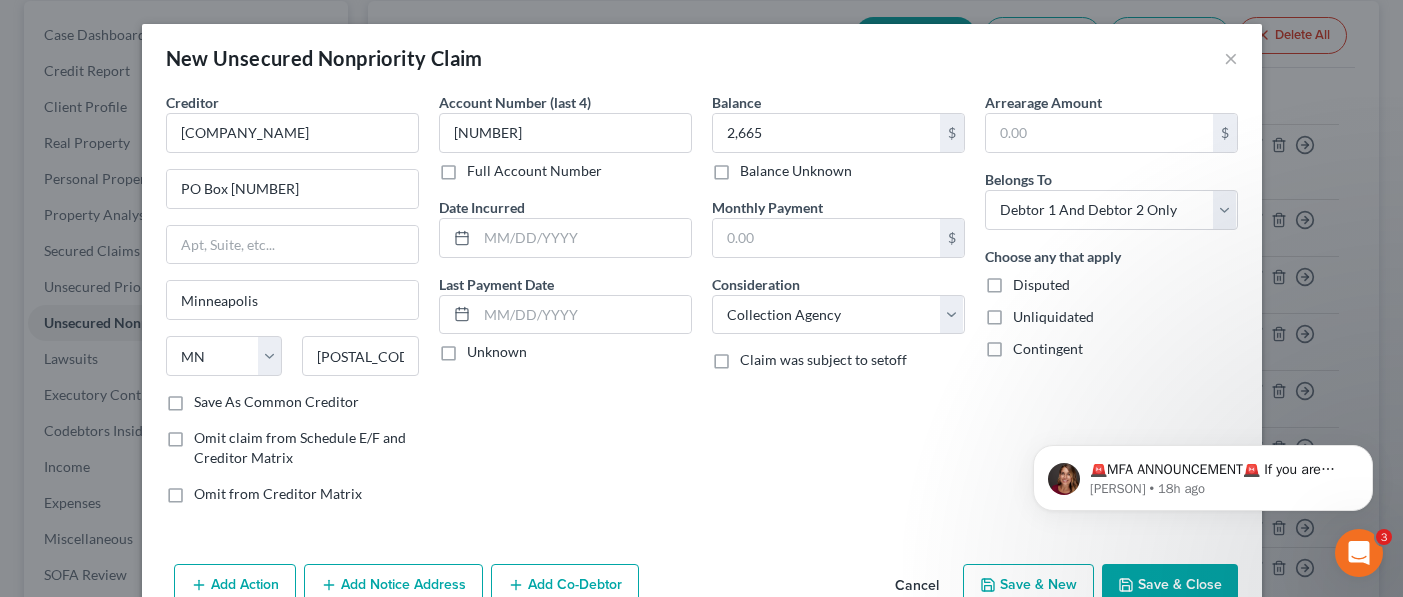 click on "Save & New" at bounding box center (1028, 585) 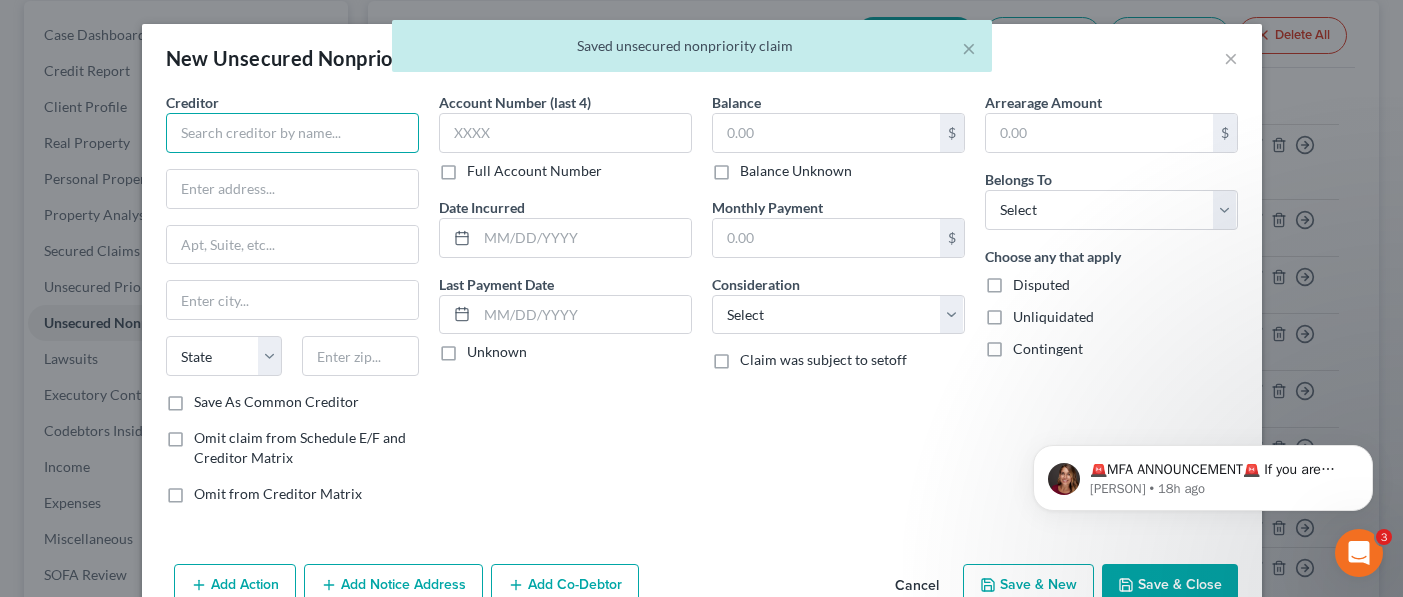 click at bounding box center (292, 133) 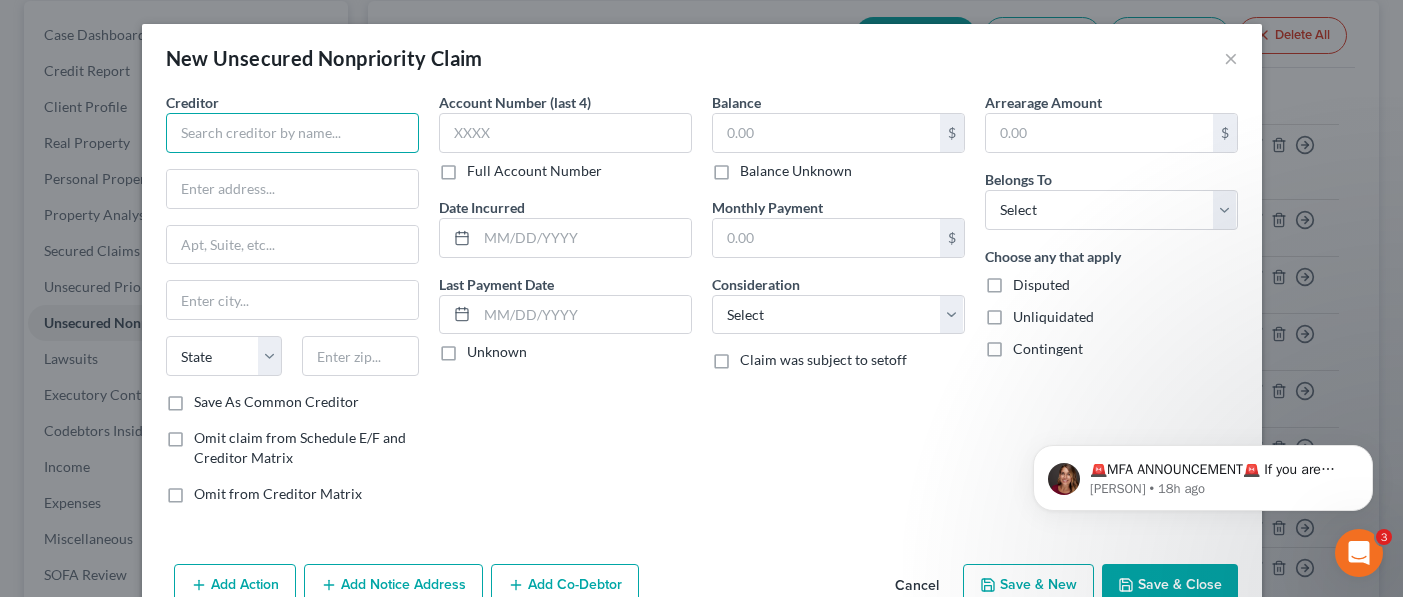 click at bounding box center (292, 133) 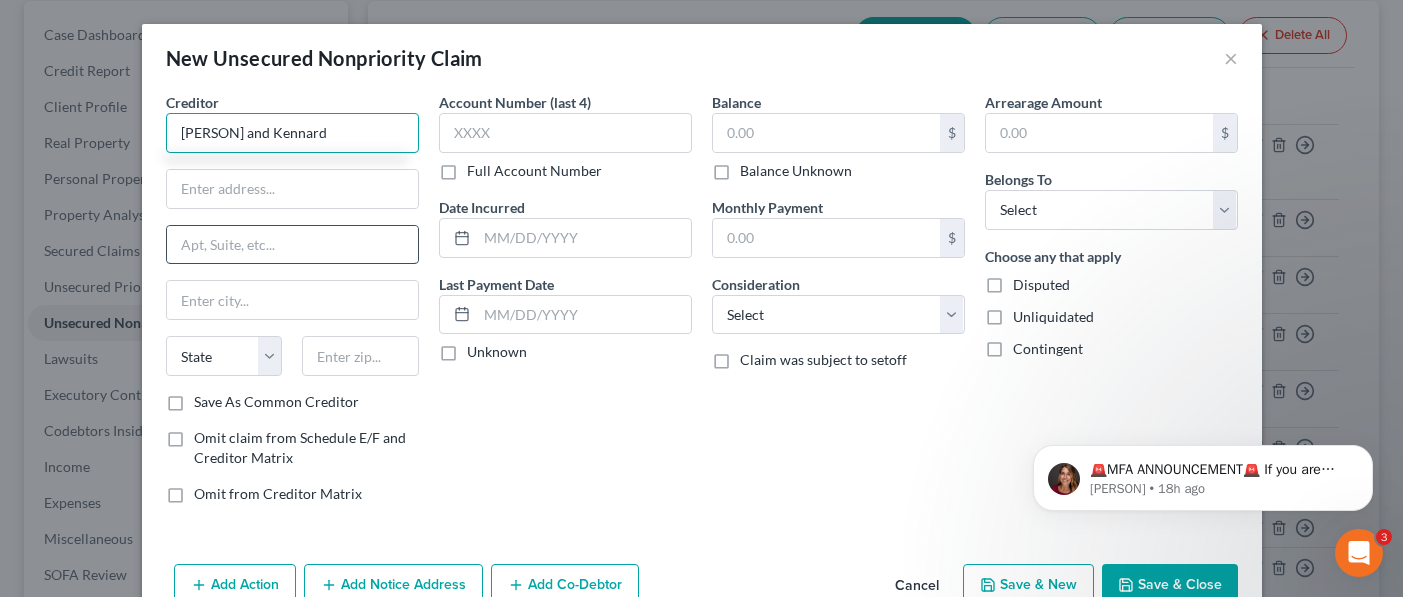 type on "[PERSON] and Kennard" 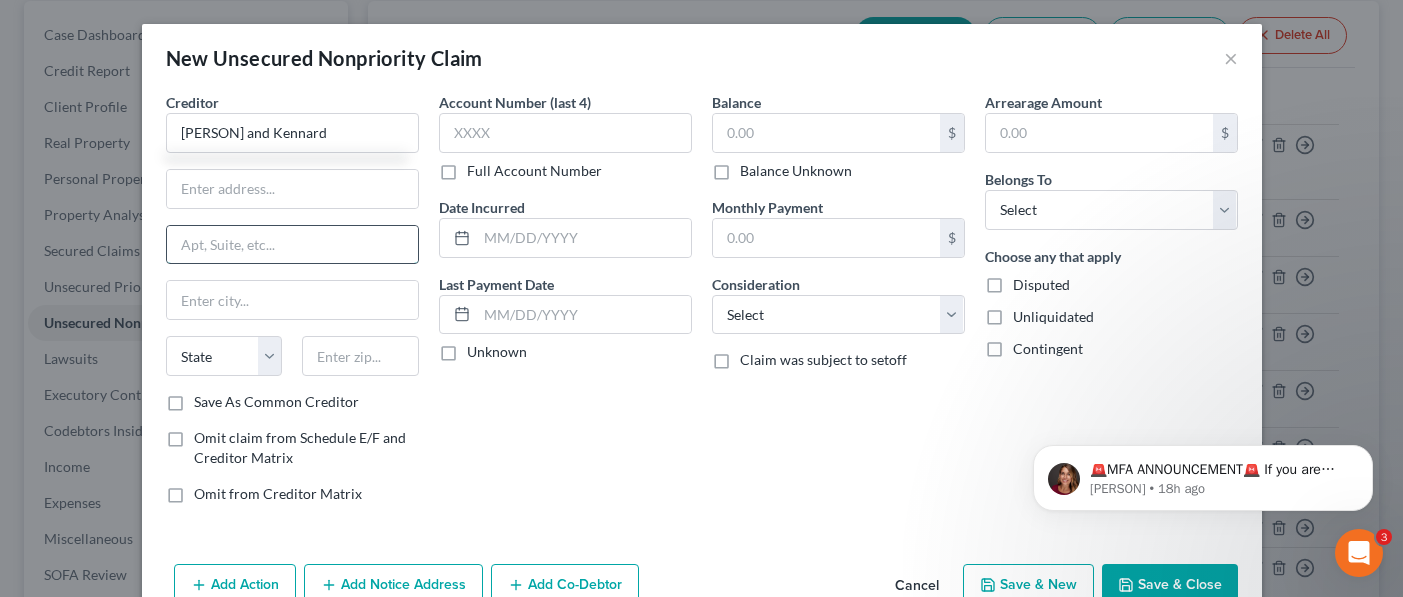 click at bounding box center (292, 245) 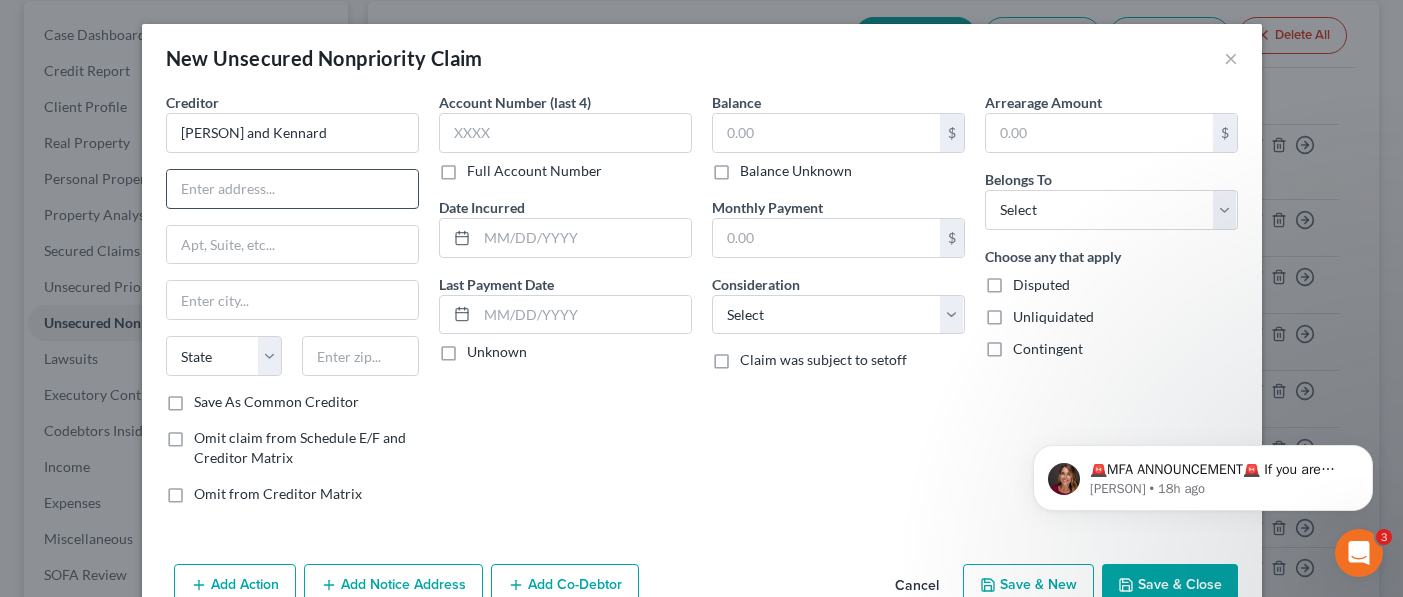 click at bounding box center [292, 189] 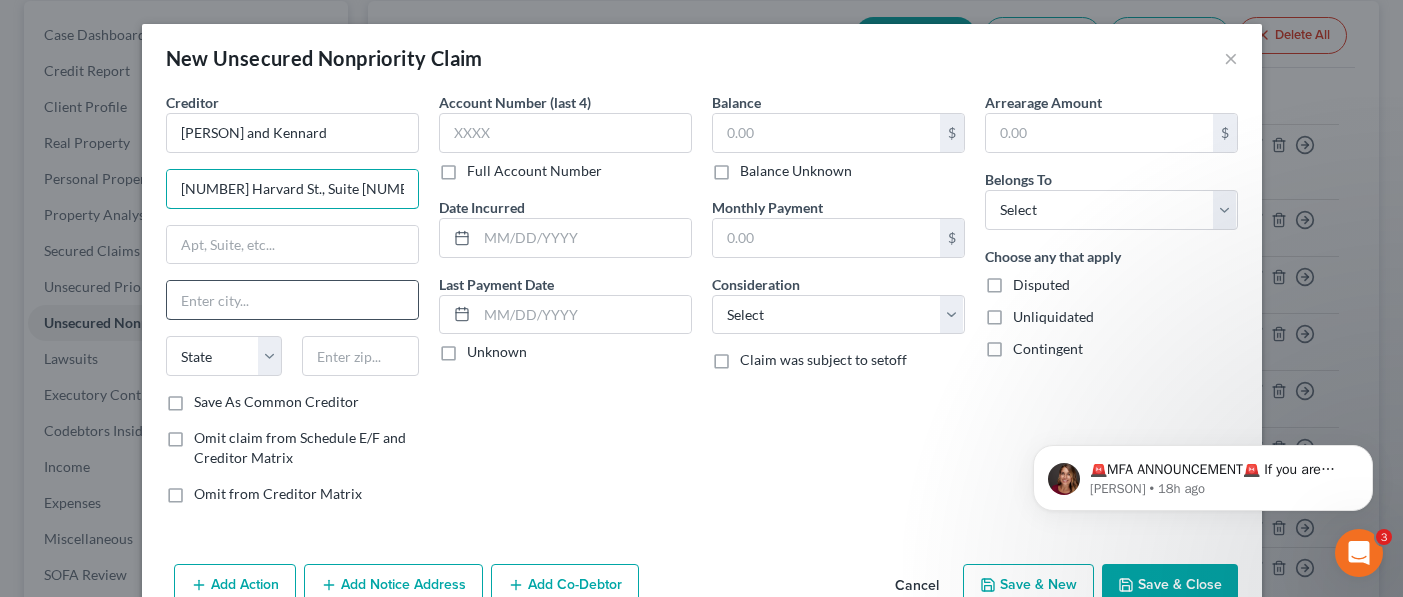 type on "[NUMBER] Harvard St., Suite [NUMBER]" 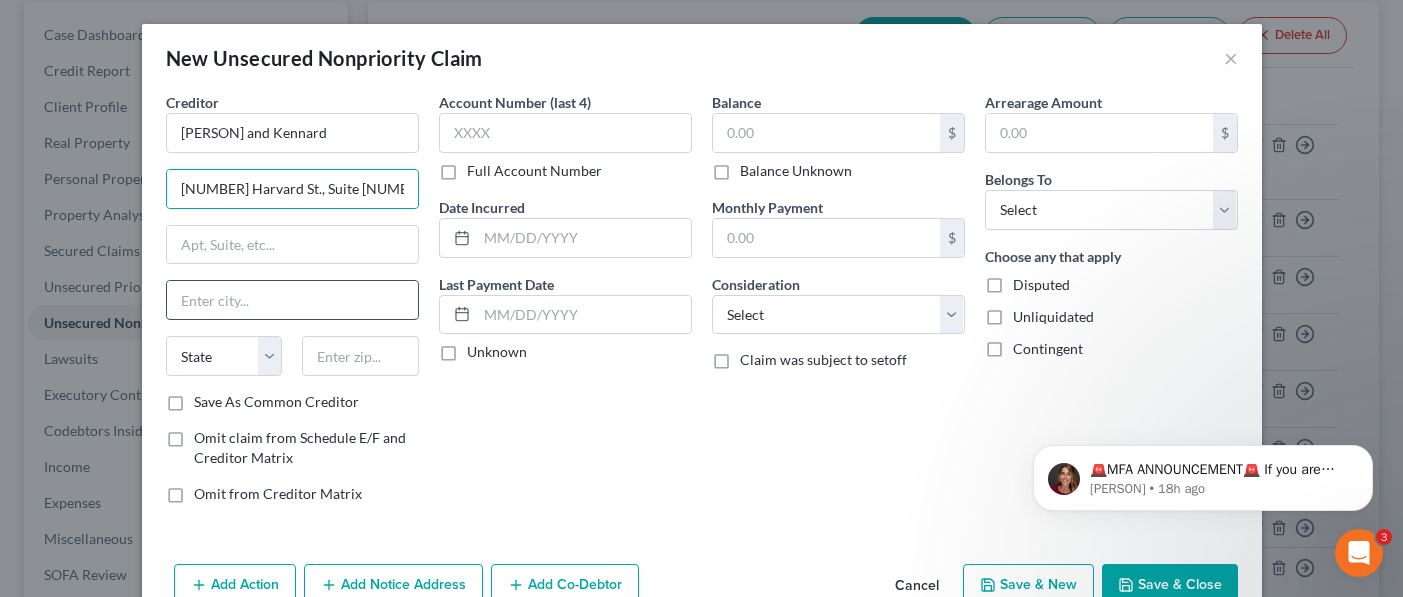 click at bounding box center [292, 300] 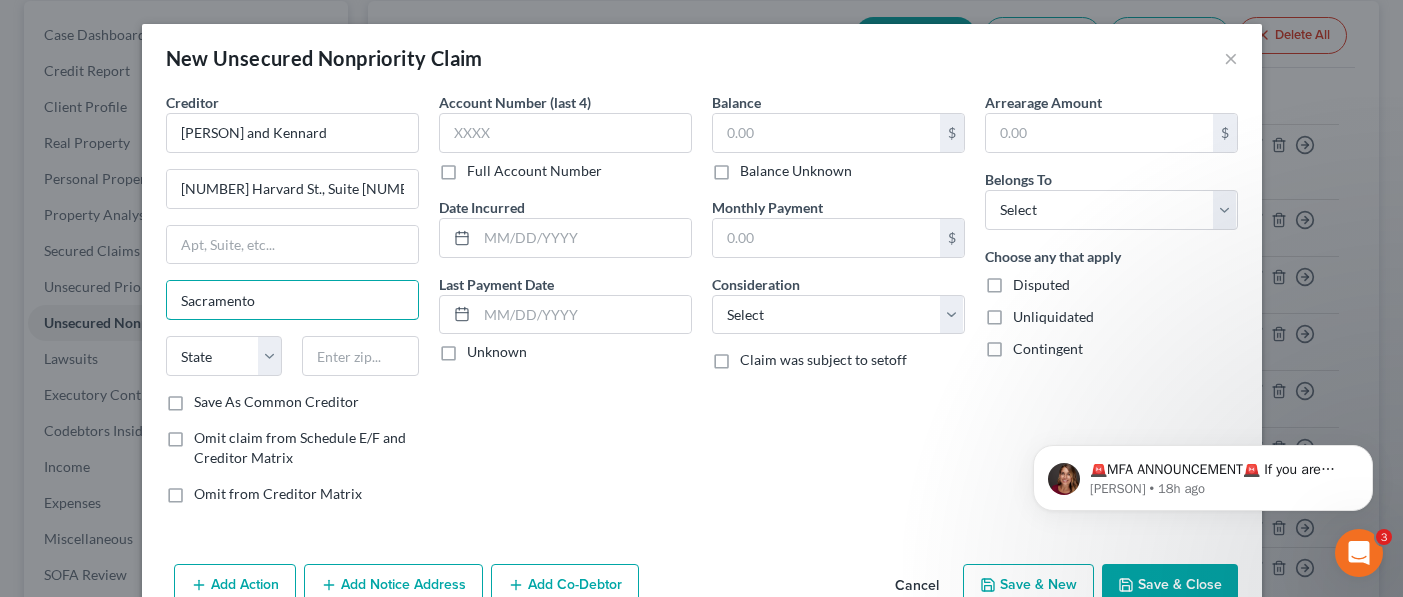 type on "Sacramento" 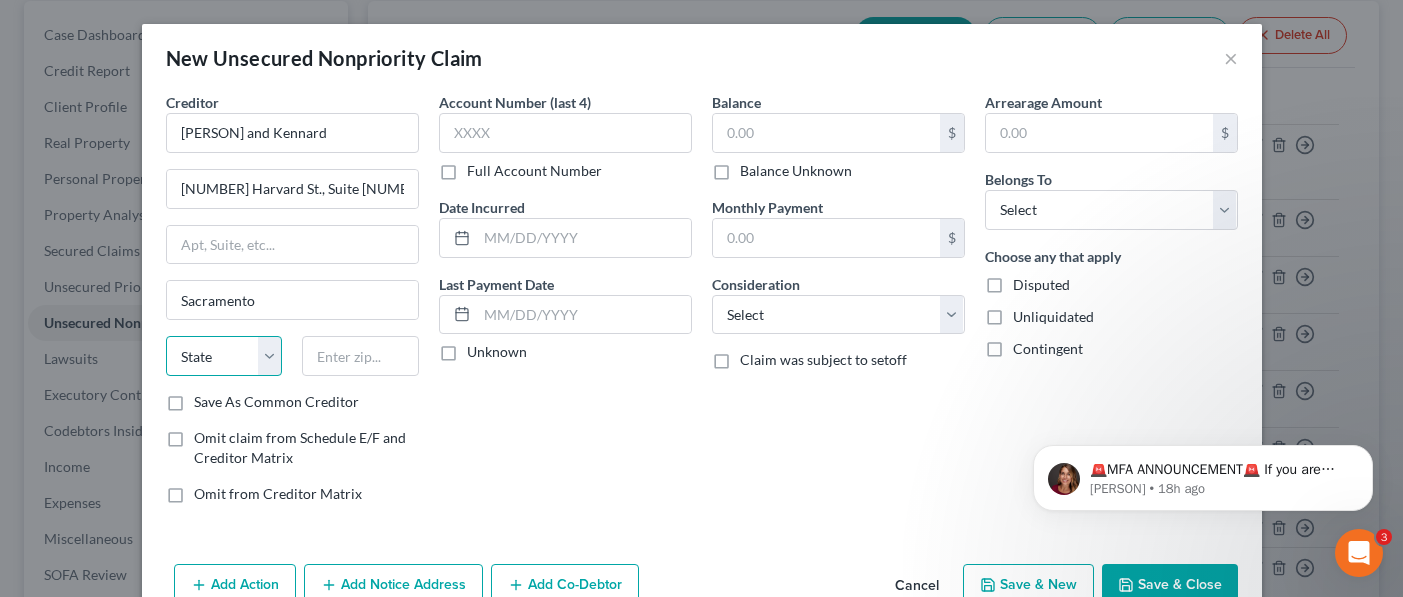 select on "4" 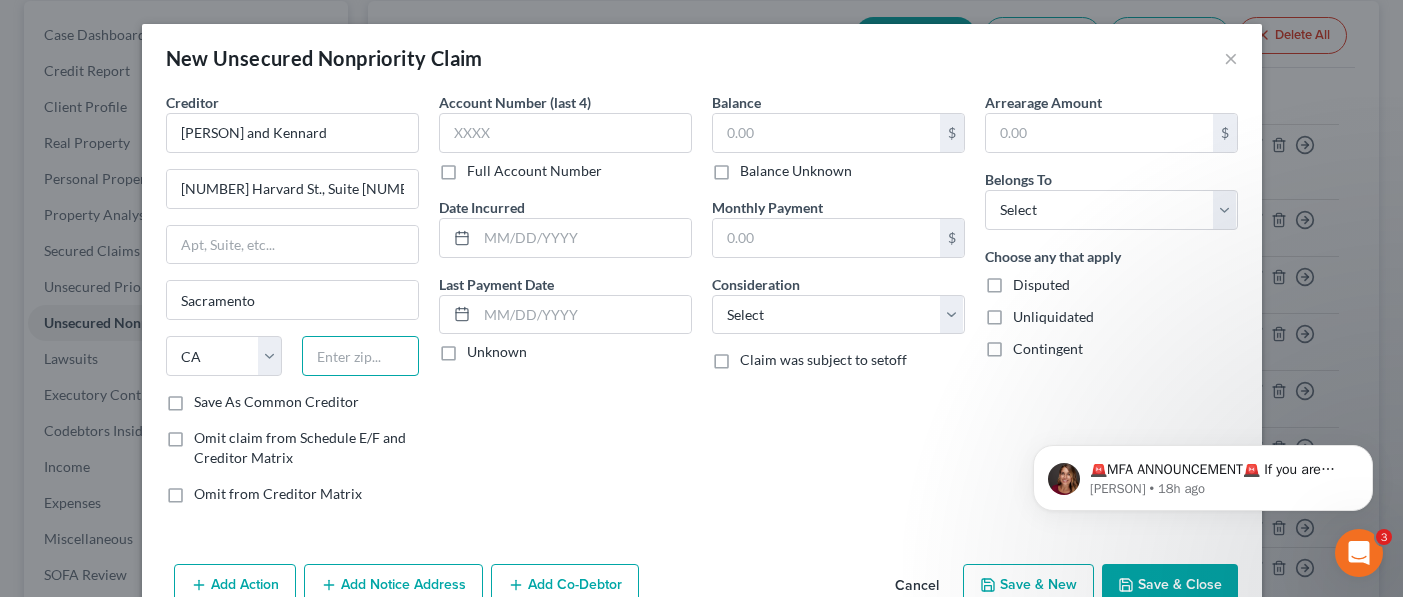 click at bounding box center (360, 356) 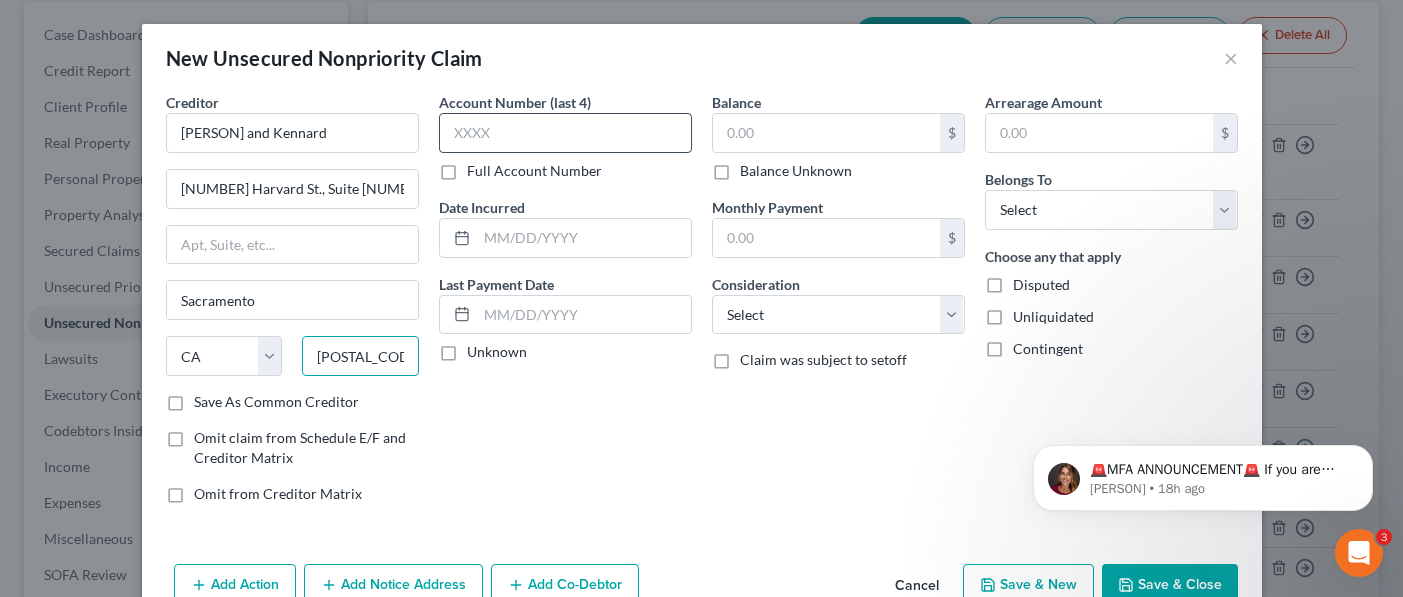 type on "[POSTAL_CODE]" 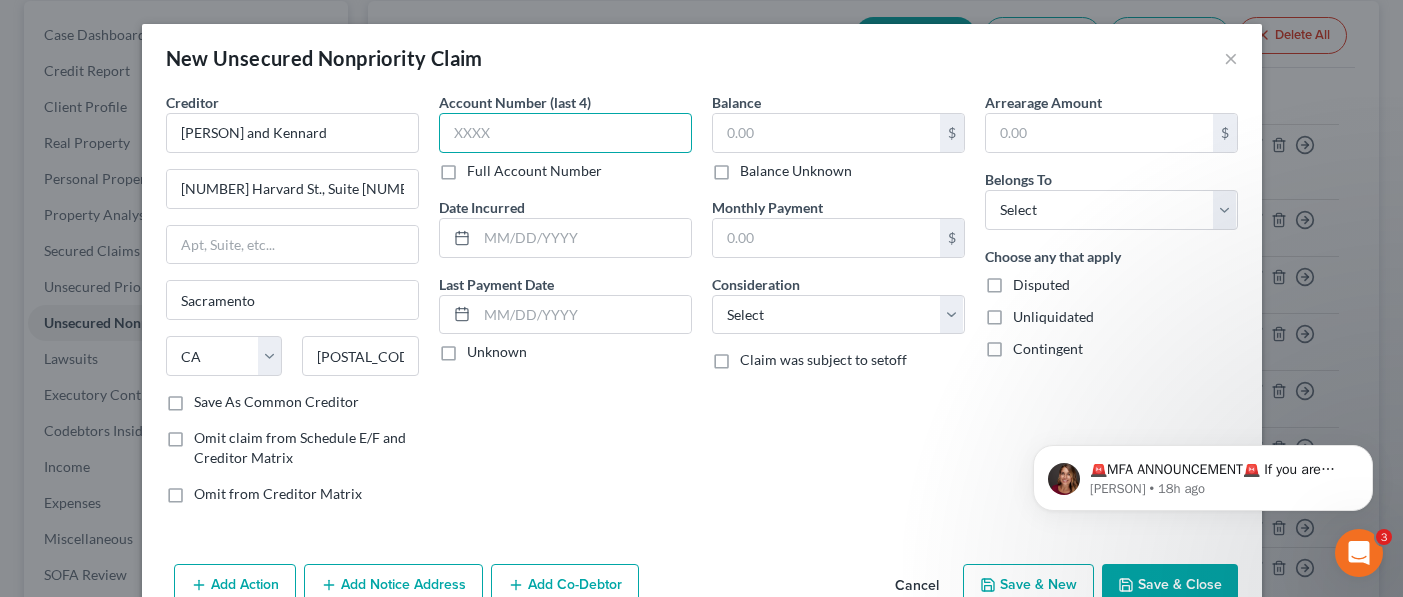 click at bounding box center [565, 133] 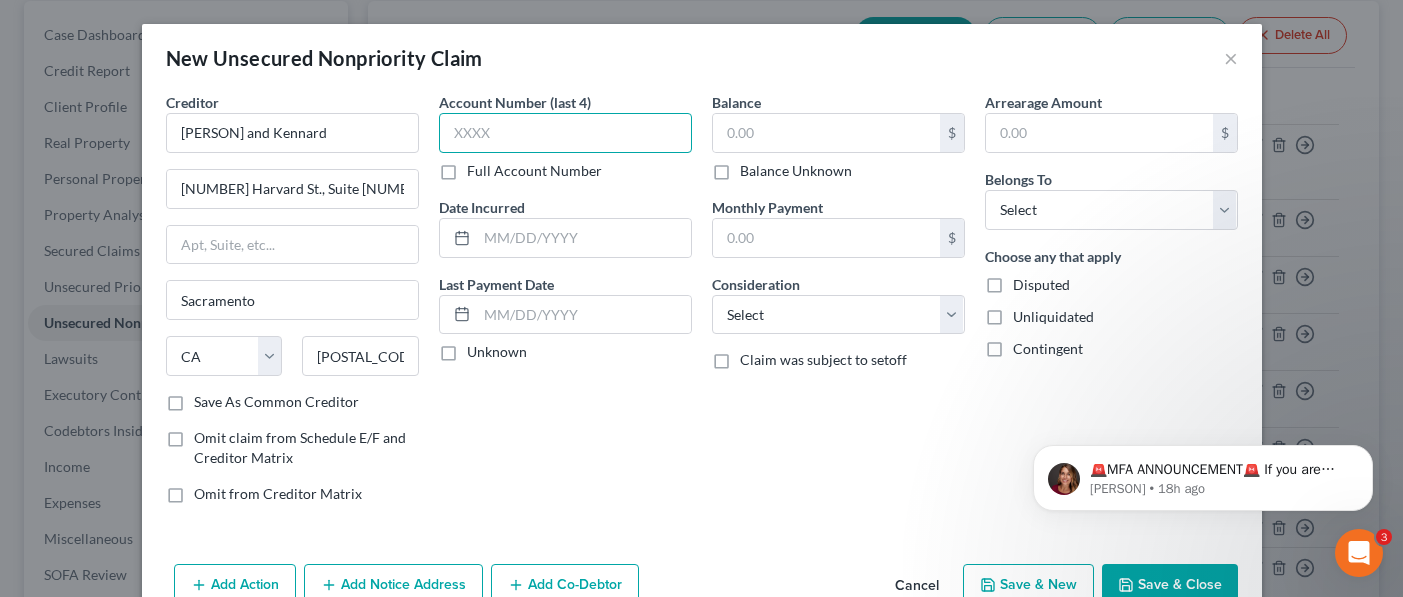 click at bounding box center (565, 133) 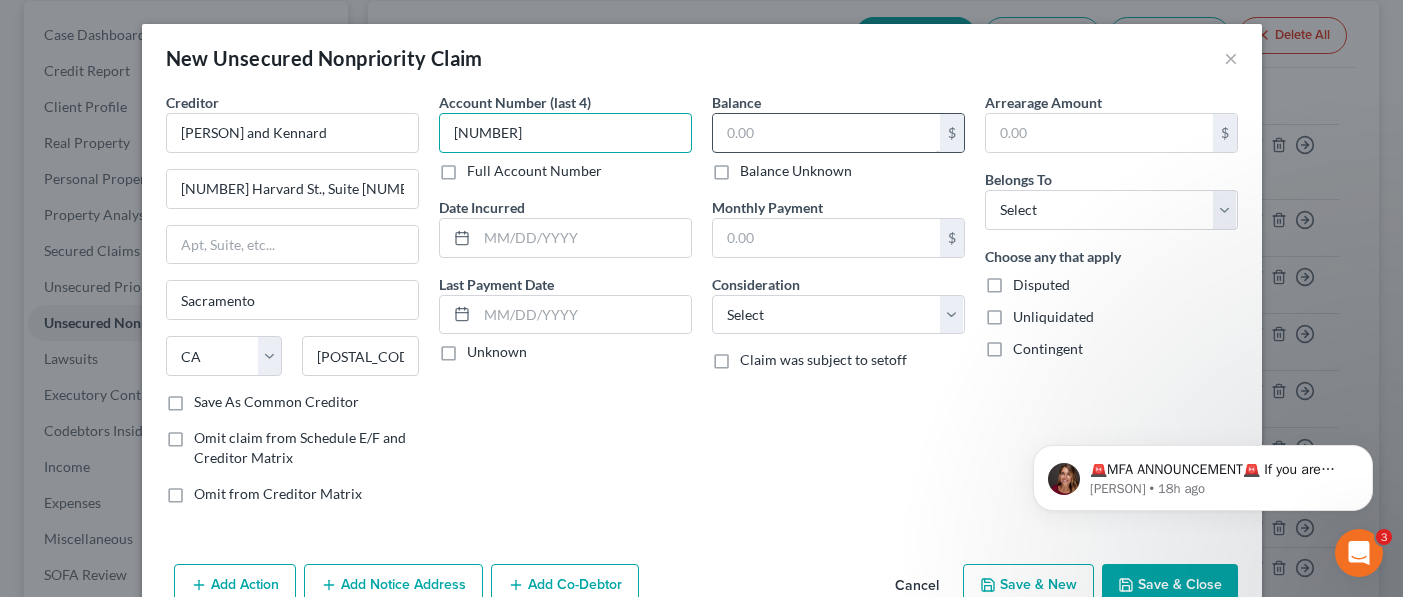 type on "[NUMBER]" 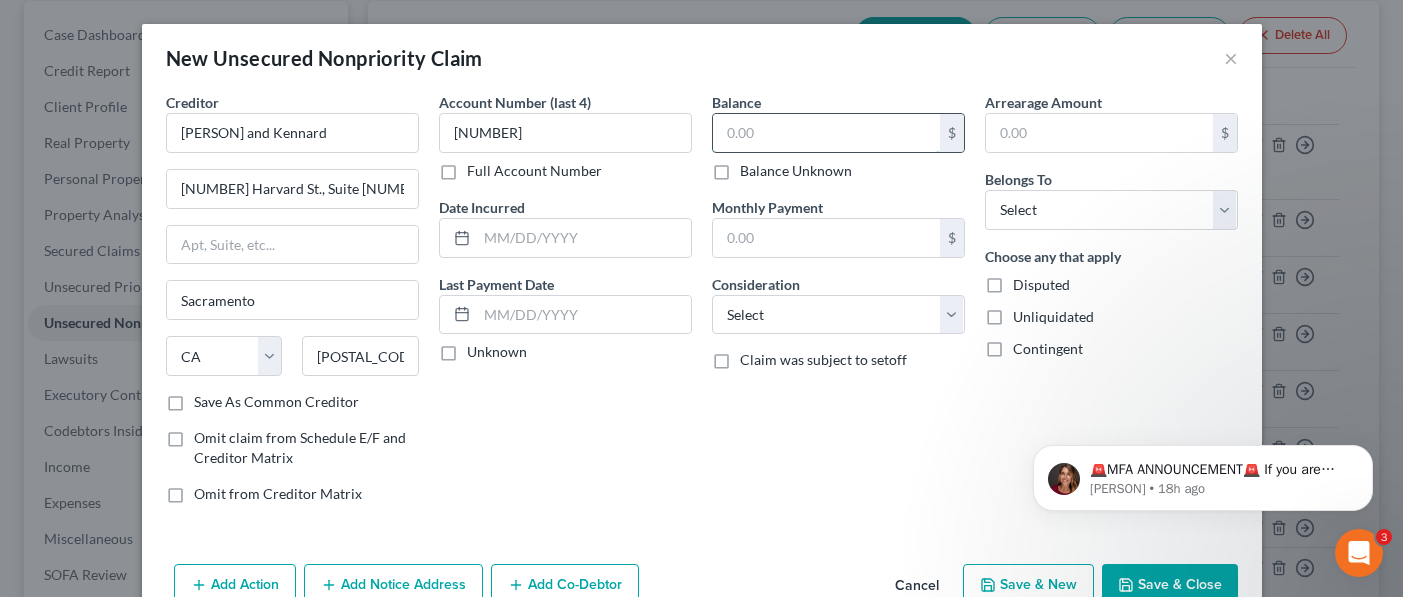 click at bounding box center (826, 133) 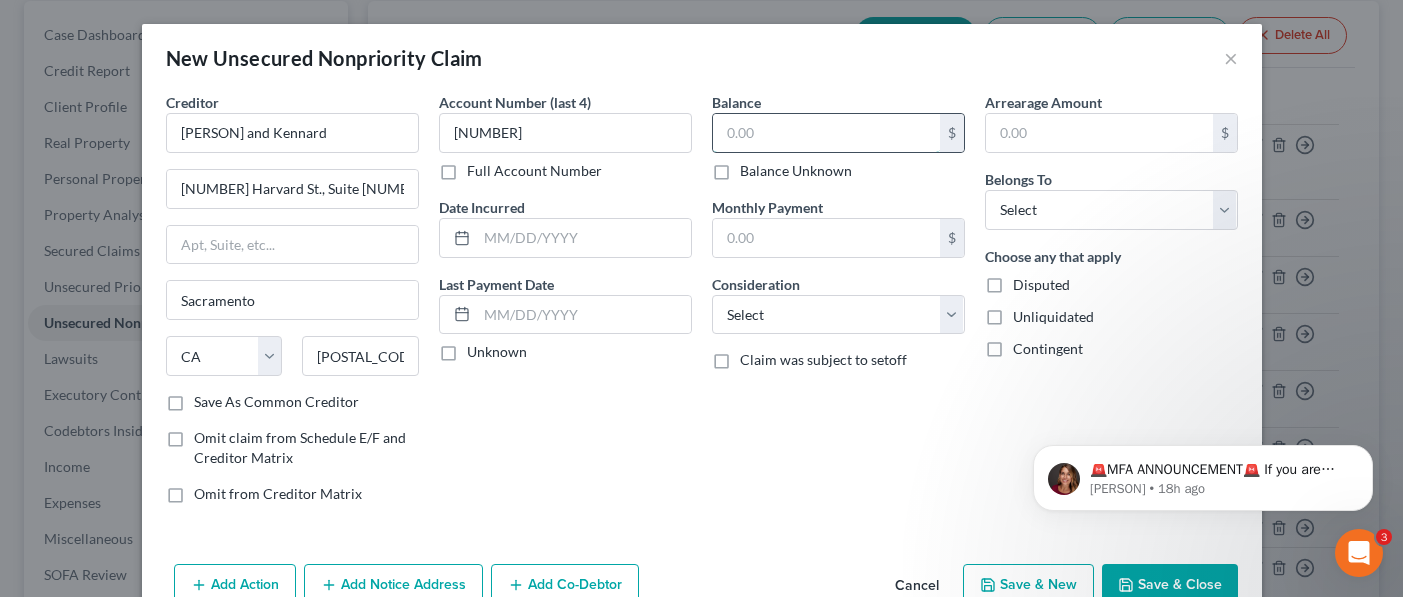 click at bounding box center [826, 133] 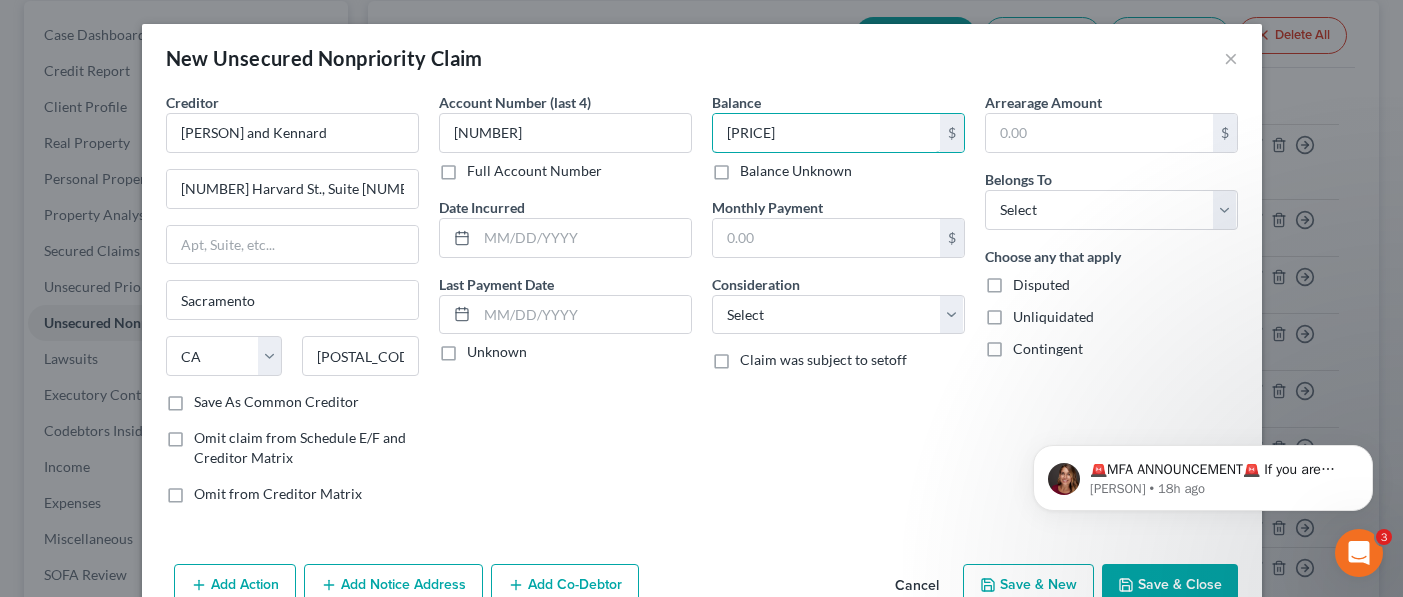 type on "[PRICE]" 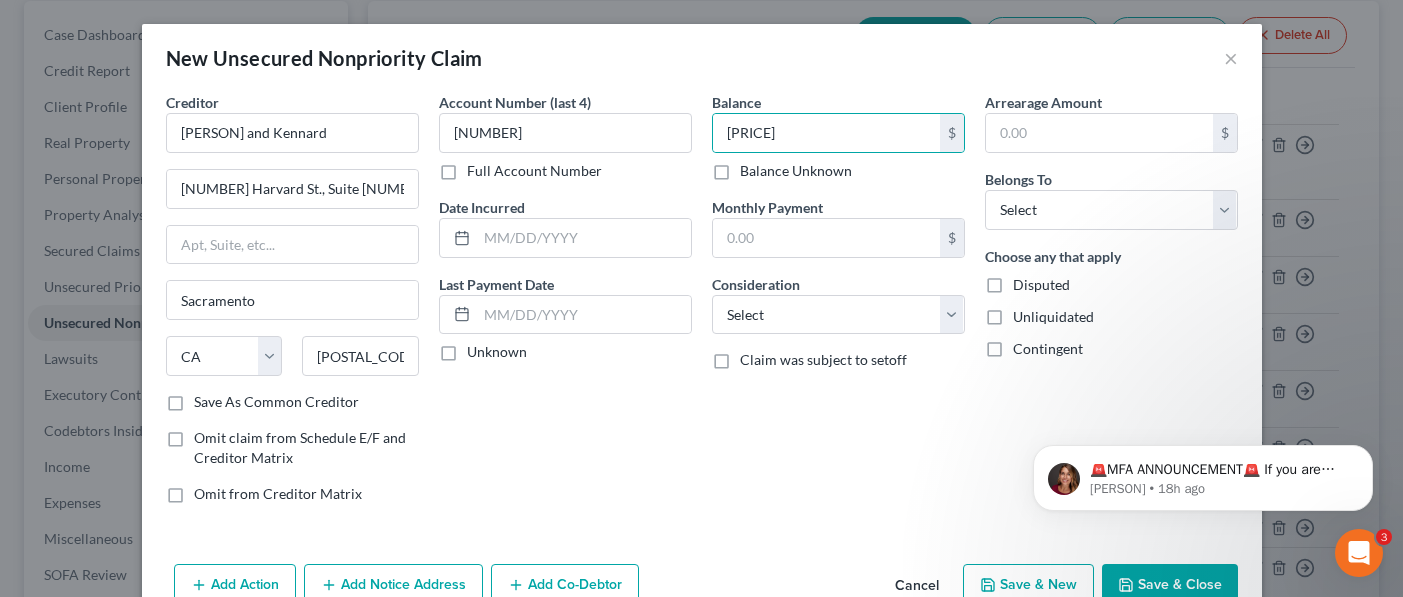 click on "Balance Unknown" at bounding box center (796, 171) 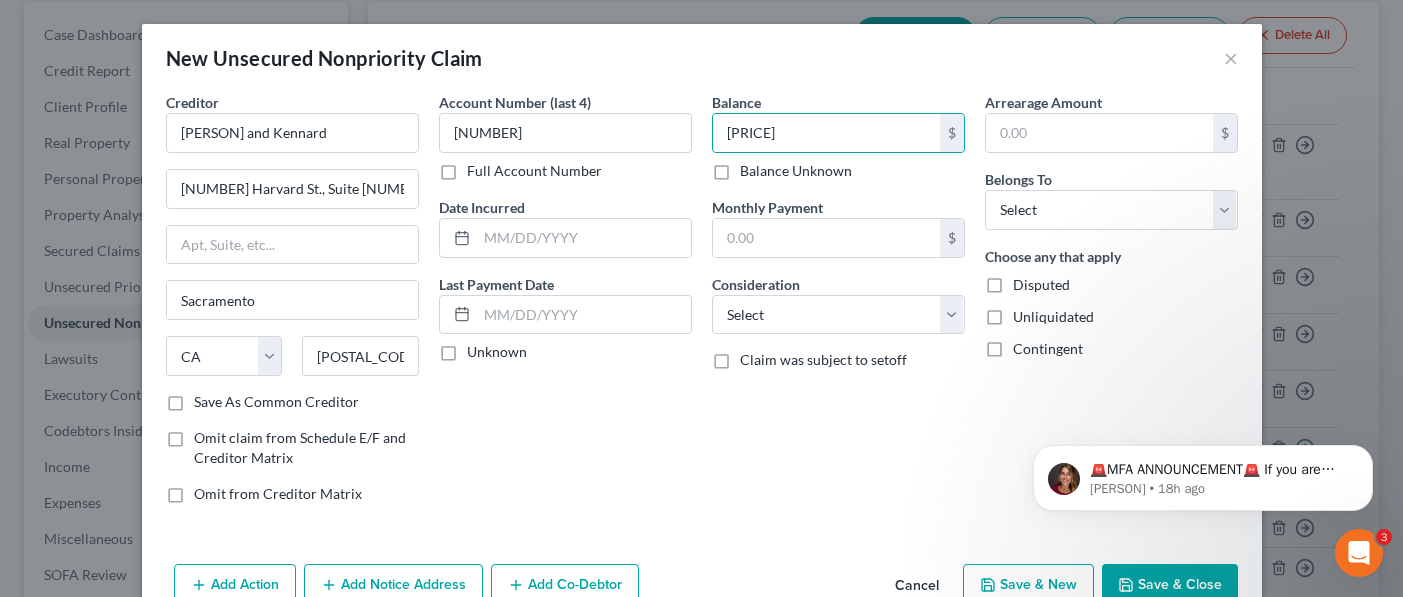 click on "Balance Unknown" at bounding box center [754, 167] 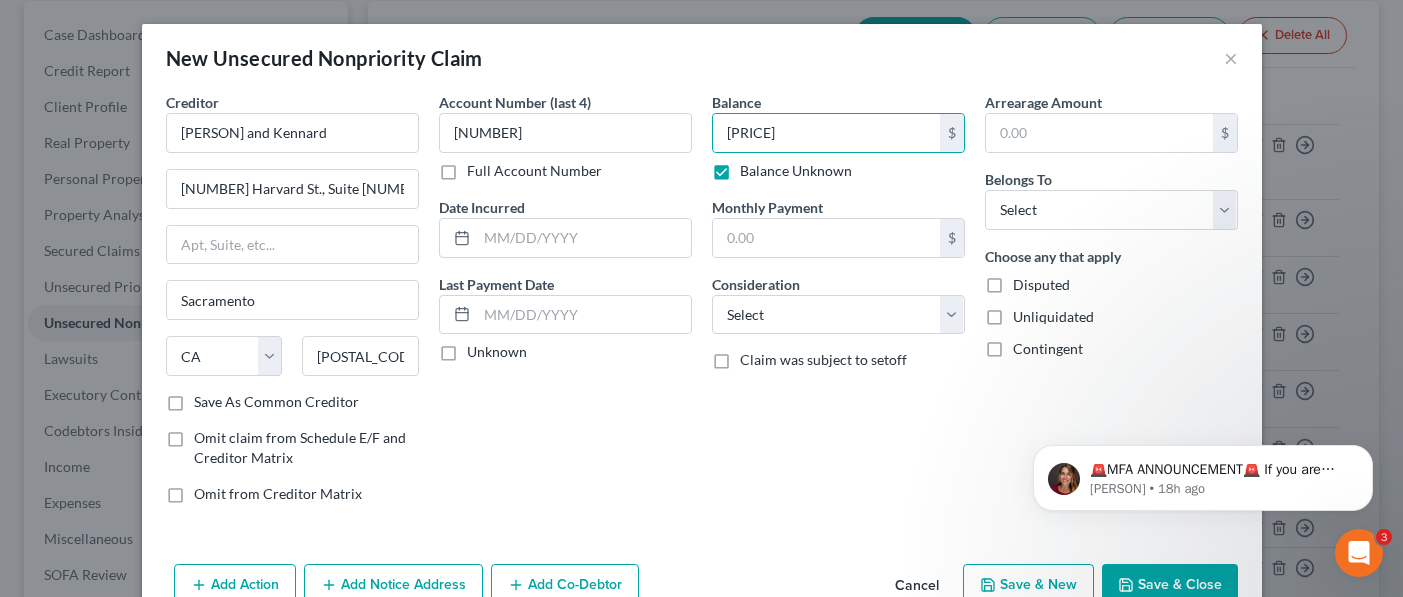 type on "0.00" 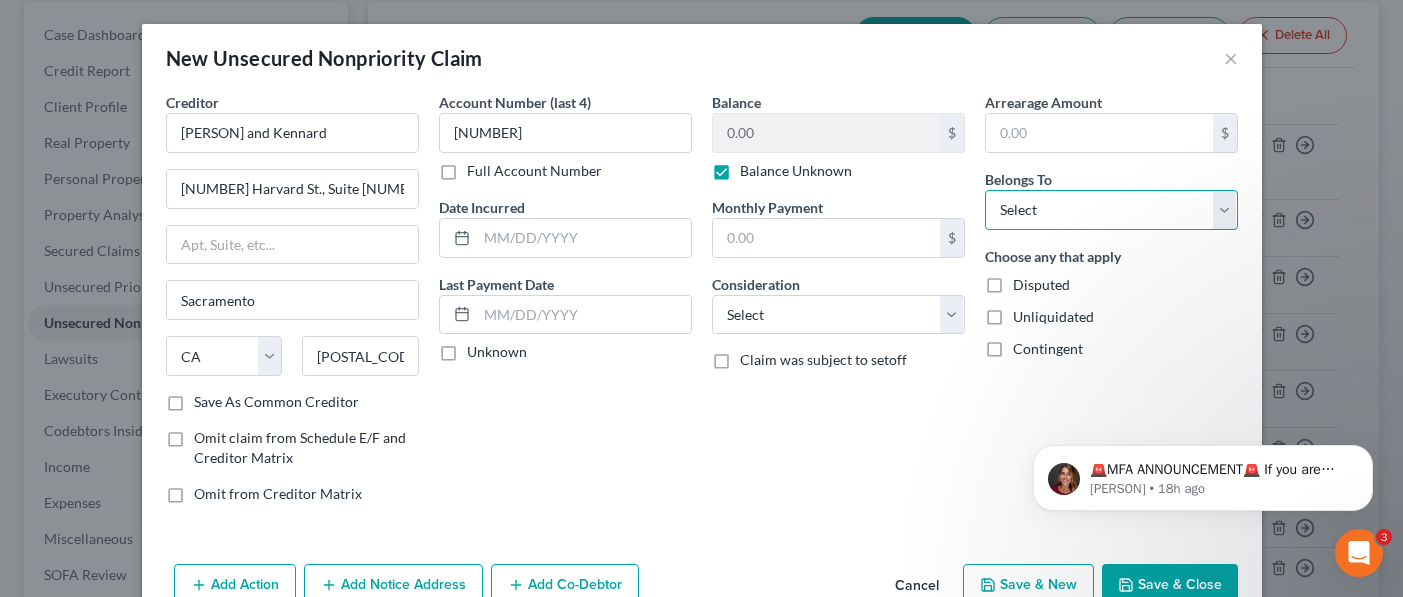 click on "Select Debtor 1 Only Debtor 2 Only Debtor 1 And Debtor 2 Only At Least One Of The Debtors And Another Community Property" at bounding box center [1111, 210] 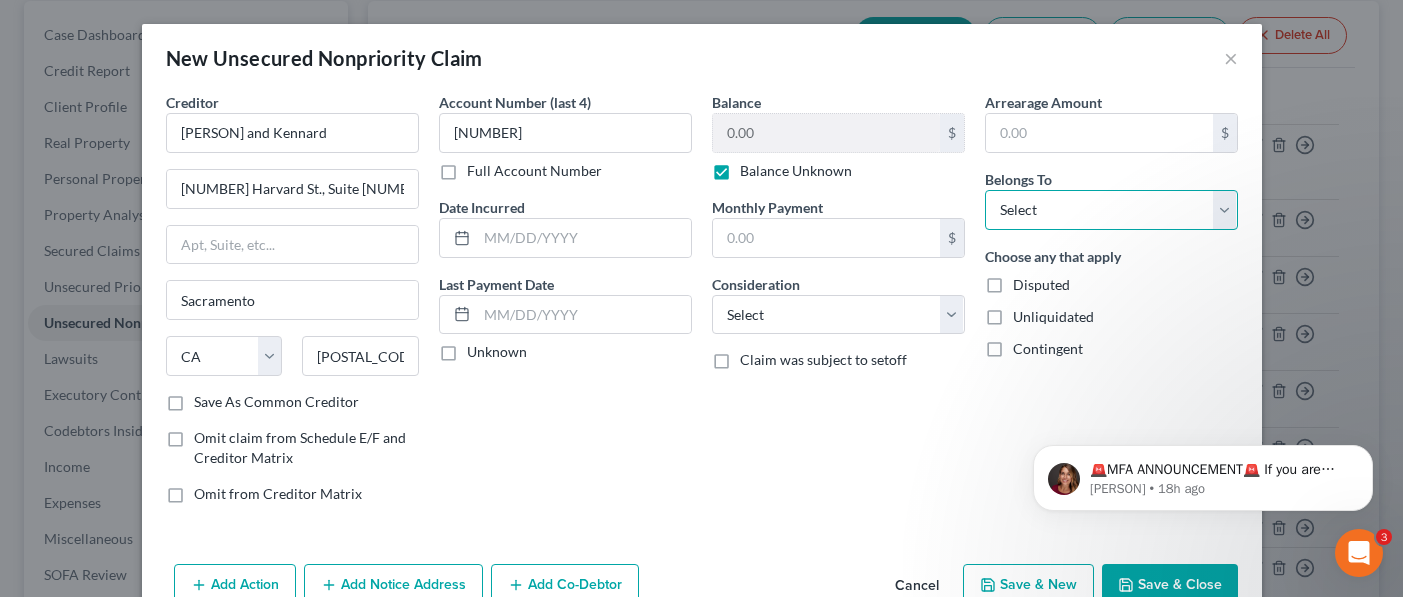 select on "0" 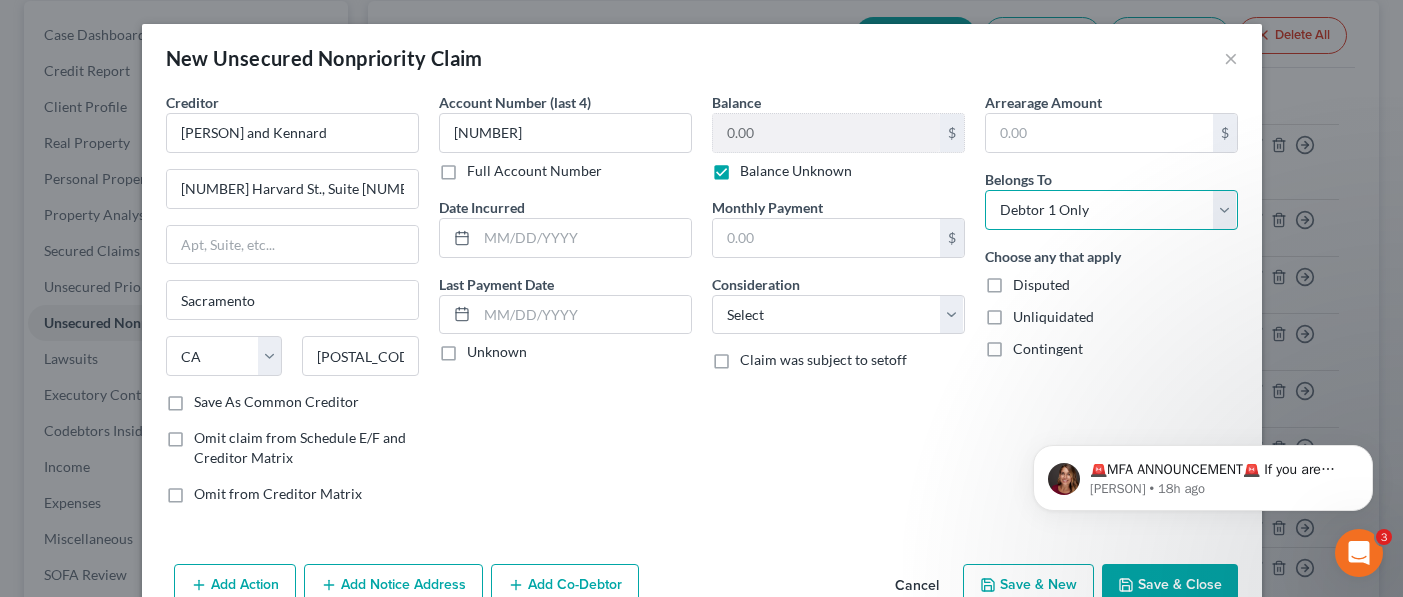 click on "Select Debtor 1 Only Debtor 2 Only Debtor 1 And Debtor 2 Only At Least One Of The Debtors And Another Community Property" at bounding box center [1111, 210] 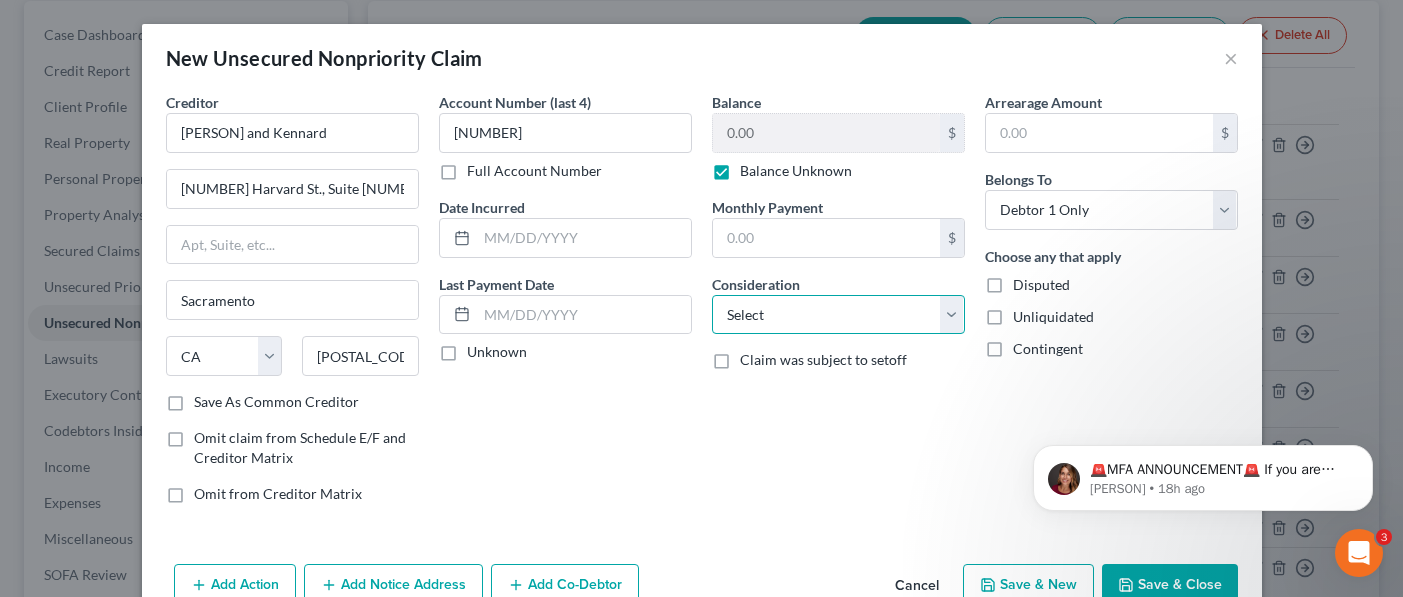 click on "Select Cable / Satellite Services Collection Agency Credit Card Debt Debt Counseling / Attorneys Deficiency Balance Domestic Support Obligations Home / Car Repairs Income Taxes Judgment Liens Medical Services Monies Loaned / Advanced Mortgage Obligation From Divorce Or Separation Obligation To Pensions Other Overdrawn Bank Account Promised To Help Pay Creditors Student Loans Suppliers And Vendors Telephone / Internet Services Utility Services" at bounding box center (838, 315) 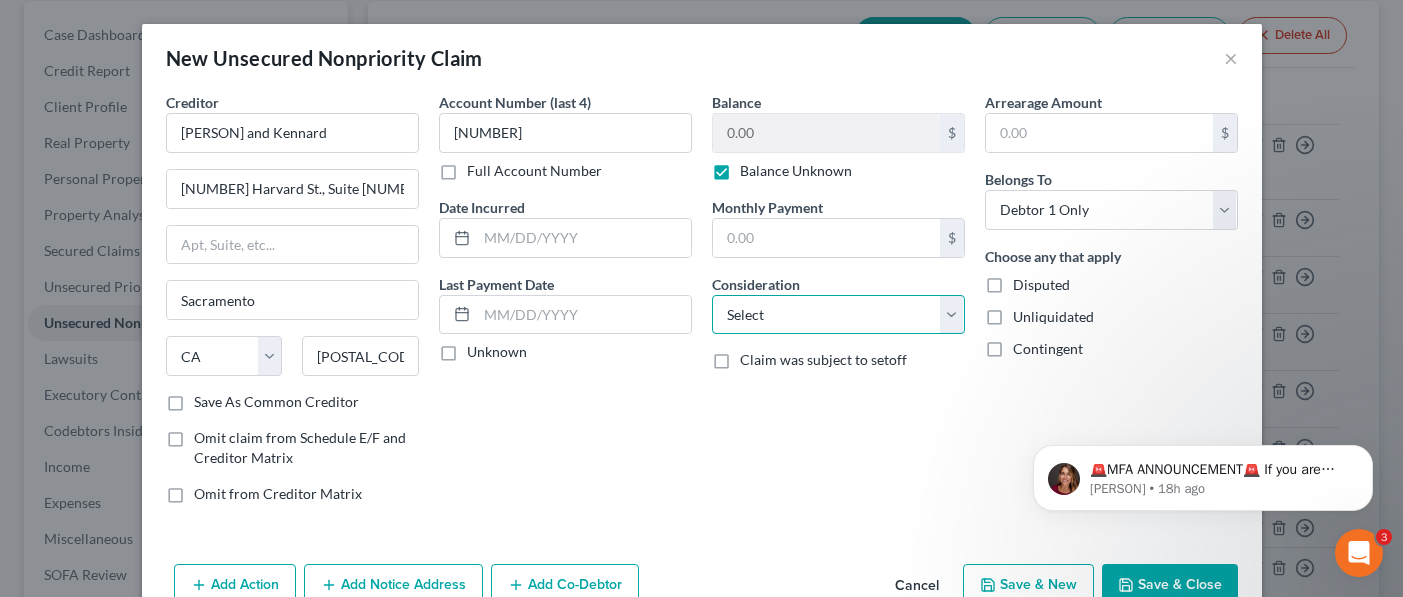 select on "8" 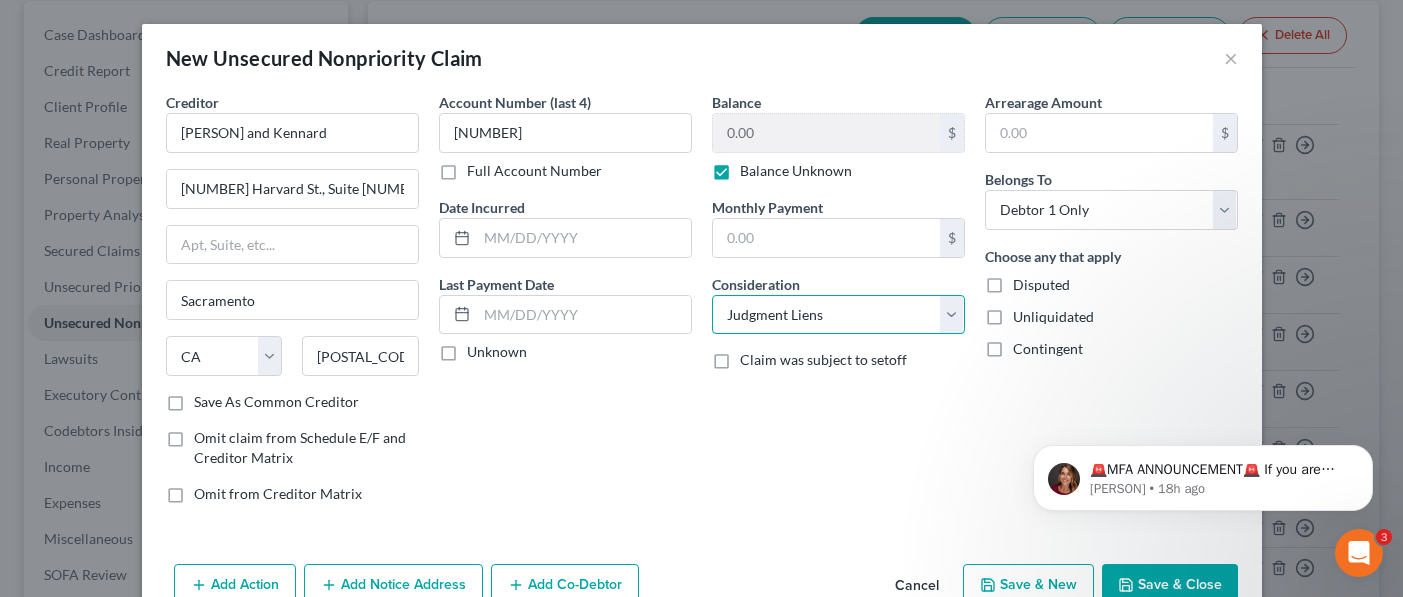 click on "Select Cable / Satellite Services Collection Agency Credit Card Debt Debt Counseling / Attorneys Deficiency Balance Domestic Support Obligations Home / Car Repairs Income Taxes Judgment Liens Medical Services Monies Loaned / Advanced Mortgage Obligation From Divorce Or Separation Obligation To Pensions Other Overdrawn Bank Account Promised To Help Pay Creditors Student Loans Suppliers And Vendors Telephone / Internet Services Utility Services" at bounding box center [838, 315] 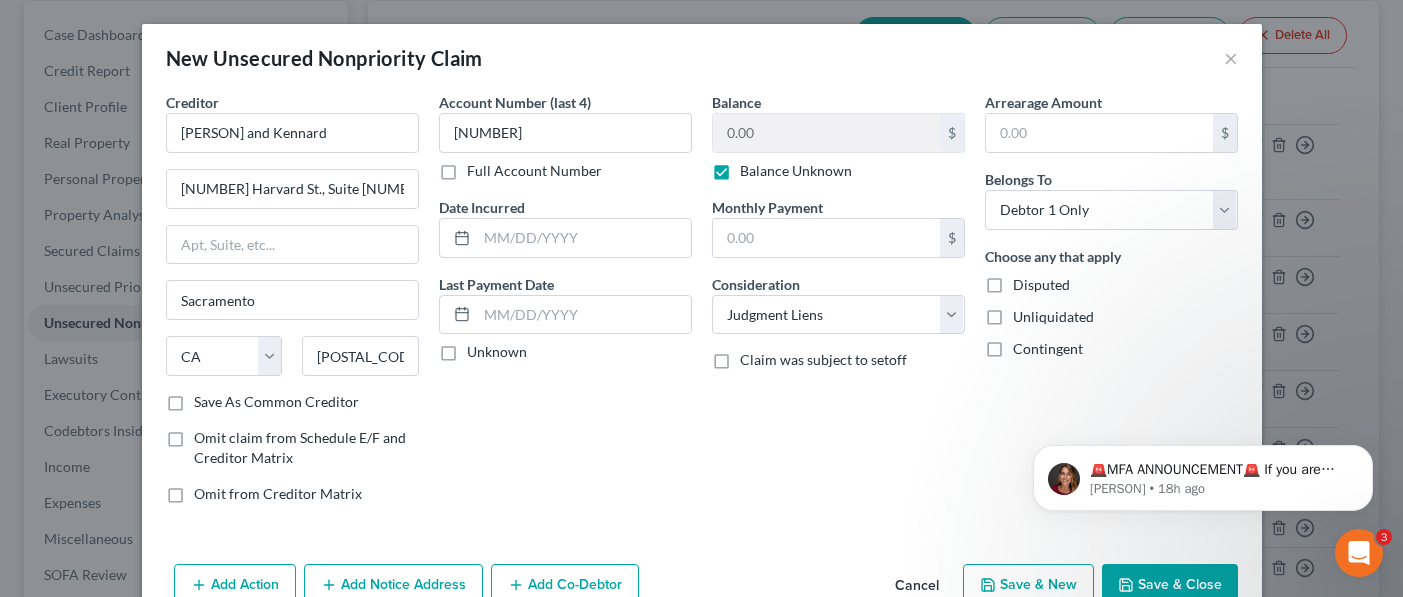 click on "Save & New" at bounding box center [1028, 585] 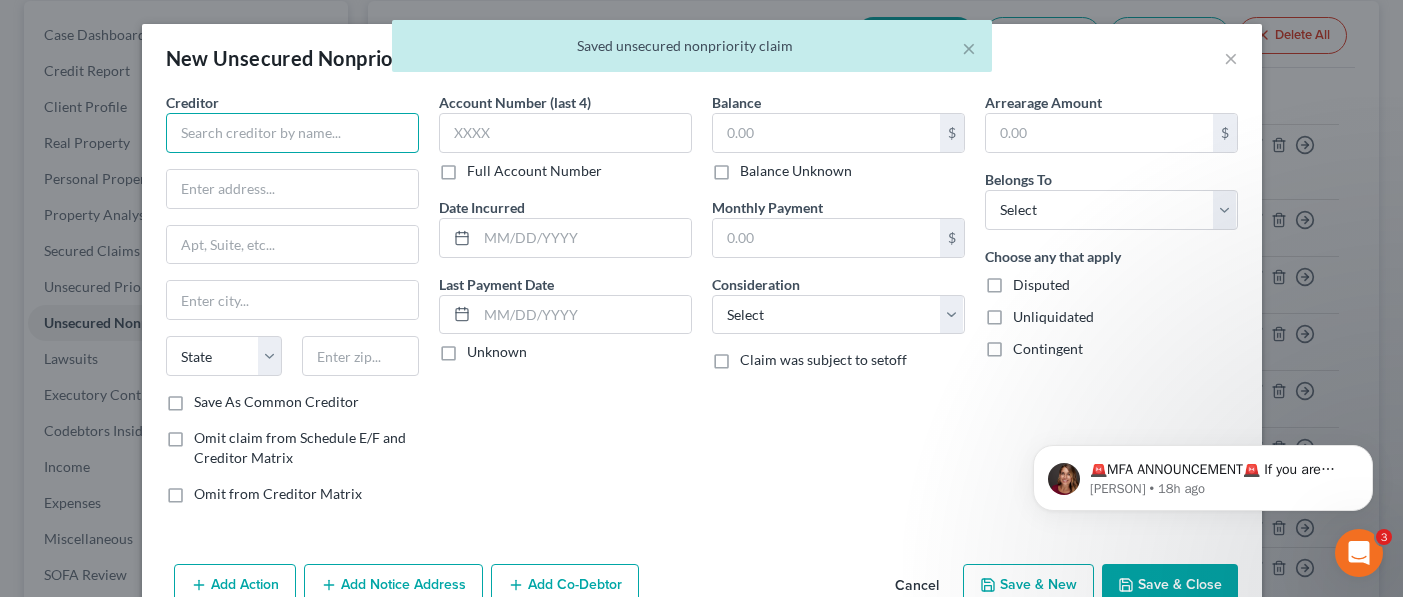 click at bounding box center (292, 133) 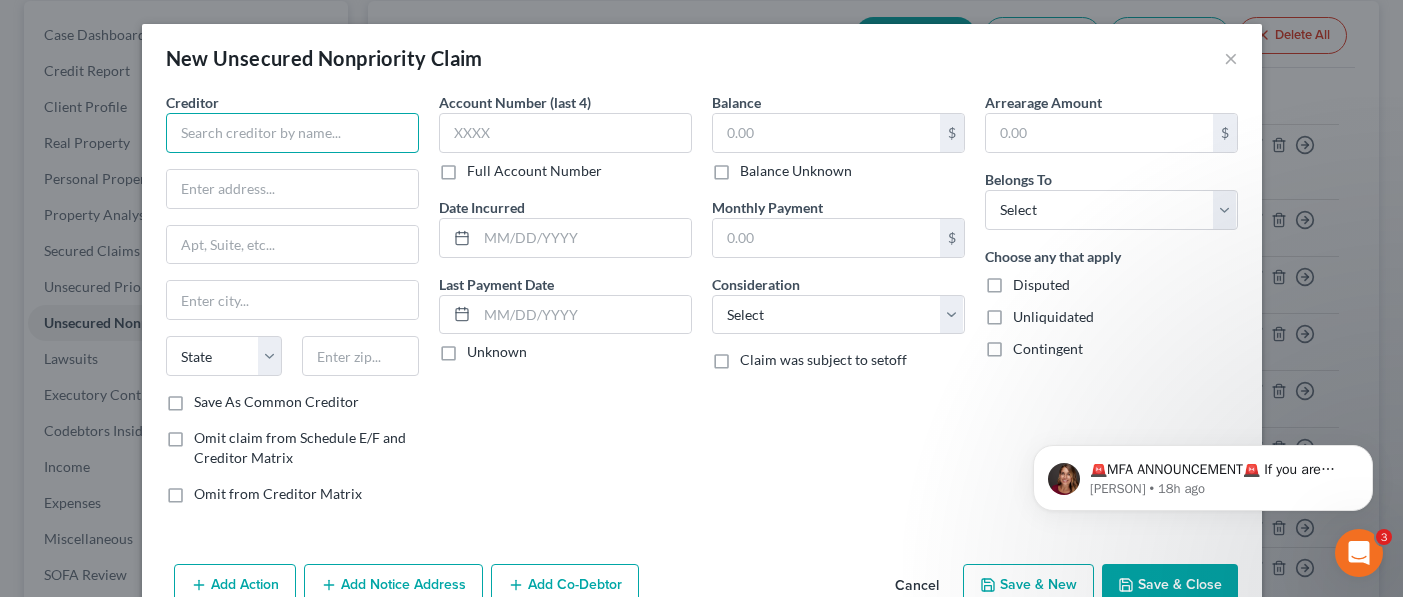 click at bounding box center [292, 133] 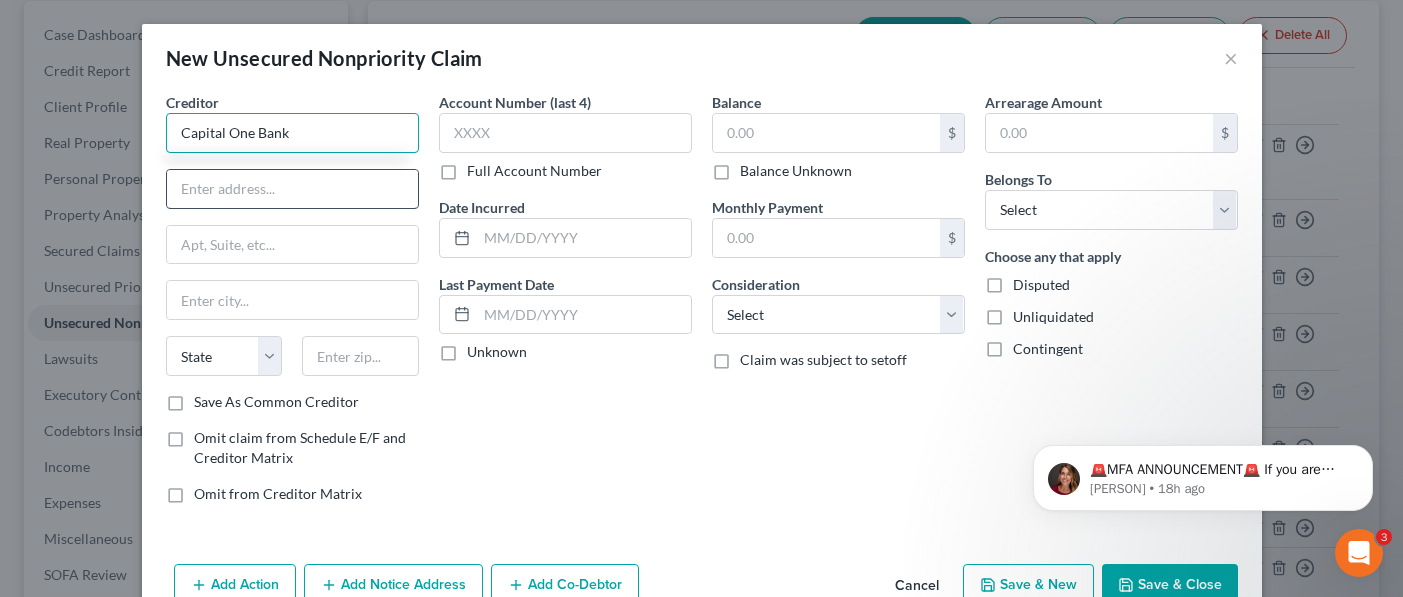 type on "Capital One Bank" 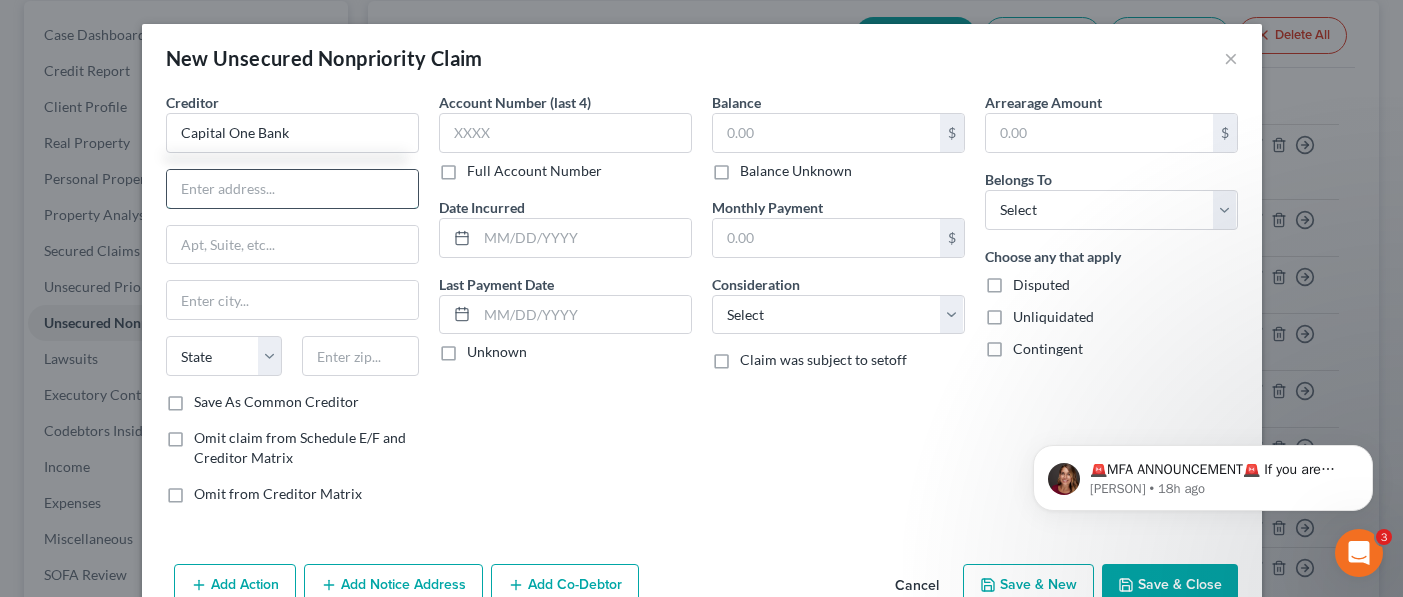 click at bounding box center (292, 189) 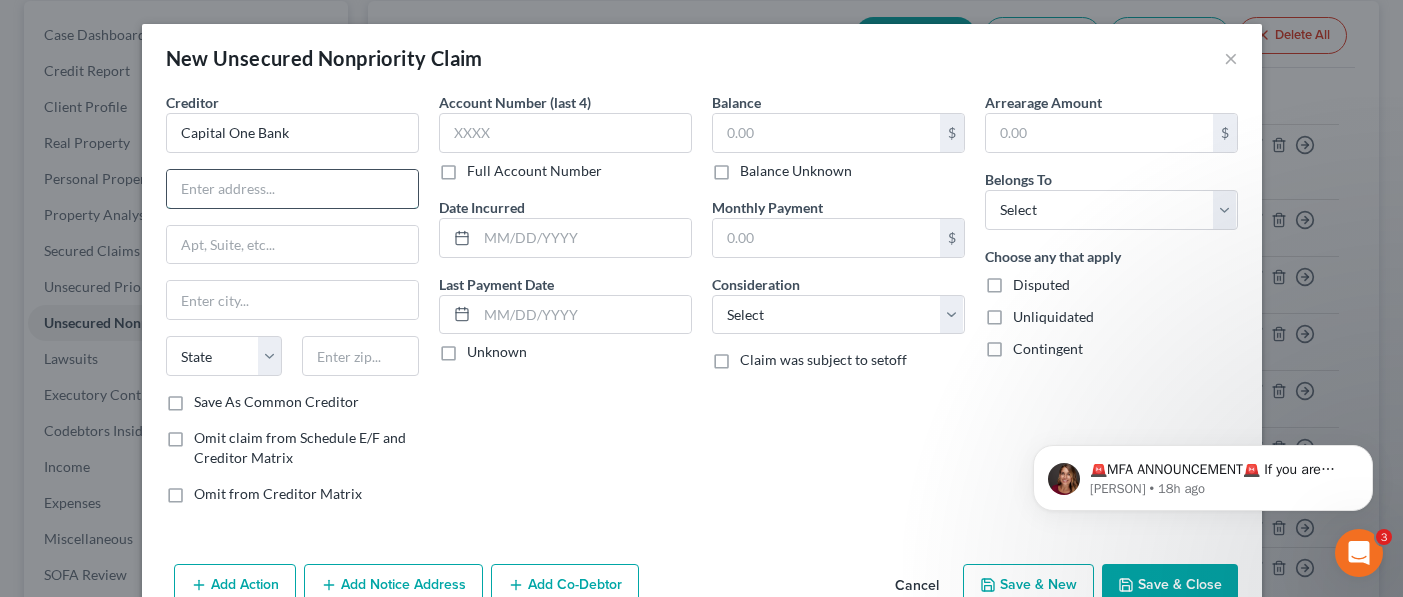 click at bounding box center [292, 189] 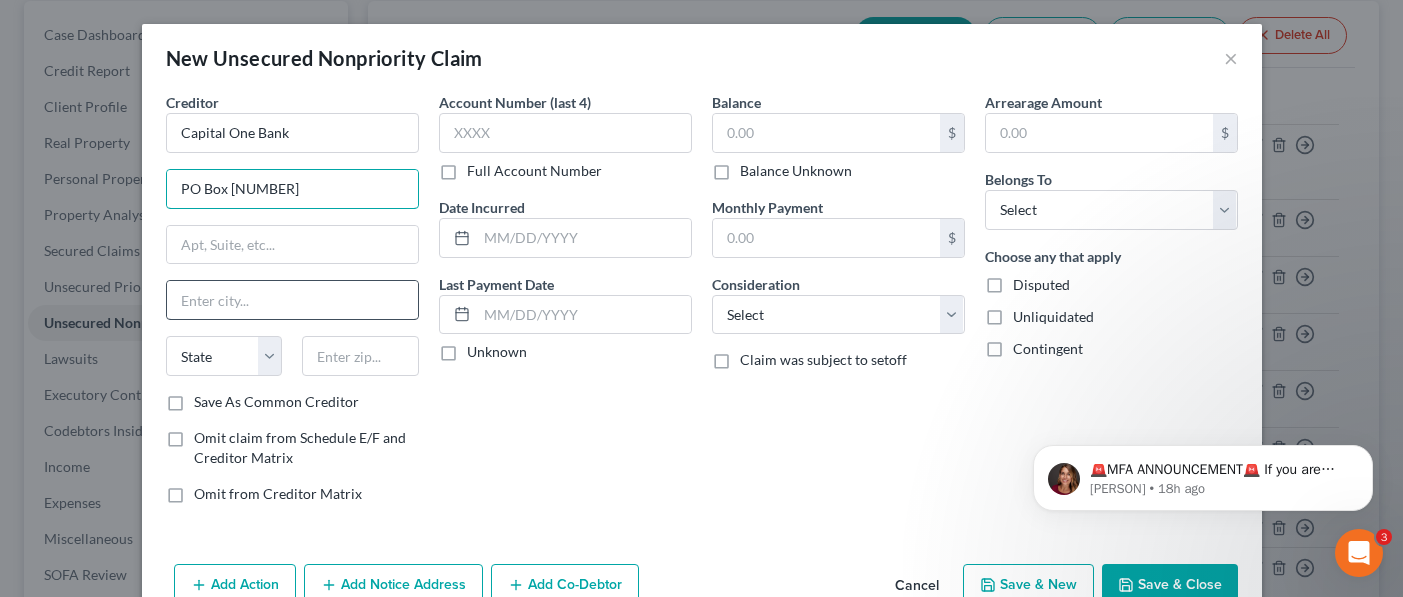 type on "PO Box [NUMBER]" 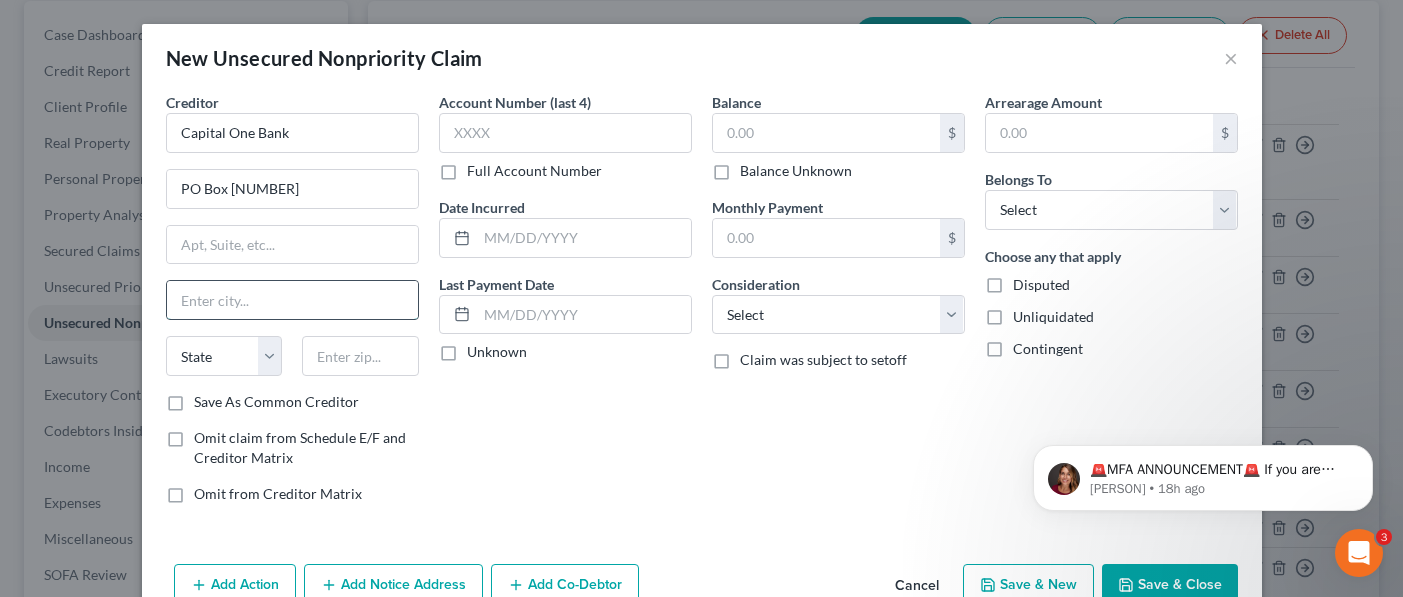 click at bounding box center (292, 300) 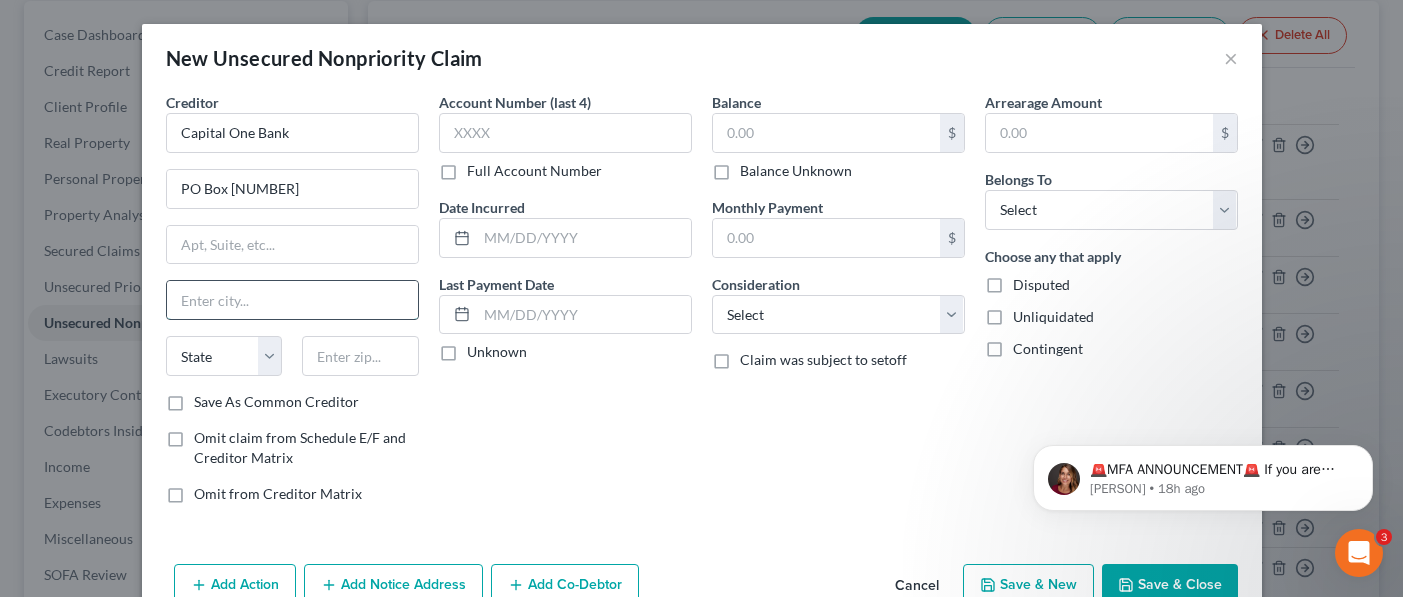click at bounding box center (292, 300) 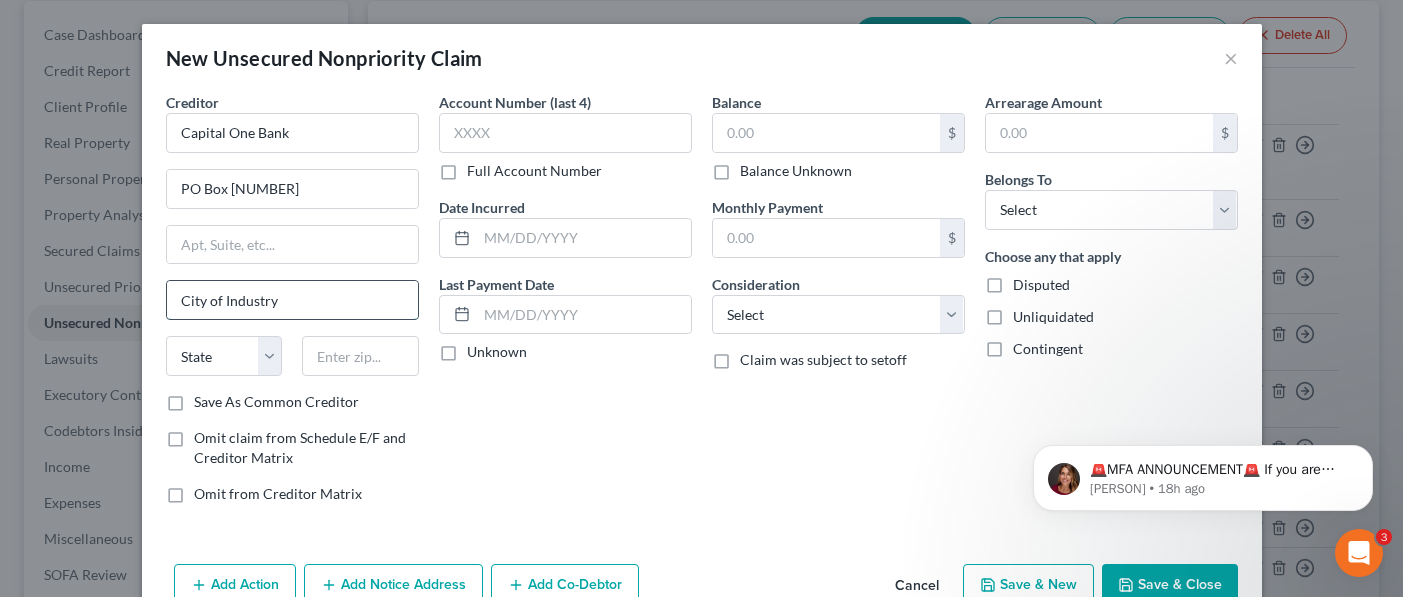 type on "City of Industry" 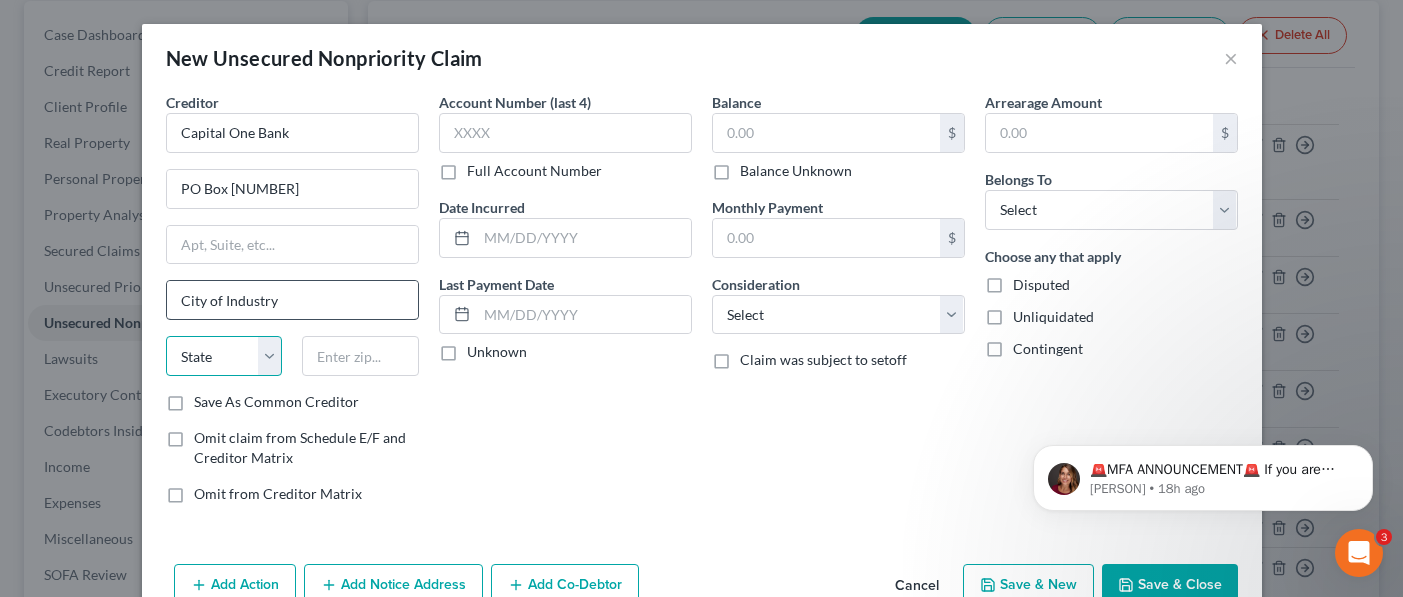 select on "4" 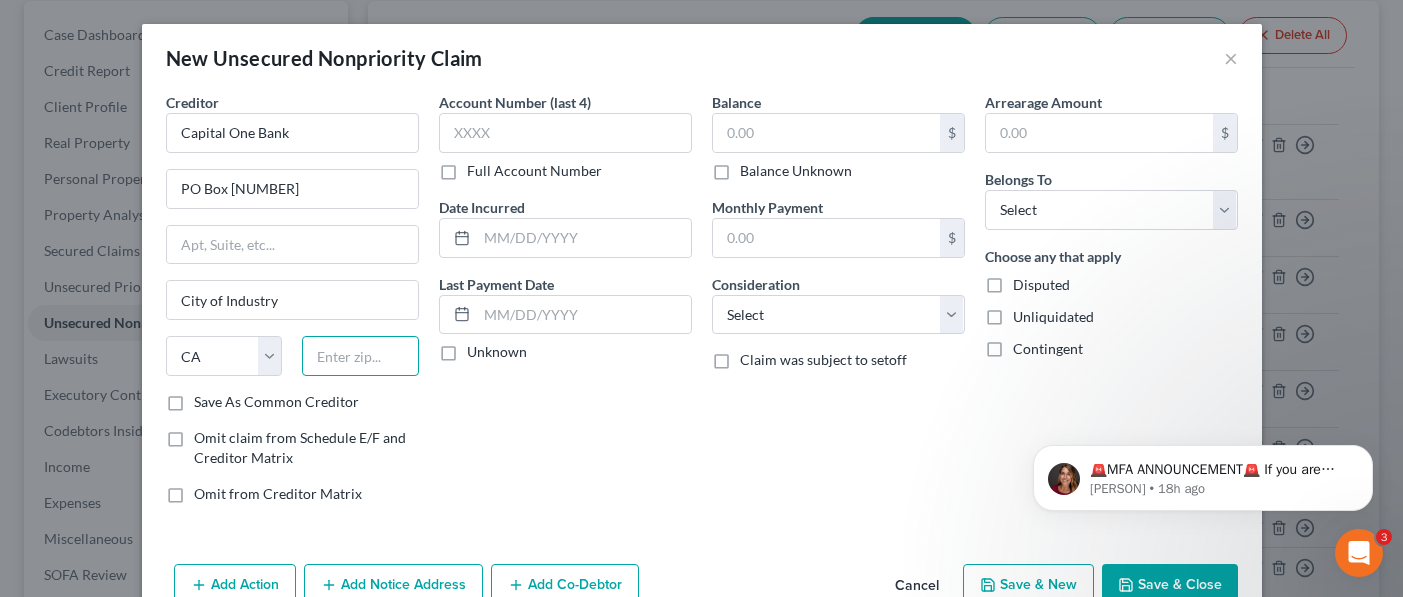 click at bounding box center (360, 356) 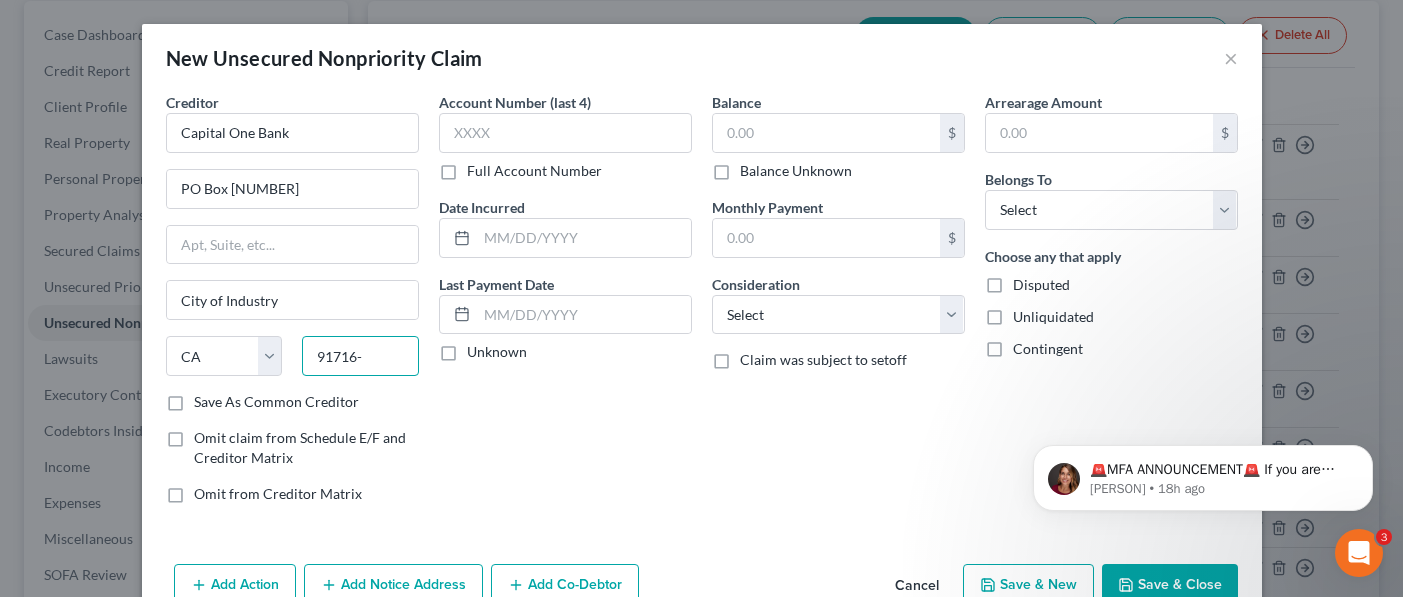 click on "91716-" at bounding box center [360, 356] 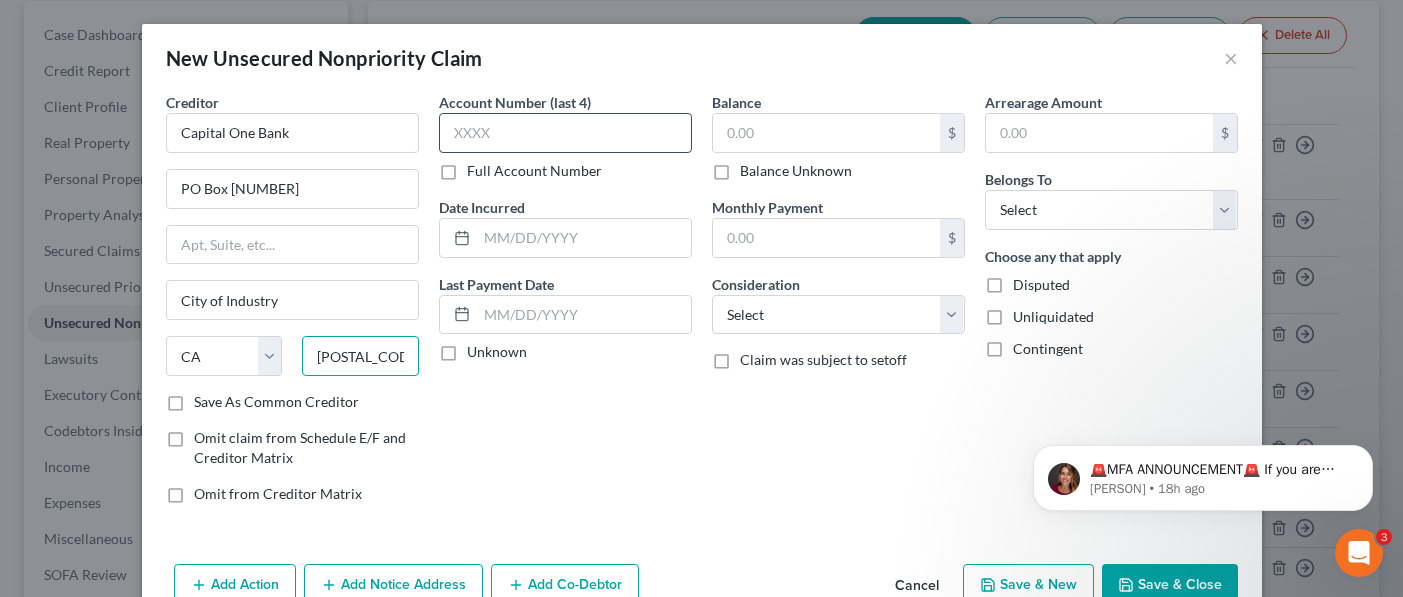 type on "[POSTAL_CODE]" 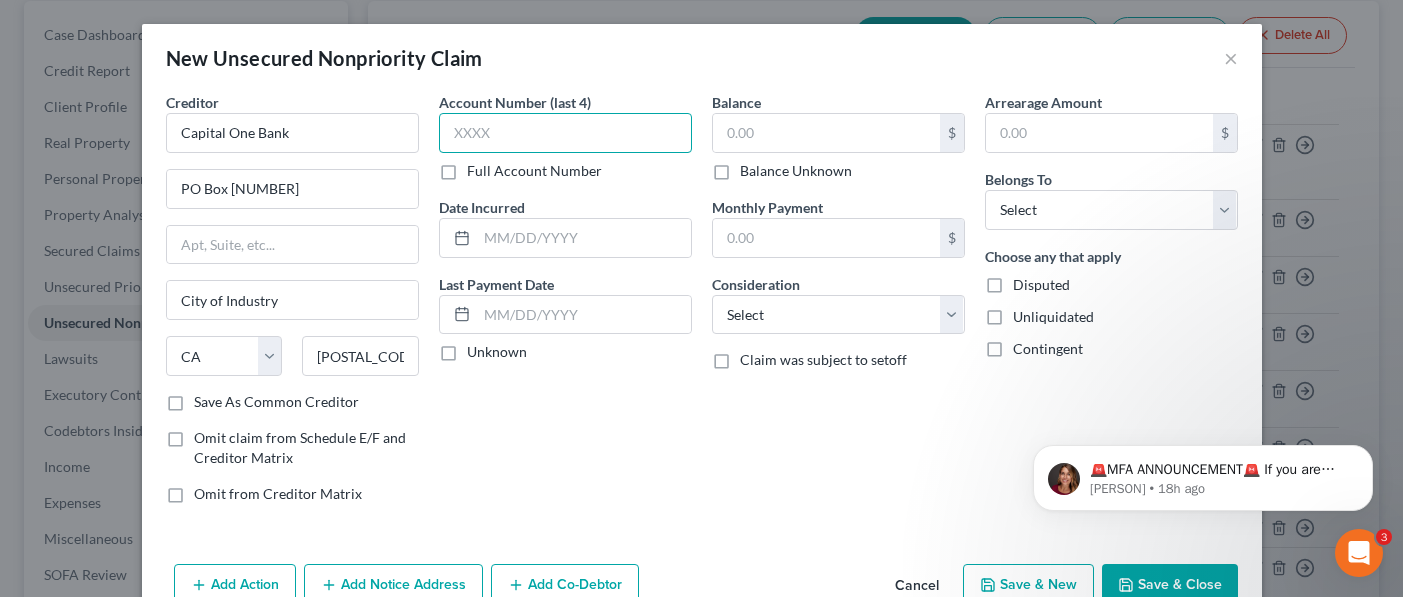 click at bounding box center (565, 133) 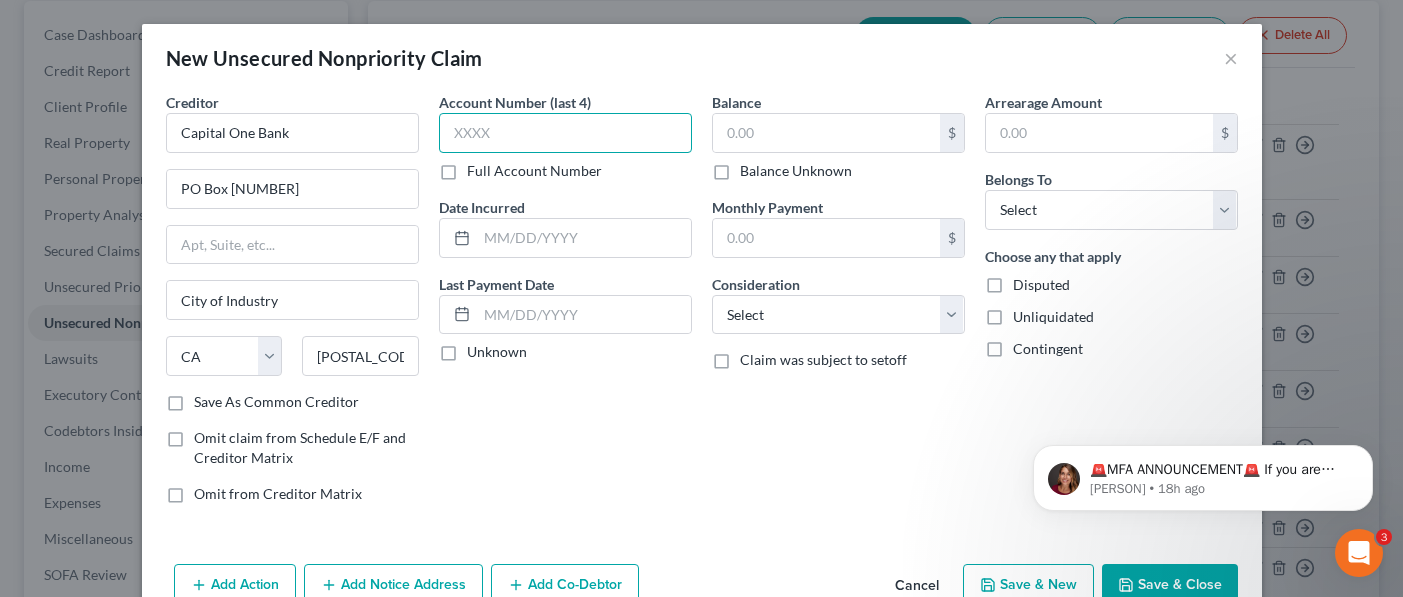 click at bounding box center [565, 133] 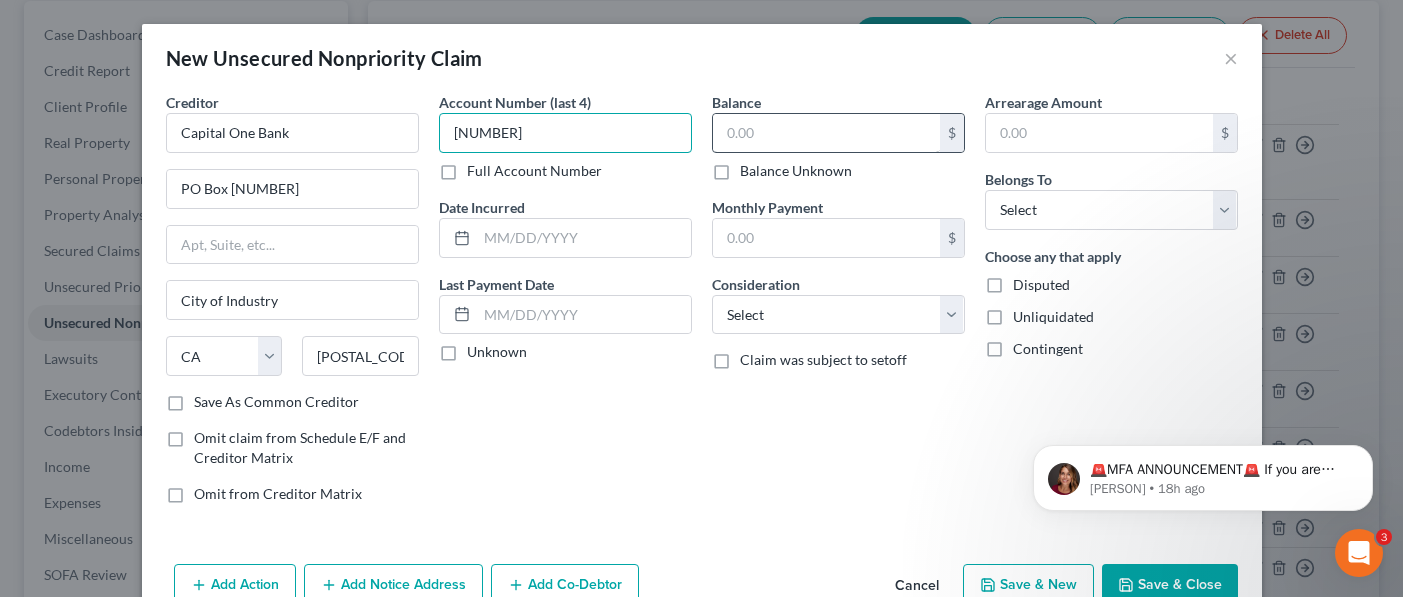 type on "[NUMBER]" 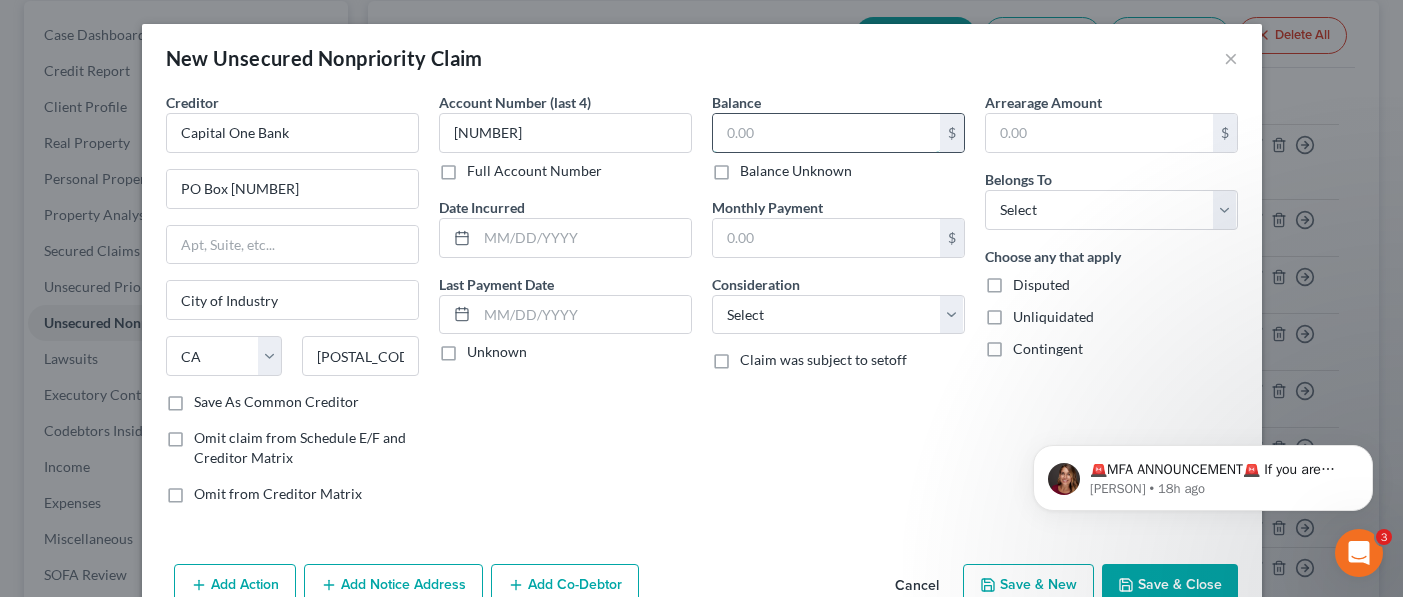 click at bounding box center (826, 133) 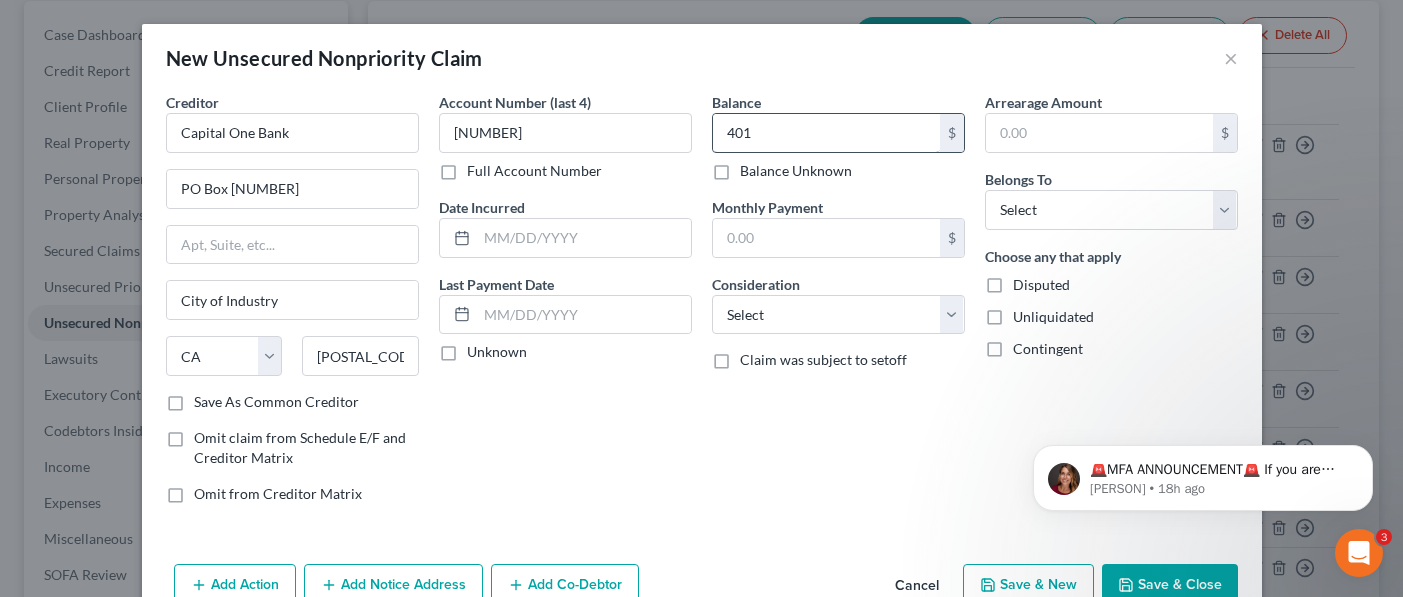 click on "401" at bounding box center [826, 133] 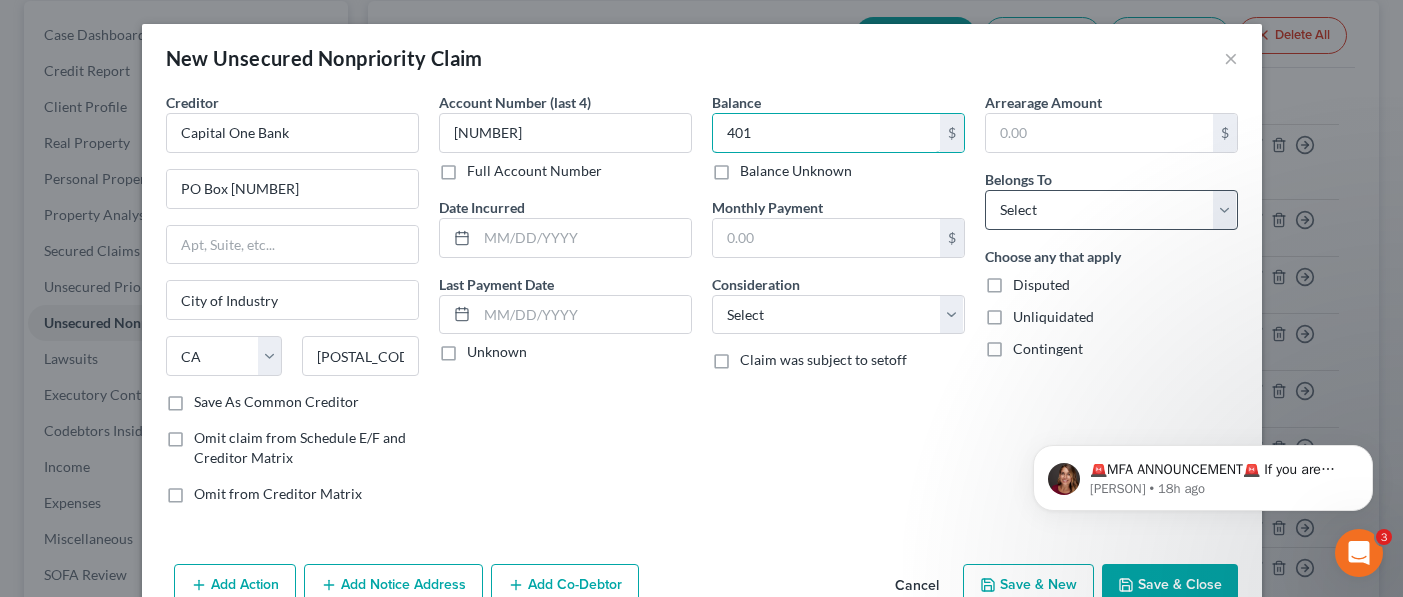 type on "401" 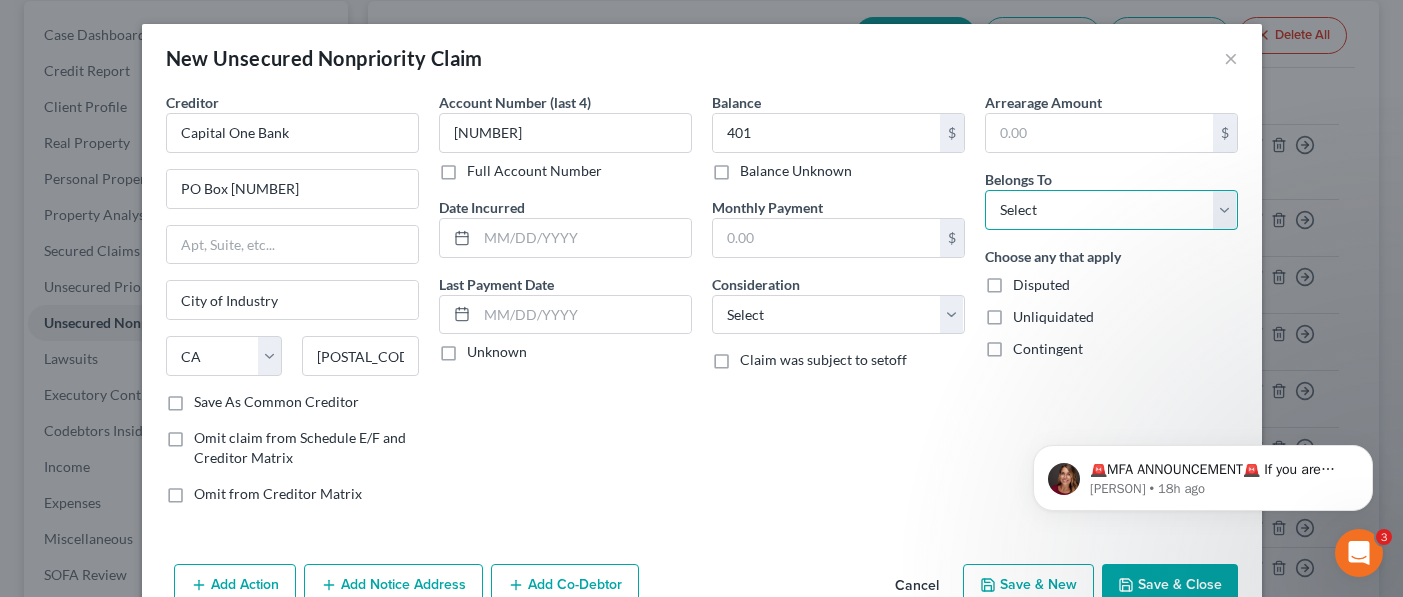 click on "Select Debtor 1 Only Debtor 2 Only Debtor 1 And Debtor 2 Only At Least One Of The Debtors And Another Community Property" at bounding box center (1111, 210) 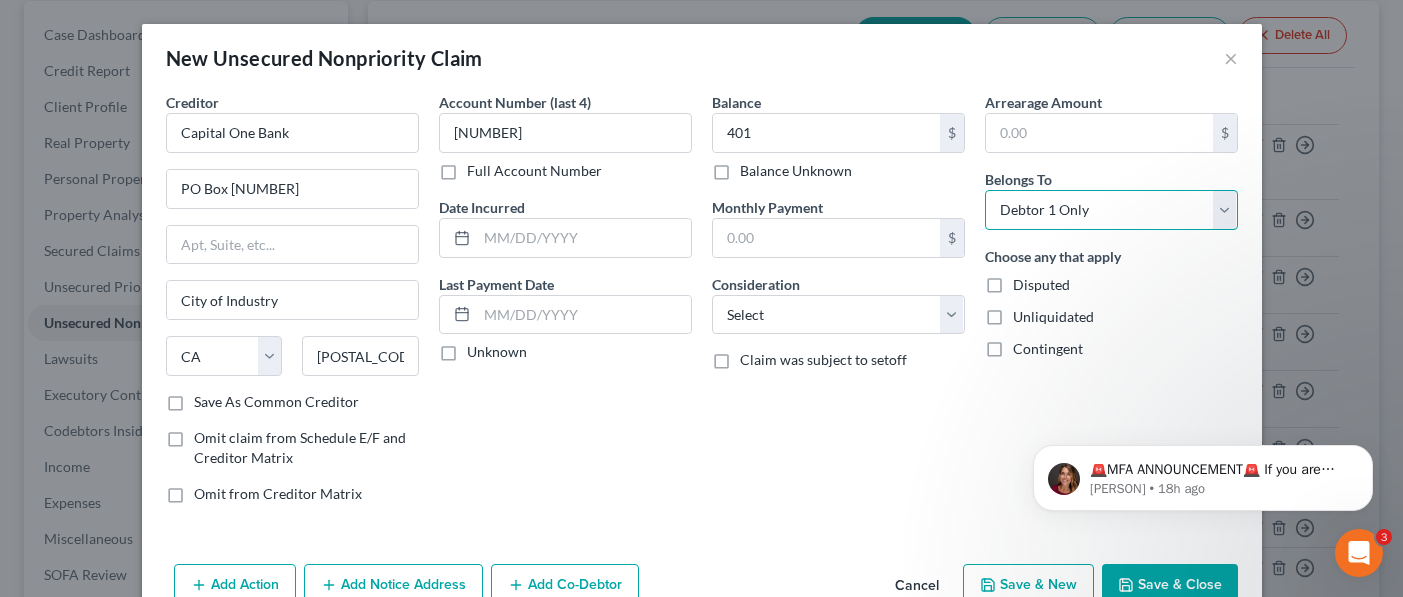 click on "Select Debtor 1 Only Debtor 2 Only Debtor 1 And Debtor 2 Only At Least One Of The Debtors And Another Community Property" at bounding box center (1111, 210) 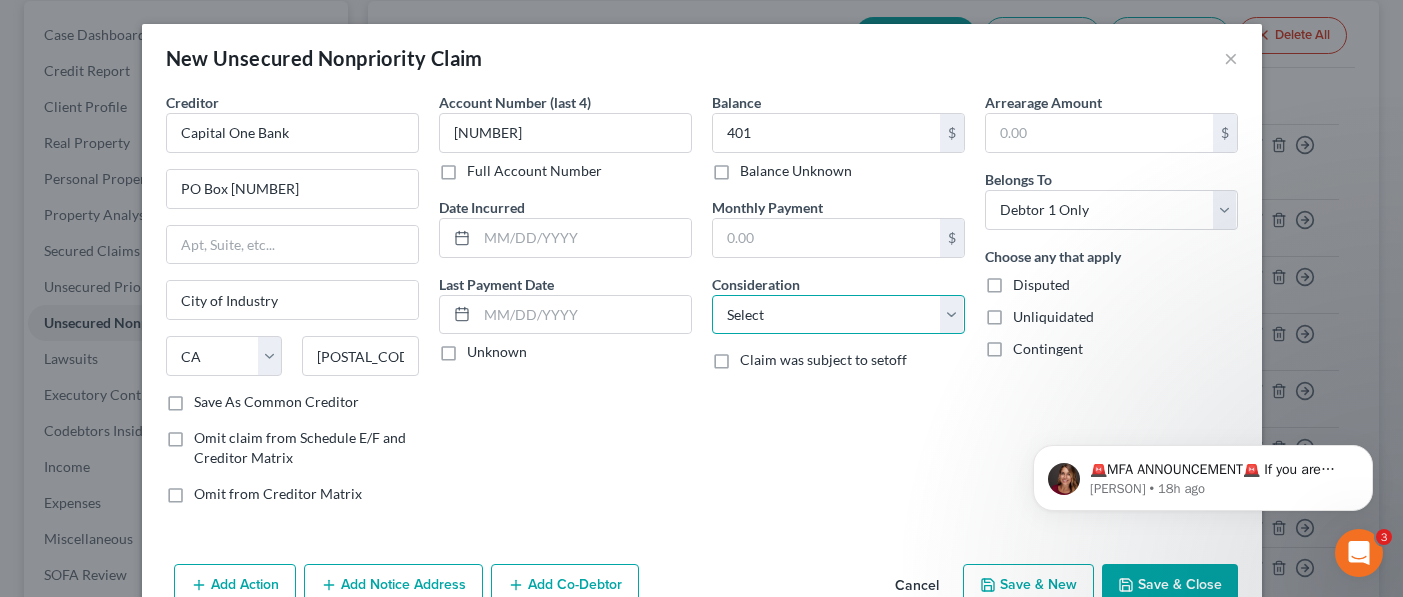 click on "Select Cable / Satellite Services Collection Agency Credit Card Debt Debt Counseling / Attorneys Deficiency Balance Domestic Support Obligations Home / Car Repairs Income Taxes Judgment Liens Medical Services Monies Loaned / Advanced Mortgage Obligation From Divorce Or Separation Obligation To Pensions Other Overdrawn Bank Account Promised To Help Pay Creditors Student Loans Suppliers And Vendors Telephone / Internet Services Utility Services" at bounding box center [838, 315] 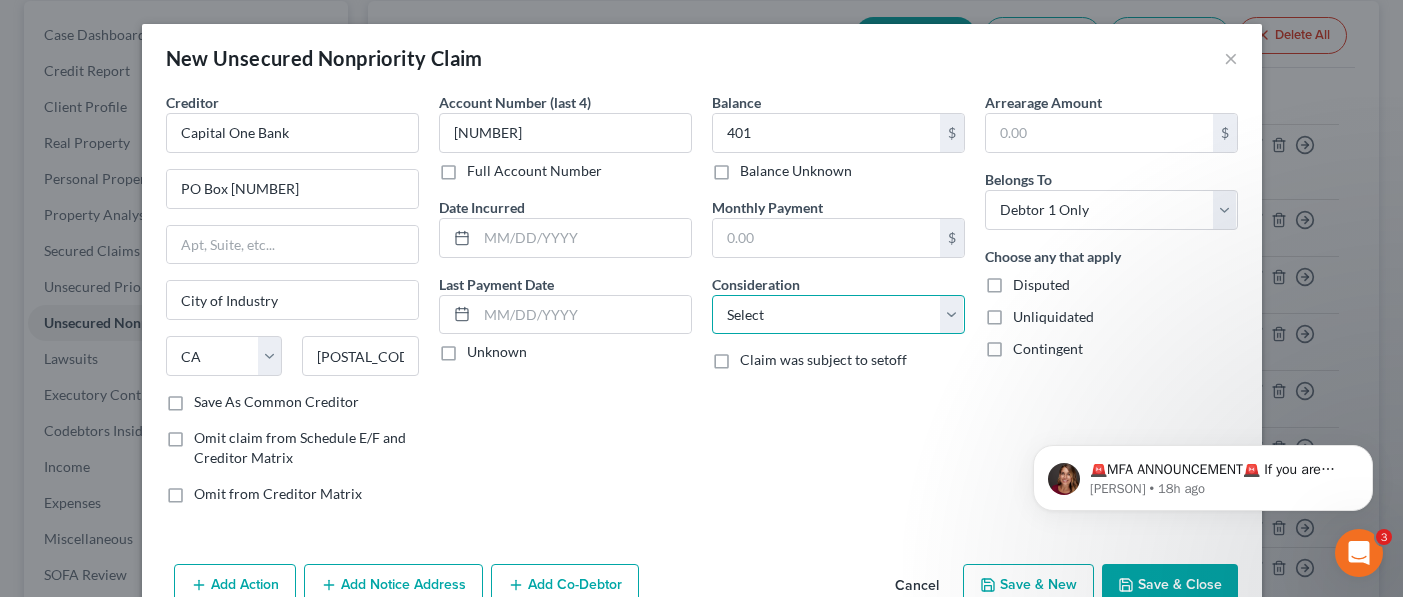 select on "2" 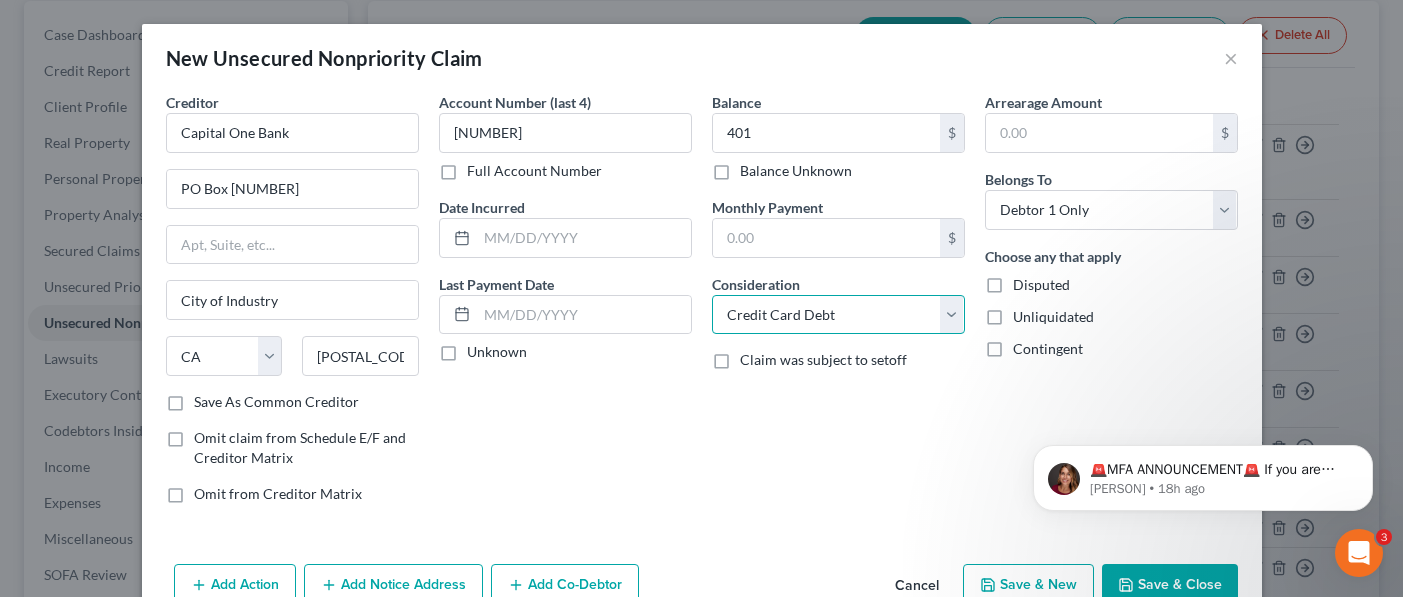 click on "Select Cable / Satellite Services Collection Agency Credit Card Debt Debt Counseling / Attorneys Deficiency Balance Domestic Support Obligations Home / Car Repairs Income Taxes Judgment Liens Medical Services Monies Loaned / Advanced Mortgage Obligation From Divorce Or Separation Obligation To Pensions Other Overdrawn Bank Account Promised To Help Pay Creditors Student Loans Suppliers And Vendors Telephone / Internet Services Utility Services" at bounding box center [838, 315] 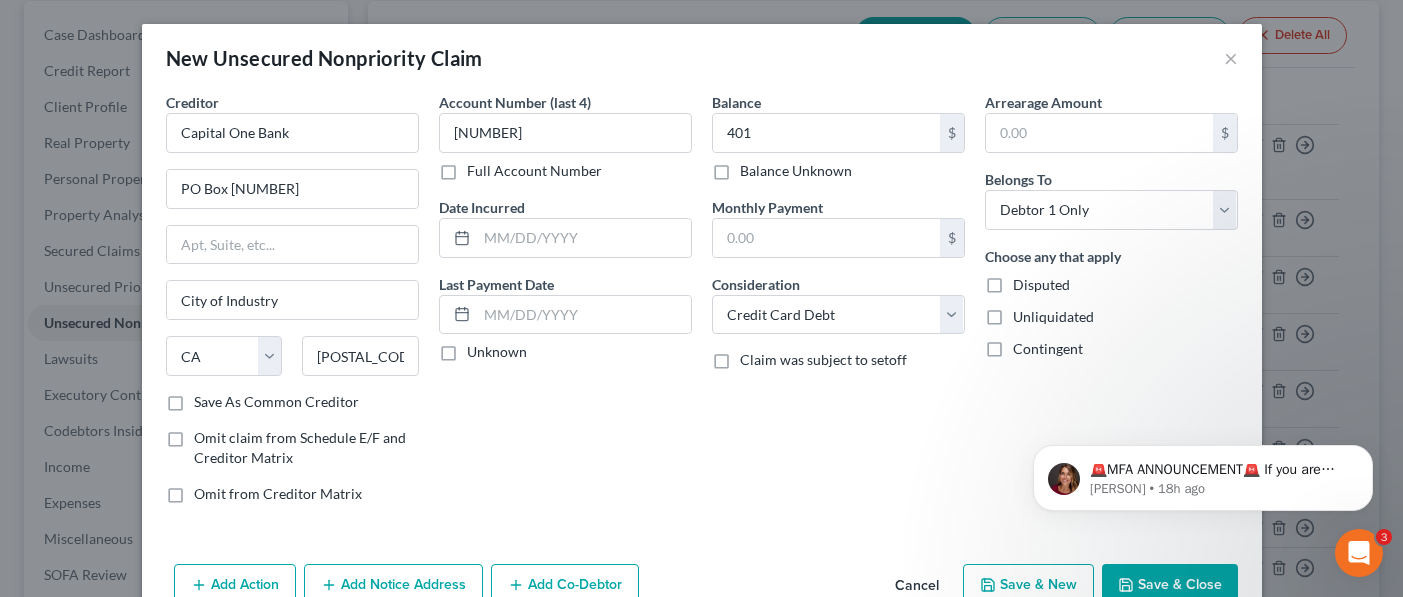 click on "Save & New" at bounding box center [1028, 585] 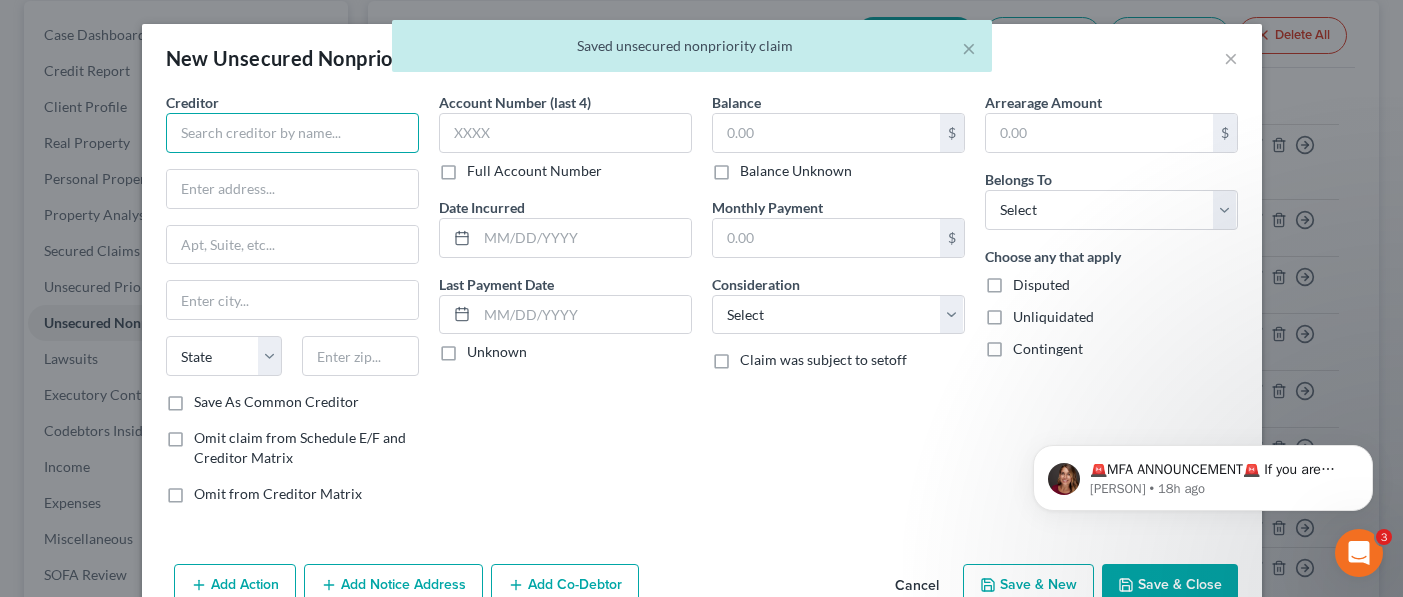 click at bounding box center [292, 133] 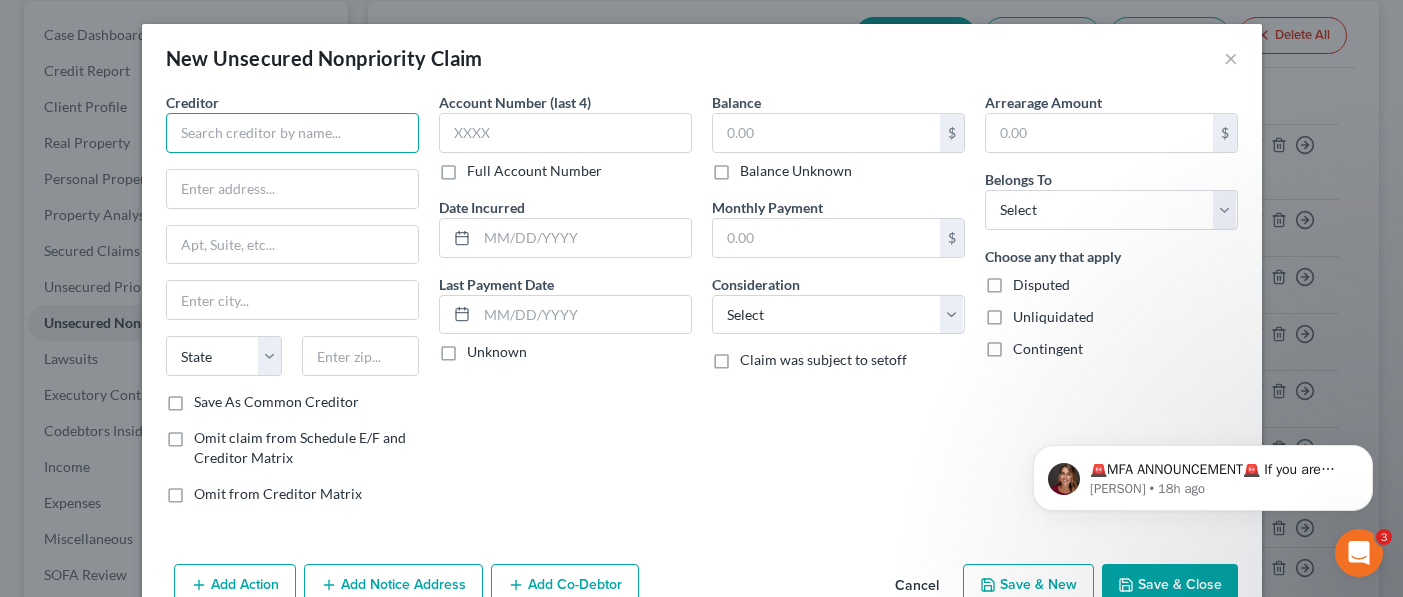 click at bounding box center (292, 133) 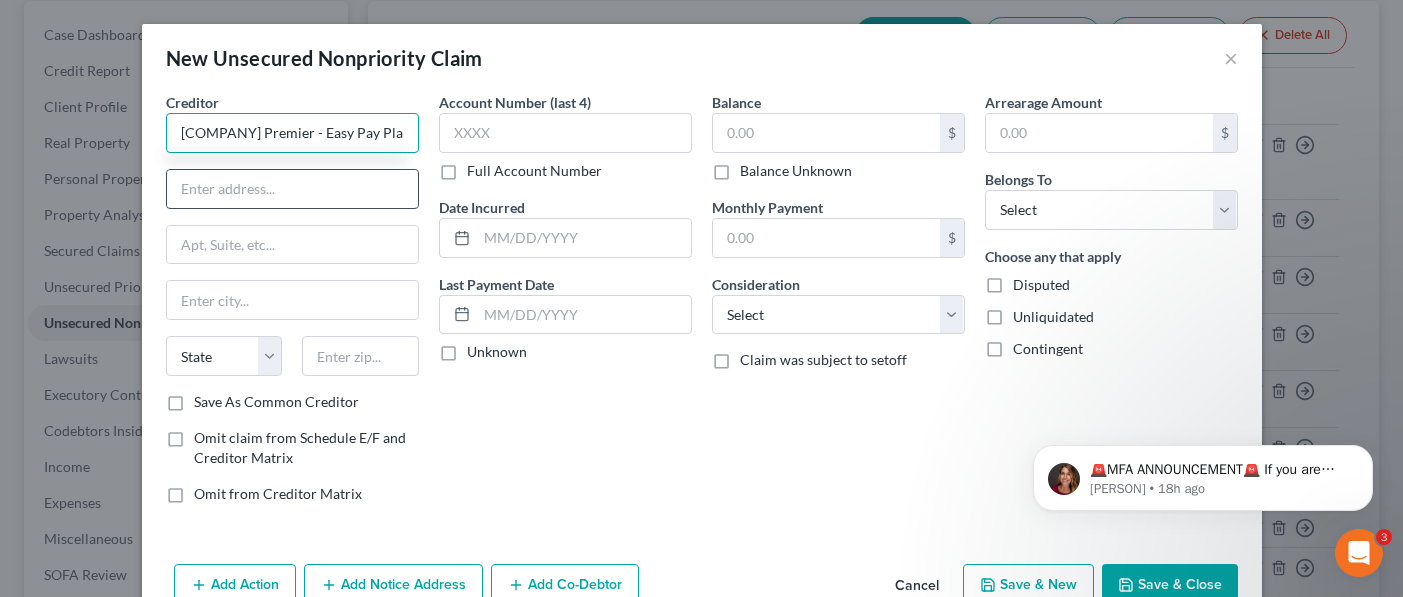 type on "[COMPANY] Premier - Easy Pay Plan" 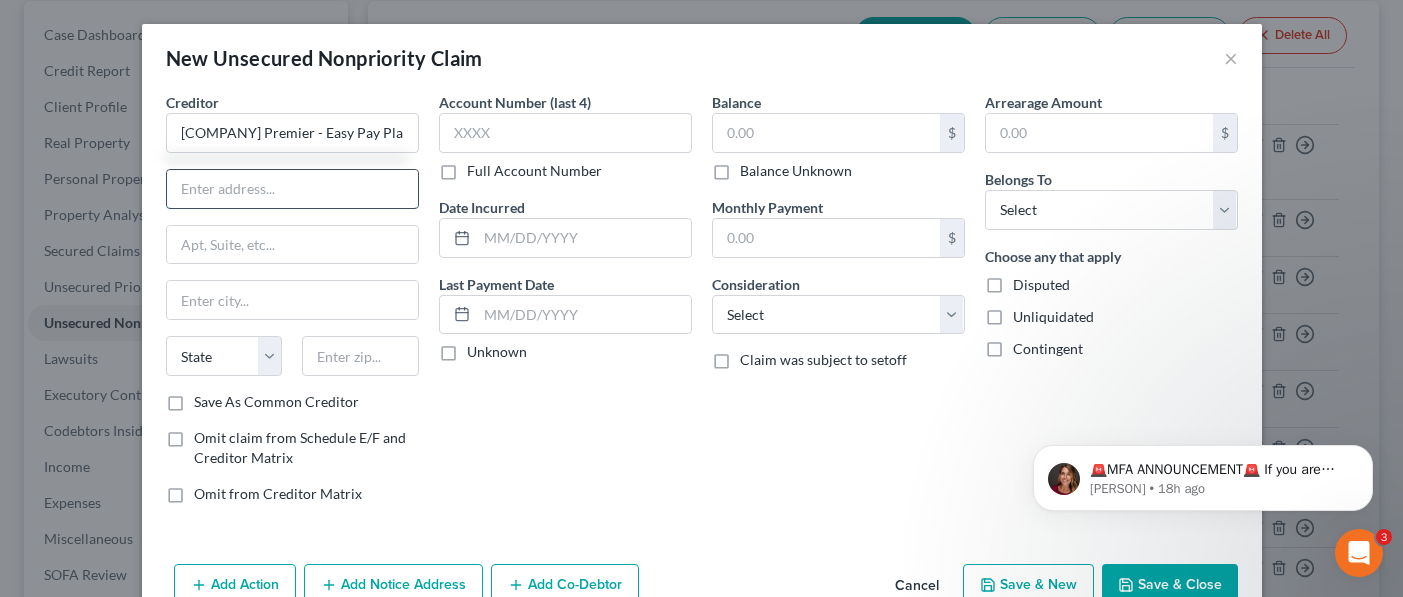 click at bounding box center (292, 189) 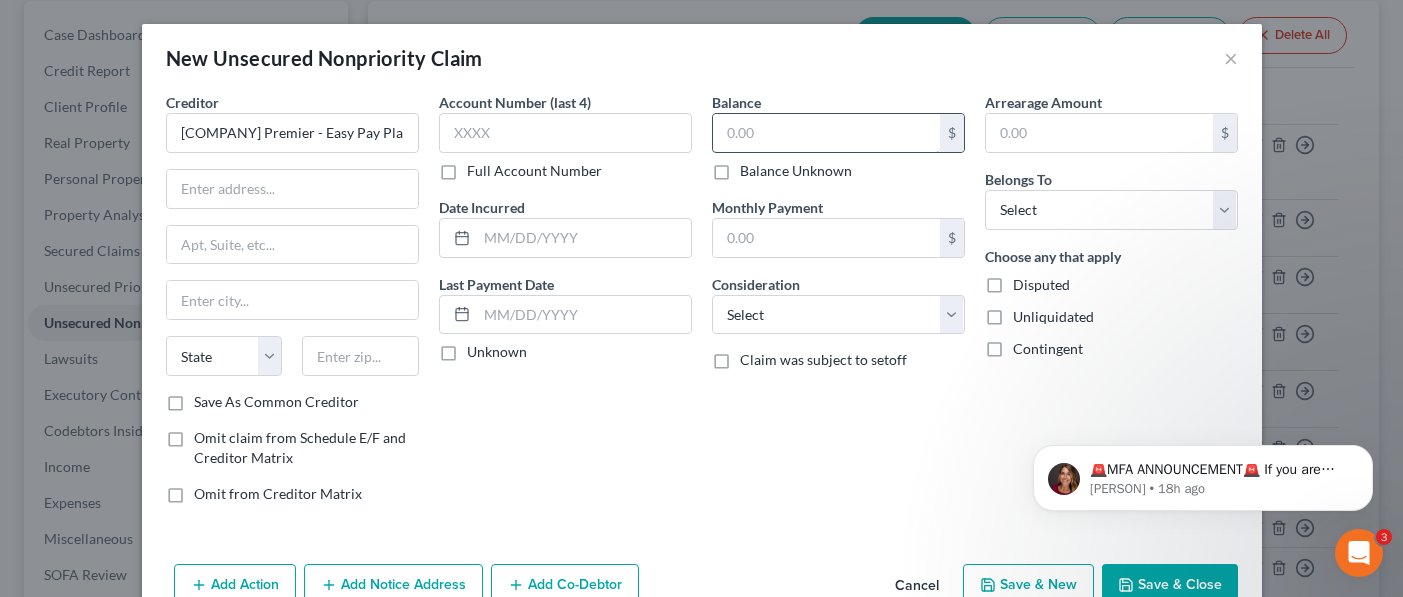 click at bounding box center (826, 133) 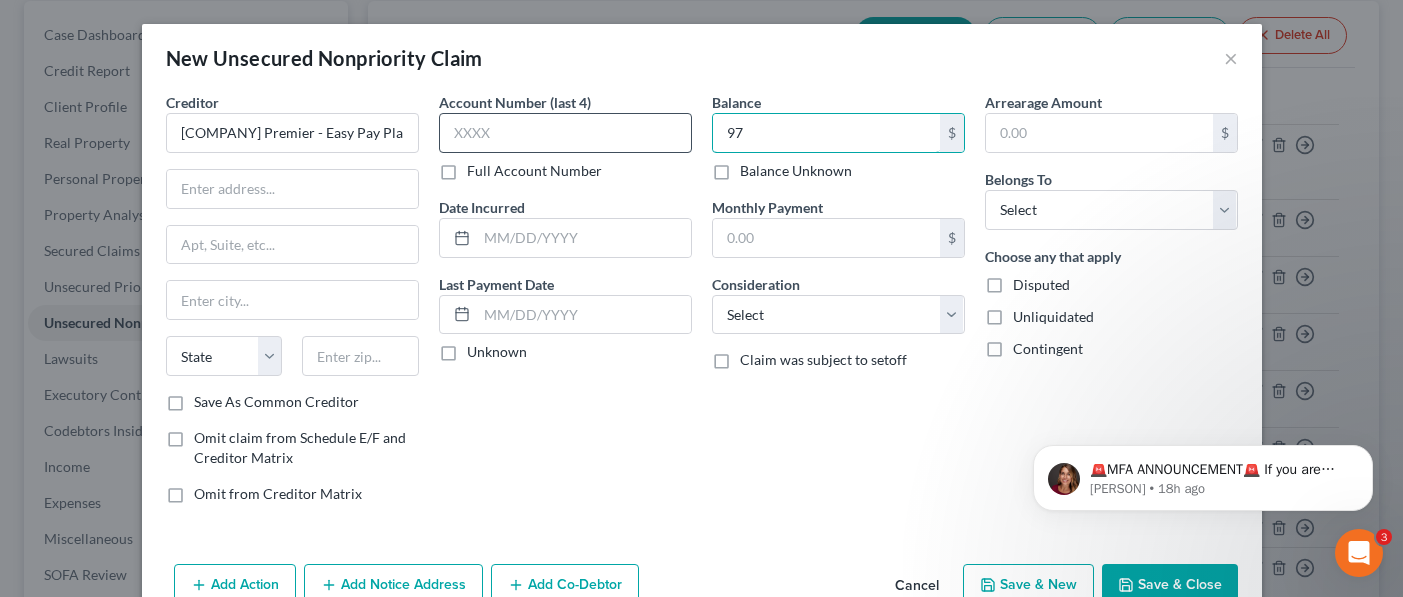 type on "97" 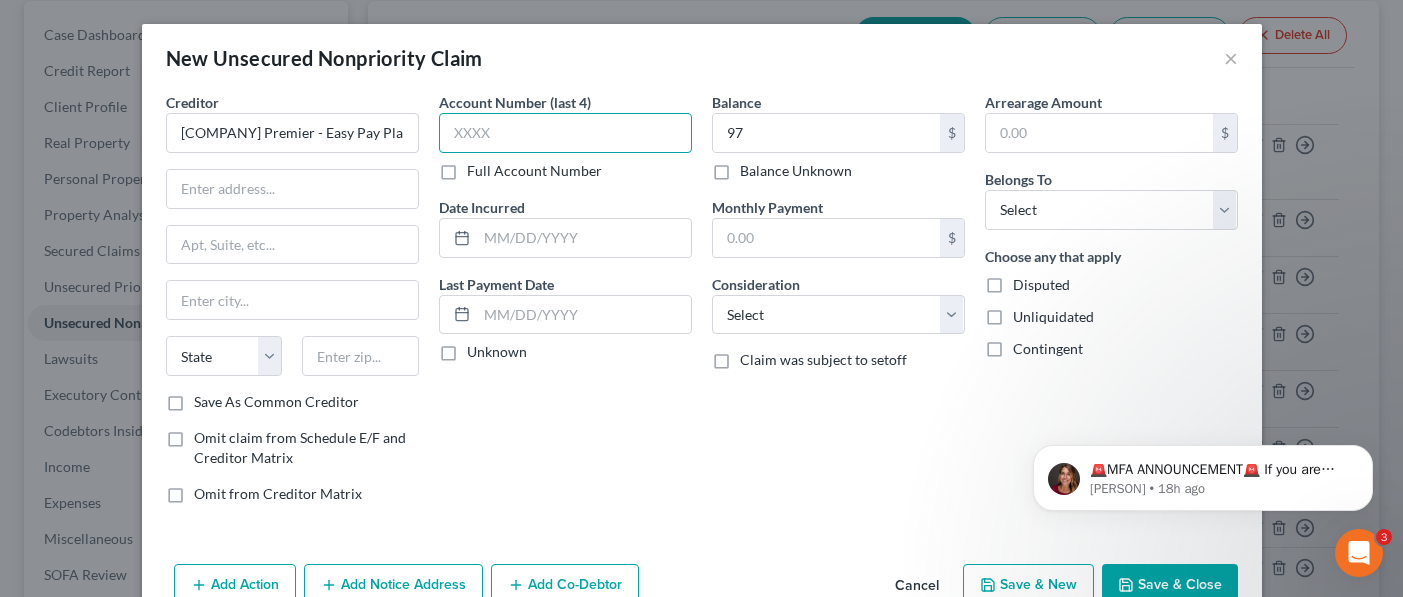 click at bounding box center [565, 133] 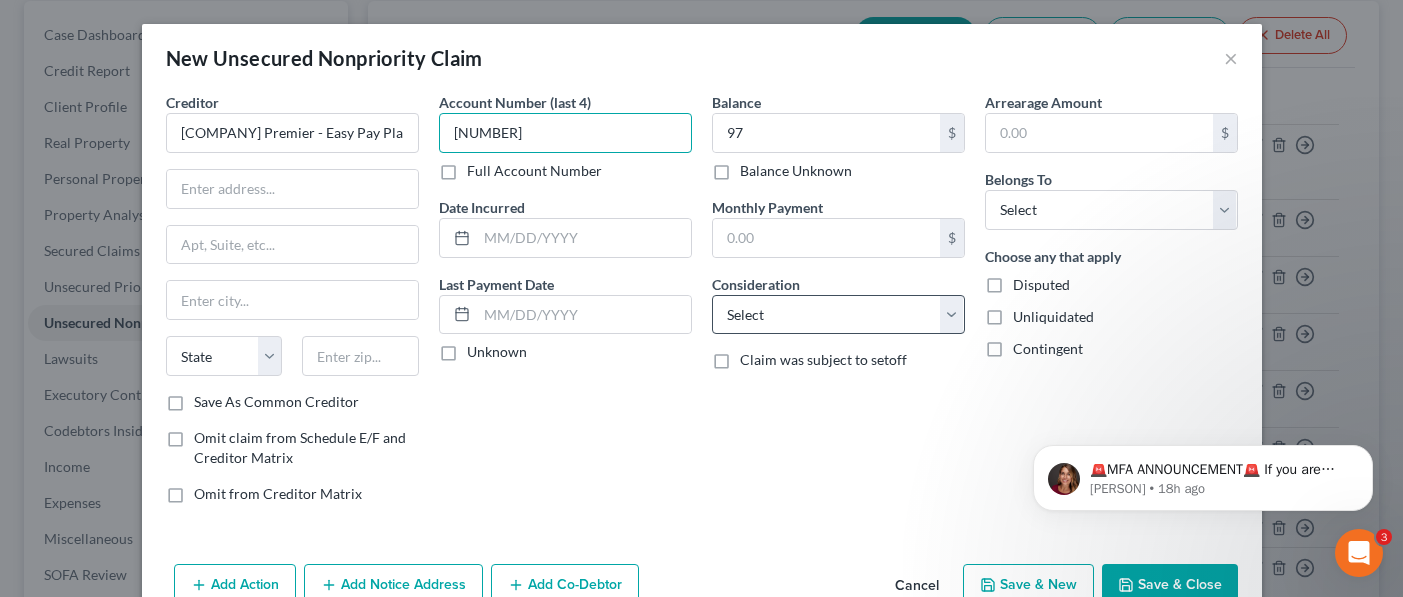 type on "[NUMBER]" 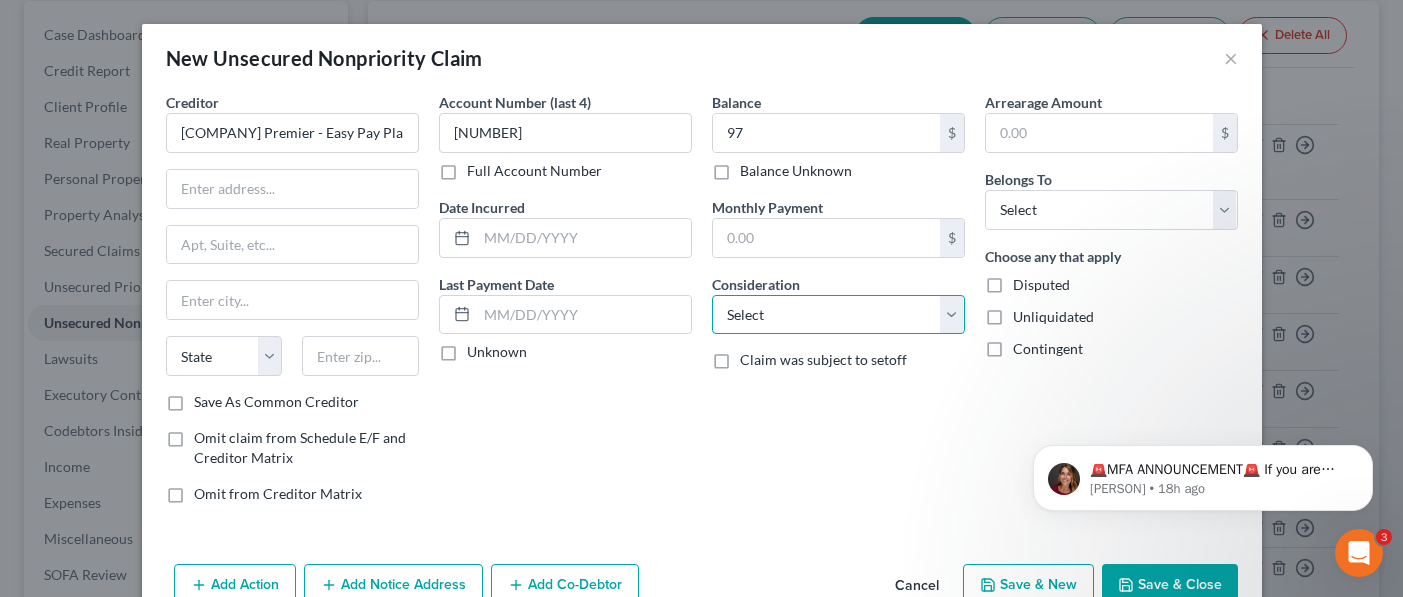 click on "Select Cable / Satellite Services Collection Agency Credit Card Debt Debt Counseling / Attorneys Deficiency Balance Domestic Support Obligations Home / Car Repairs Income Taxes Judgment Liens Medical Services Monies Loaned / Advanced Mortgage Obligation From Divorce Or Separation Obligation To Pensions Other Overdrawn Bank Account Promised To Help Pay Creditors Student Loans Suppliers And Vendors Telephone / Internet Services Utility Services" at bounding box center (838, 315) 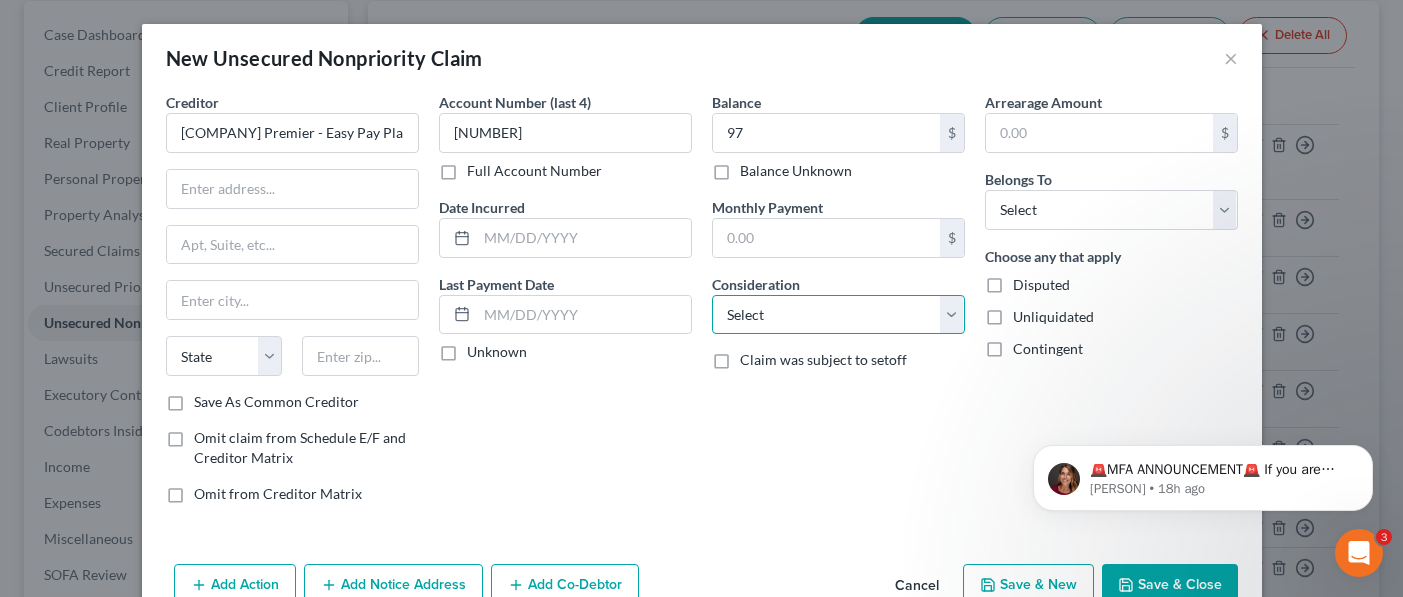 select on "2" 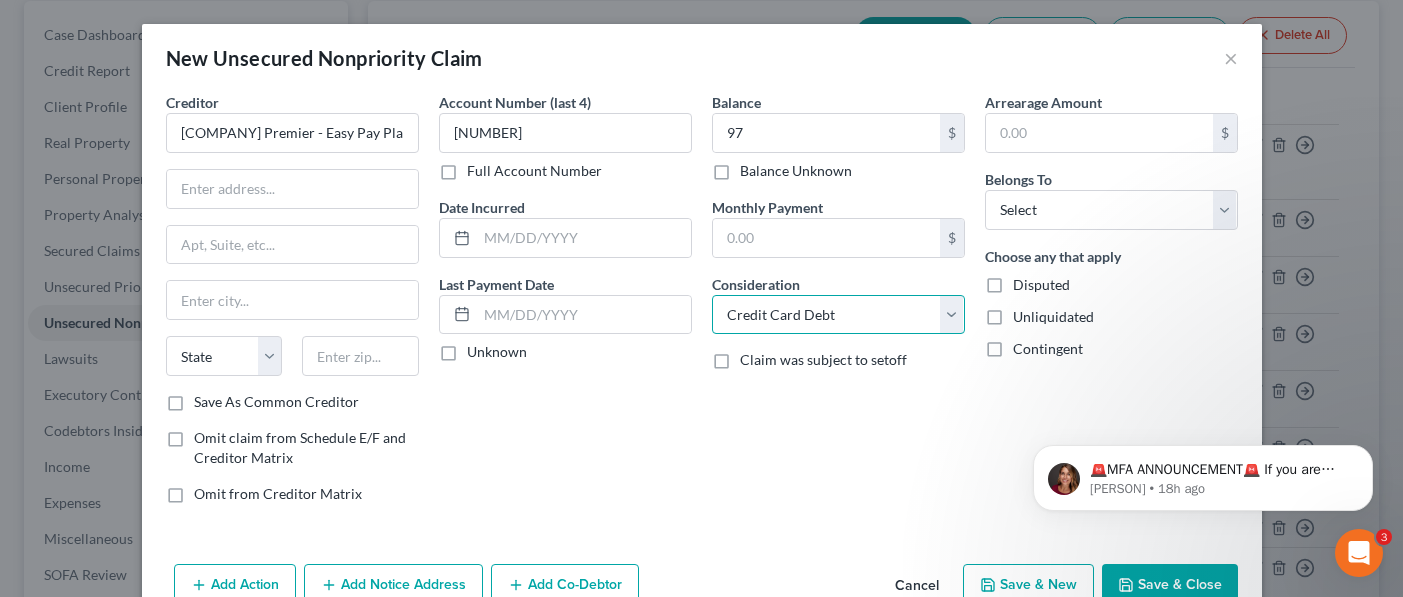 click on "Select Cable / Satellite Services Collection Agency Credit Card Debt Debt Counseling / Attorneys Deficiency Balance Domestic Support Obligations Home / Car Repairs Income Taxes Judgment Liens Medical Services Monies Loaned / Advanced Mortgage Obligation From Divorce Or Separation Obligation To Pensions Other Overdrawn Bank Account Promised To Help Pay Creditors Student Loans Suppliers And Vendors Telephone / Internet Services Utility Services" at bounding box center [838, 315] 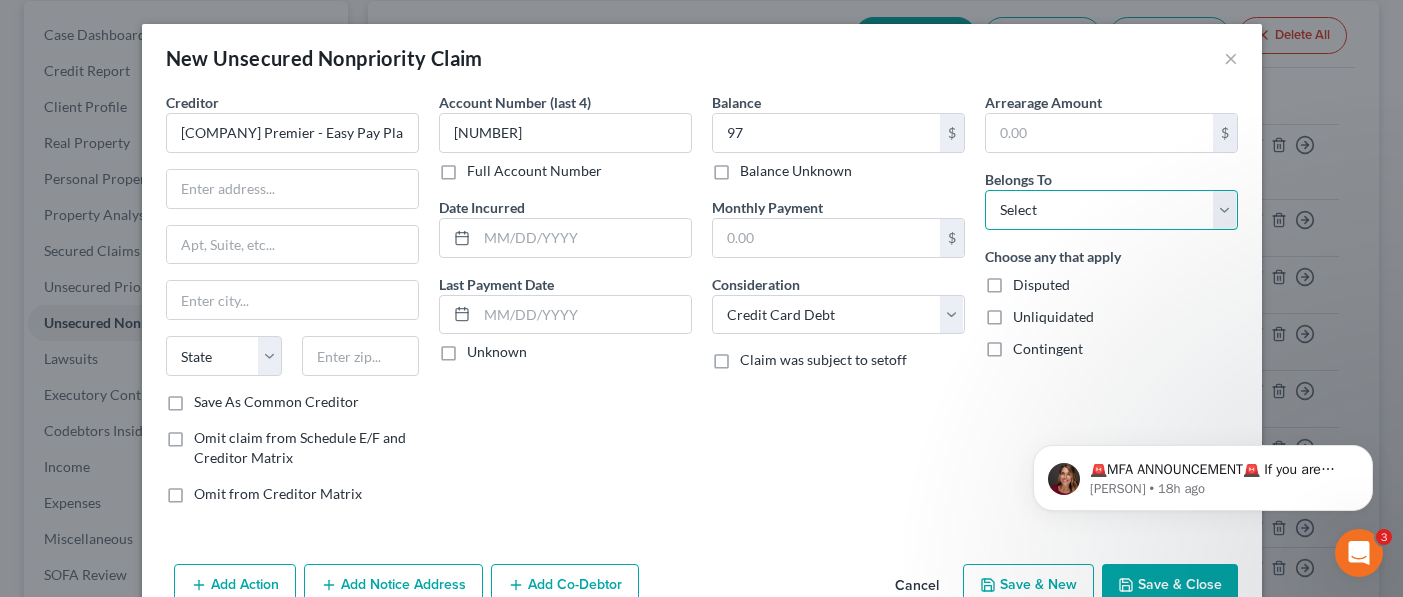 click on "Select Debtor 1 Only Debtor 2 Only Debtor 1 And Debtor 2 Only At Least One Of The Debtors And Another Community Property" at bounding box center (1111, 210) 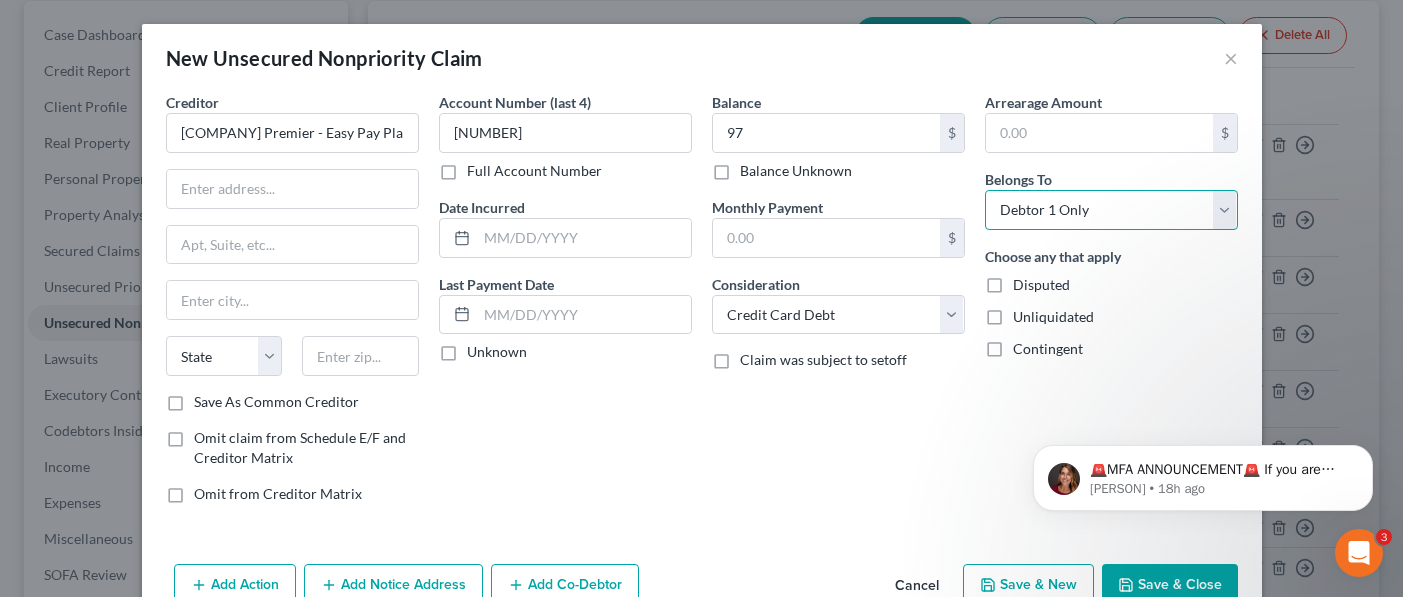 click on "Select Debtor 1 Only Debtor 2 Only Debtor 1 And Debtor 2 Only At Least One Of The Debtors And Another Community Property" at bounding box center [1111, 210] 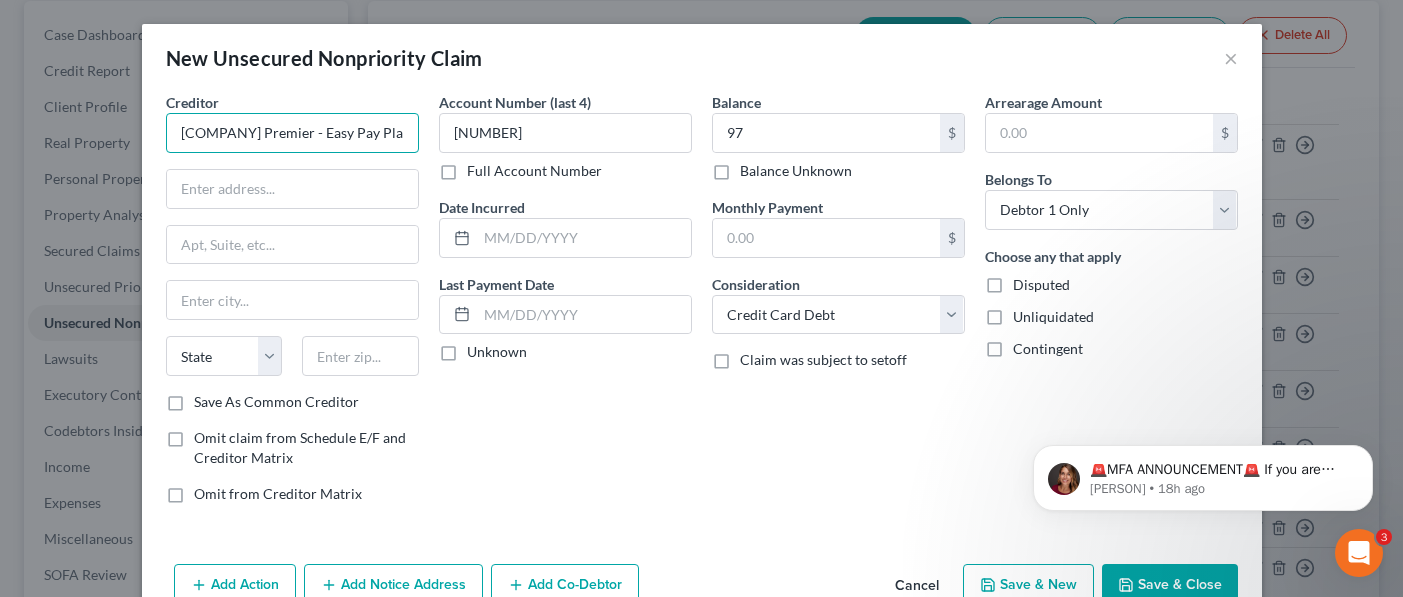 click on "[COMPANY] Premier - Easy Pay Plan" at bounding box center [292, 133] 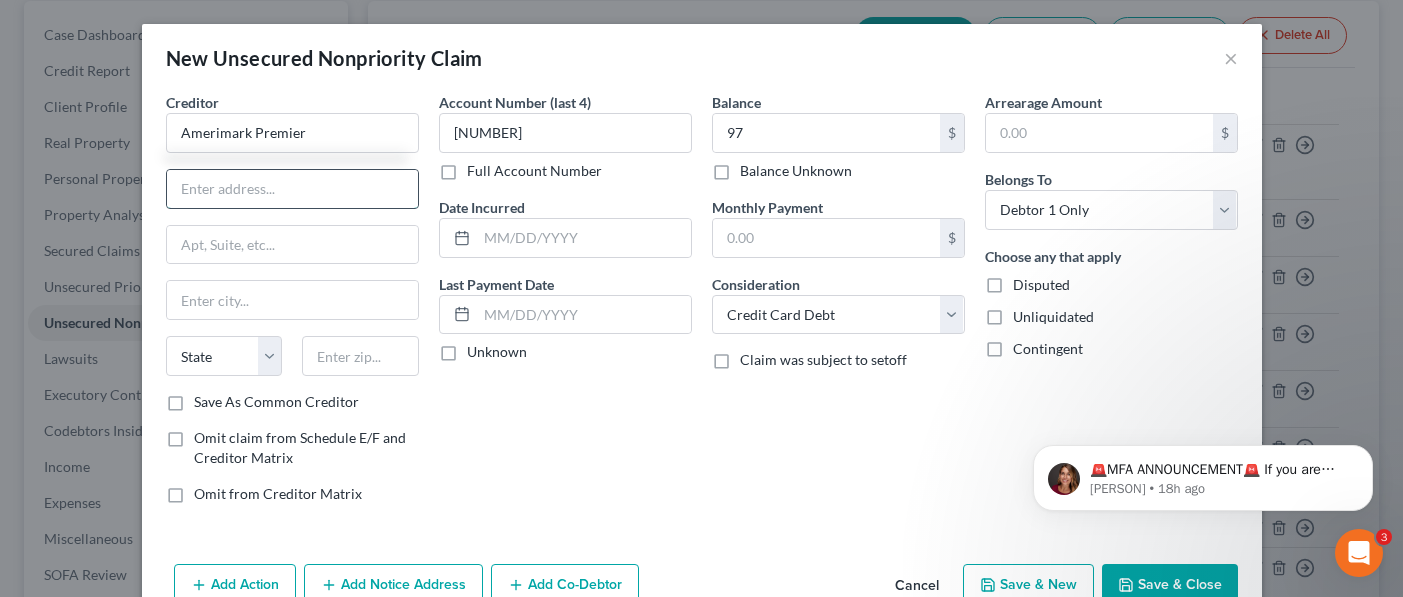 click at bounding box center (292, 189) 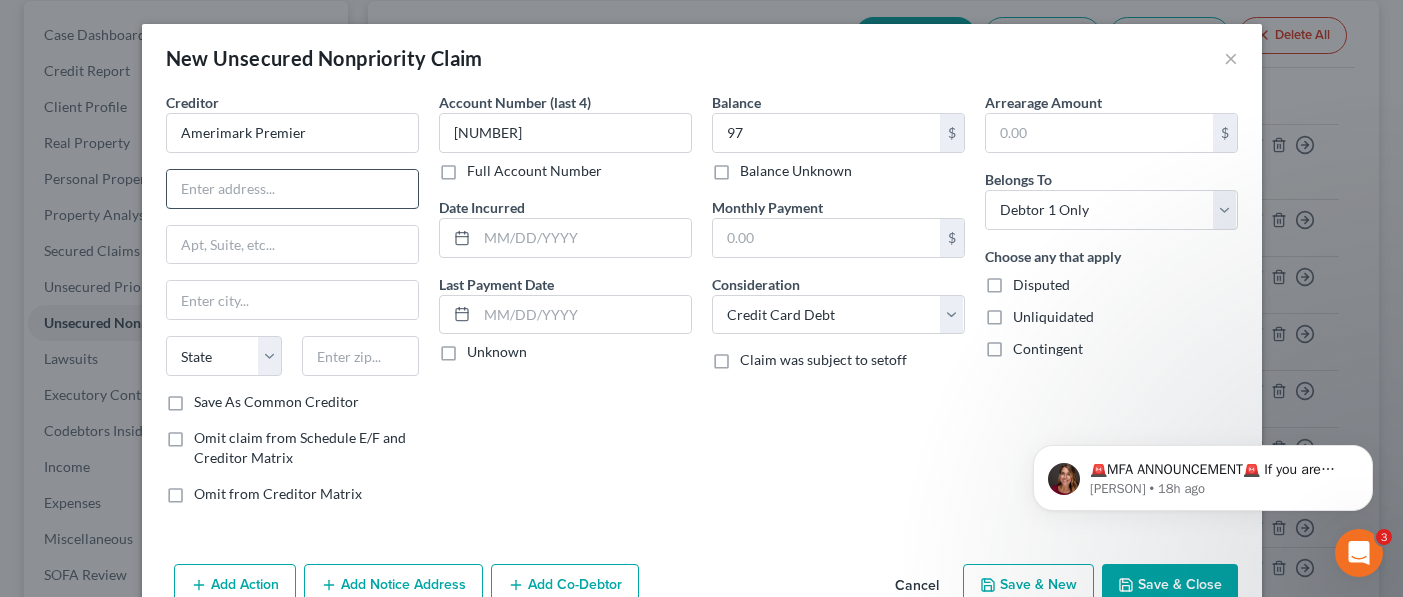 type on "Amerimark Premier" 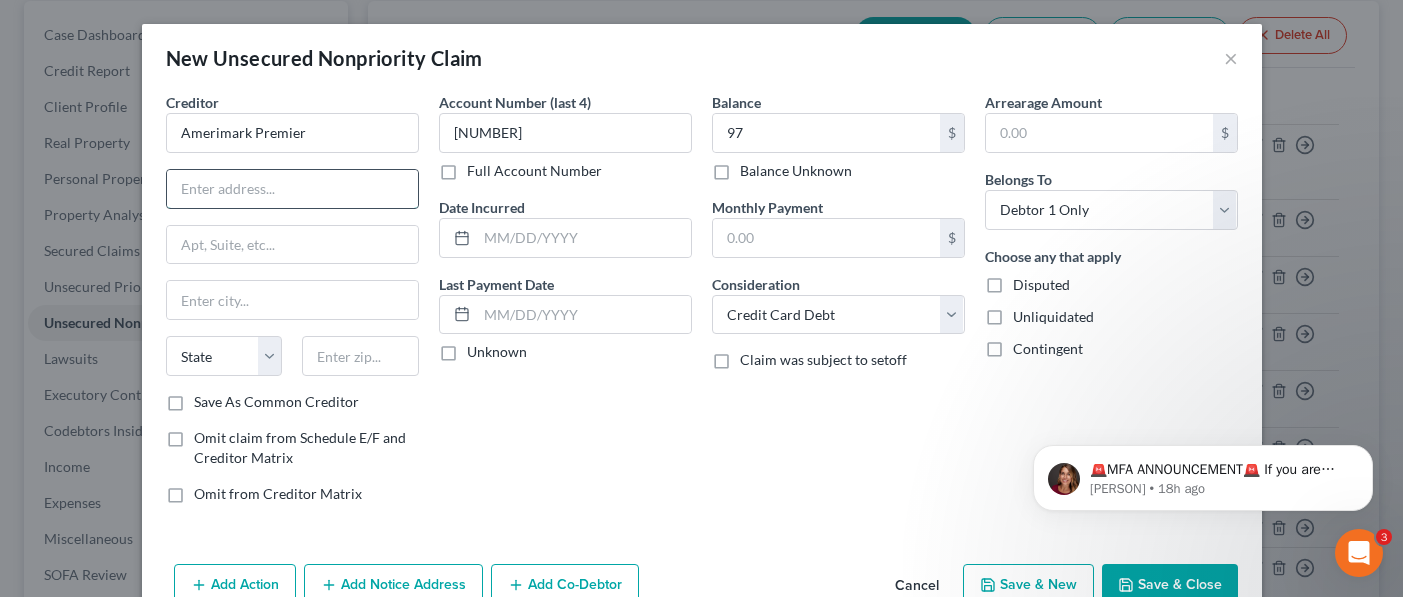 click at bounding box center [292, 189] 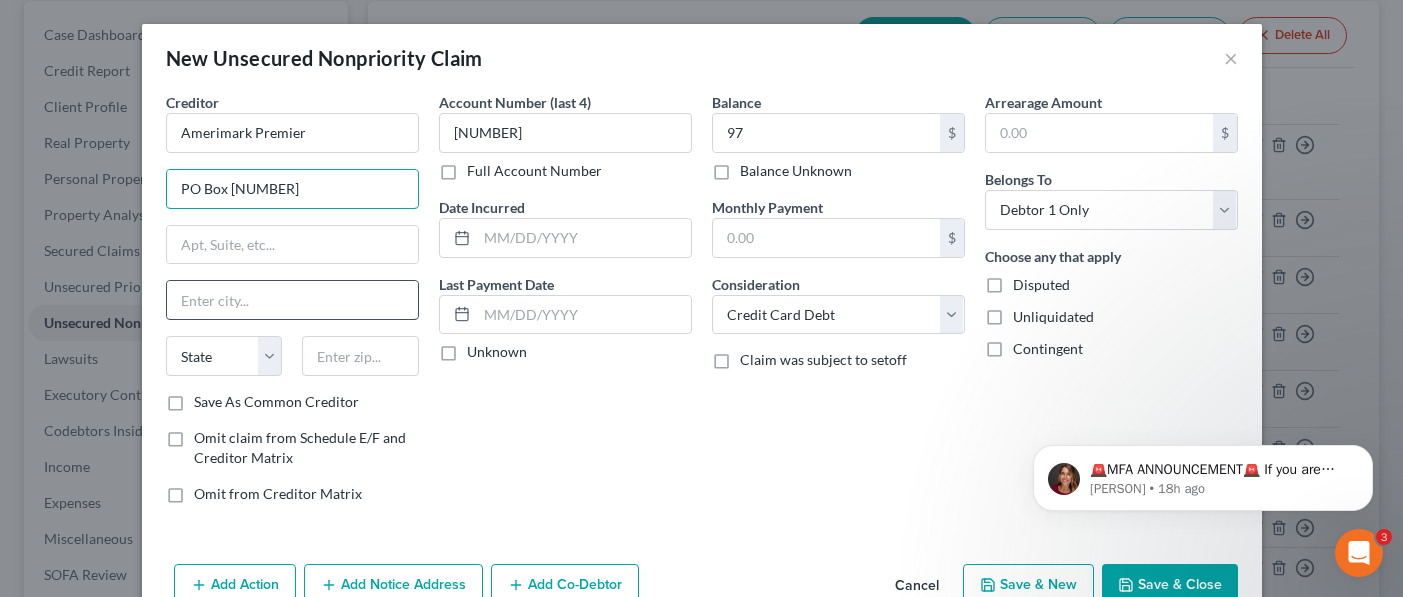 type on "PO Box [NUMBER]" 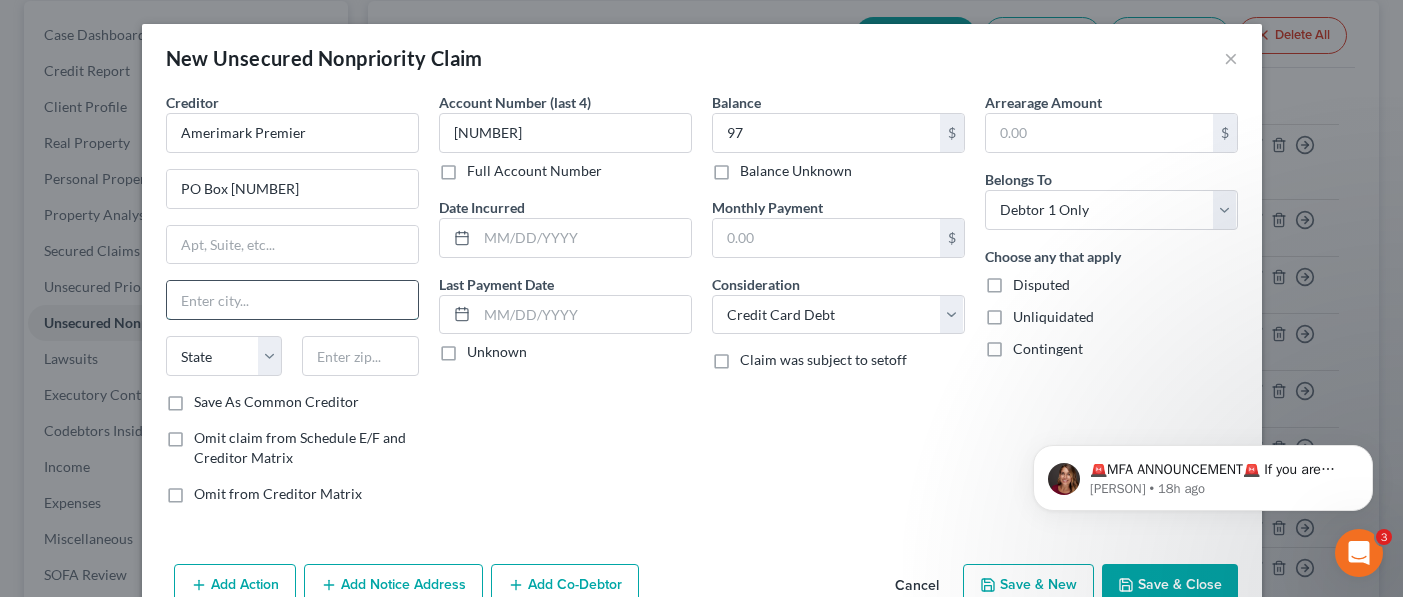 click at bounding box center [292, 300] 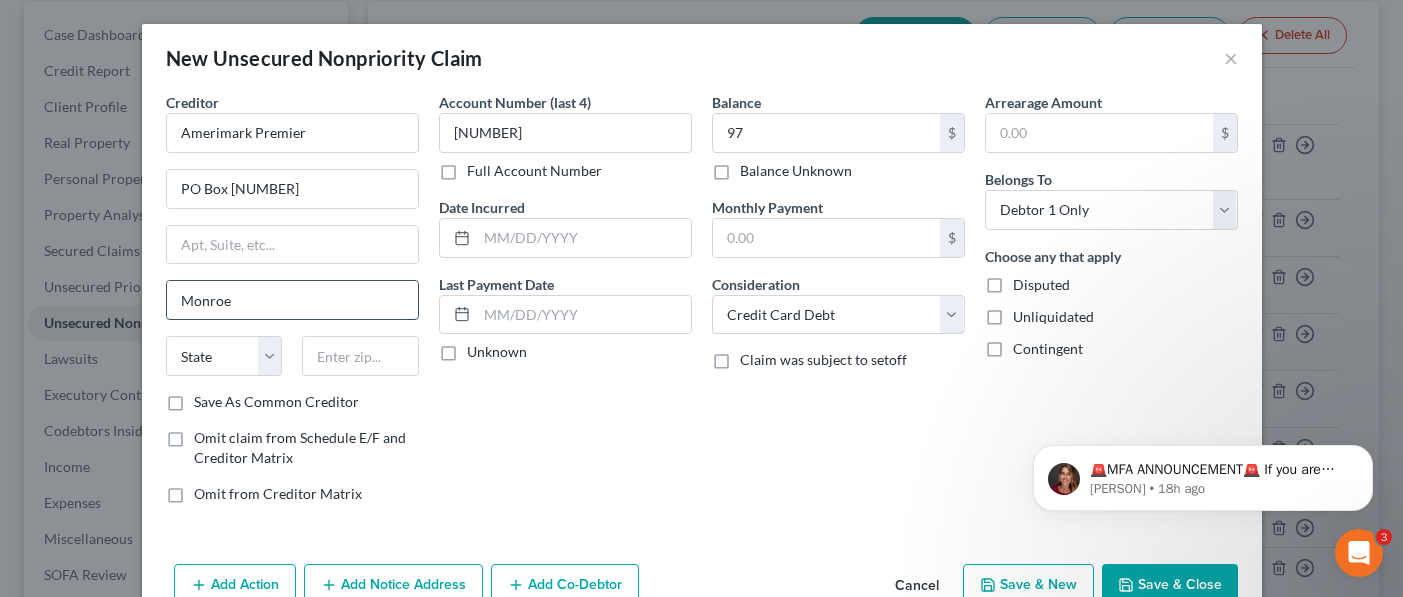 type on "Monroe" 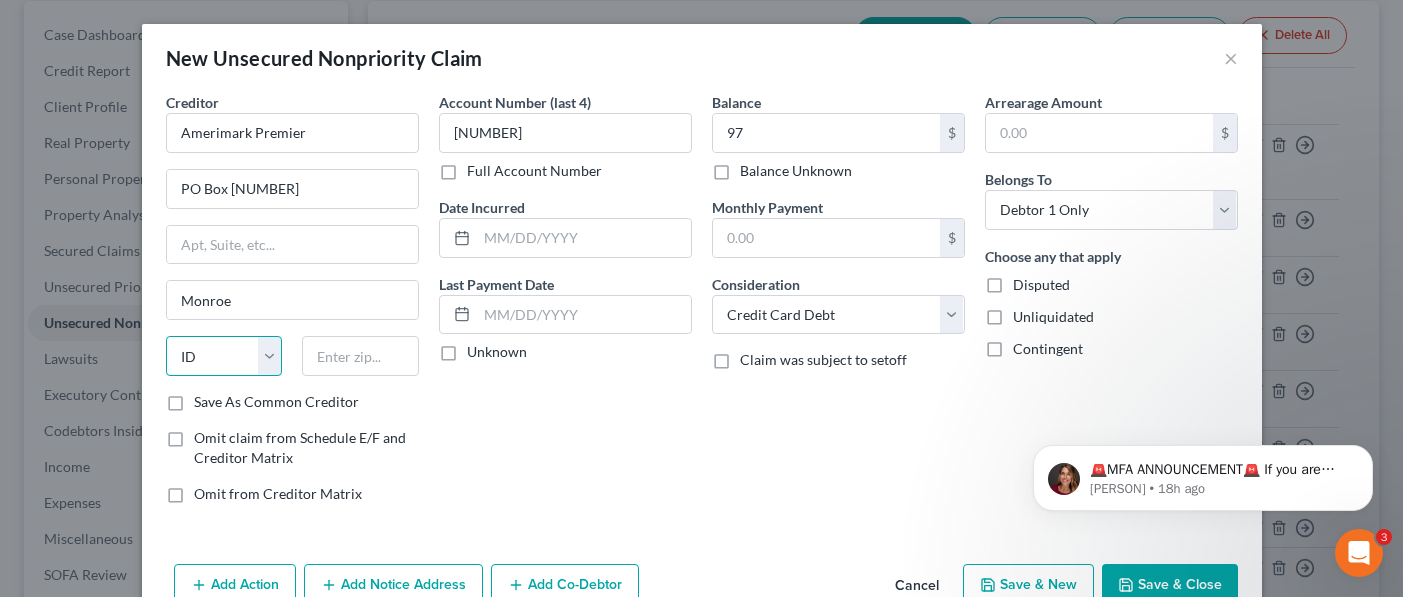 click on "State AL AK AR AZ CA CO CT DE DC FL GA GU HI ID IL IN IA KS KY LA ME MD MA MI MN MS MO MT NC ND NE NV NH NJ NM NY OH OK OR PA PR RI SC SD TN TX UT VI VA VT WA WV WI WY" at bounding box center (224, 356) 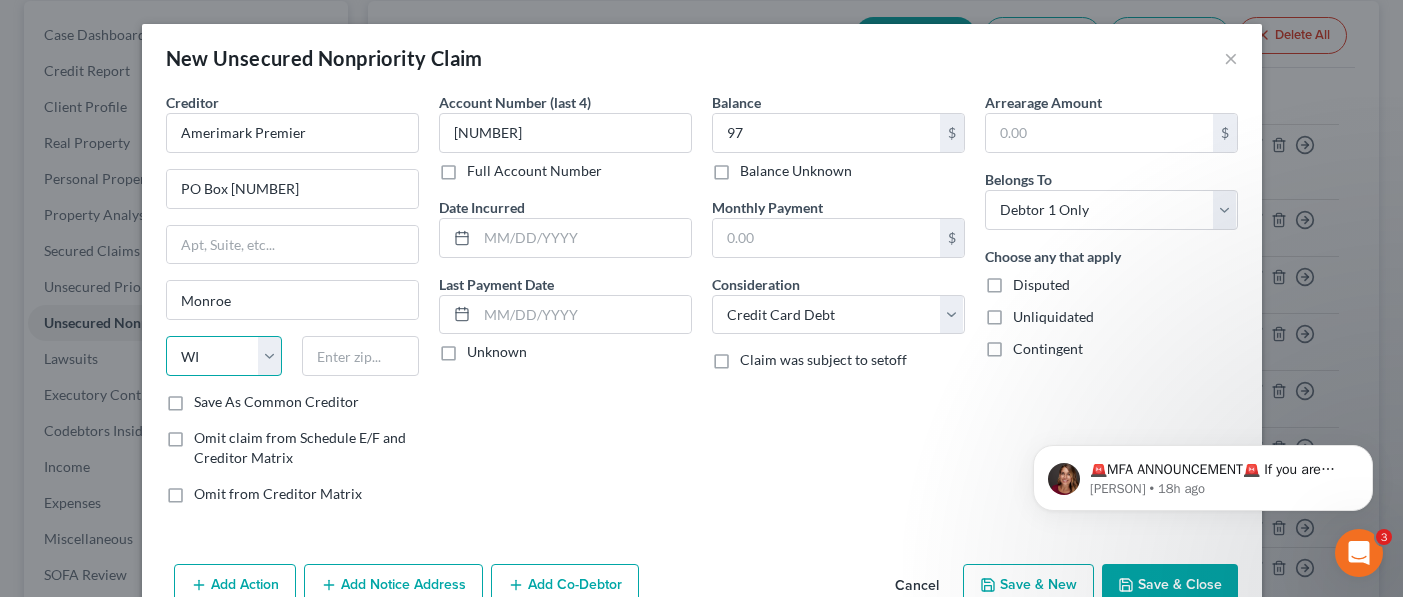 click on "State AL AK AR AZ CA CO CT DE DC FL GA GU HI ID IL IN IA KS KY LA ME MD MA MI MN MS MO MT NC ND NE NV NH NJ NM NY OH OK OR PA PR RI SC SD TN TX UT VI VA VT WA WV WI WY" at bounding box center (224, 356) 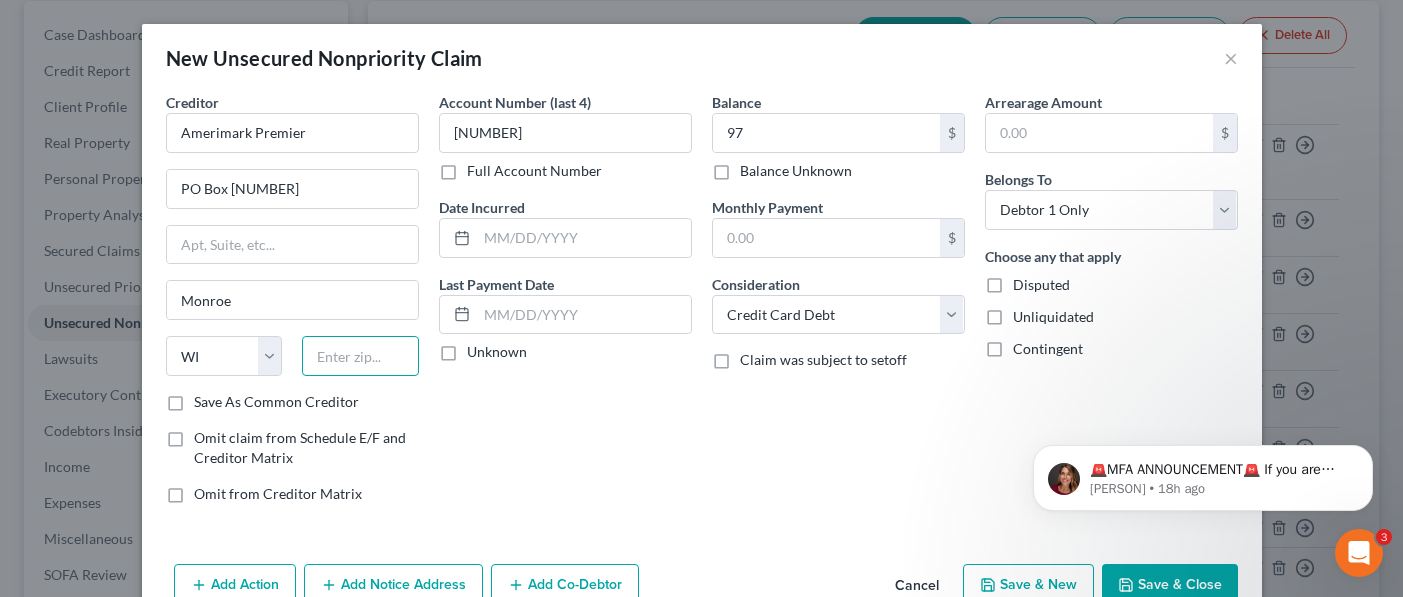 click at bounding box center (360, 356) 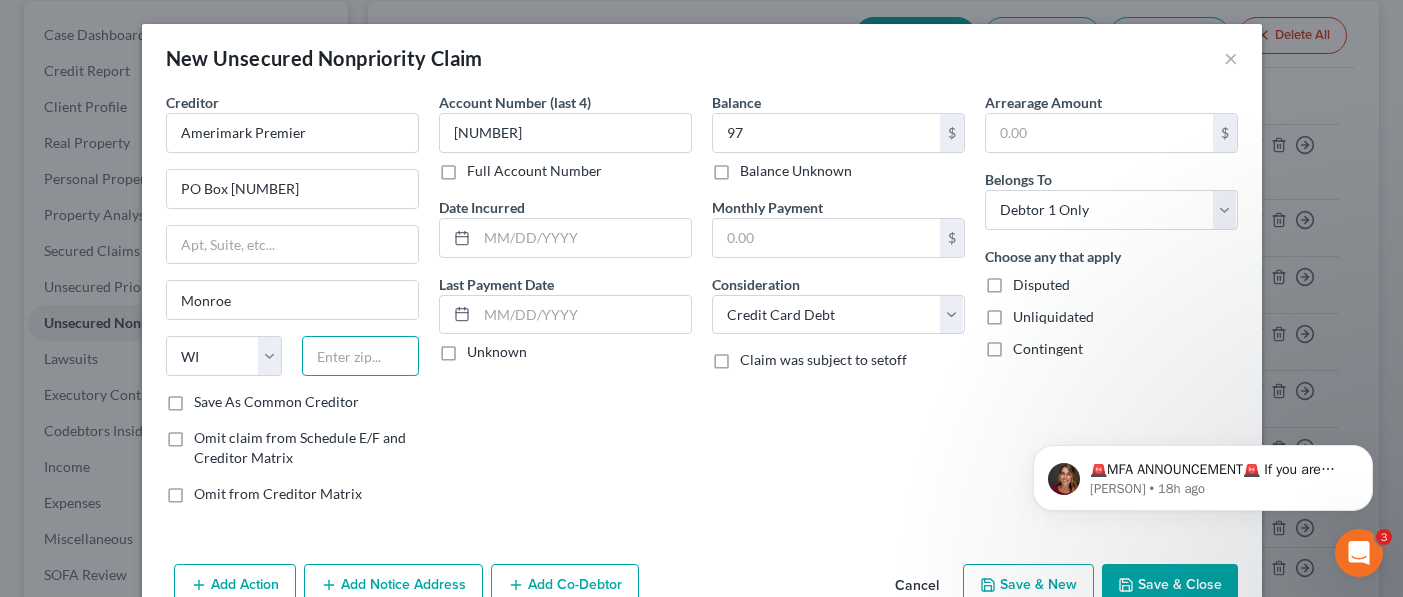 click at bounding box center (360, 356) 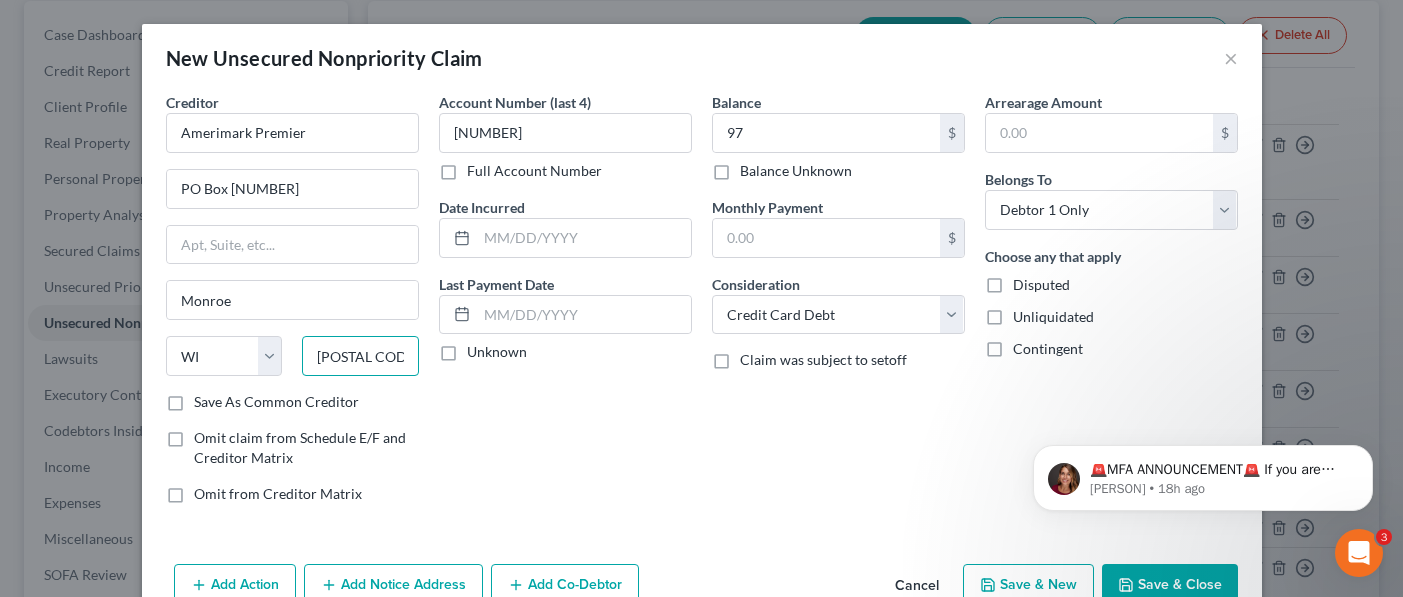click on "[POSTAL CODE]-" at bounding box center [360, 356] 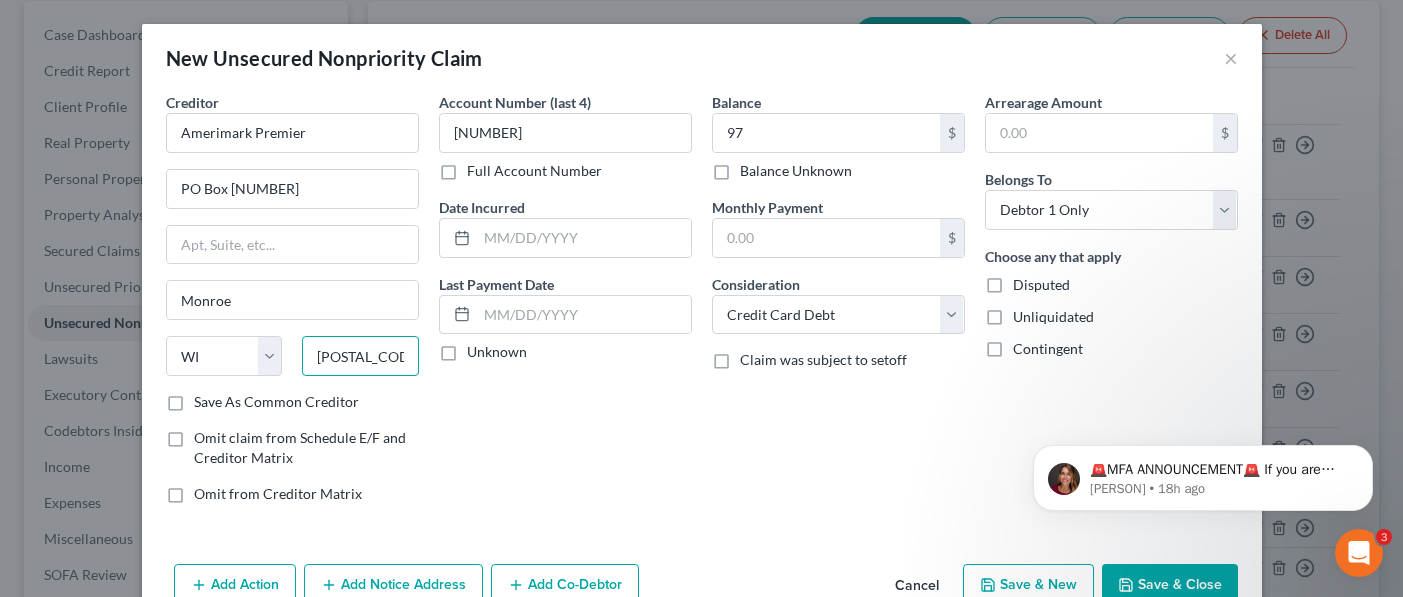 type on "[POSTAL_CODE]" 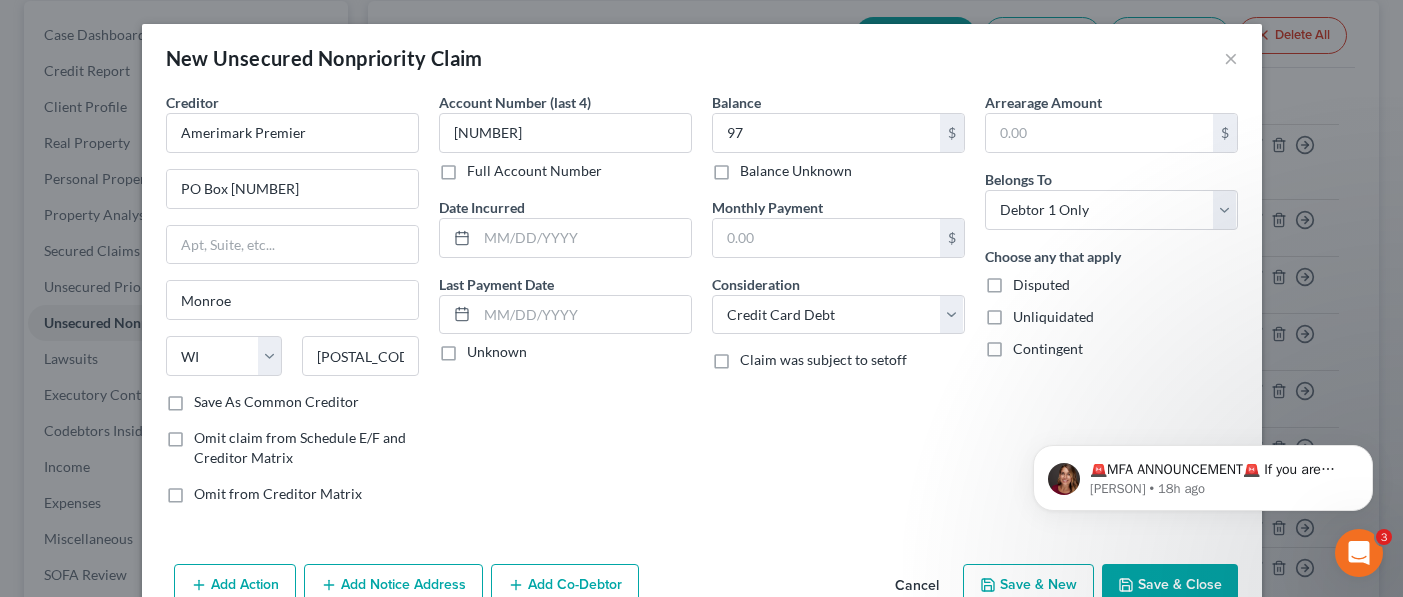 click on "Save & New" at bounding box center [1028, 585] 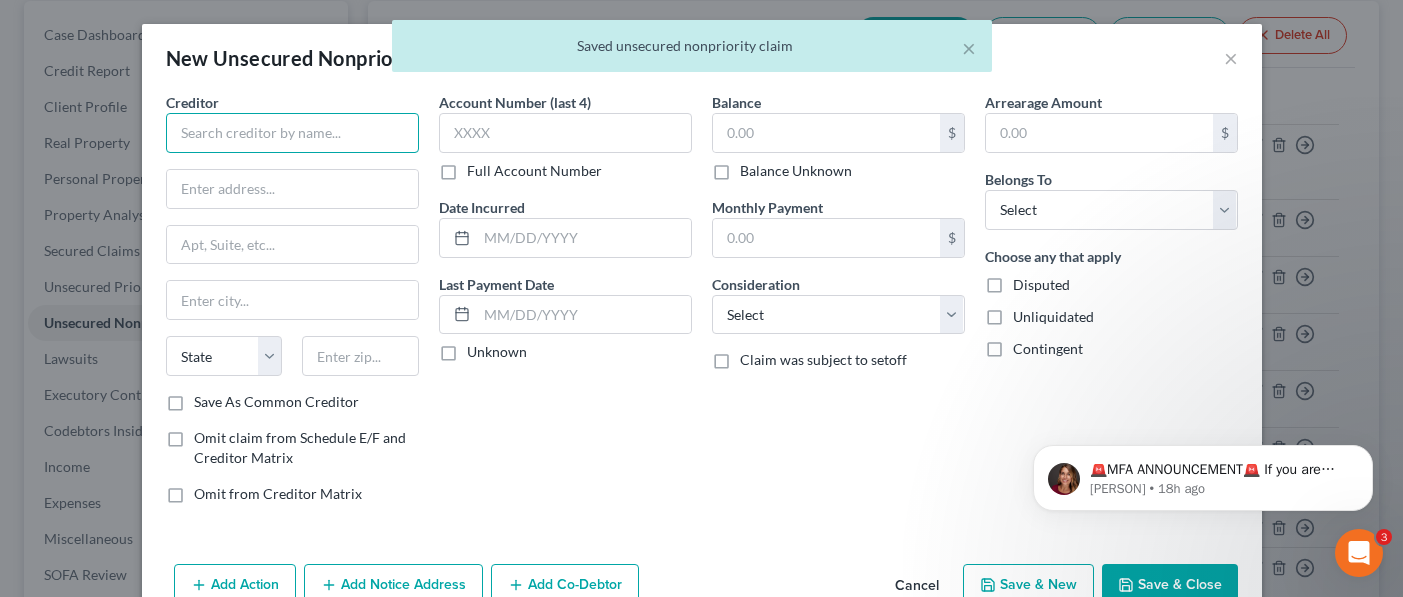 click at bounding box center (292, 133) 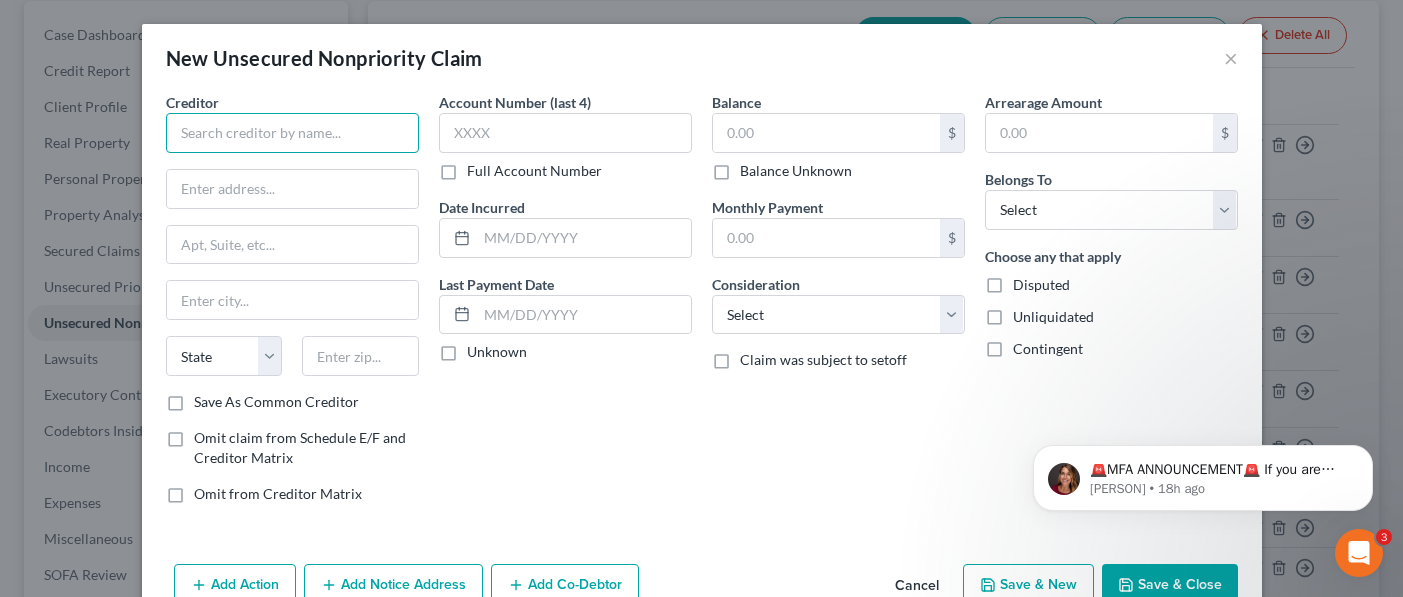 click at bounding box center [292, 133] 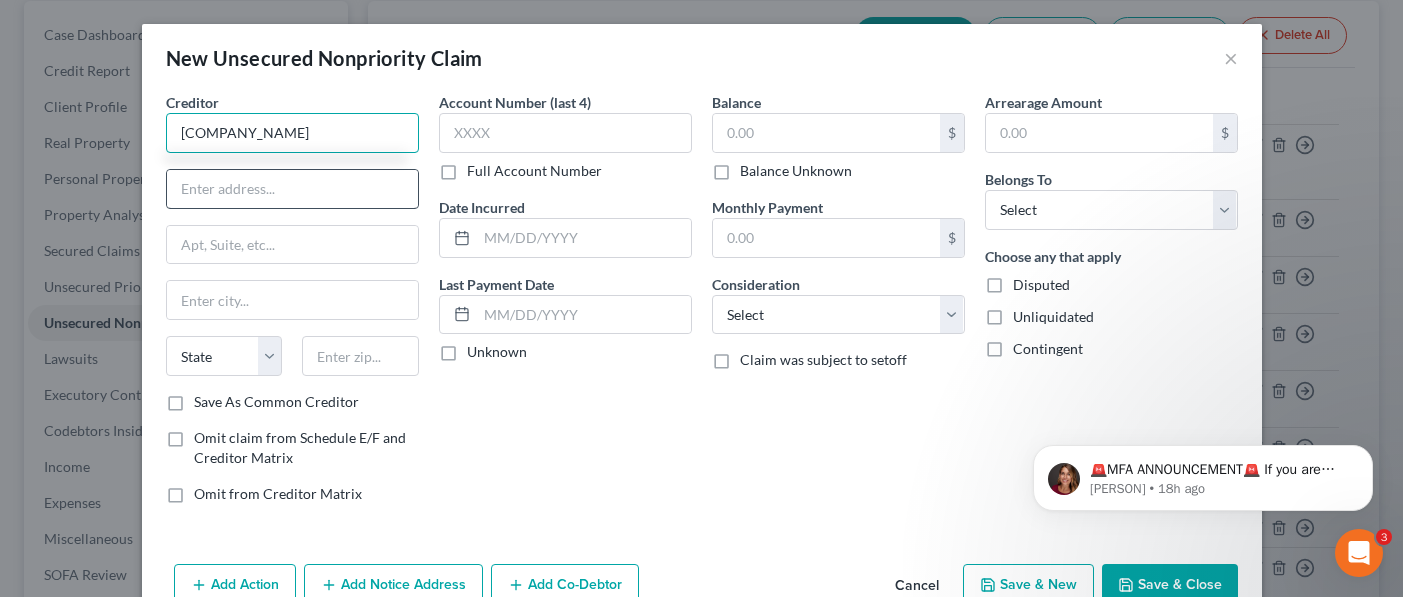 type on "[COMPANY_NAME]" 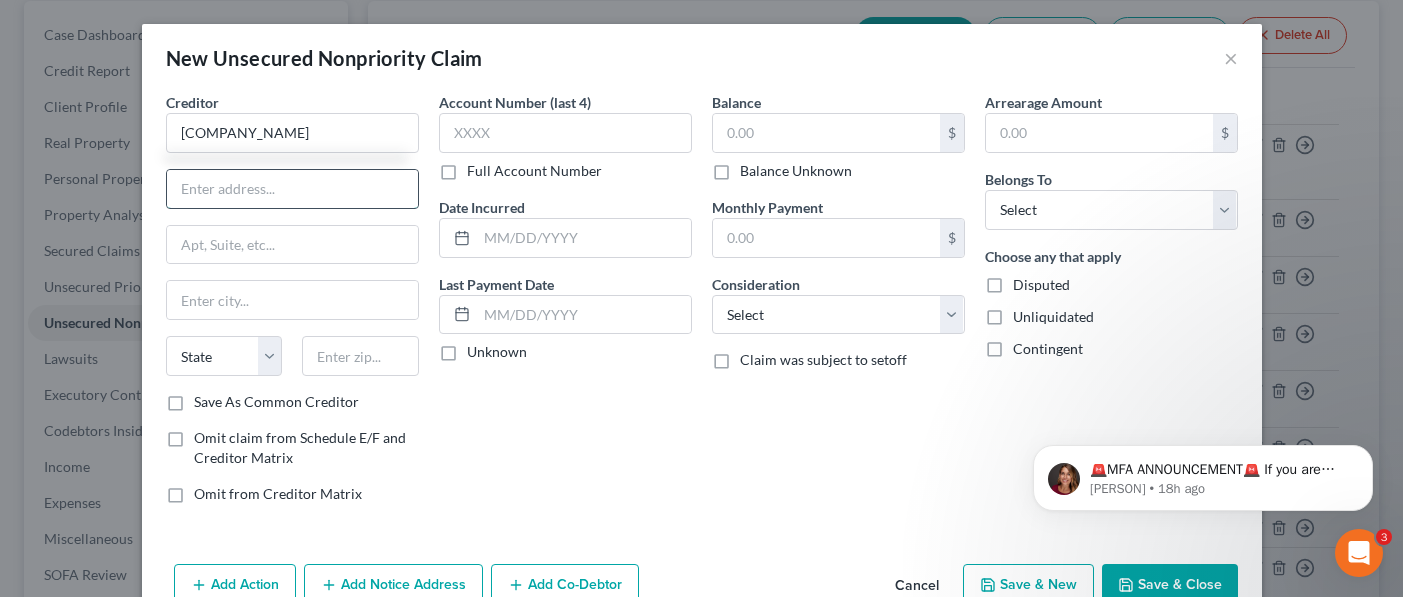click at bounding box center (292, 189) 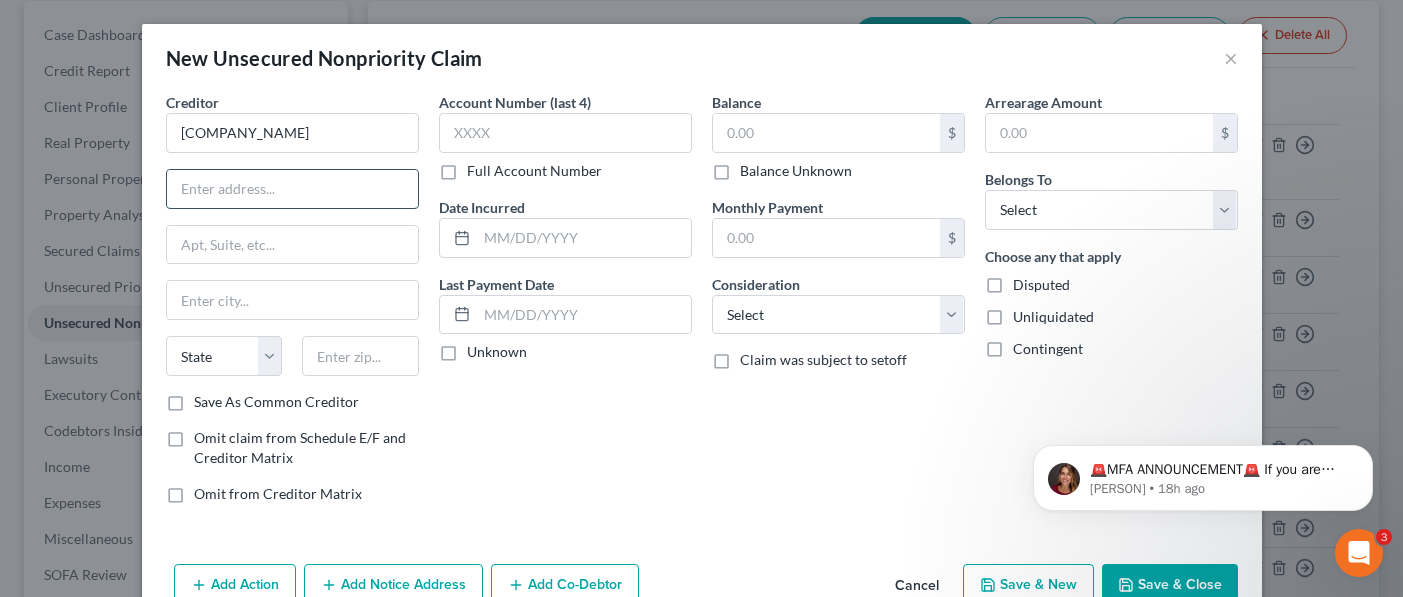 click at bounding box center [292, 189] 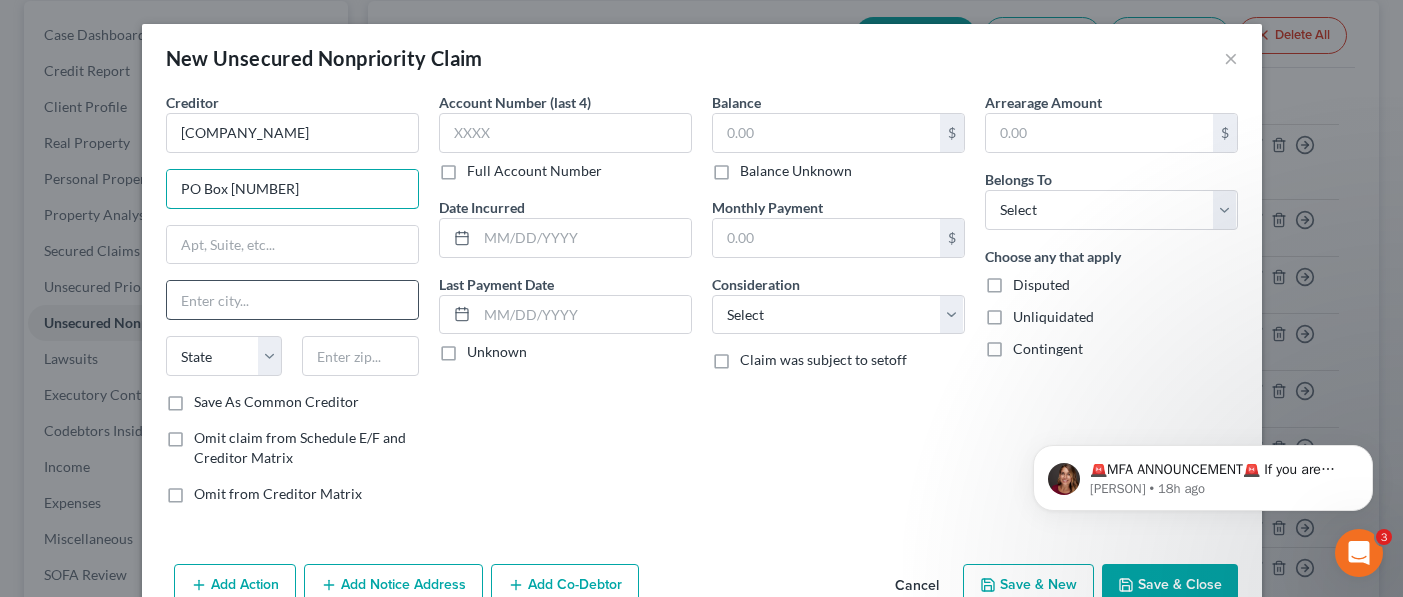 type on "PO Box [NUMBER]" 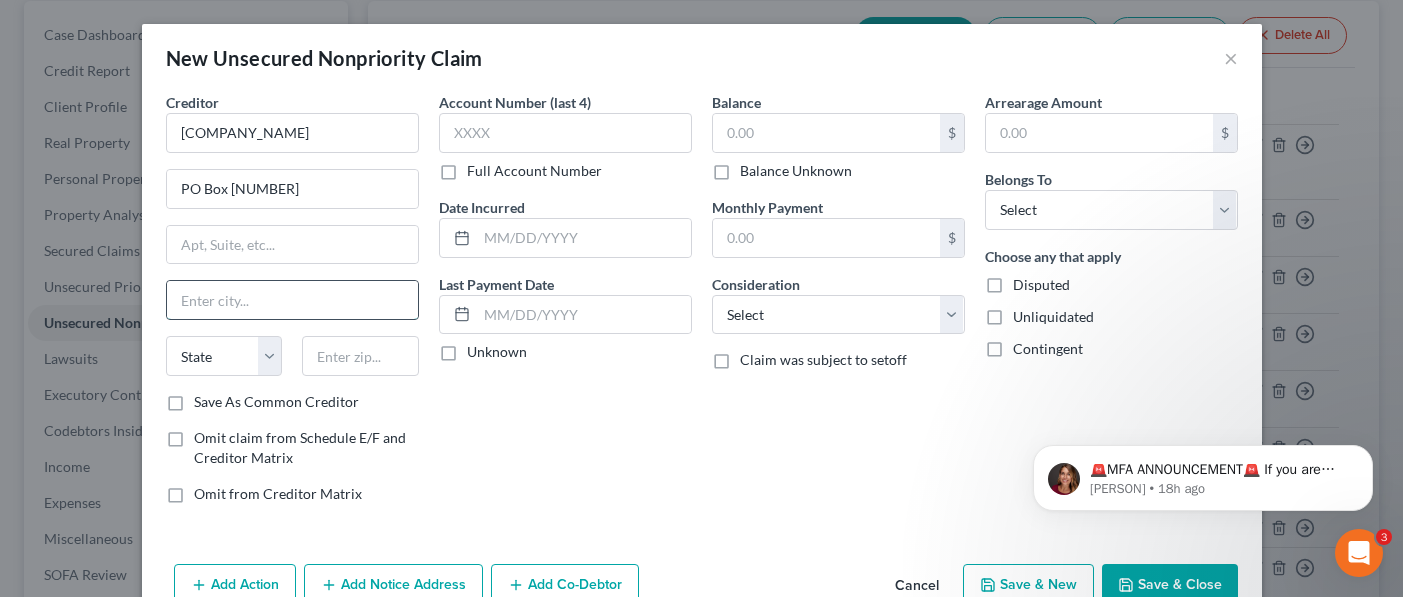 click at bounding box center (292, 300) 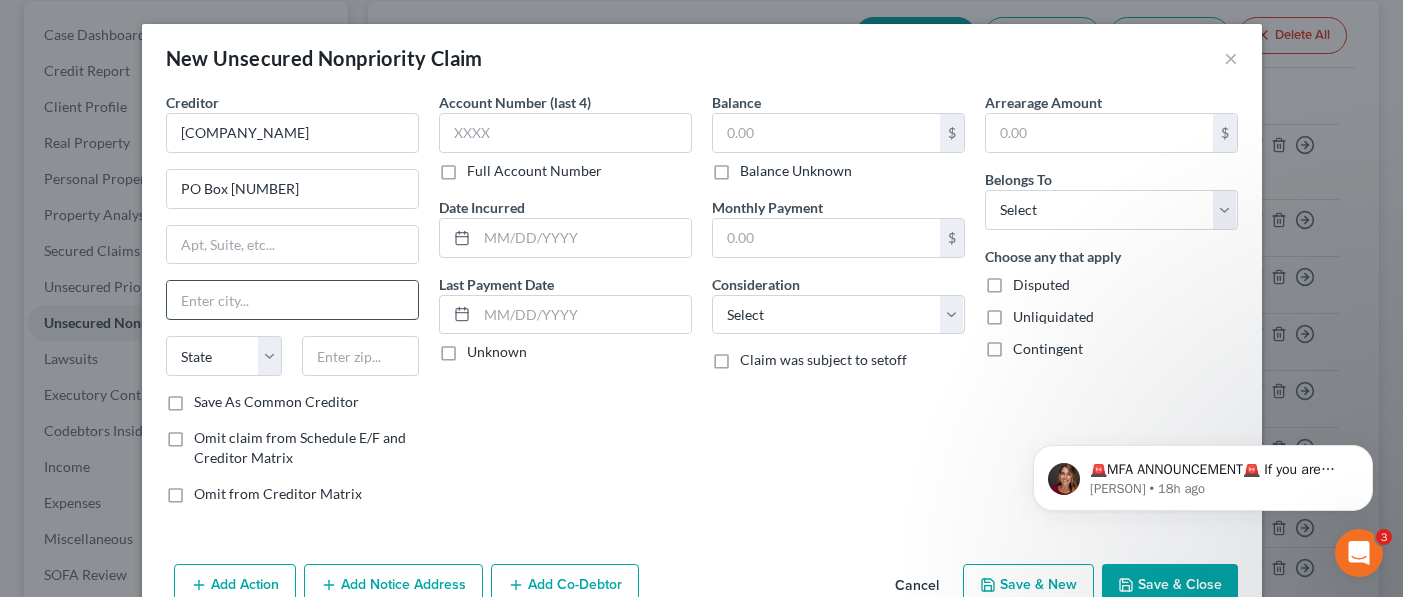click at bounding box center [292, 300] 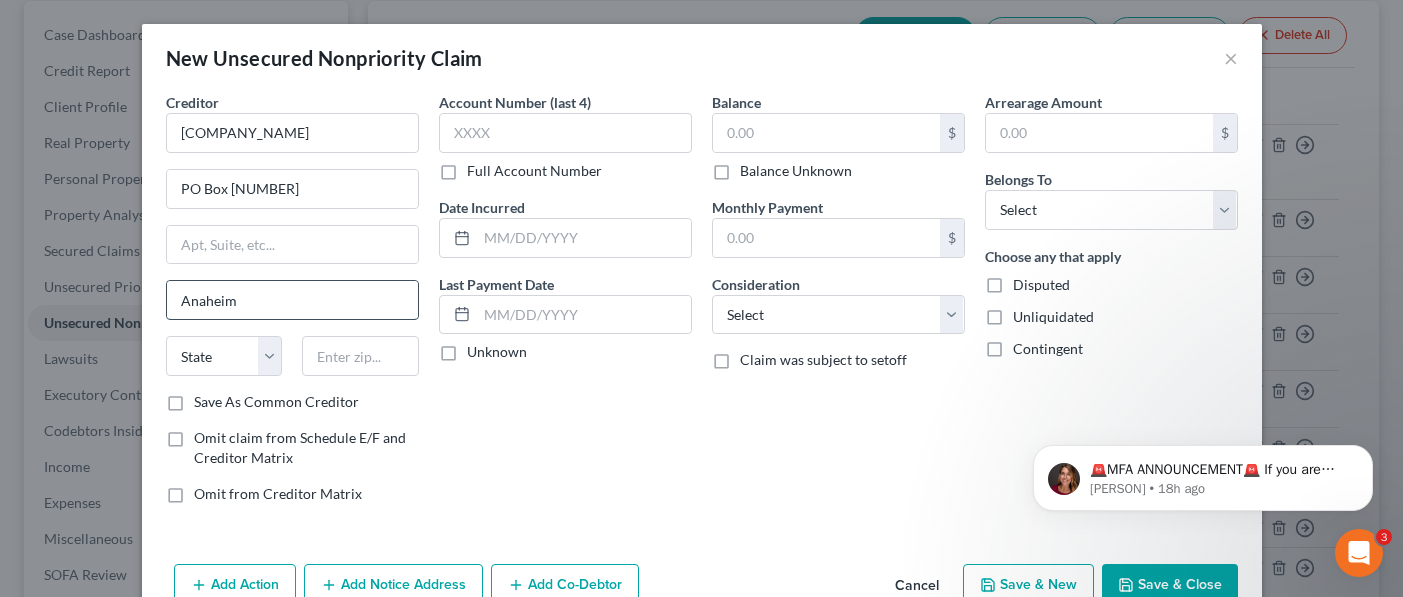 type on "Anaheim" 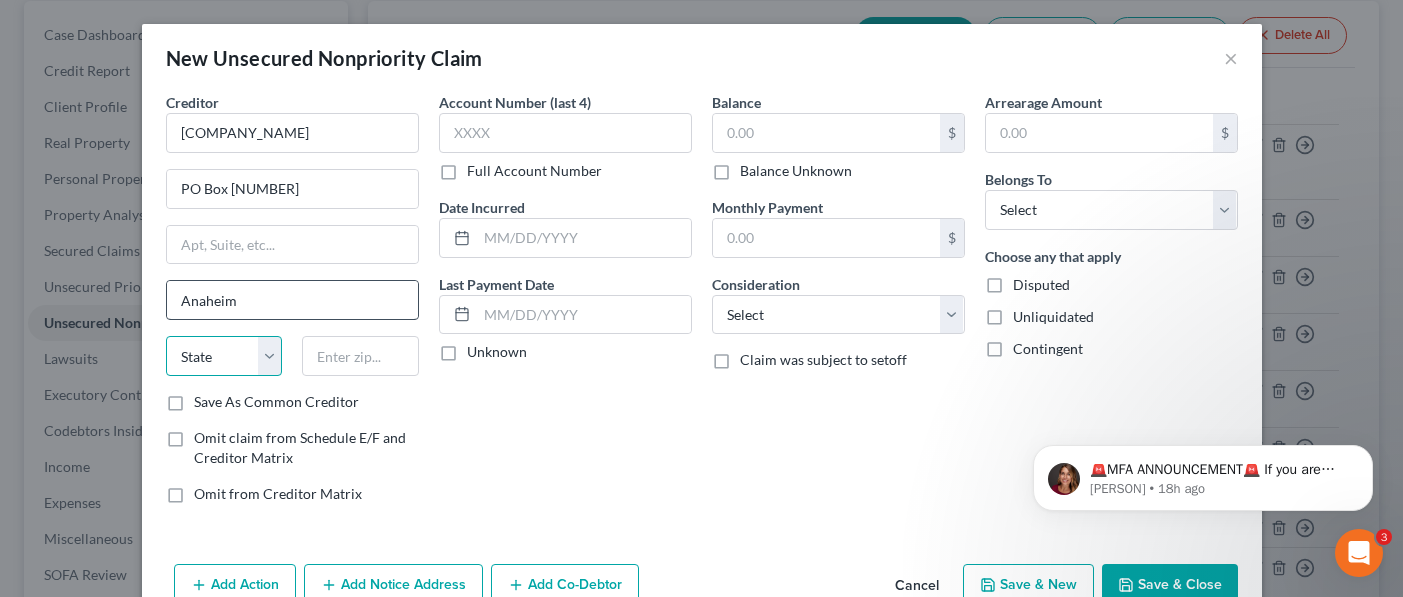 select on "4" 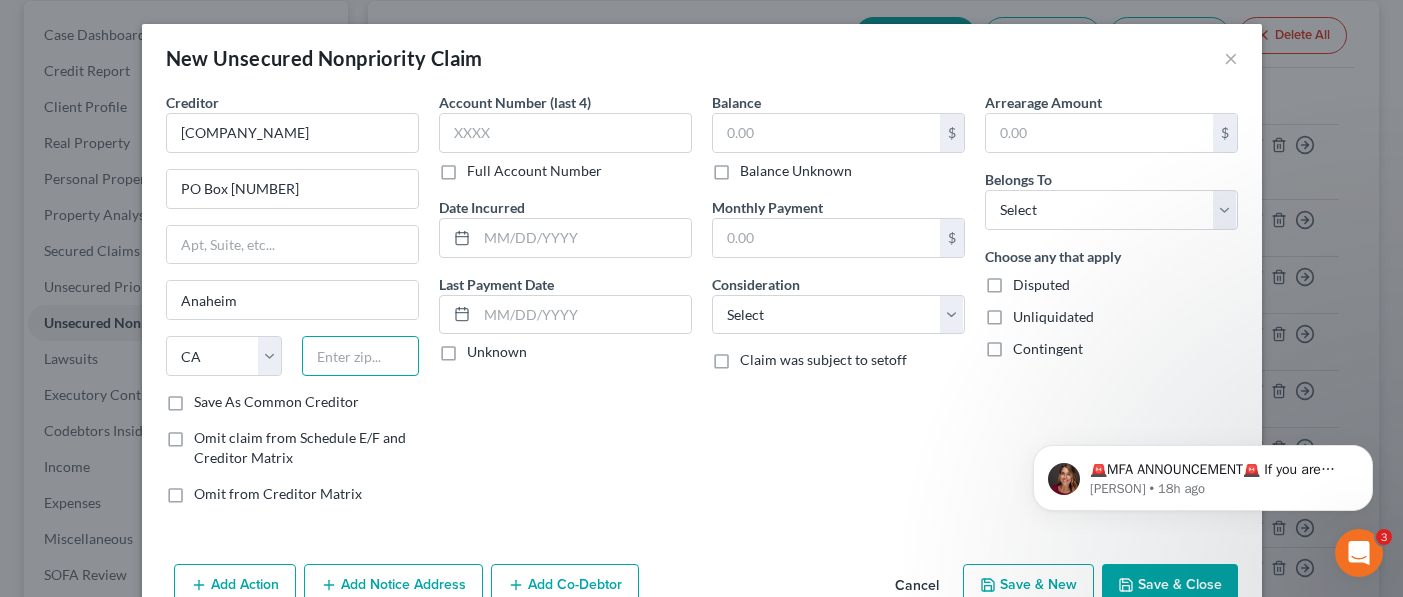 click at bounding box center (360, 356) 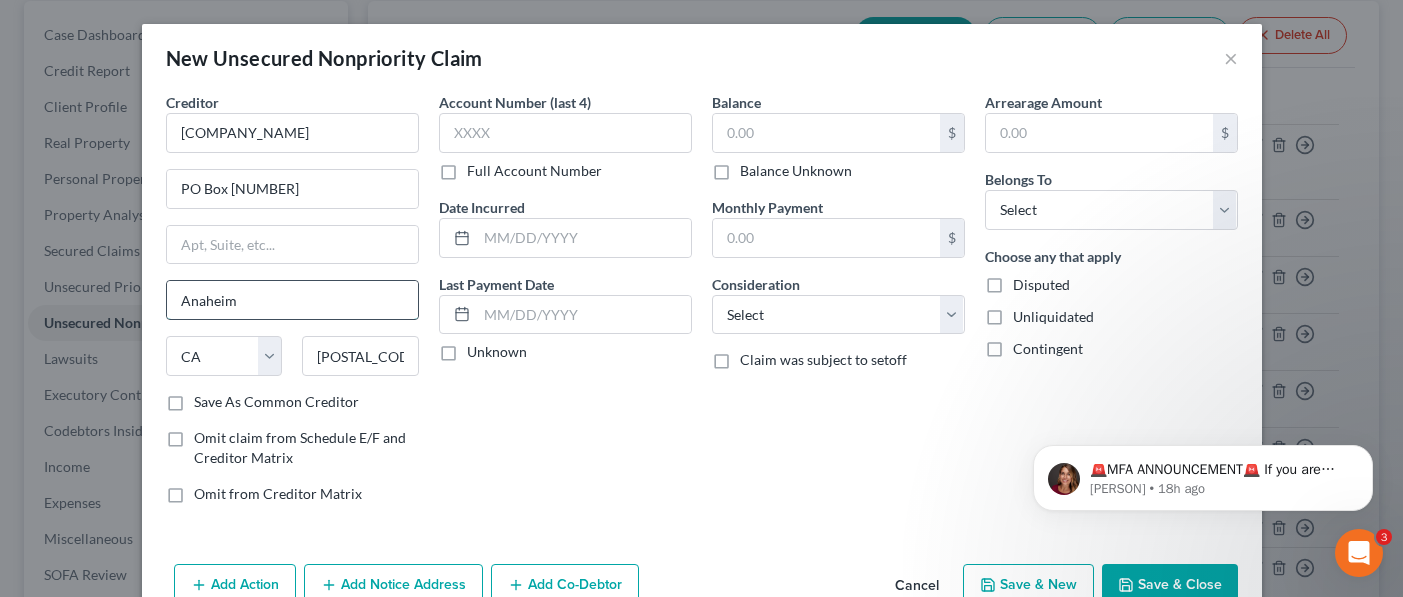 click on "Anaheim" at bounding box center [292, 300] 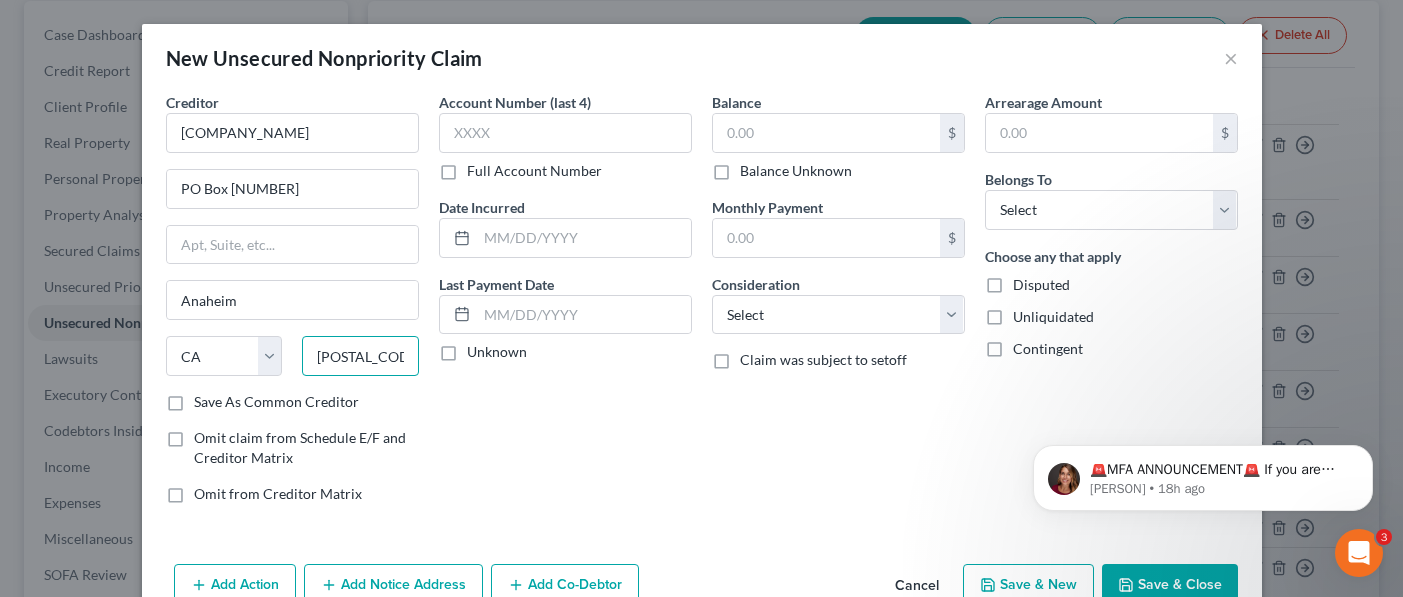click on "[POSTAL_CODE]" at bounding box center (360, 356) 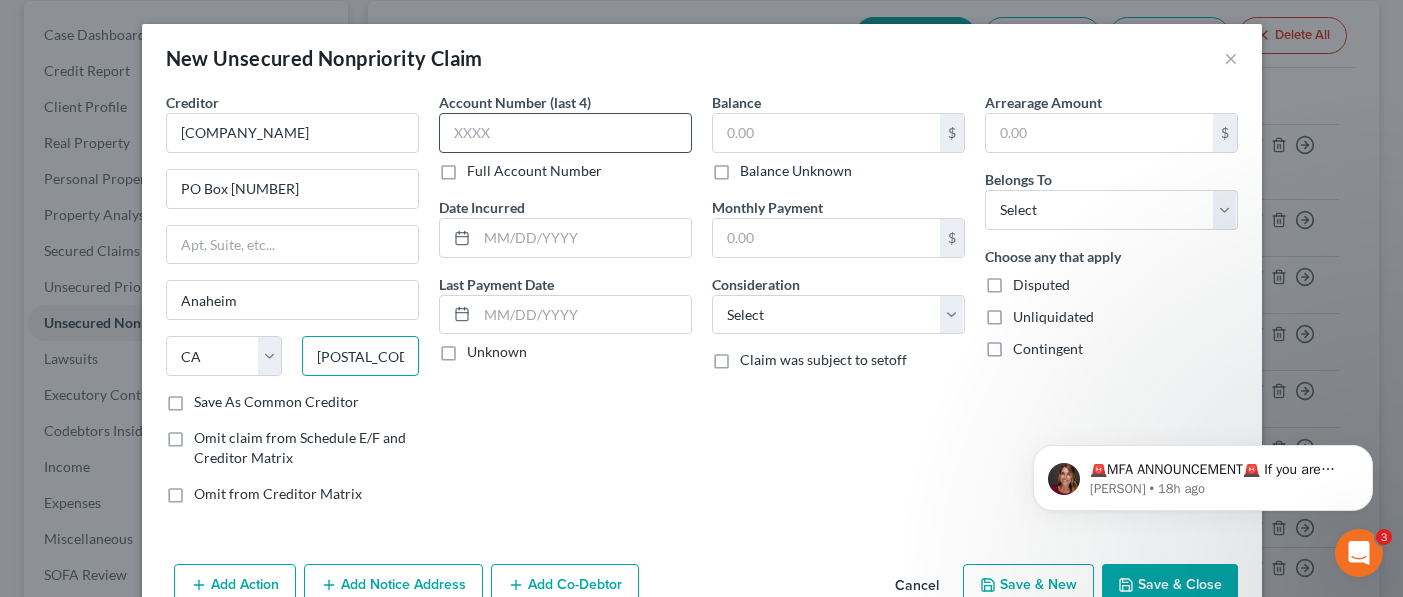 type on "[POSTAL_CODE]" 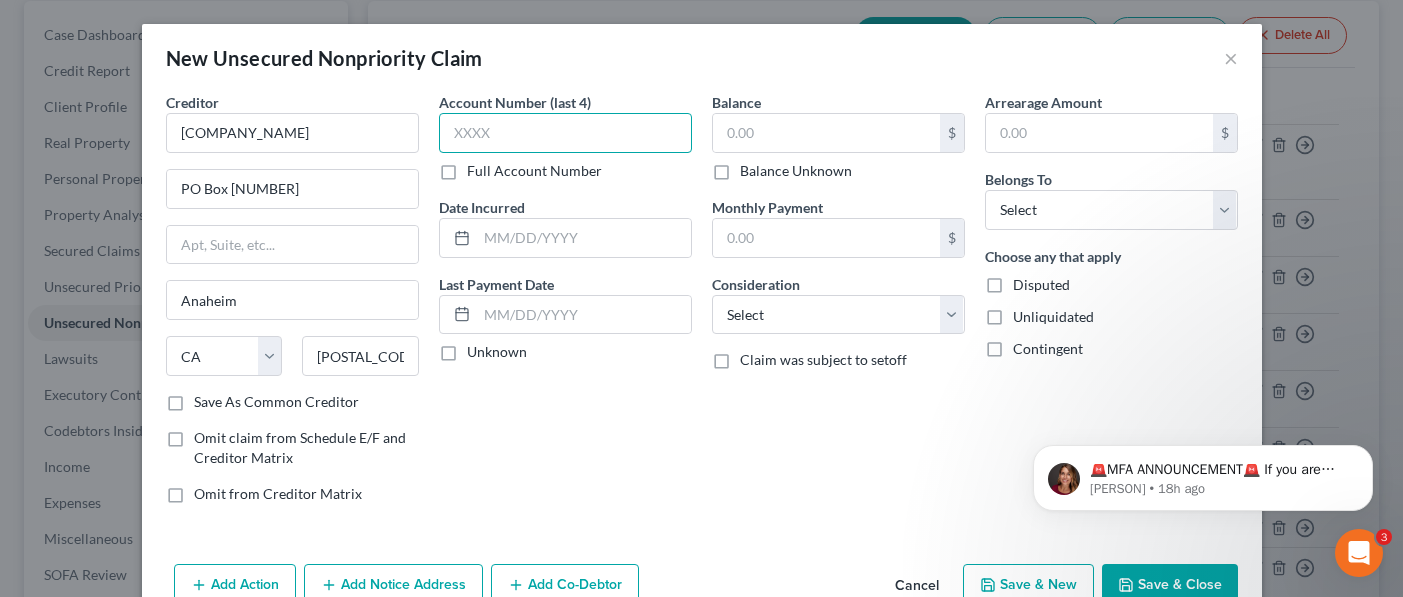 click at bounding box center [565, 133] 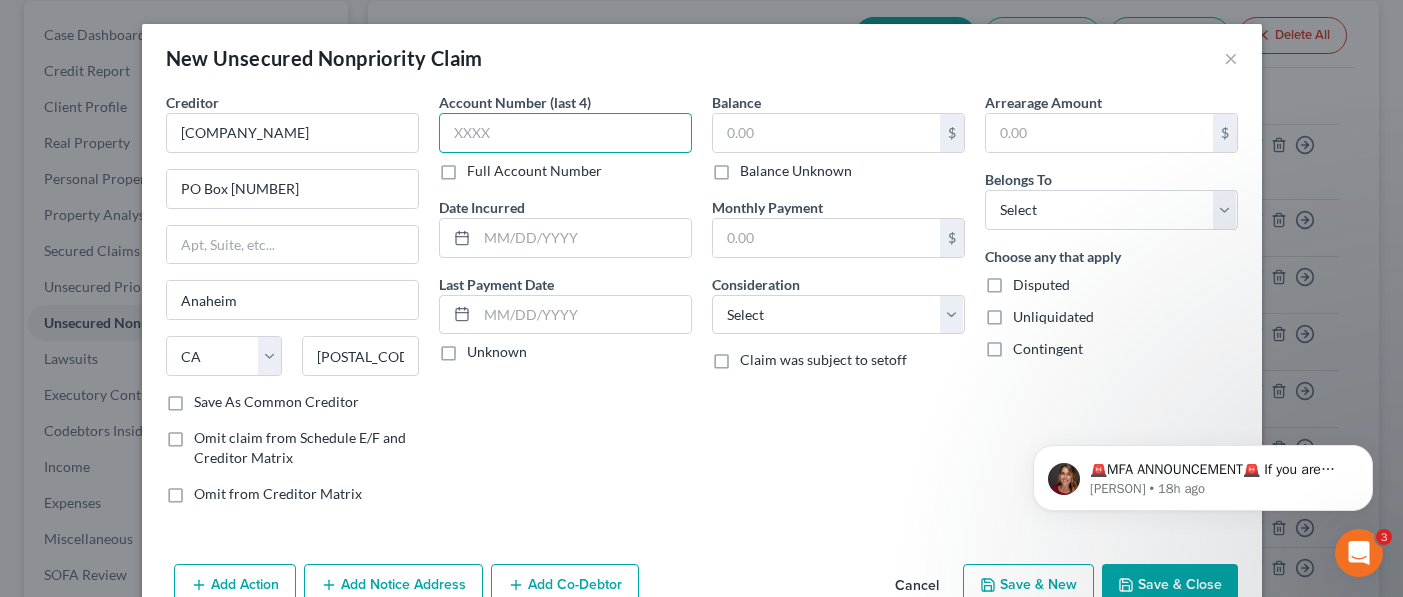 click at bounding box center (565, 133) 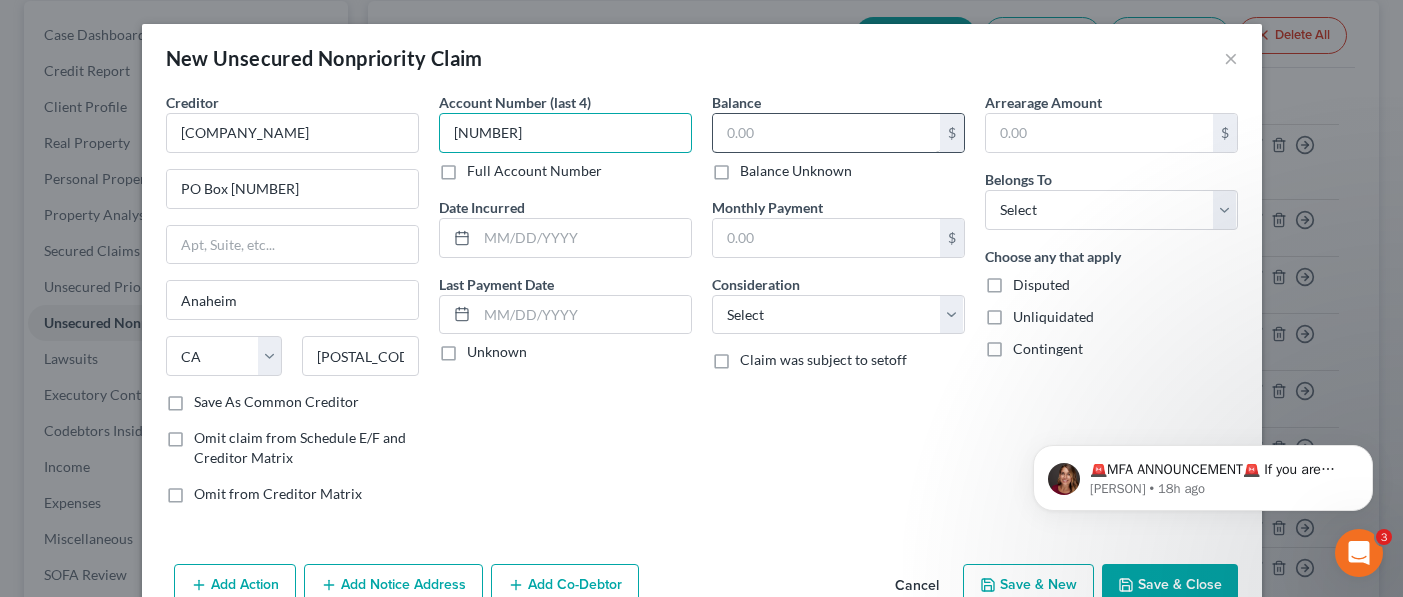 type on "[NUMBER]" 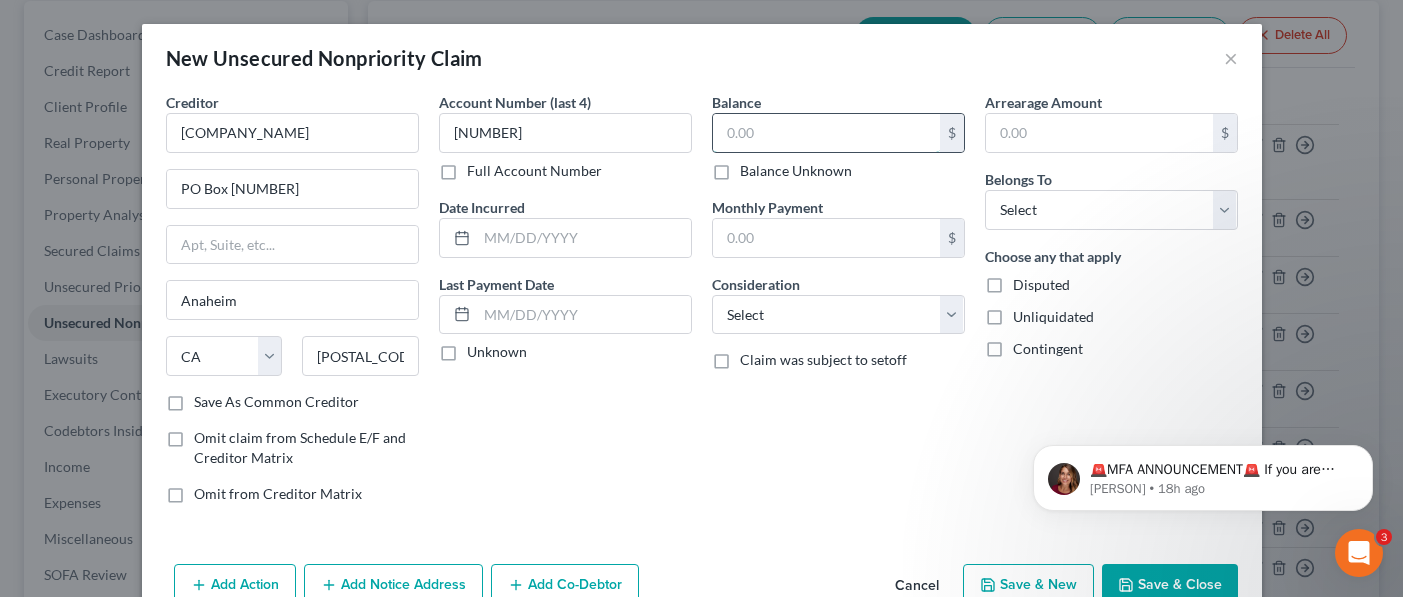 click at bounding box center [826, 133] 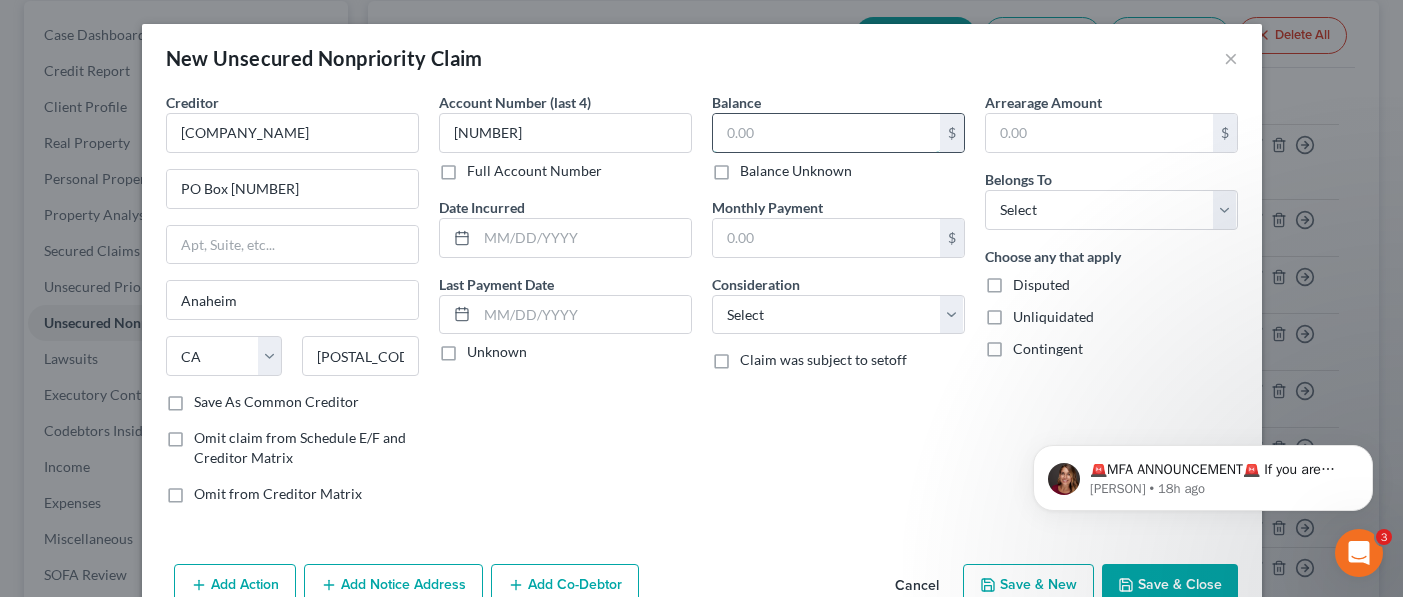 click at bounding box center (826, 133) 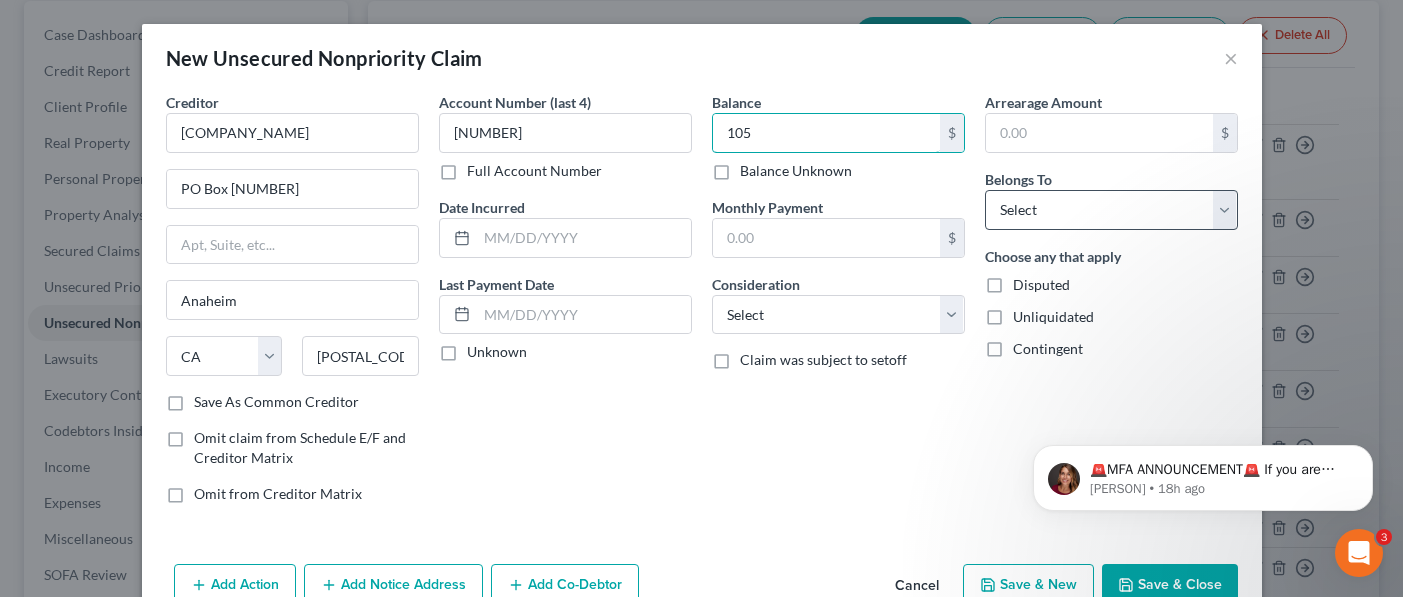 type on "105" 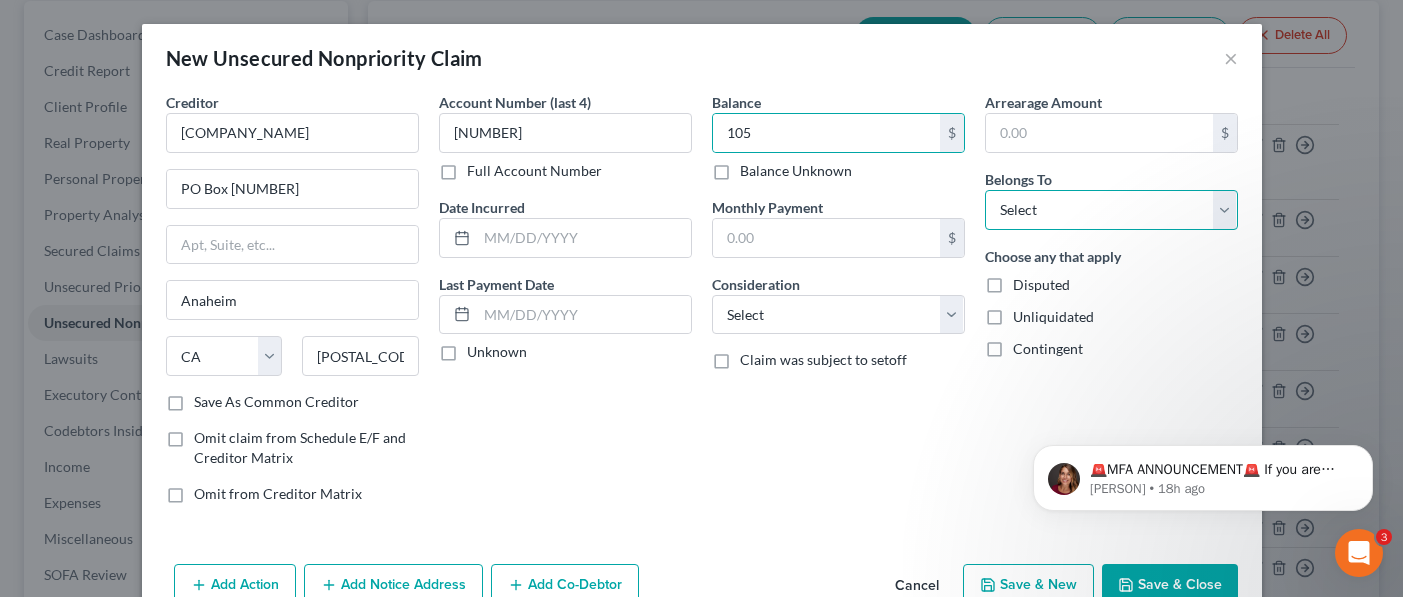 click on "Select Debtor 1 Only Debtor 2 Only Debtor 1 And Debtor 2 Only At Least One Of The Debtors And Another Community Property" at bounding box center (1111, 210) 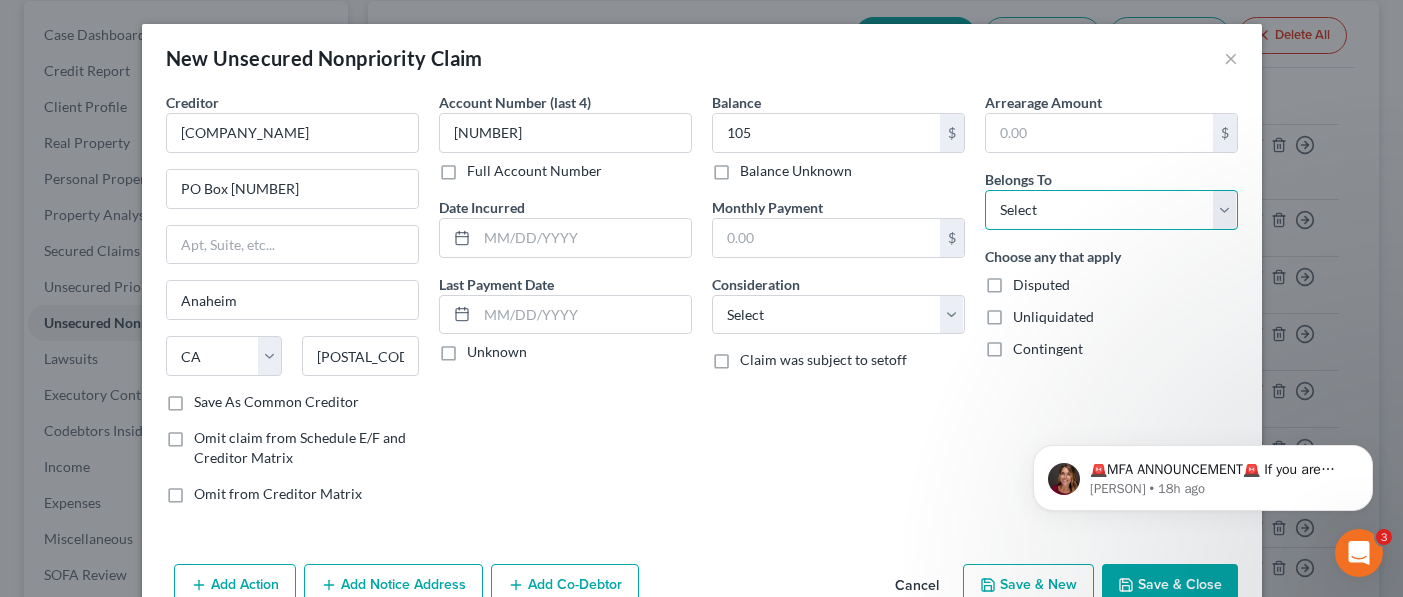 select on "0" 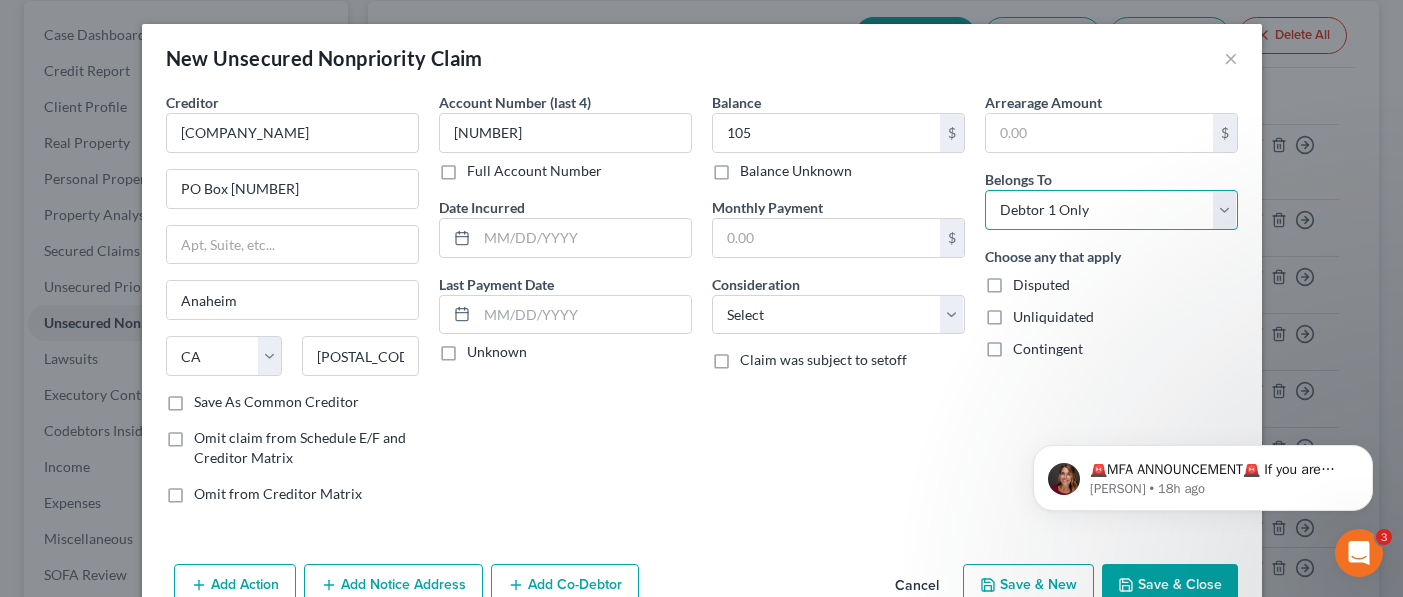 click on "Select Debtor 1 Only Debtor 2 Only Debtor 1 And Debtor 2 Only At Least One Of The Debtors And Another Community Property" at bounding box center [1111, 210] 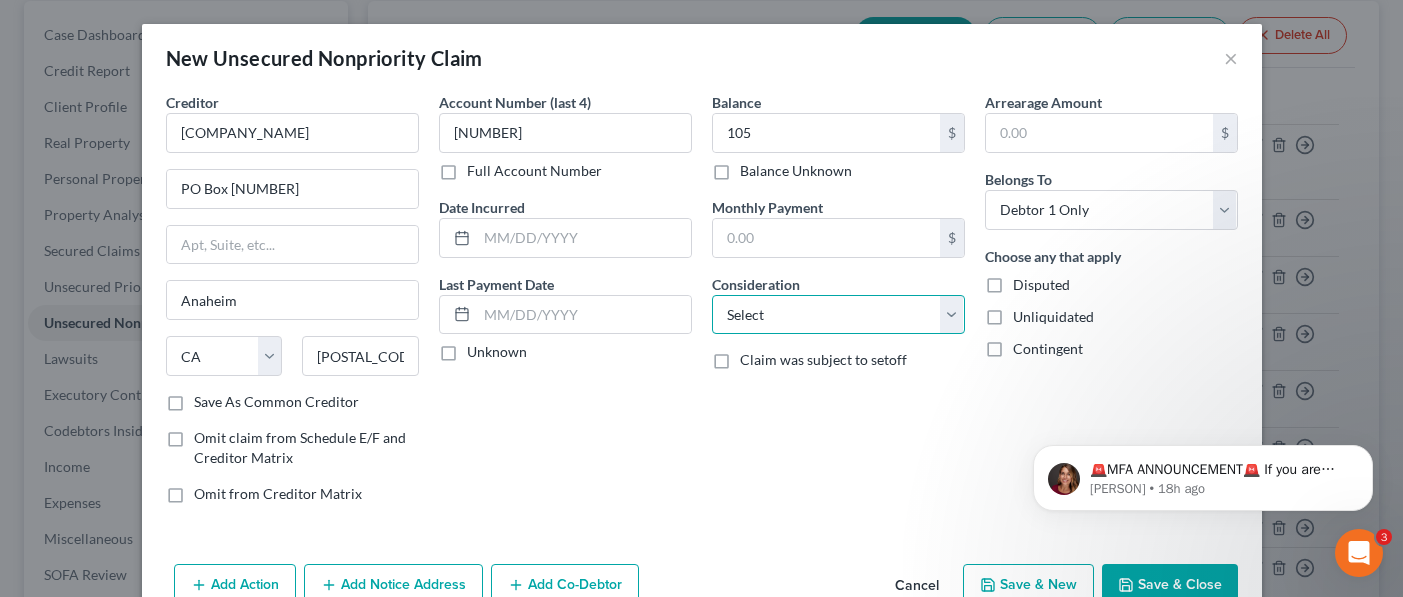 click on "Select Cable / Satellite Services Collection Agency Credit Card Debt Debt Counseling / Attorneys Deficiency Balance Domestic Support Obligations Home / Car Repairs Income Taxes Judgment Liens Medical Services Monies Loaned / Advanced Mortgage Obligation From Divorce Or Separation Obligation To Pensions Other Overdrawn Bank Account Promised To Help Pay Creditors Student Loans Suppliers And Vendors Telephone / Internet Services Utility Services" at bounding box center (838, 315) 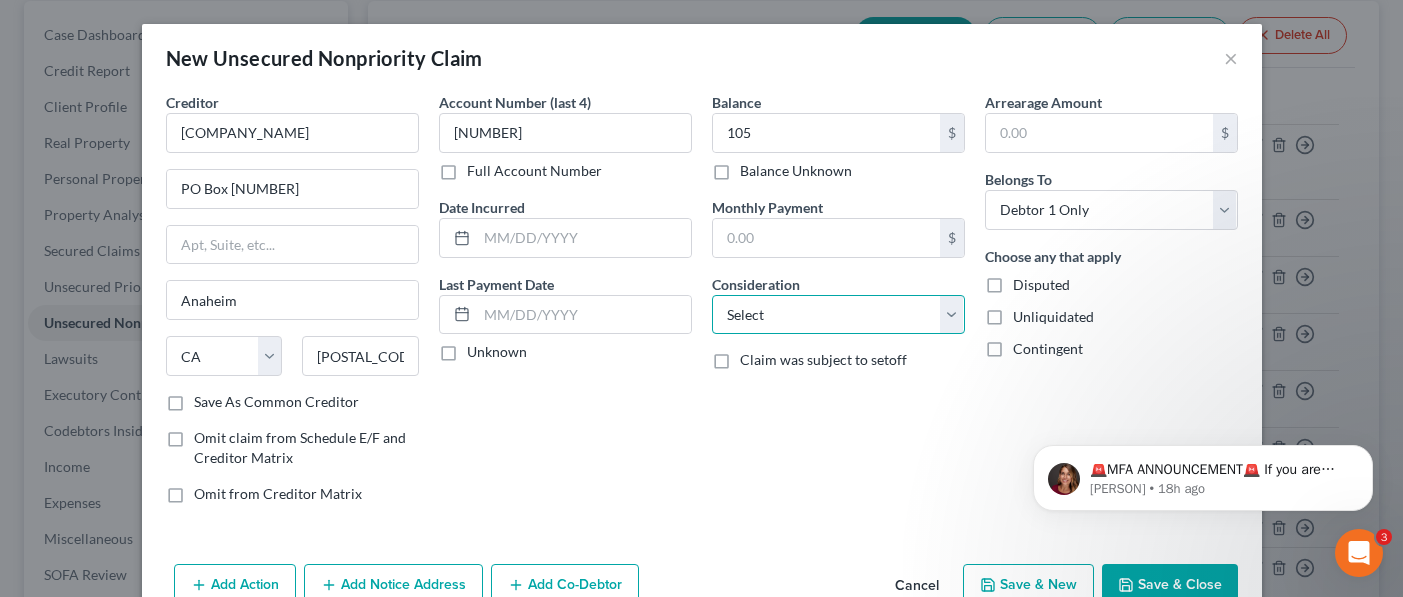 select on "1" 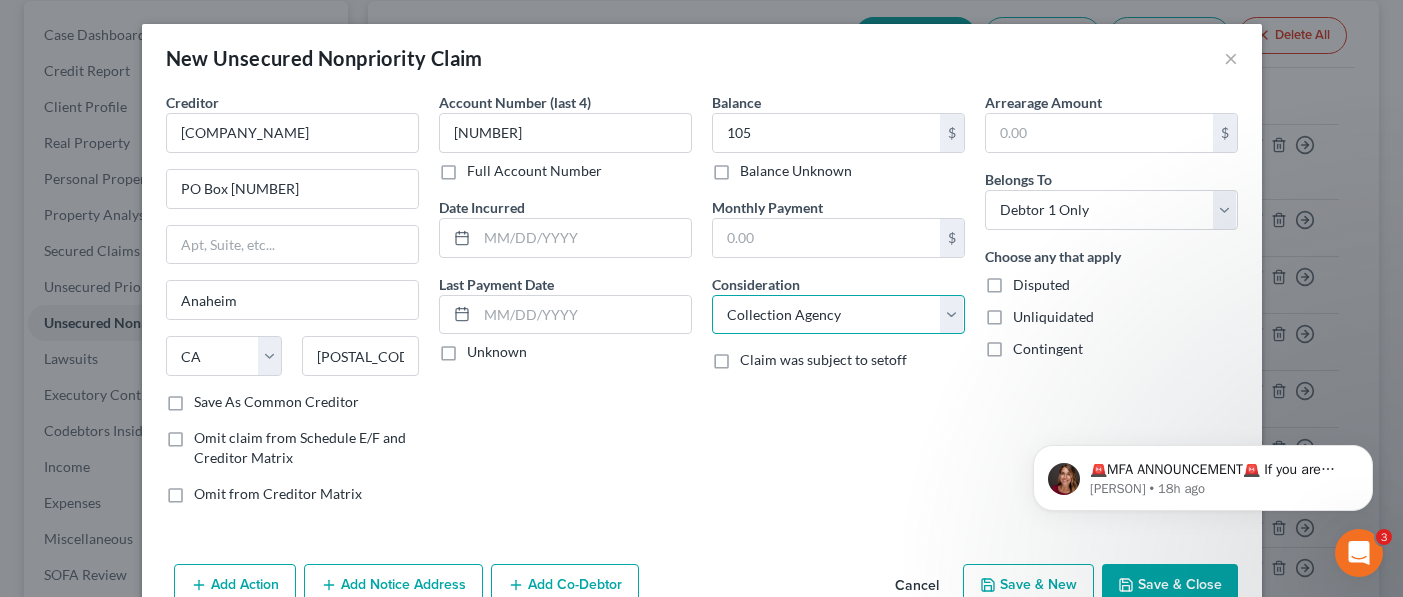 click on "Select Cable / Satellite Services Collection Agency Credit Card Debt Debt Counseling / Attorneys Deficiency Balance Domestic Support Obligations Home / Car Repairs Income Taxes Judgment Liens Medical Services Monies Loaned / Advanced Mortgage Obligation From Divorce Or Separation Obligation To Pensions Other Overdrawn Bank Account Promised To Help Pay Creditors Student Loans Suppliers And Vendors Telephone / Internet Services Utility Services" at bounding box center [838, 315] 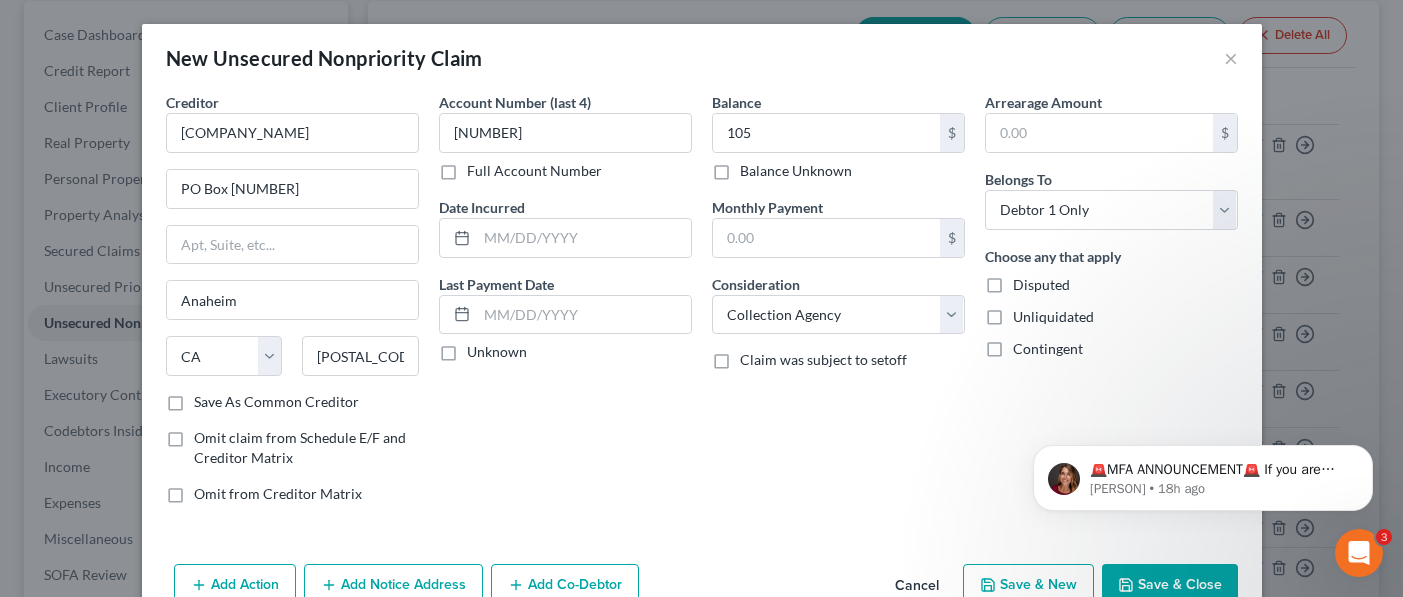 click on "Save & New" at bounding box center (1028, 585) 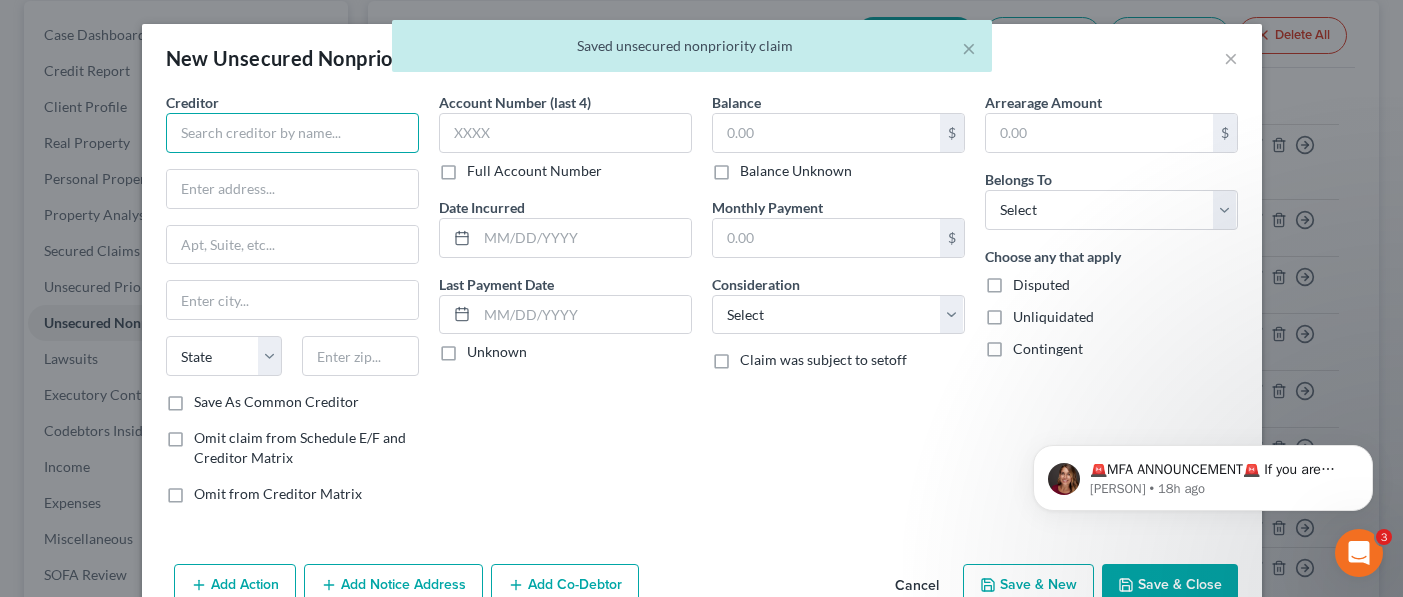click at bounding box center (292, 133) 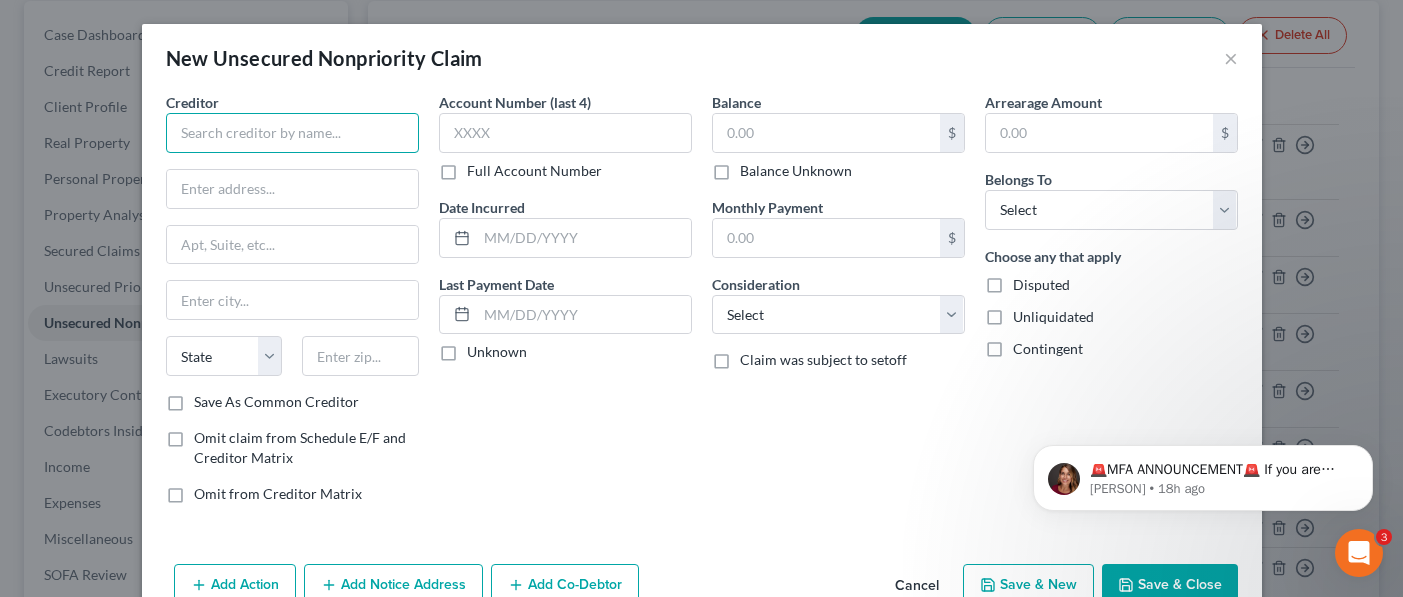click at bounding box center (292, 133) 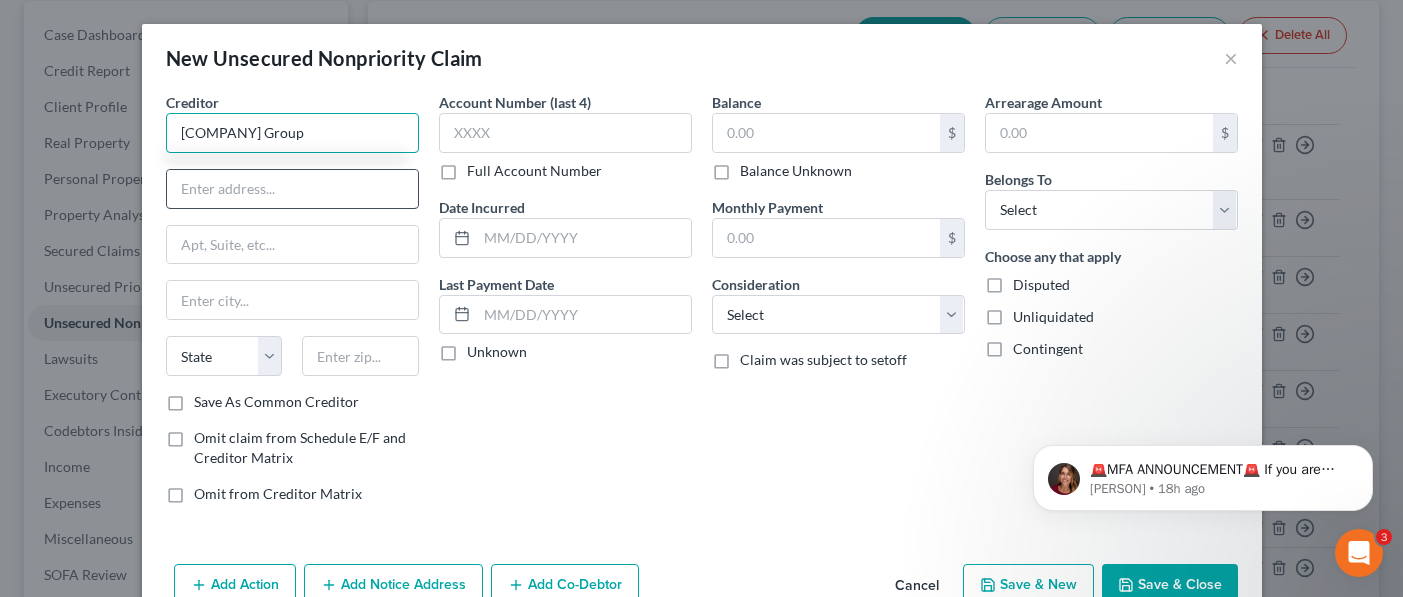 type on "[COMPANY] Group" 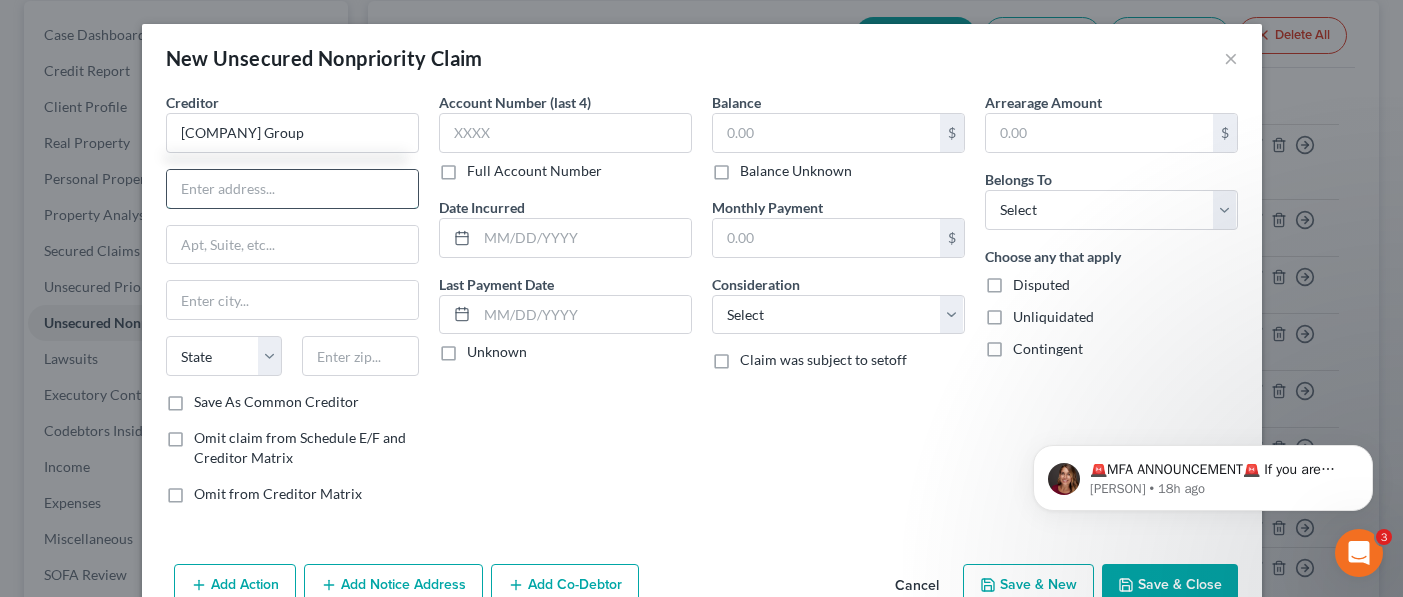 click at bounding box center [292, 189] 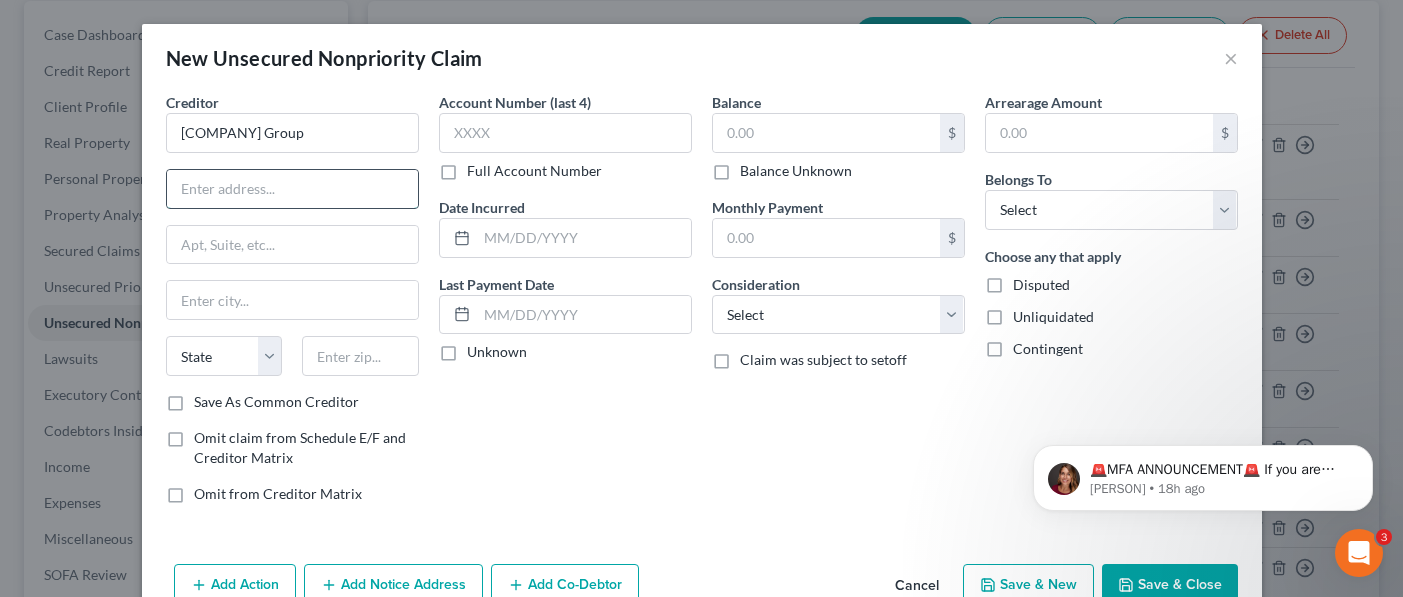 click at bounding box center (292, 189) 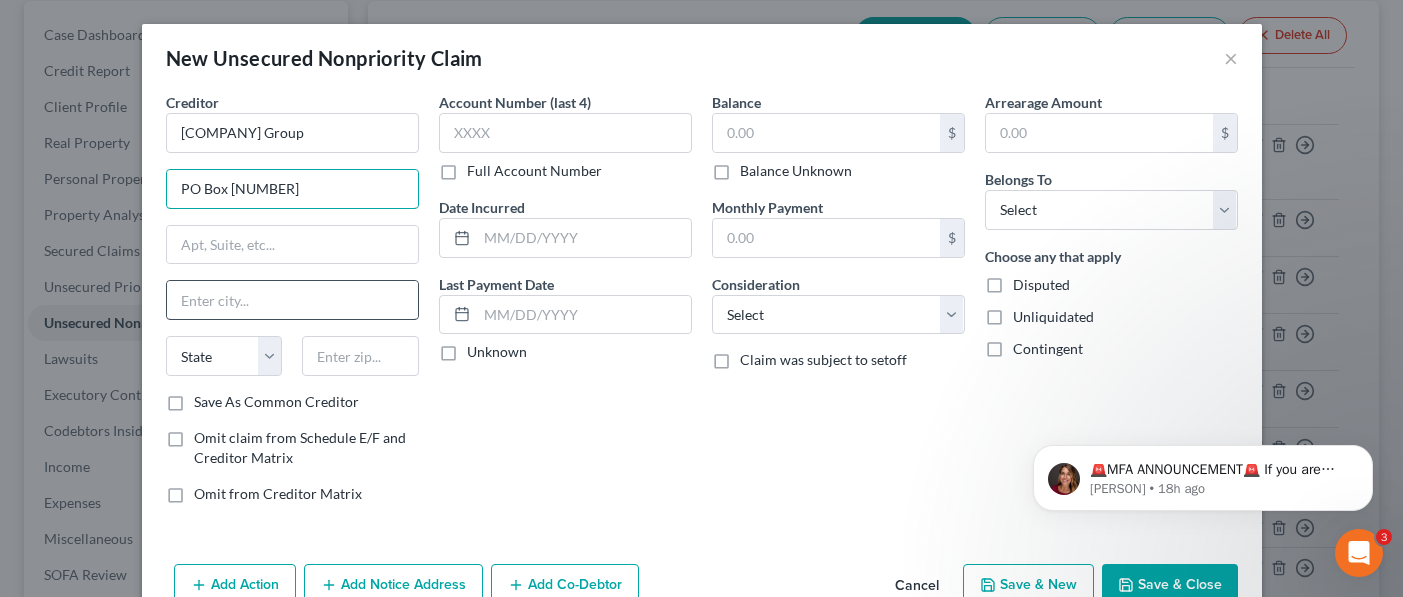 type on "PO Box [NUMBER]" 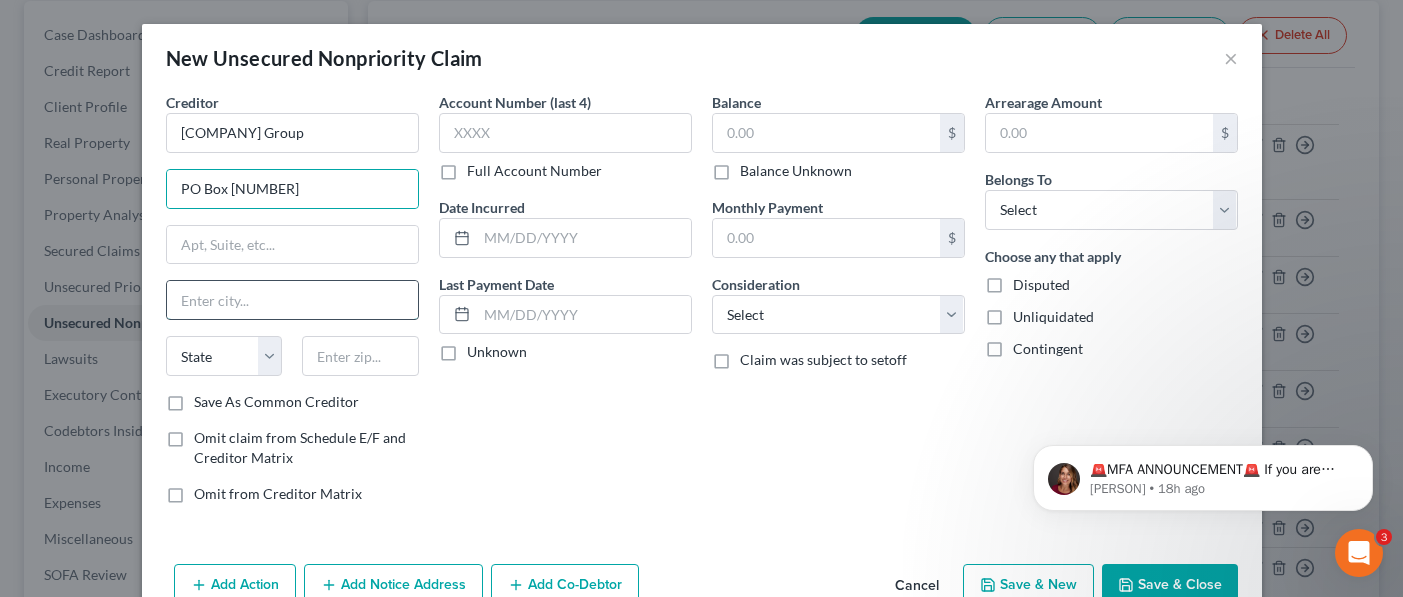 click at bounding box center [292, 300] 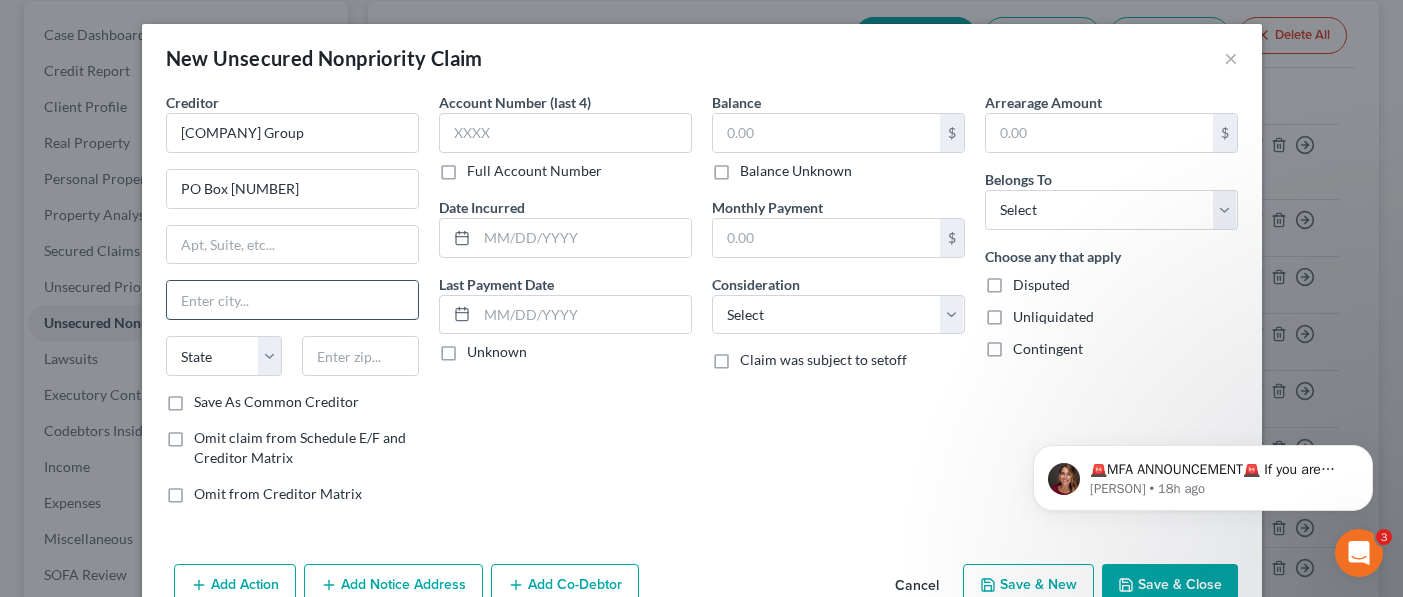click at bounding box center [292, 300] 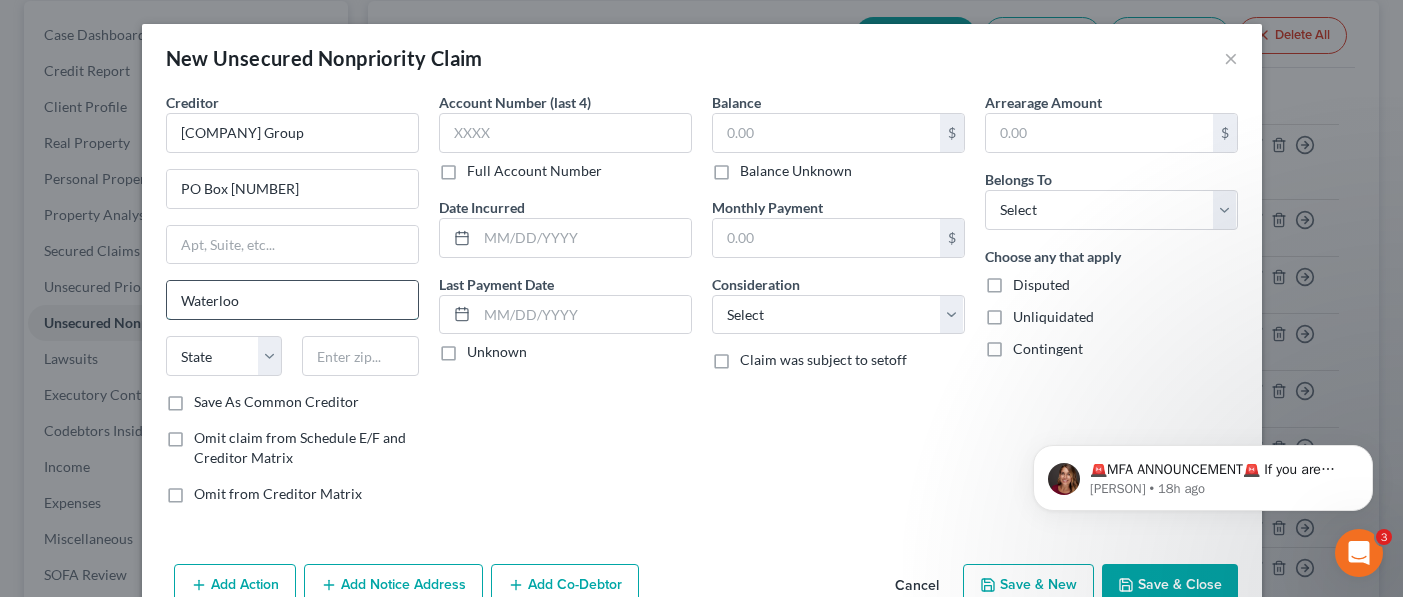 type on "Waterloo" 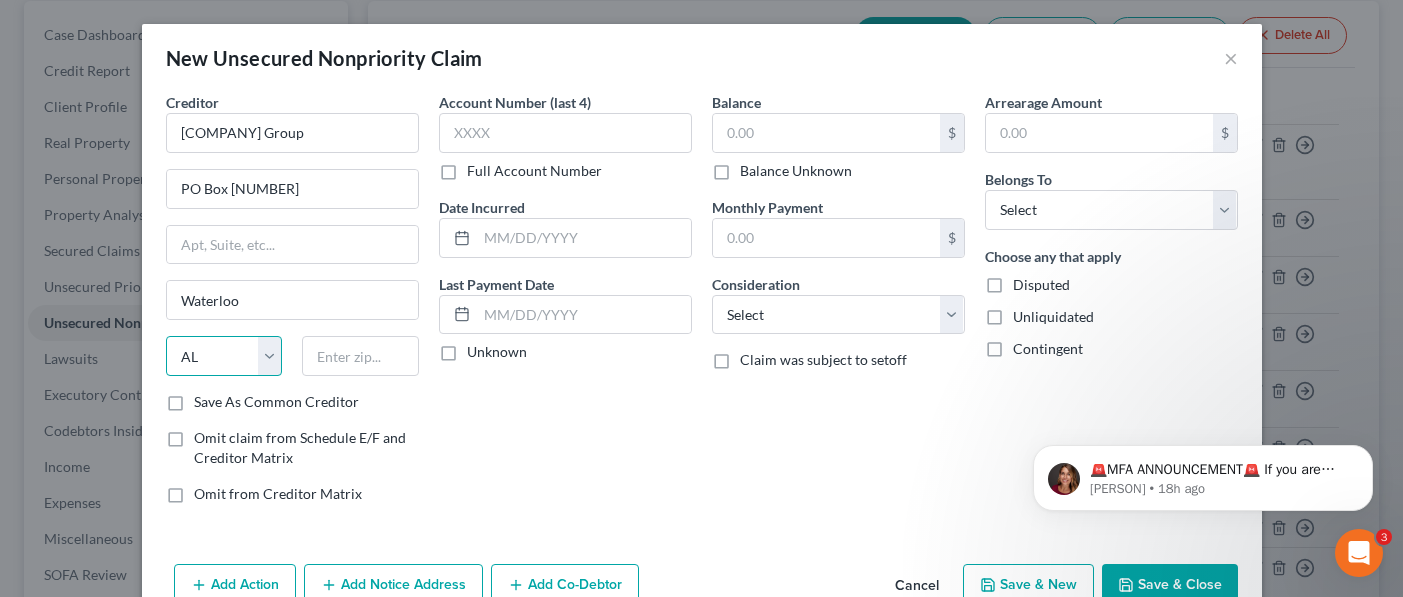 click on "State AL AK AR AZ CA CO CT DE DC FL GA GU HI ID IL IN IA KS KY LA ME MD MA MI MN MS MO MT NC ND NE NV NH NJ NM NY OH OK OR PA PR RI SC SD TN TX UT VI VA VT WA WV WI WY" at bounding box center (224, 356) 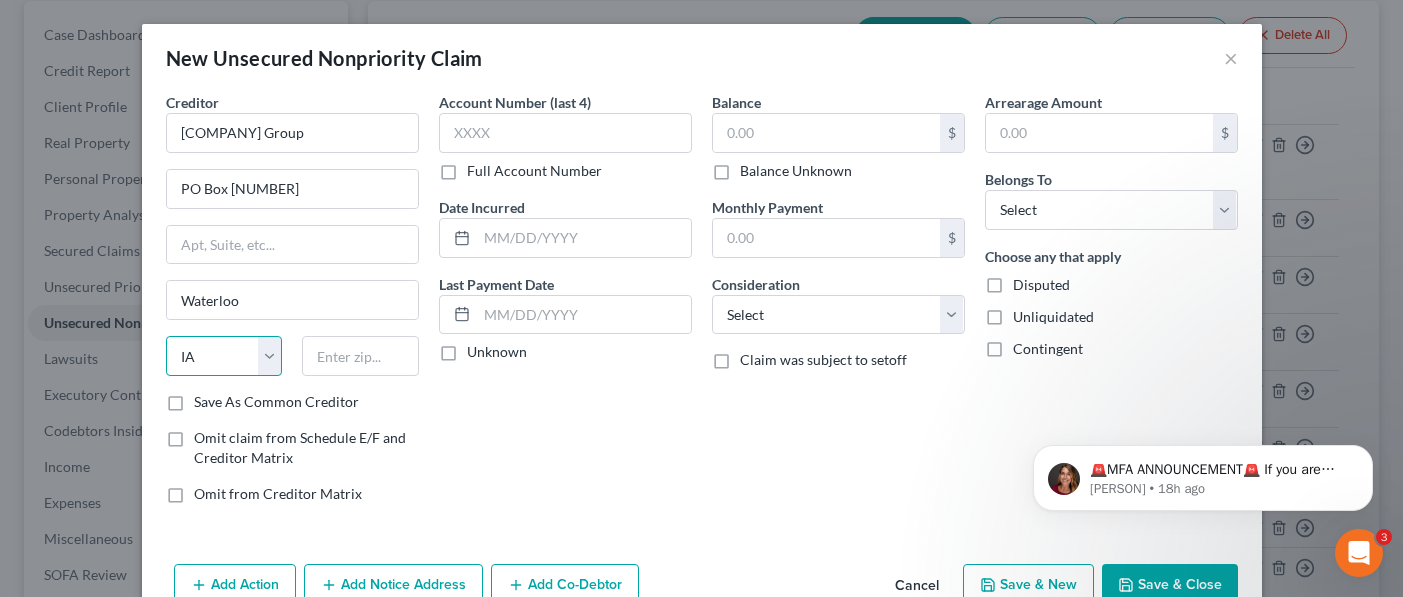 click on "State AL AK AR AZ CA CO CT DE DC FL GA GU HI ID IL IN IA KS KY LA ME MD MA MI MN MS MO MT NC ND NE NV NH NJ NM NY OH OK OR PA PR RI SC SD TN TX UT VI VA VT WA WV WI WY" at bounding box center [224, 356] 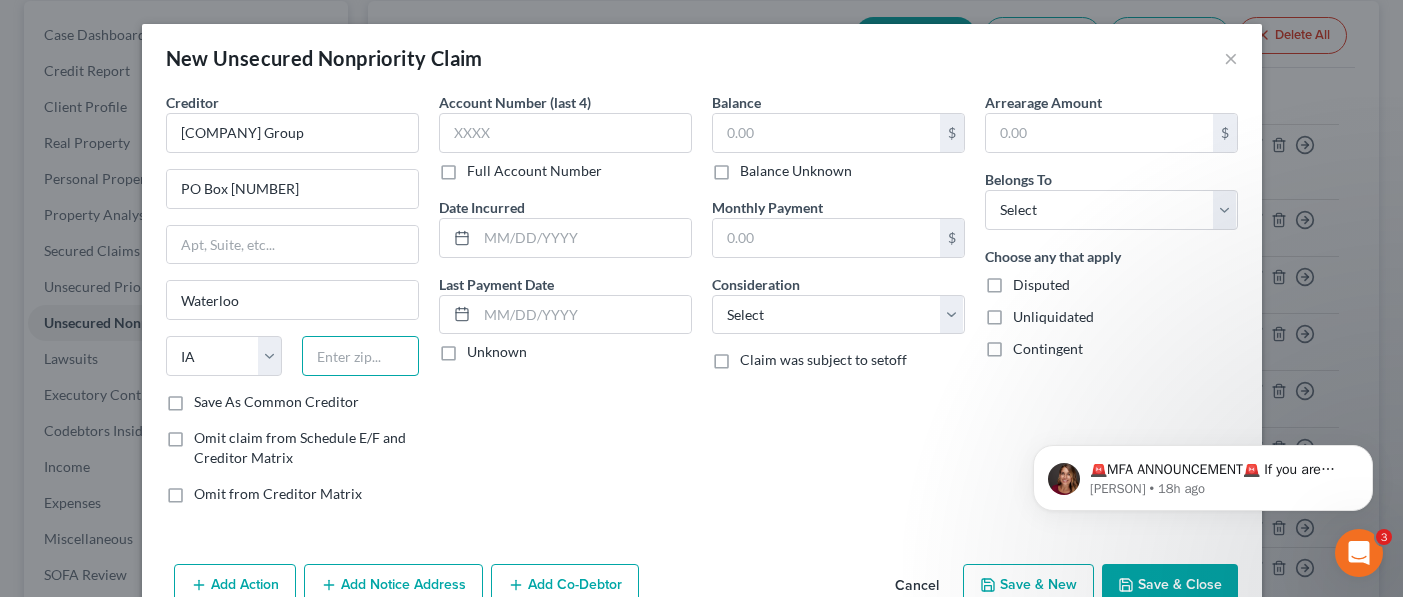 click at bounding box center (360, 356) 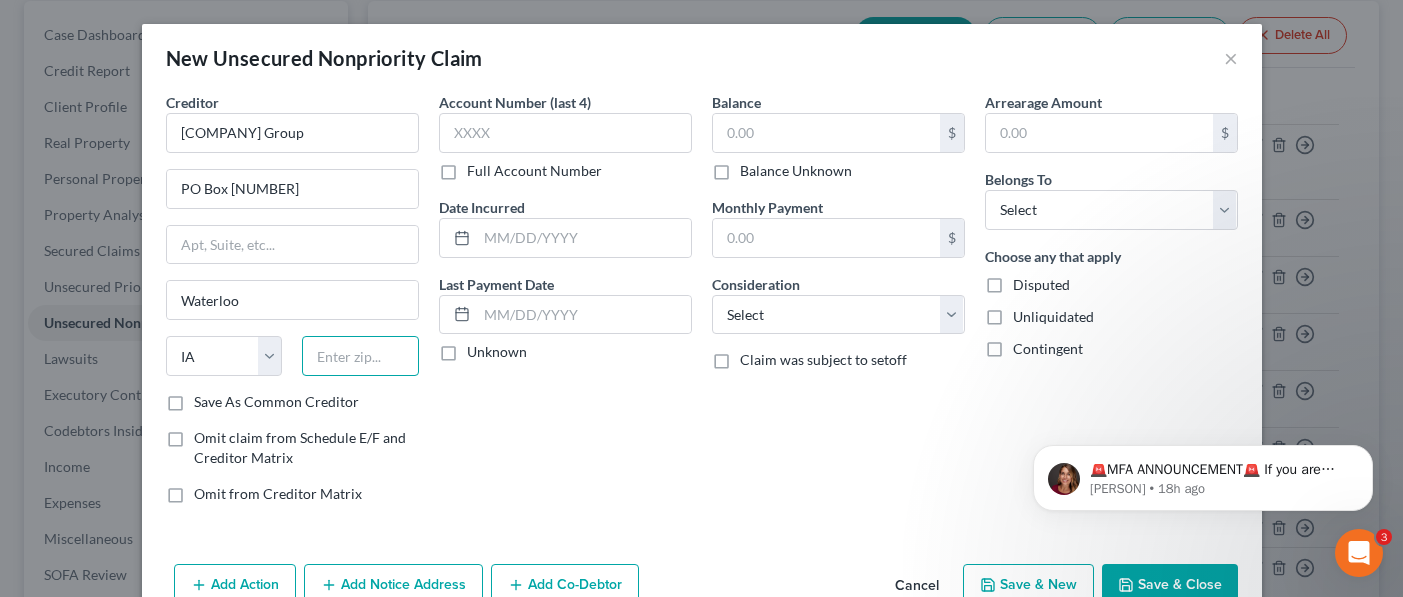 click at bounding box center [360, 356] 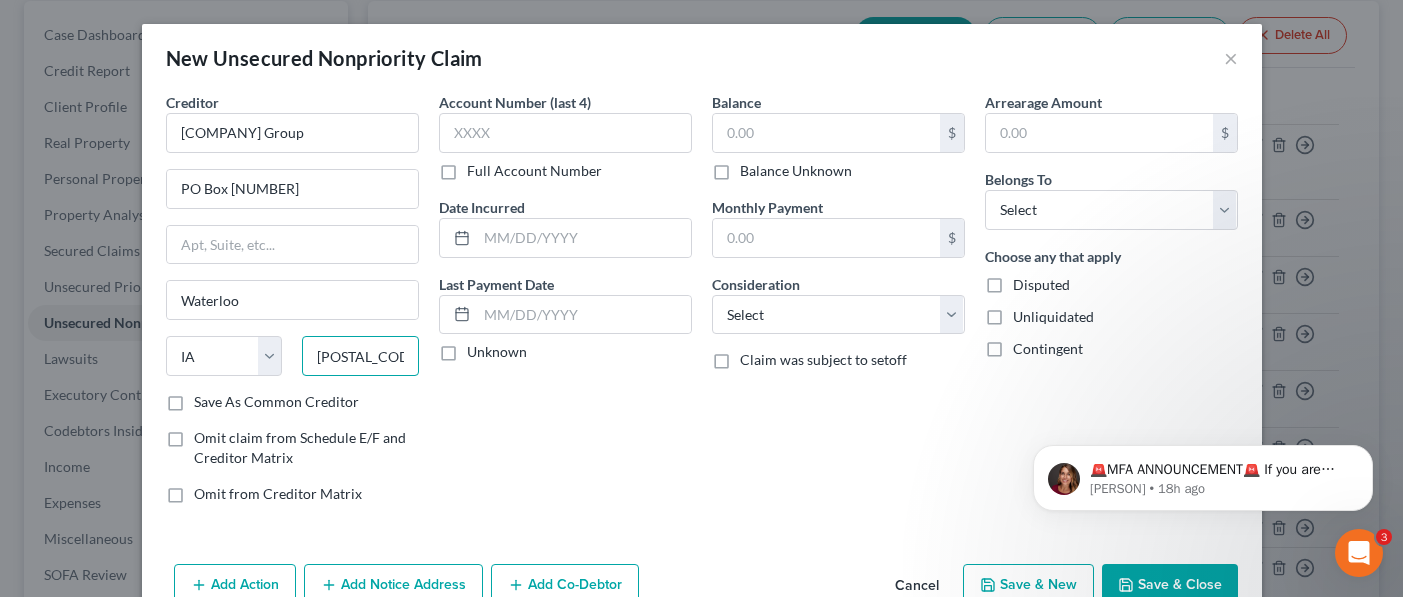 type on "[POSTAL_CODE]" 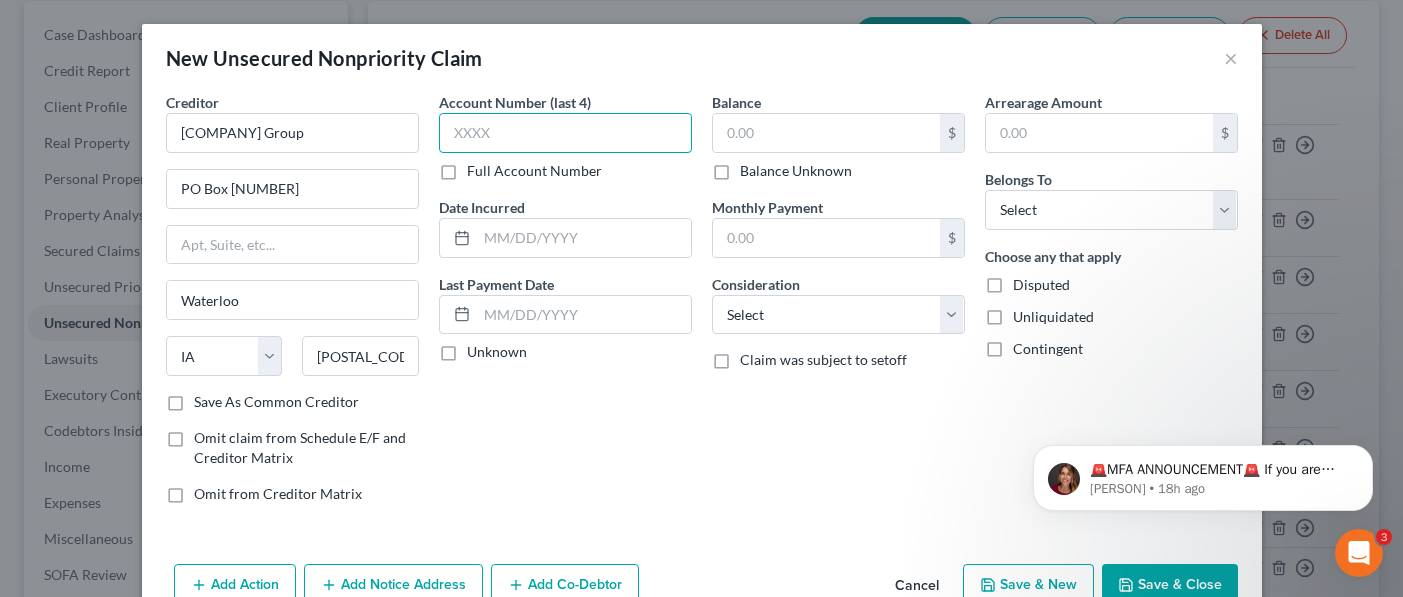 click at bounding box center (565, 133) 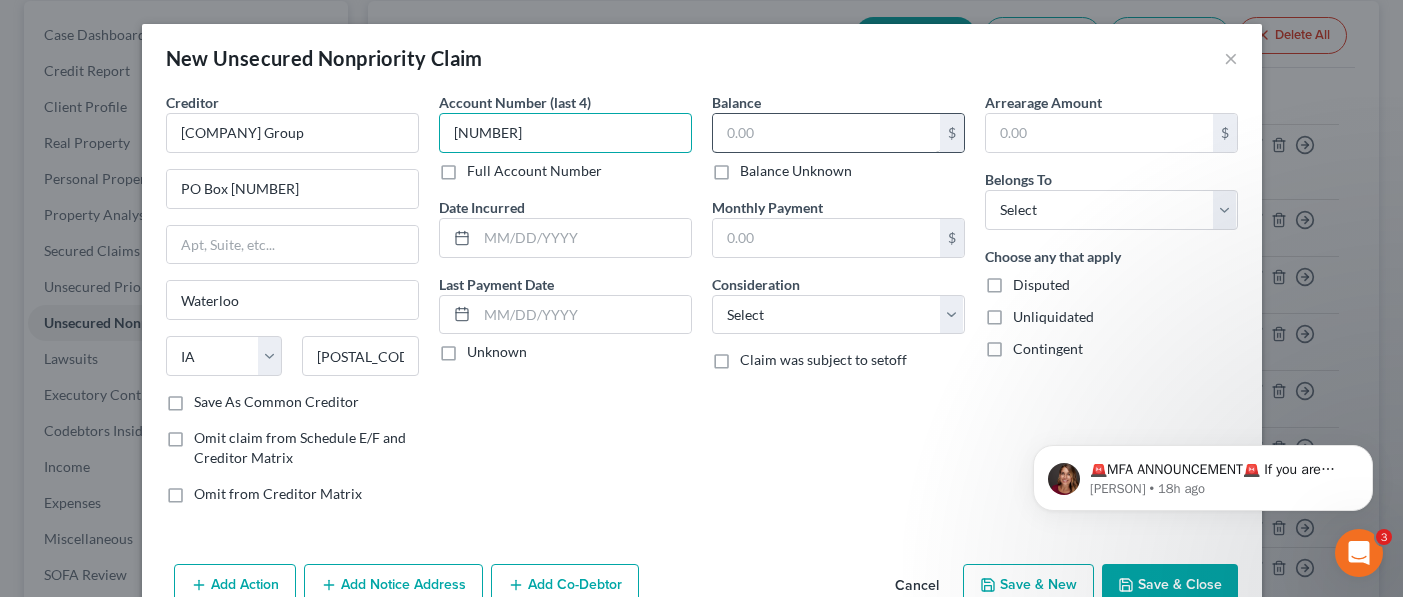type on "[NUMBER]" 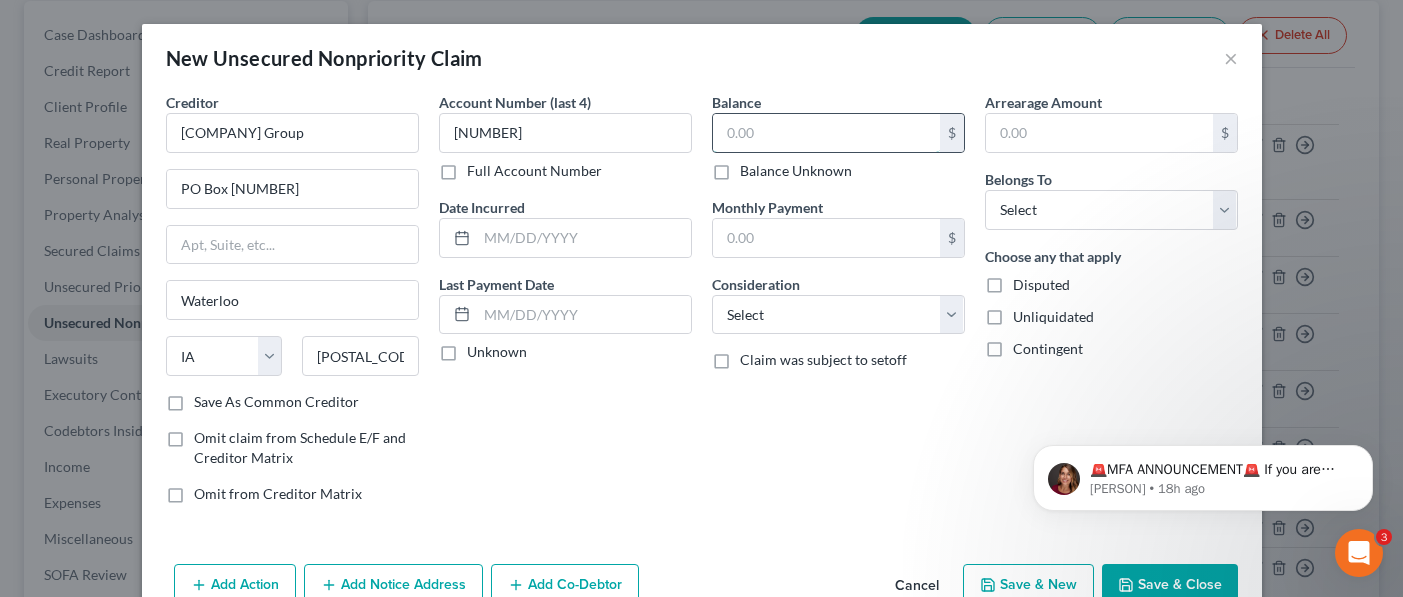 click at bounding box center (826, 133) 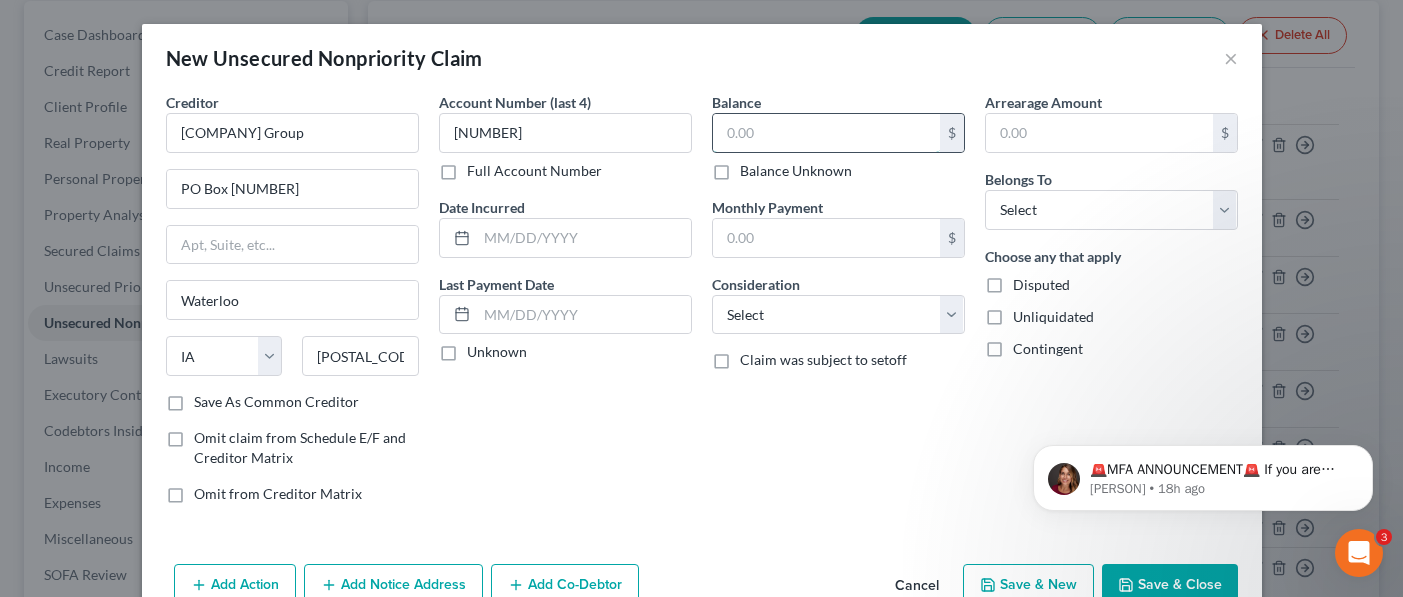 click at bounding box center (826, 133) 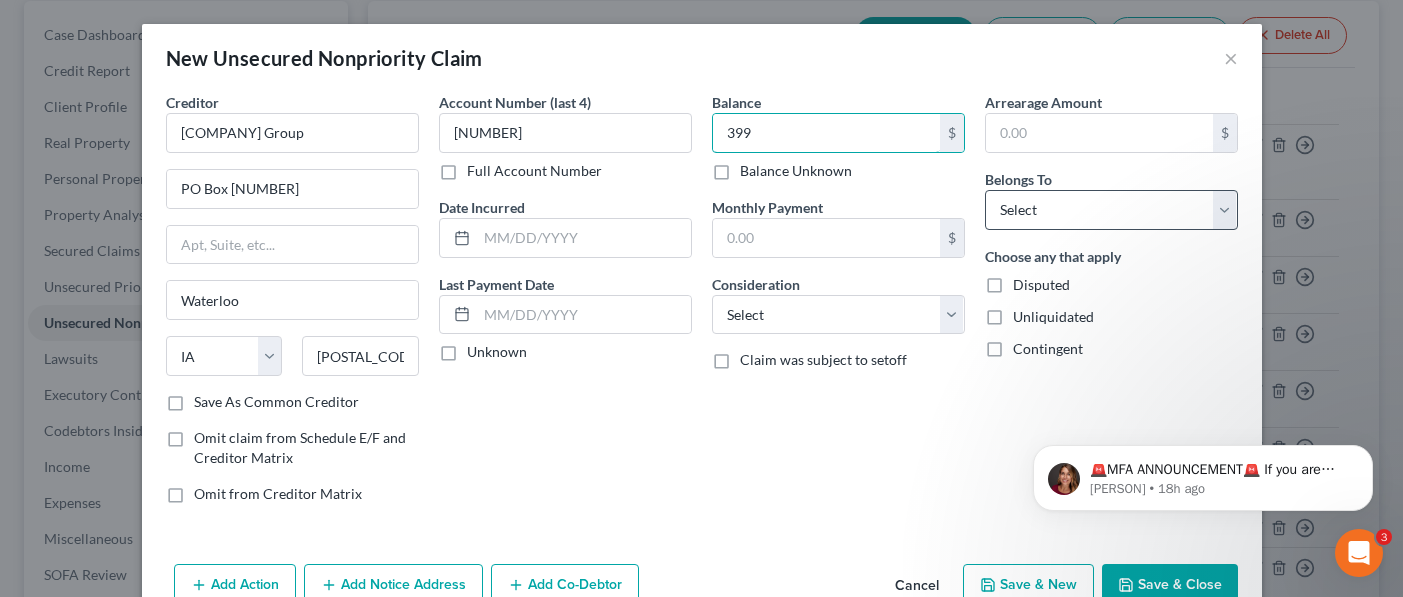 type on "399" 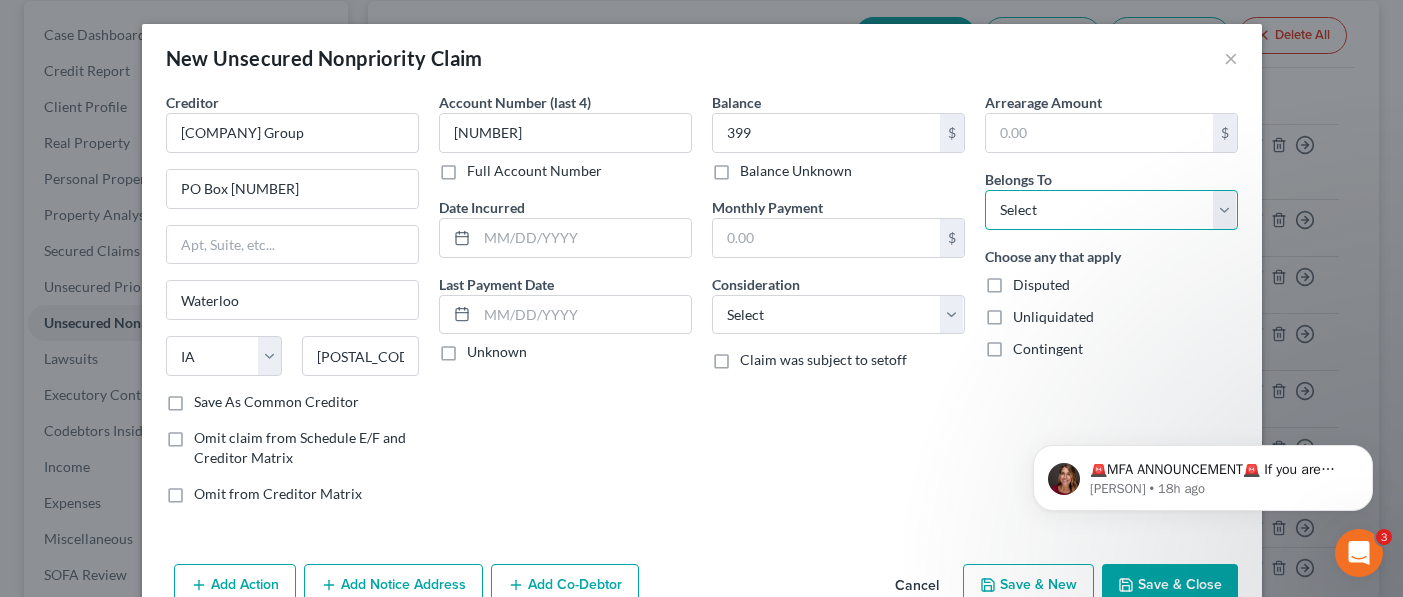click on "Select Debtor 1 Only Debtor 2 Only Debtor 1 And Debtor 2 Only At Least One Of The Debtors And Another Community Property" at bounding box center (1111, 210) 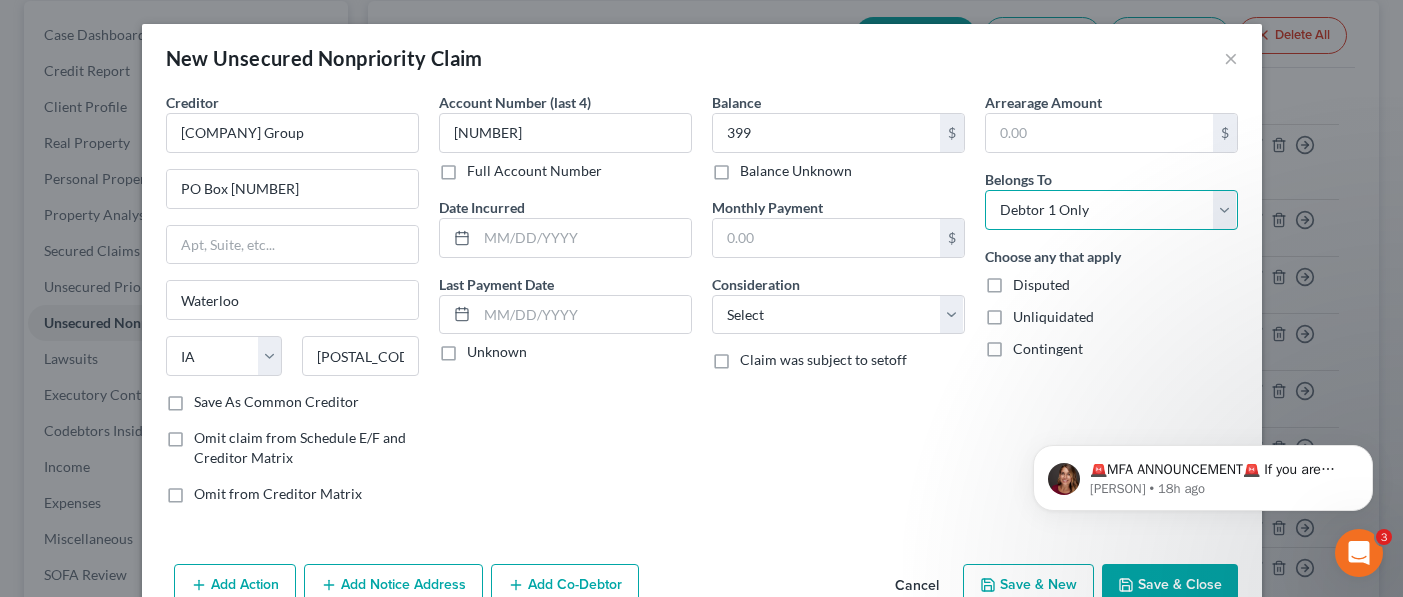 click on "Select Debtor 1 Only Debtor 2 Only Debtor 1 And Debtor 2 Only At Least One Of The Debtors And Another Community Property" at bounding box center [1111, 210] 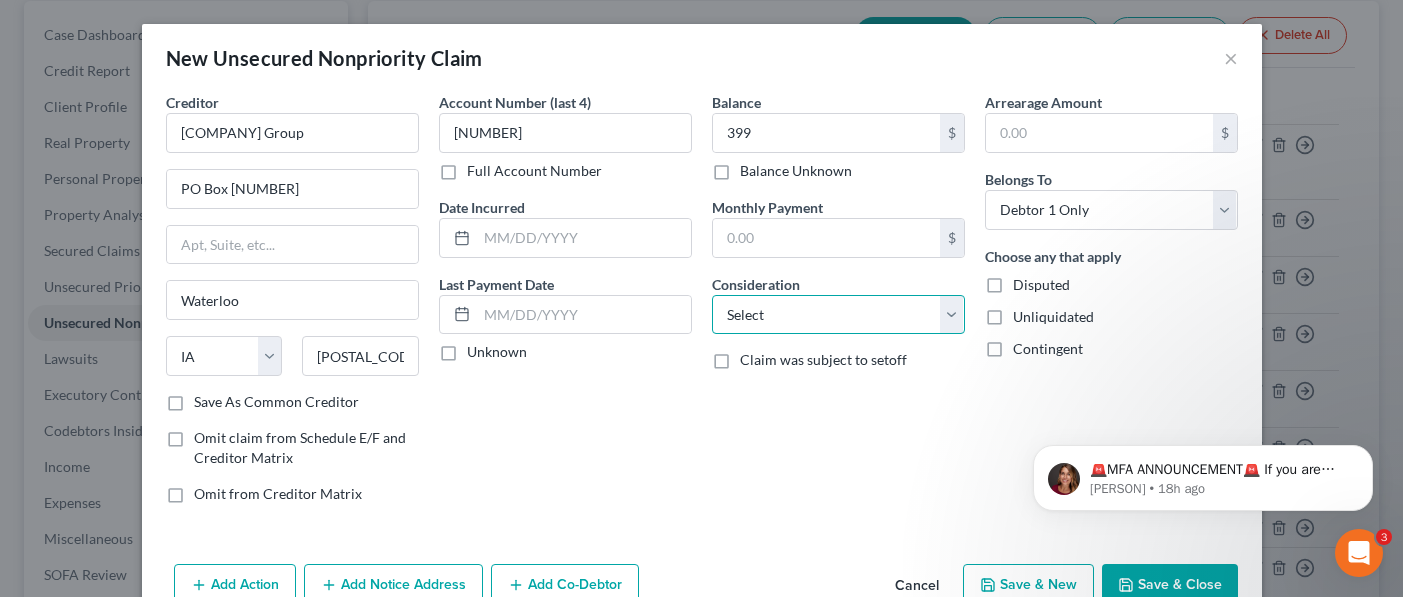 click on "Select Cable / Satellite Services Collection Agency Credit Card Debt Debt Counseling / Attorneys Deficiency Balance Domestic Support Obligations Home / Car Repairs Income Taxes Judgment Liens Medical Services Monies Loaned / Advanced Mortgage Obligation From Divorce Or Separation Obligation To Pensions Other Overdrawn Bank Account Promised To Help Pay Creditors Student Loans Suppliers And Vendors Telephone / Internet Services Utility Services" at bounding box center [838, 315] 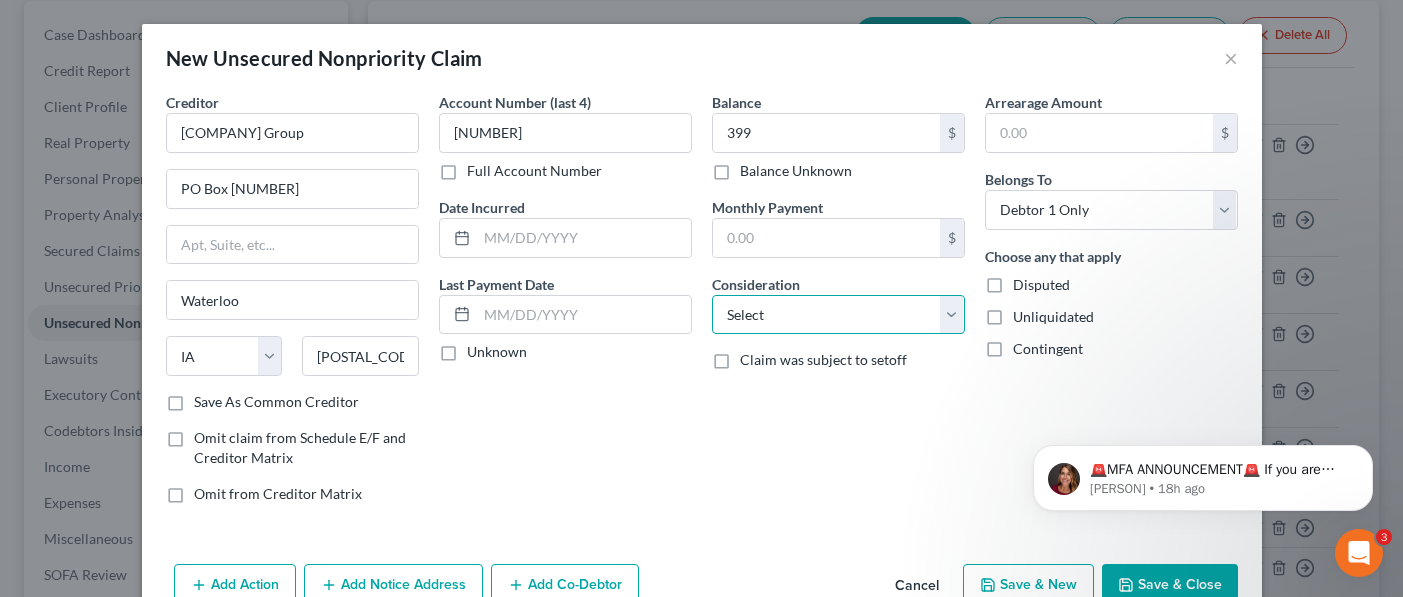 select on "0" 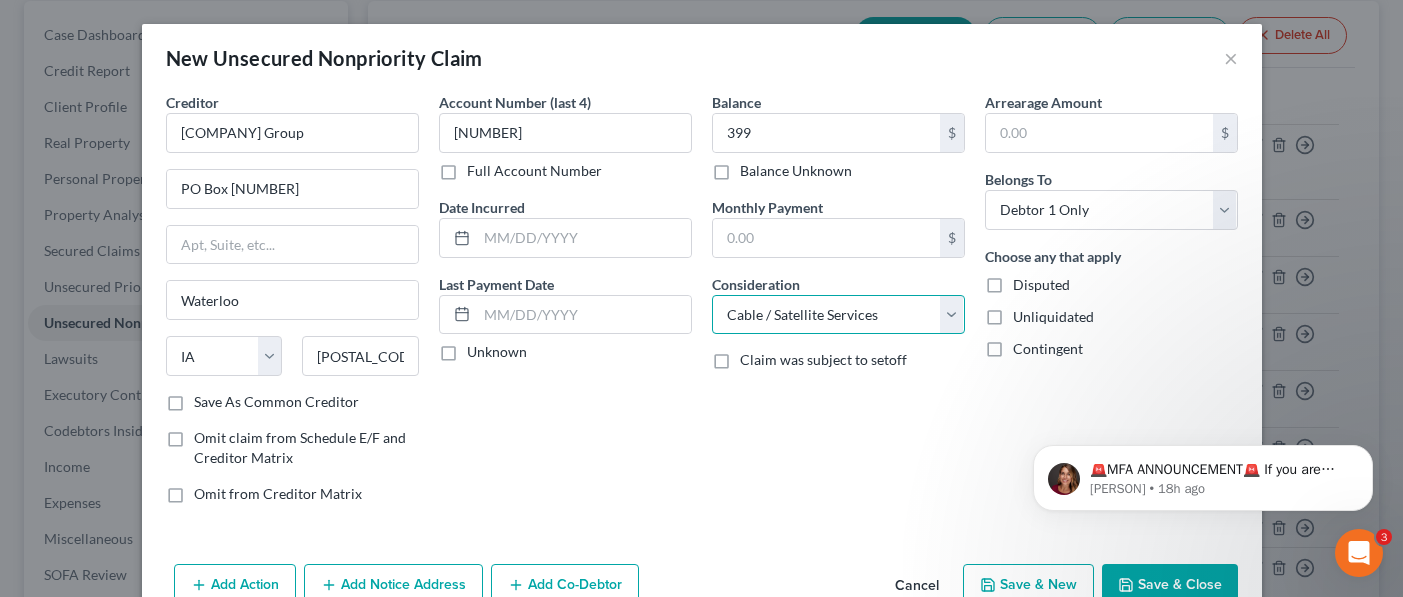 click on "Select Cable / Satellite Services Collection Agency Credit Card Debt Debt Counseling / Attorneys Deficiency Balance Domestic Support Obligations Home / Car Repairs Income Taxes Judgment Liens Medical Services Monies Loaned / Advanced Mortgage Obligation From Divorce Or Separation Obligation To Pensions Other Overdrawn Bank Account Promised To Help Pay Creditors Student Loans Suppliers And Vendors Telephone / Internet Services Utility Services" at bounding box center (838, 315) 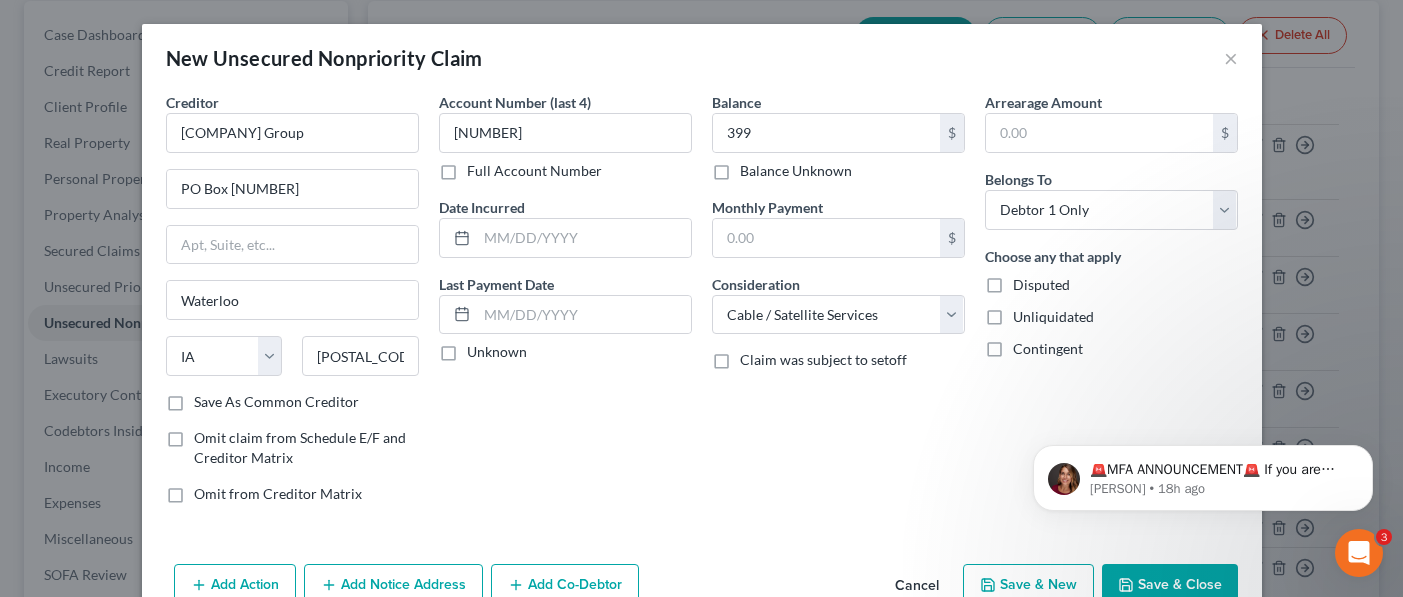 click on "Save & New" at bounding box center (1028, 585) 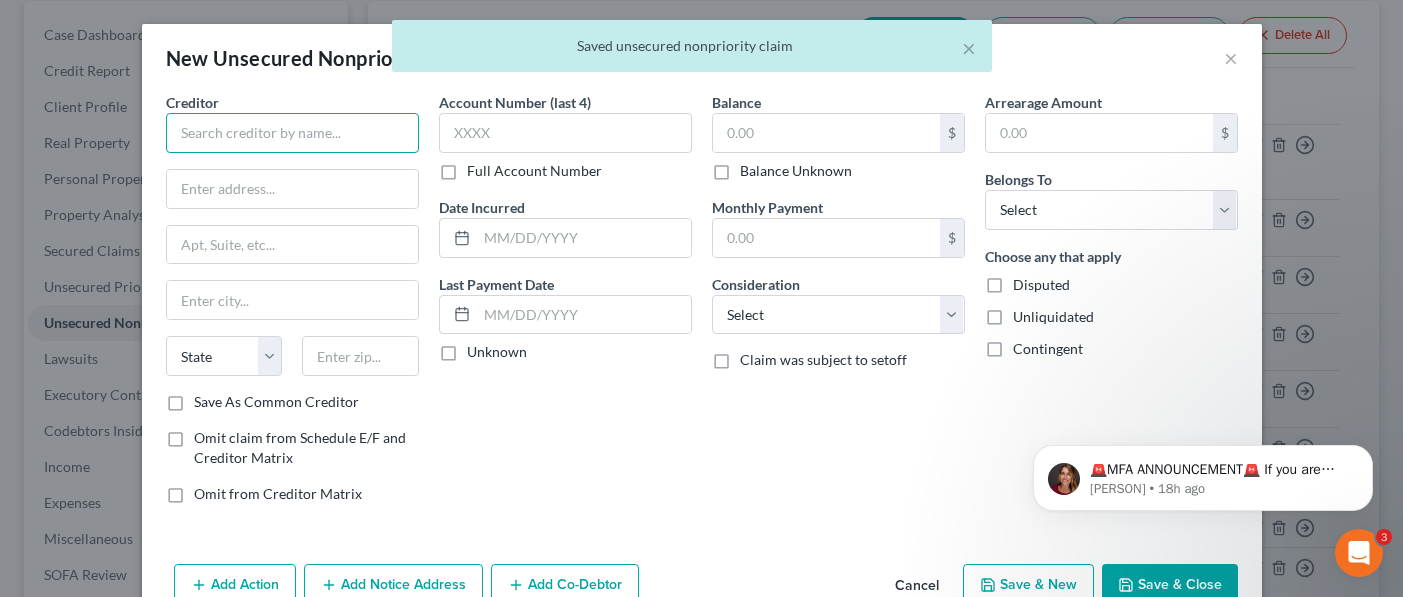 click at bounding box center (292, 133) 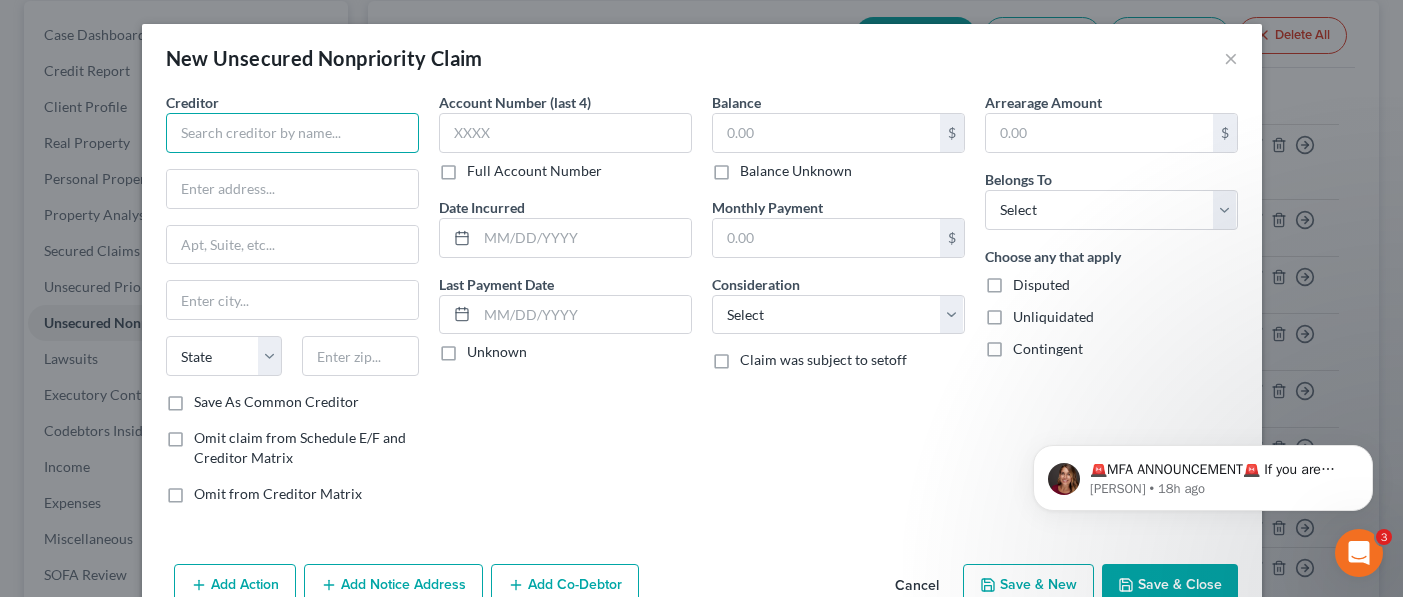 click at bounding box center (292, 133) 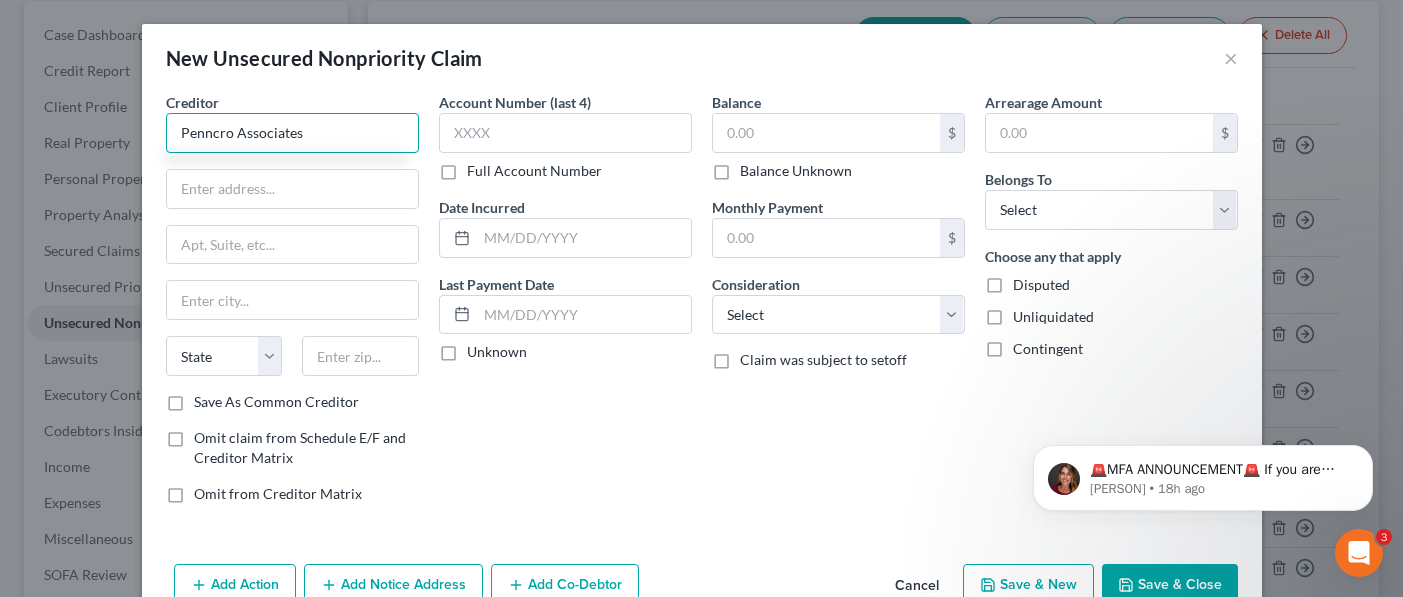 type on "Penncro Associates" 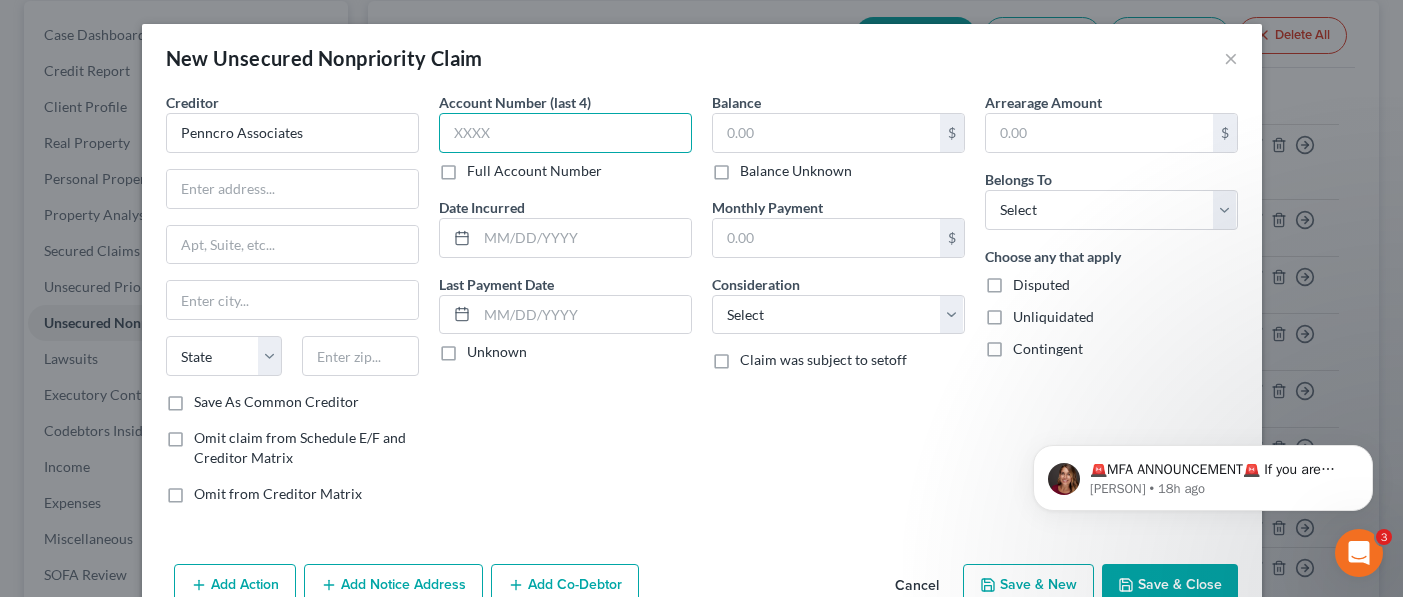click at bounding box center (565, 133) 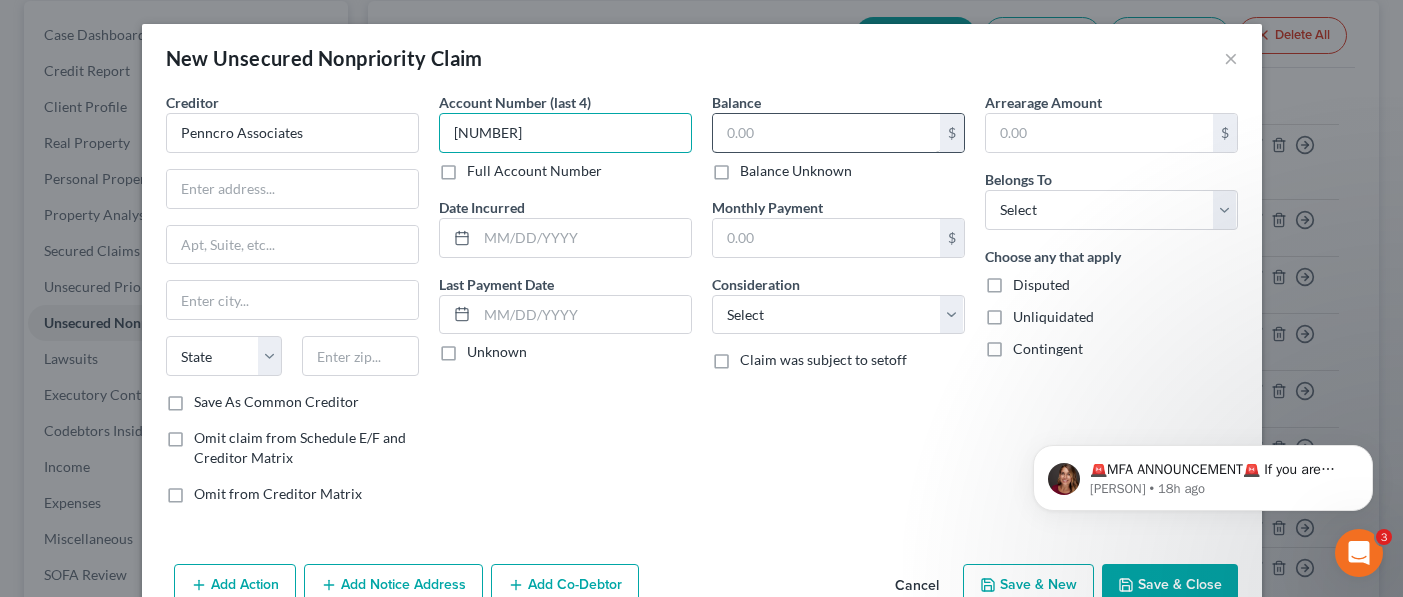 type on "[NUMBER]" 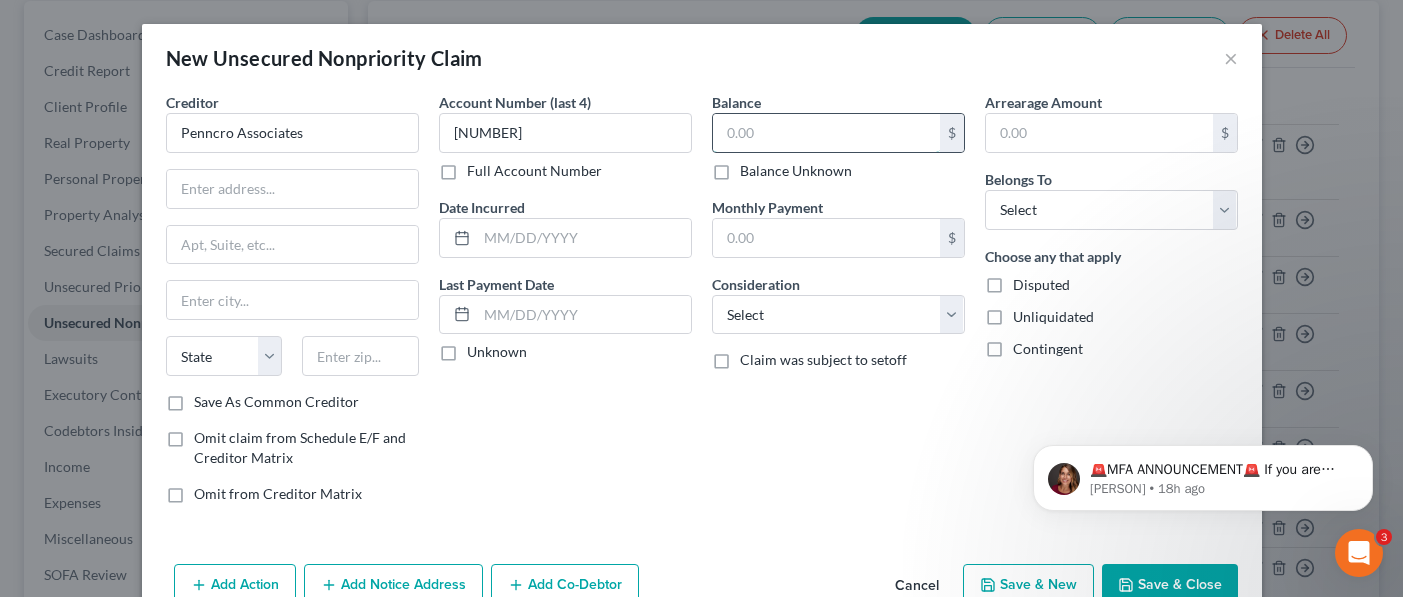 click at bounding box center [826, 133] 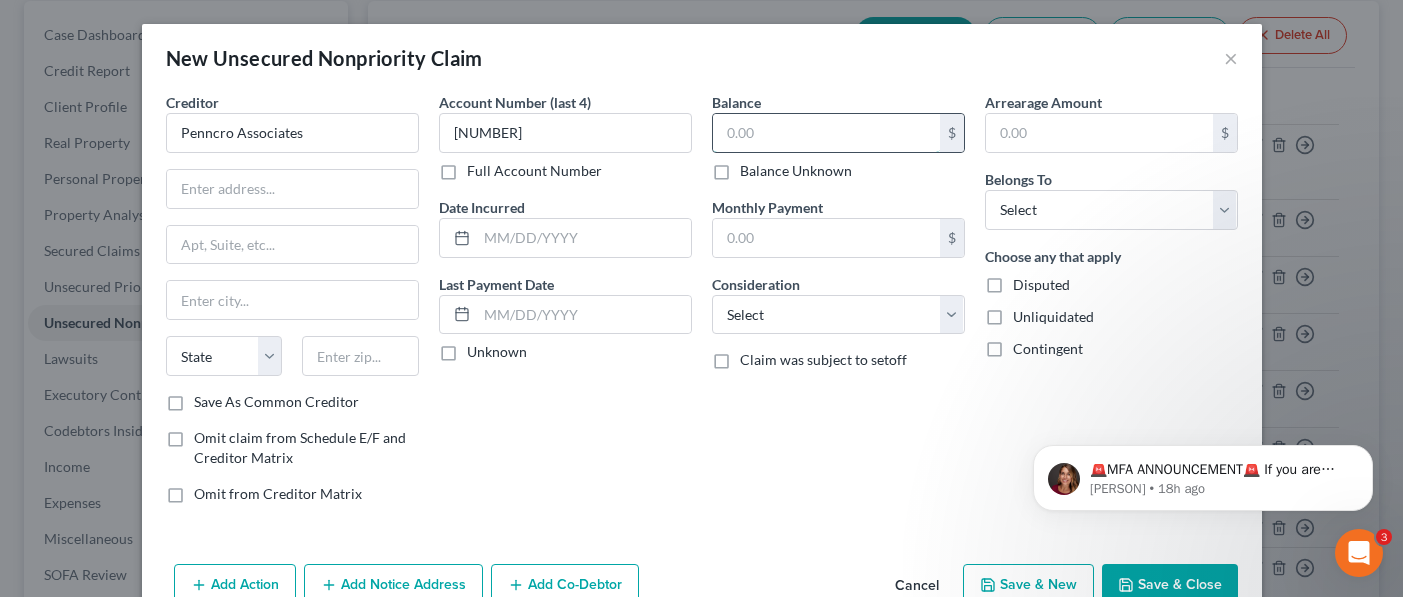 click at bounding box center (826, 133) 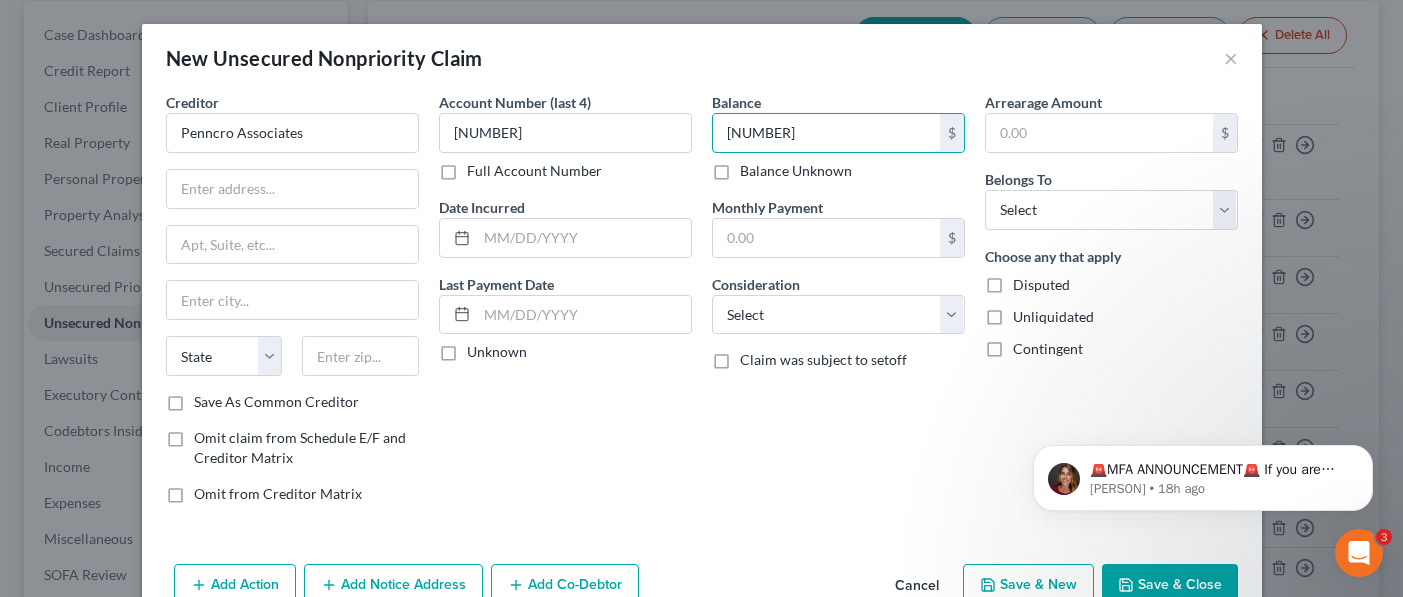 type 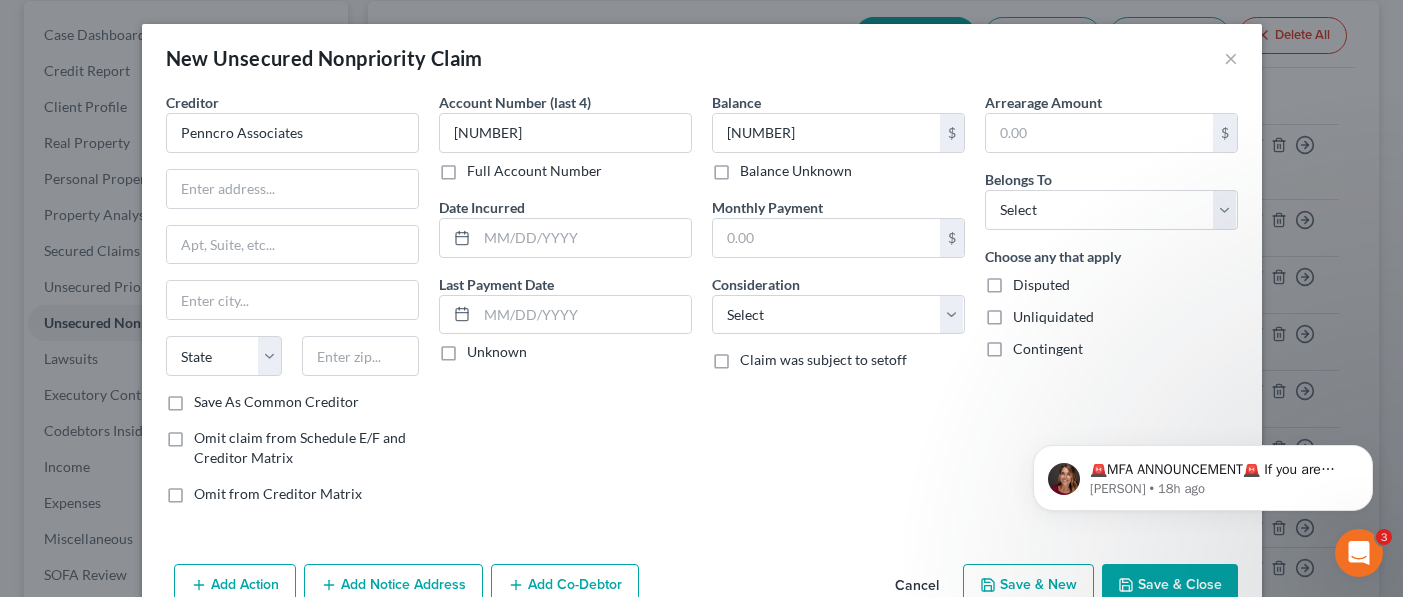 click on "Full Account Number" at bounding box center [565, 171] 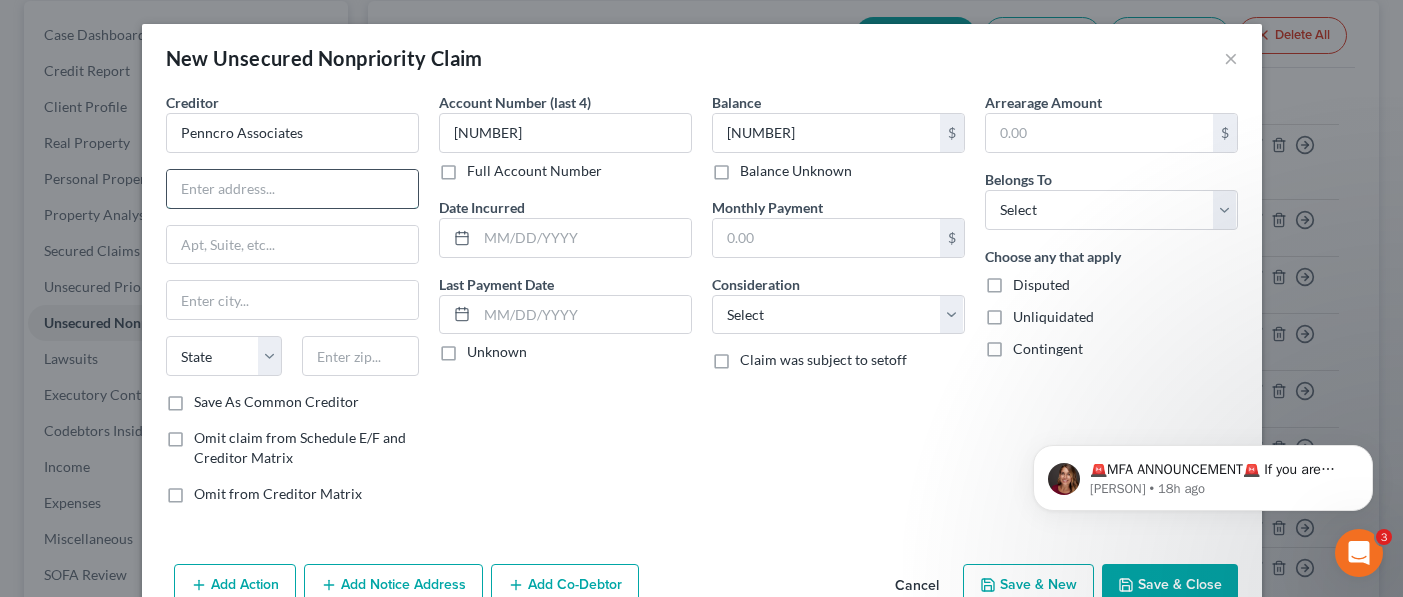 click at bounding box center [292, 189] 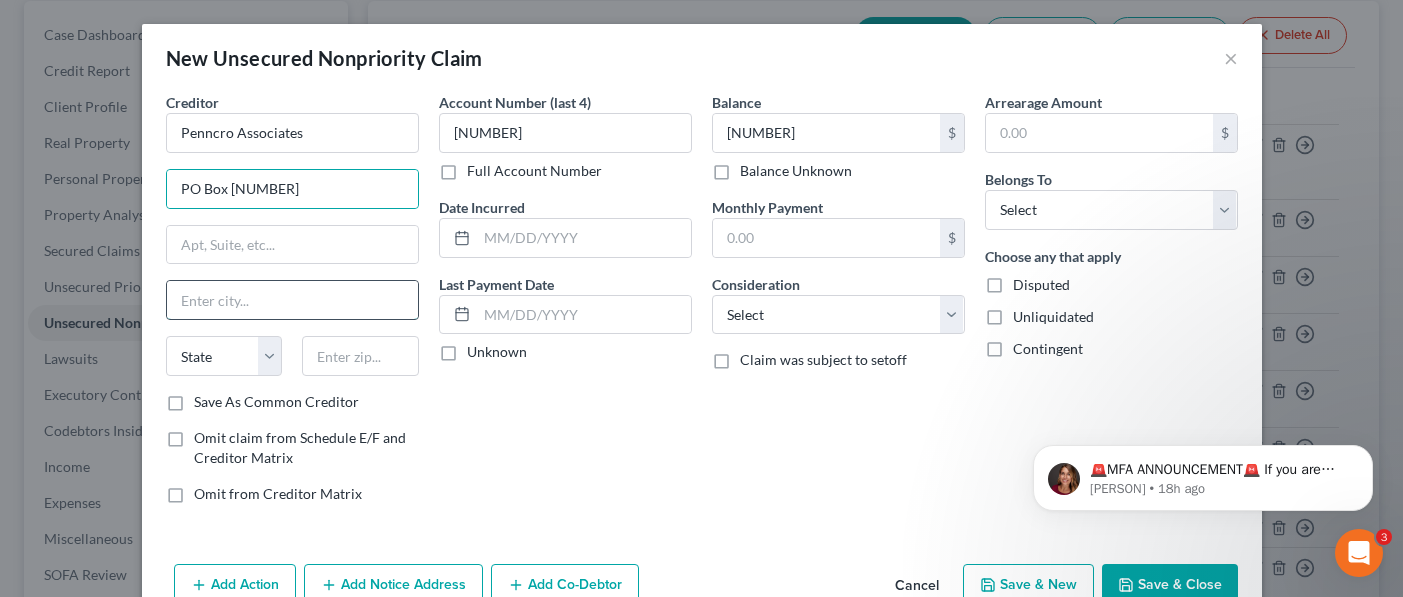 click at bounding box center [292, 300] 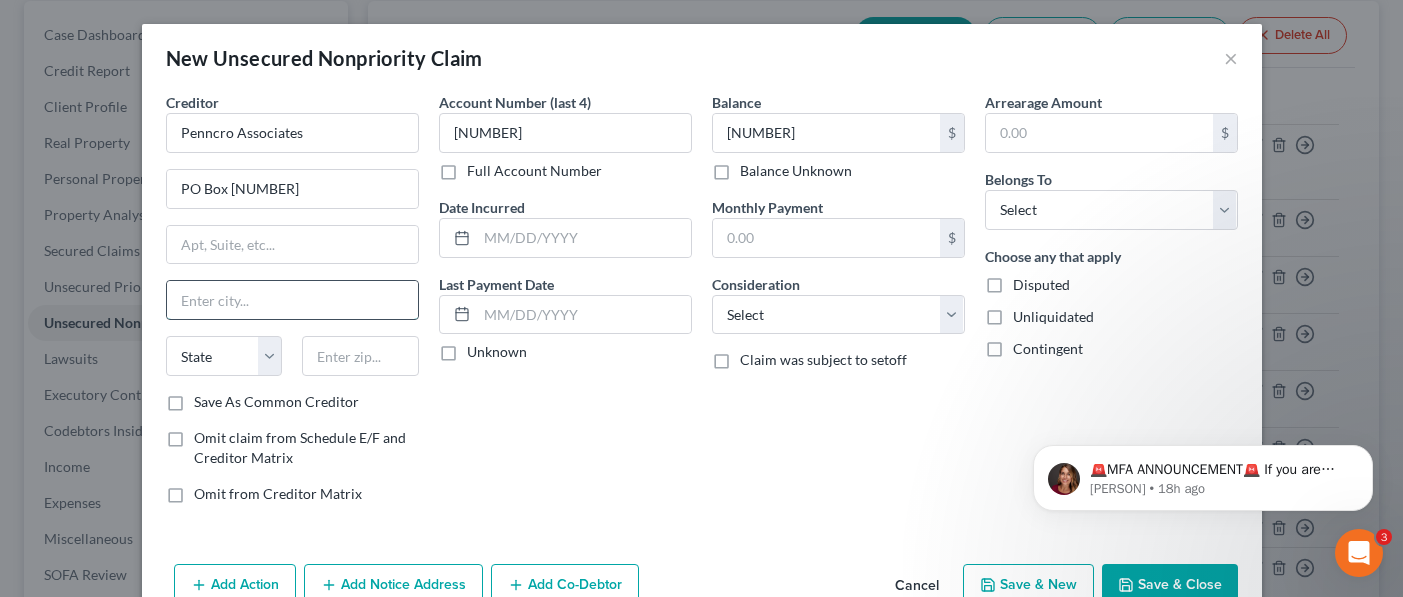 click at bounding box center [292, 300] 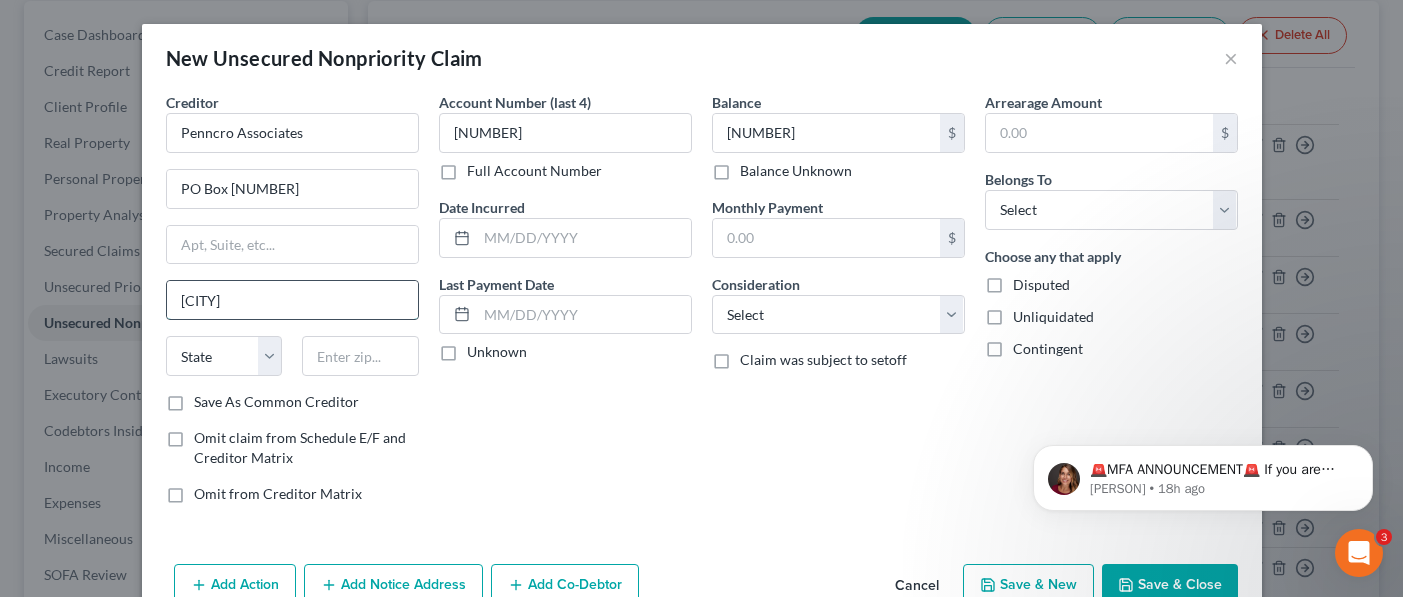 click on "[CITY]" at bounding box center (292, 300) 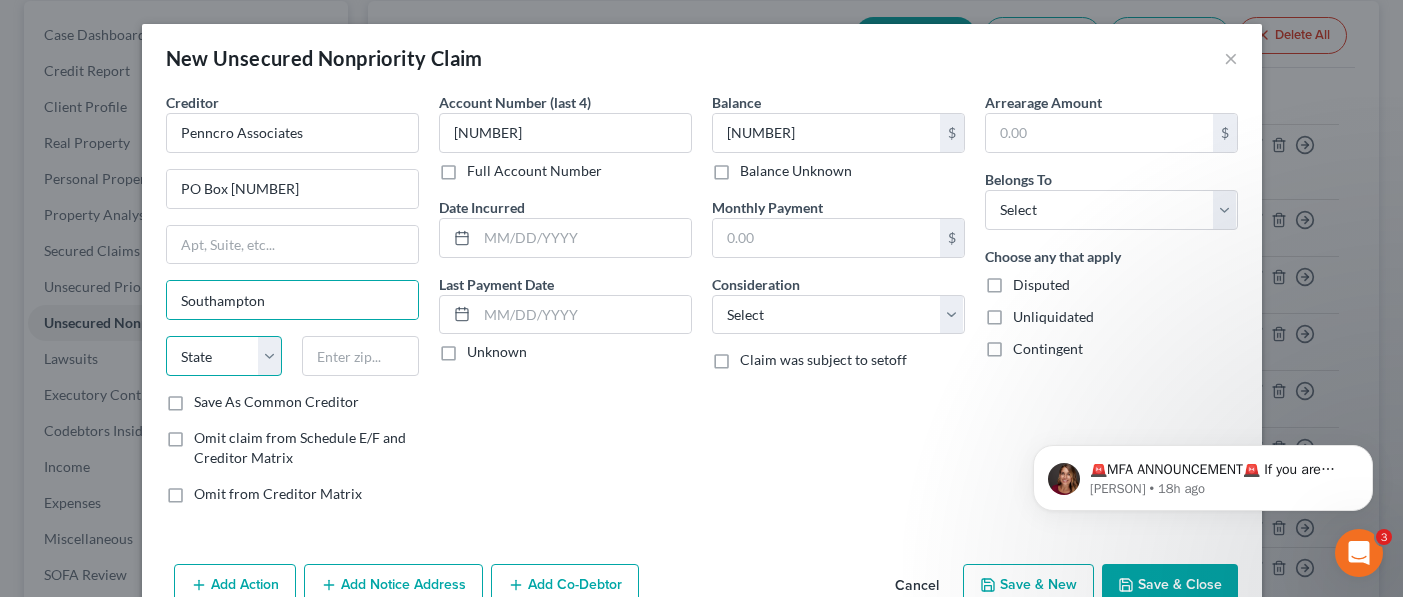 click on "State AL AK AR AZ CA CO CT DE DC FL GA GU HI ID IL IN IA KS KY LA ME MD MA MI MN MS MO MT NC ND NE NV NH NJ NM NY OH OK OR PA PR RI SC SD TN TX UT VI VA VT WA WV WI WY" at bounding box center (224, 356) 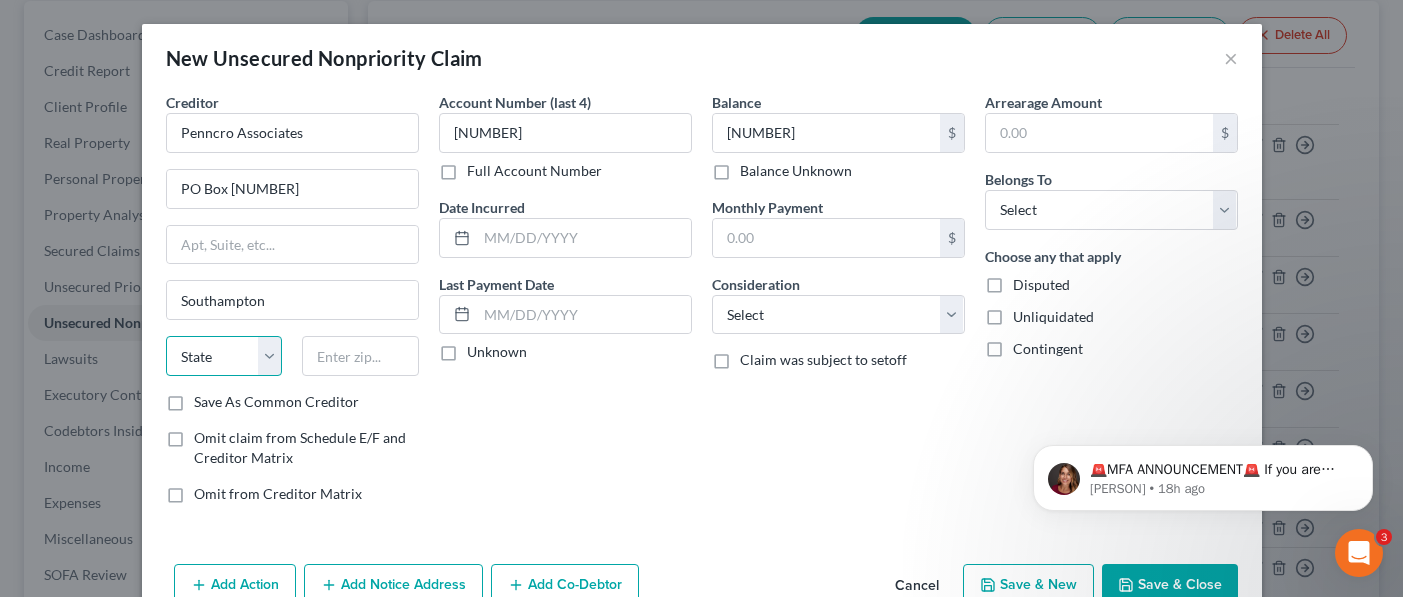 click on "State AL AK AR AZ CA CO CT DE DC FL GA GU HI ID IL IN IA KS KY LA ME MD MA MI MN MS MO MT NC ND NE NV NH NJ NM NY OH OK OR PA PR RI SC SD TN TX UT VI VA VT WA WV WI WY" at bounding box center [224, 356] 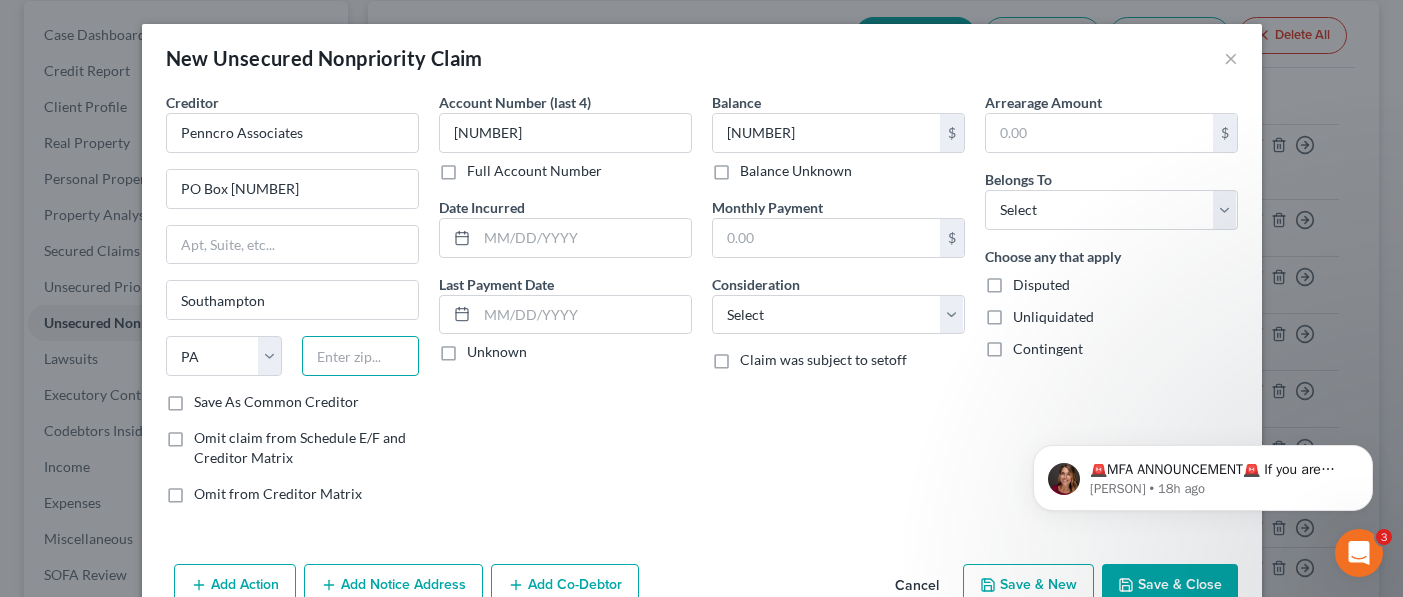 click at bounding box center [360, 356] 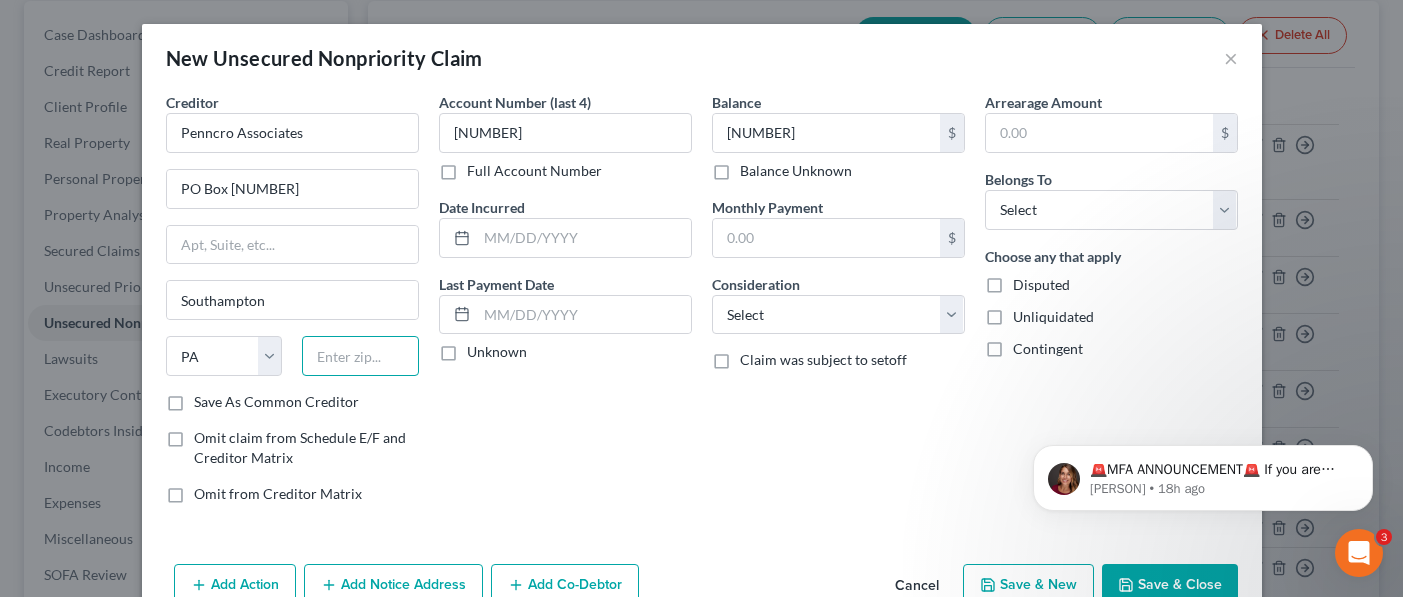 click at bounding box center (360, 356) 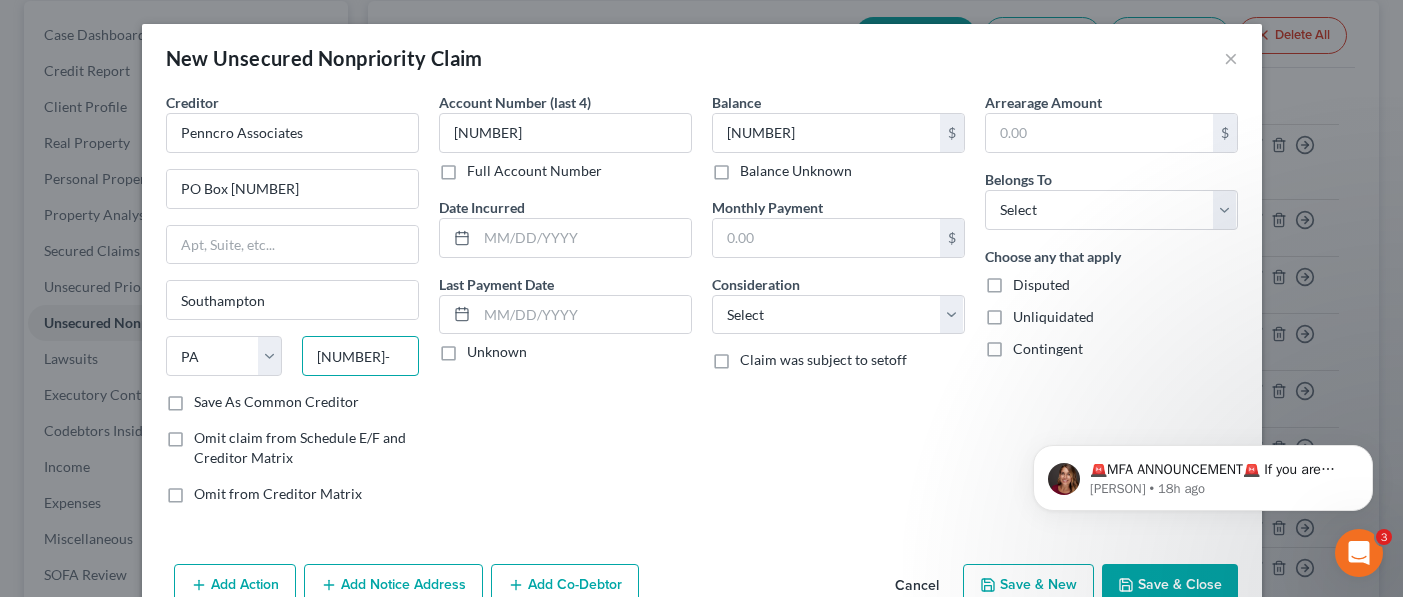 click on "[NUMBER]-" at bounding box center [360, 356] 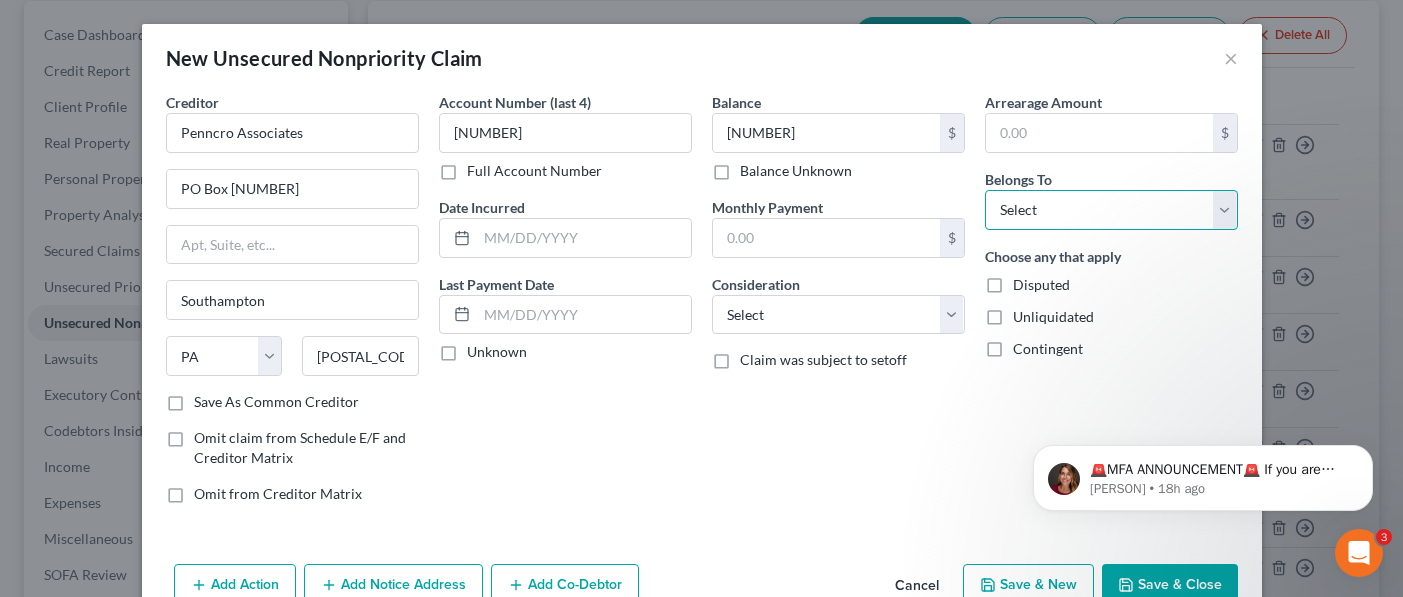 click on "Select Debtor 1 Only Debtor 2 Only Debtor 1 And Debtor 2 Only At Least One Of The Debtors And Another Community Property" at bounding box center [1111, 210] 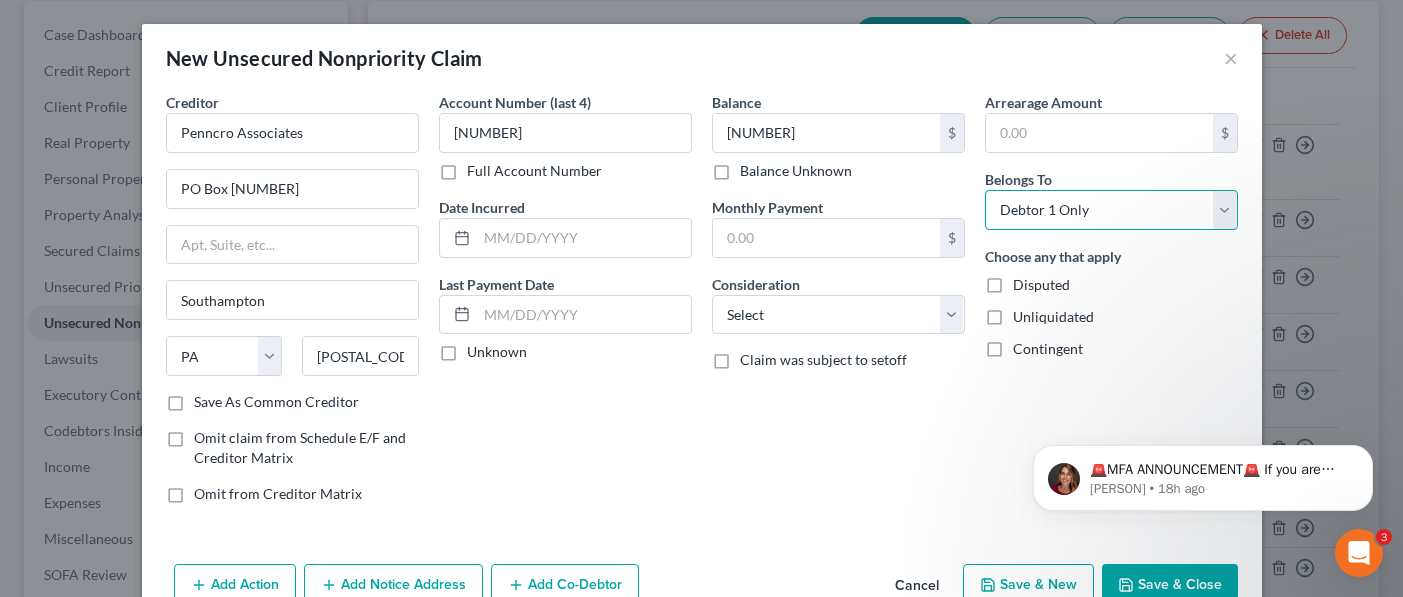 click on "Select Debtor 1 Only Debtor 2 Only Debtor 1 And Debtor 2 Only At Least One Of The Debtors And Another Community Property" at bounding box center [1111, 210] 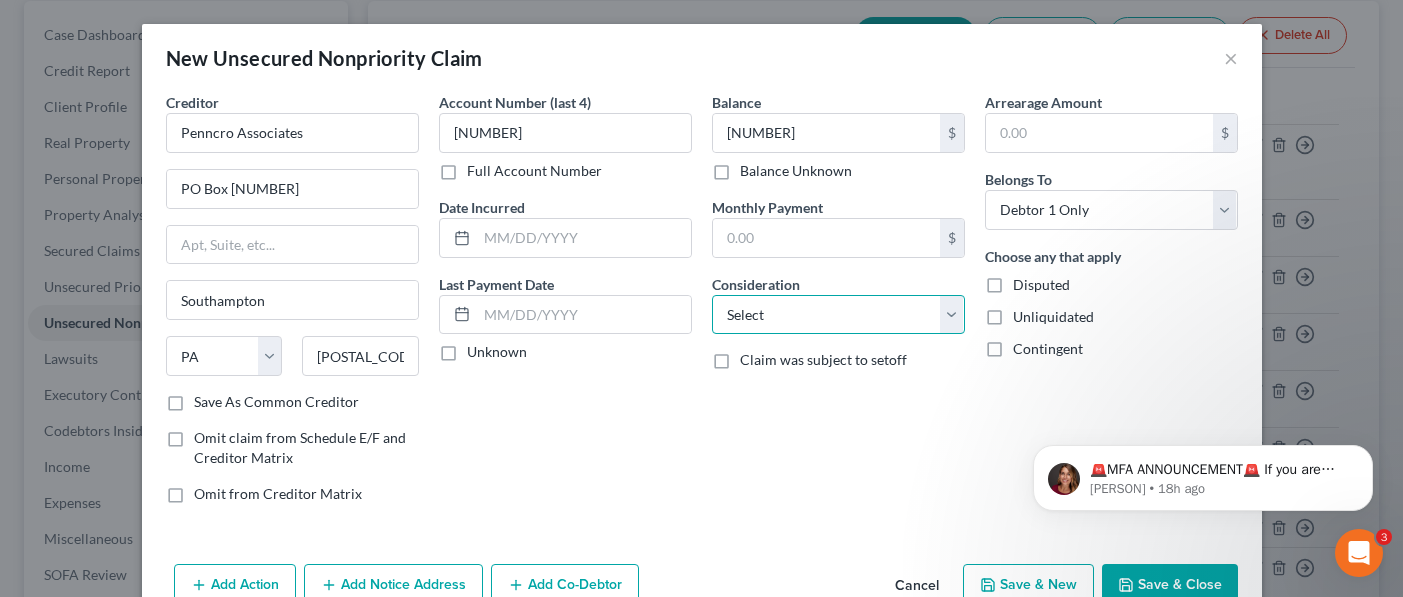 click on "Select Cable / Satellite Services Collection Agency Credit Card Debt Debt Counseling / Attorneys Deficiency Balance Domestic Support Obligations Home / Car Repairs Income Taxes Judgment Liens Medical Services Monies Loaned / Advanced Mortgage Obligation From Divorce Or Separation Obligation To Pensions Other Overdrawn Bank Account Promised To Help Pay Creditors Student Loans Suppliers And Vendors Telephone / Internet Services Utility Services" at bounding box center (838, 315) 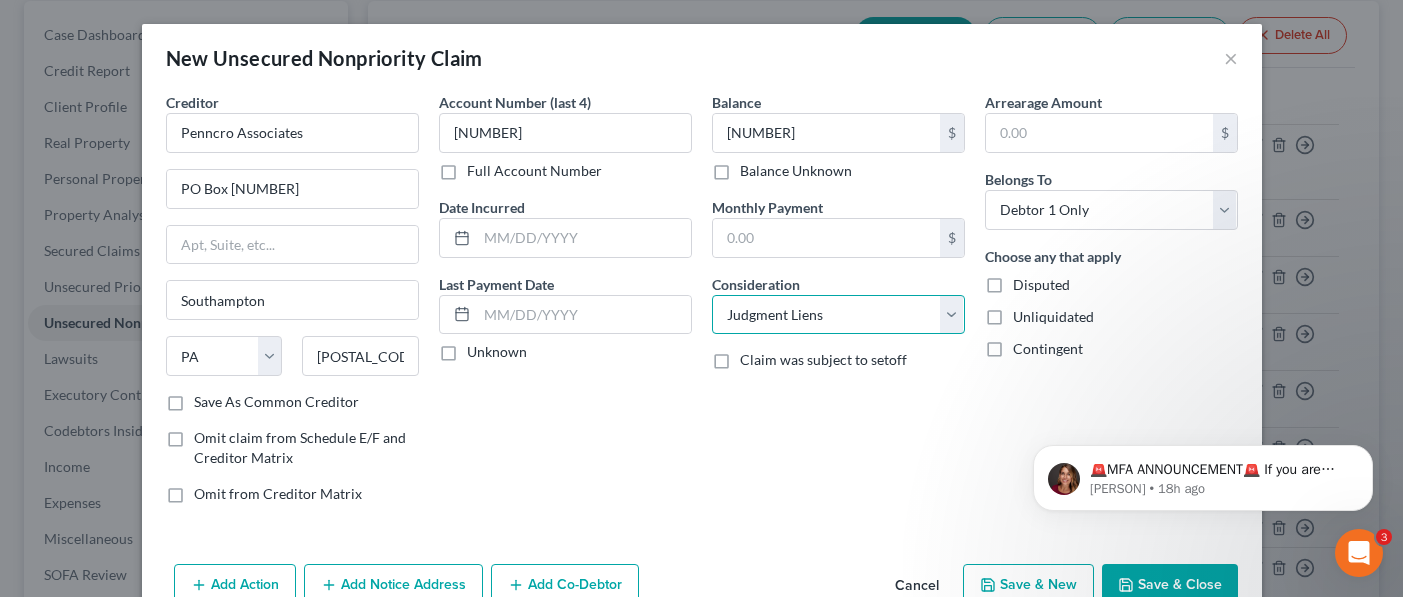 click on "Select Cable / Satellite Services Collection Agency Credit Card Debt Debt Counseling / Attorneys Deficiency Balance Domestic Support Obligations Home / Car Repairs Income Taxes Judgment Liens Medical Services Monies Loaned / Advanced Mortgage Obligation From Divorce Or Separation Obligation To Pensions Other Overdrawn Bank Account Promised To Help Pay Creditors Student Loans Suppliers And Vendors Telephone / Internet Services Utility Services" at bounding box center [838, 315] 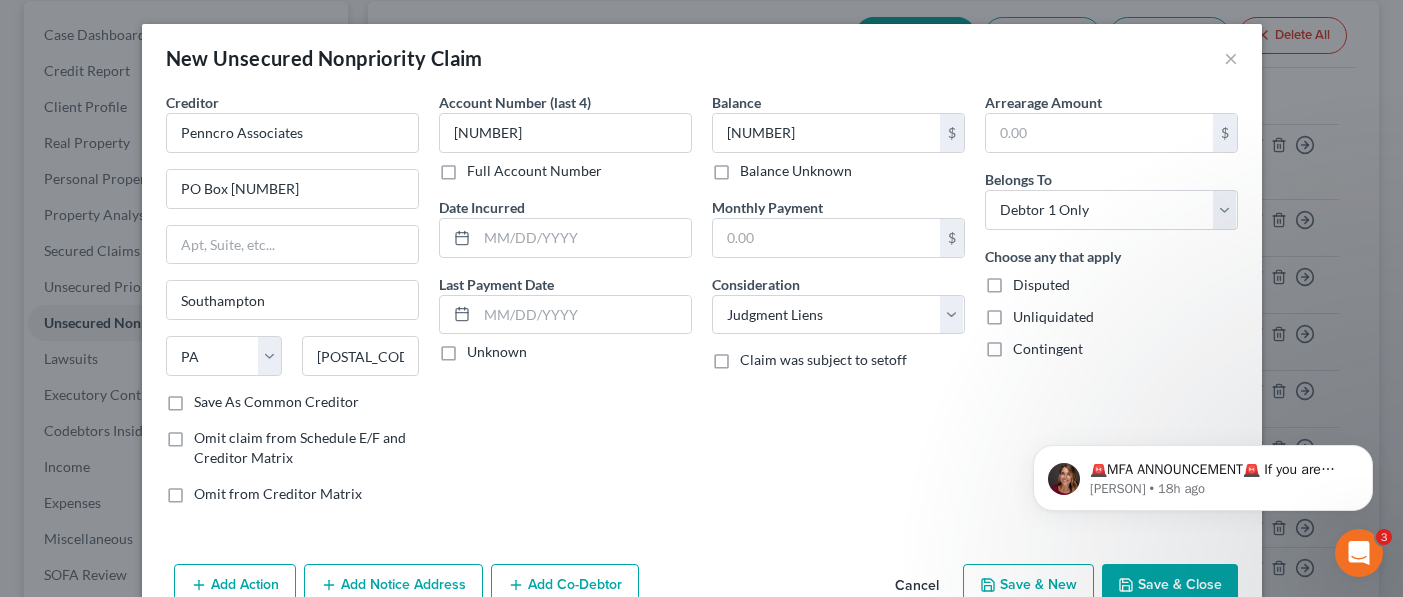 click on "🚨MFA ANNOUNCEMENT🚨   If you are filing today in [STATE] or [STATE], you need to have MFA enabled on your PACER account.   Effective tomorrow, [DATE], all users filing with NextChapter's software will be required to enable MFA on their PACER accounts.   Varying districts are enrolling users at random starting tomorrow and some districts are requiring it for all filers tomorrow.   Additional instructions will come tomorrow, but we wanted to notify our users. [NAME] • [TIME] ago" 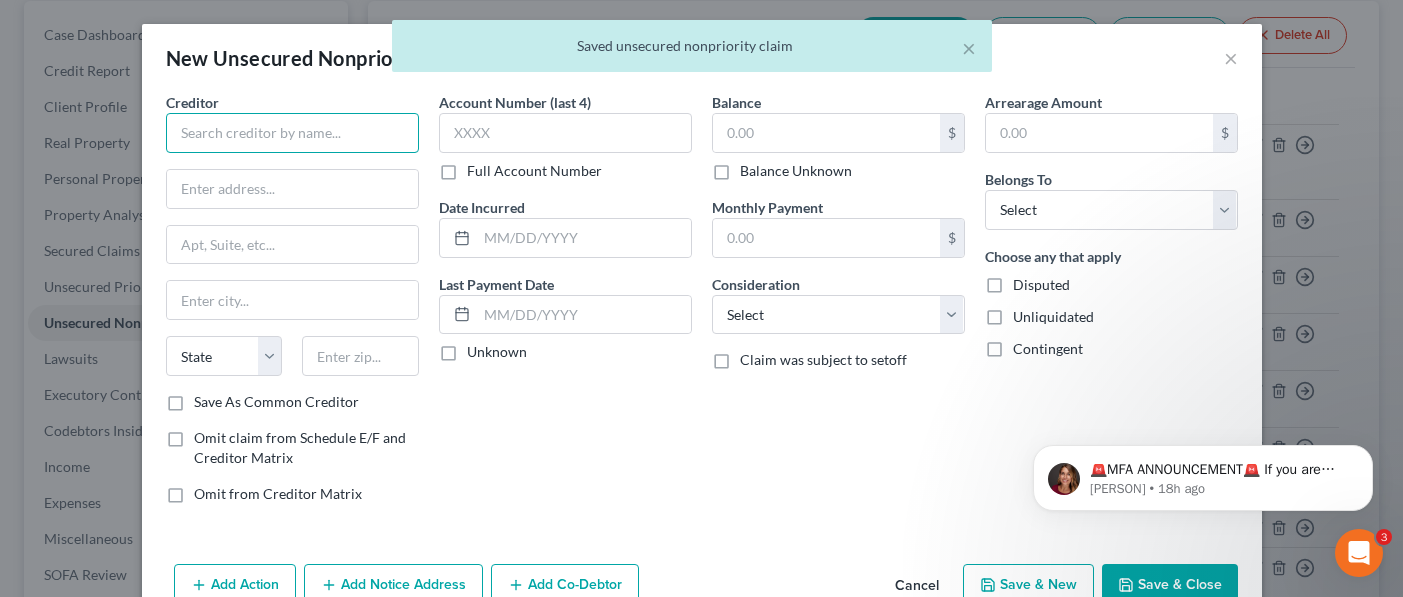 click at bounding box center [292, 133] 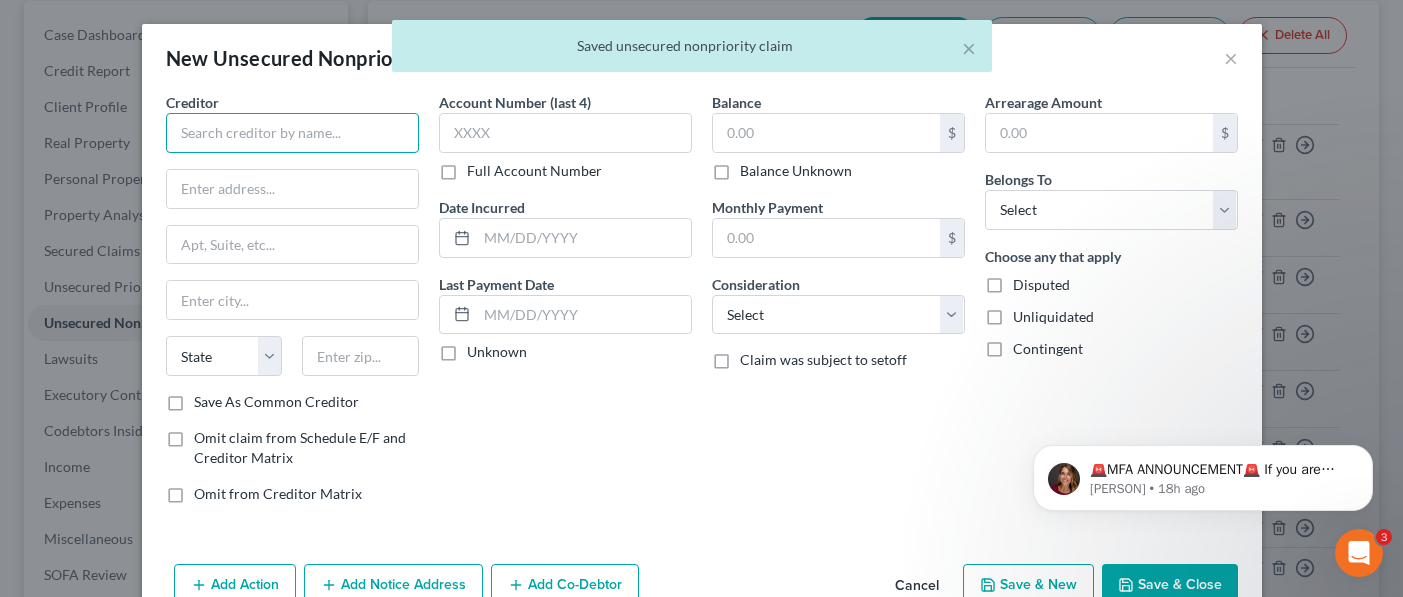 click at bounding box center [292, 133] 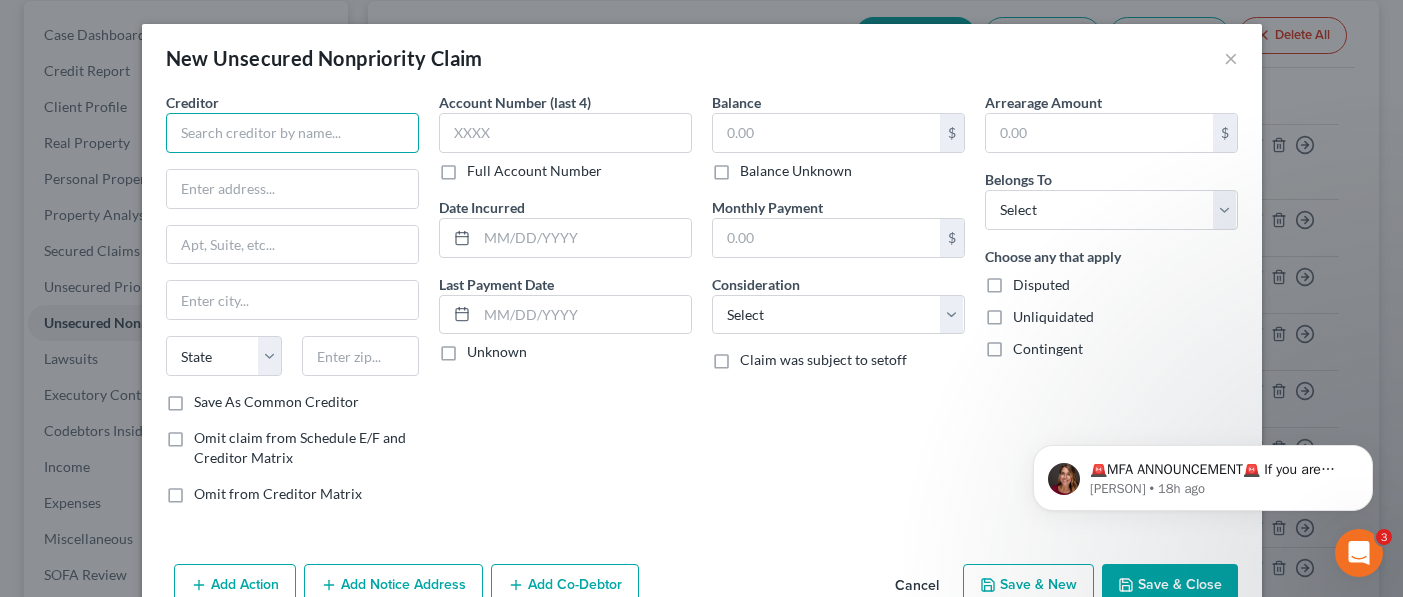 click at bounding box center [292, 133] 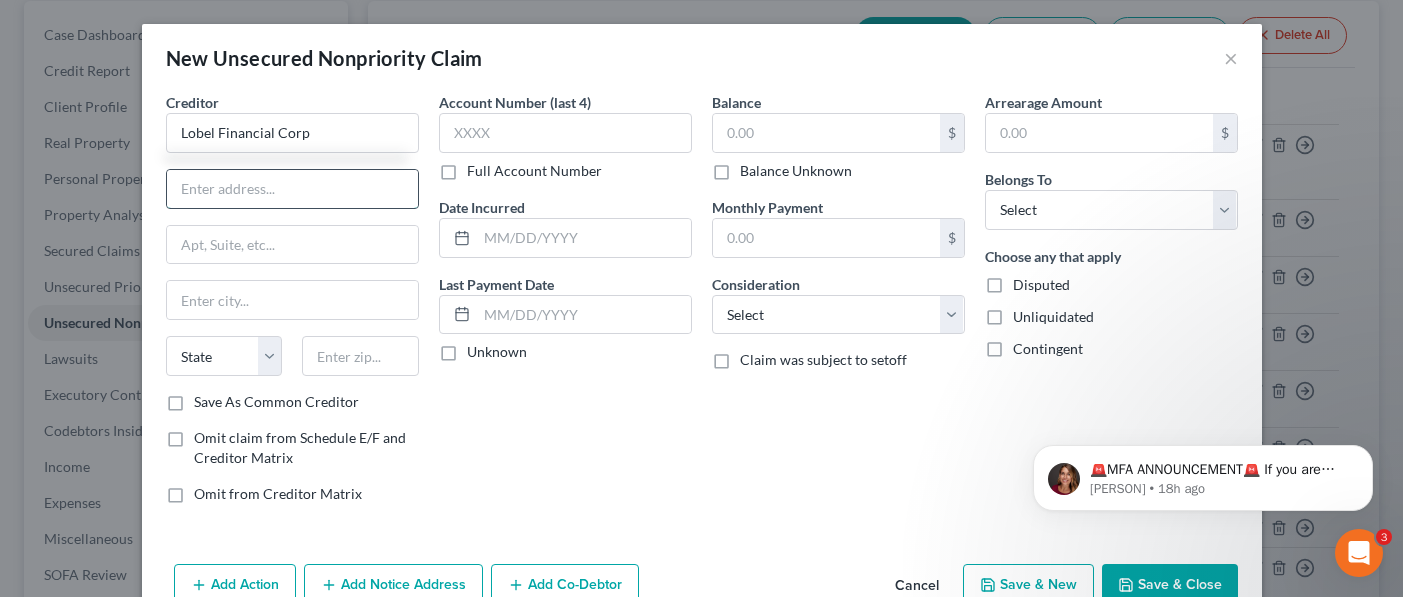 click at bounding box center (292, 189) 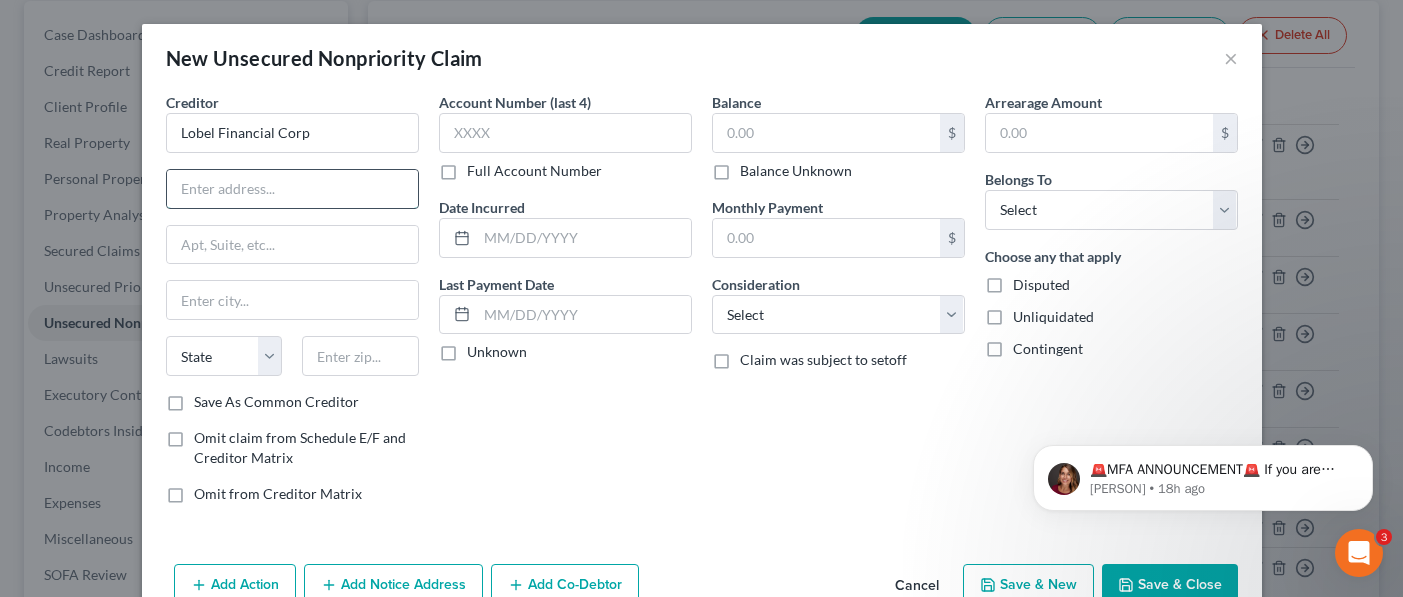 click at bounding box center (292, 189) 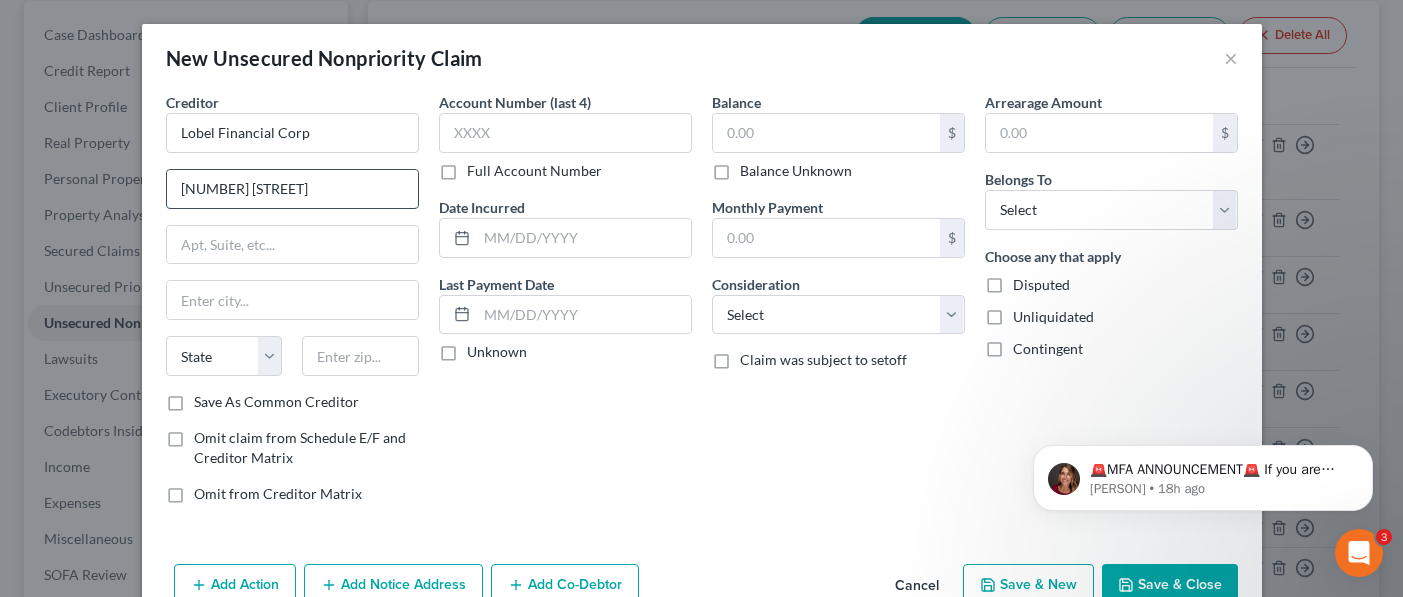 click on "[NUMBER] [STREET]" at bounding box center (292, 189) 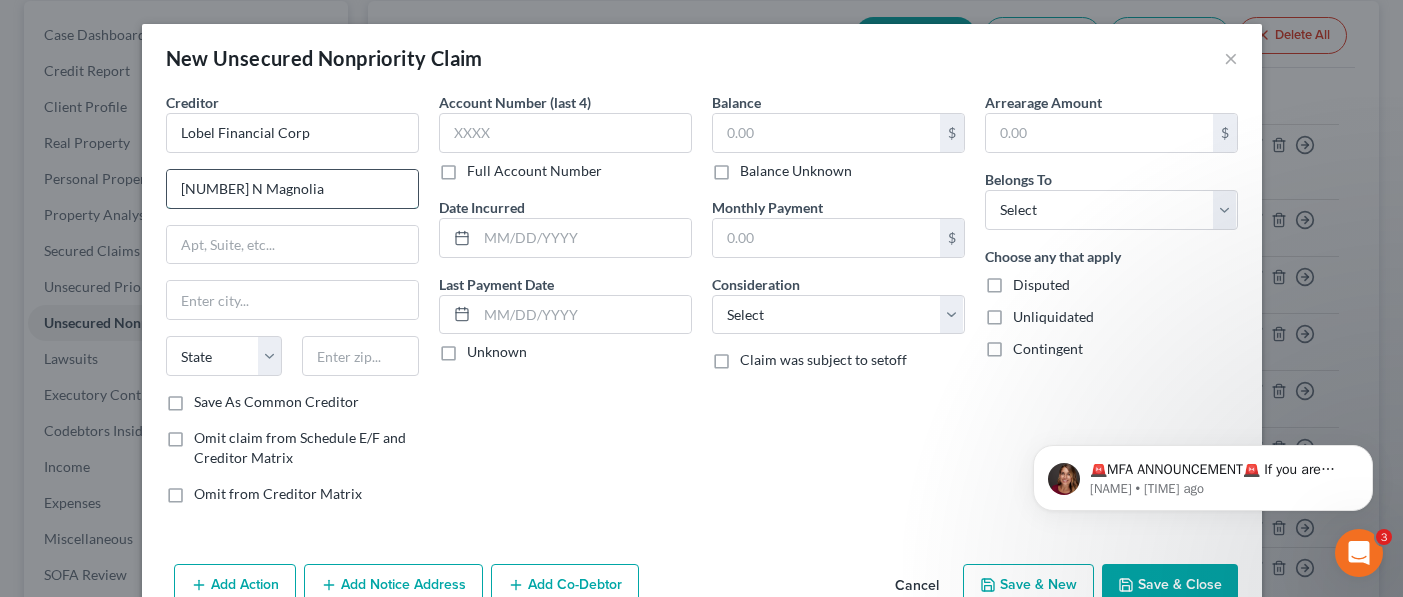 click on "[NUMBER] N Magnolia" at bounding box center [292, 189] 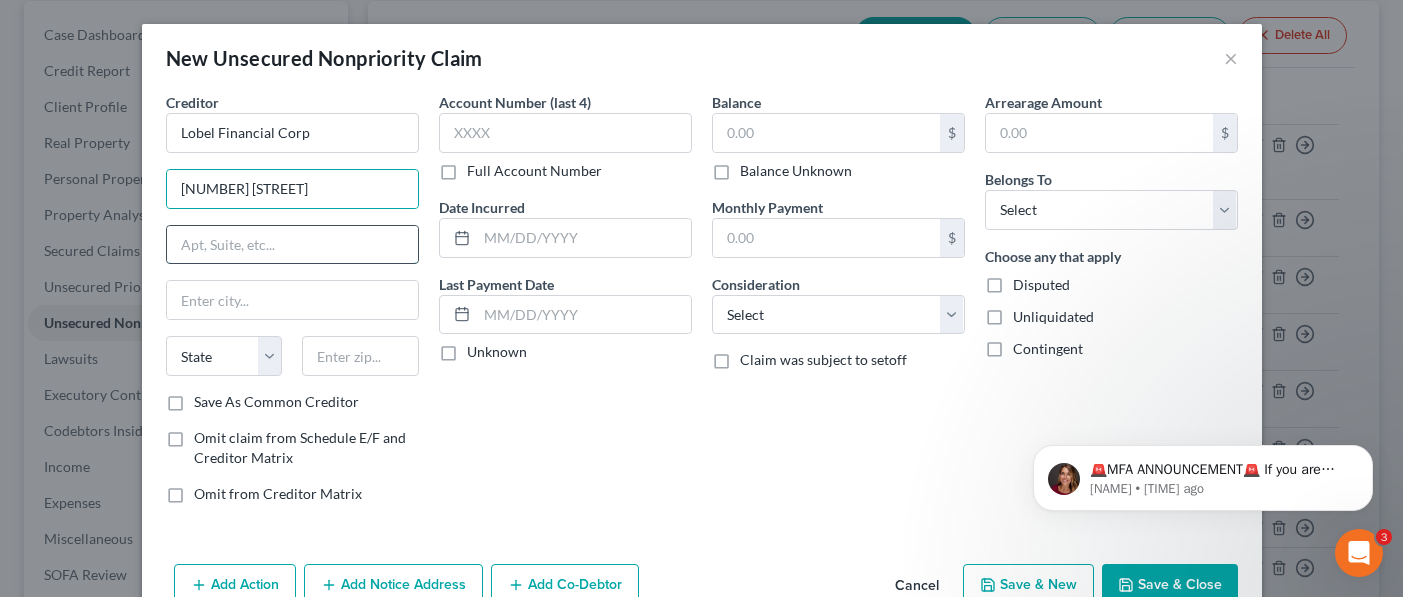 click at bounding box center (292, 245) 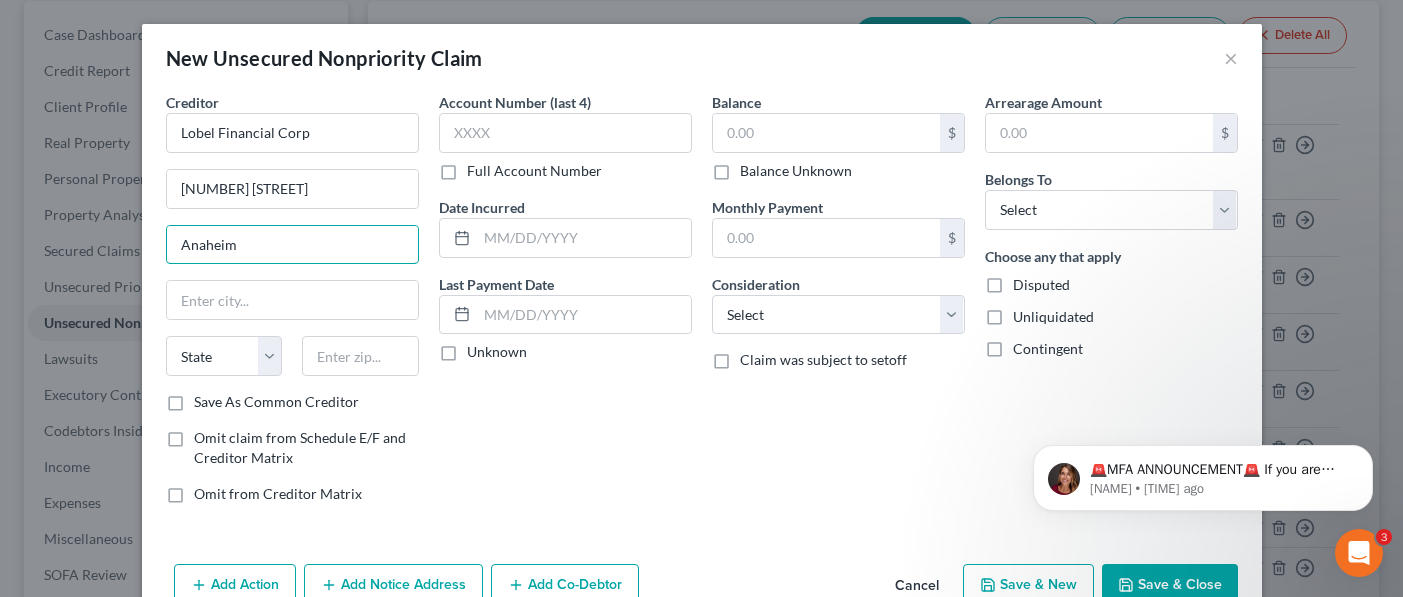 drag, startPoint x: 262, startPoint y: 245, endPoint x: 135, endPoint y: 243, distance: 127.01575 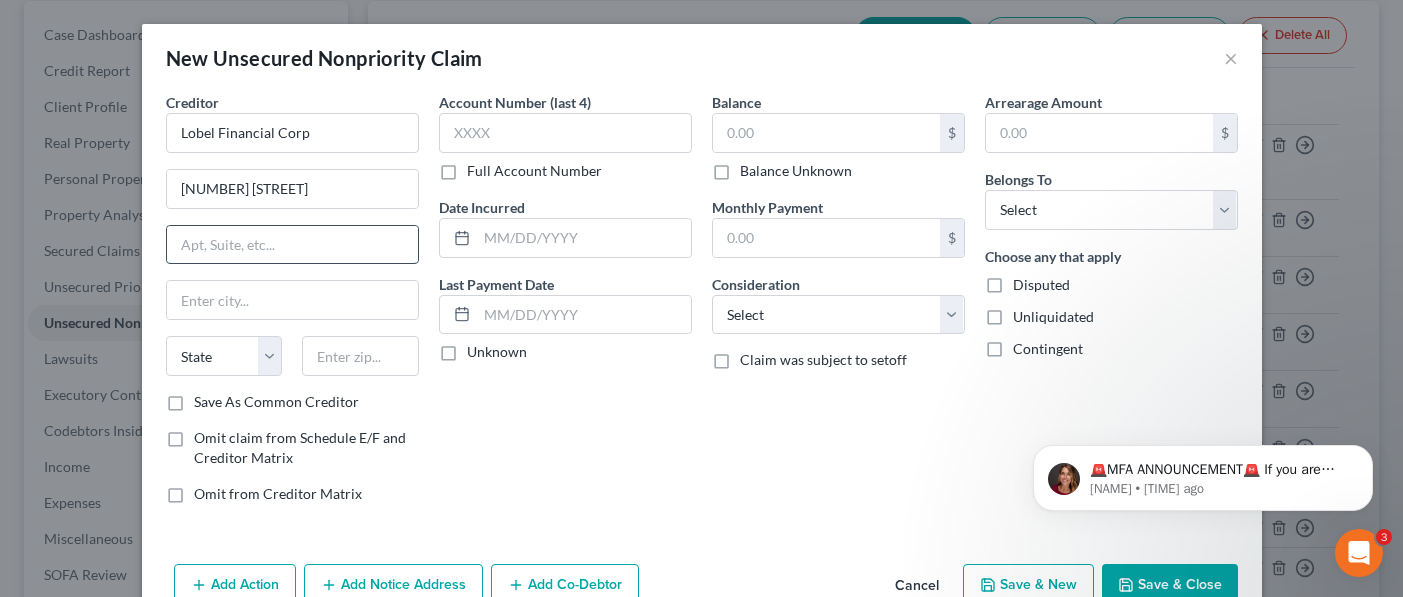 click at bounding box center (292, 245) 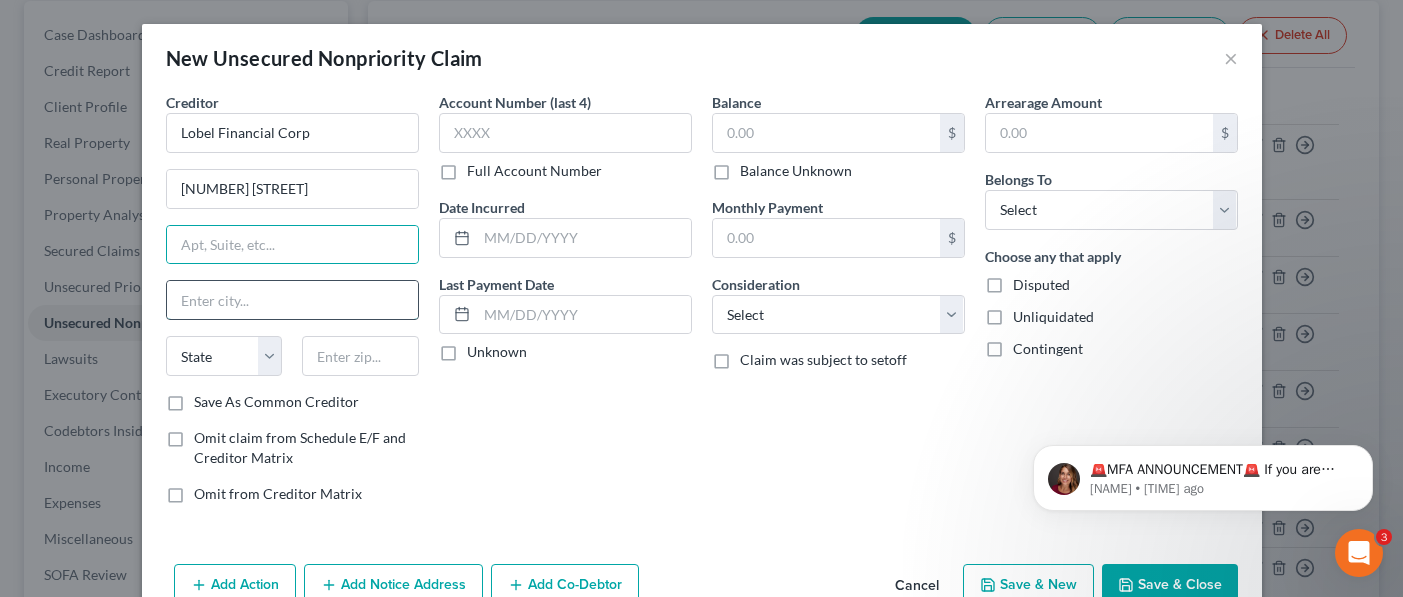 click at bounding box center [292, 300] 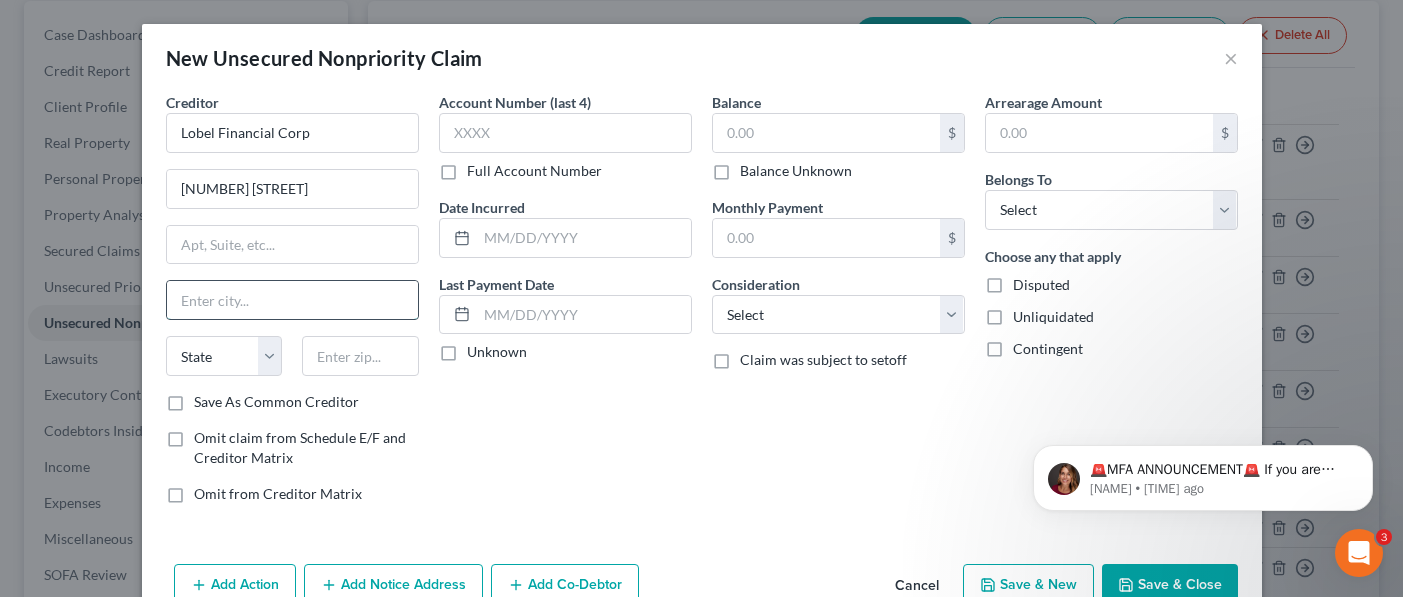 click at bounding box center (292, 300) 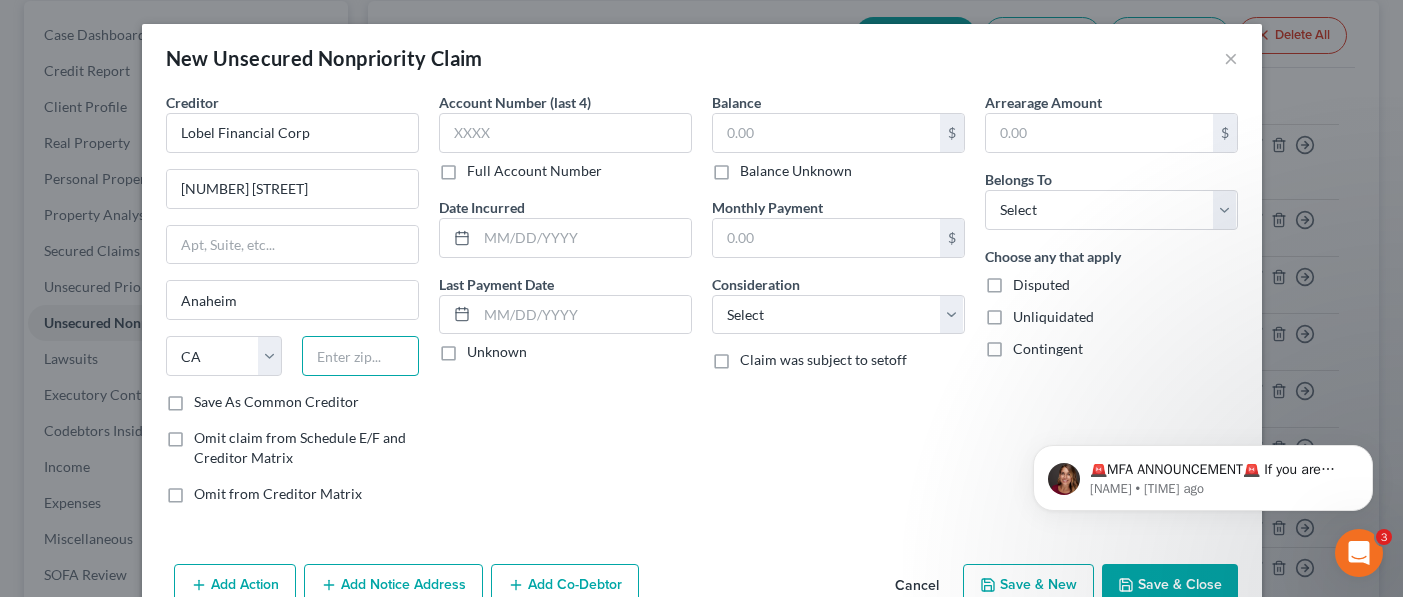 click at bounding box center (360, 356) 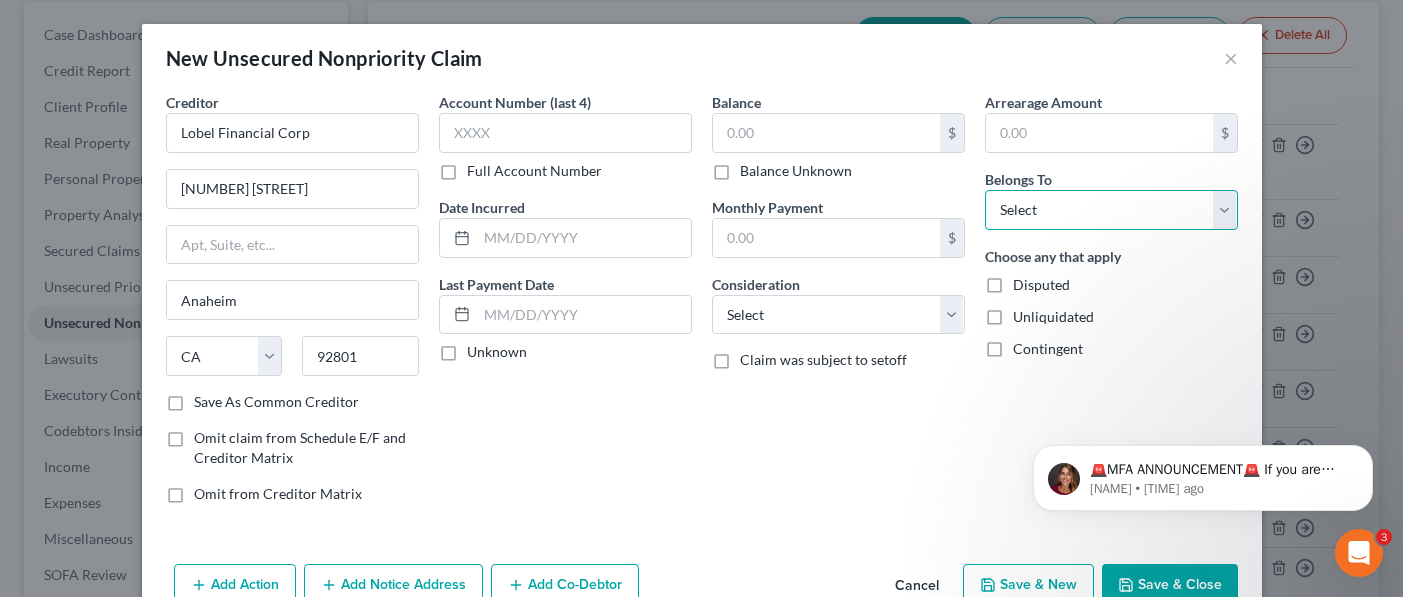 click on "Select Debtor 1 Only Debtor 2 Only Debtor 1 And Debtor 2 Only At Least One Of The Debtors And Another Community Property" at bounding box center (1111, 210) 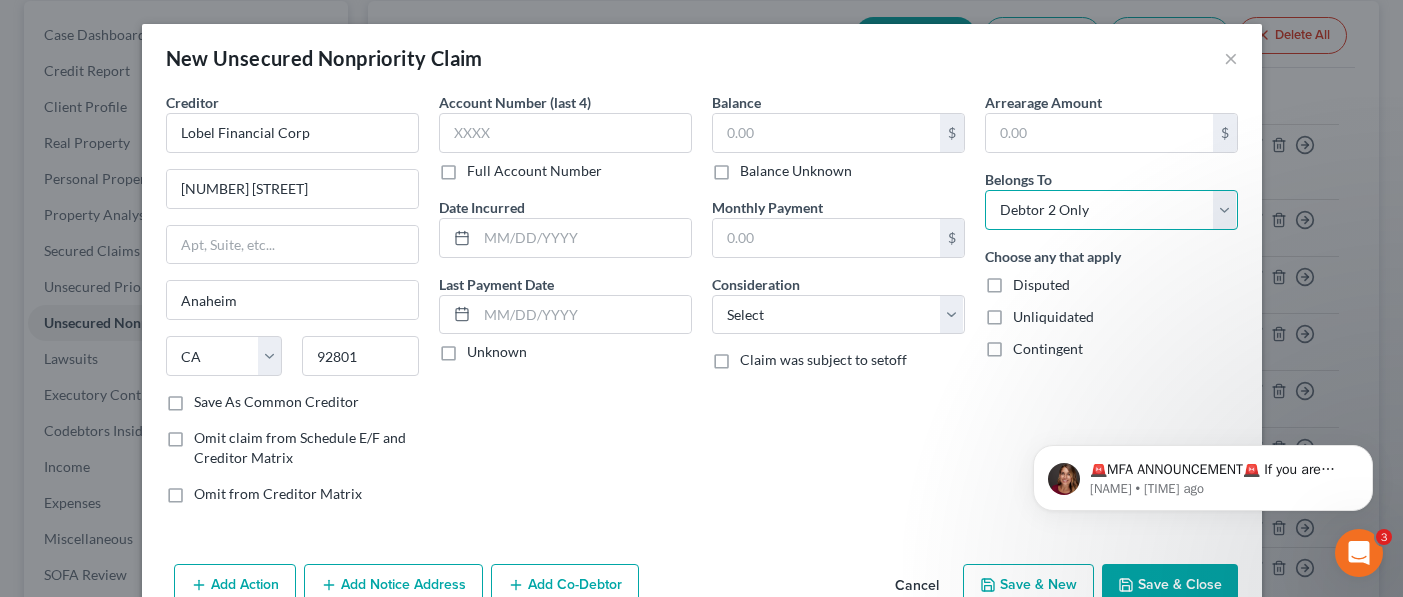 click on "Select Debtor 1 Only Debtor 2 Only Debtor 1 And Debtor 2 Only At Least One Of The Debtors And Another Community Property" at bounding box center (1111, 210) 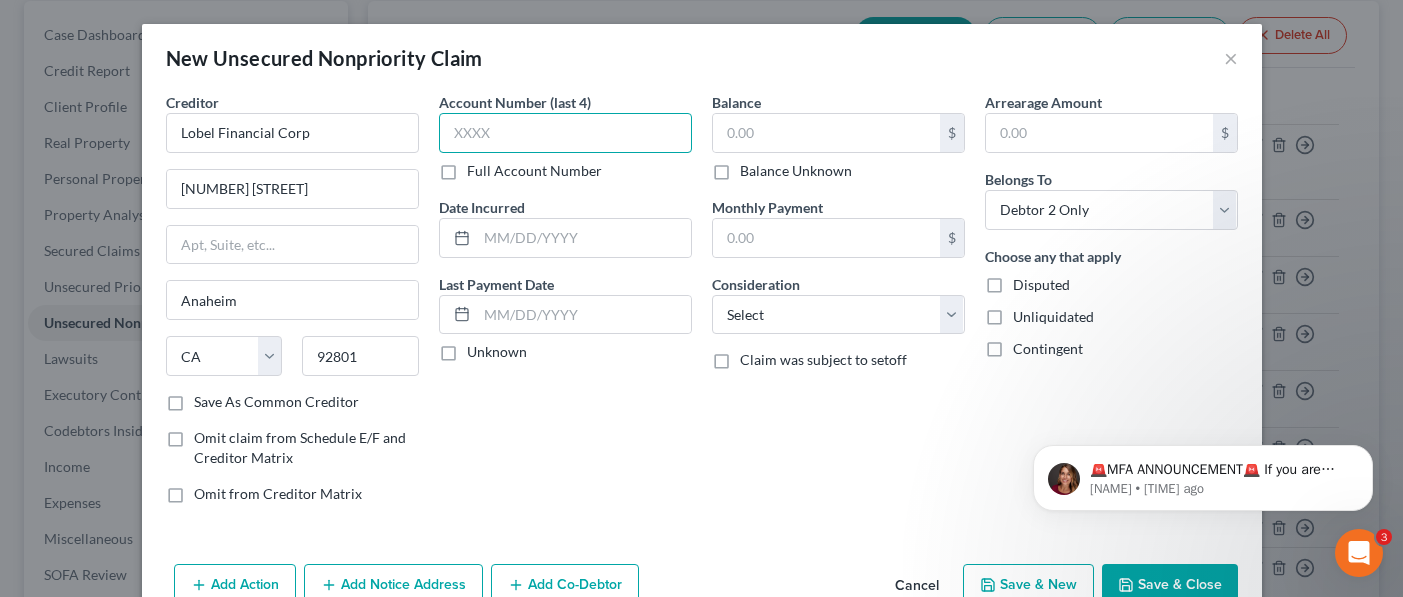 click at bounding box center [565, 133] 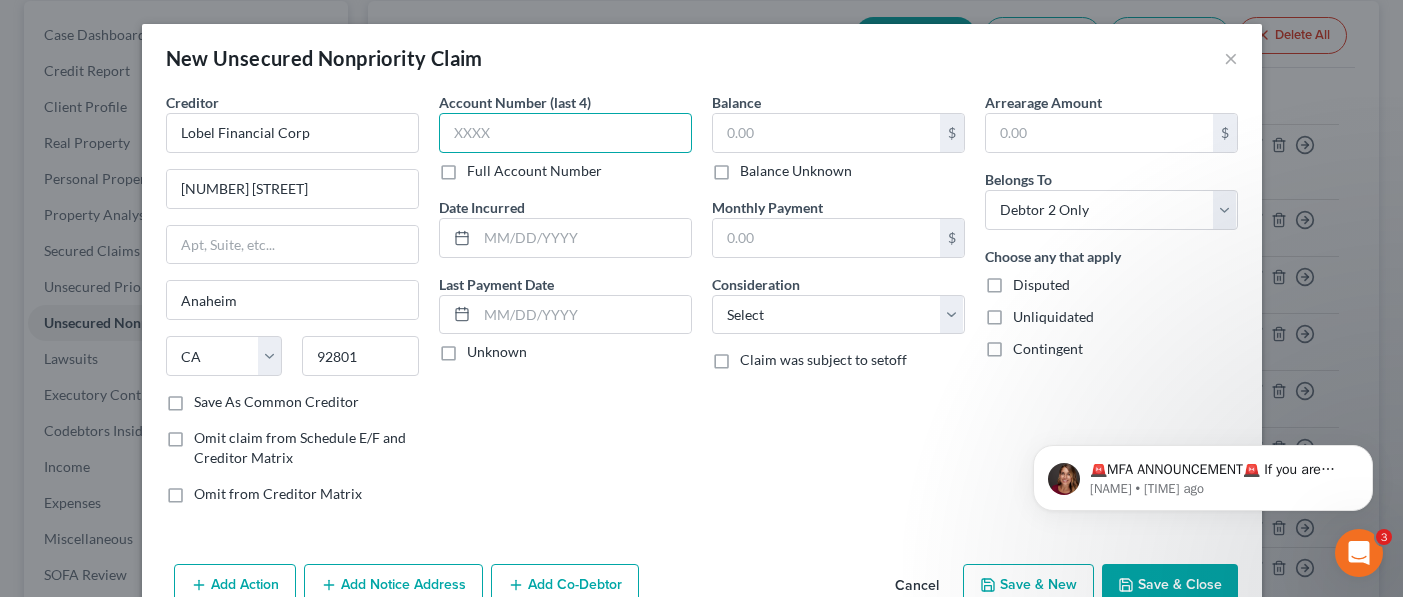 click at bounding box center (565, 133) 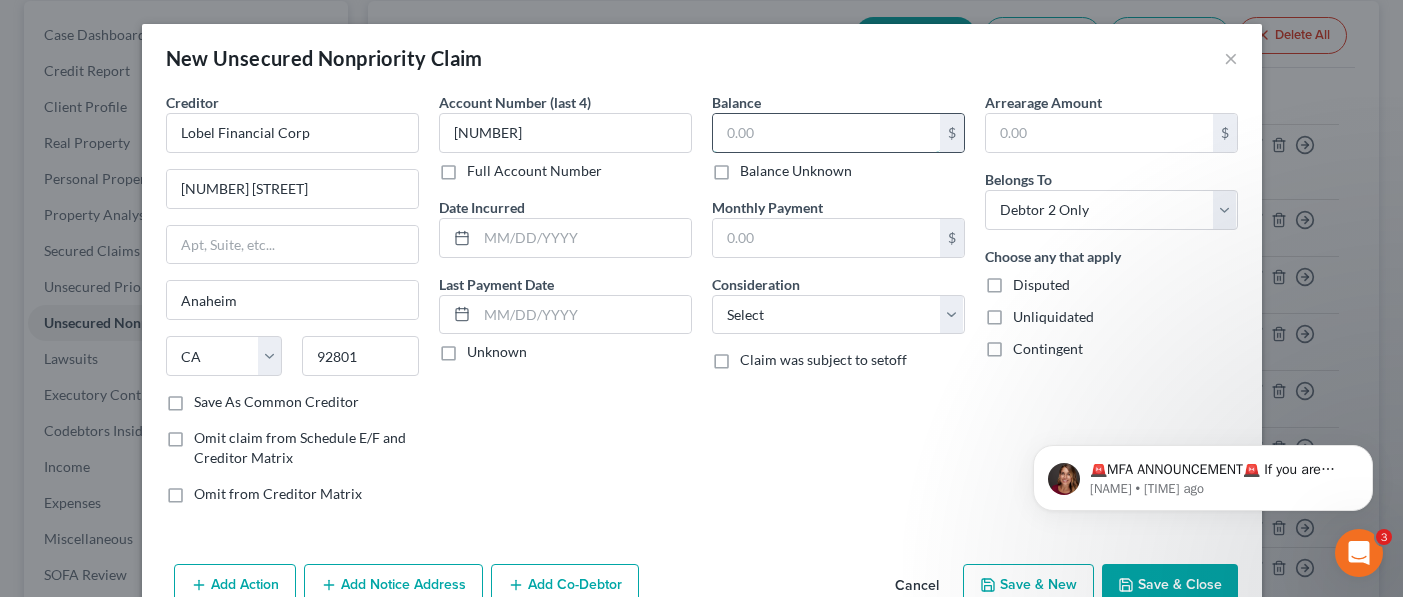 click at bounding box center [826, 133] 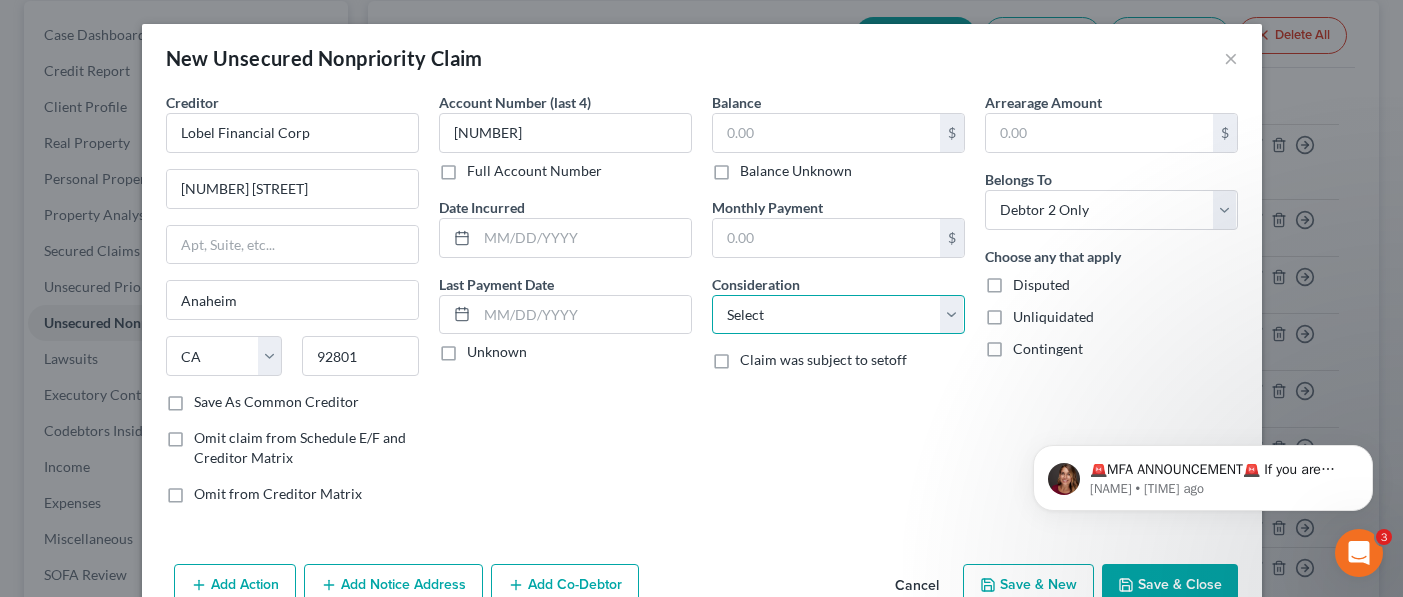 click on "Select Cable / Satellite Services Collection Agency Credit Card Debt Debt Counseling / Attorneys Deficiency Balance Domestic Support Obligations Home / Car Repairs Income Taxes Judgment Liens Medical Services Monies Loaned / Advanced Mortgage Obligation From Divorce Or Separation Obligation To Pensions Other Overdrawn Bank Account Promised To Help Pay Creditors Student Loans Suppliers And Vendors Telephone / Internet Services Utility Services" at bounding box center (838, 315) 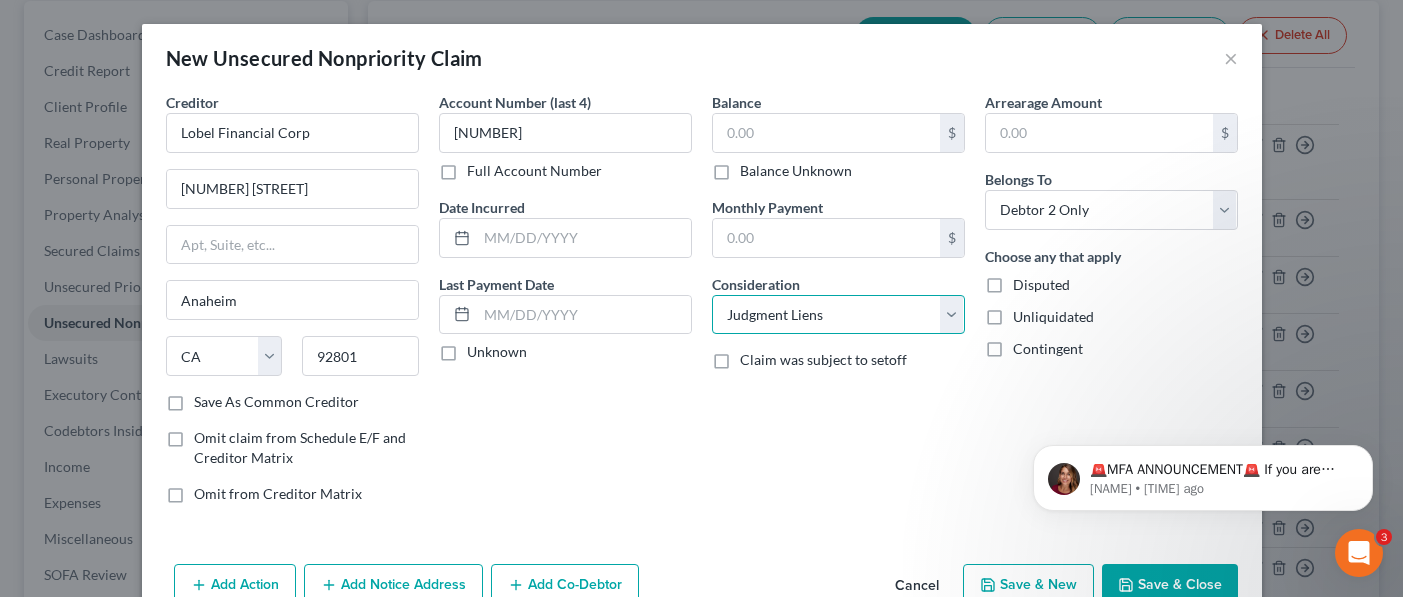 click on "Select Cable / Satellite Services Collection Agency Credit Card Debt Debt Counseling / Attorneys Deficiency Balance Domestic Support Obligations Home / Car Repairs Income Taxes Judgment Liens Medical Services Monies Loaned / Advanced Mortgage Obligation From Divorce Or Separation Obligation To Pensions Other Overdrawn Bank Account Promised To Help Pay Creditors Student Loans Suppliers And Vendors Telephone / Internet Services Utility Services" at bounding box center [838, 315] 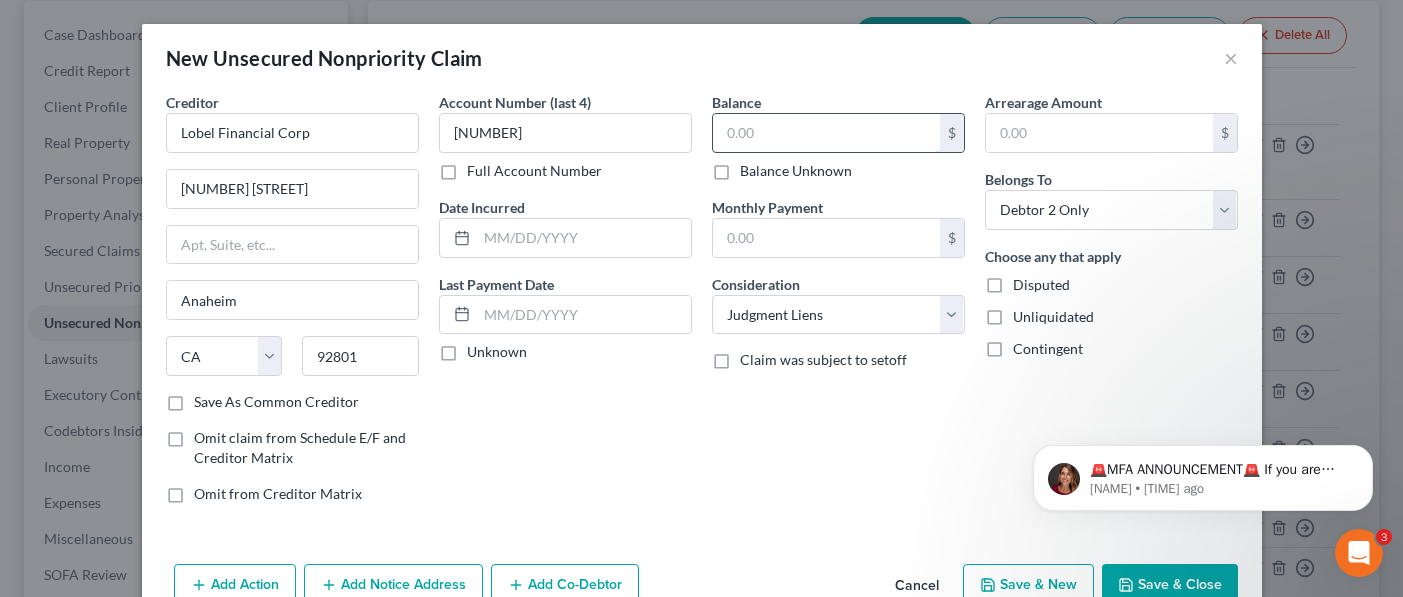 click at bounding box center (826, 133) 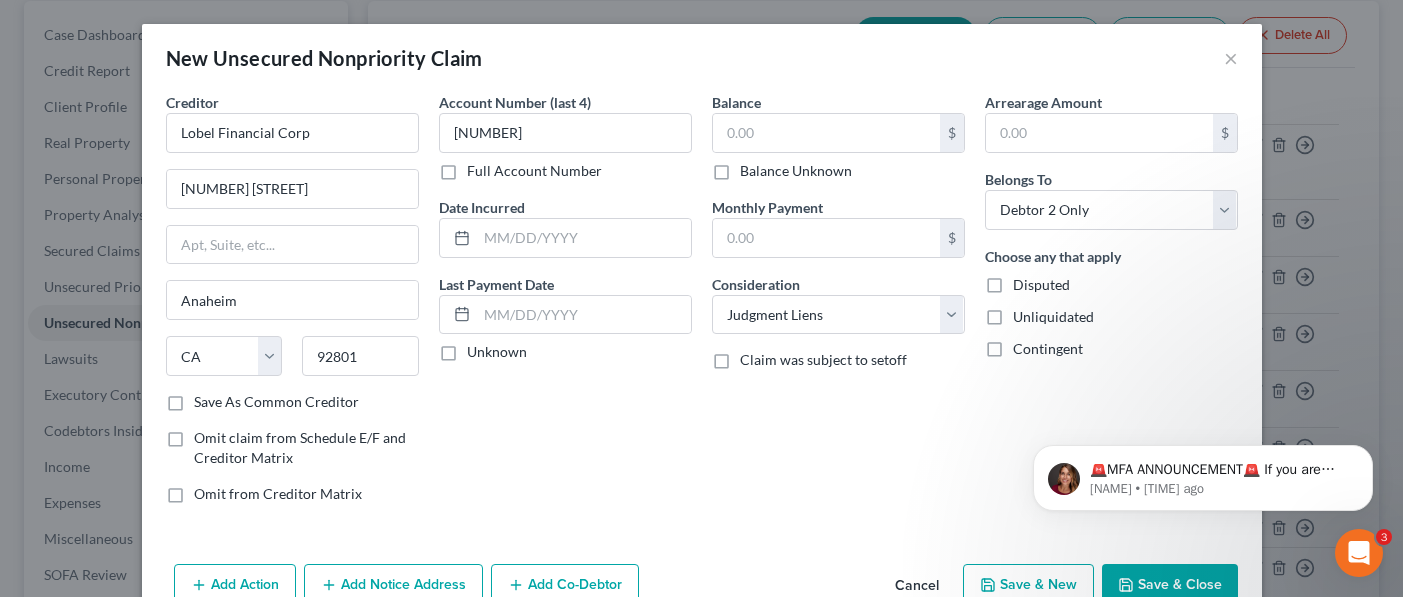 click on "Save & New" at bounding box center [1028, 585] 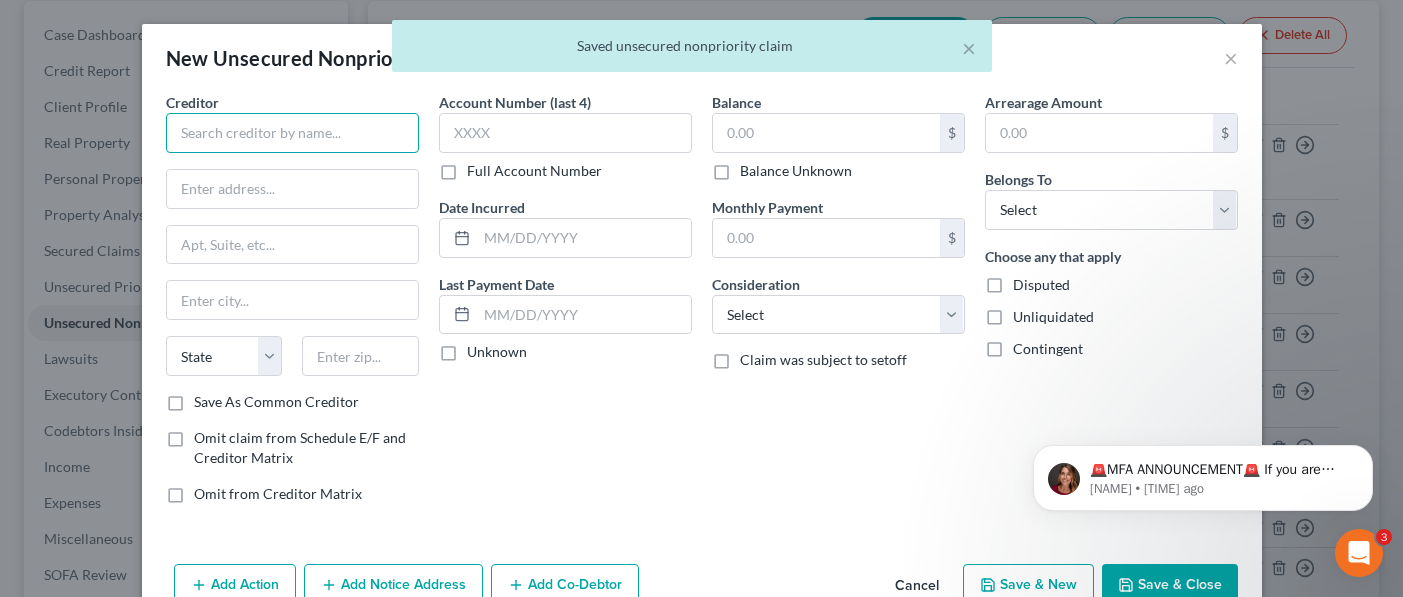 click at bounding box center [292, 133] 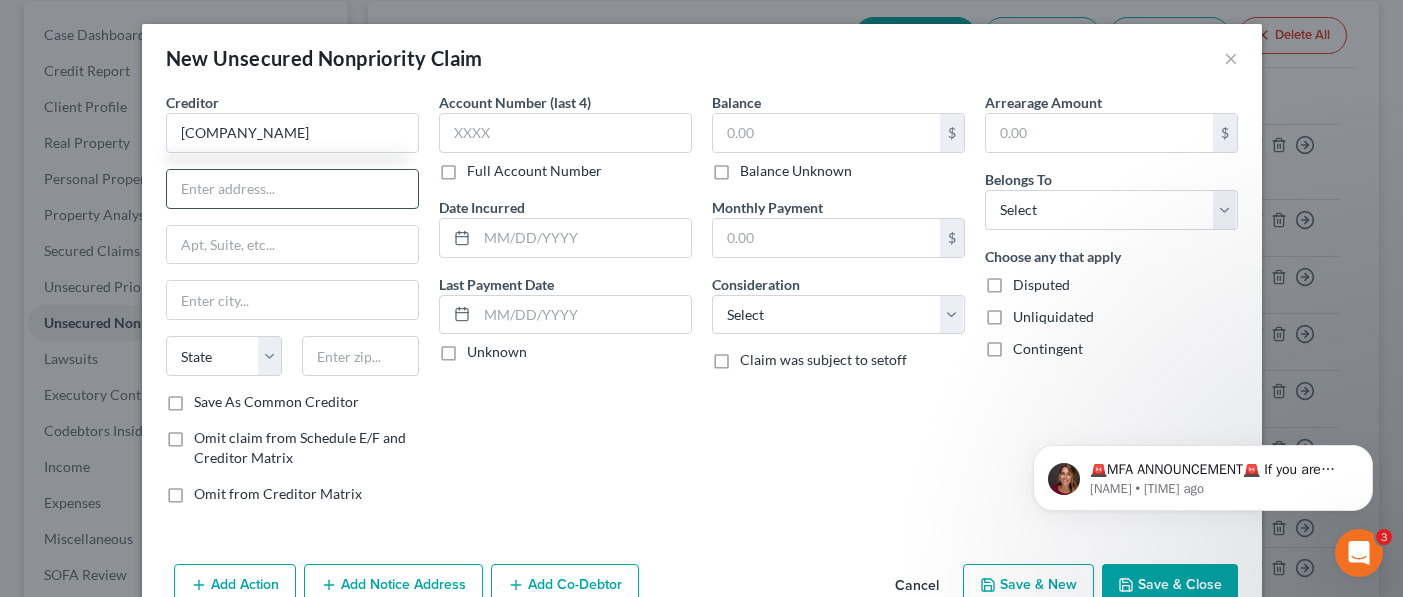 click at bounding box center [292, 189] 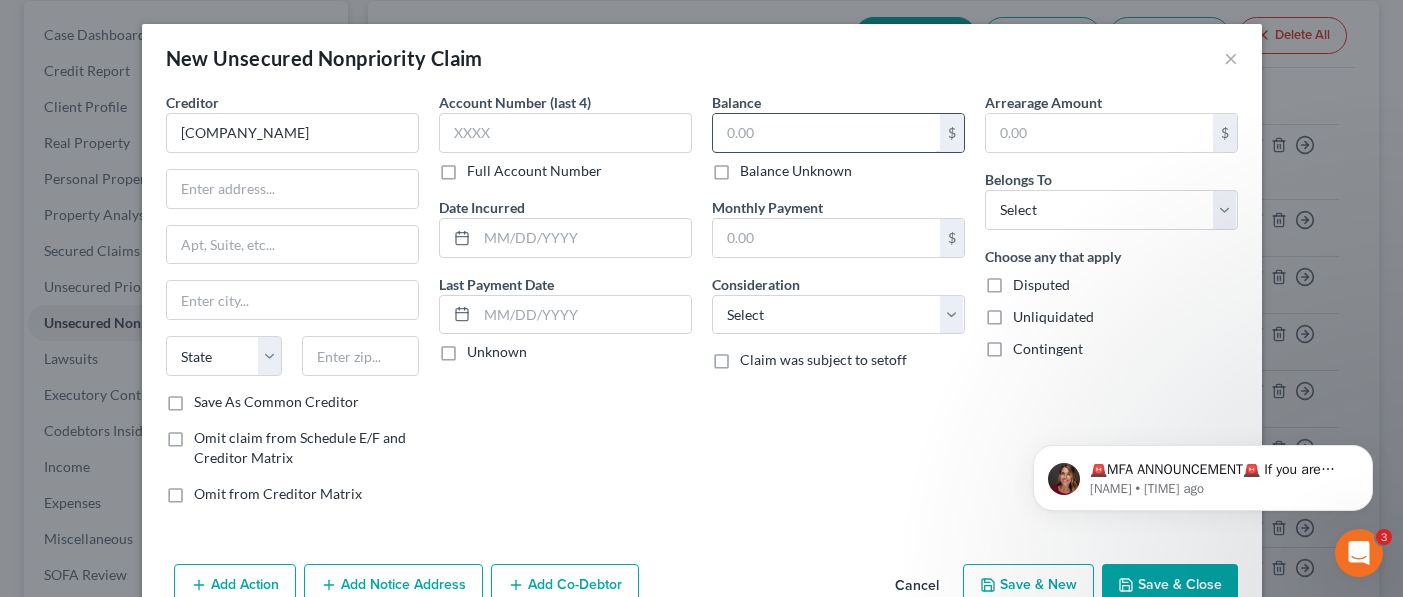 click at bounding box center [826, 133] 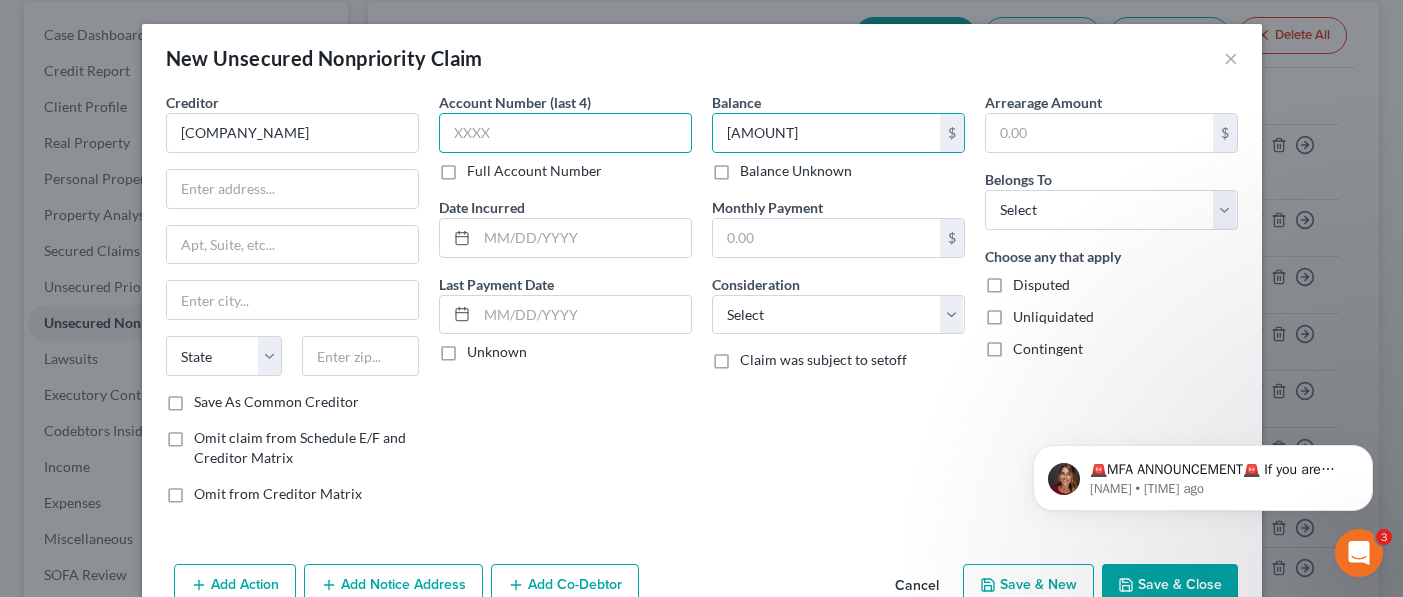 click at bounding box center [565, 133] 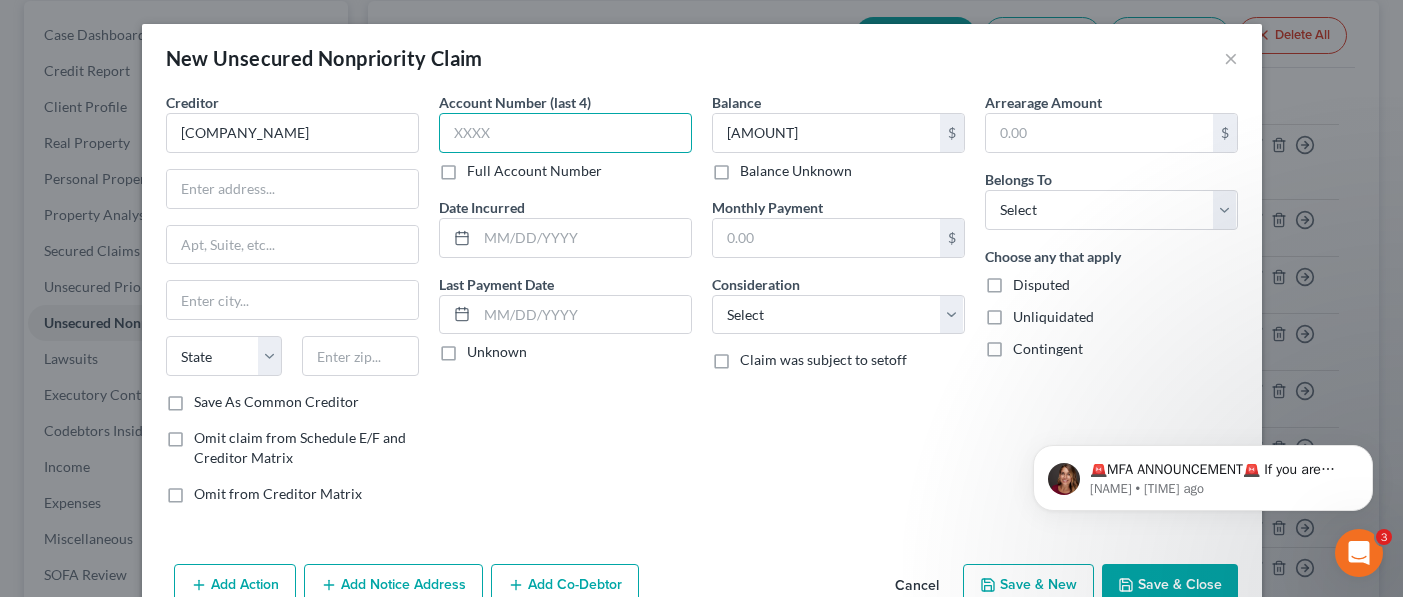 click at bounding box center [565, 133] 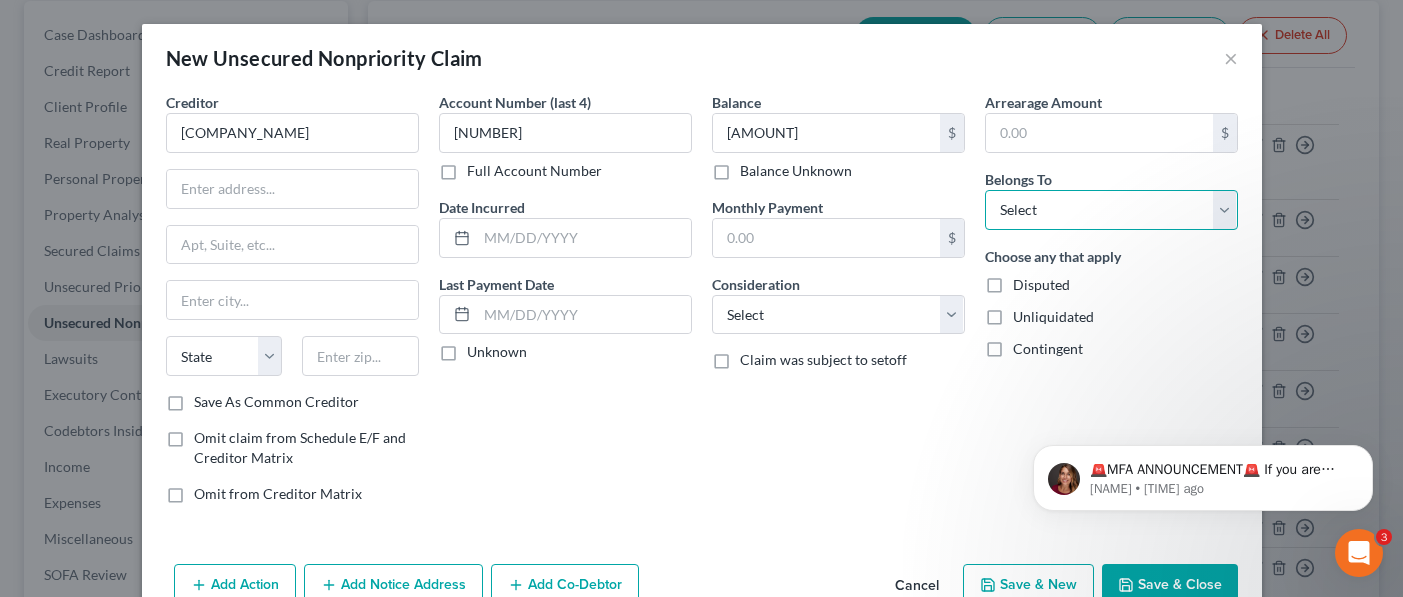 click on "Select Debtor 1 Only Debtor 2 Only Debtor 1 And Debtor 2 Only At Least One Of The Debtors And Another Community Property" at bounding box center (1111, 210) 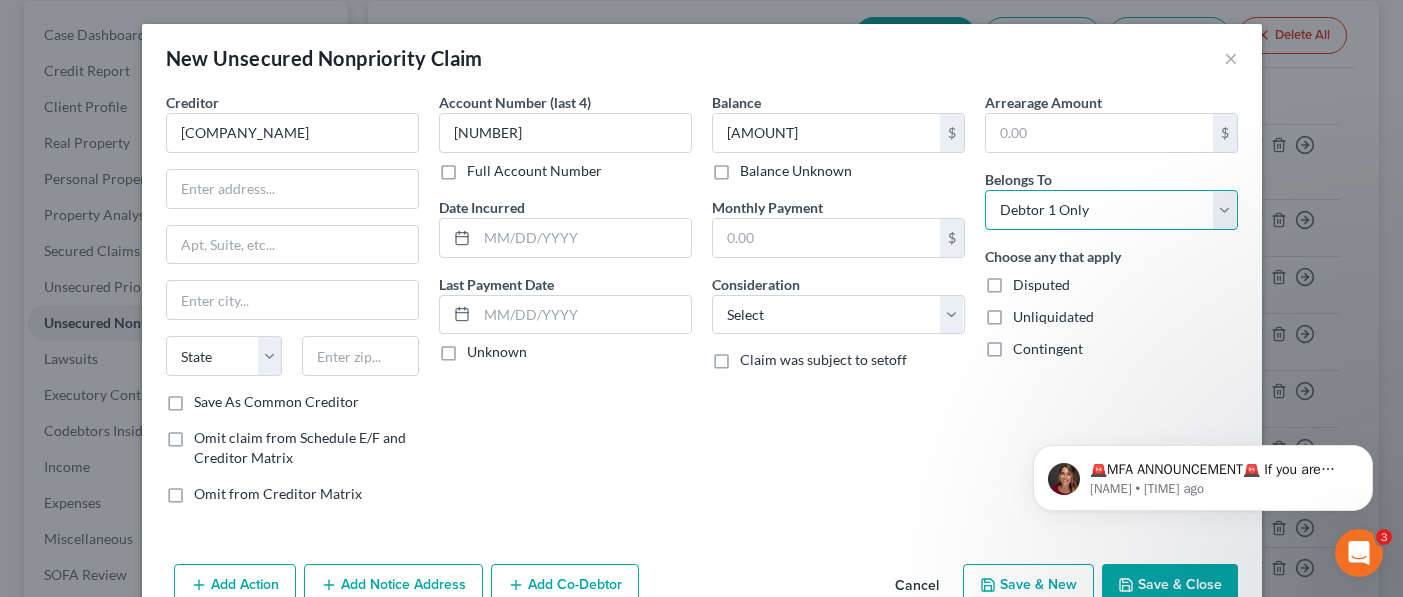 click on "Select Debtor 1 Only Debtor 2 Only Debtor 1 And Debtor 2 Only At Least One Of The Debtors And Another Community Property" at bounding box center (1111, 210) 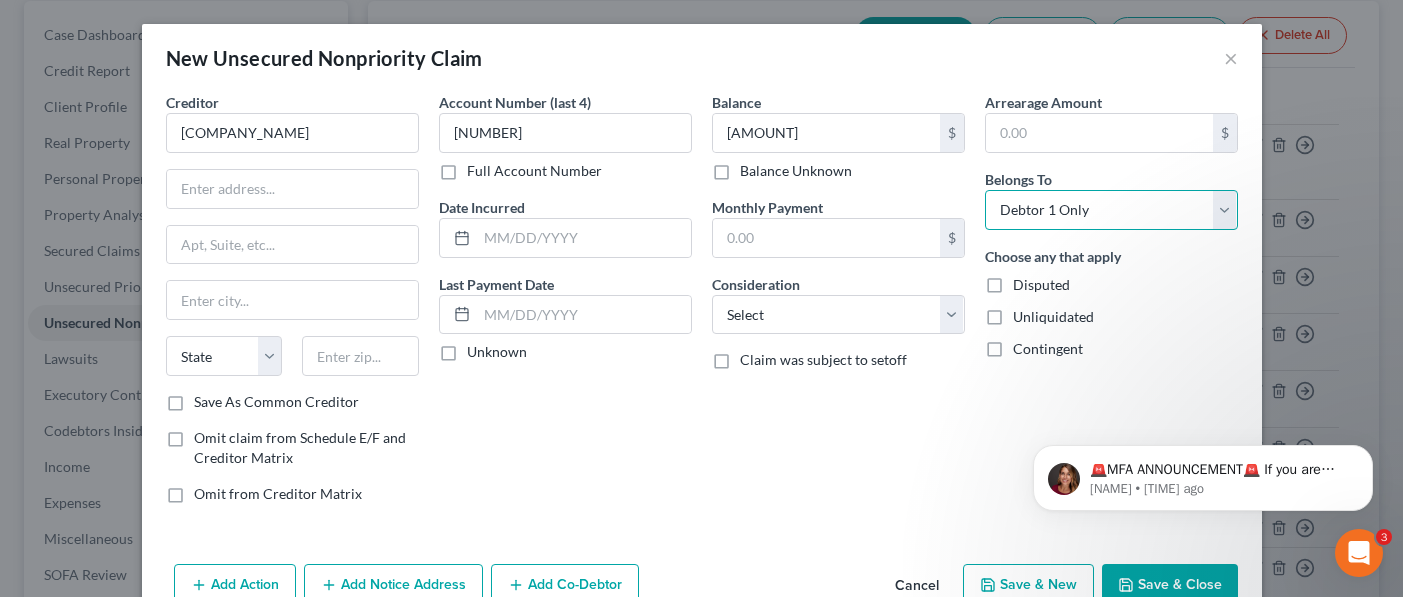 click on "Select Debtor 1 Only Debtor 2 Only Debtor 1 And Debtor 2 Only At Least One Of The Debtors And Another Community Property" at bounding box center [1111, 210] 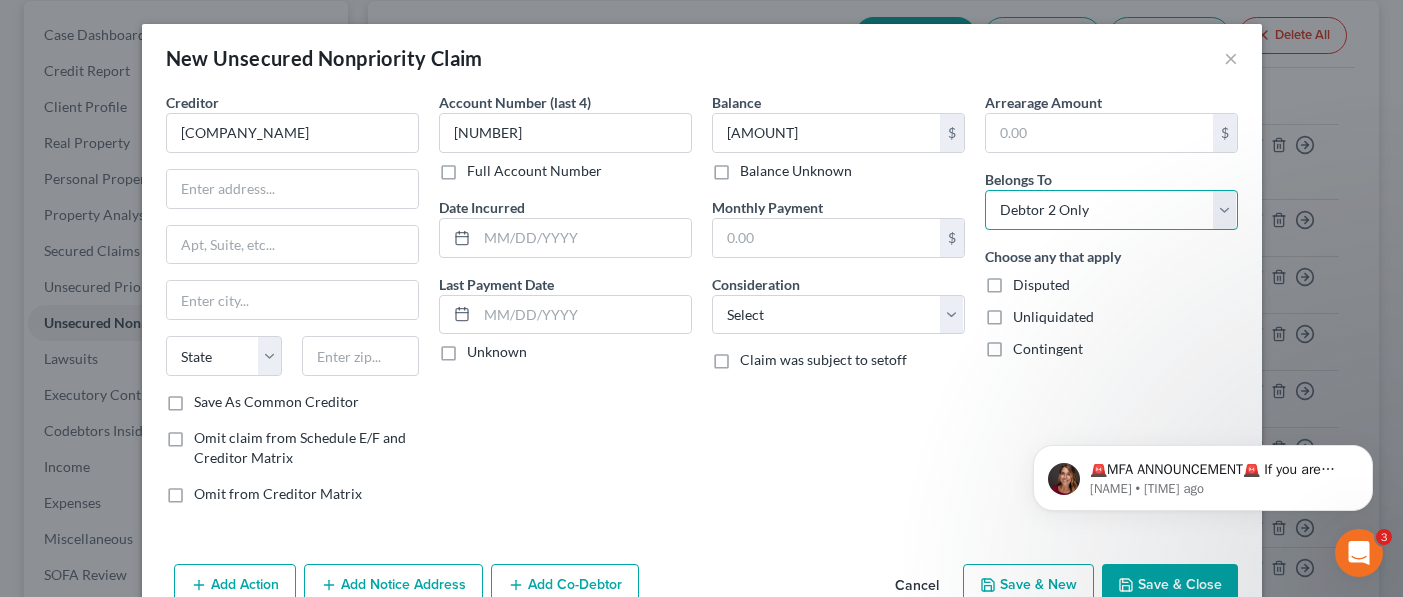 click on "Select Debtor 1 Only Debtor 2 Only Debtor 1 And Debtor 2 Only At Least One Of The Debtors And Another Community Property" at bounding box center (1111, 210) 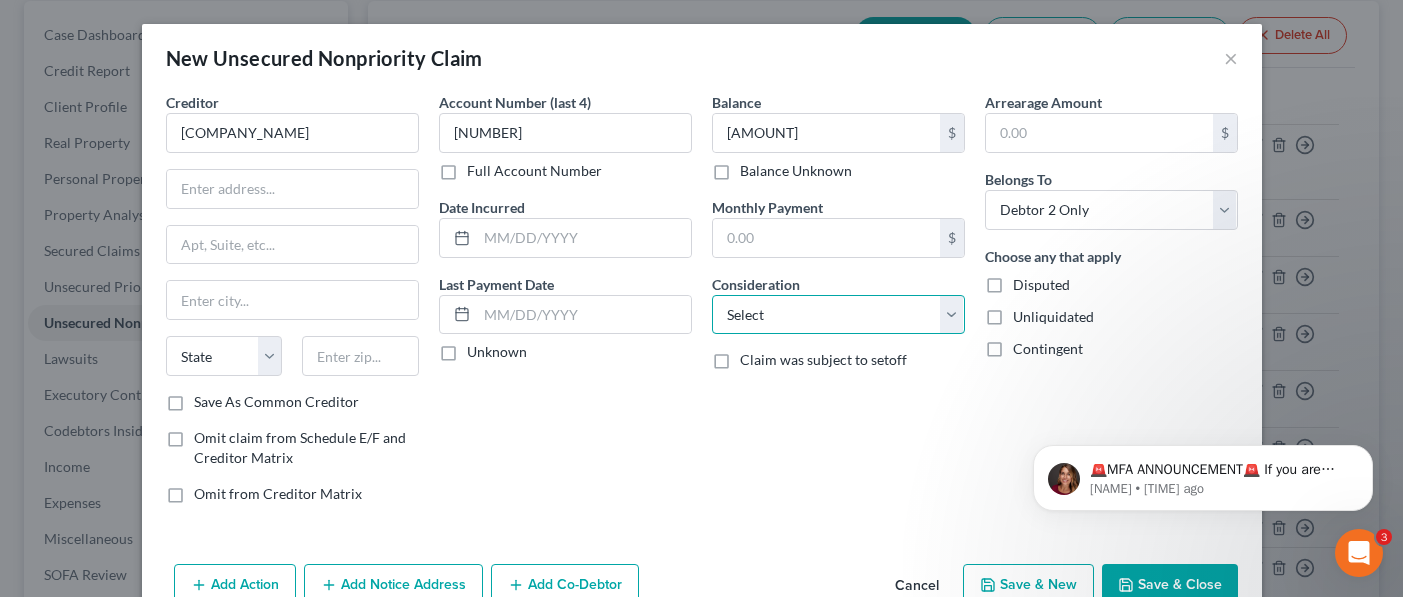 click on "Select Cable / Satellite Services Collection Agency Credit Card Debt Debt Counseling / Attorneys Deficiency Balance Domestic Support Obligations Home / Car Repairs Income Taxes Judgment Liens Medical Services Monies Loaned / Advanced Mortgage Obligation From Divorce Or Separation Obligation To Pensions Other Overdrawn Bank Account Promised To Help Pay Creditors Student Loans Suppliers And Vendors Telephone / Internet Services Utility Services" at bounding box center [838, 315] 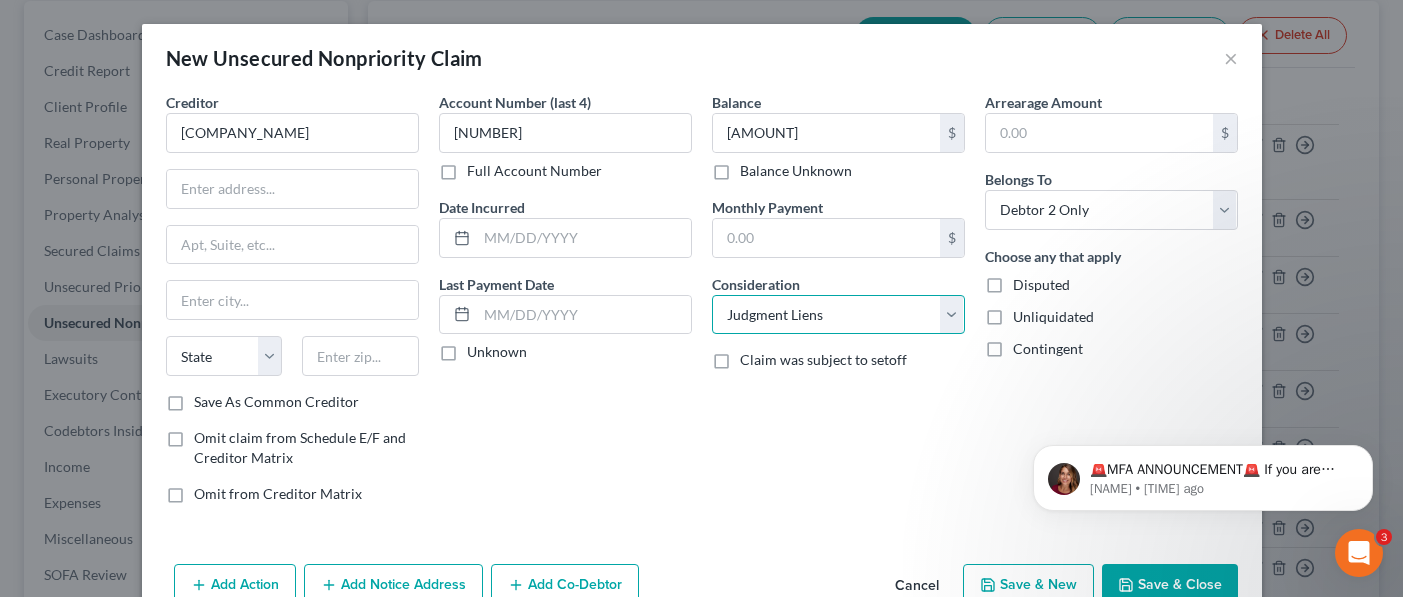 click on "Select Cable / Satellite Services Collection Agency Credit Card Debt Debt Counseling / Attorneys Deficiency Balance Domestic Support Obligations Home / Car Repairs Income Taxes Judgment Liens Medical Services Monies Loaned / Advanced Mortgage Obligation From Divorce Or Separation Obligation To Pensions Other Overdrawn Bank Account Promised To Help Pay Creditors Student Loans Suppliers And Vendors Telephone / Internet Services Utility Services" at bounding box center [838, 315] 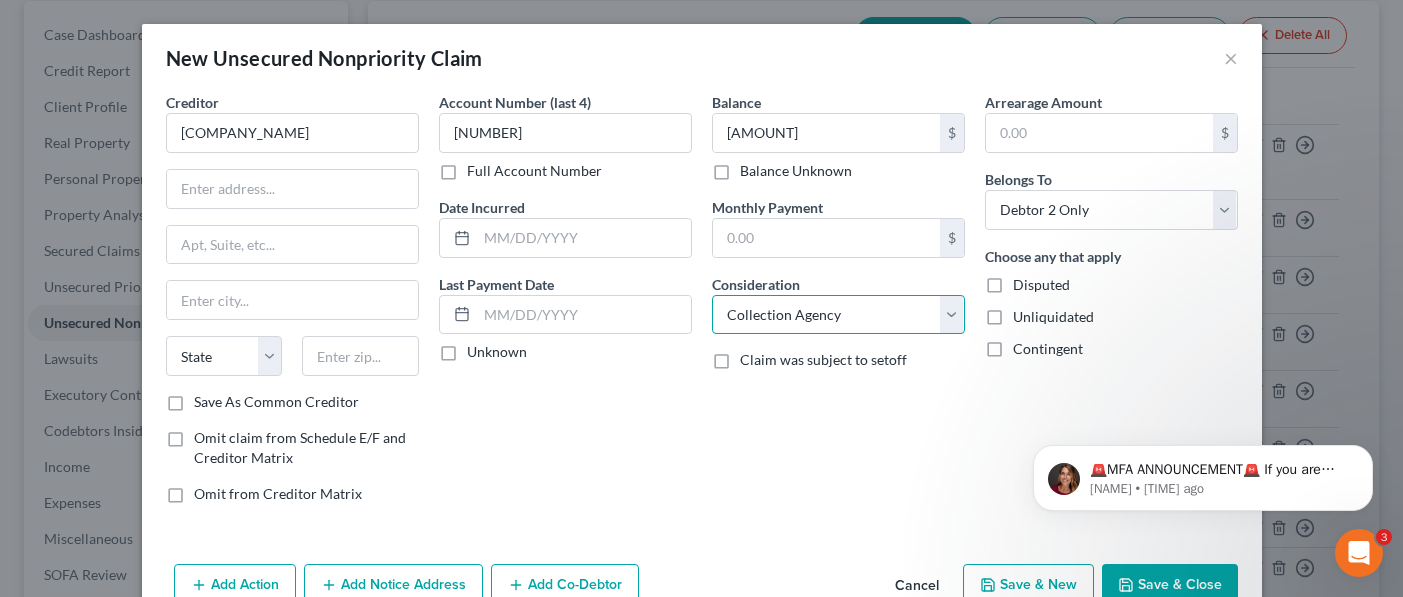 click on "Select Cable / Satellite Services Collection Agency Credit Card Debt Debt Counseling / Attorneys Deficiency Balance Domestic Support Obligations Home / Car Repairs Income Taxes Judgment Liens Medical Services Monies Loaned / Advanced Mortgage Obligation From Divorce Or Separation Obligation To Pensions Other Overdrawn Bank Account Promised To Help Pay Creditors Student Loans Suppliers And Vendors Telephone / Internet Services Utility Services" at bounding box center [838, 315] 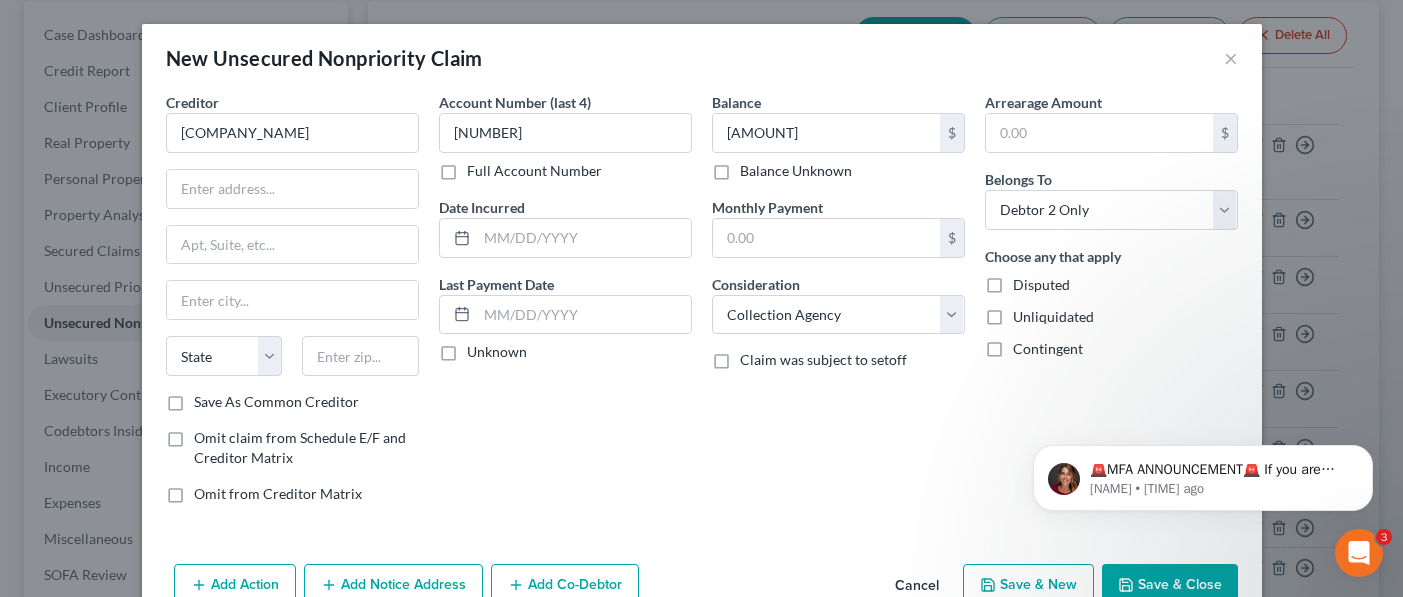 click on "Balance
10,515.00 $
Balance Unknown
Balance Undetermined
10,515 $
Balance Unknown
Monthly Payment $ Consideration Select Cable / Satellite Services Collection Agency Credit Card Debt Debt Counseling / Attorneys Deficiency Balance Domestic Support Obligations Home / Car Repairs Income Taxes Judgment Liens Medical Services Monies Loaned / Advanced Mortgage Obligation From Divorce Or Separation Obligation To Pensions Other Overdrawn Bank Account Promised To Help Pay Creditors Student Loans Suppliers And Vendors Telephone / Internet Services Utility Services Claim was subject to setoff" at bounding box center [838, 306] 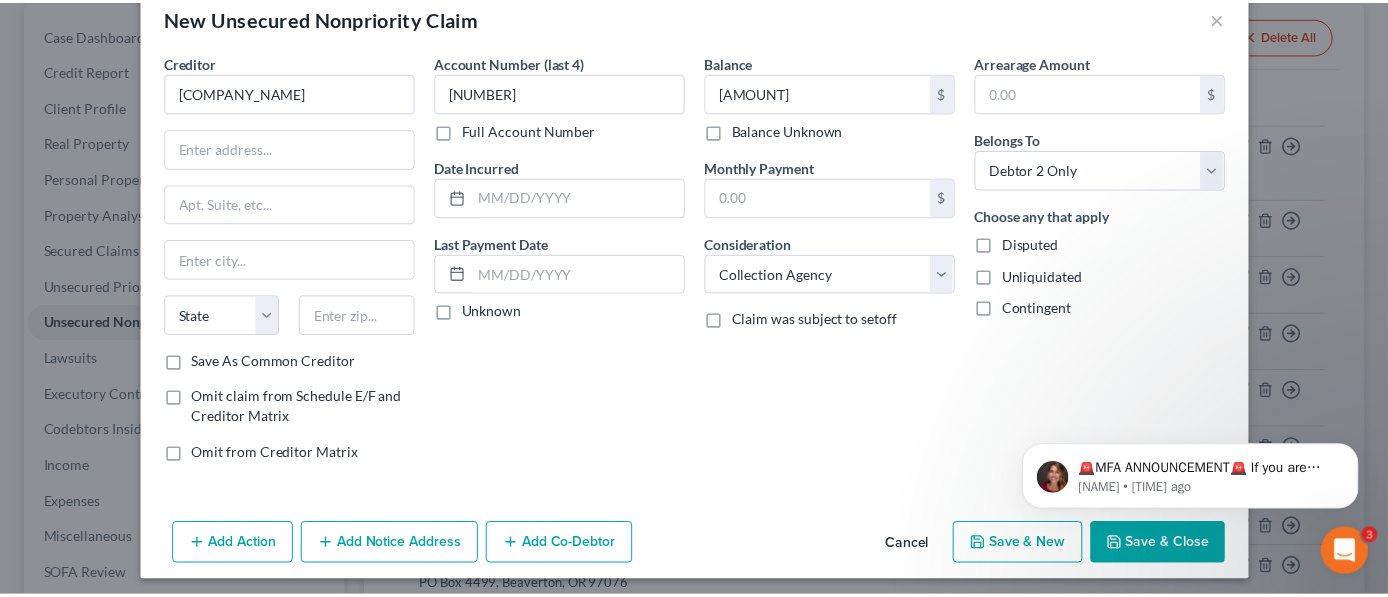 scroll, scrollTop: 49, scrollLeft: 0, axis: vertical 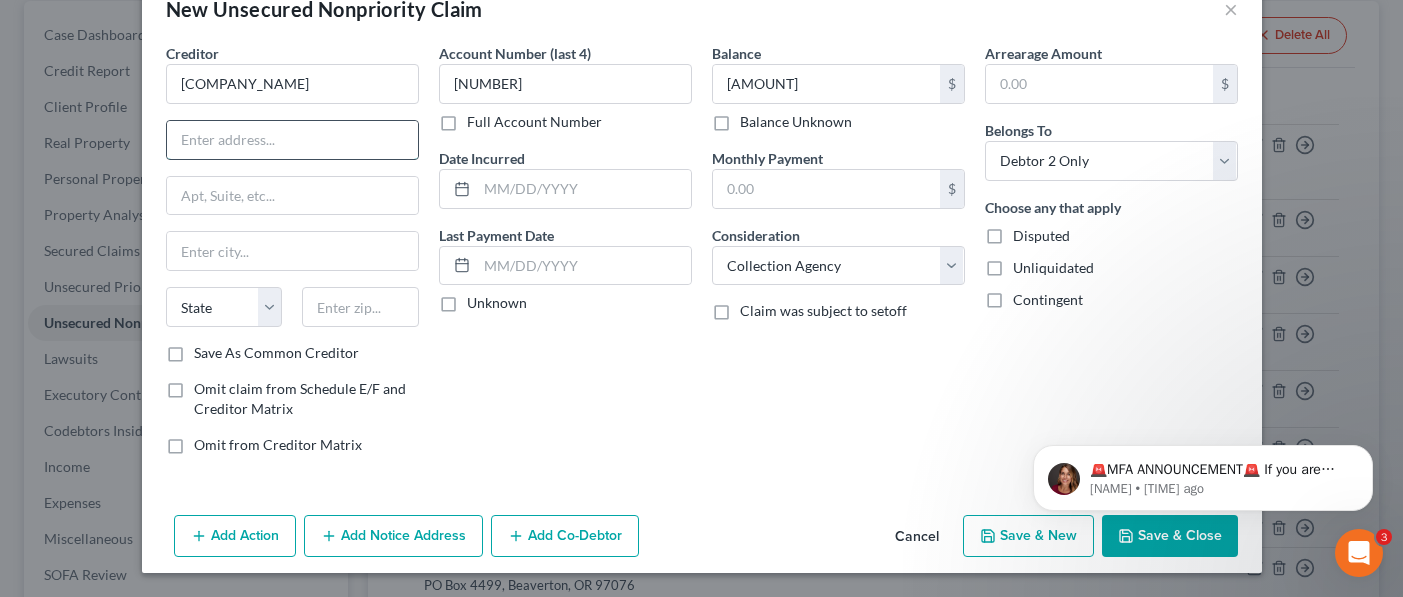 click at bounding box center (292, 140) 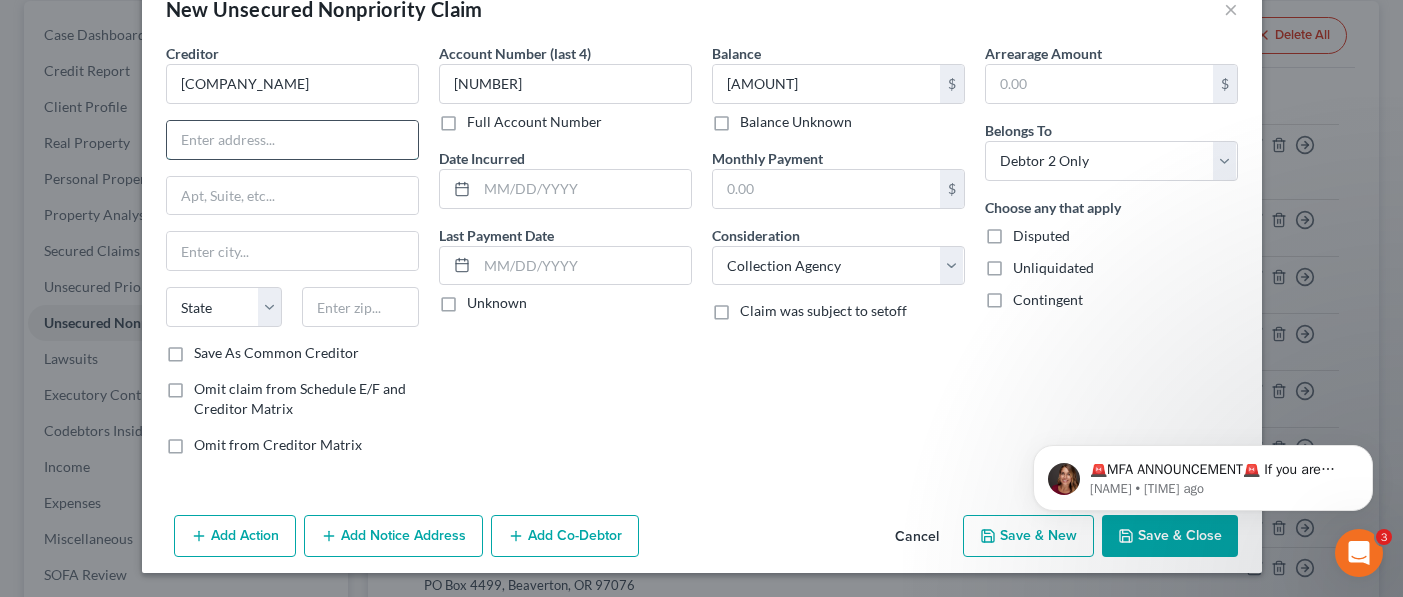 click at bounding box center [292, 140] 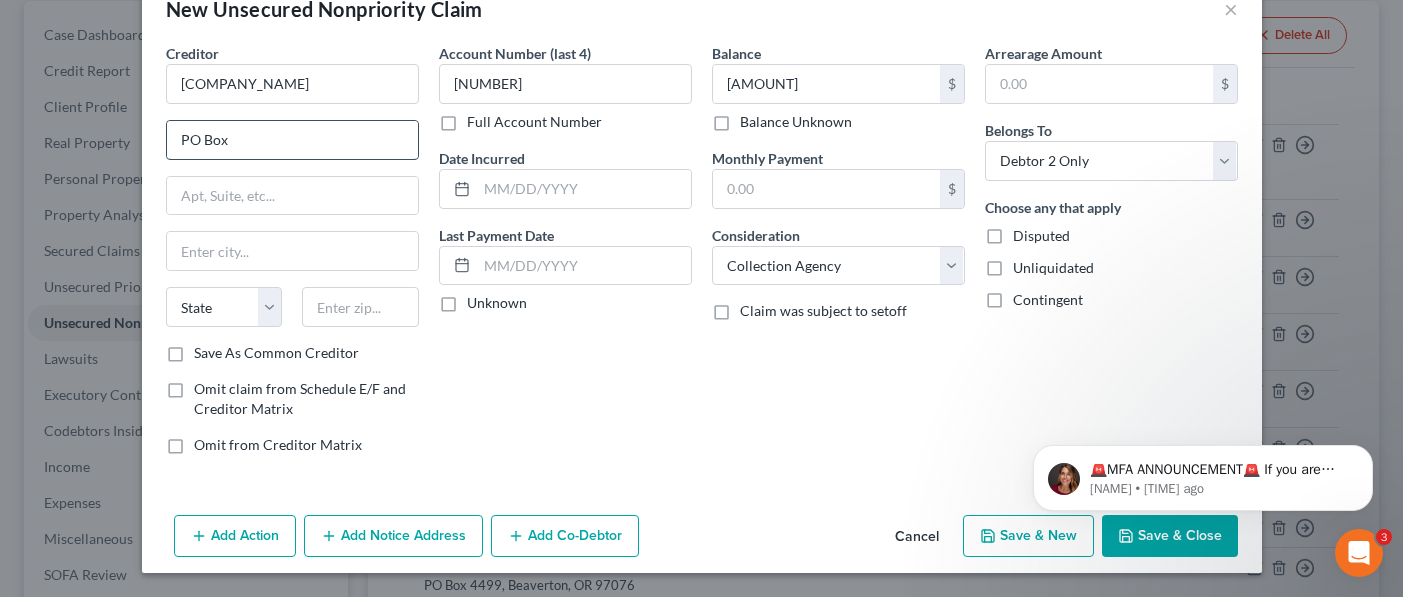 click on "PO Box" at bounding box center (292, 140) 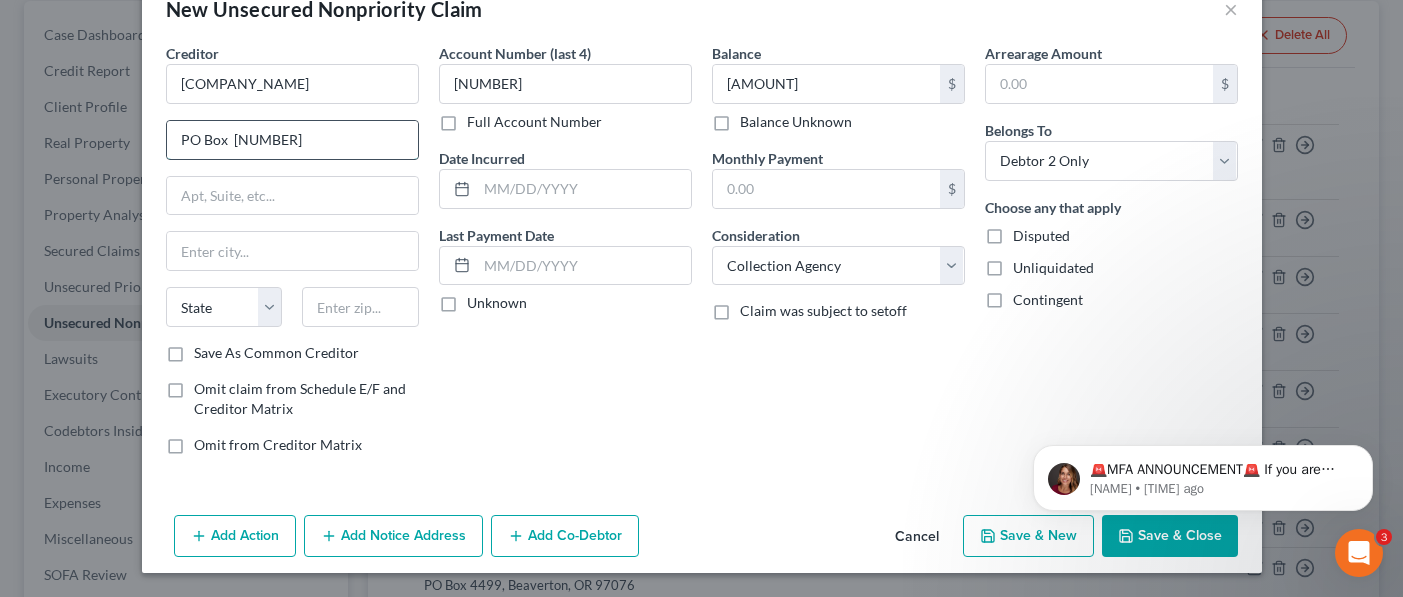 click on "PO Box  [NUMBER]" at bounding box center (292, 140) 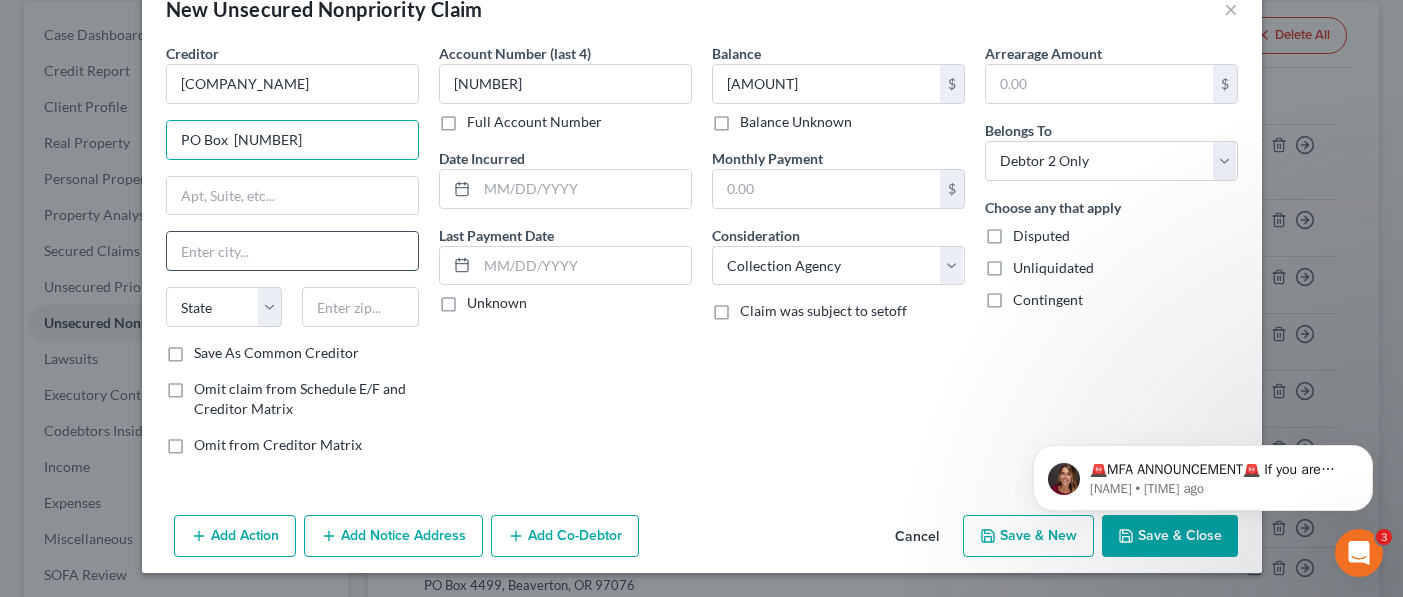 click at bounding box center [292, 251] 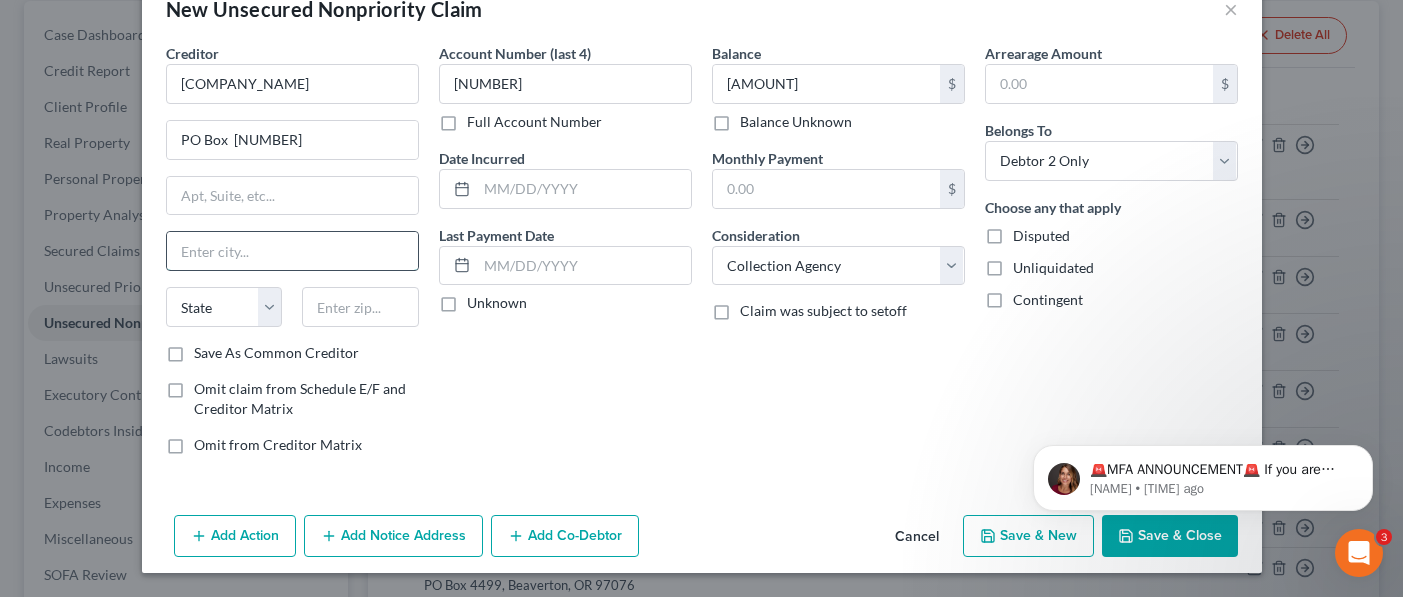 click at bounding box center (292, 251) 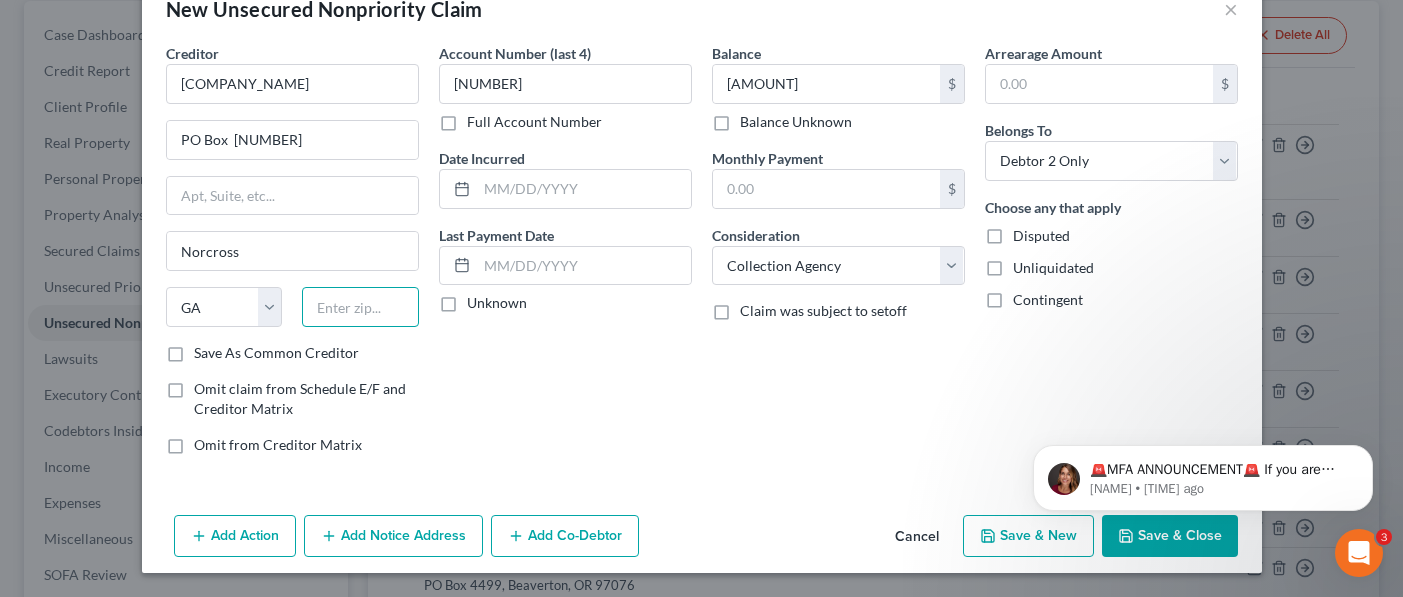 click at bounding box center (360, 307) 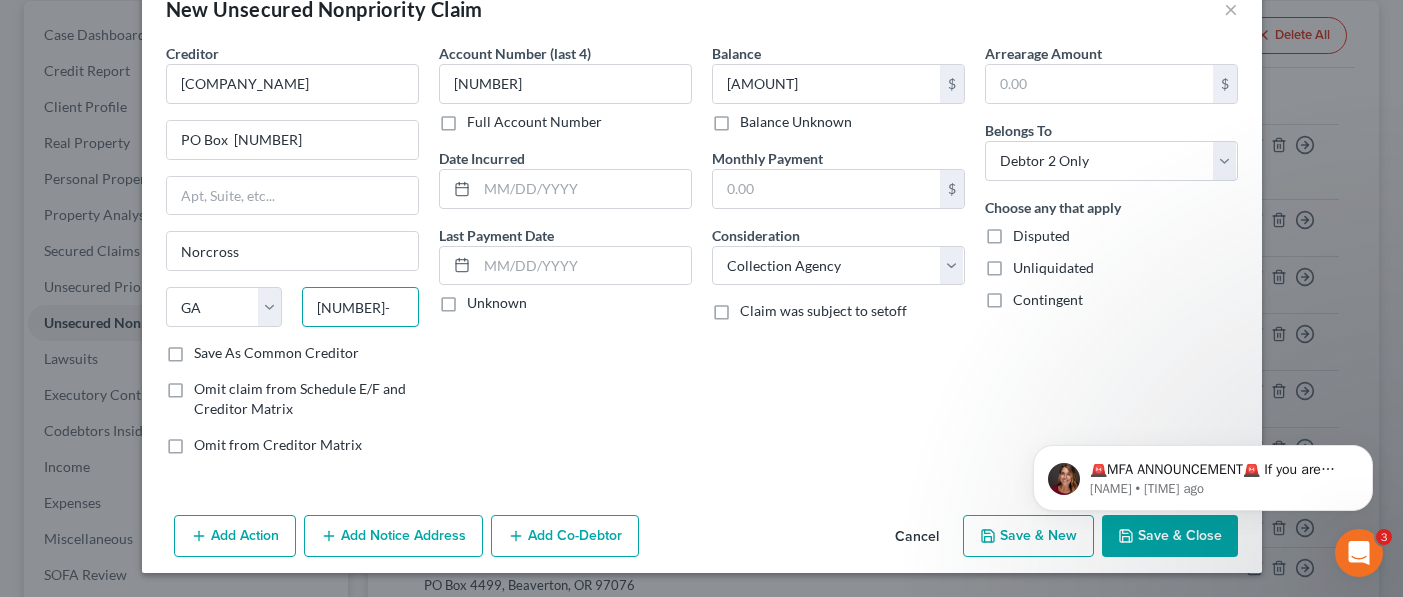 click on "[NUMBER]-" at bounding box center (360, 307) 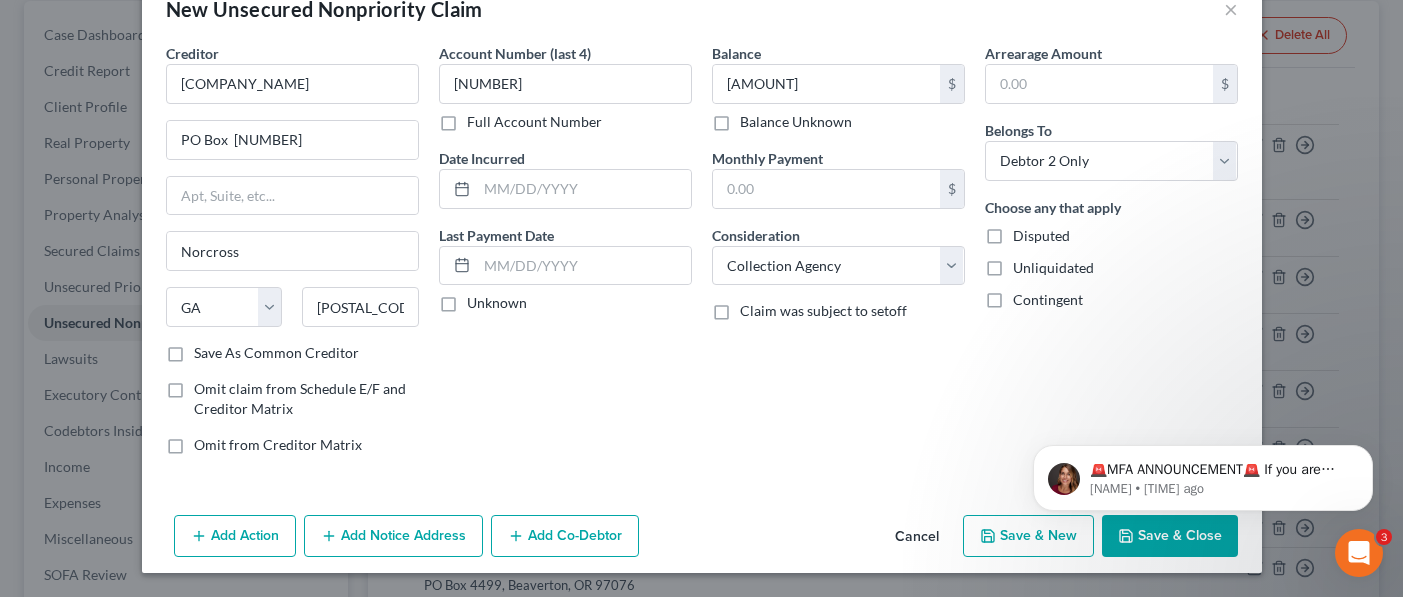 click on "🚨MFA ANNOUNCEMENT🚨   If you are filing today in Idaho or Colorado, you need to have MFA enabled on your PACER account.   Effective tomorrow, August 1, all users filing with NextChapter's software will be required to enable MFA on their PACER accounts.   Varying districts are enrolling users at random starting tomorrow and some districts are requiring it for all filers tomorrow.   Additional instructions will come tomorrow, but we wanted to notify our users. Katie • 19h ago" 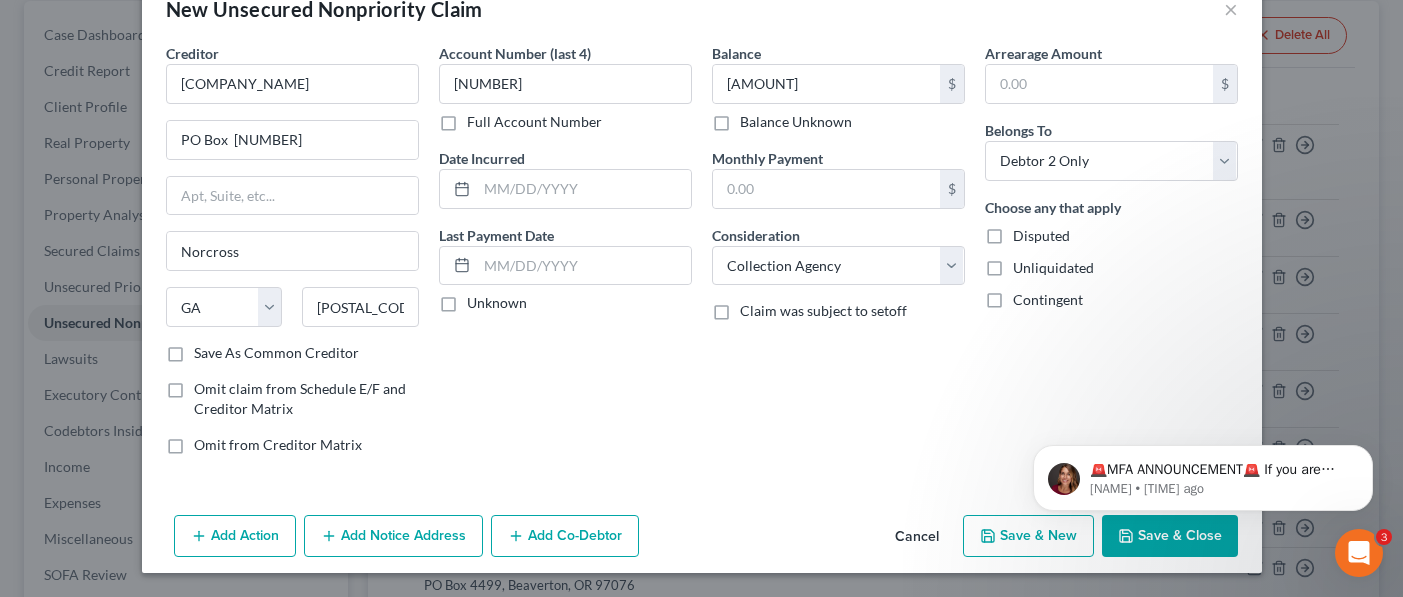 click on "Save & New" at bounding box center (1028, 536) 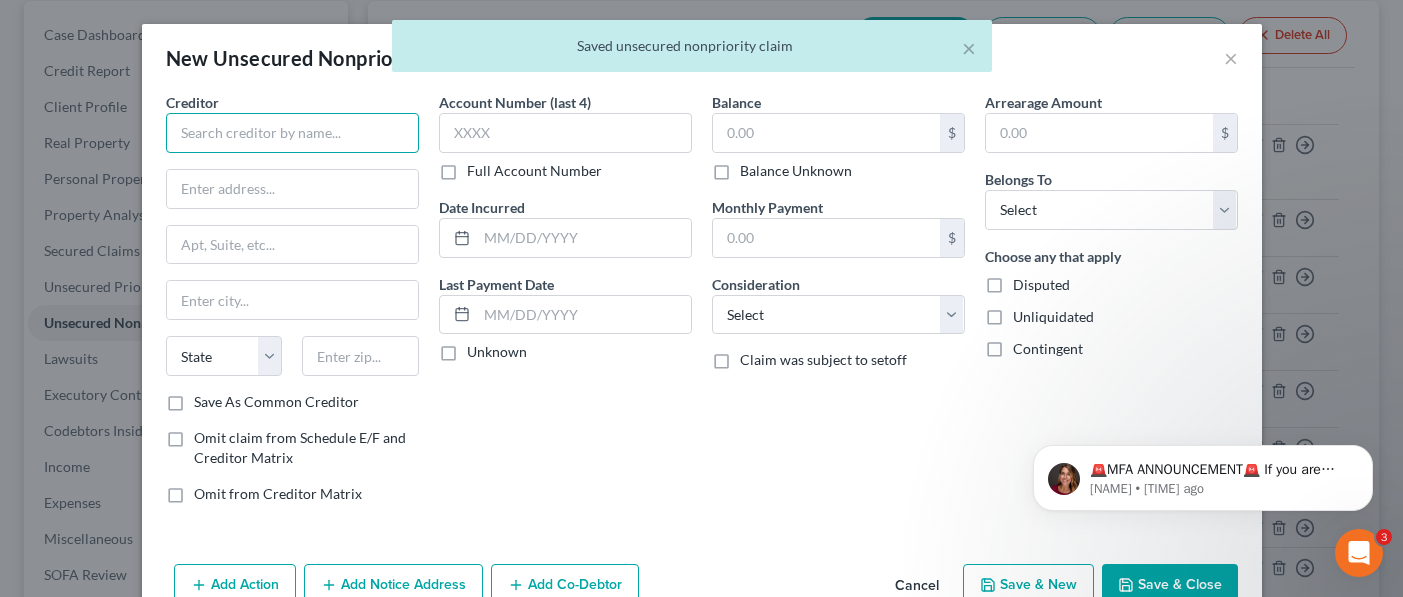 click at bounding box center [292, 133] 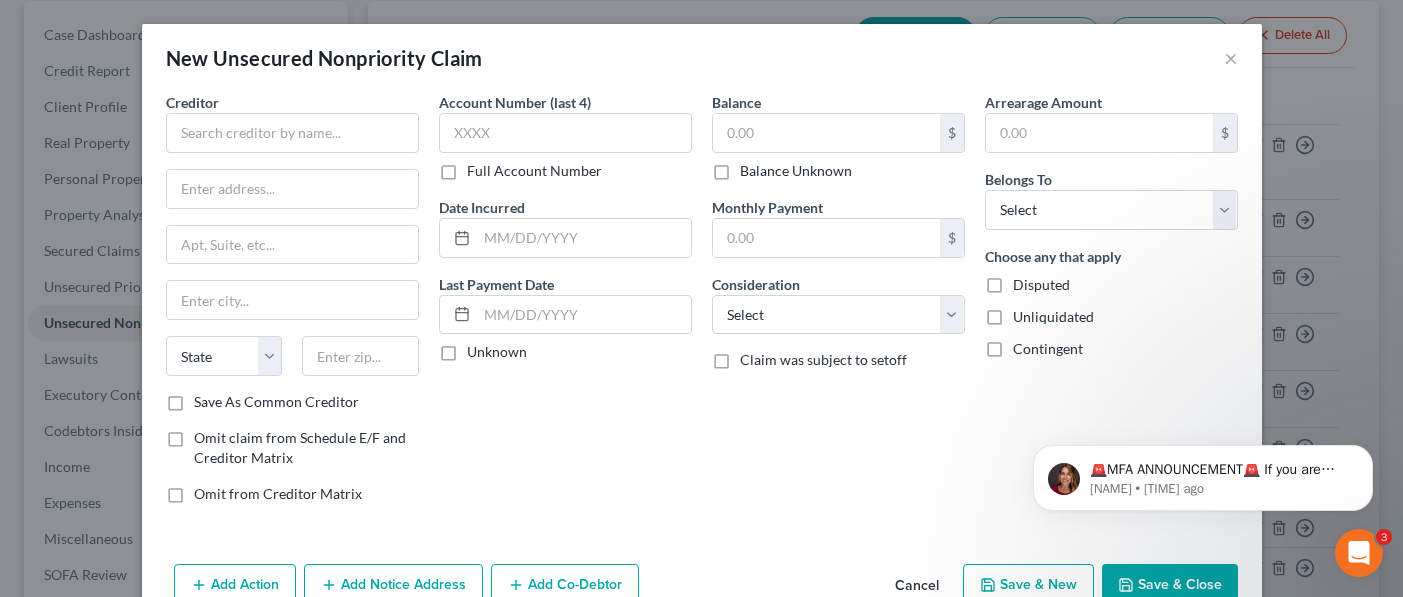 drag, startPoint x: 1039, startPoint y: 588, endPoint x: 1029, endPoint y: 583, distance: 11.18034 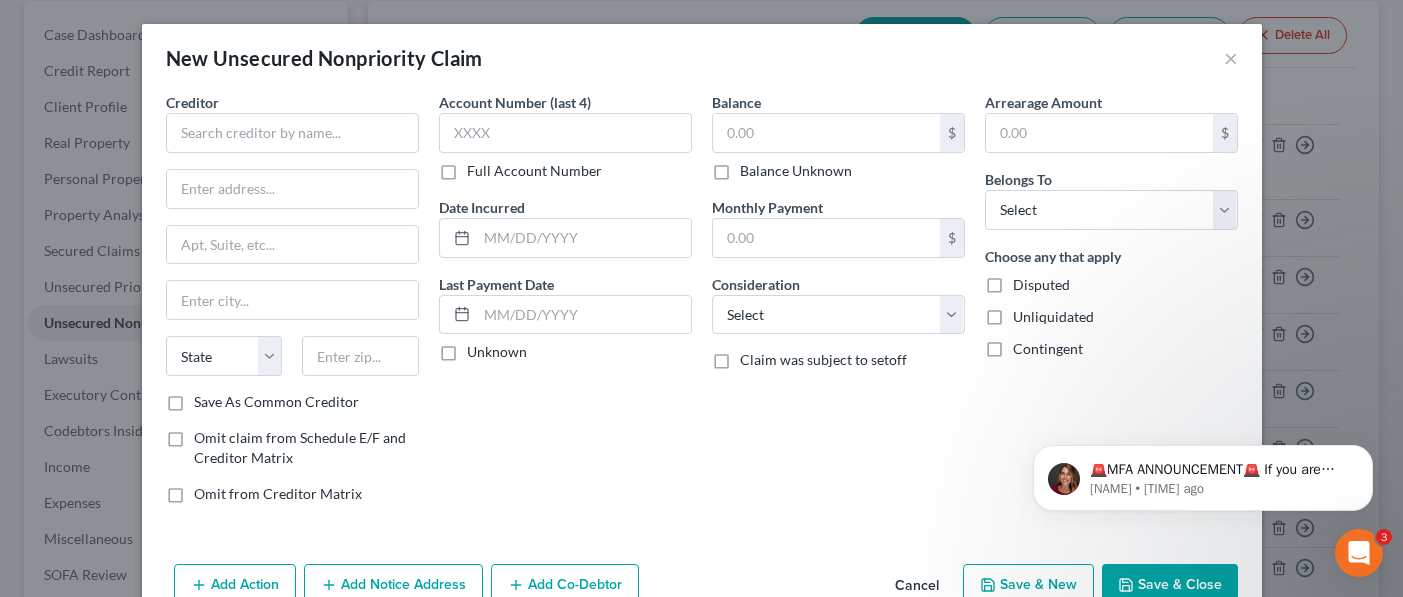 click on "Save & New" at bounding box center [1028, 585] 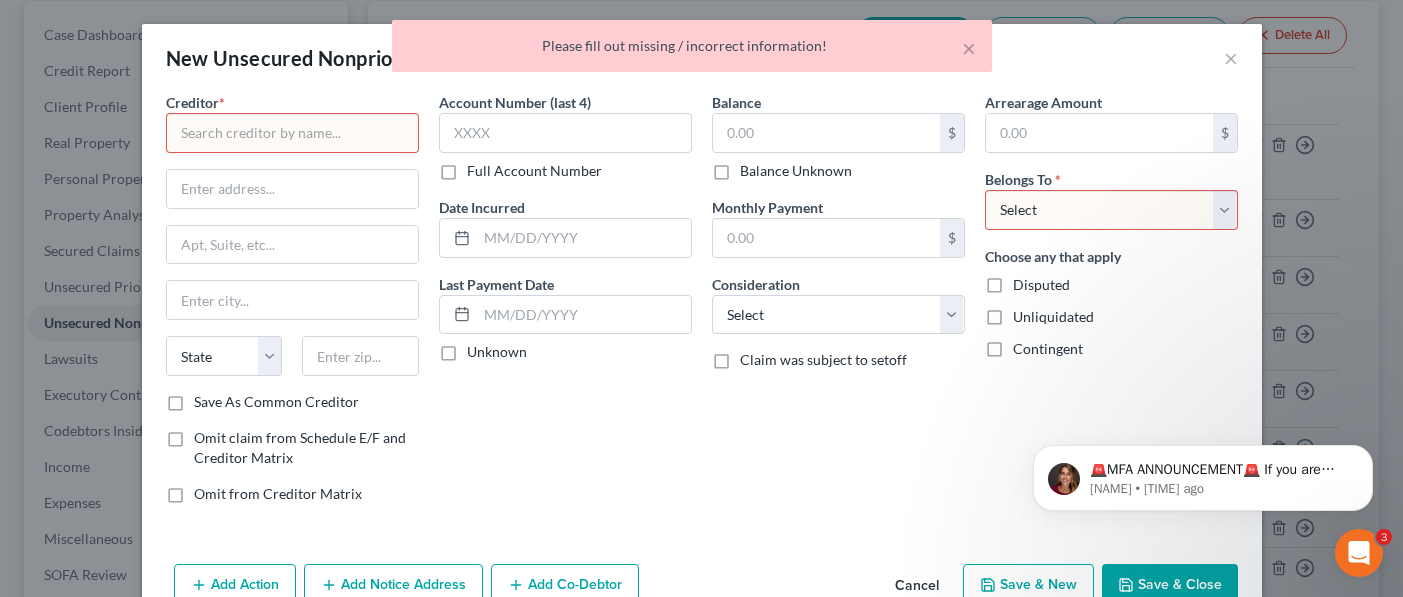 click on "Save & Close" at bounding box center (1170, 585) 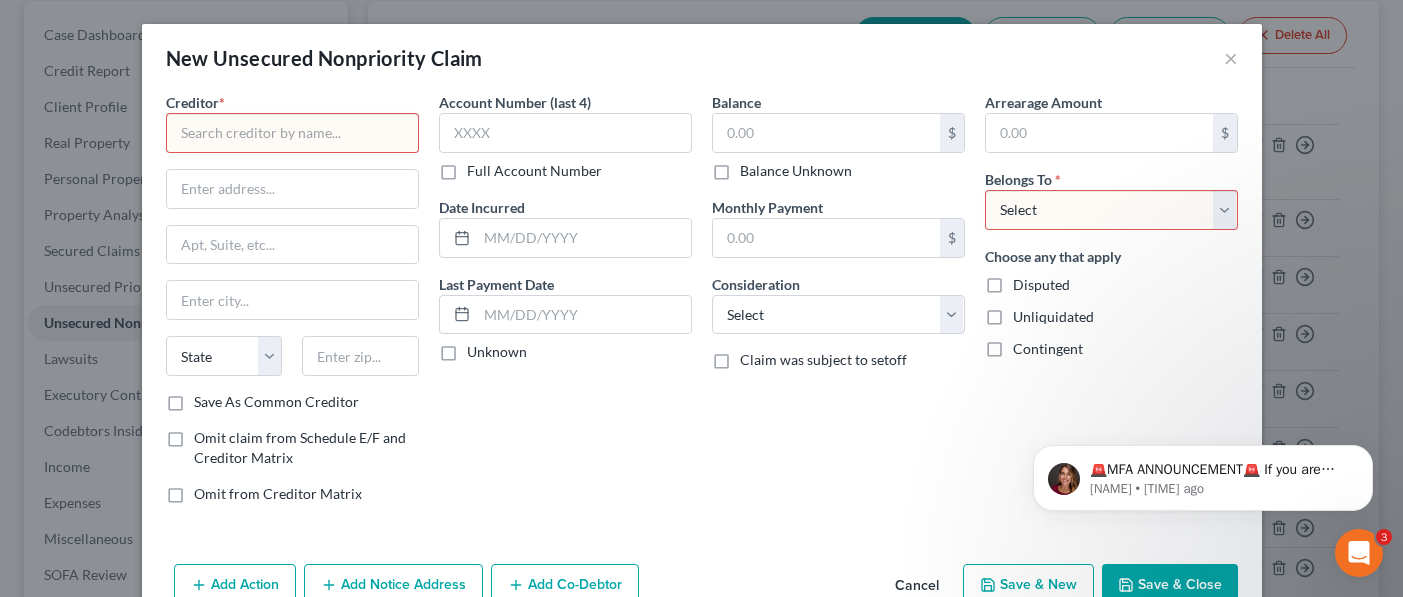 click on "New Unsecured Nonpriority Claim  ×" at bounding box center [702, 58] 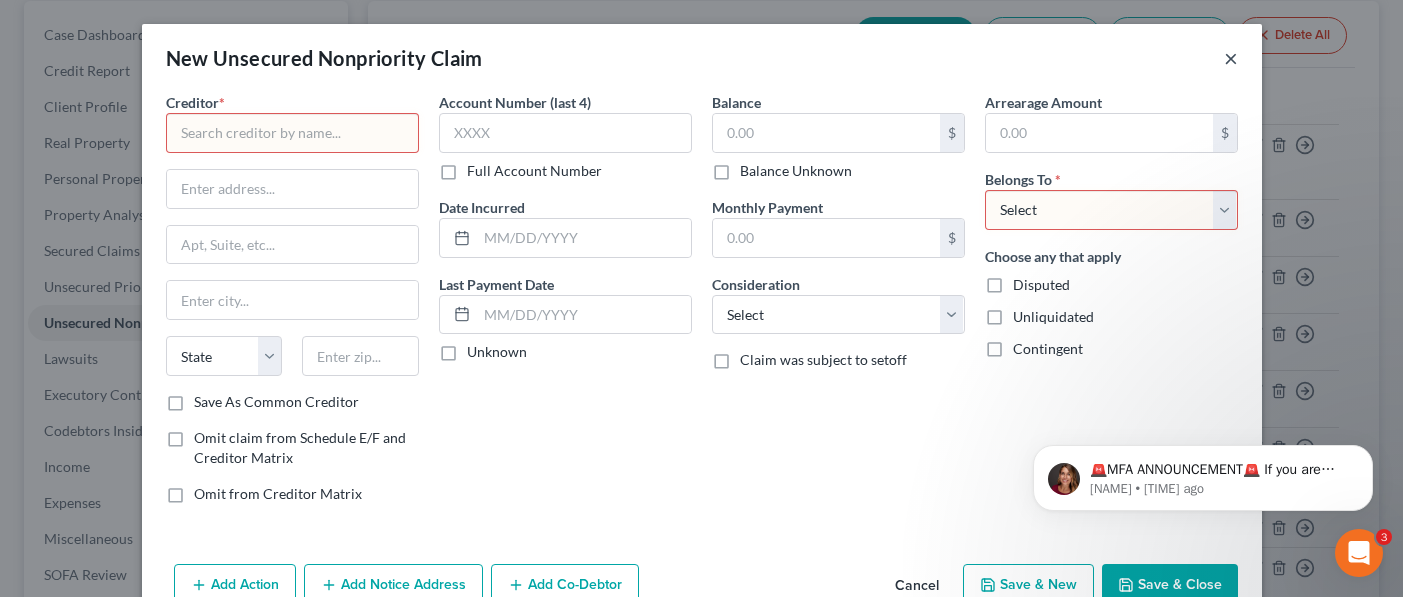 click on "×" at bounding box center (1231, 58) 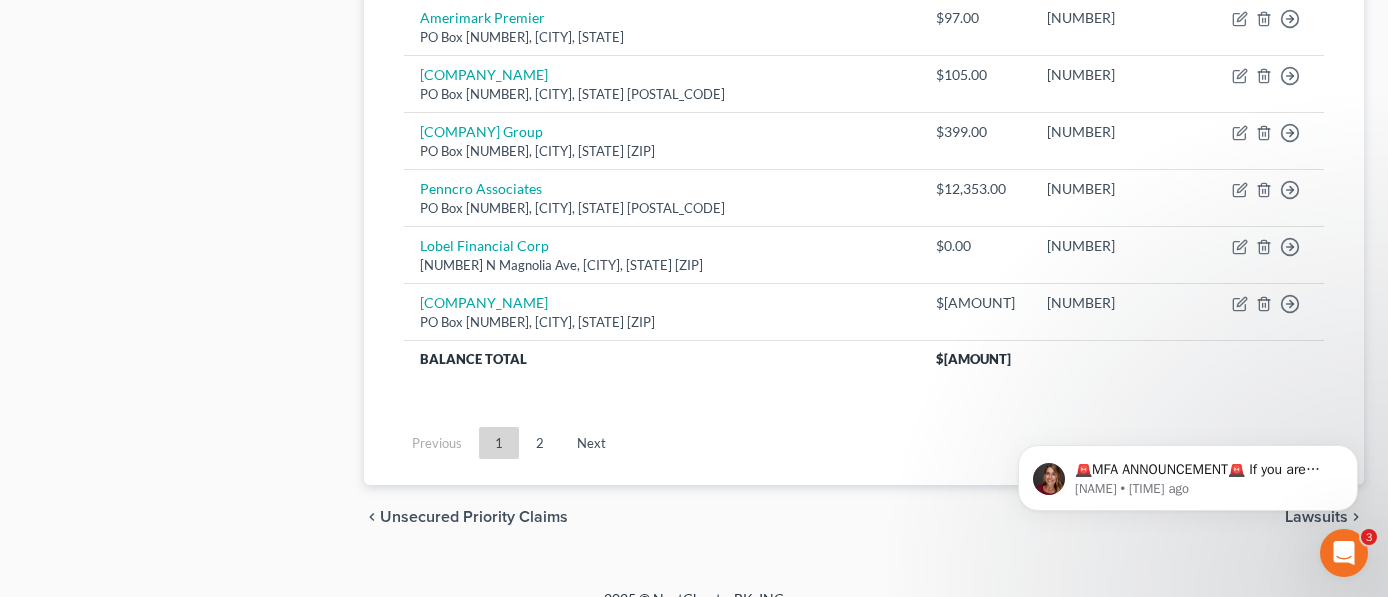 scroll, scrollTop: 2680, scrollLeft: 0, axis: vertical 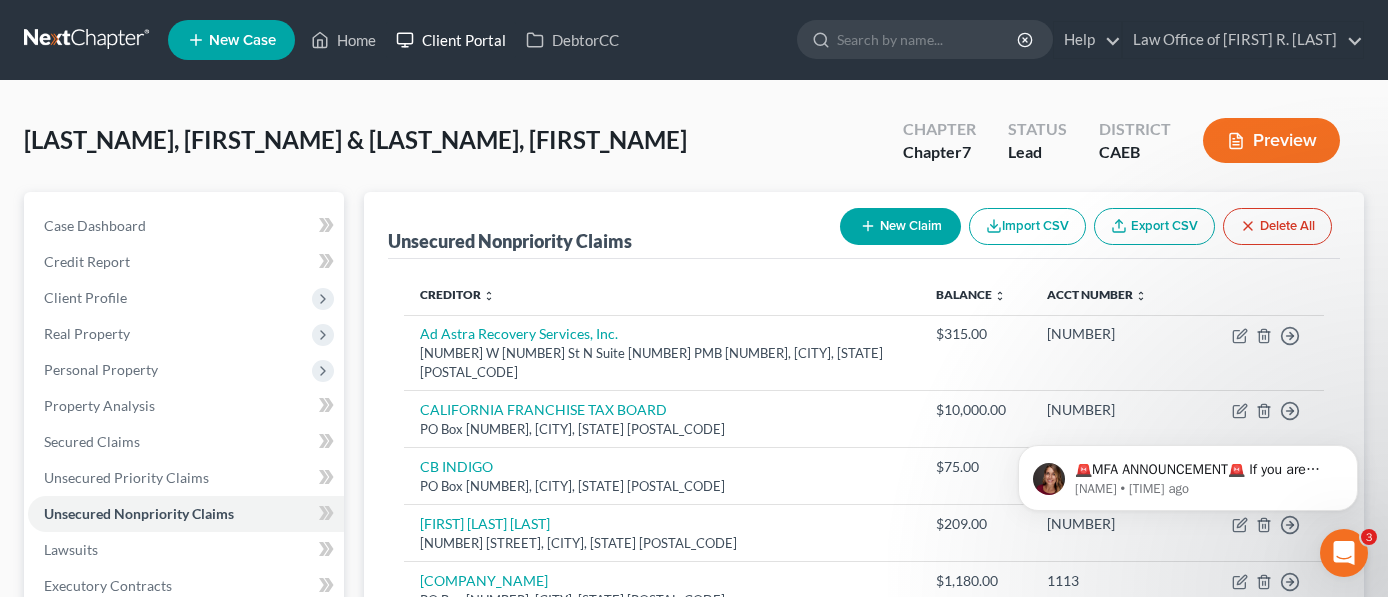 click on "Client Portal" at bounding box center (451, 40) 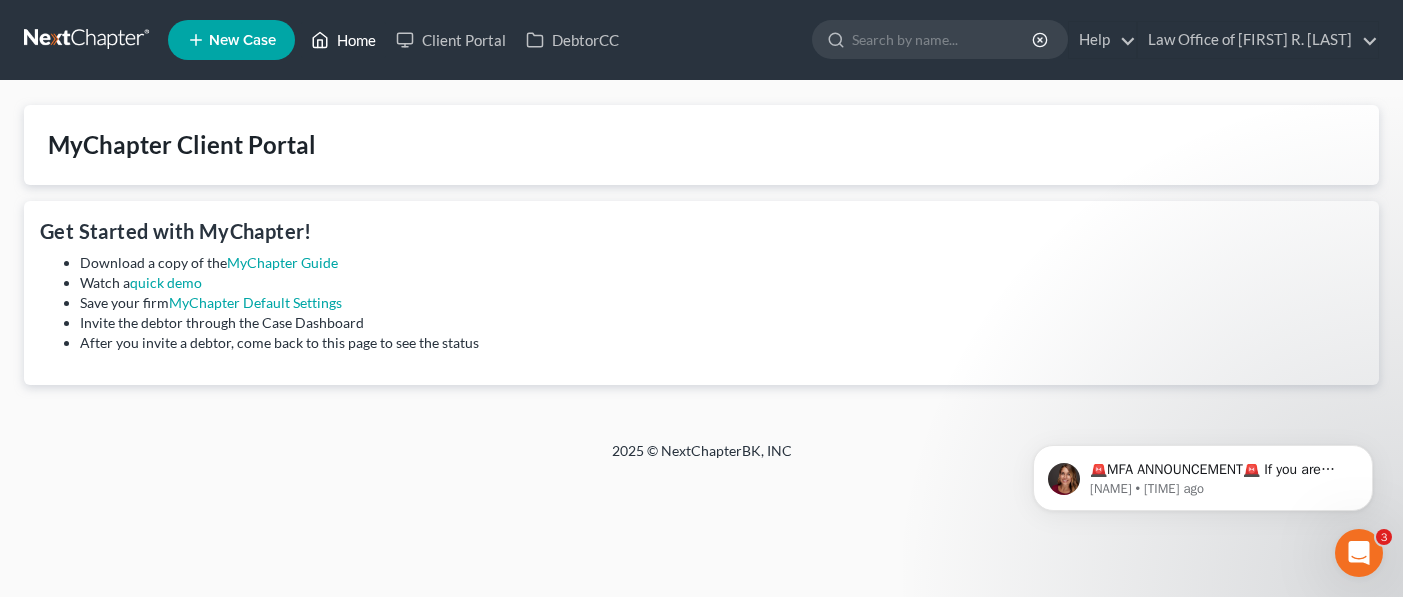 click on "Home" at bounding box center [343, 40] 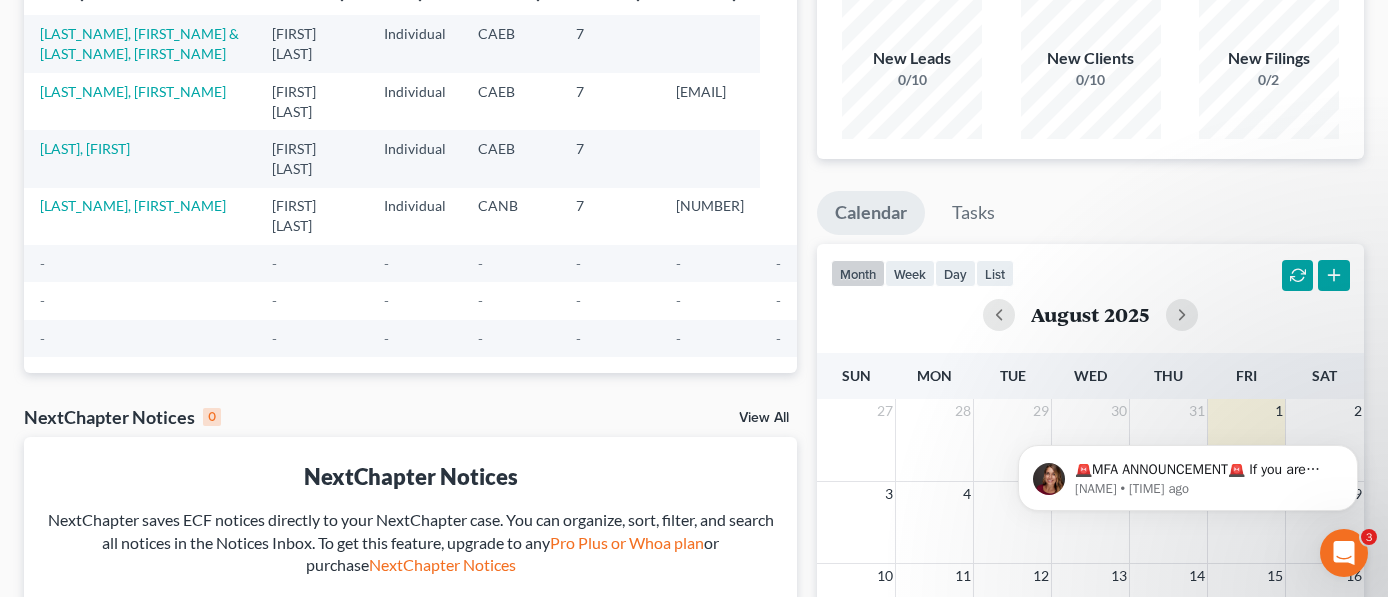 scroll, scrollTop: 0, scrollLeft: 0, axis: both 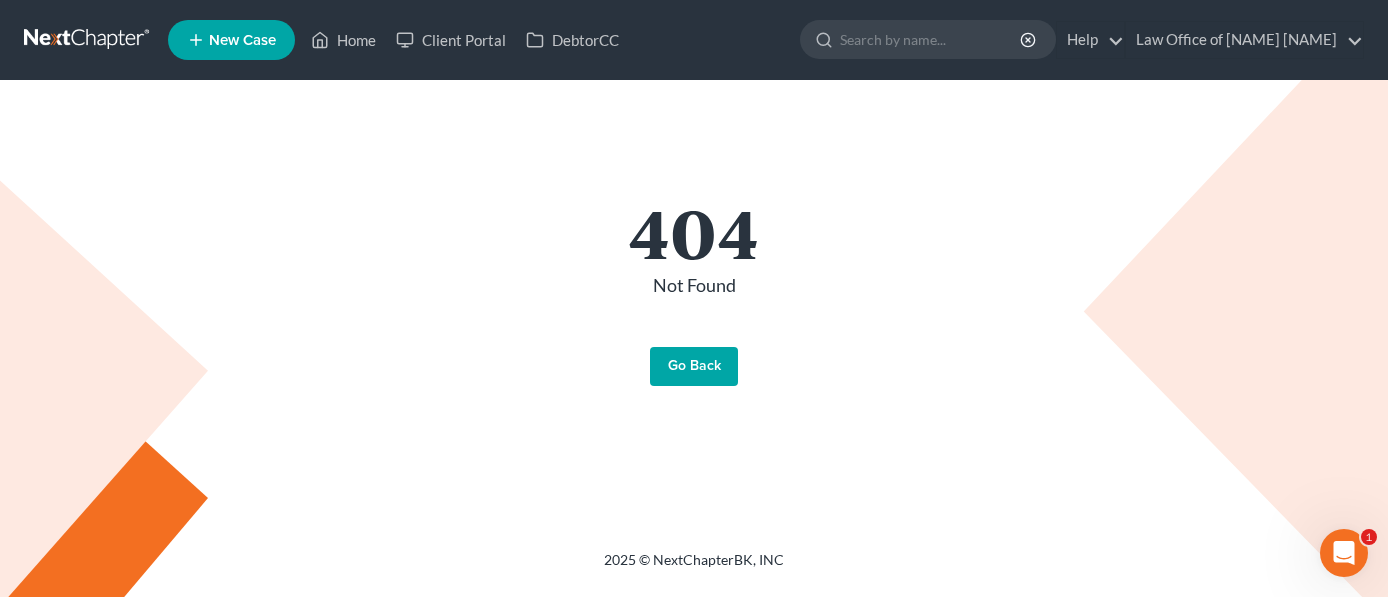 click on "New Case" at bounding box center [242, 40] 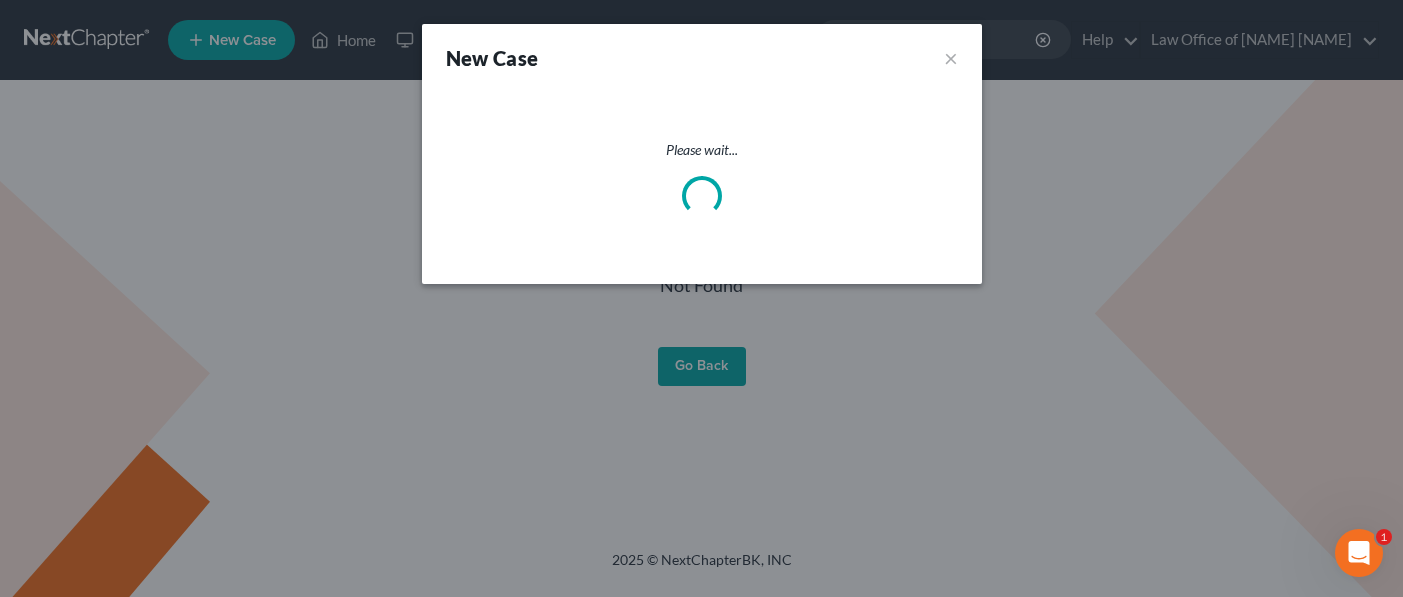 select on "9" 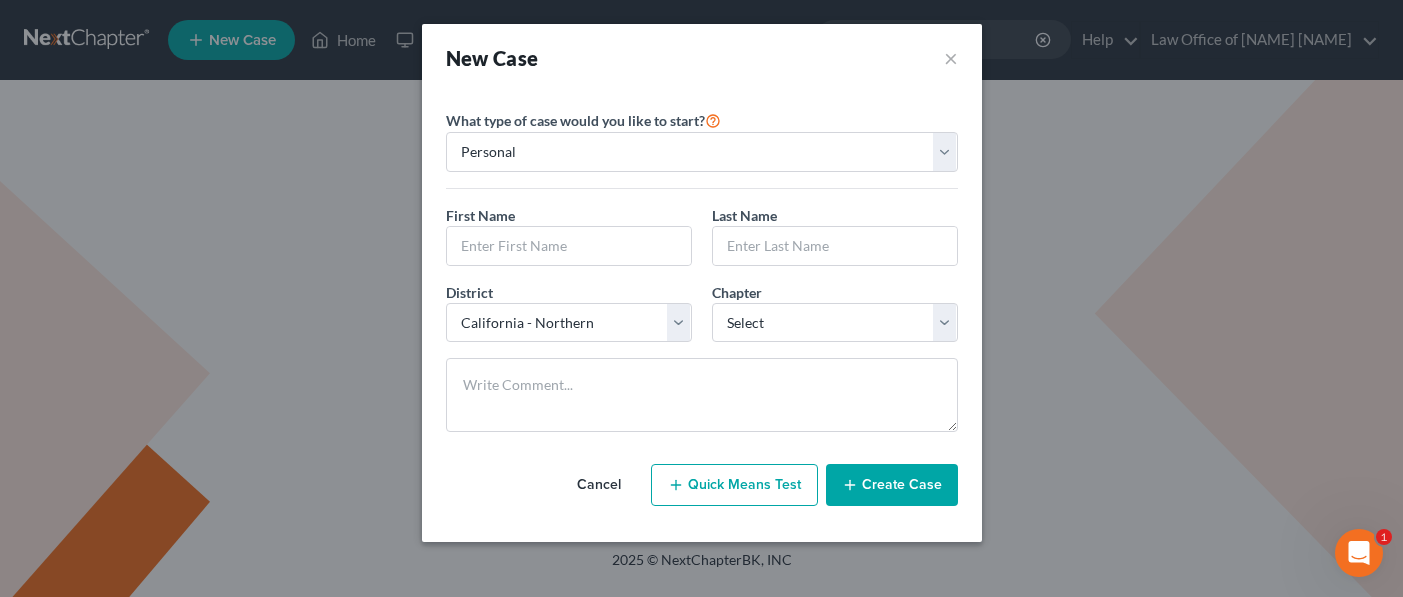 click on "Cancel" at bounding box center [599, 485] 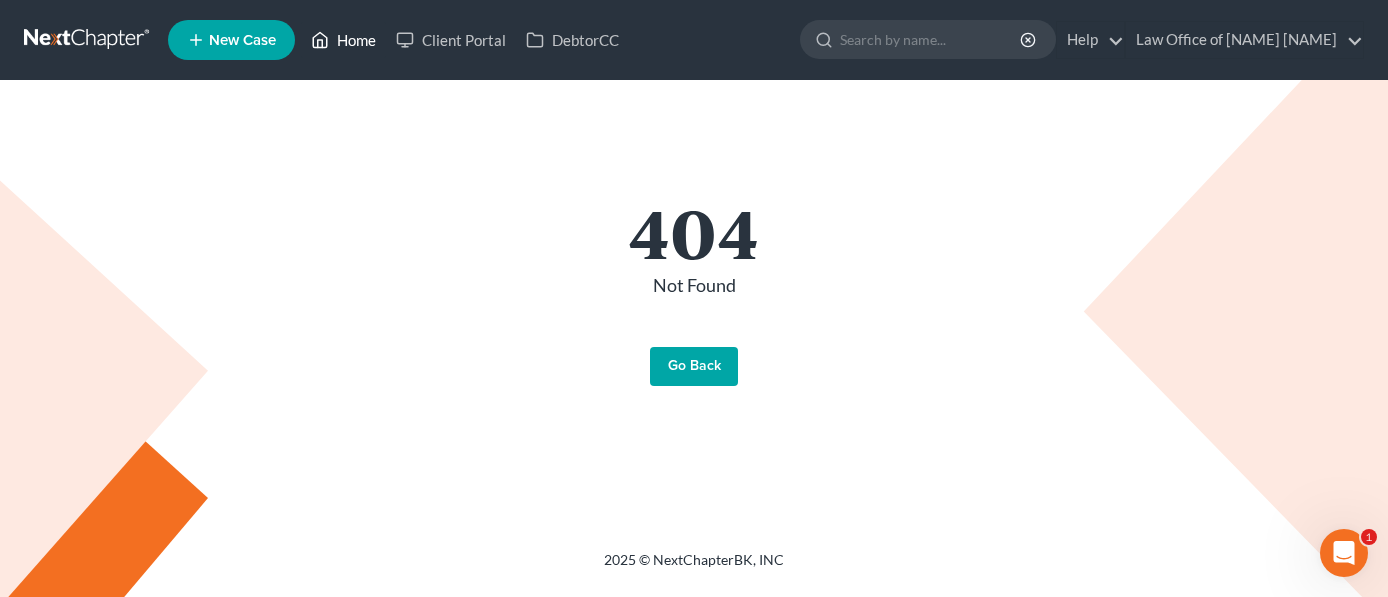 click on "Home" at bounding box center [343, 40] 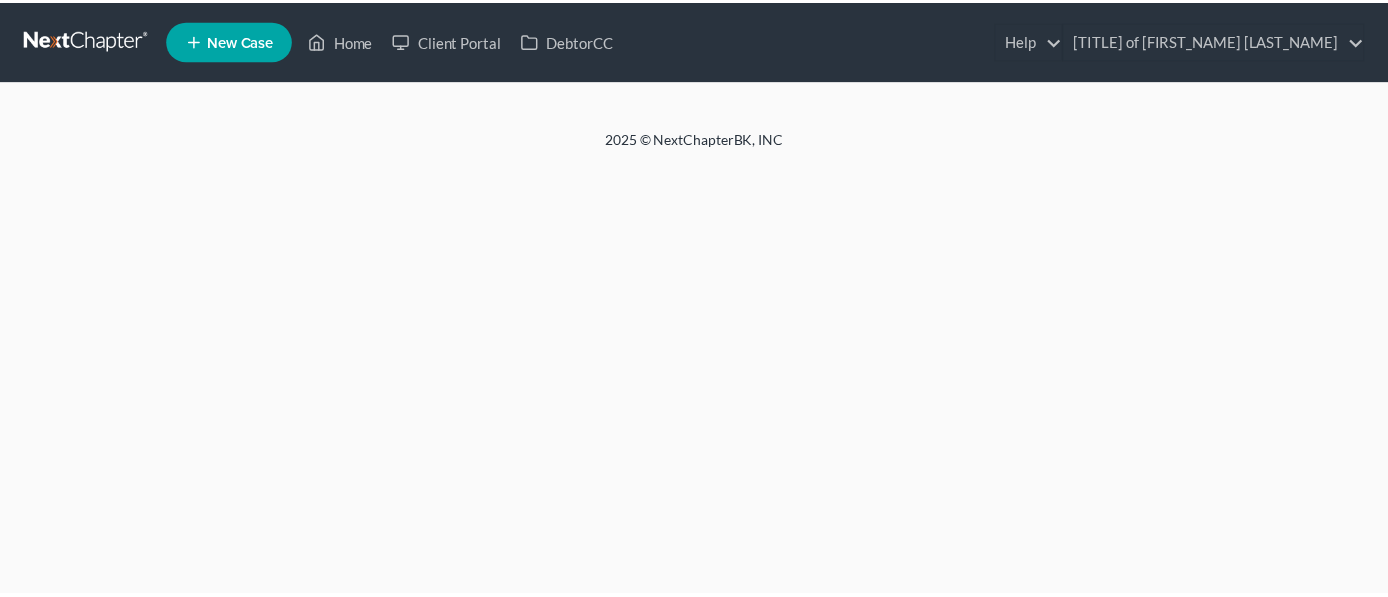 scroll, scrollTop: 0, scrollLeft: 0, axis: both 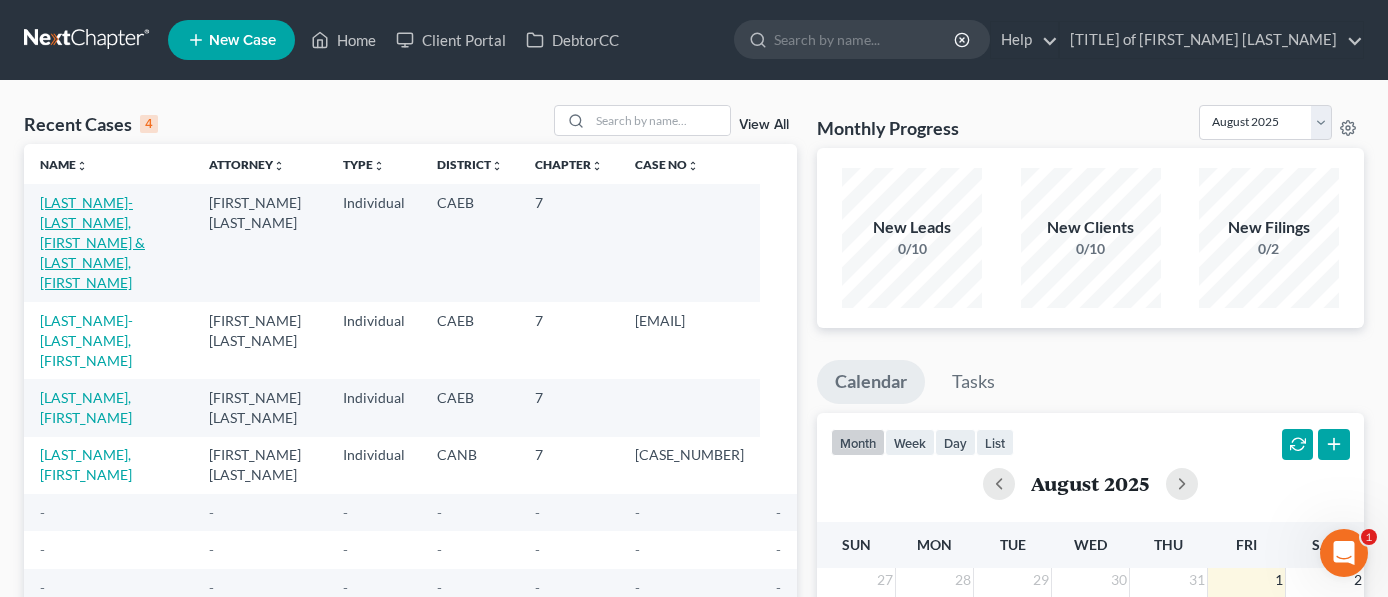 click on "[LAST_NAME]-[LAST_NAME], [FIRST_NAME] & [LAST_NAME], [FIRST_NAME]" at bounding box center (92, 242) 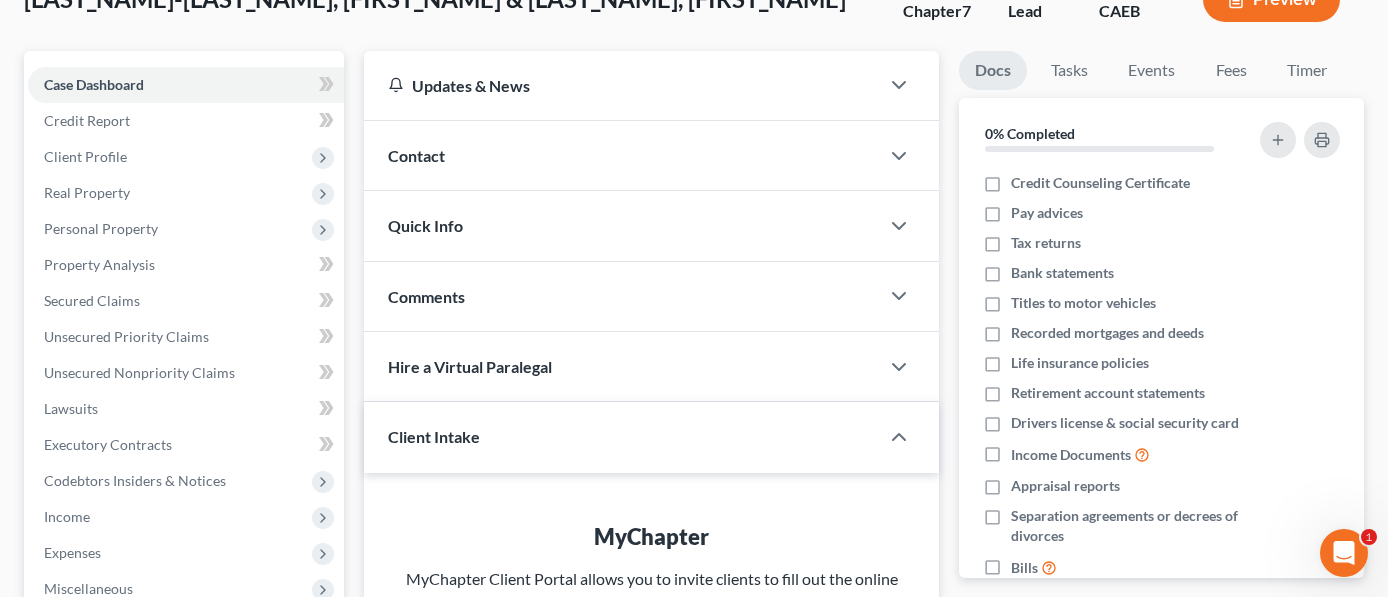 scroll, scrollTop: 178, scrollLeft: 0, axis: vertical 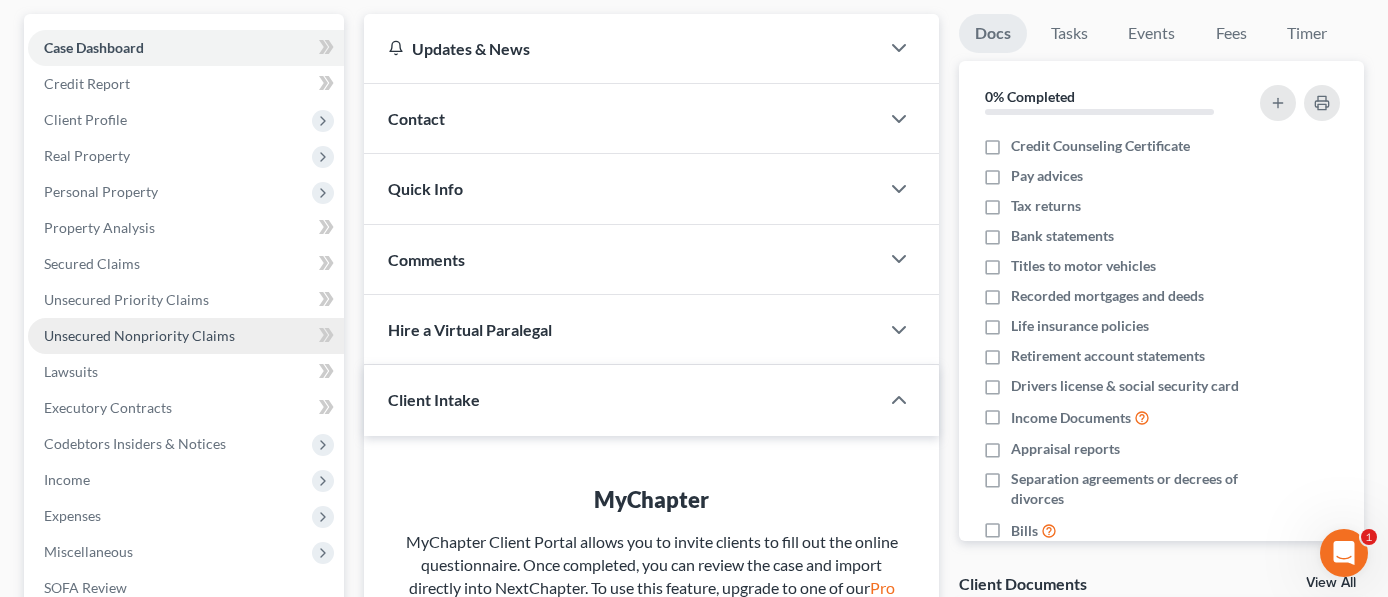click on "Unsecured Nonpriority Claims" at bounding box center [139, 335] 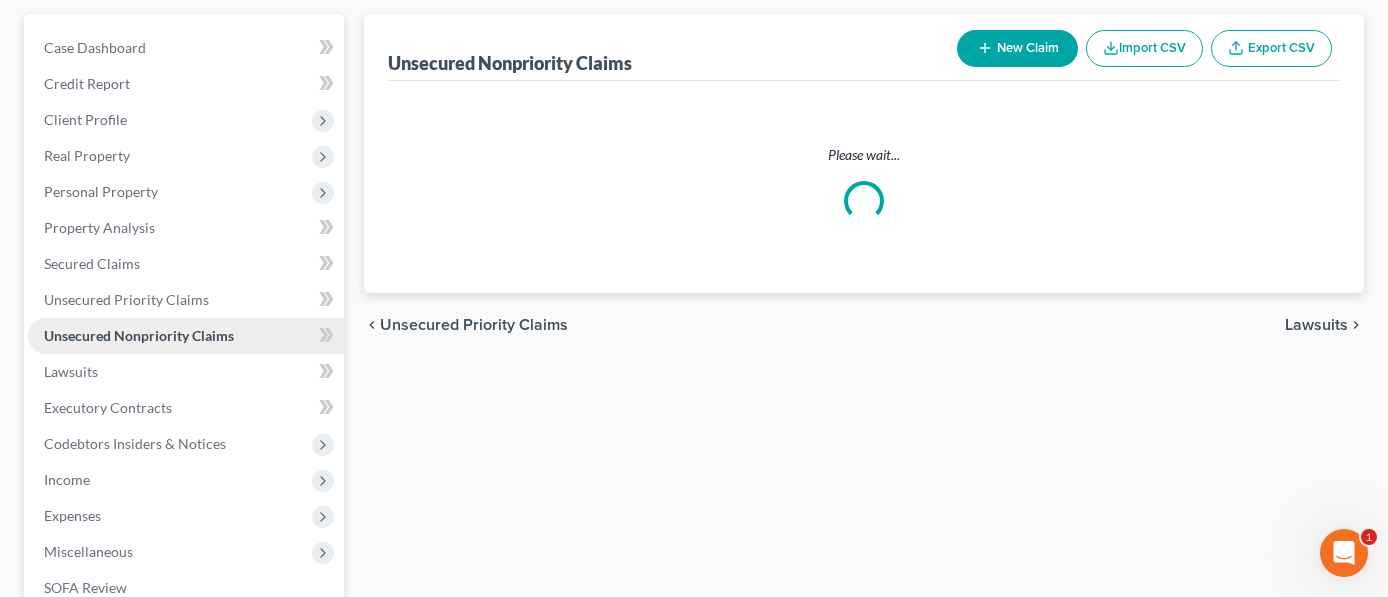 click on "Unsecured Nonpriority Claims" at bounding box center [139, 335] 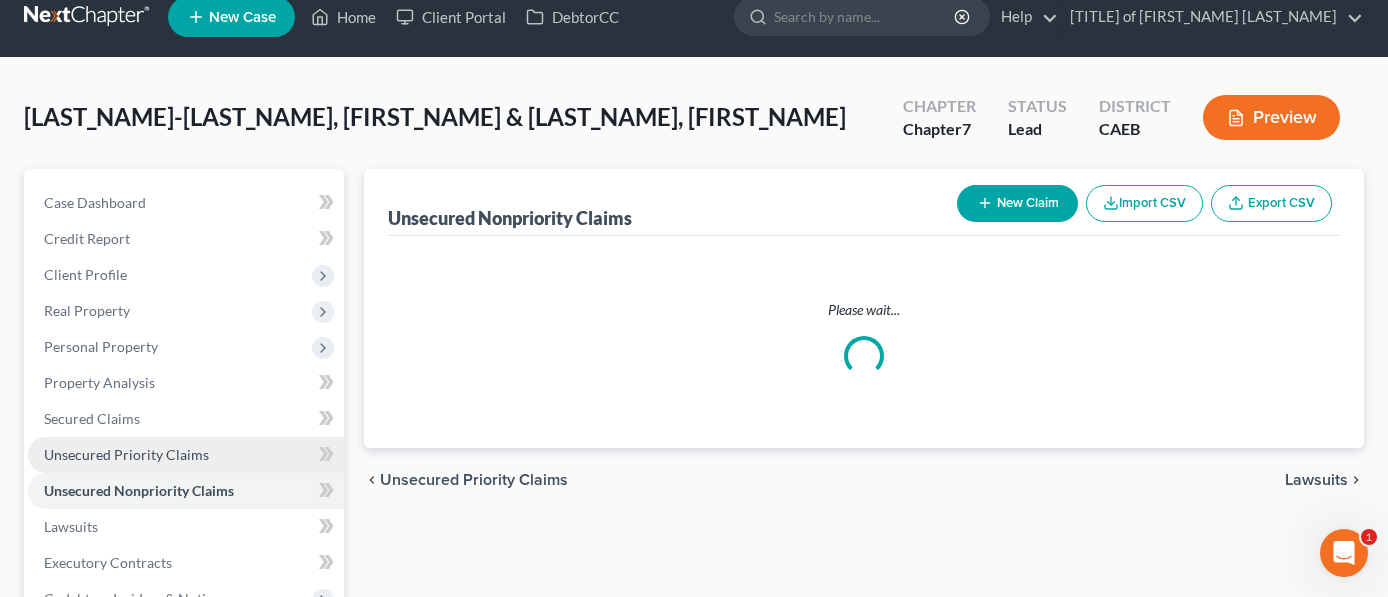 scroll, scrollTop: 0, scrollLeft: 0, axis: both 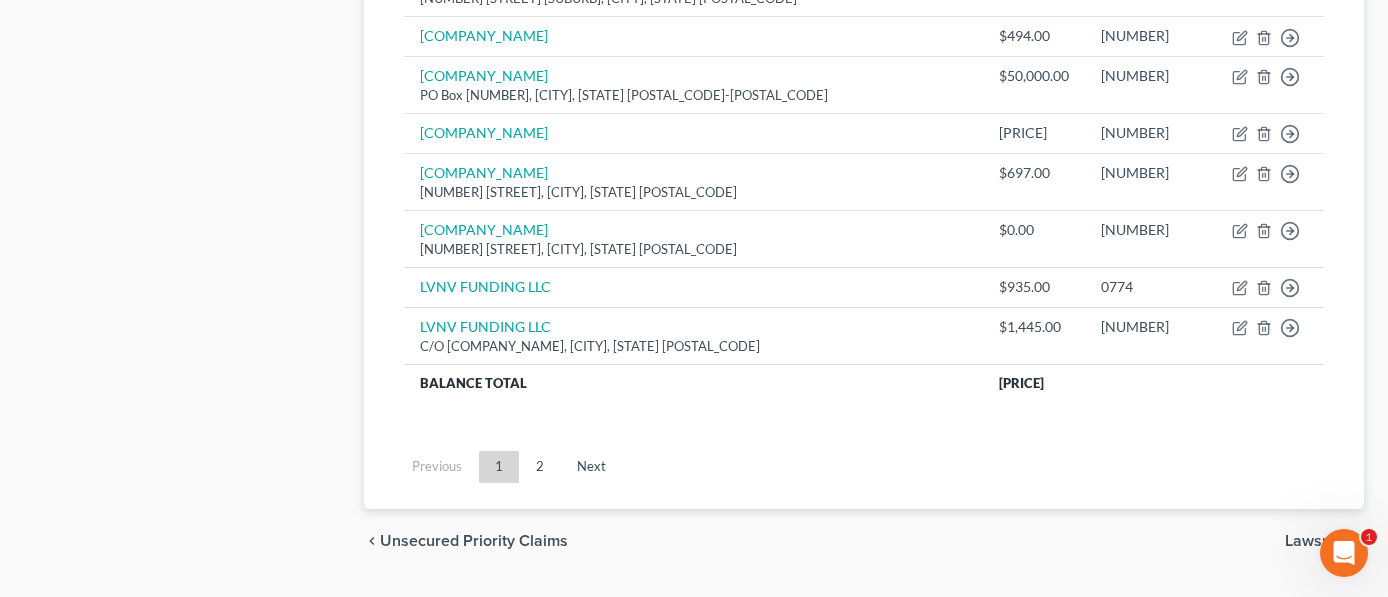 click on "2" at bounding box center [540, 467] 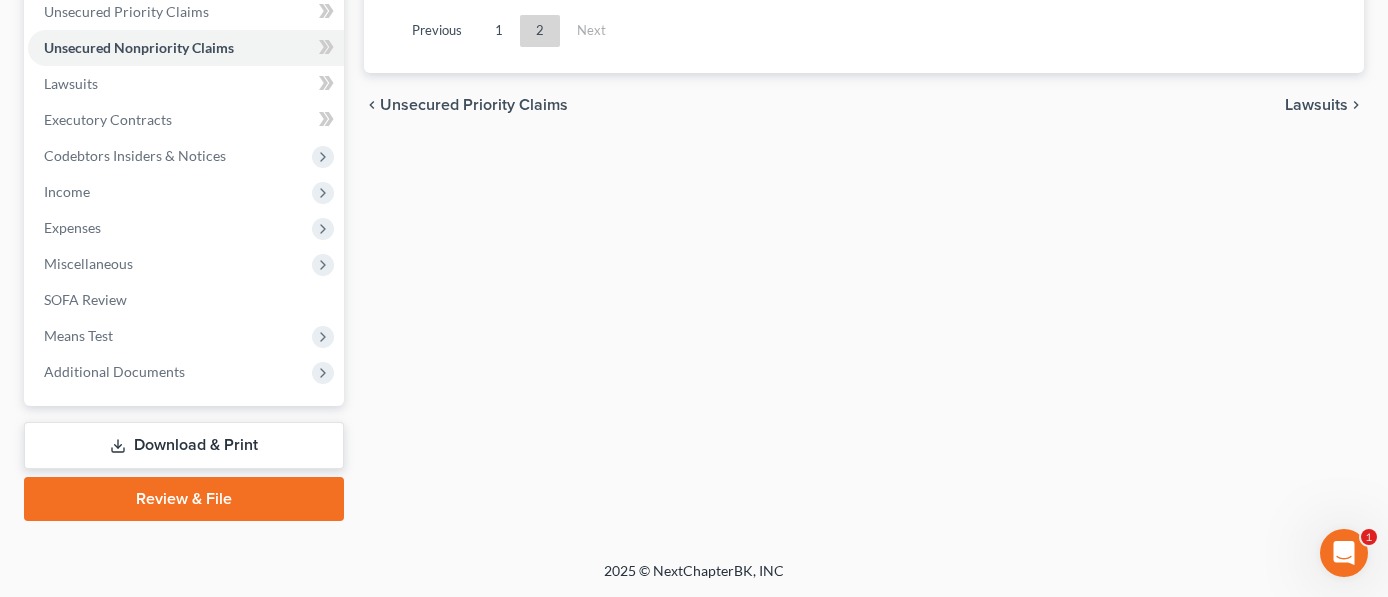 scroll, scrollTop: 1188, scrollLeft: 0, axis: vertical 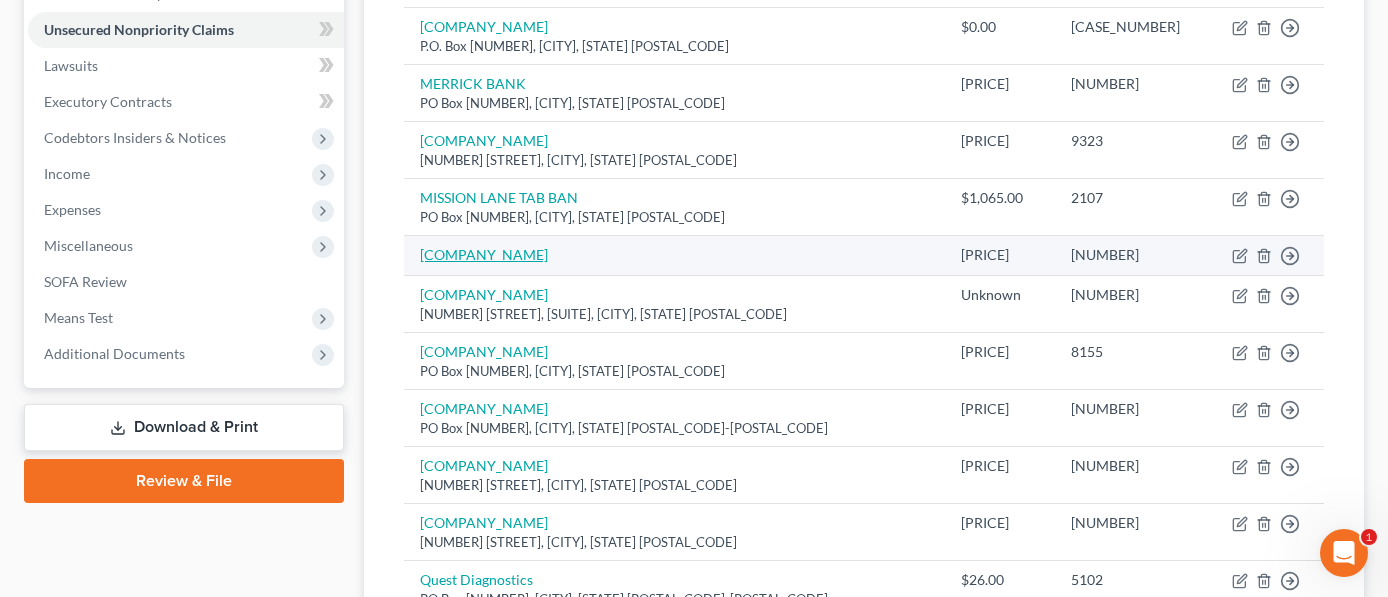 click on "MISSOURI HIGHER EDUC" at bounding box center (484, 254) 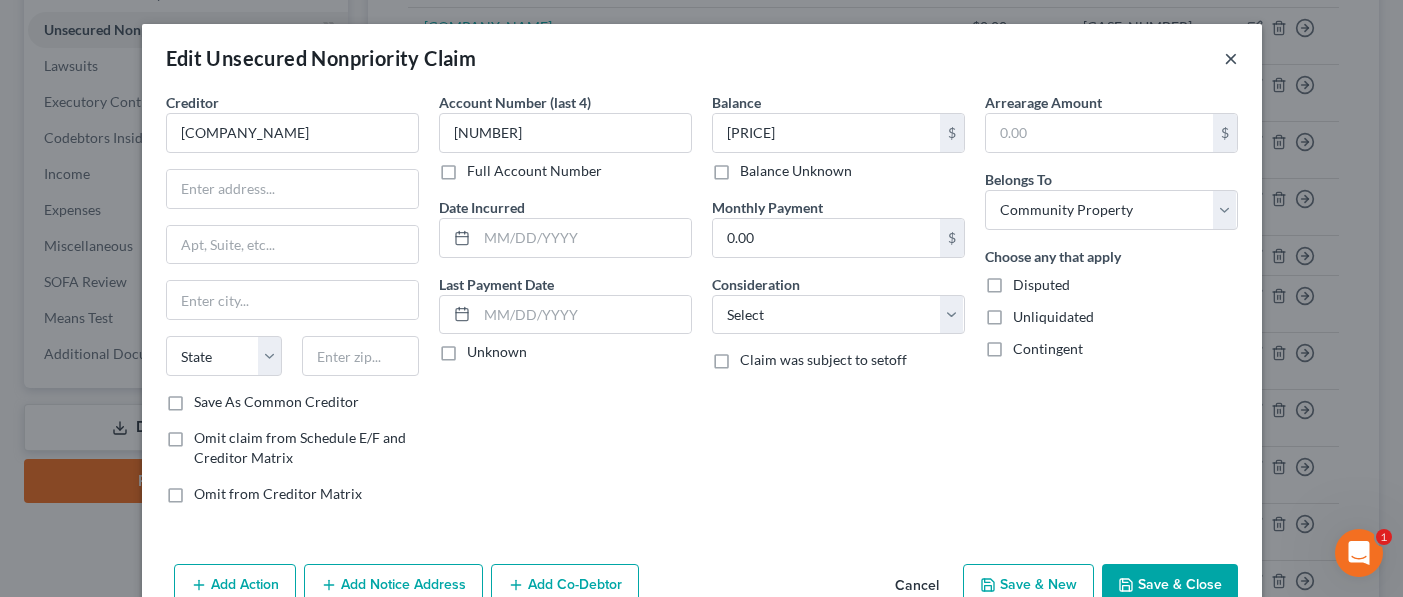 click on "×" at bounding box center (1231, 58) 